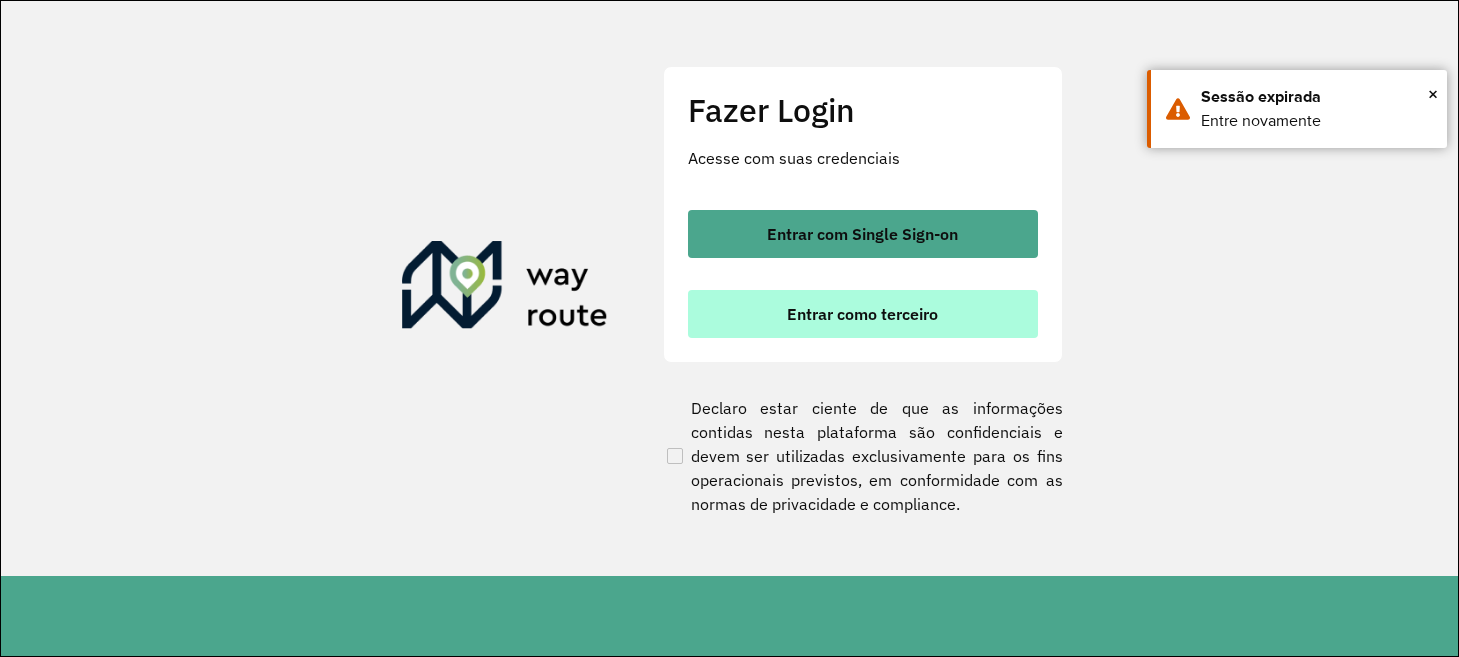 scroll, scrollTop: 0, scrollLeft: 0, axis: both 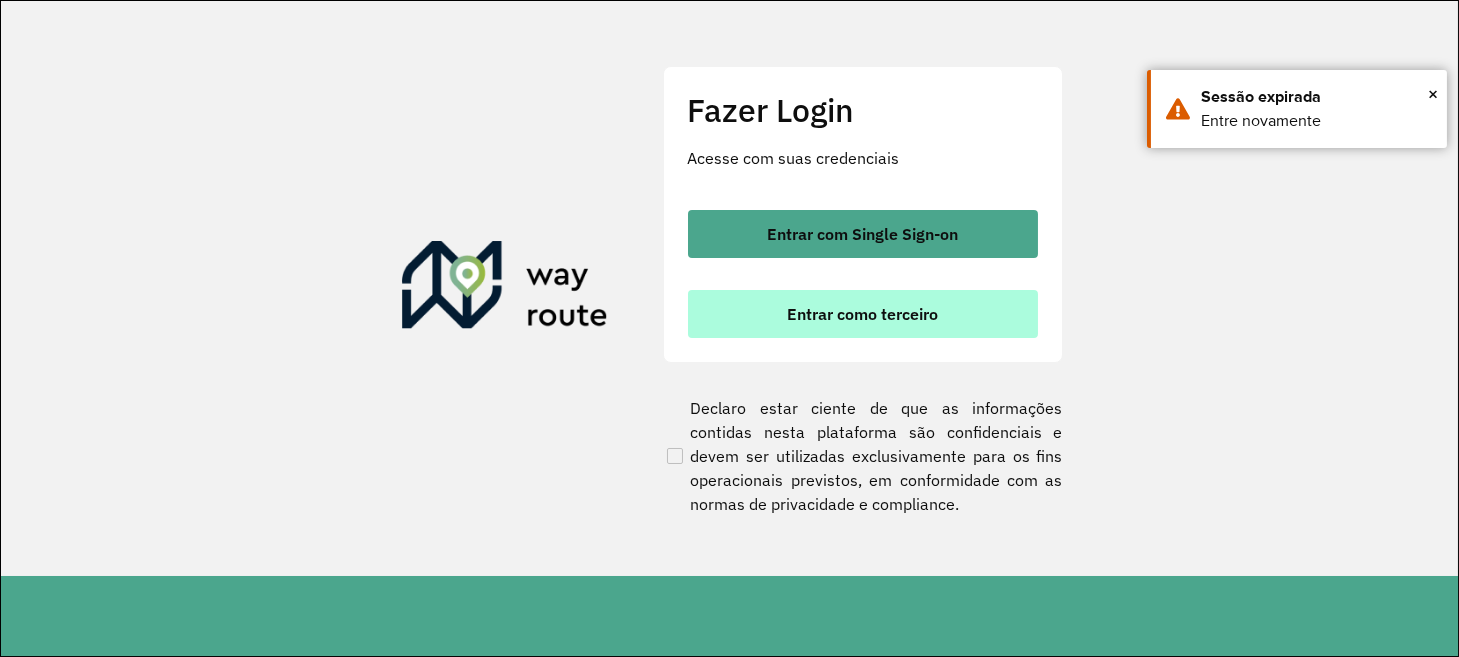 click on "Entrar como terceiro" at bounding box center (862, 314) 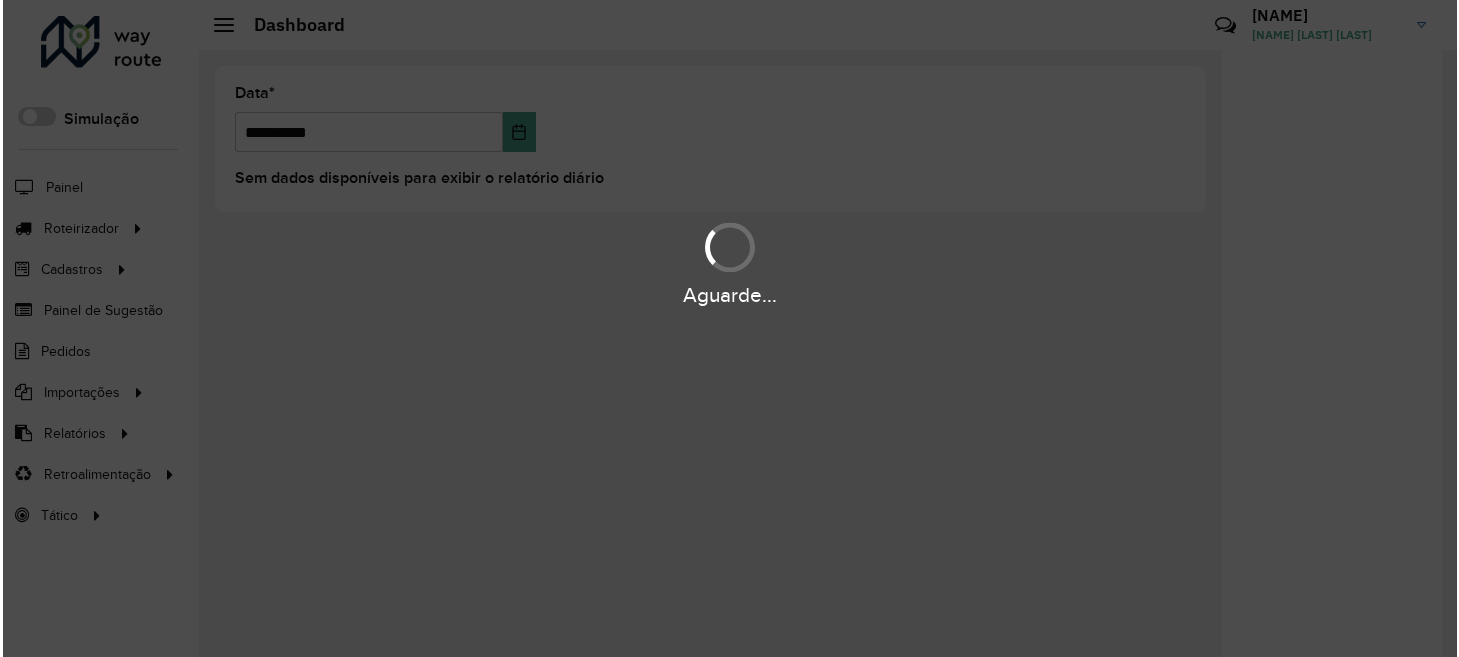 scroll, scrollTop: 0, scrollLeft: 0, axis: both 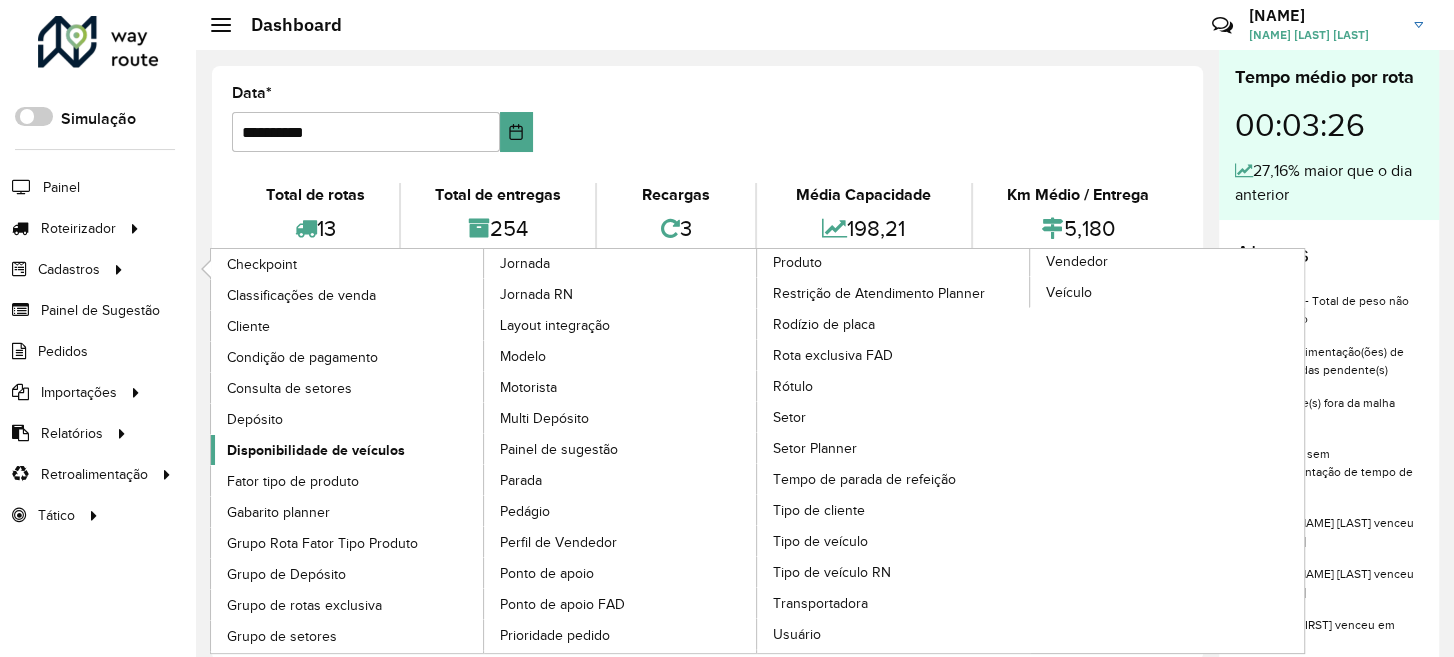 click on "Disponibilidade de veículos" 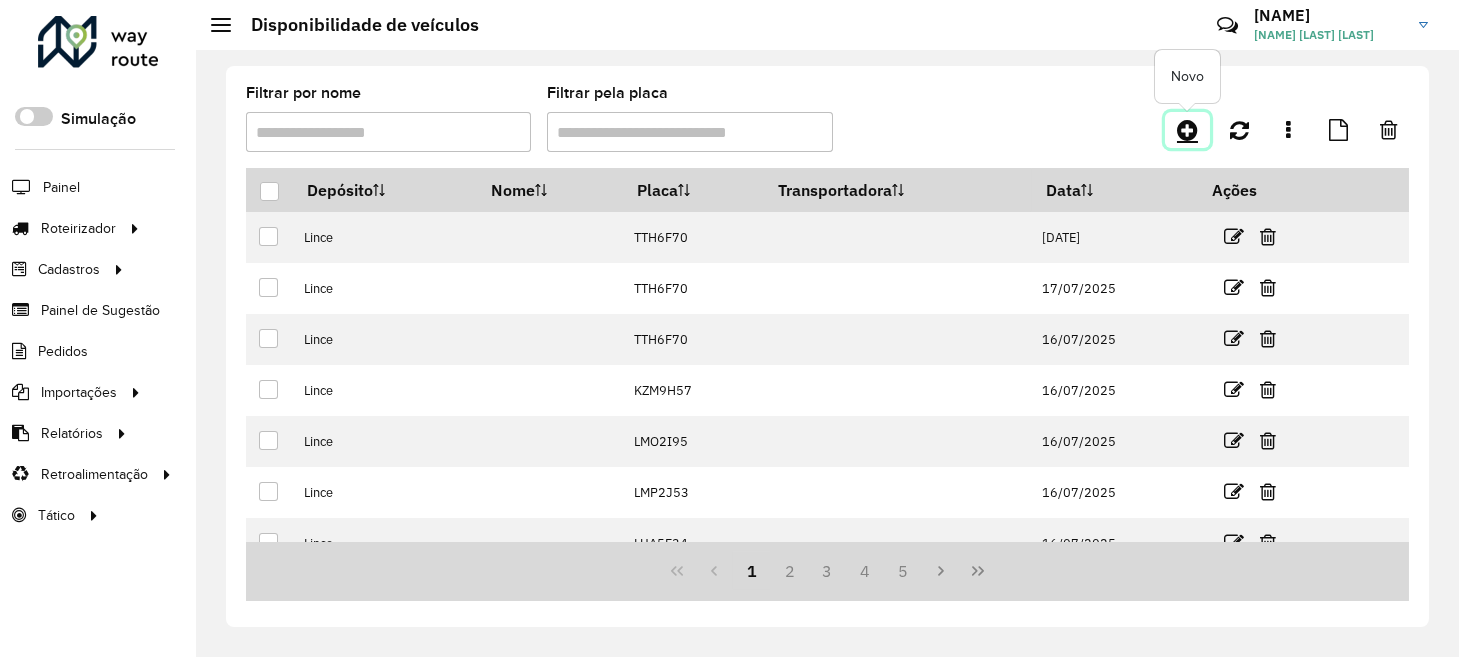 click 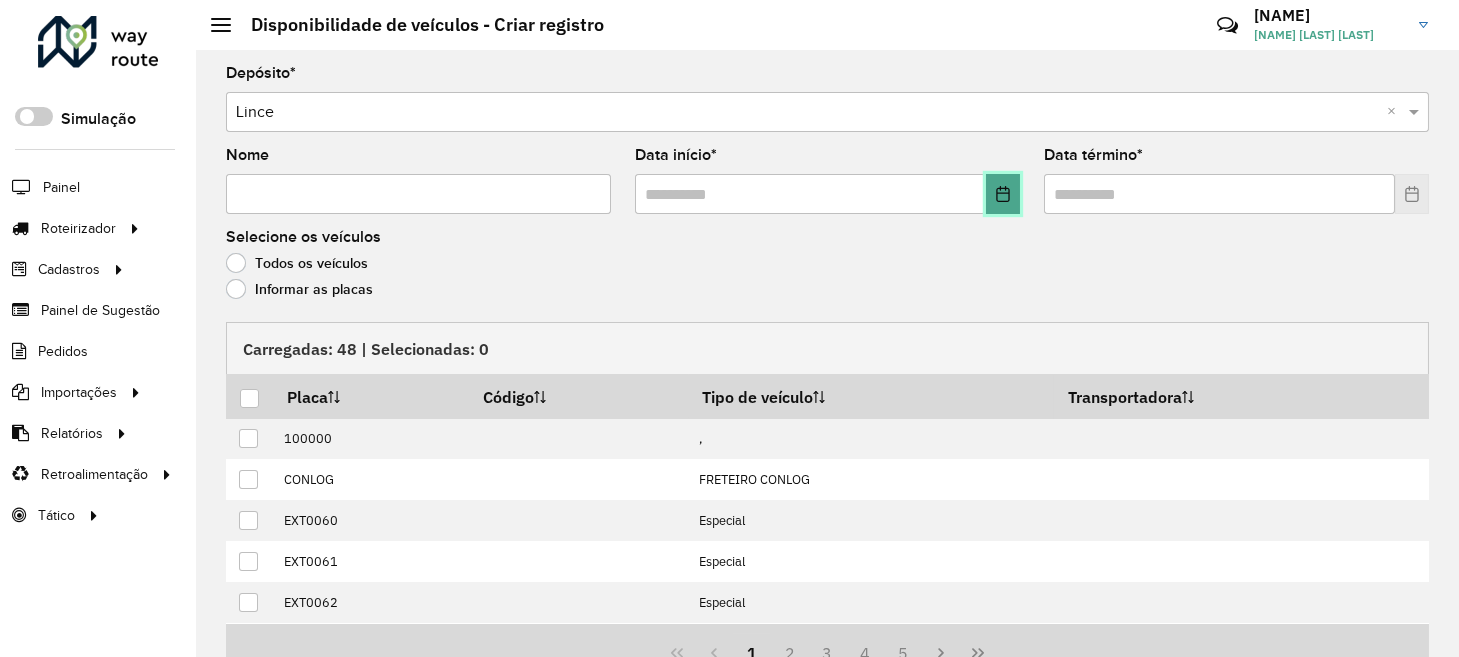 click 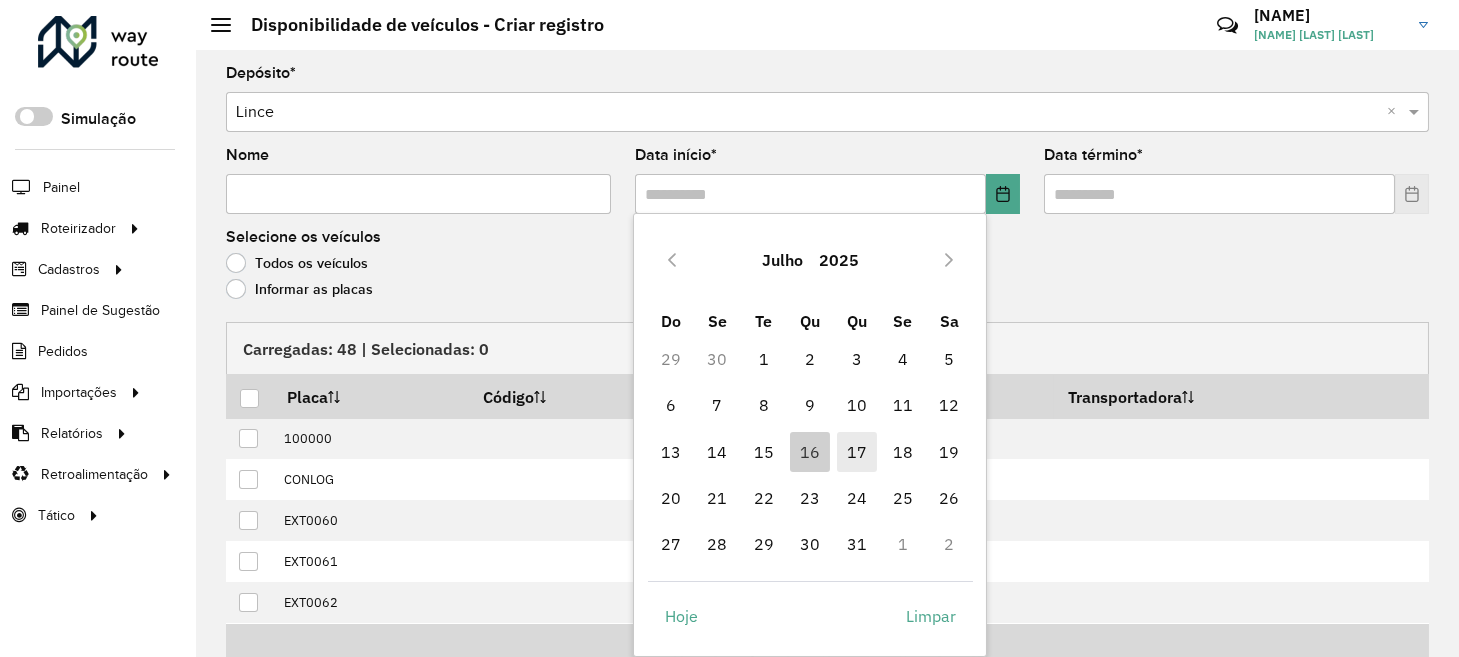 click on "17" at bounding box center [857, 452] 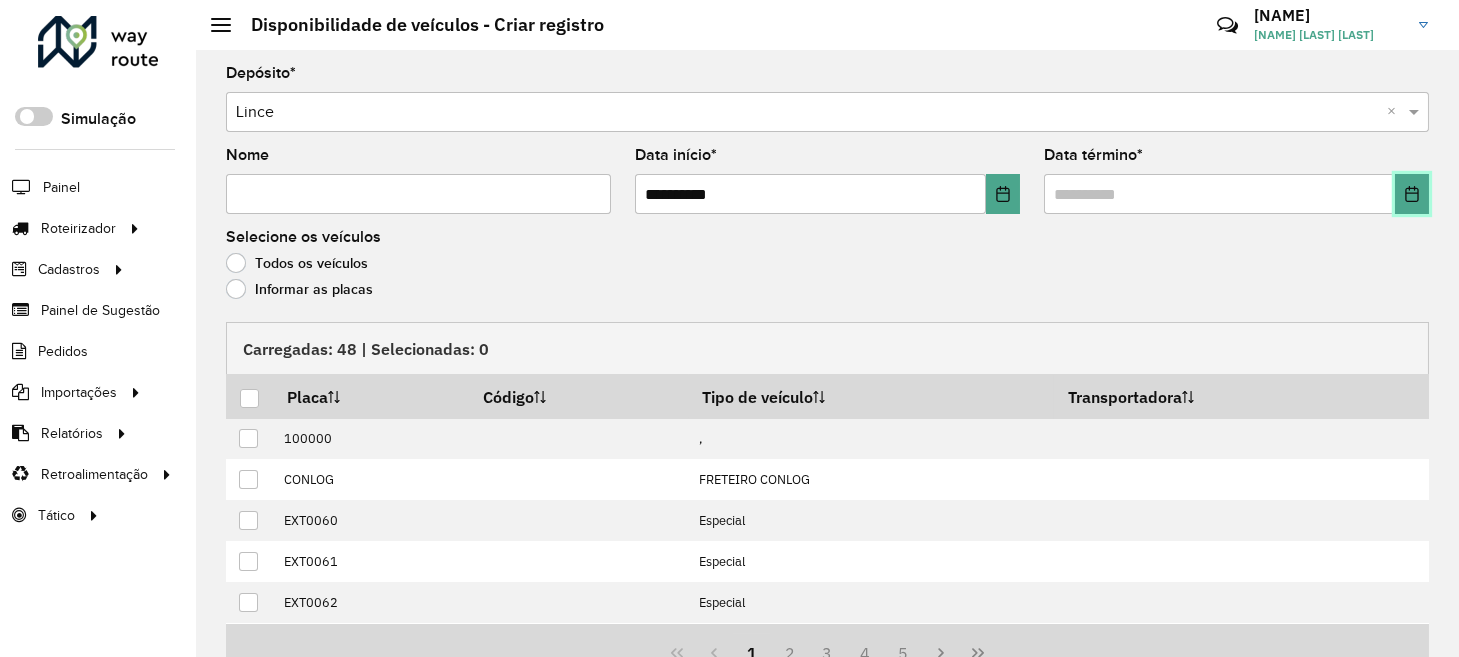 click at bounding box center [1412, 194] 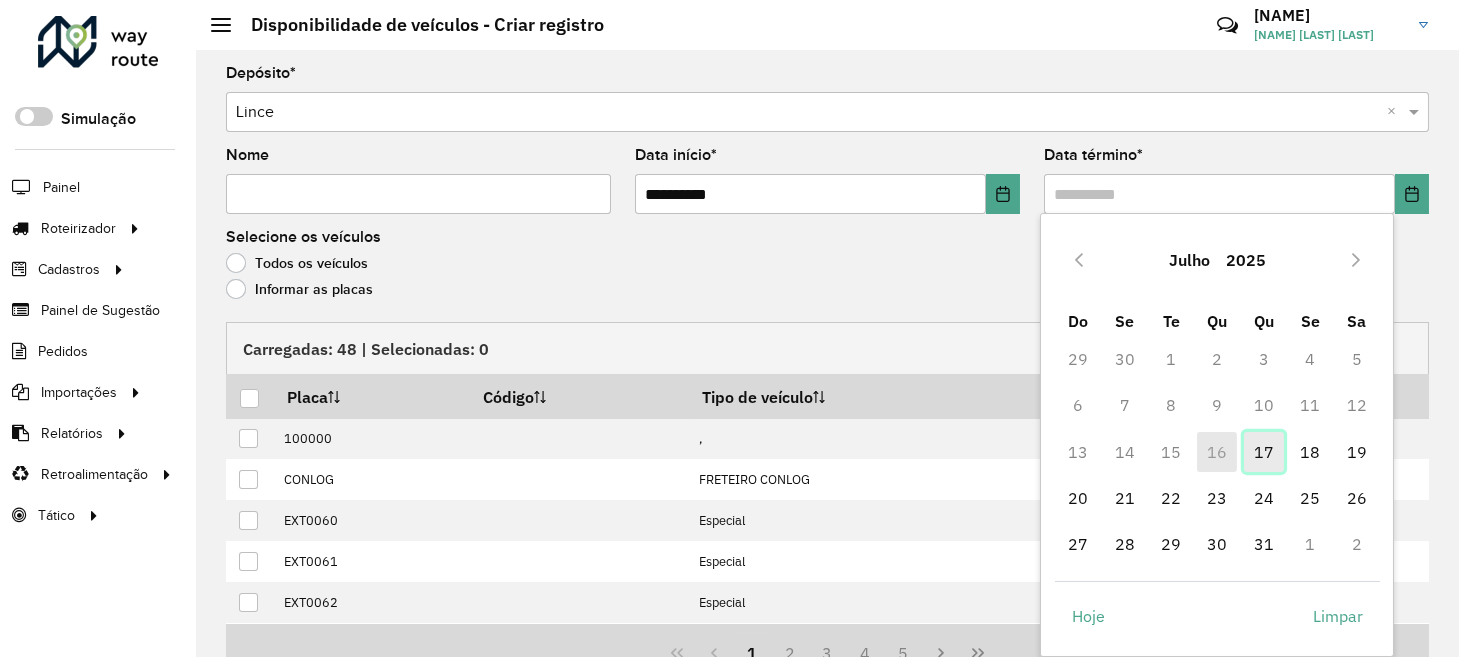 click on "17" at bounding box center [1264, 452] 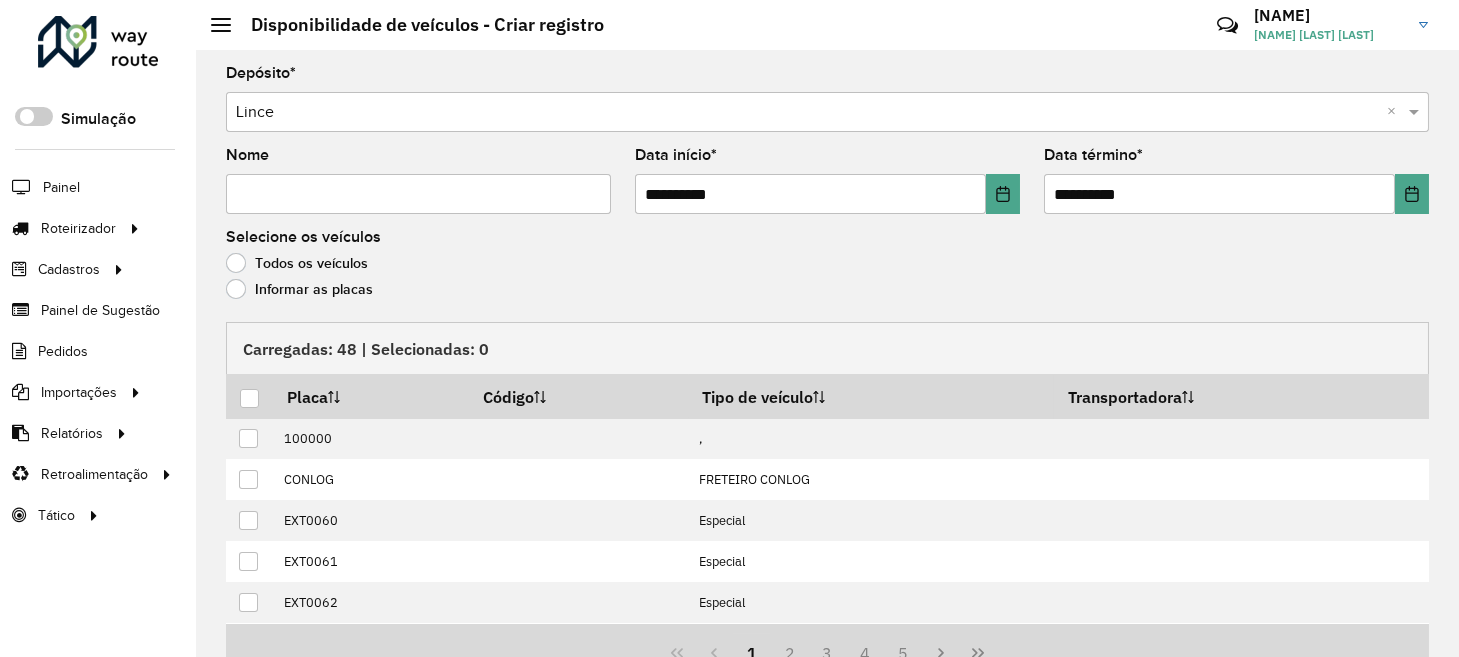 click on "**********" 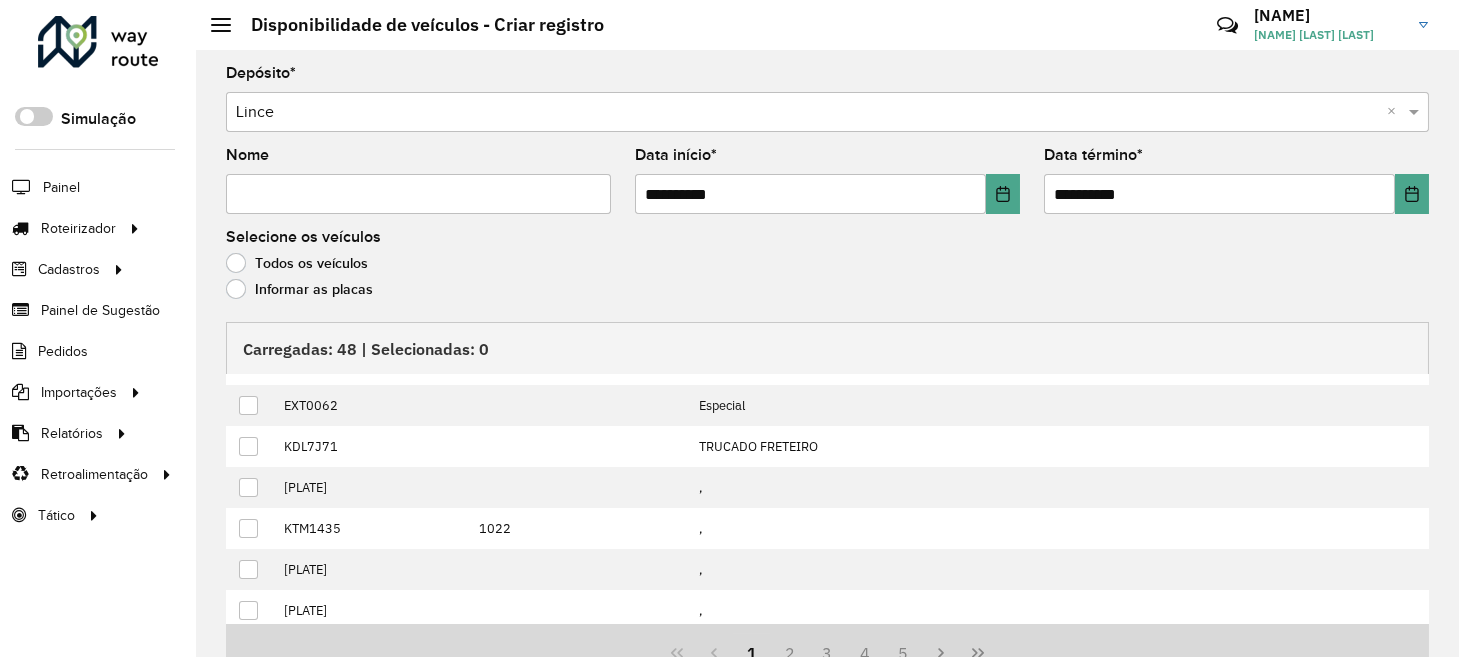 scroll, scrollTop: 201, scrollLeft: 0, axis: vertical 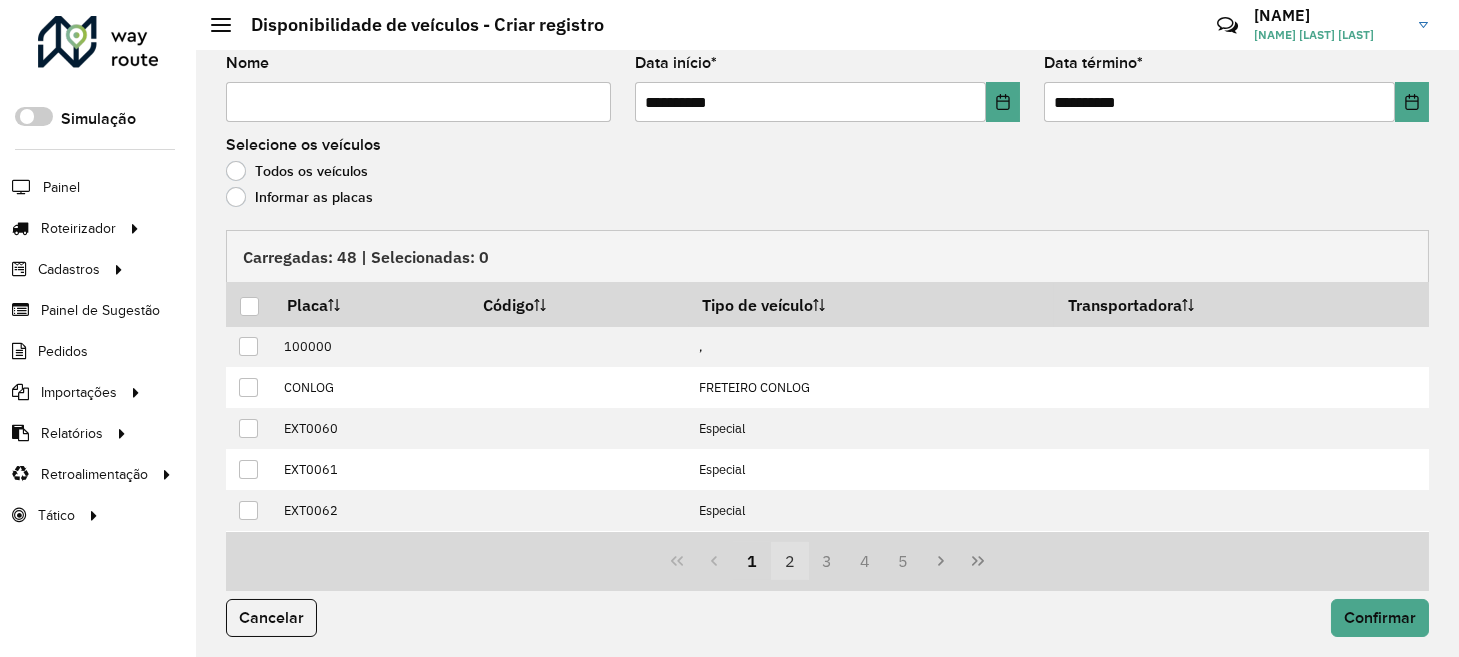 click on "2" at bounding box center (790, 561) 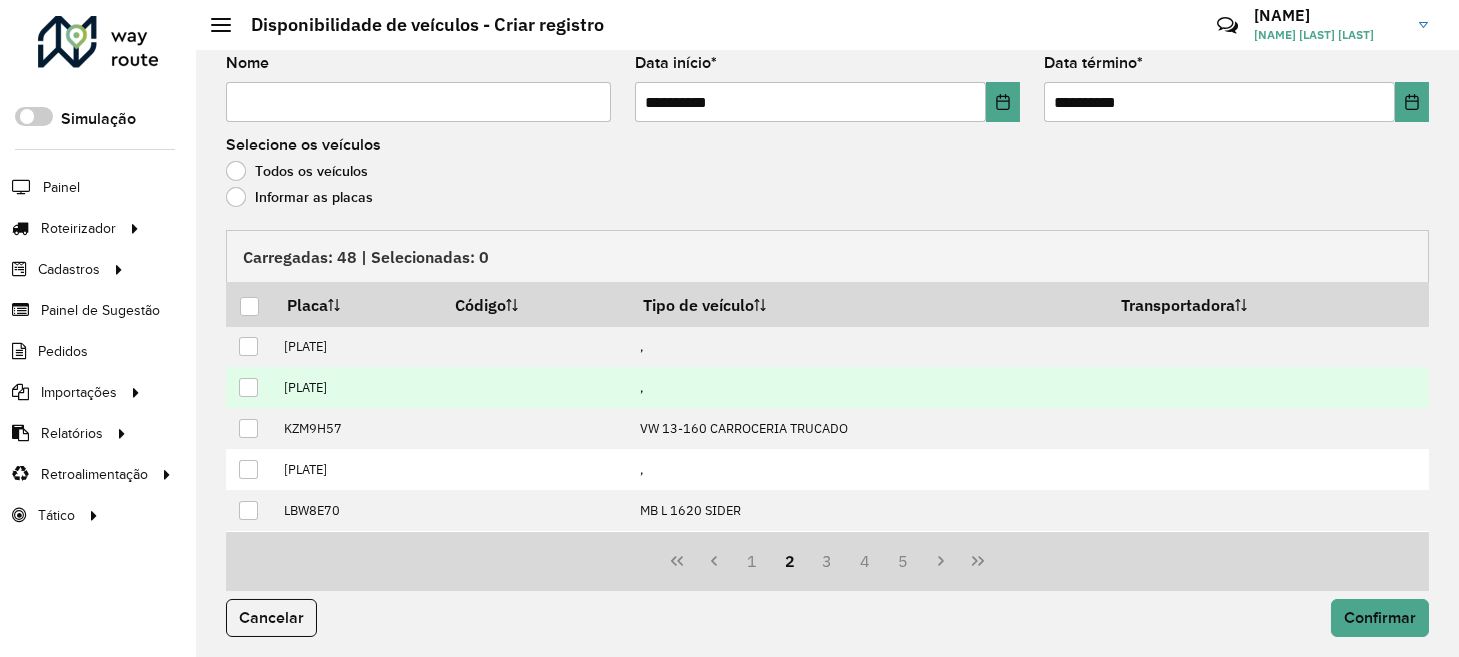 scroll, scrollTop: 0, scrollLeft: 0, axis: both 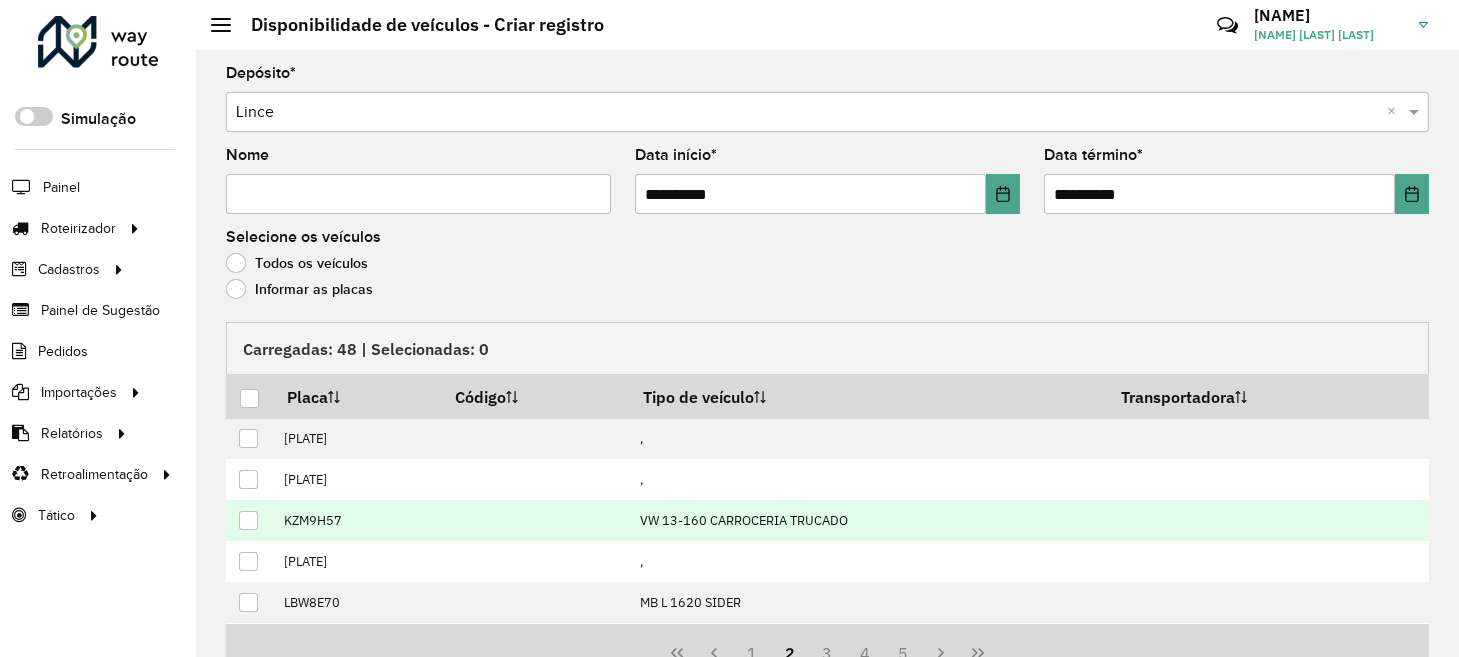 click at bounding box center [248, 520] 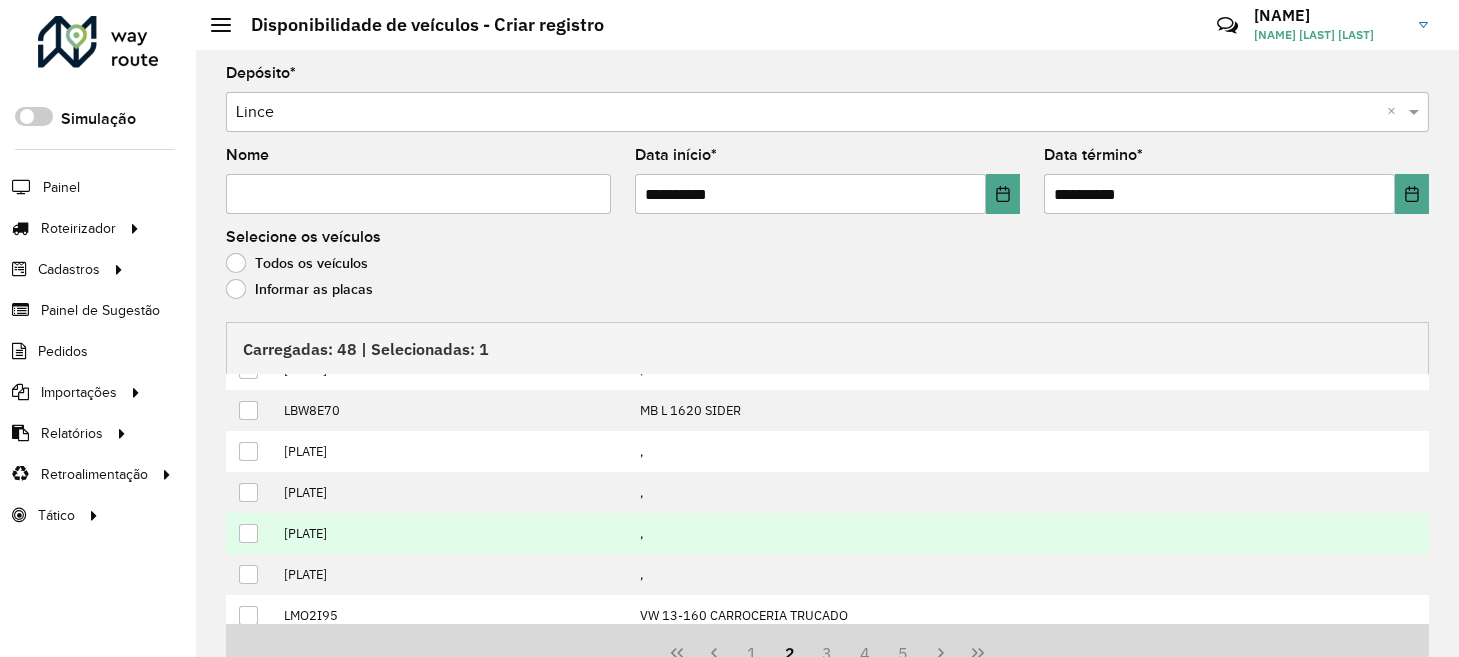 scroll, scrollTop: 200, scrollLeft: 0, axis: vertical 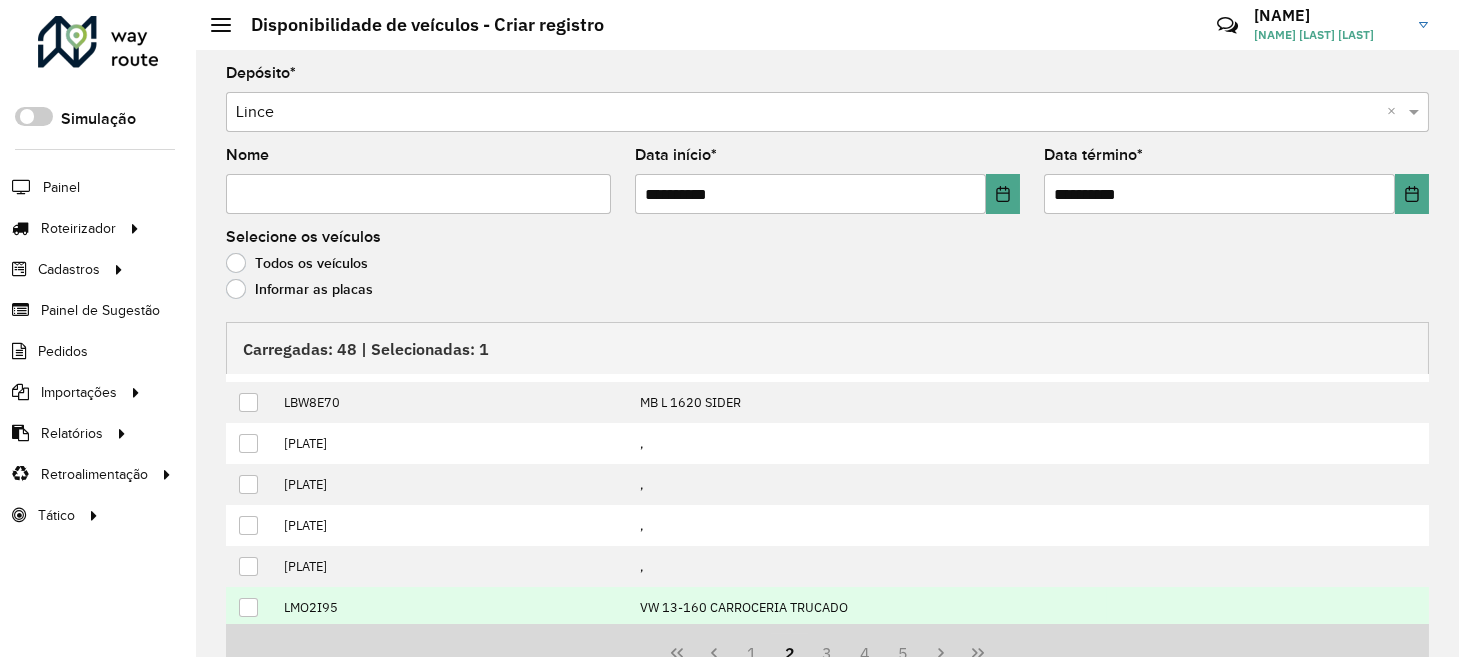click at bounding box center [248, 607] 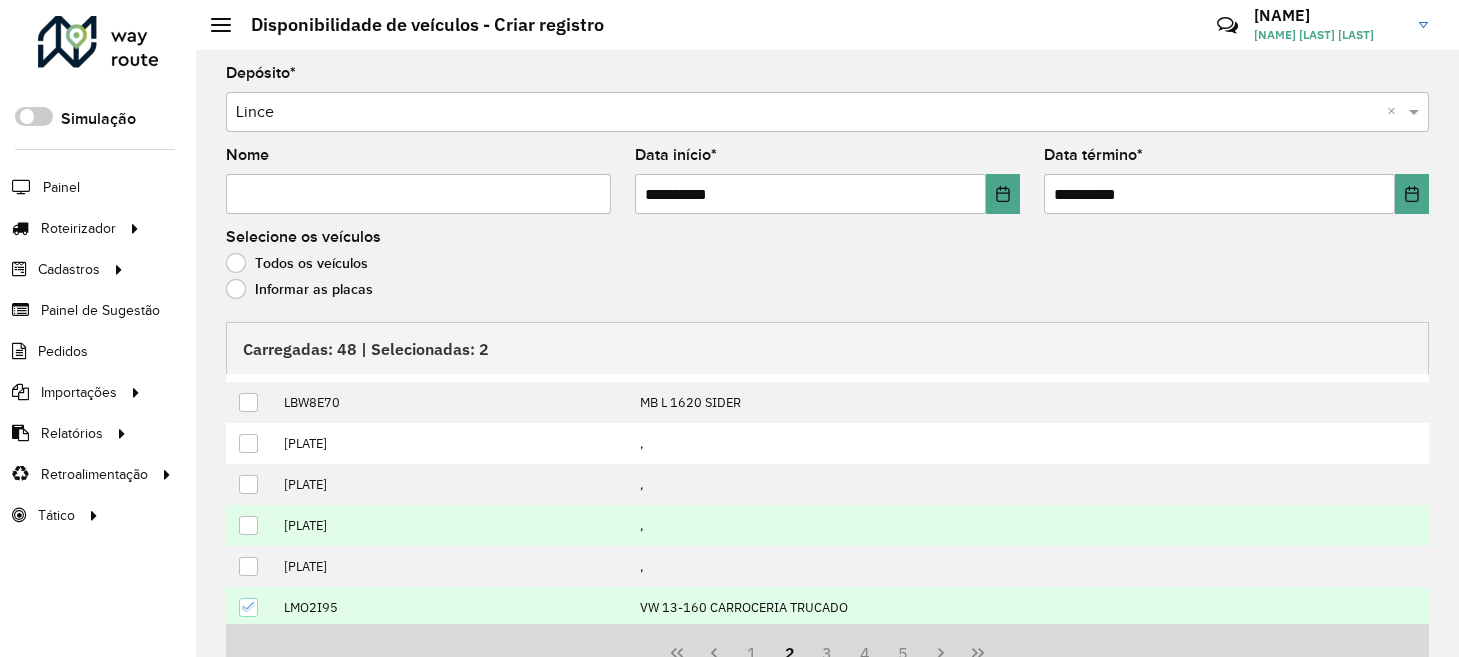 scroll, scrollTop: 201, scrollLeft: 0, axis: vertical 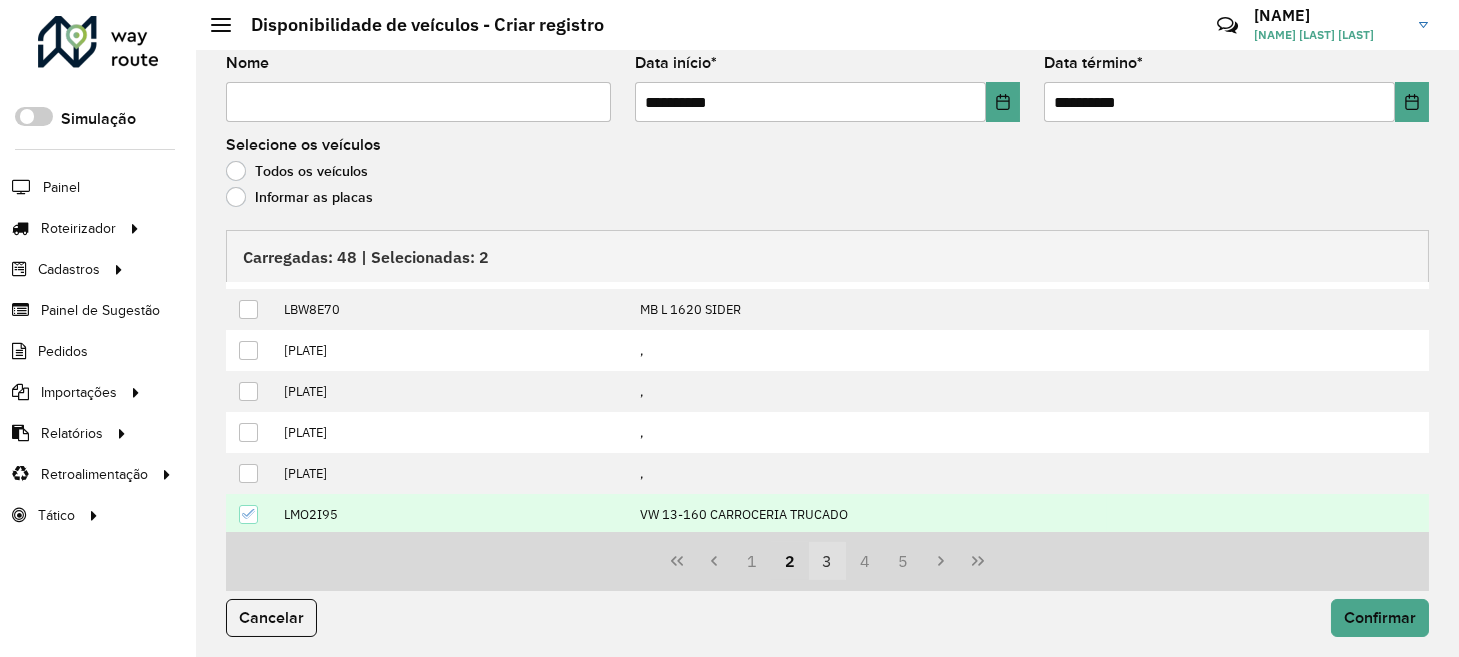 click on "3" at bounding box center [828, 561] 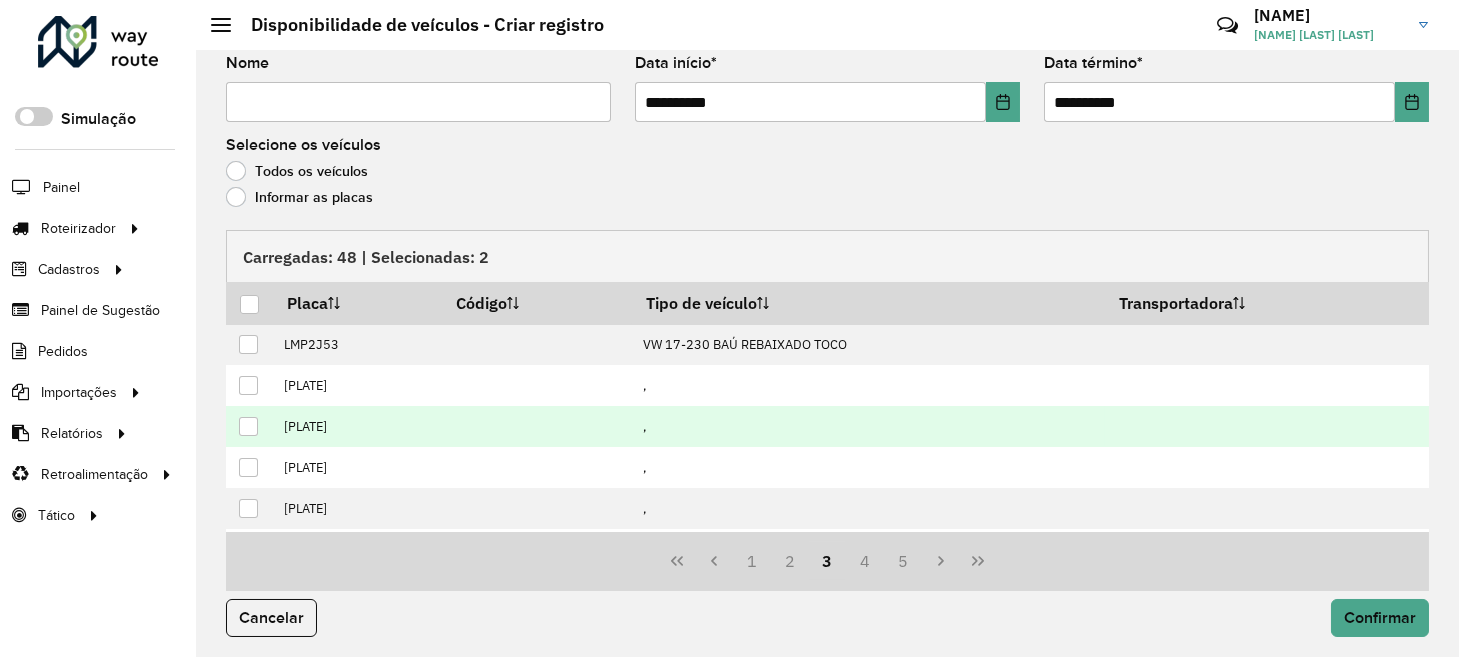 scroll, scrollTop: 0, scrollLeft: 0, axis: both 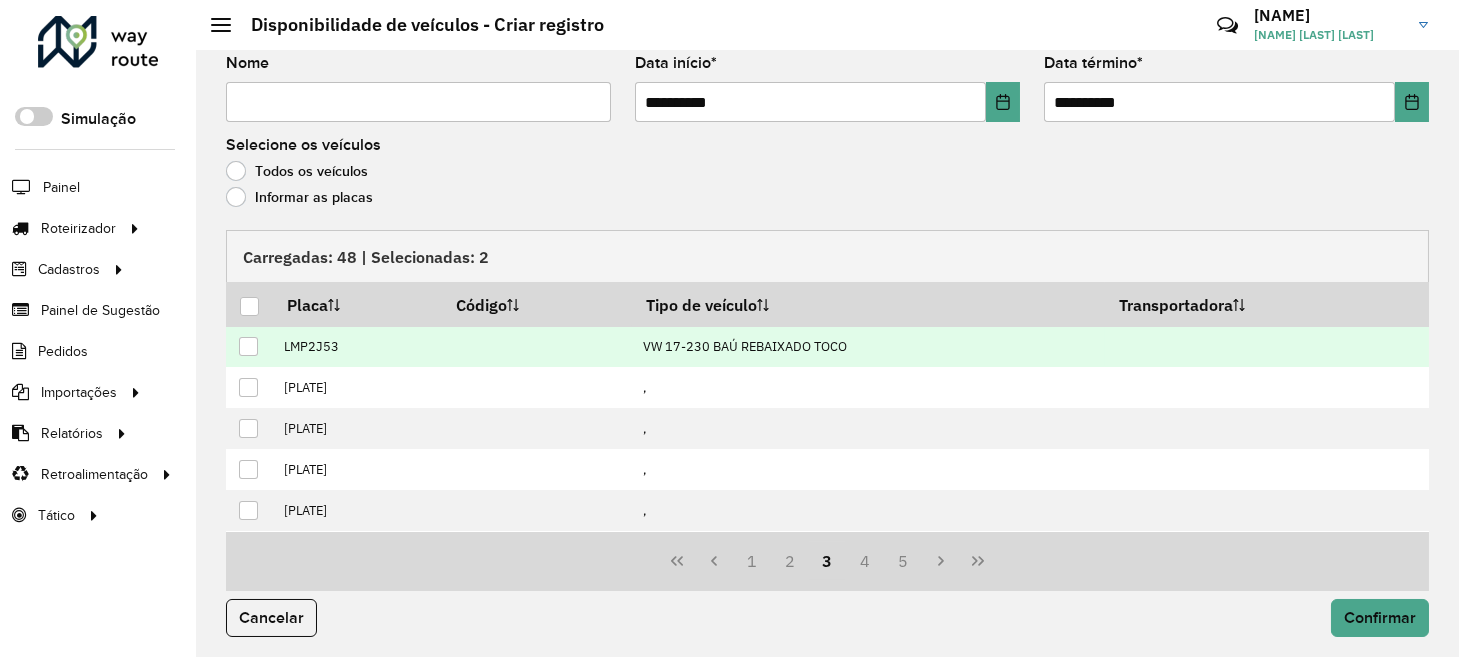 click at bounding box center (248, 346) 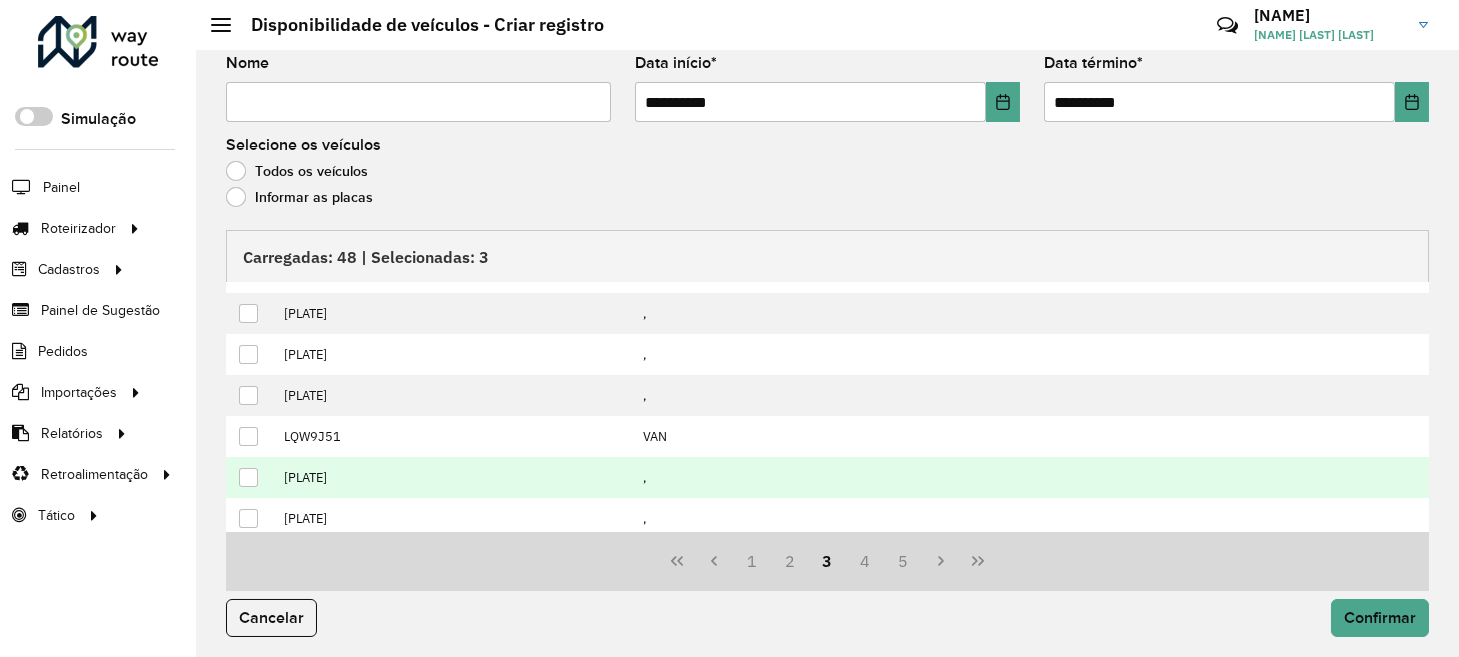 scroll, scrollTop: 201, scrollLeft: 0, axis: vertical 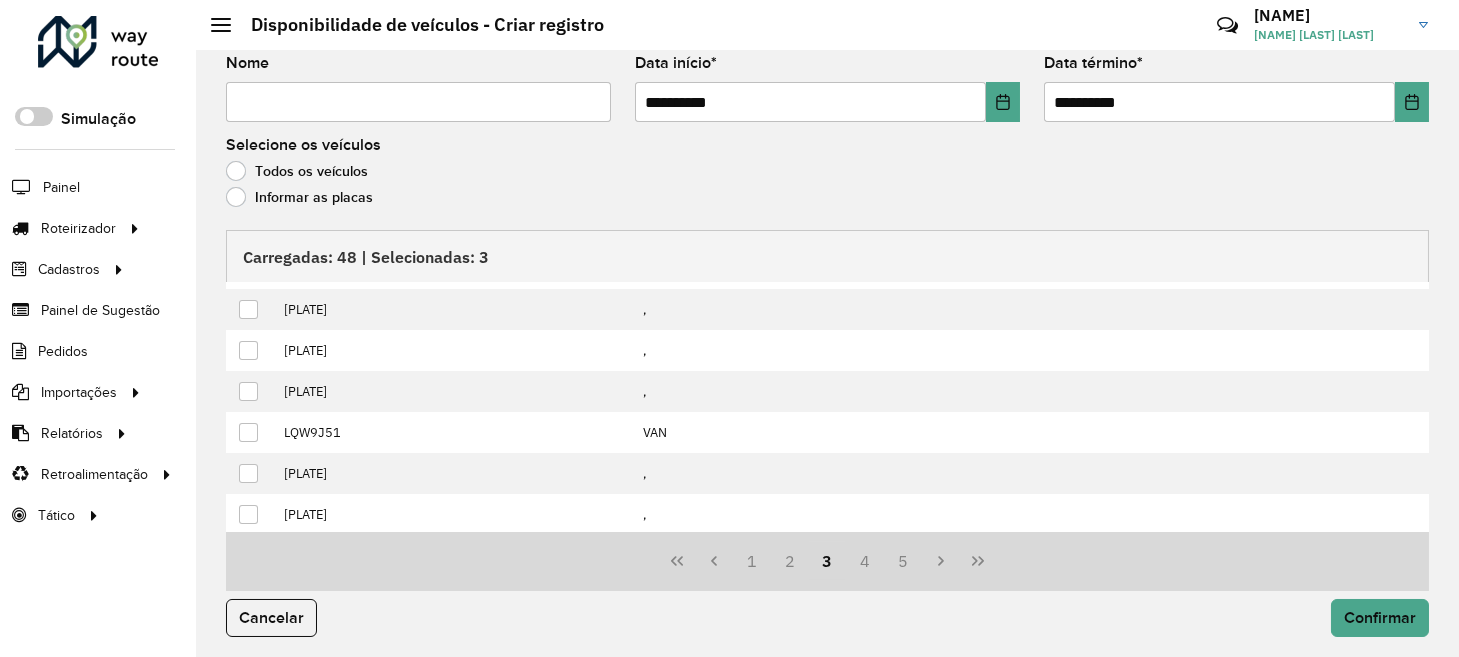 drag, startPoint x: 865, startPoint y: 563, endPoint x: 835, endPoint y: 551, distance: 32.31099 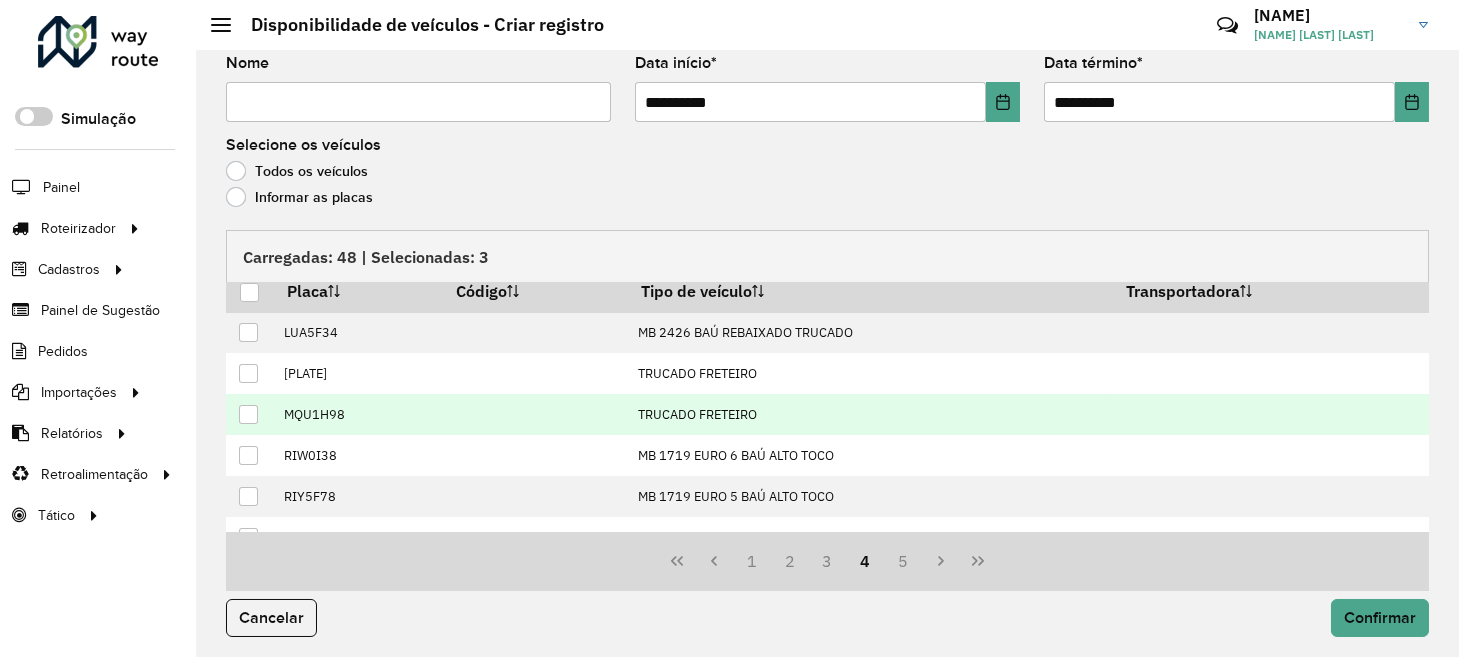 scroll, scrollTop: 0, scrollLeft: 0, axis: both 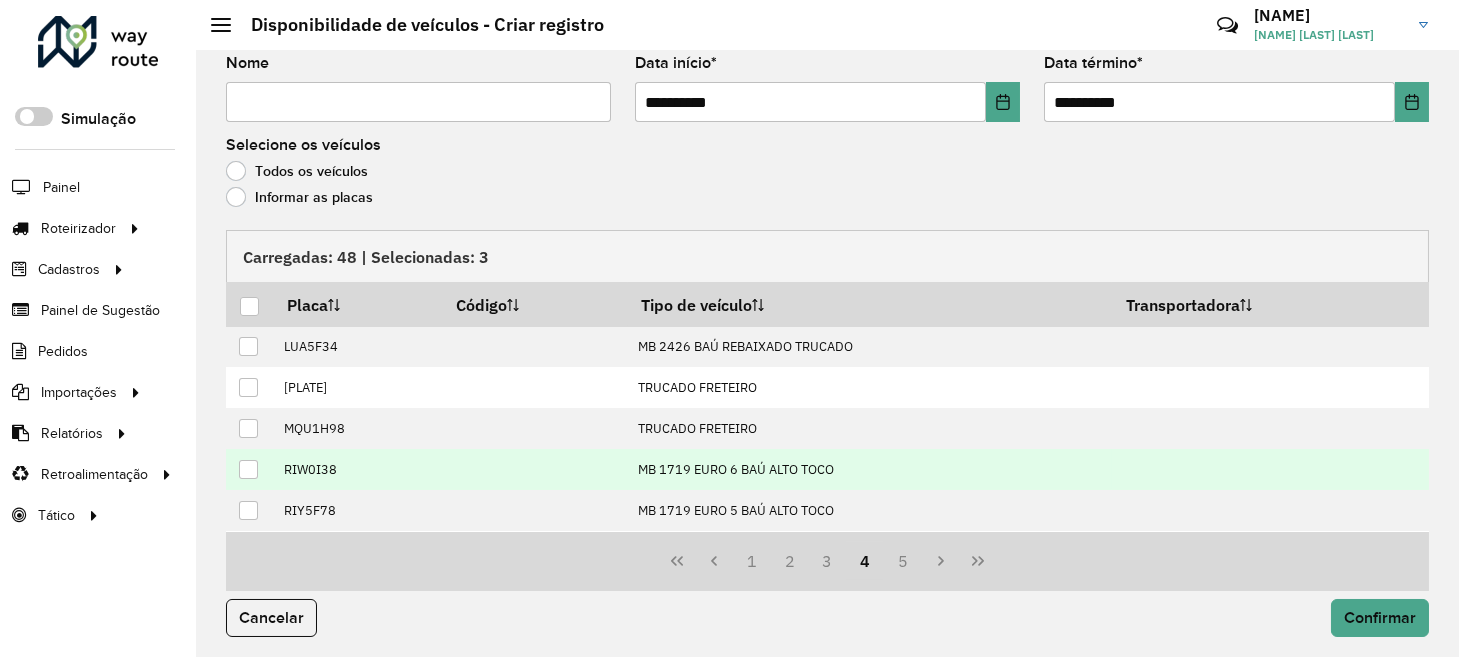 click at bounding box center [248, 469] 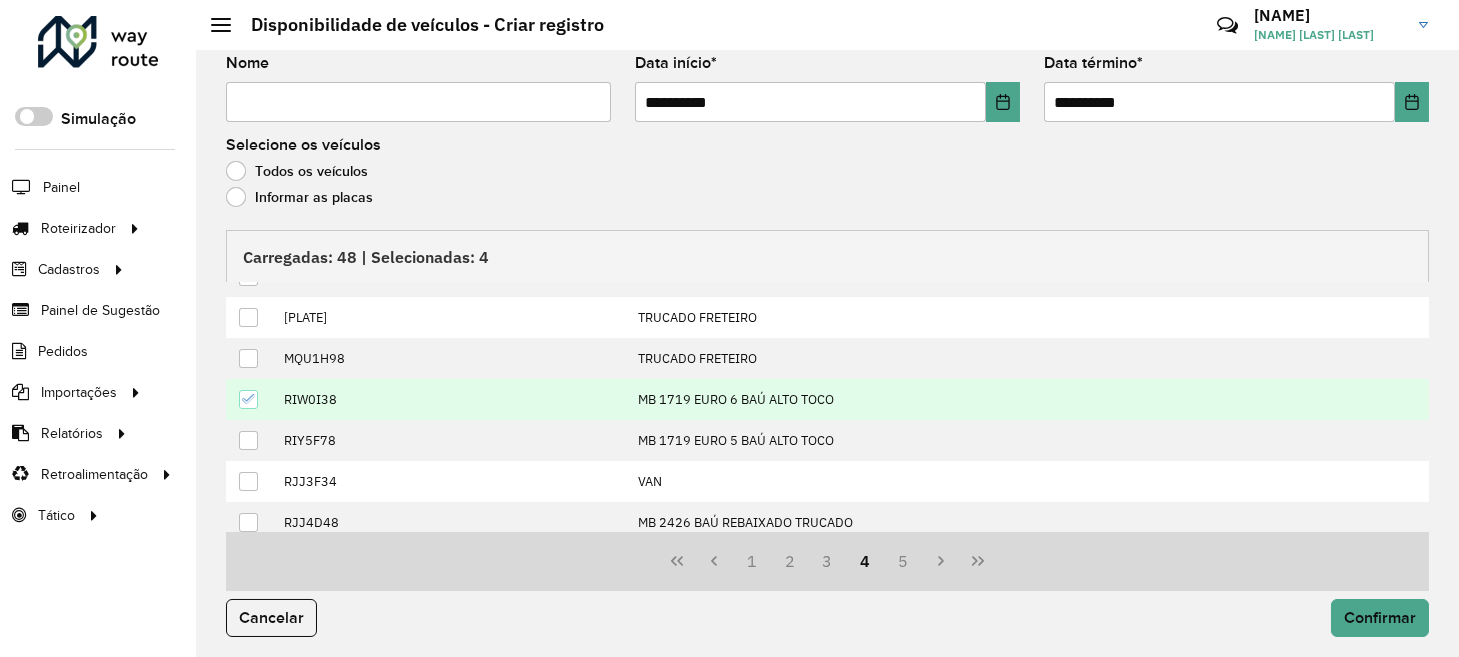 scroll, scrollTop: 99, scrollLeft: 0, axis: vertical 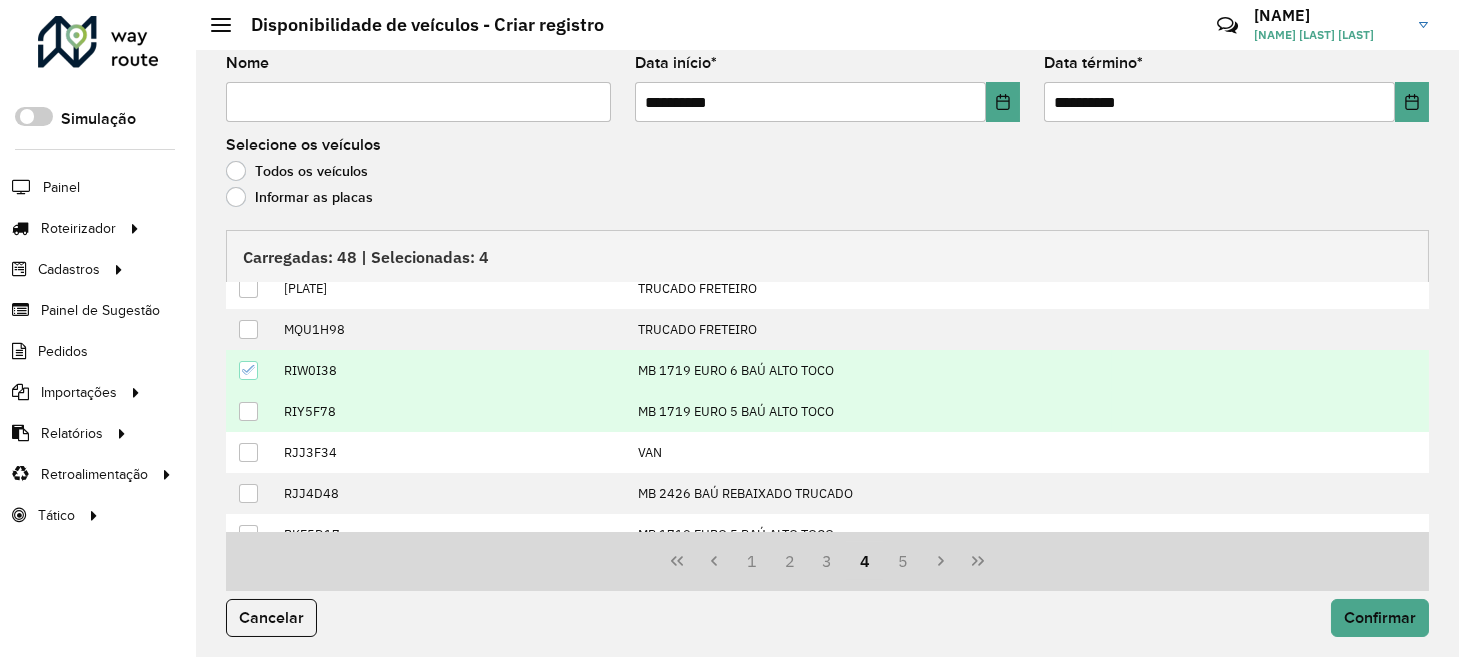 click at bounding box center (248, 411) 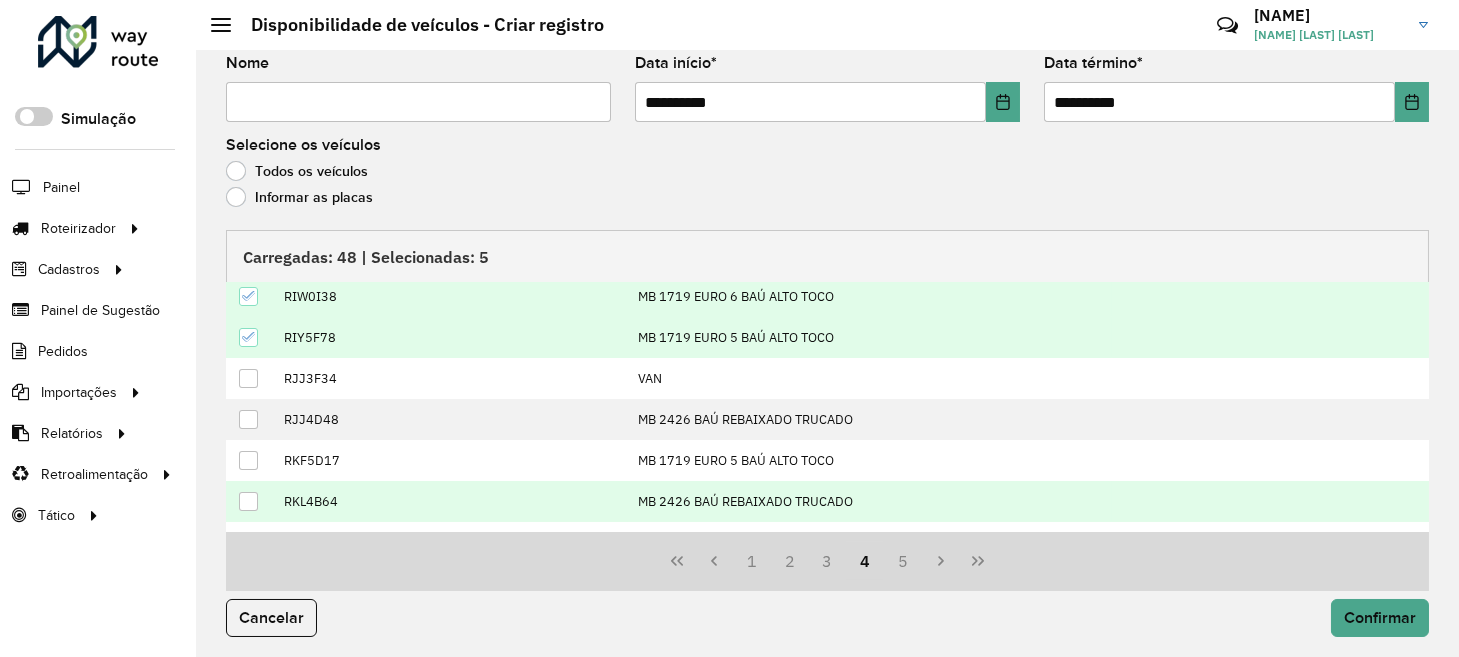 scroll, scrollTop: 201, scrollLeft: 0, axis: vertical 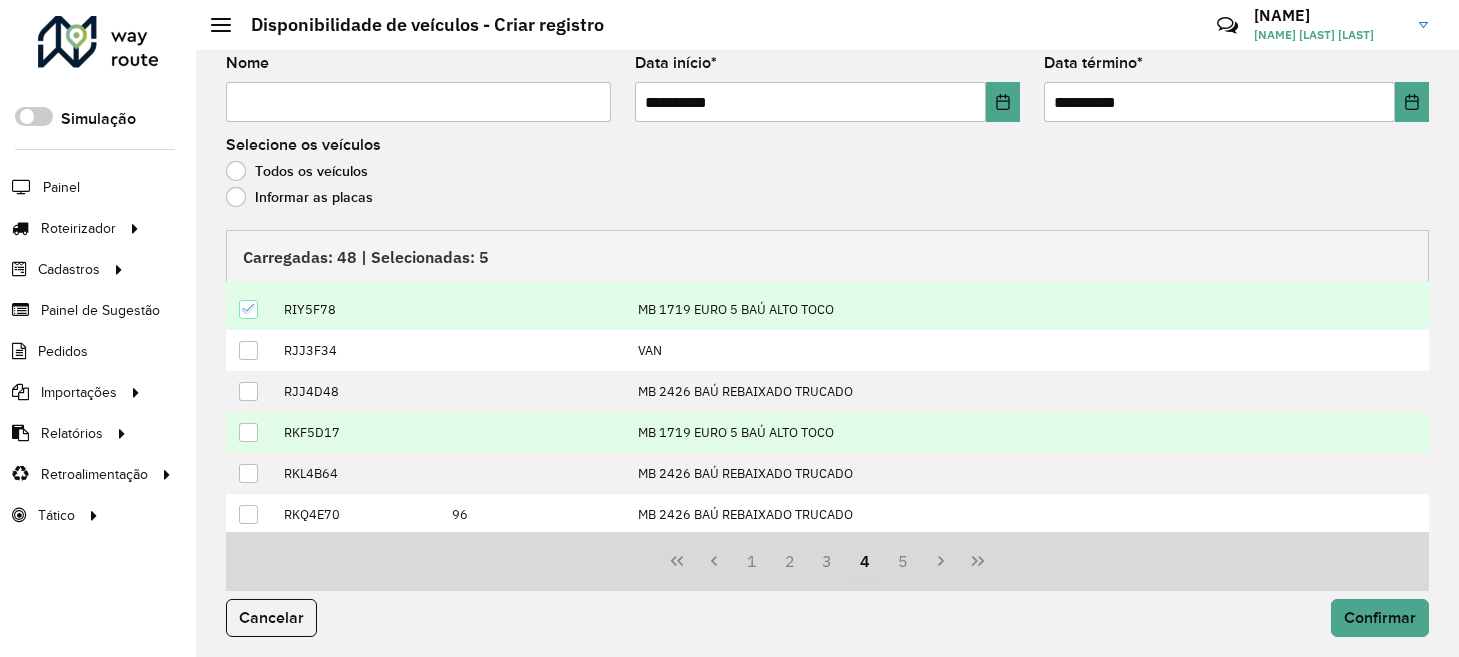 click at bounding box center (248, 432) 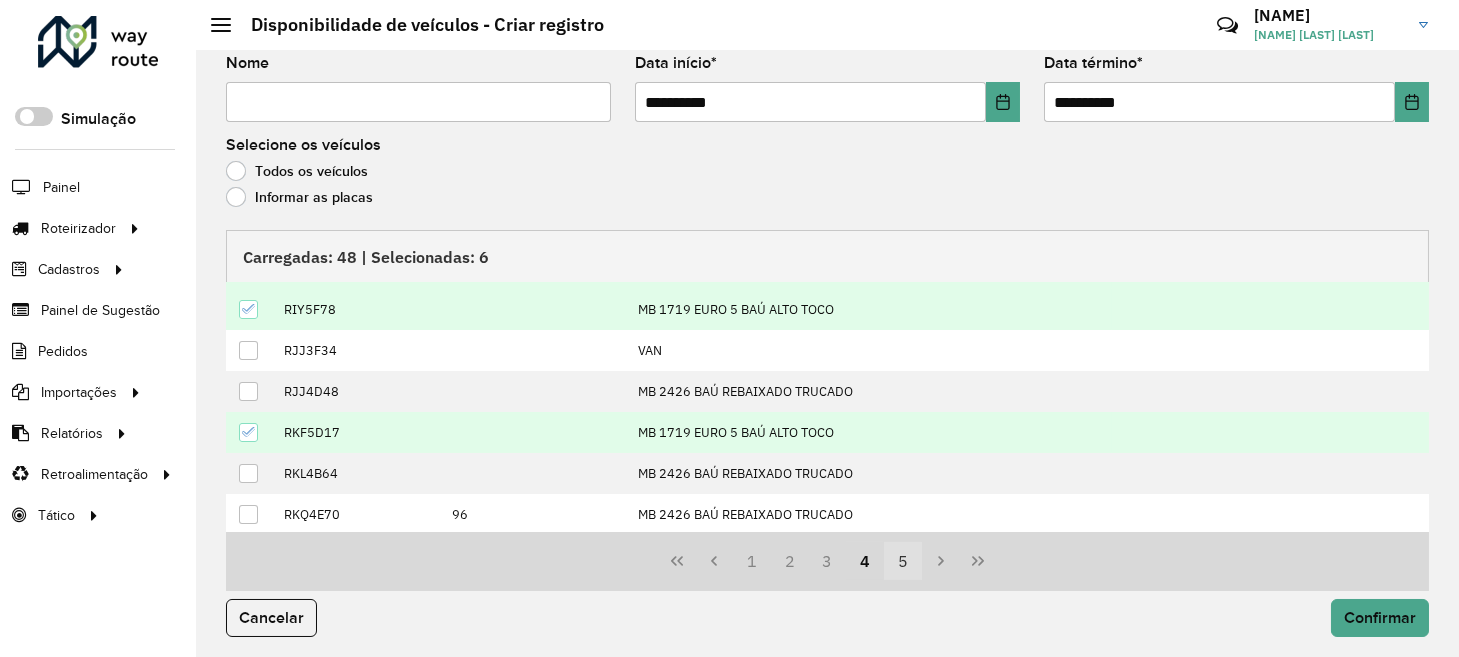 click on "5" at bounding box center (903, 561) 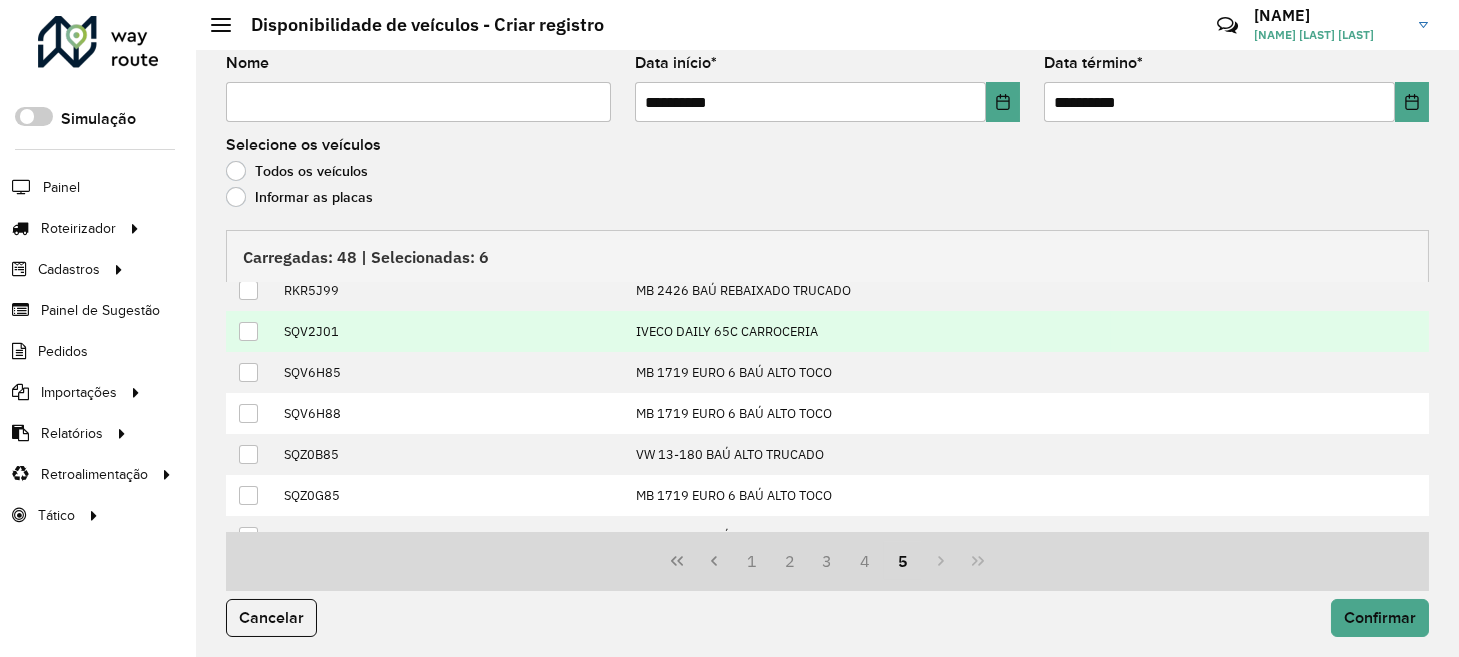 scroll, scrollTop: 0, scrollLeft: 0, axis: both 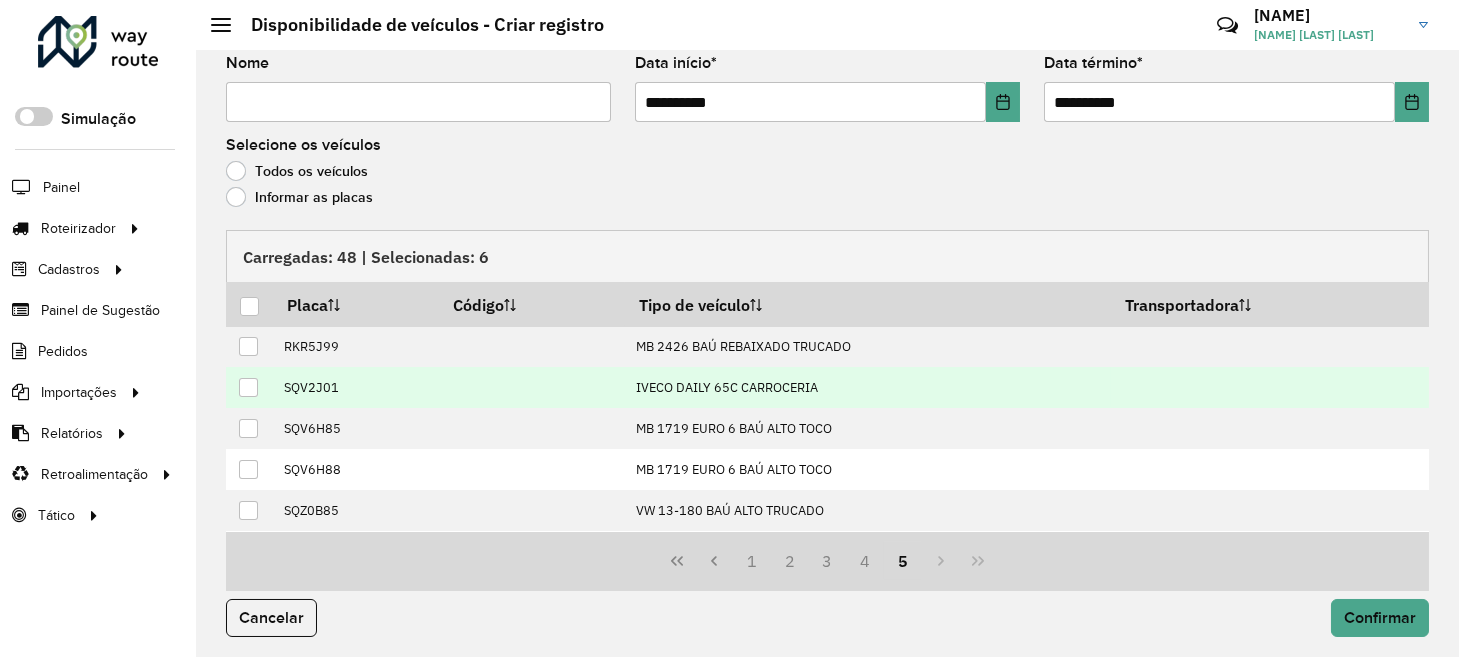 click at bounding box center (248, 387) 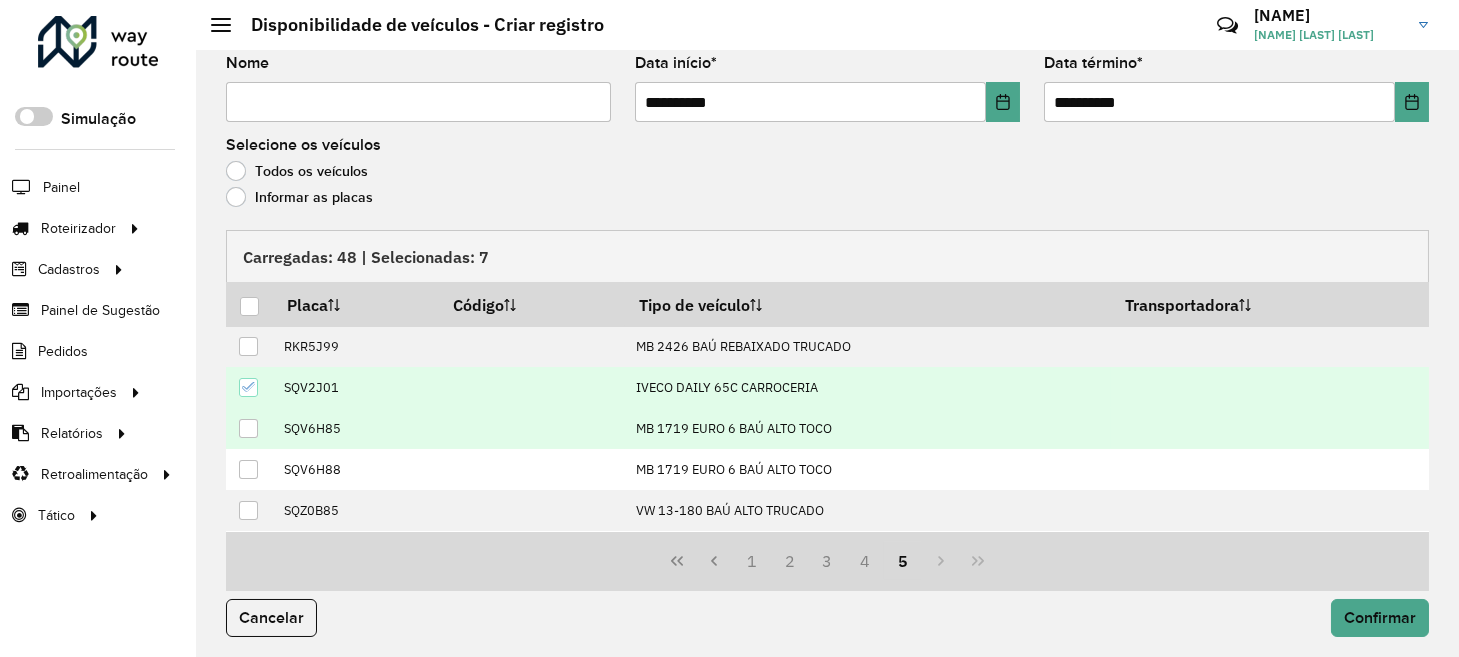 click at bounding box center [248, 428] 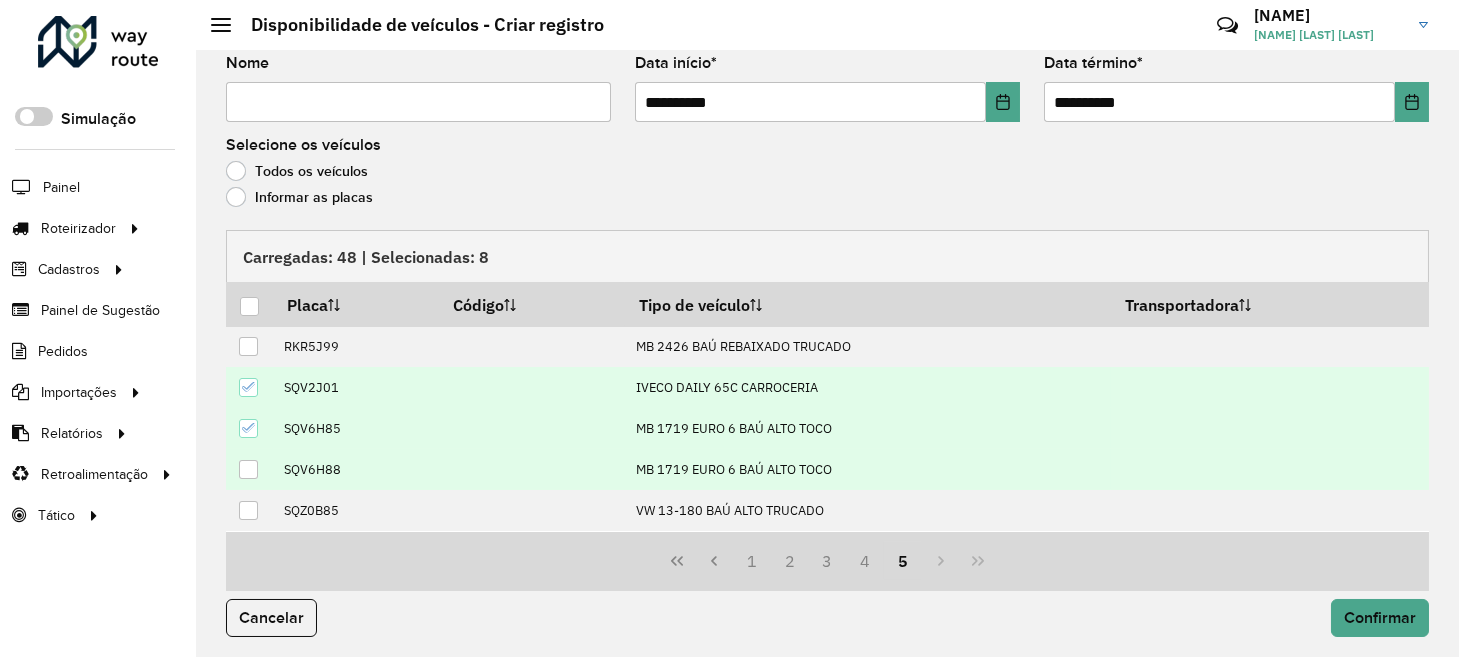 click at bounding box center (248, 469) 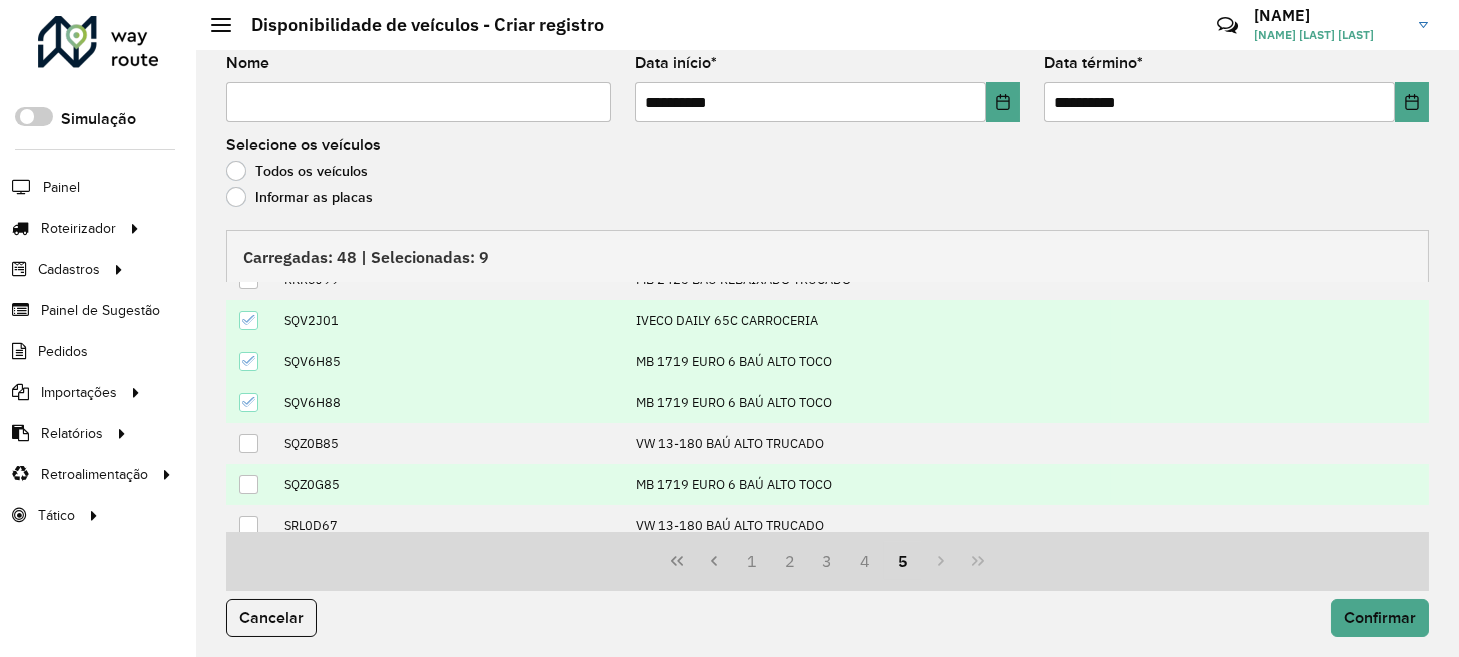 scroll, scrollTop: 99, scrollLeft: 0, axis: vertical 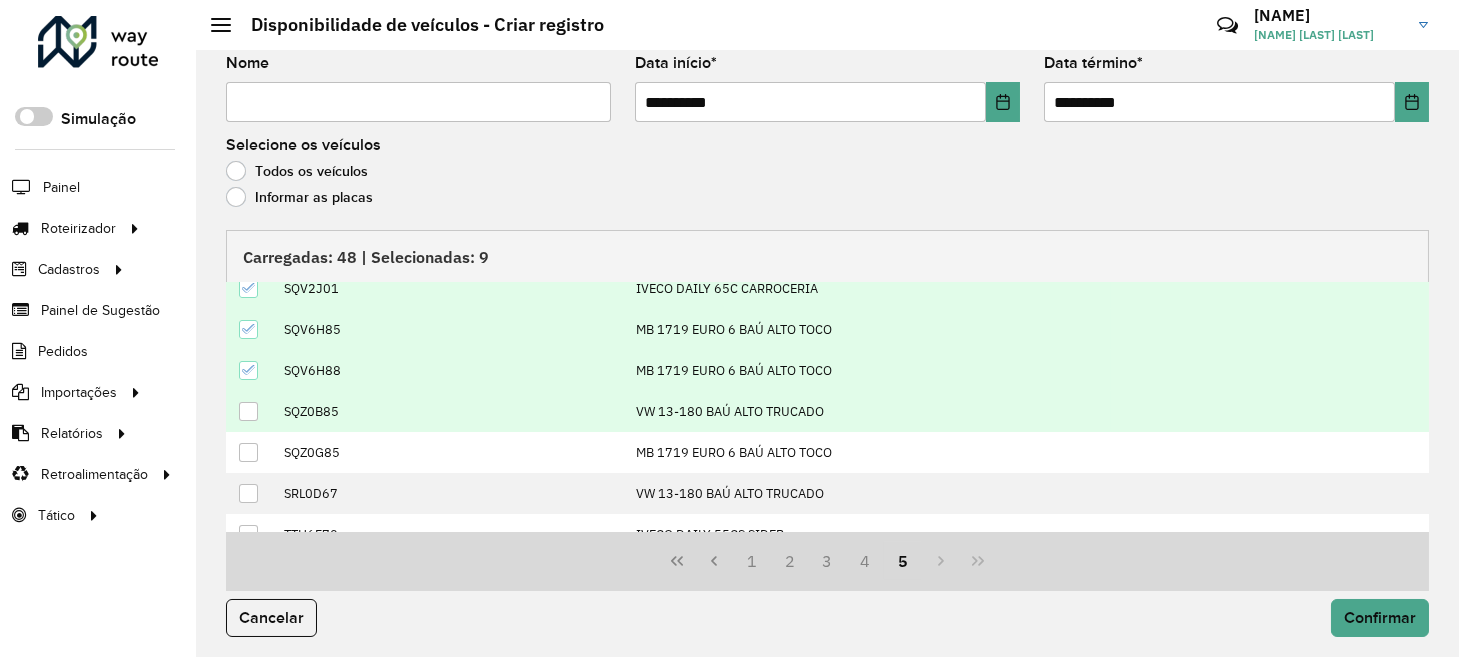click at bounding box center (248, 411) 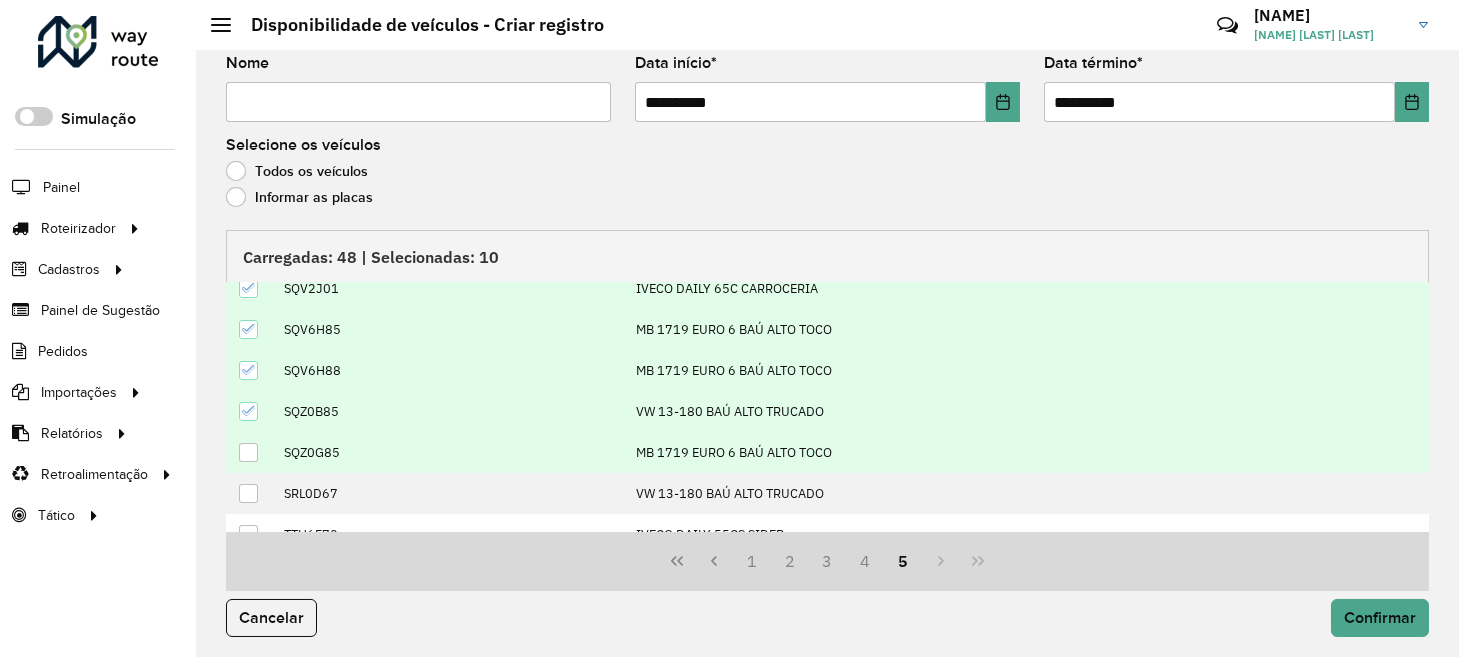 click at bounding box center (248, 452) 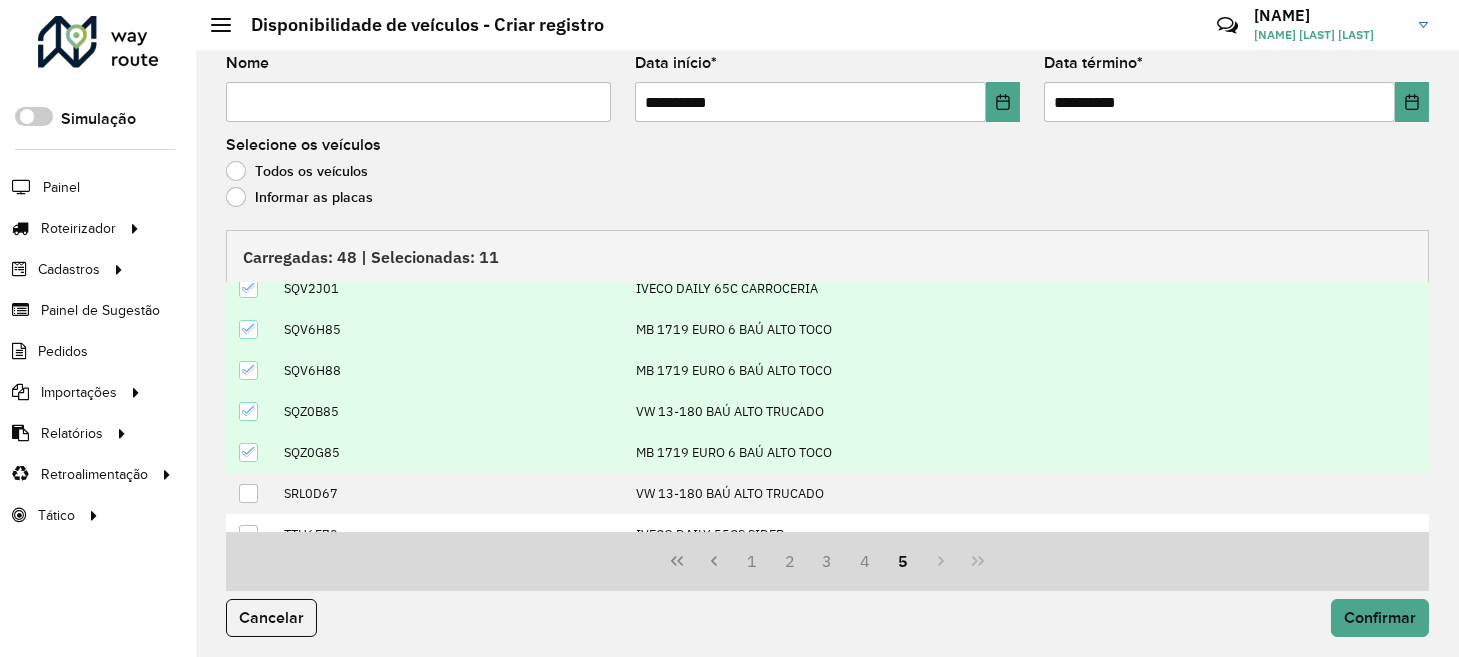 scroll, scrollTop: 119, scrollLeft: 0, axis: vertical 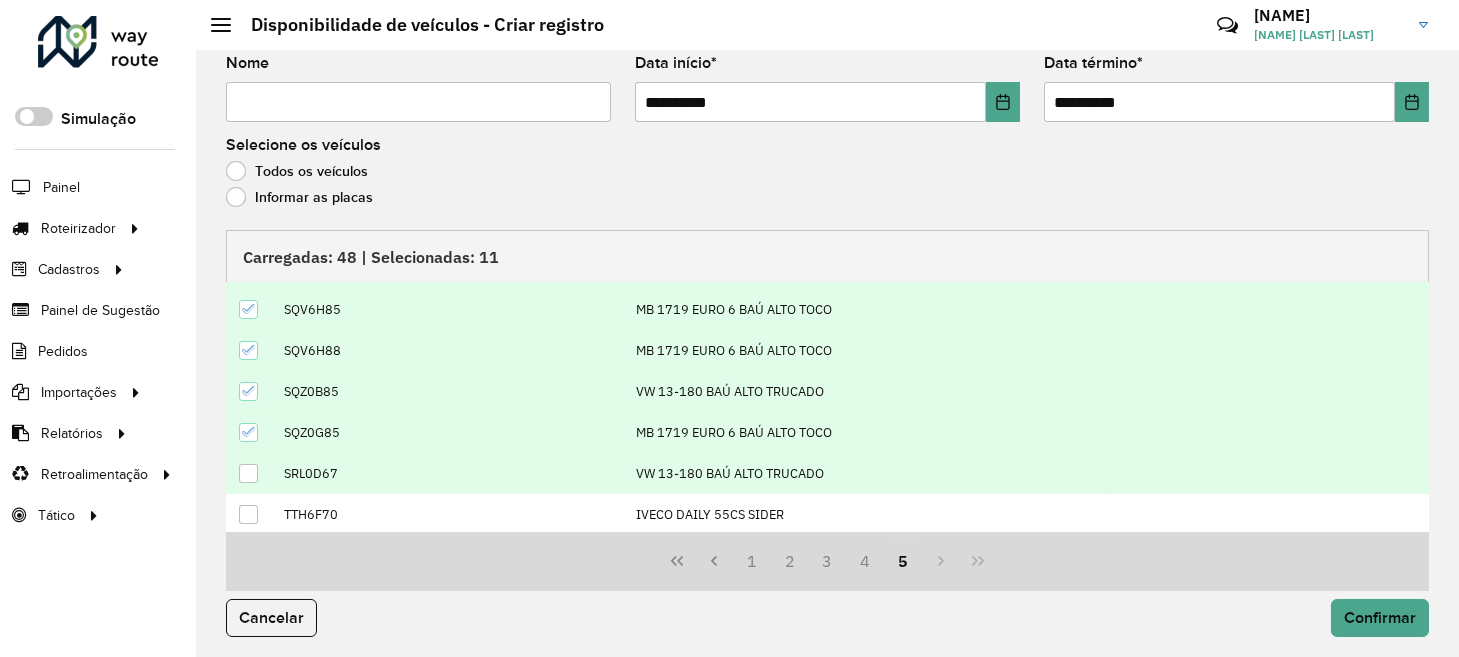 click at bounding box center (248, 473) 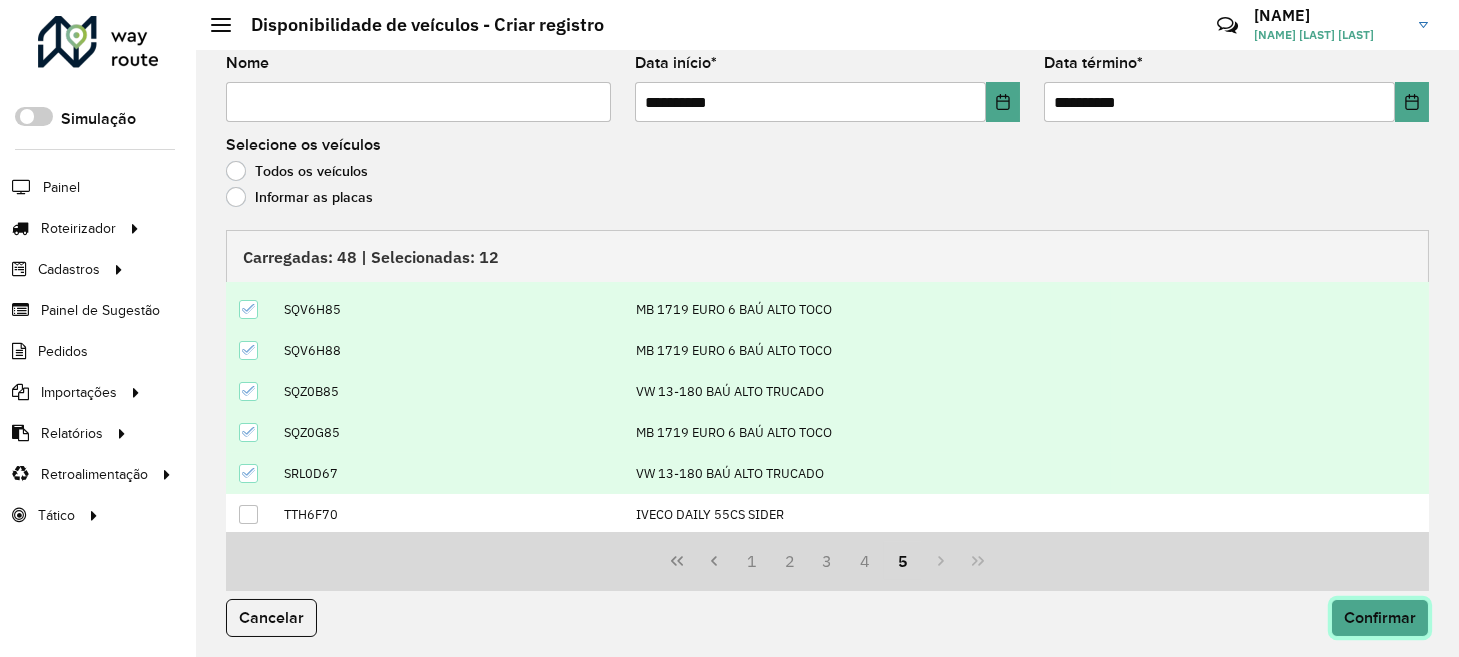 click on "Confirmar" 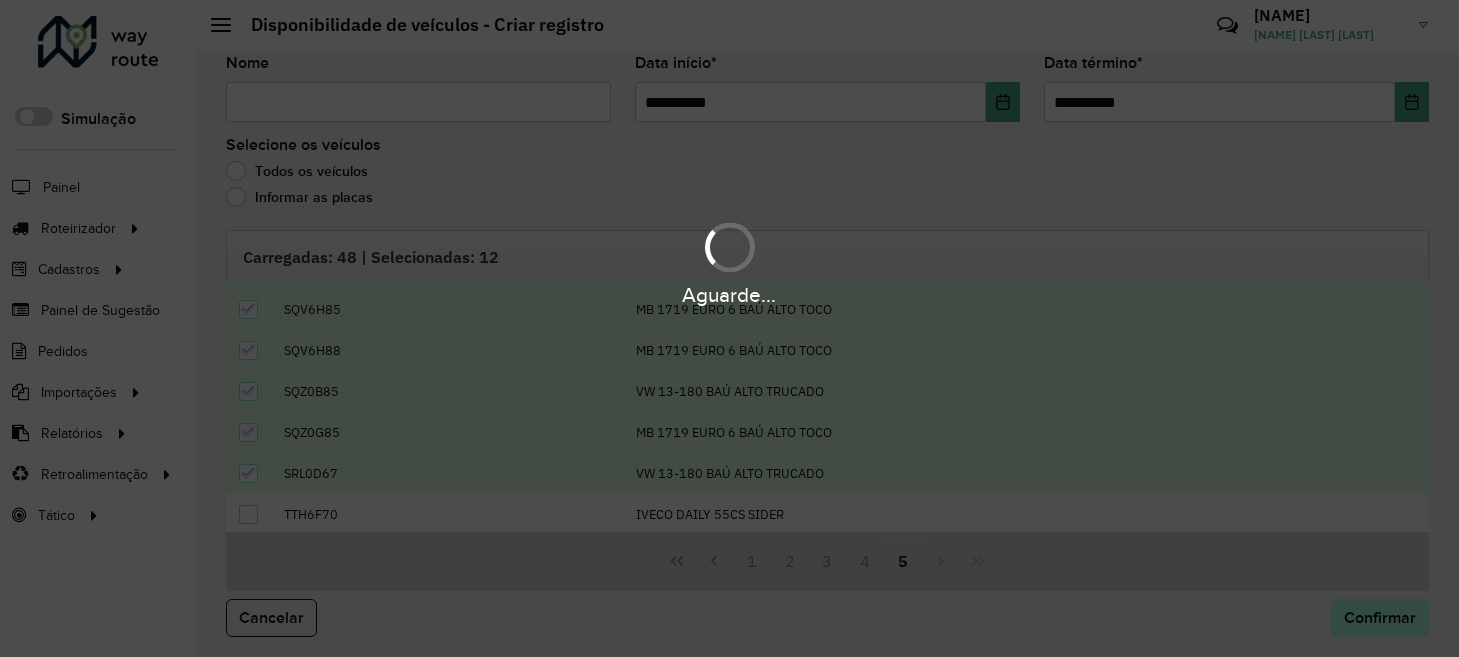 scroll, scrollTop: 0, scrollLeft: 0, axis: both 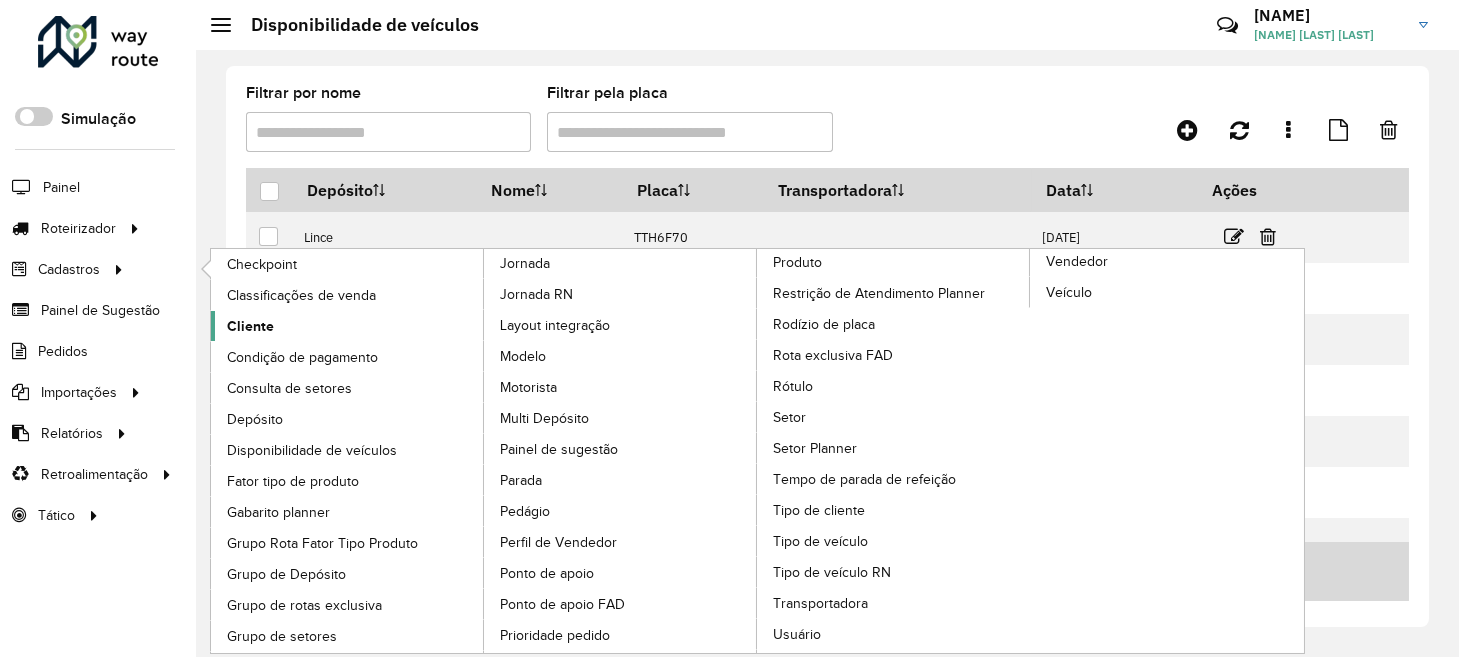 click on "Cliente" 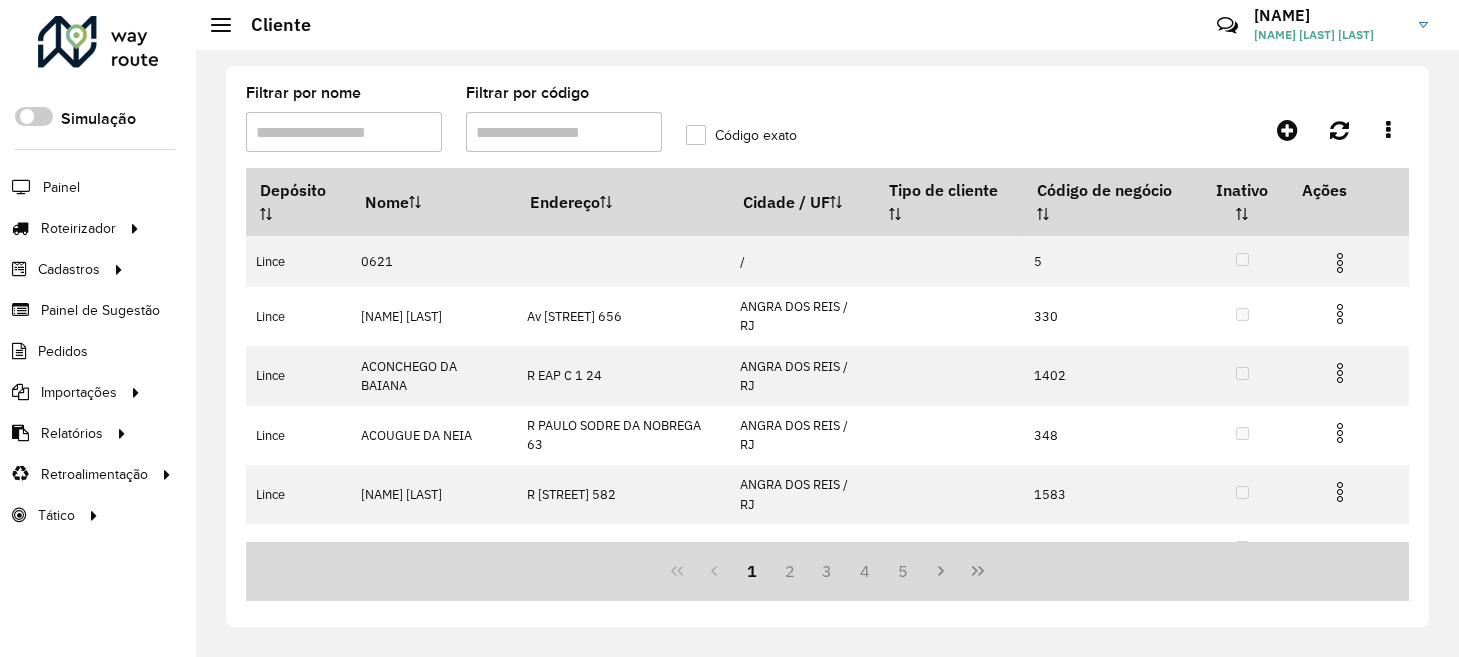 click on "Filtrar por código" at bounding box center (564, 132) 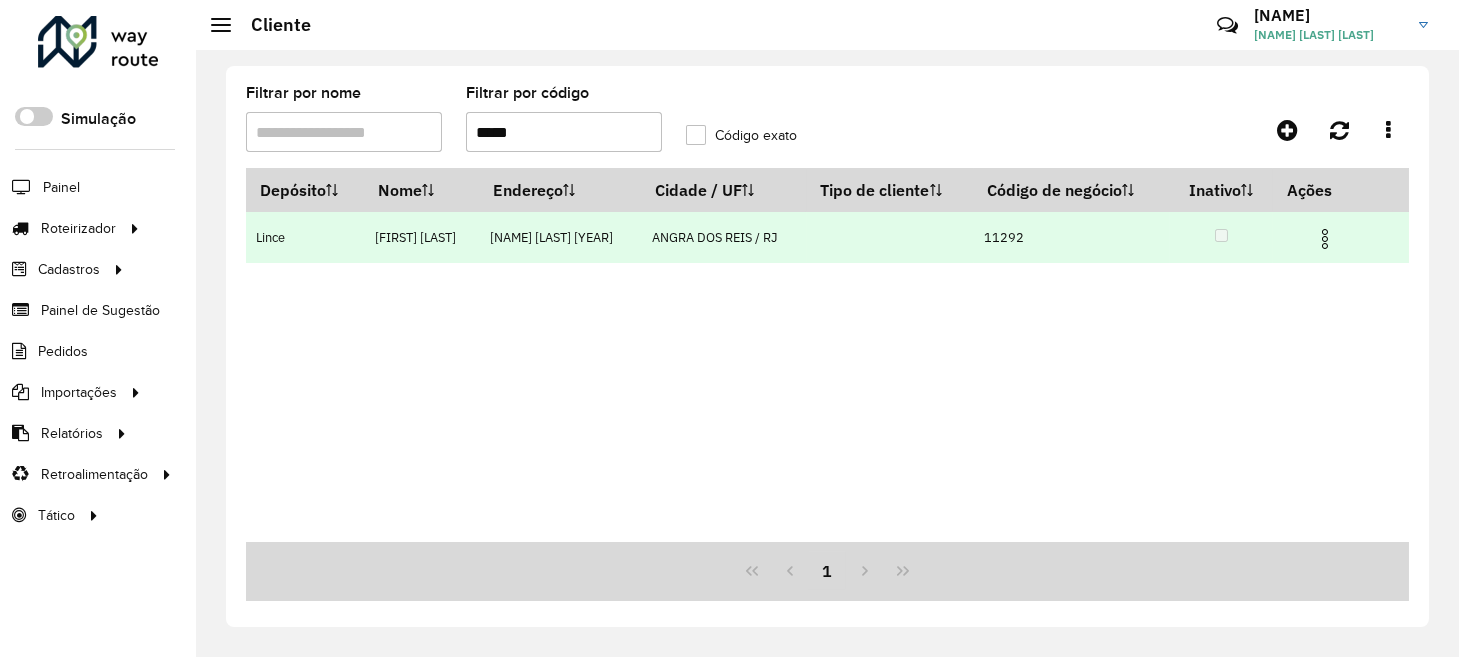 type on "*****" 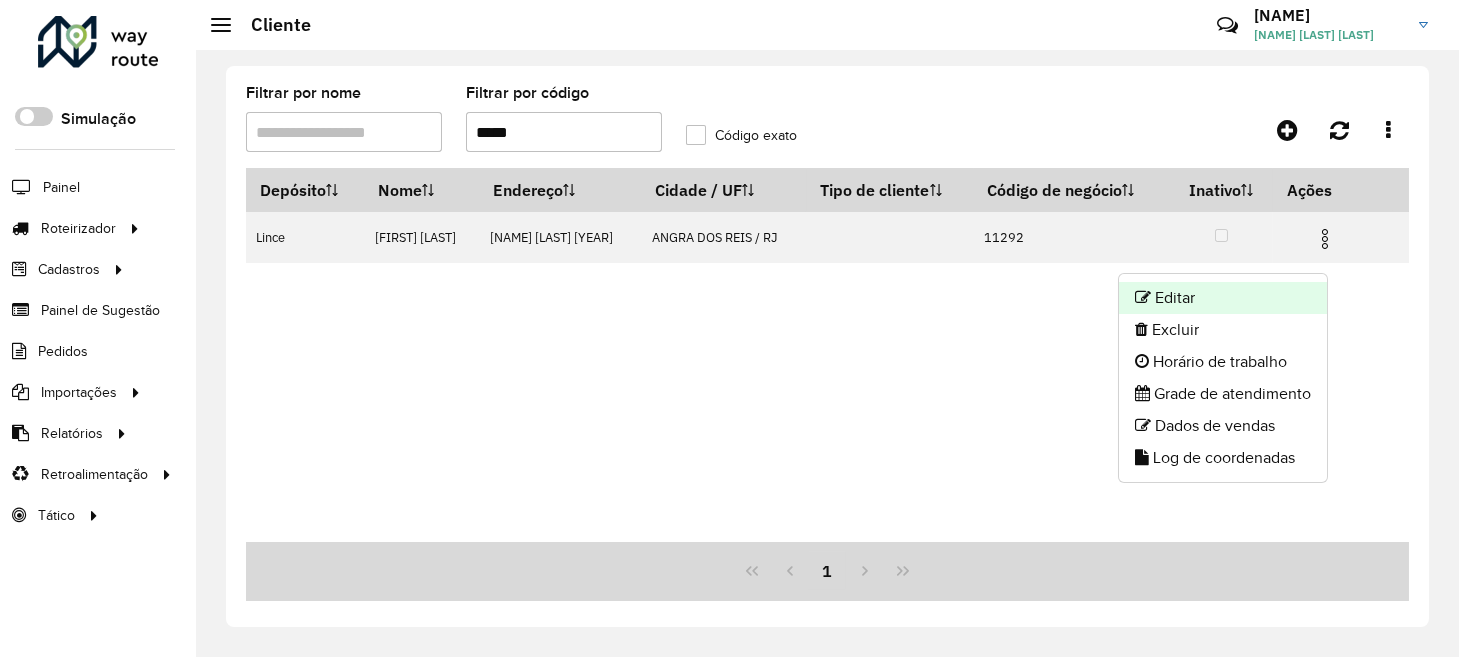 click on "Editar" 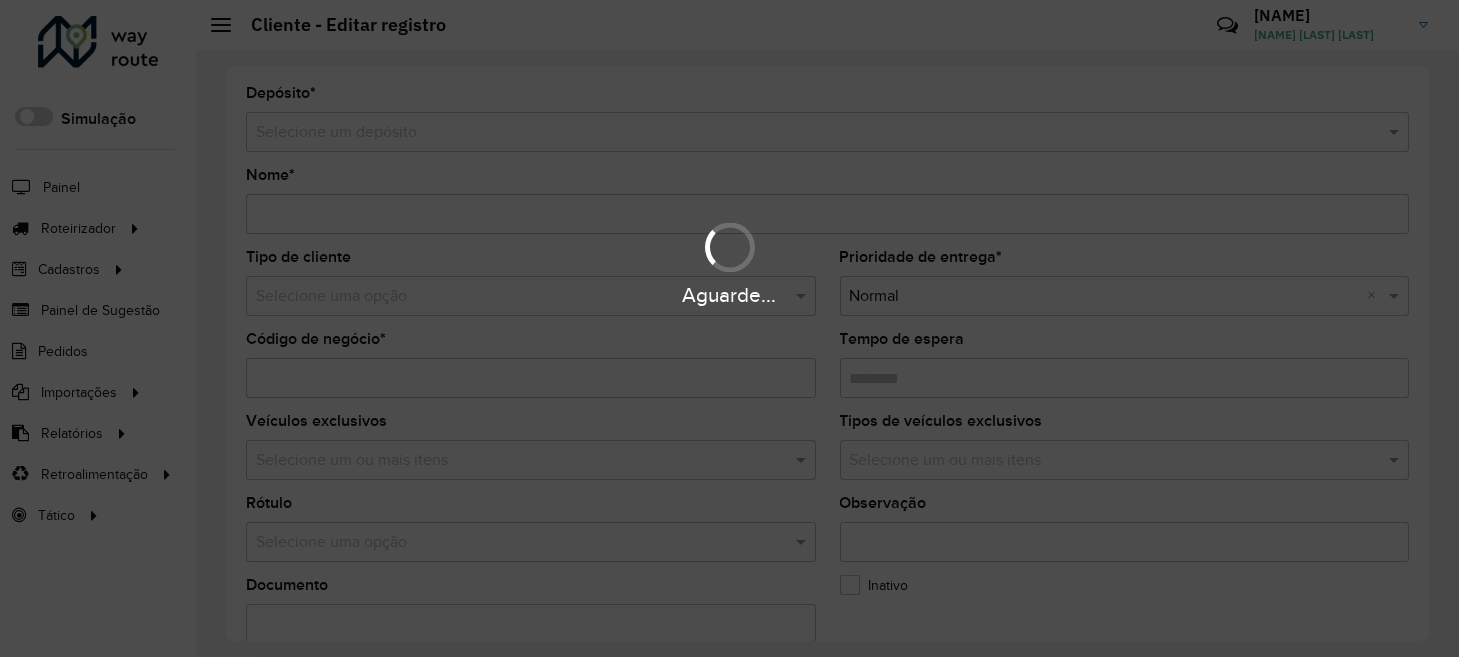 type on "**********" 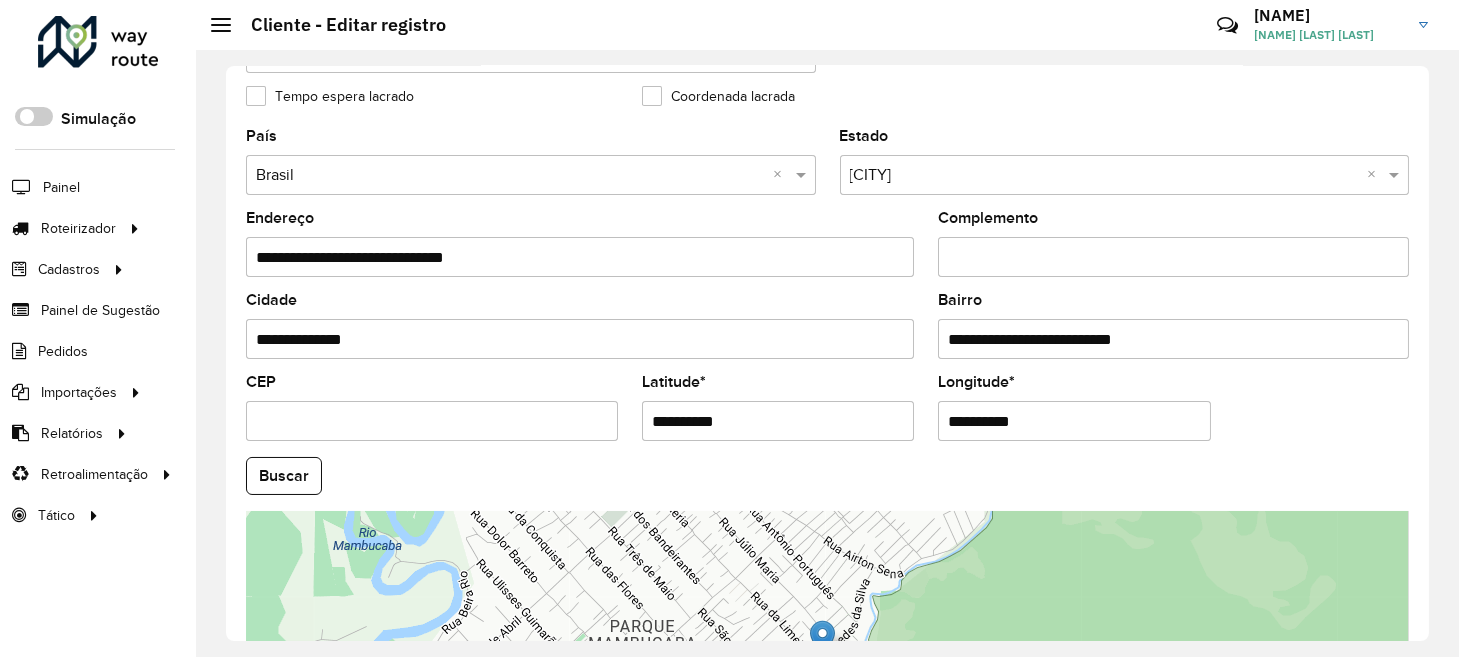scroll, scrollTop: 600, scrollLeft: 0, axis: vertical 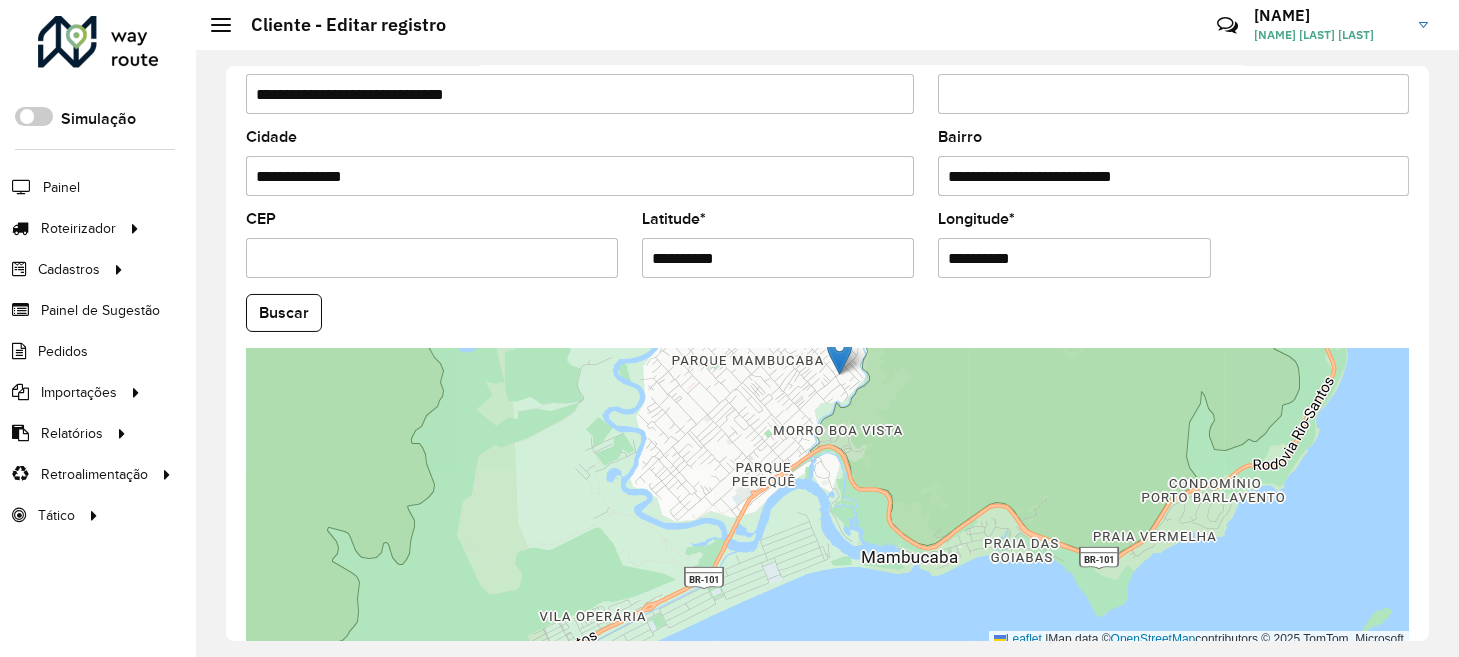 drag, startPoint x: 928, startPoint y: 620, endPoint x: 882, endPoint y: 541, distance: 91.416626 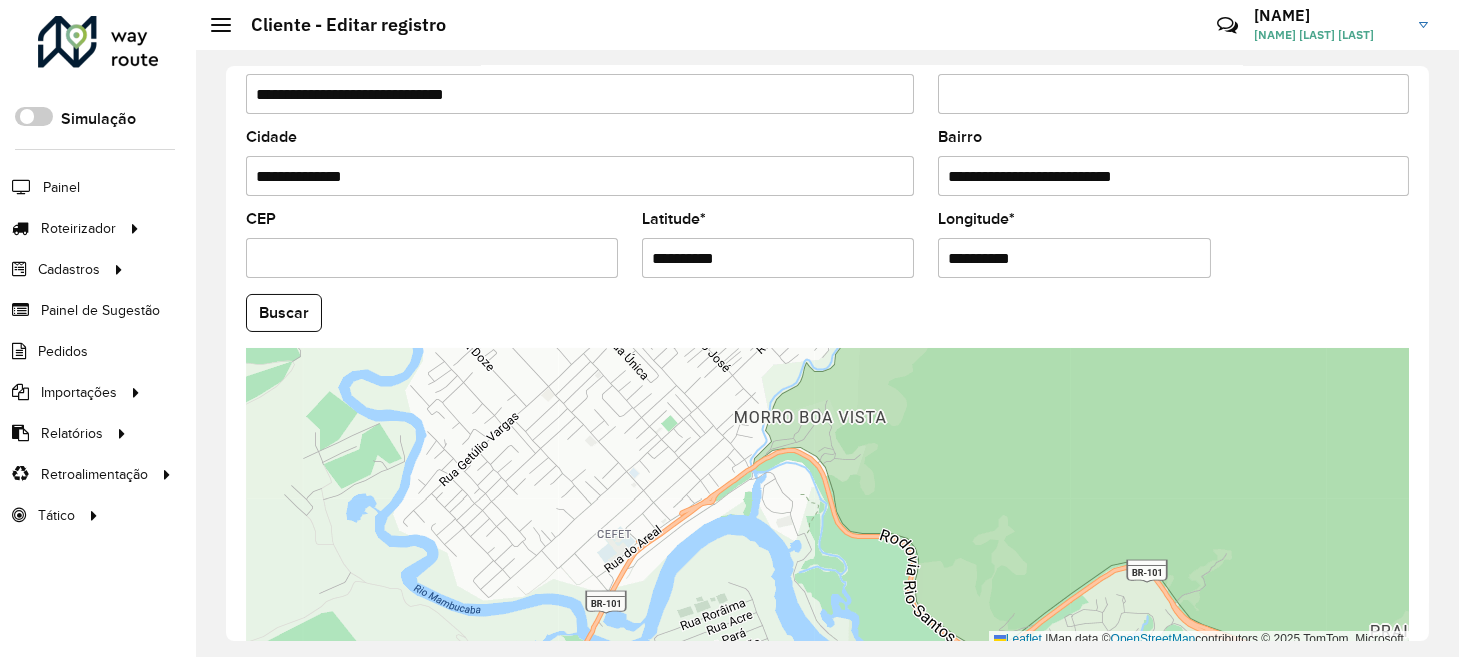 drag, startPoint x: 804, startPoint y: 379, endPoint x: 810, endPoint y: 576, distance: 197.09135 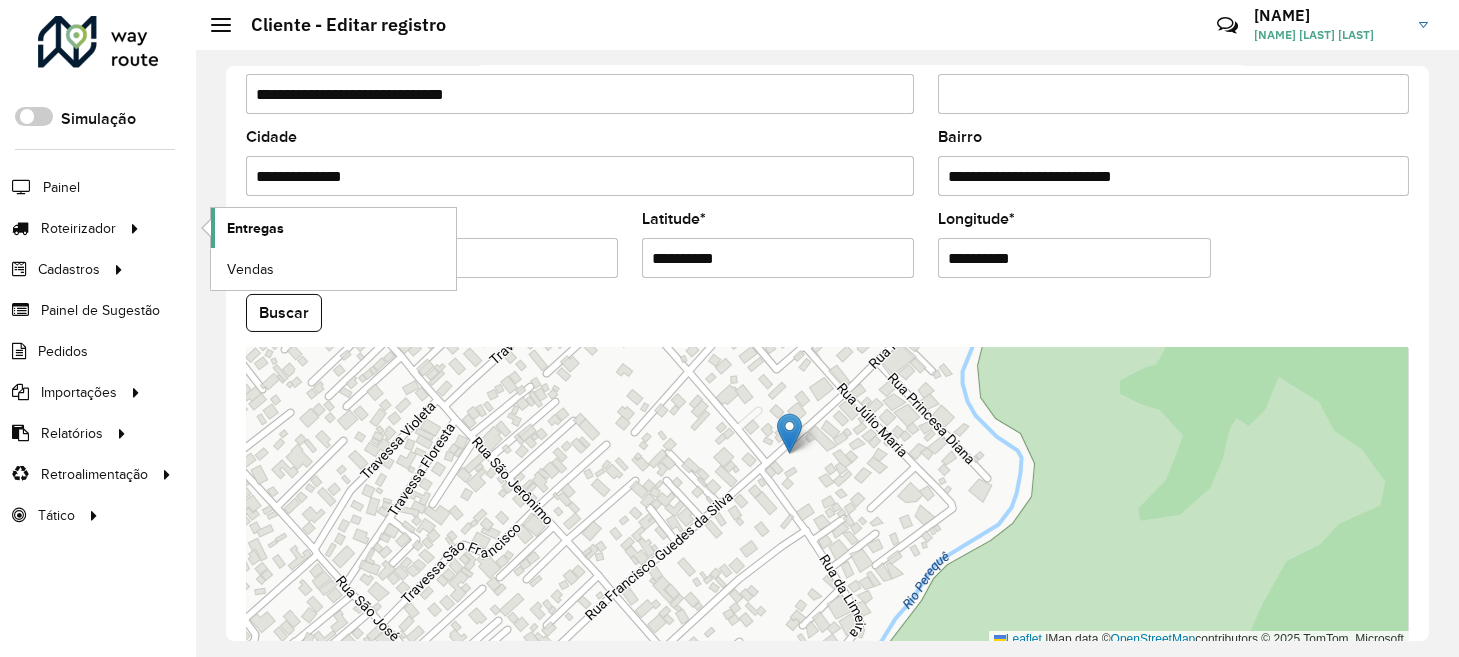 click on "Entregas" 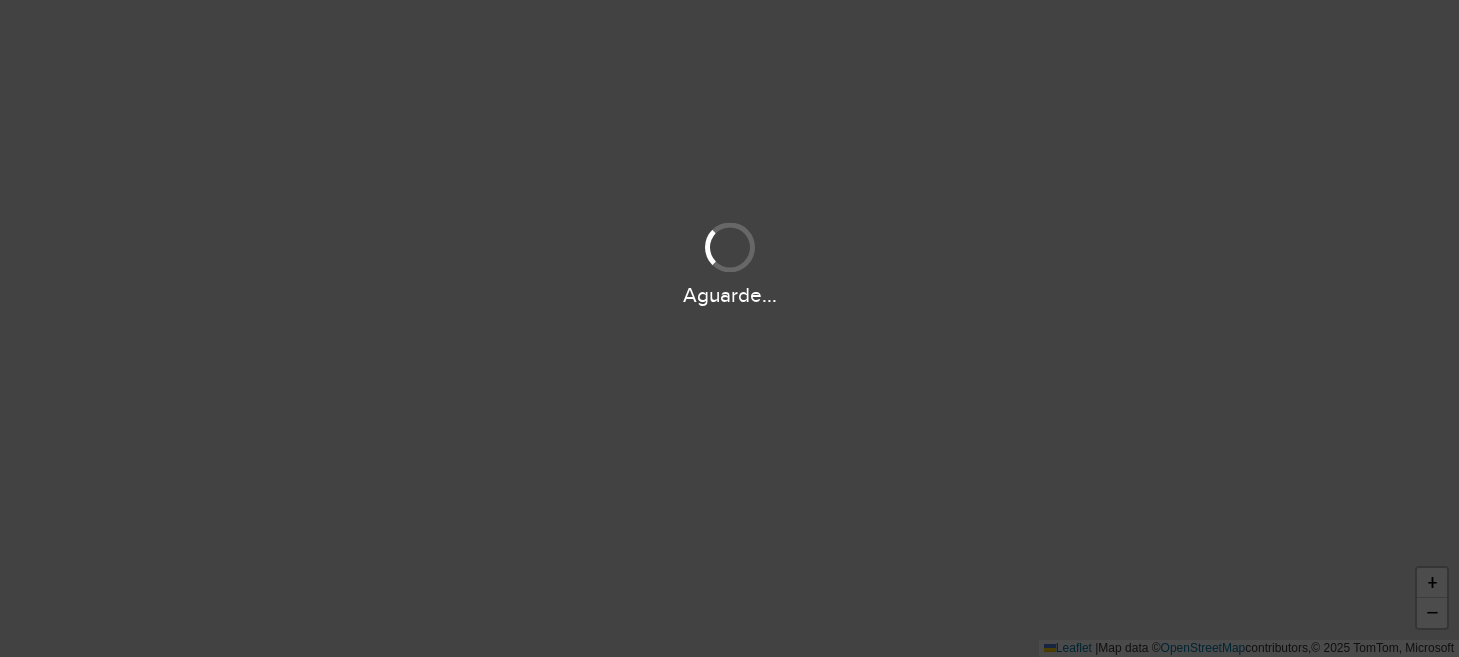 scroll, scrollTop: 0, scrollLeft: 0, axis: both 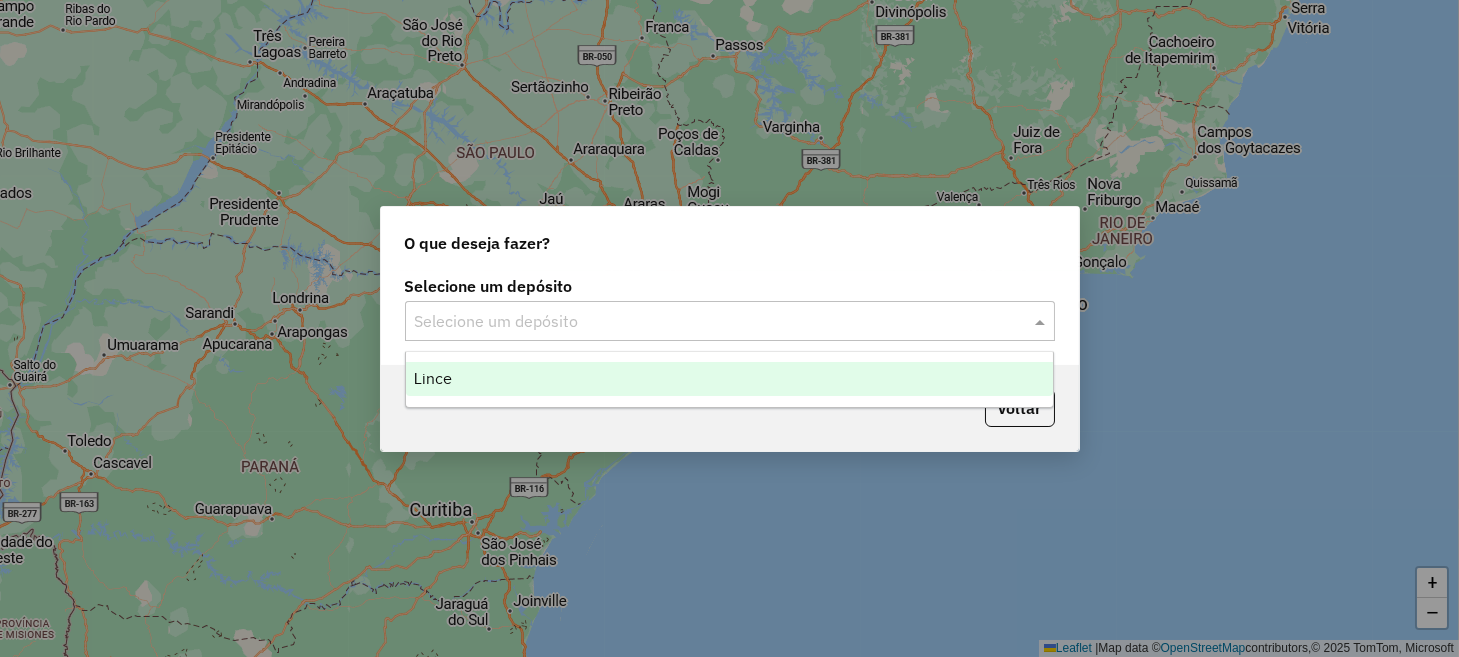 click 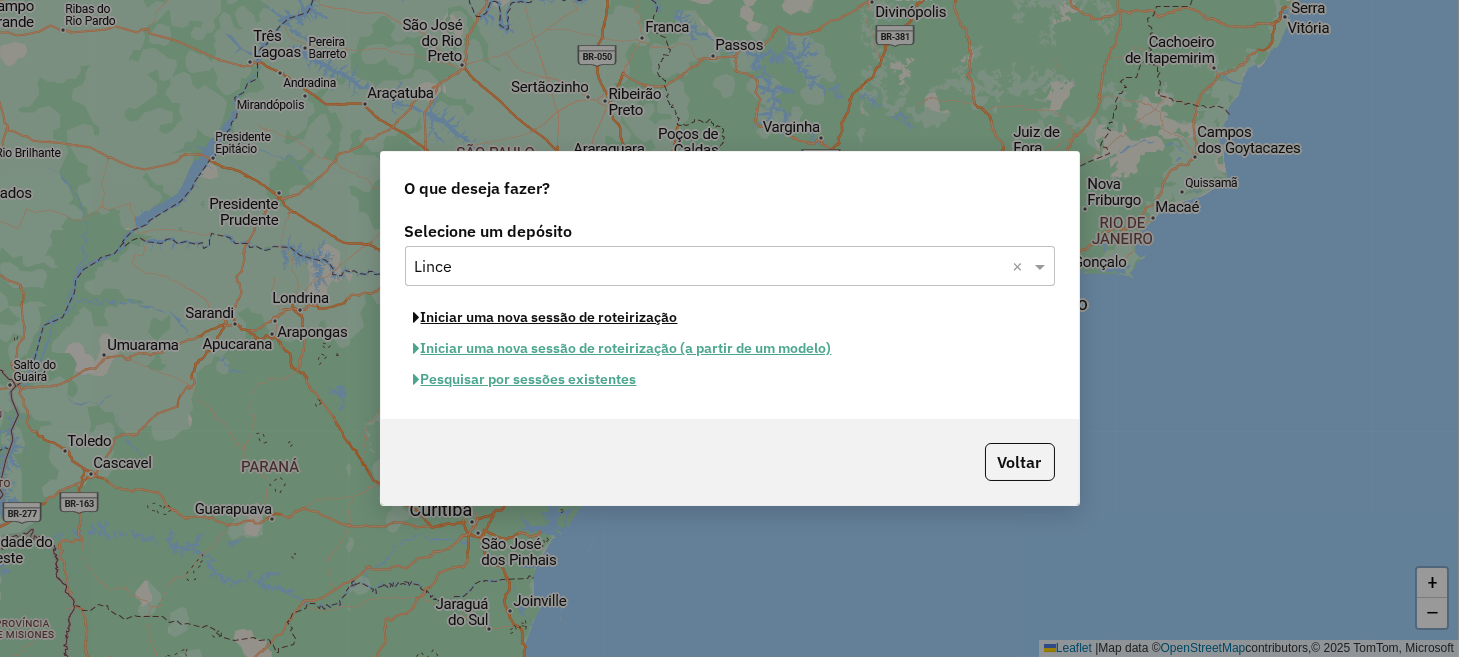 click on "Iniciar uma nova sessão de roteirização" 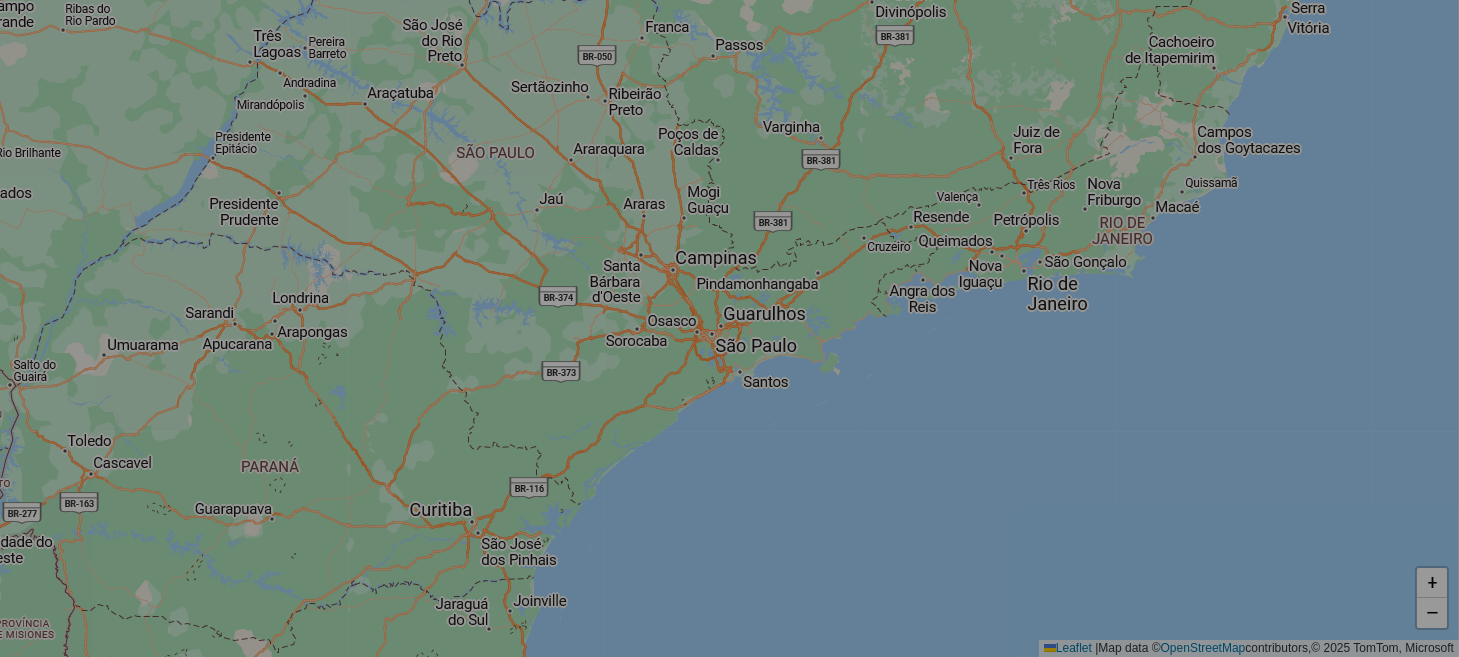 select on "*" 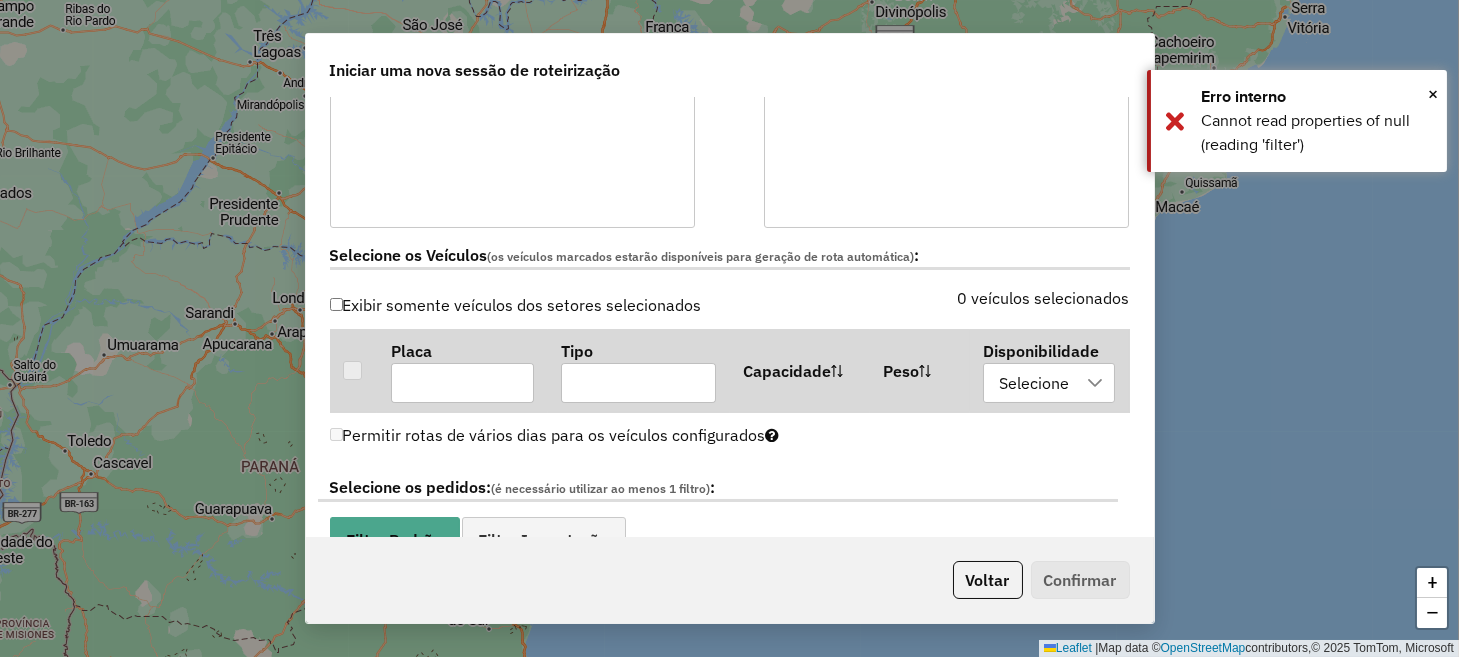 scroll, scrollTop: 600, scrollLeft: 0, axis: vertical 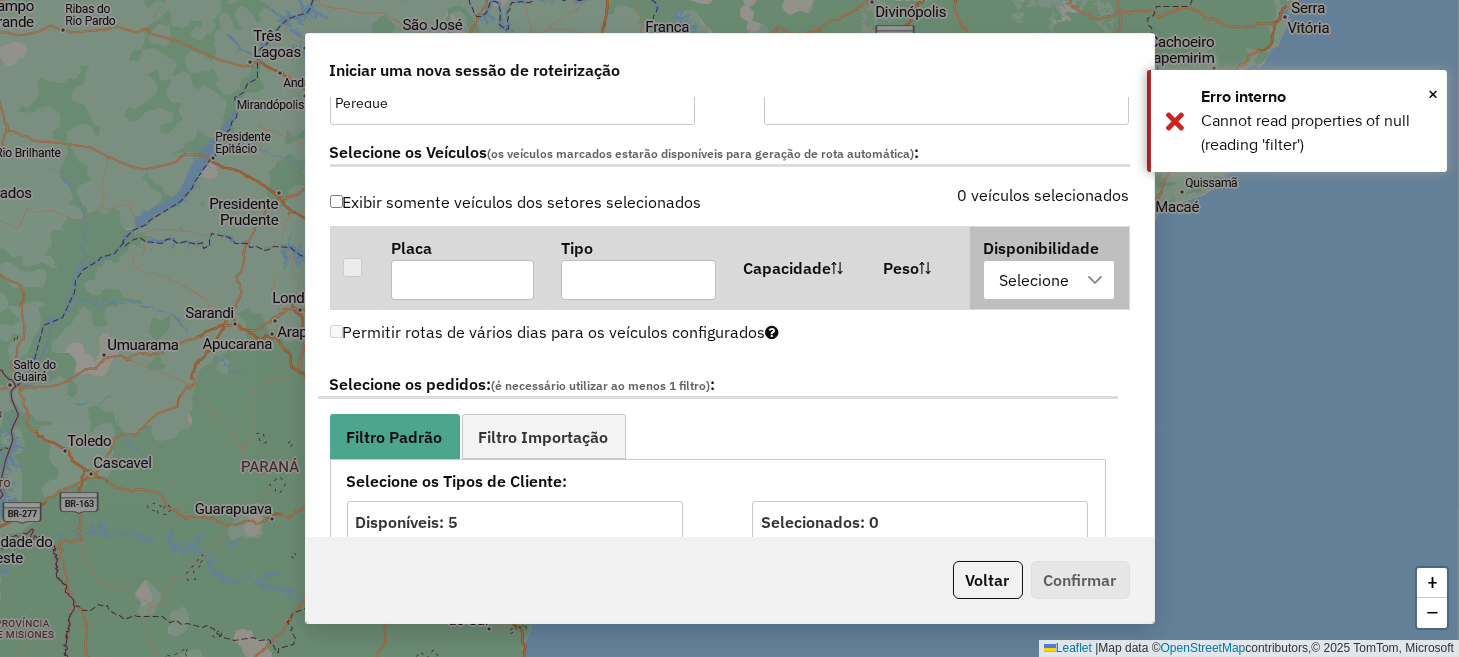 click 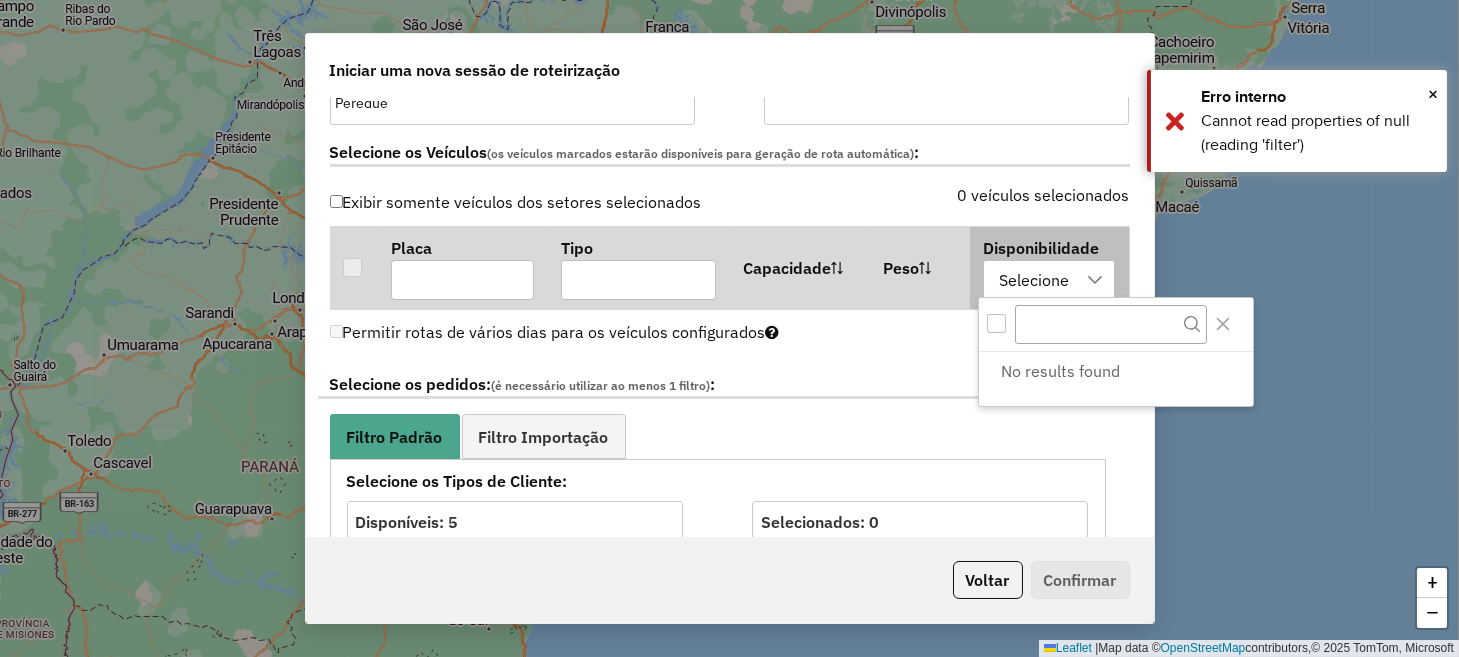 click 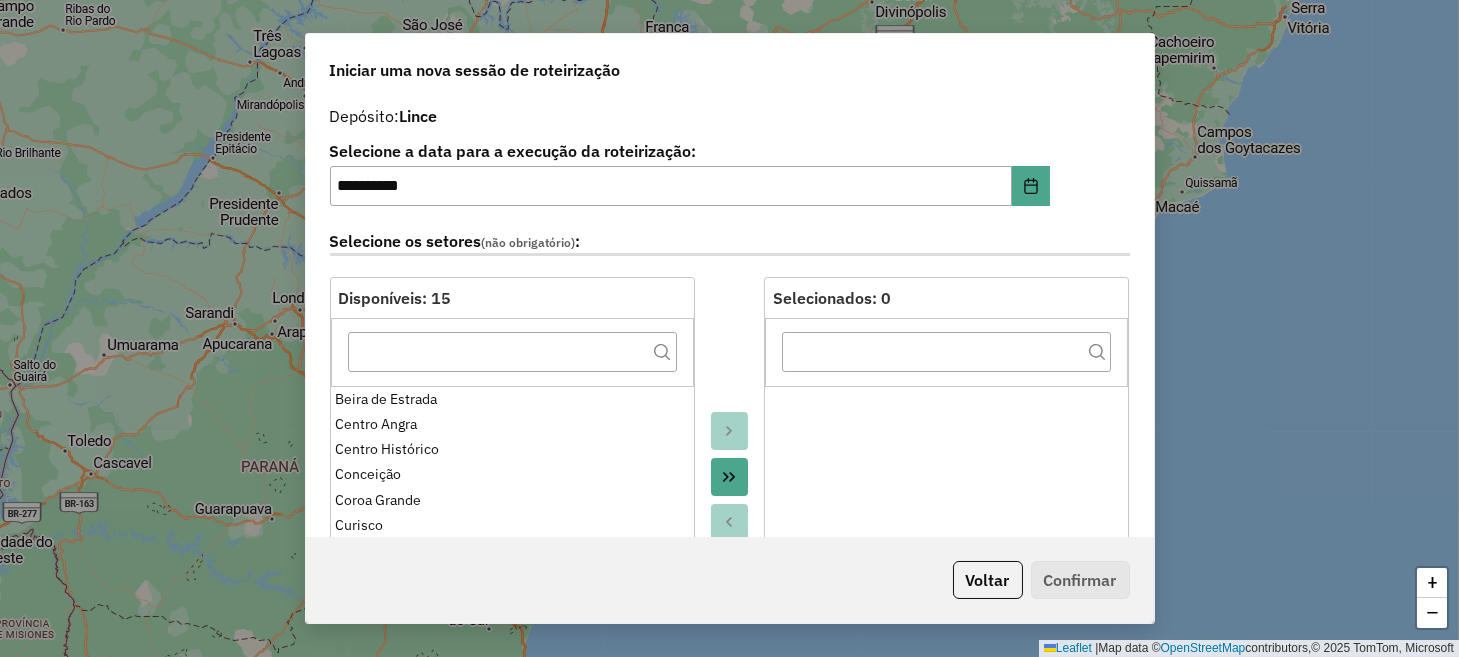 scroll, scrollTop: 0, scrollLeft: 0, axis: both 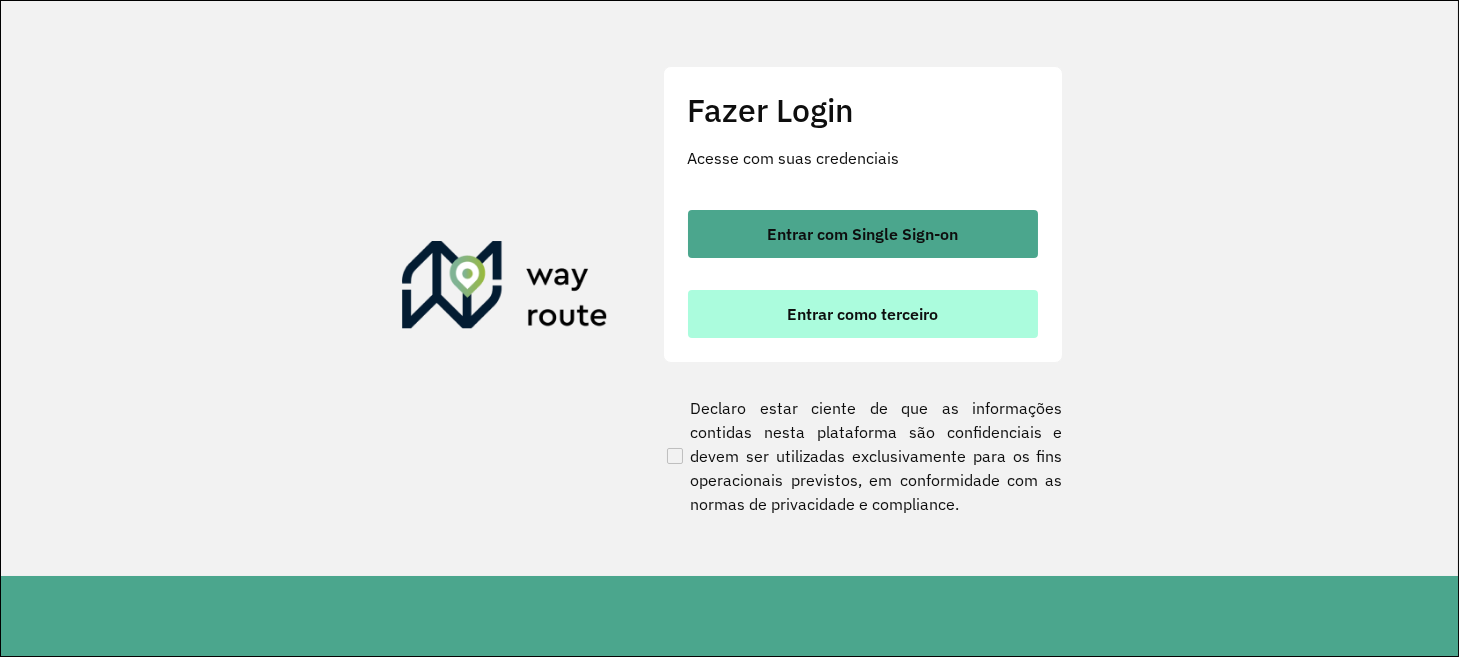 click on "Entrar como terceiro" at bounding box center [862, 314] 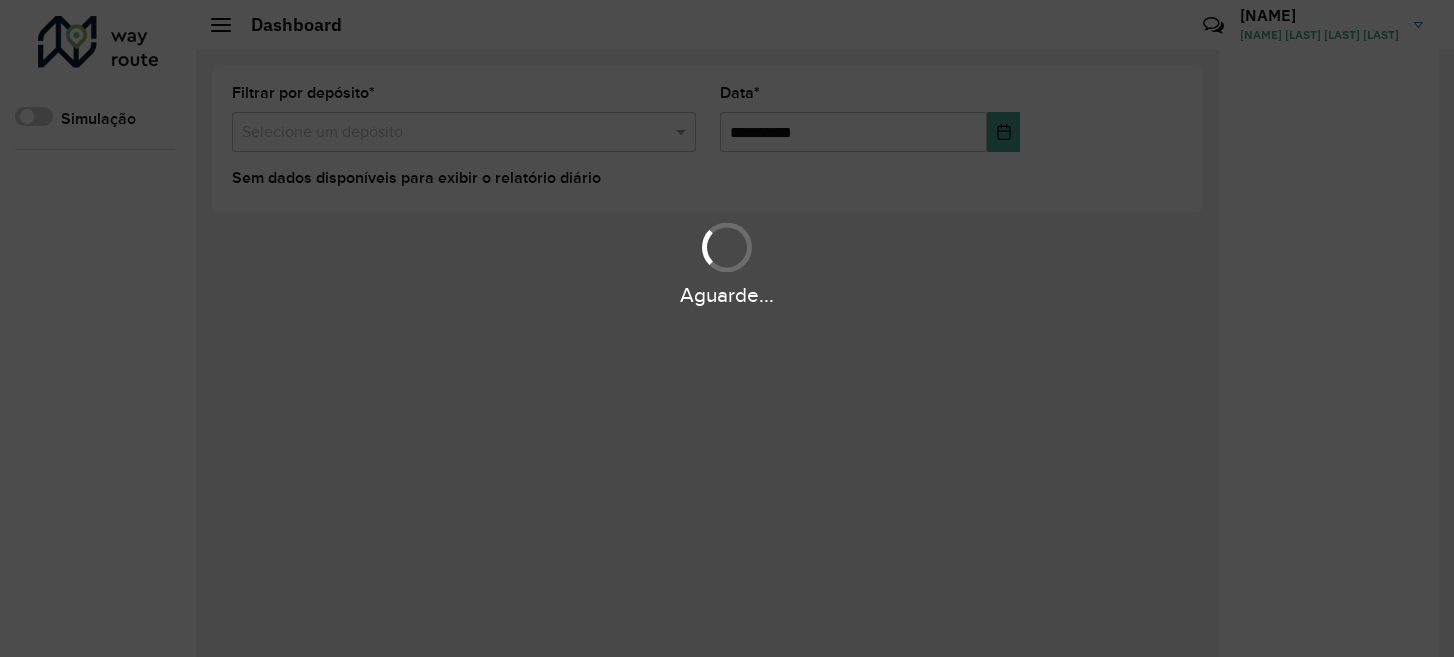 scroll, scrollTop: 0, scrollLeft: 0, axis: both 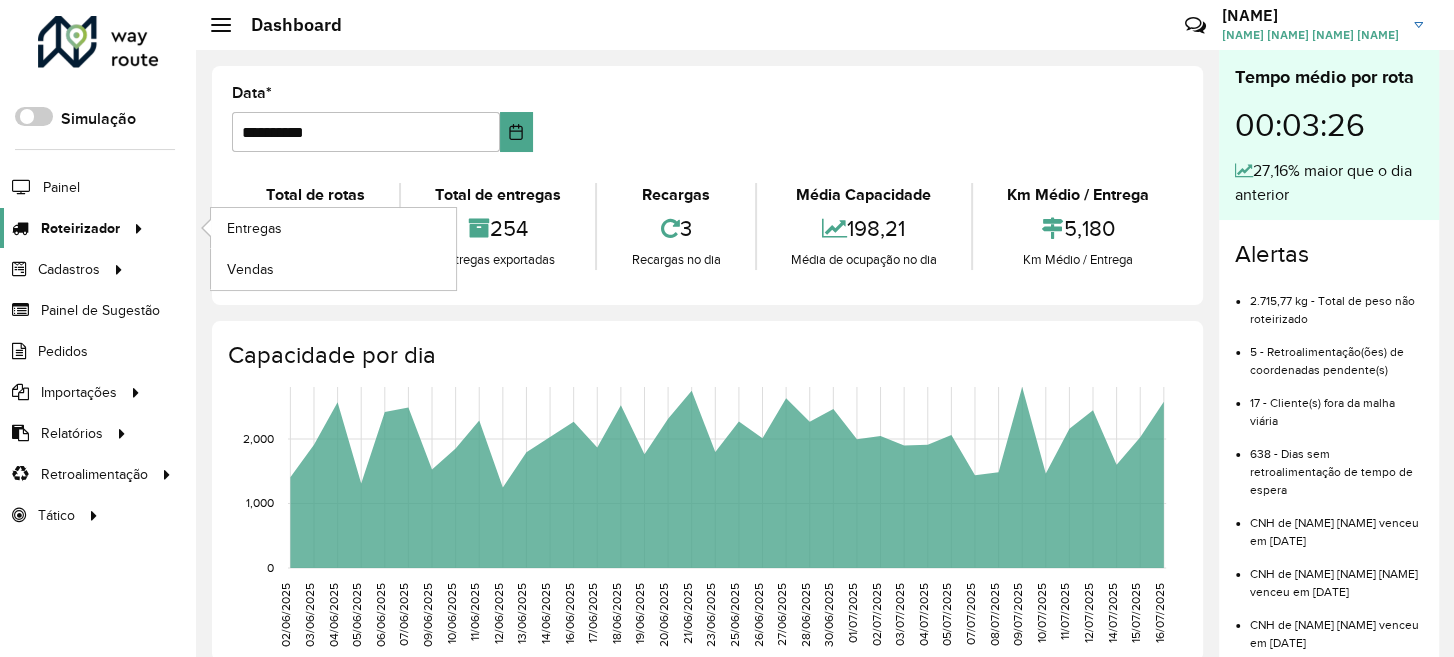 click 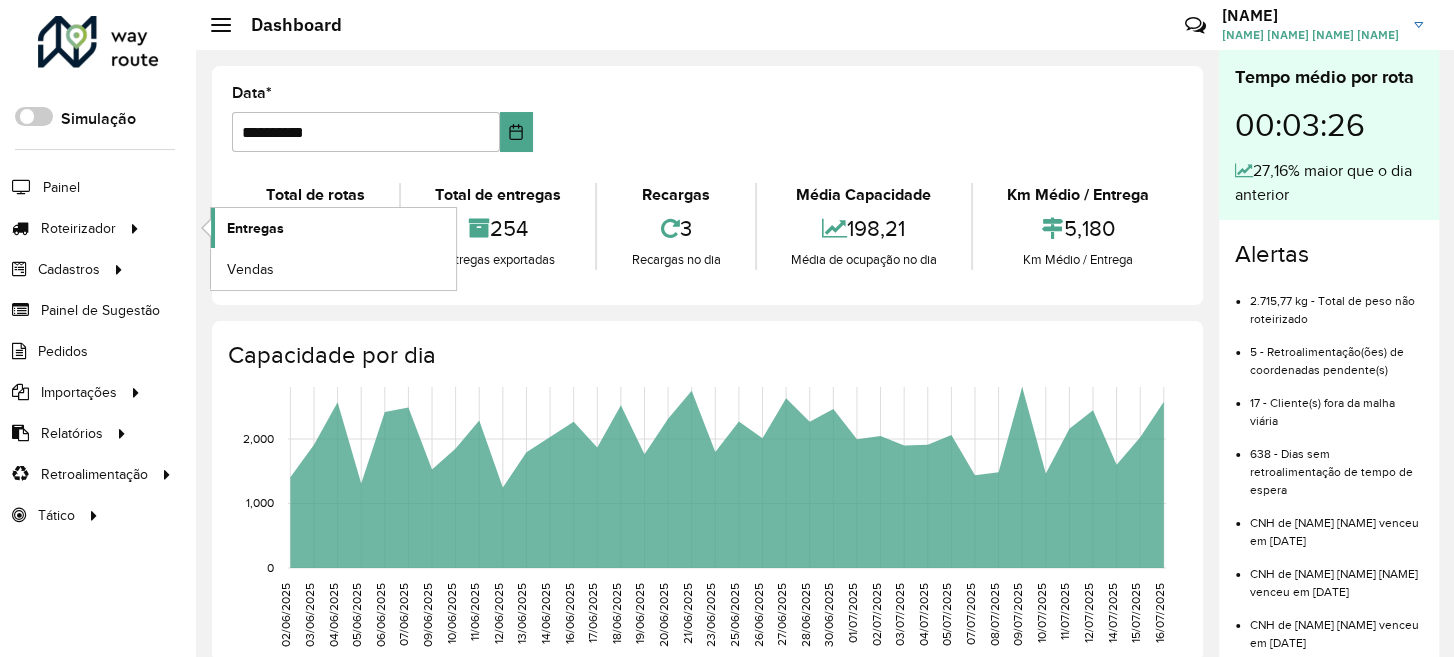 click on "Entregas" 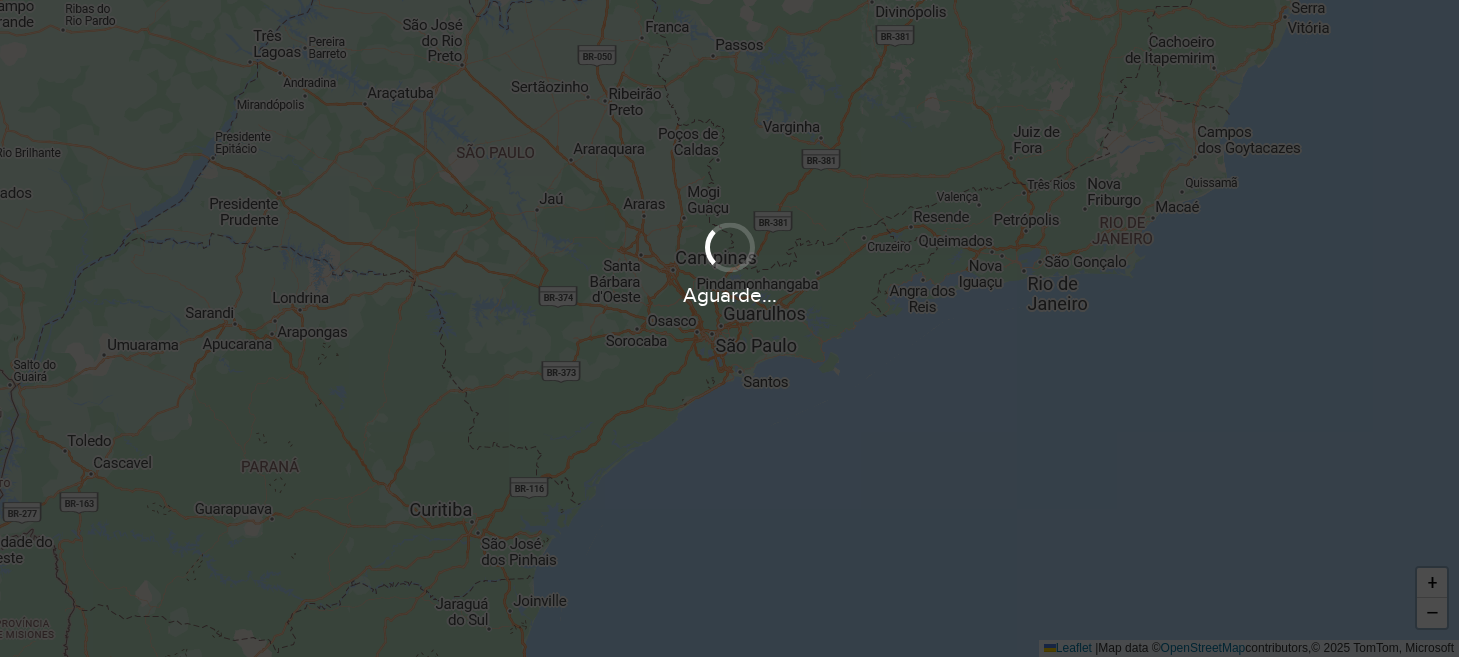 scroll, scrollTop: 0, scrollLeft: 0, axis: both 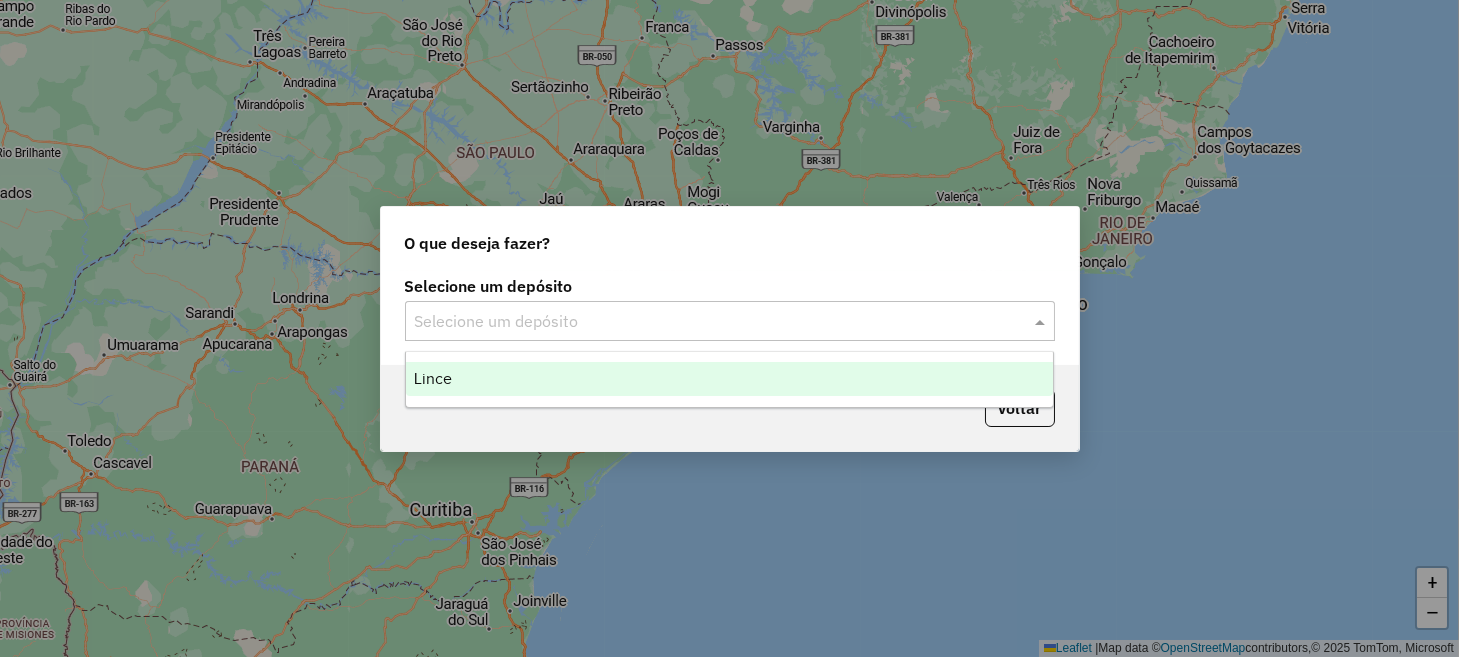 click 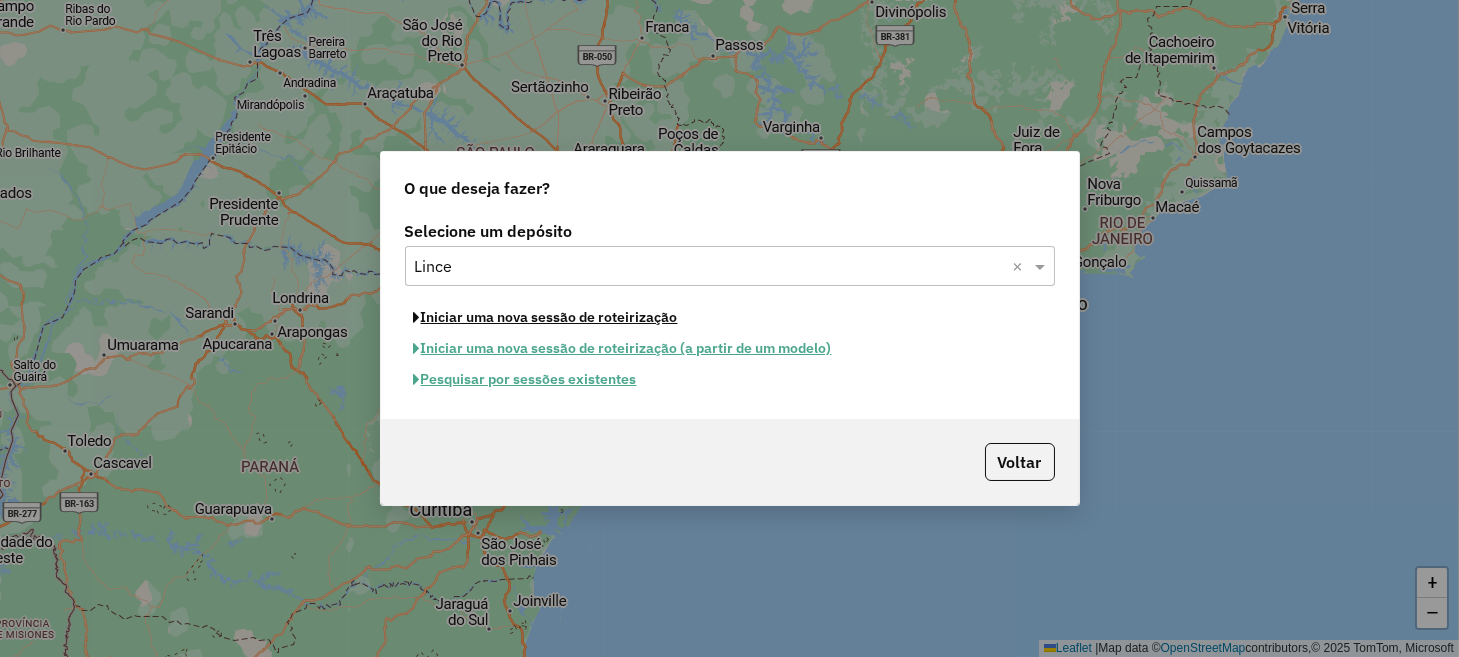 click on "Iniciar uma nova sessão de roteirização" 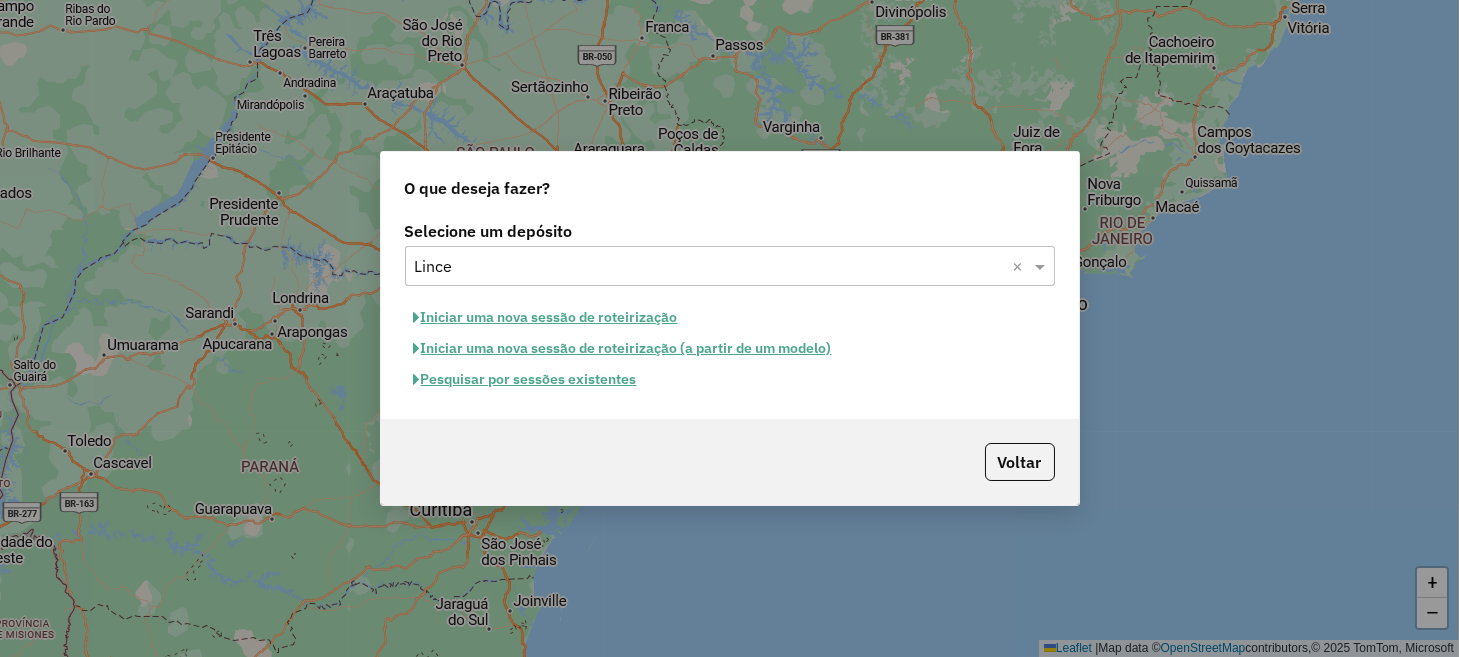 select on "*" 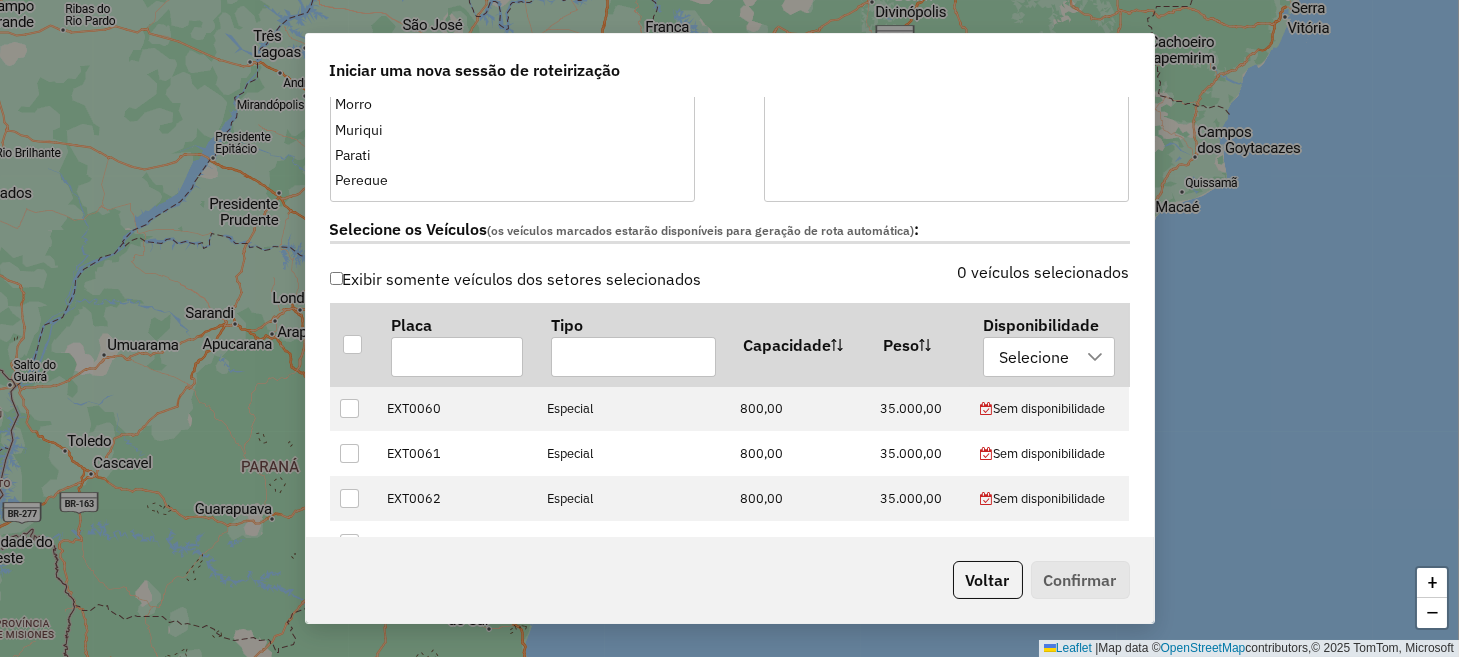 scroll, scrollTop: 600, scrollLeft: 0, axis: vertical 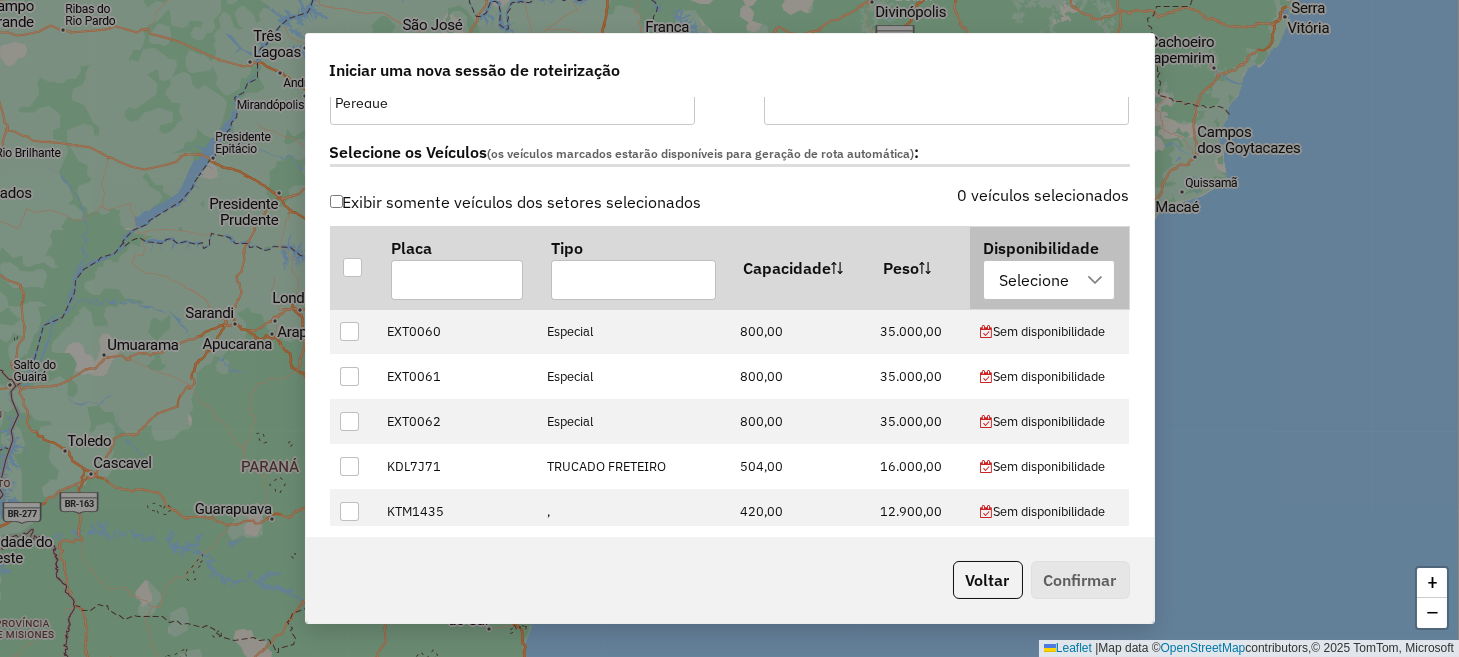 click at bounding box center (1095, 280) 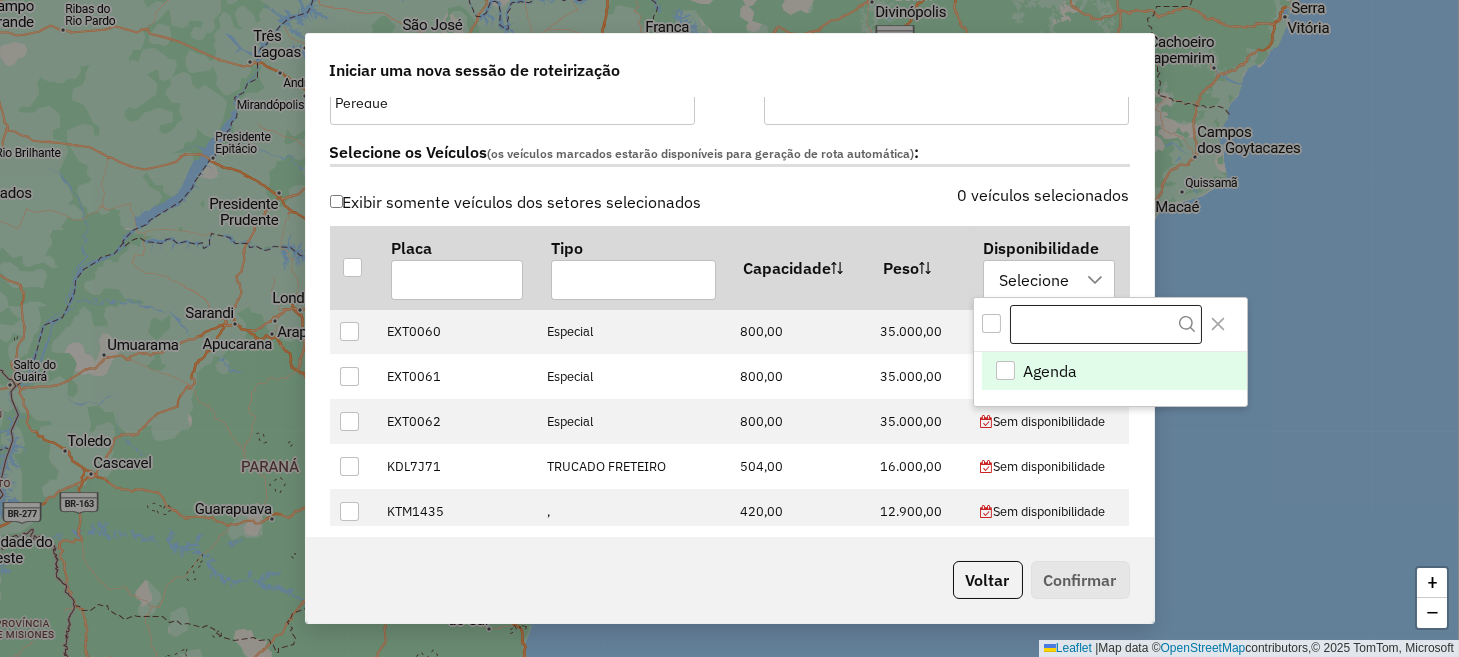 scroll, scrollTop: 14, scrollLeft: 92, axis: both 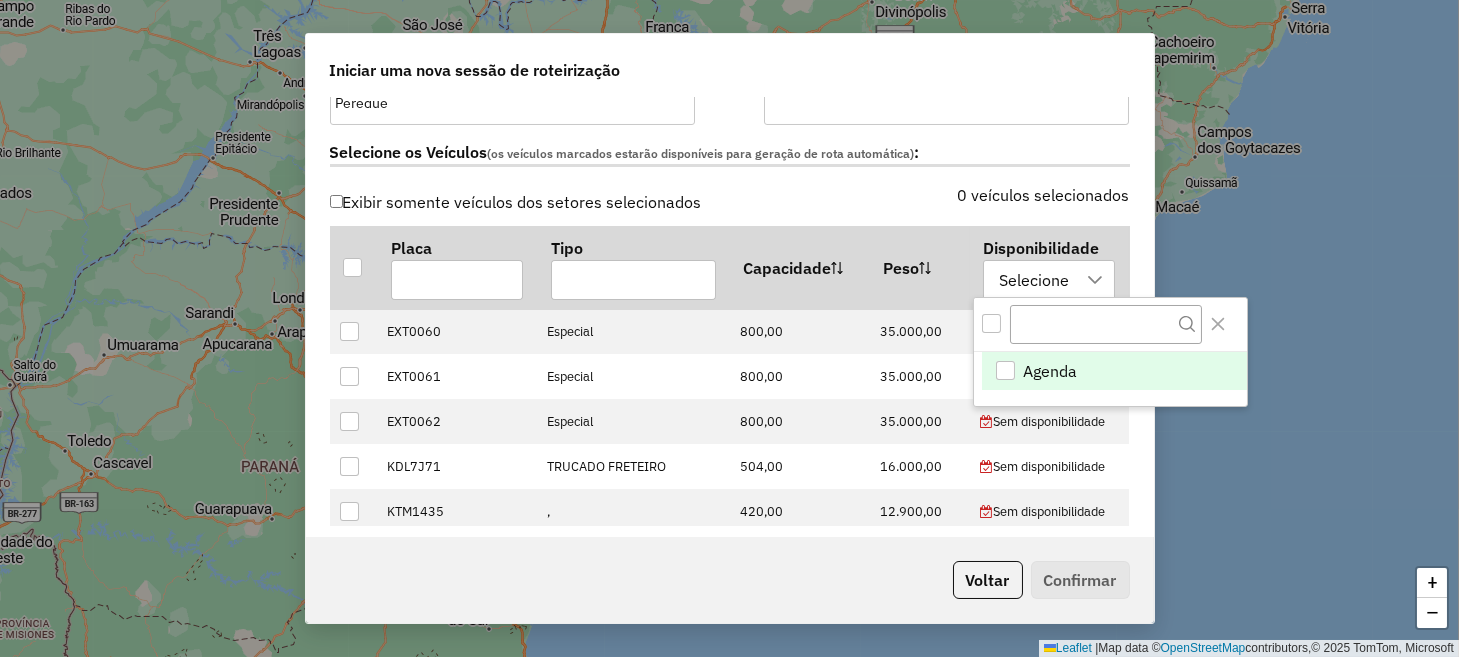 click on "Agenda" at bounding box center (1114, 371) 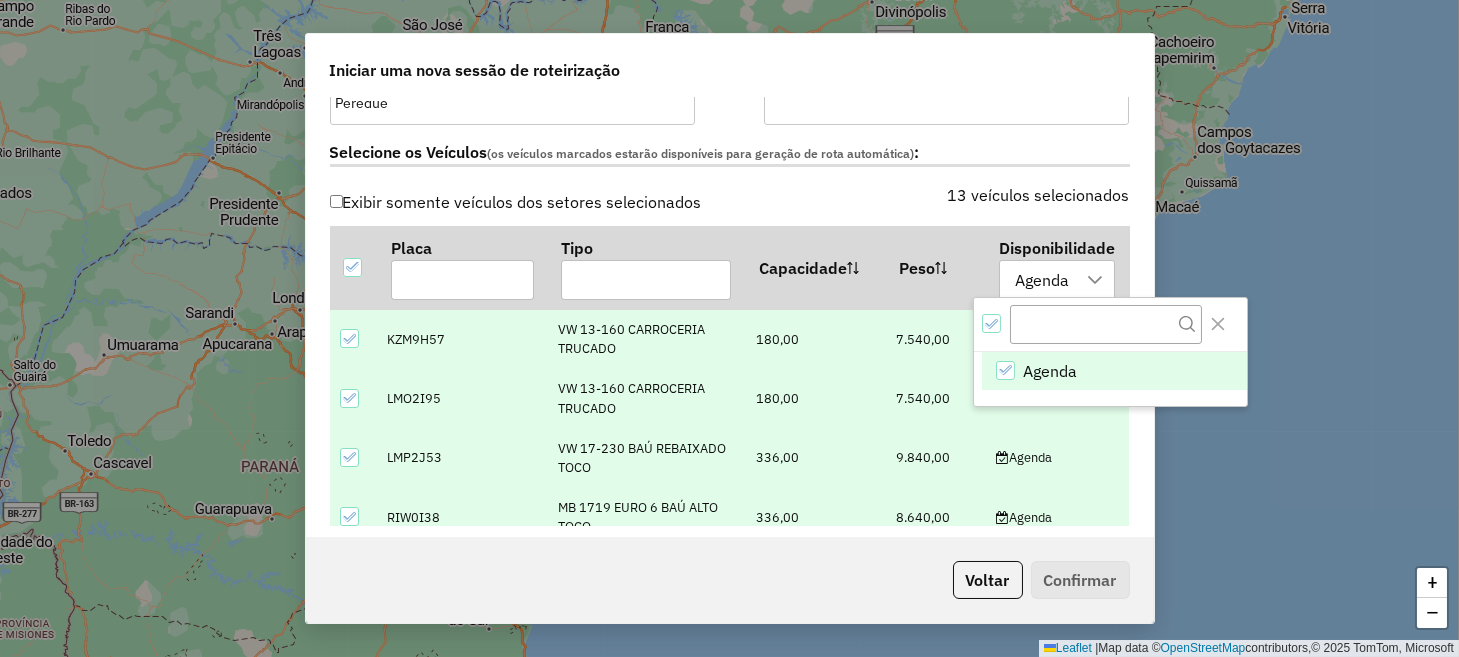 click on "Exibir somente veículos dos setores selecionados 13 veículos selecionados  Placa   Tipo   Capacidade   Peso   Disponibilidade  Agenda KZM9H57  VW 13-160 CARROCERIA TRUCADO 180,00 7.540,00  Agenda  LMO2I95  VW 13-160 CARROCERIA TRUCADO 180,00 7.540,00  Agenda  LMP2J53 VW 17-230 BAÚ REBAIXADO TOCO 336,00 9.840,00  Agenda  RIW0I38 MB 1719 EURO 6 BAÚ ALTO TOCO 336,00 8.640,00  Agenda  RIY5F78 MB 1719 EURO 5 BAÚ ALTO TOCO 336,00 8.270,00  Agenda  RKF5D17 MB 1719 EURO 5 BAÚ ALTO TOCO 336,00 8.270,00  Agenda  SQV2J01 IVECO DAILY 65C CARROCERIA  126,00 3.330,00  Agenda  SQV6H85 MB 1719 EURO 6 BAÚ ALTO TOCO 336,00 8.640,00  Agenda  SQV6H88 MB 1719 EURO 6 BAÚ ALTO TOCO 336,00 8.640,00  Agenda  SQZ0B85 VW 13-180 BAÚ ALTO TRUCADO 252,00 7.540,00  Agenda  SQZ0G85 MB 1719 EURO 6 BAÚ ALTO TOCO 336,00 8.640,00  Agenda  SRL0D67 VW 13-180 BAÚ ALTO TRUCADO 252,00 7.540,00  Agenda  TTH6F70 IVECO DAILY 55CS SIDER 126,00 2.800,00  Agenda" 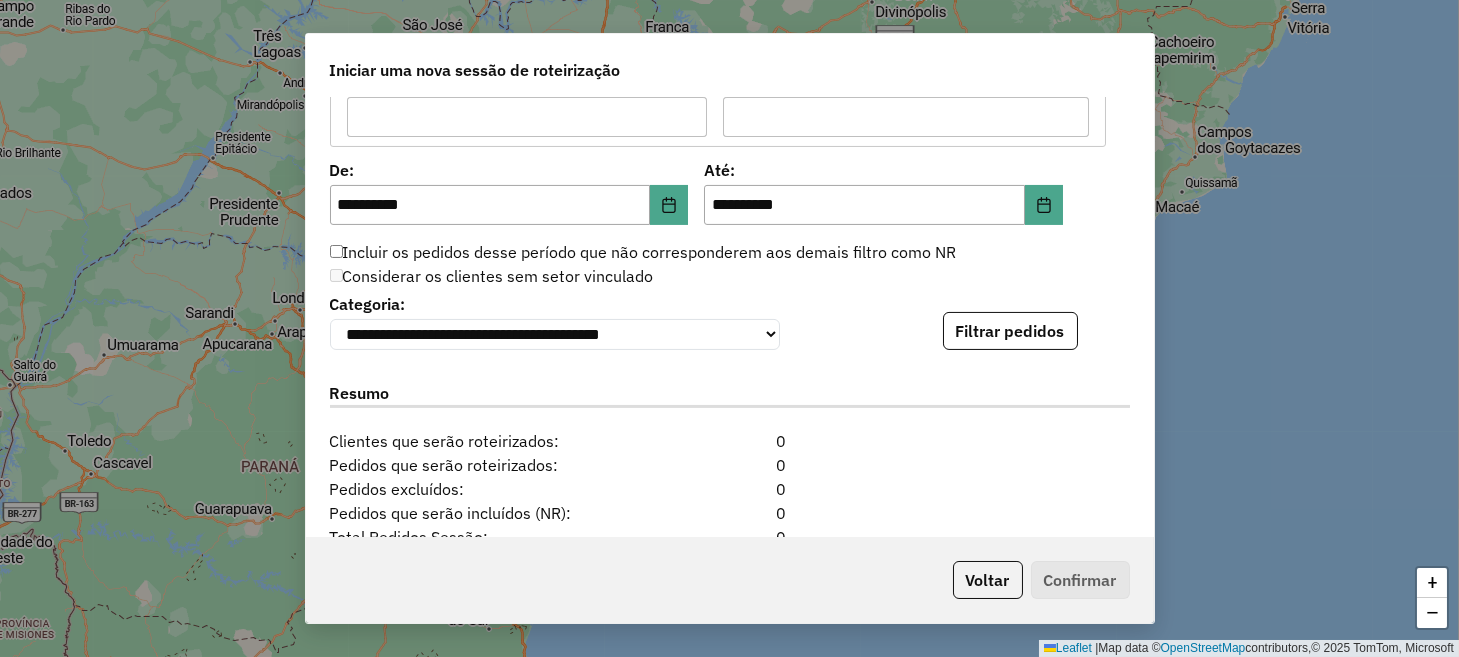 scroll, scrollTop: 1900, scrollLeft: 0, axis: vertical 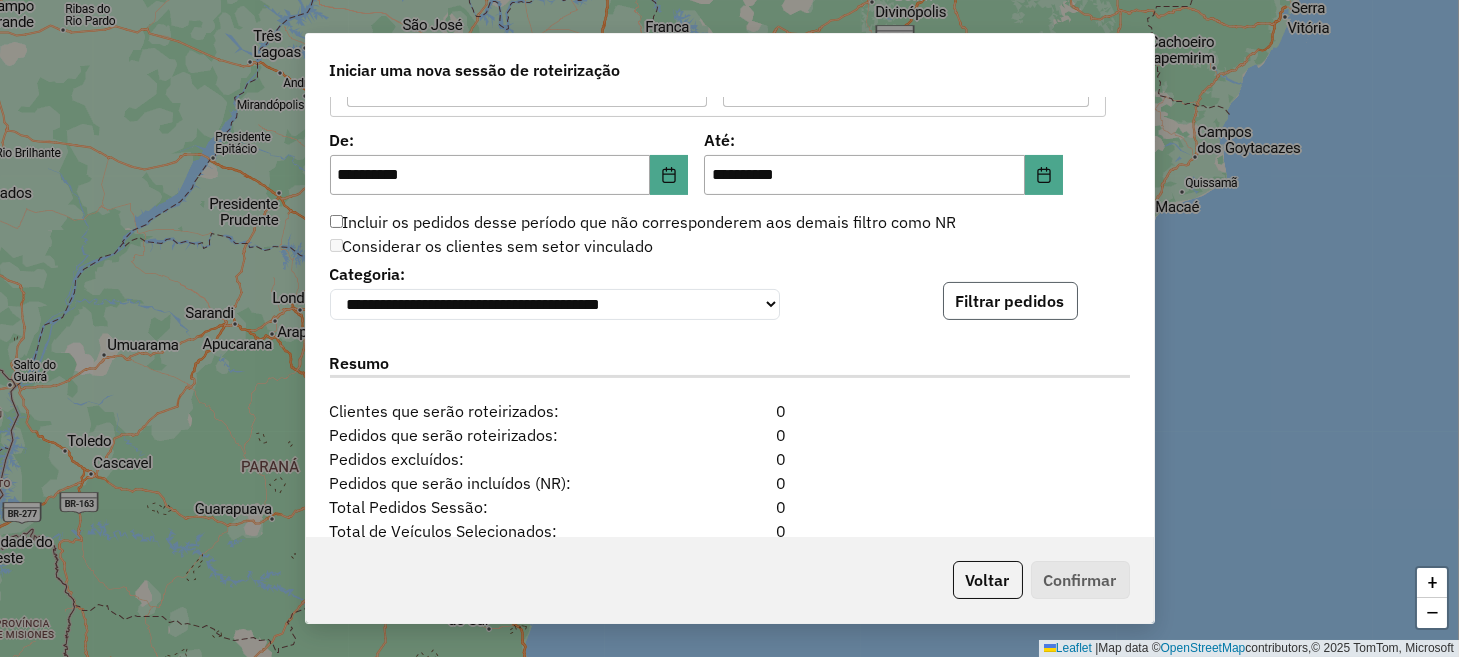 click on "Filtrar pedidos" 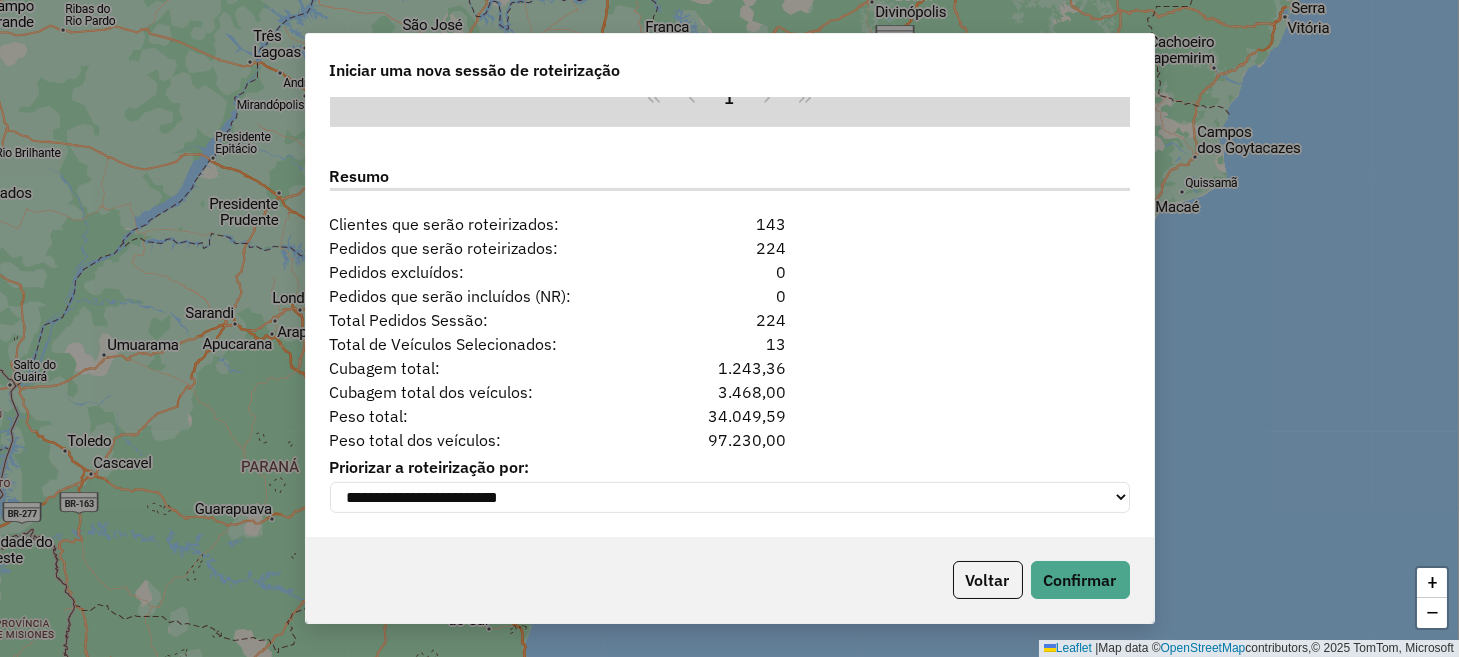 scroll, scrollTop: 2504, scrollLeft: 0, axis: vertical 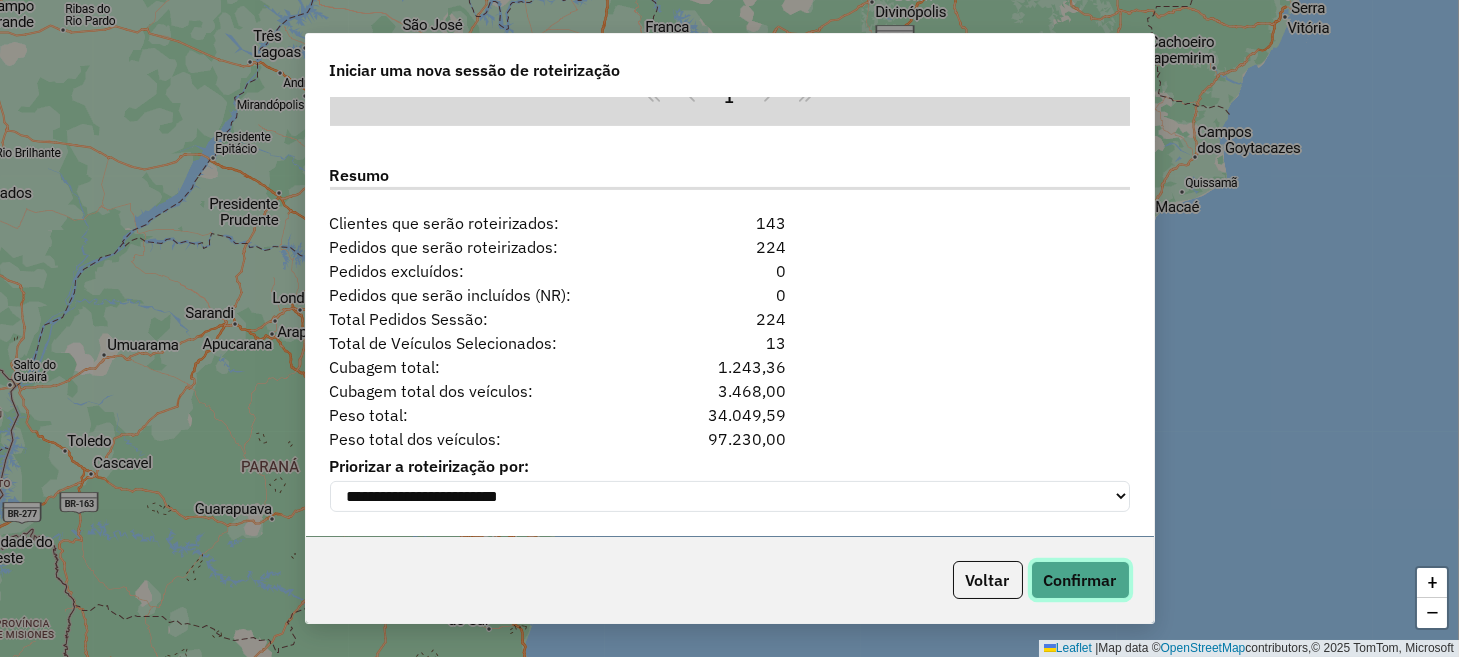 click on "Confirmar" 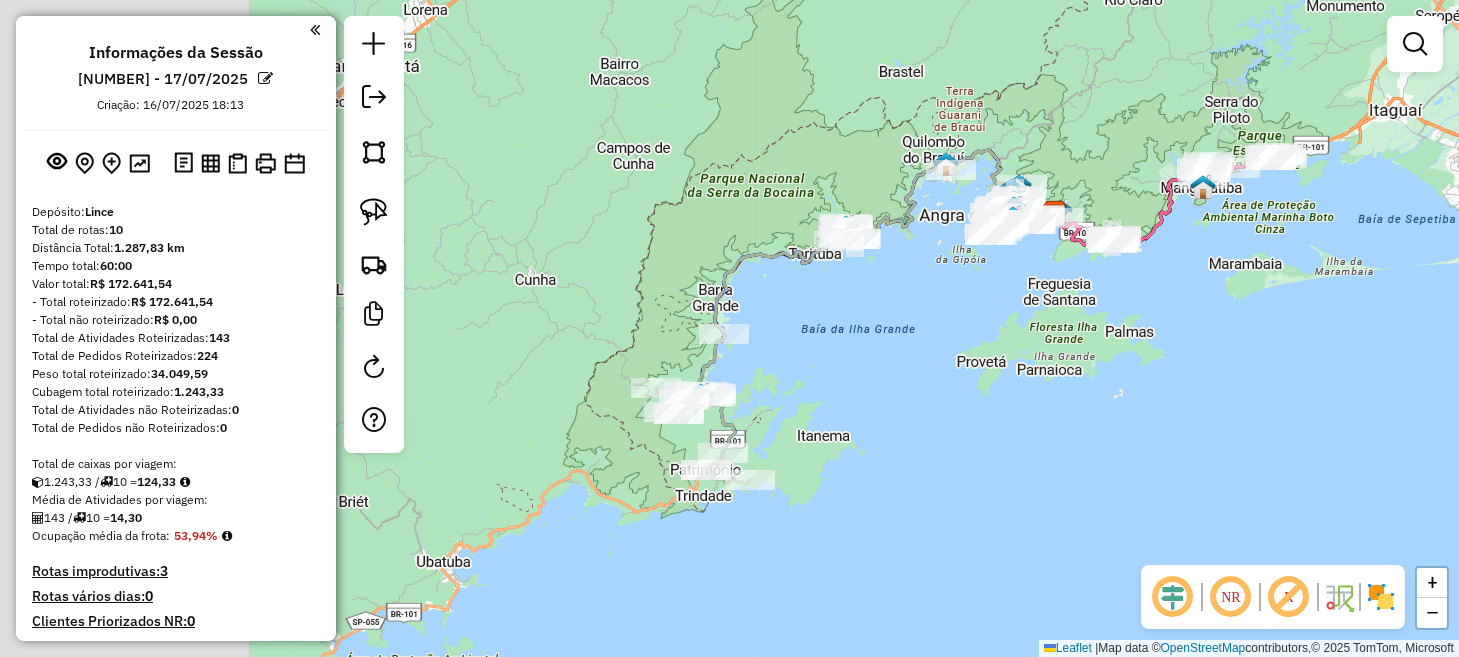 drag, startPoint x: 541, startPoint y: 552, endPoint x: 867, endPoint y: 436, distance: 346.02313 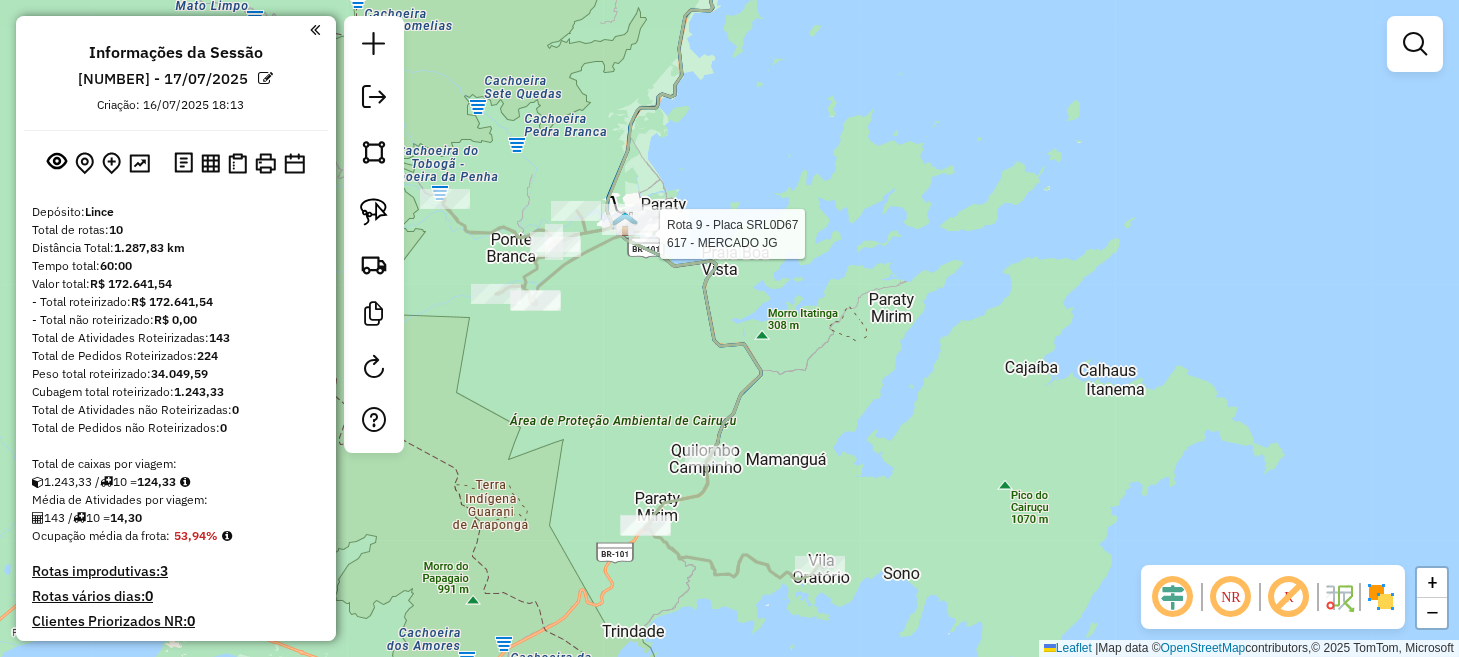 select on "**********" 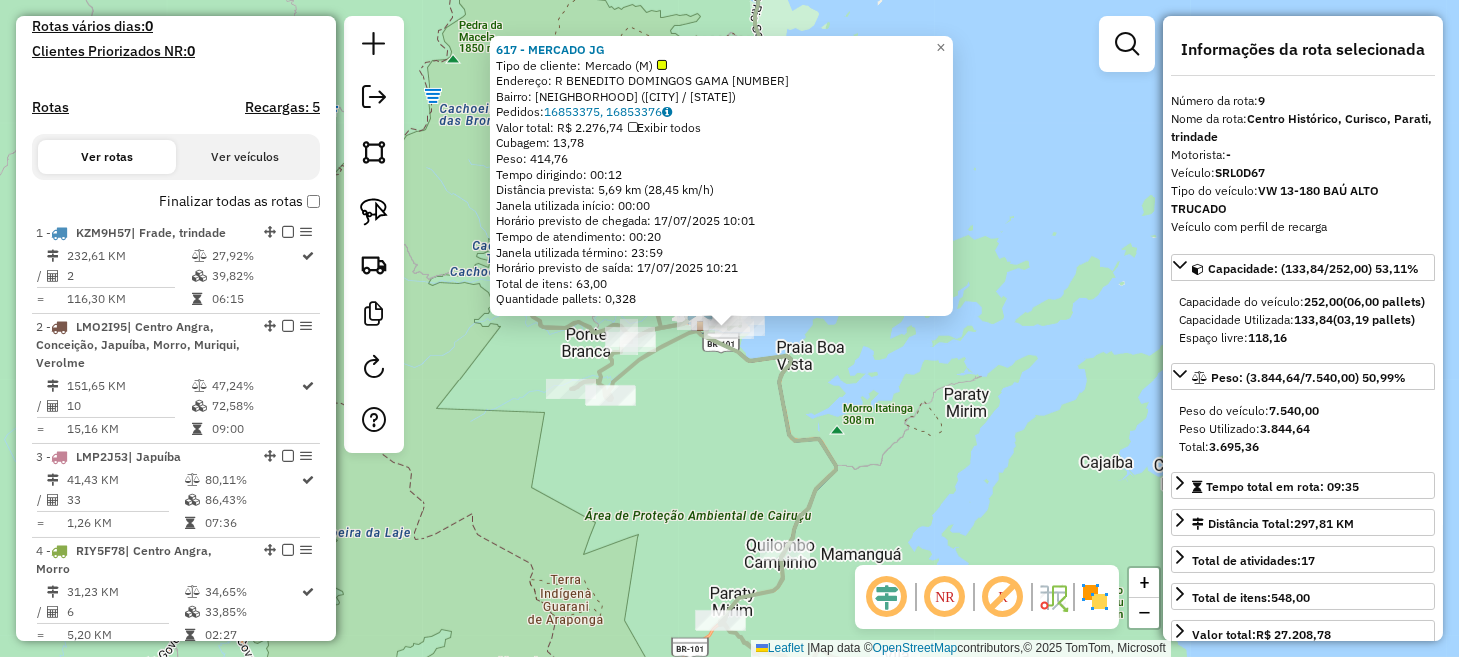 scroll, scrollTop: 1290, scrollLeft: 0, axis: vertical 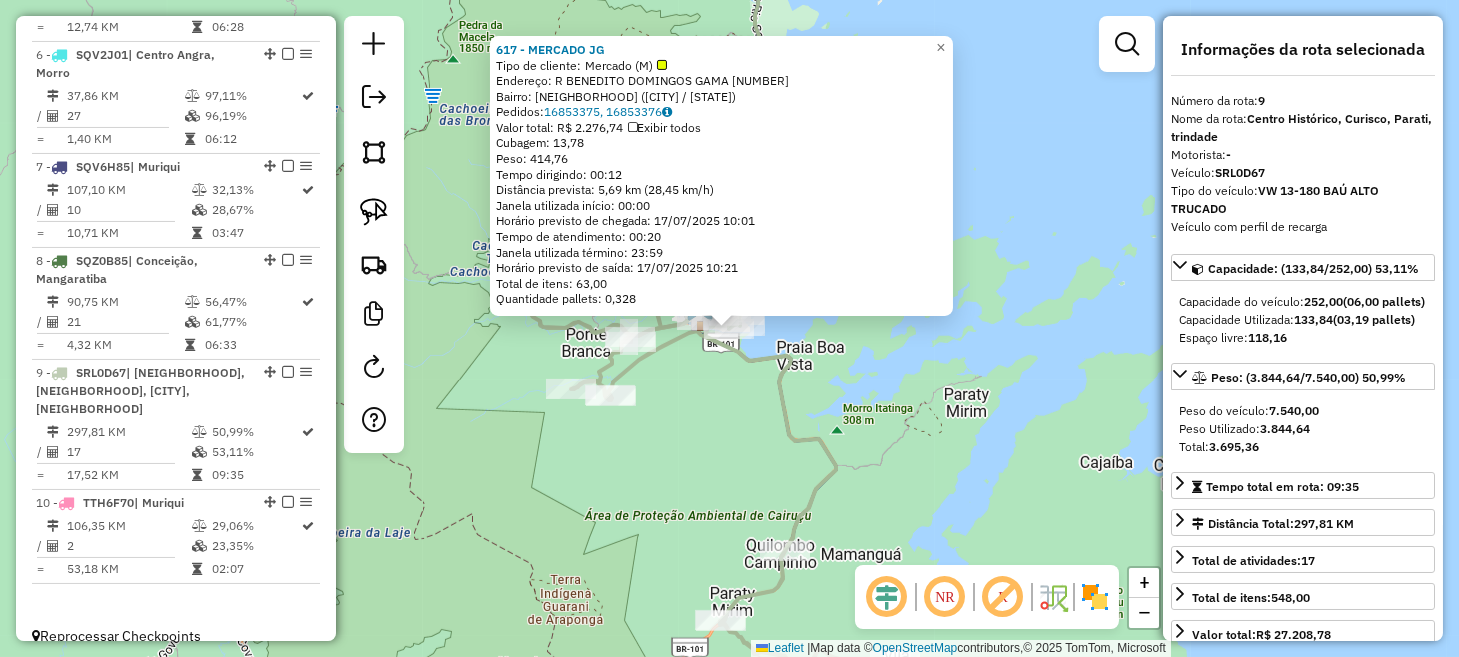 click on "[NUMBER] - MERCADO JG  Tipo de cliente:   Mercado (M)   Endereço: R   [STREET]        [NUMBER]   Bairro: [NEIGHBORHOOD] ([CITY] / [STATE])   Pedidos:  [ORDER_ID], [ORDER_ID]   Valor total: R$ [PRICE]   Exibir todos   Cubagem: [CUBAGE]  Peso: [WEIGHT]  Tempo dirigindo: [TIME]   Distância prevista: [DISTANCE] km ([SPEED])   Janela utilizada início: [TIME]   Horário previsto de chegada: [DATE] [TIME]   Tempo de atendimento: [TIME]   Janela utilizada término: [TIME]   Horário previsto de saída: [DATE] [TIME]   Total de itens: [ITEMS]   Quantidade pallets: [PALLETS]  × Janela de atendimento Grade de atendimento Capacidade Transportadoras Veículos Cliente Pedidos  Rotas Selecione os dias de semana para filtrar as janelas de atendimento  Seg   Ter   Qua   Qui   Sex   Sáb   Dom  Informe o período da janela de atendimento: De: Até:  Filtrar exatamente a janela do cliente  Considerar janela de atendimento padrão  Selecione os dias de semana para filtrar as grades de atendimento  Seg   Ter   Qua   Qui   Sex   Sáb   Dom   Peso mínimo:   De:  +" 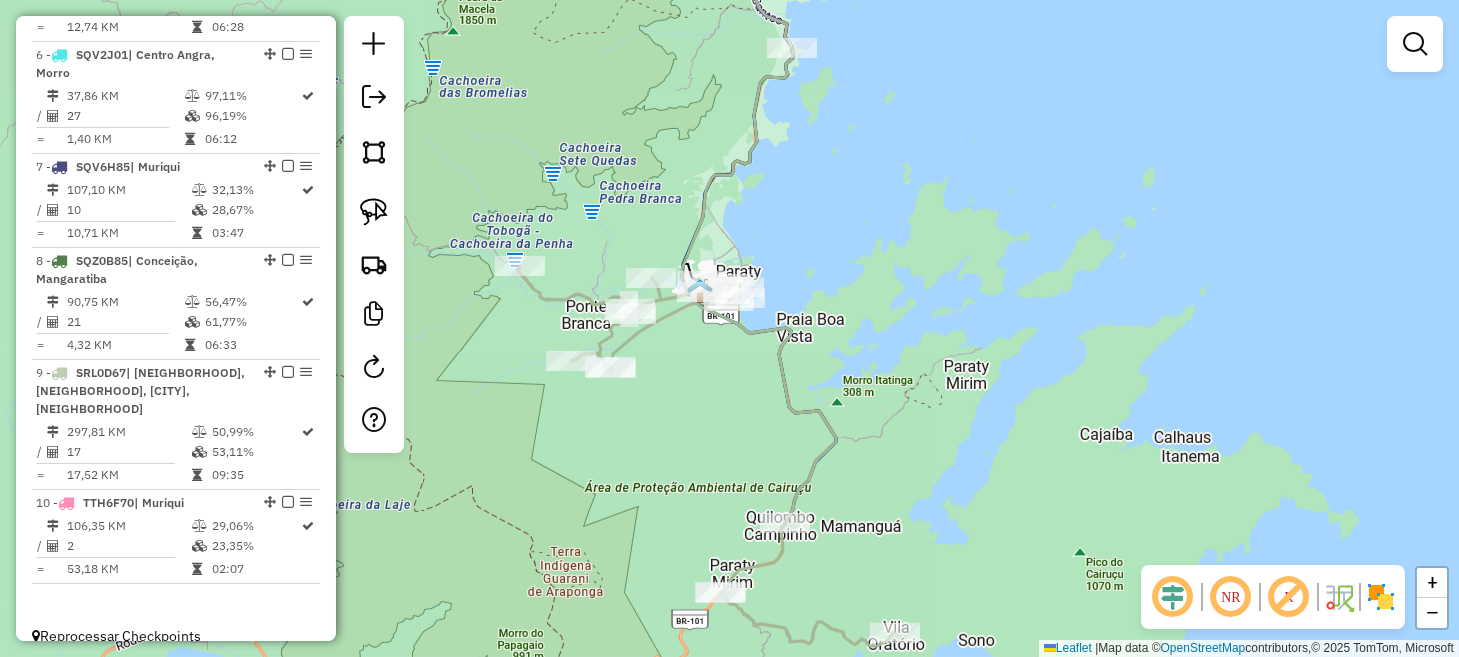 drag, startPoint x: 736, startPoint y: 452, endPoint x: 710, endPoint y: 327, distance: 127.67537 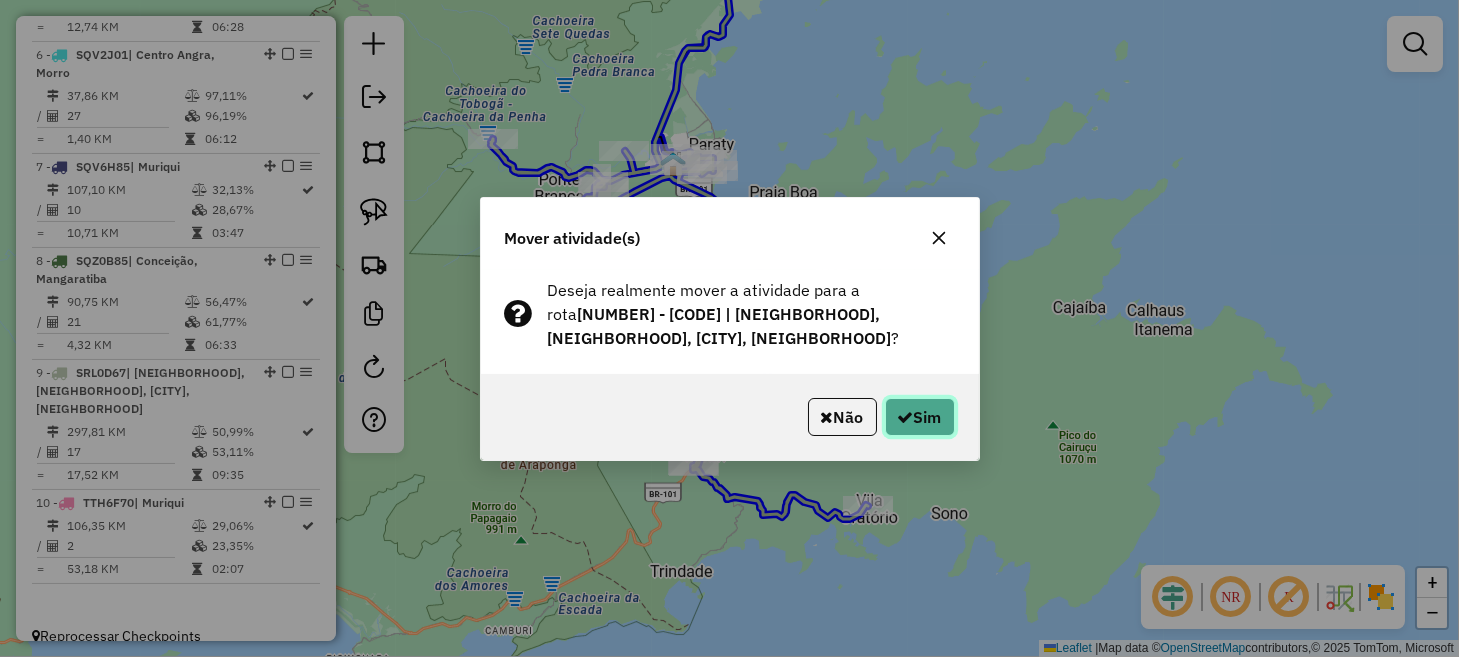 click on "Sim" 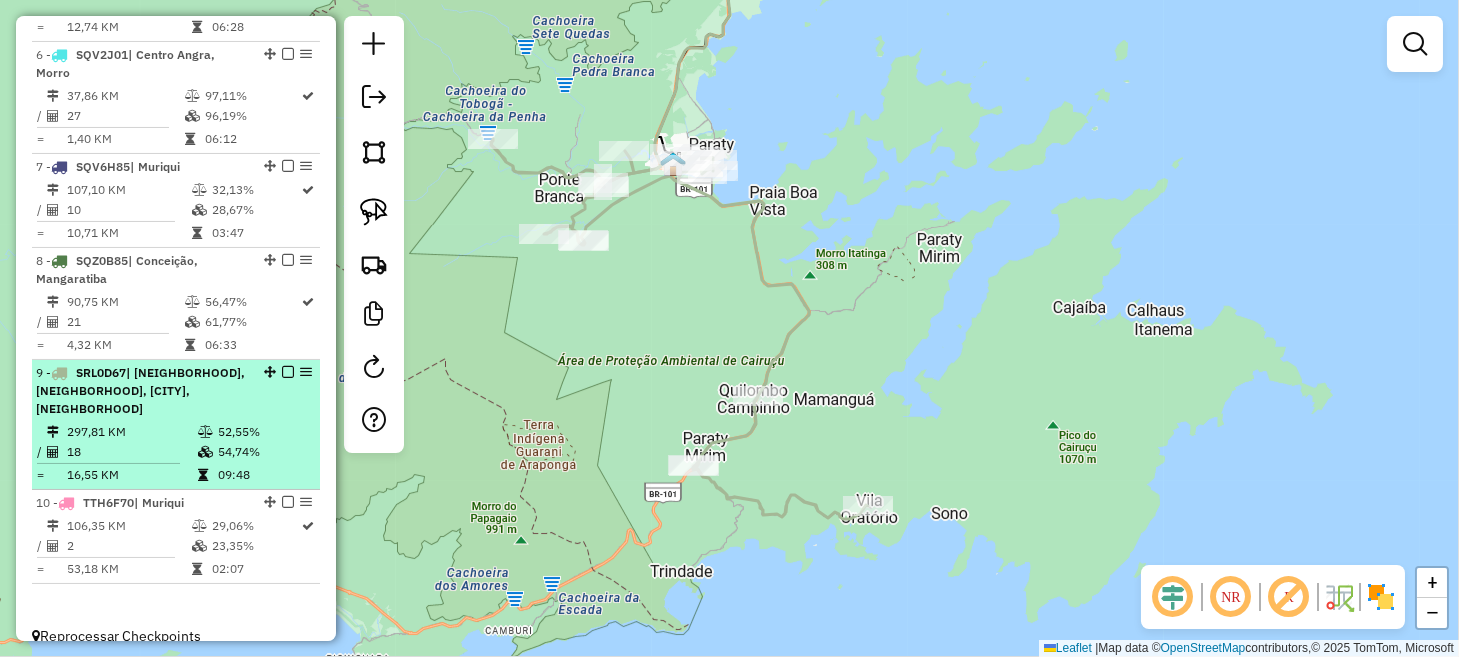 click at bounding box center [288, 372] 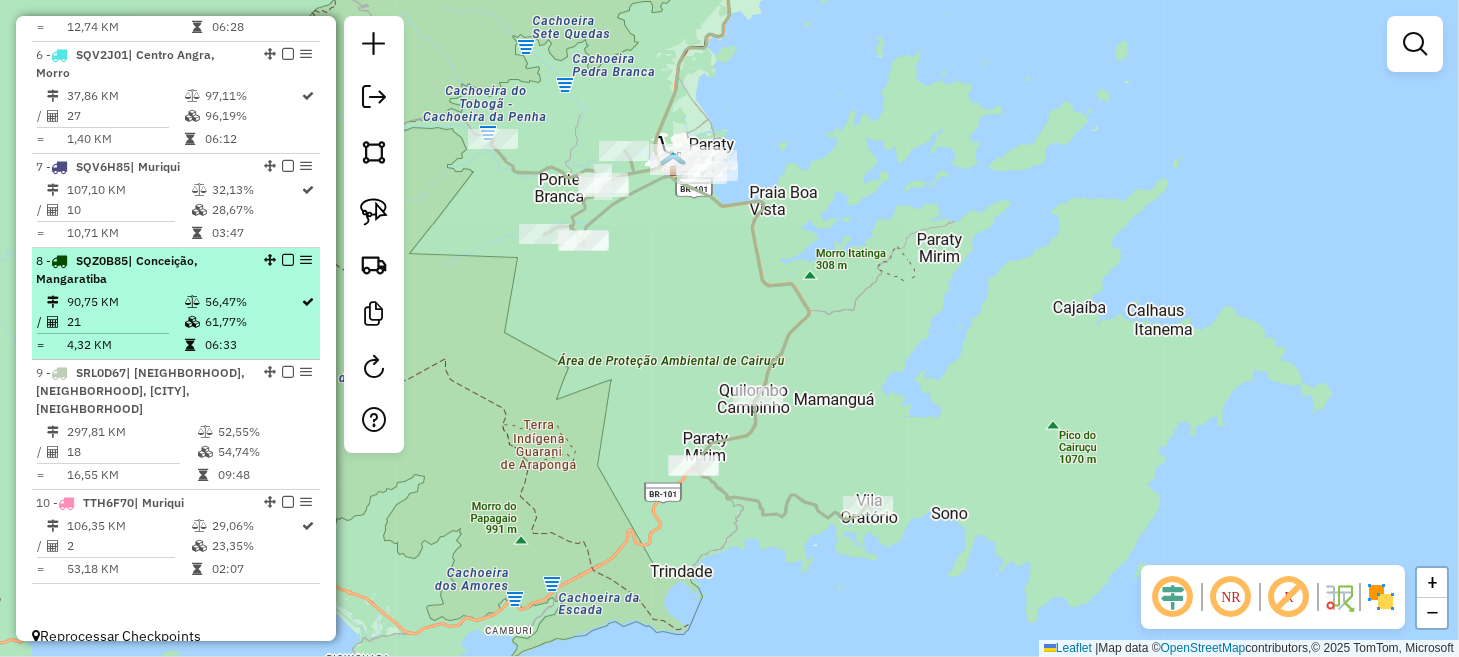 scroll, scrollTop: 1206, scrollLeft: 0, axis: vertical 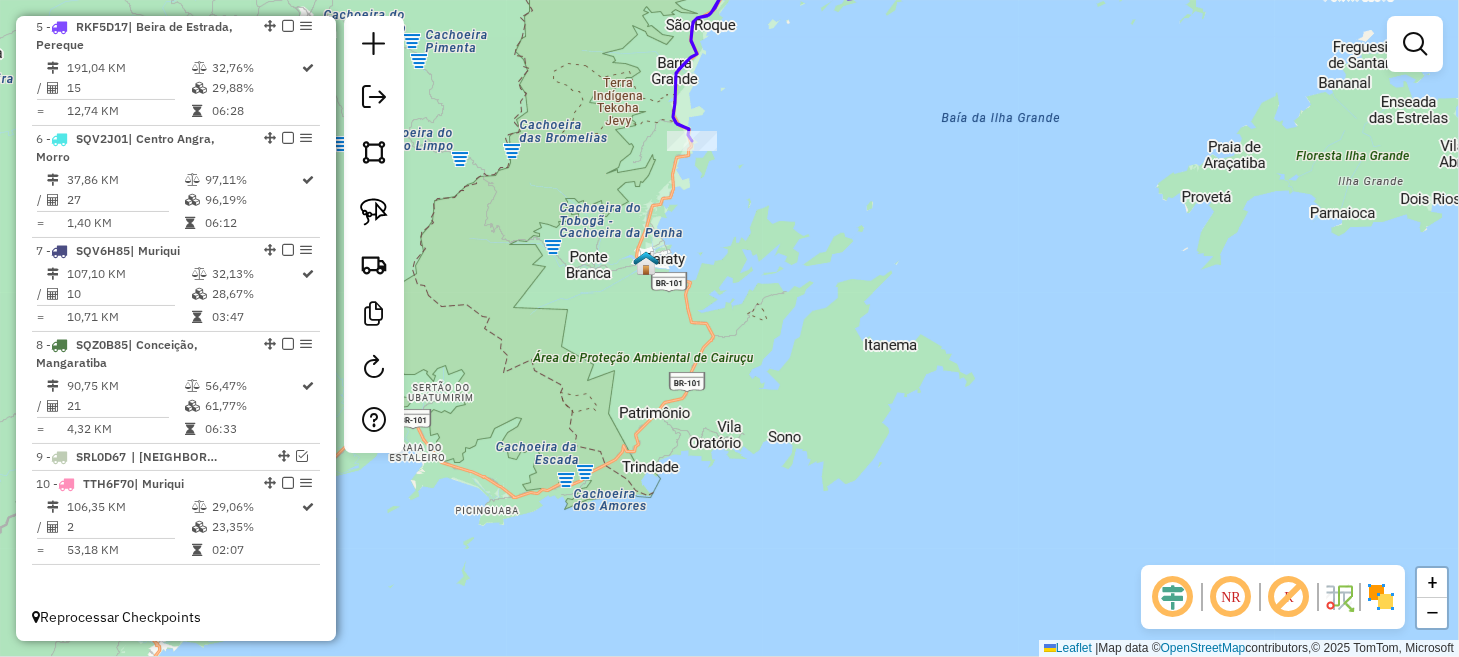 click 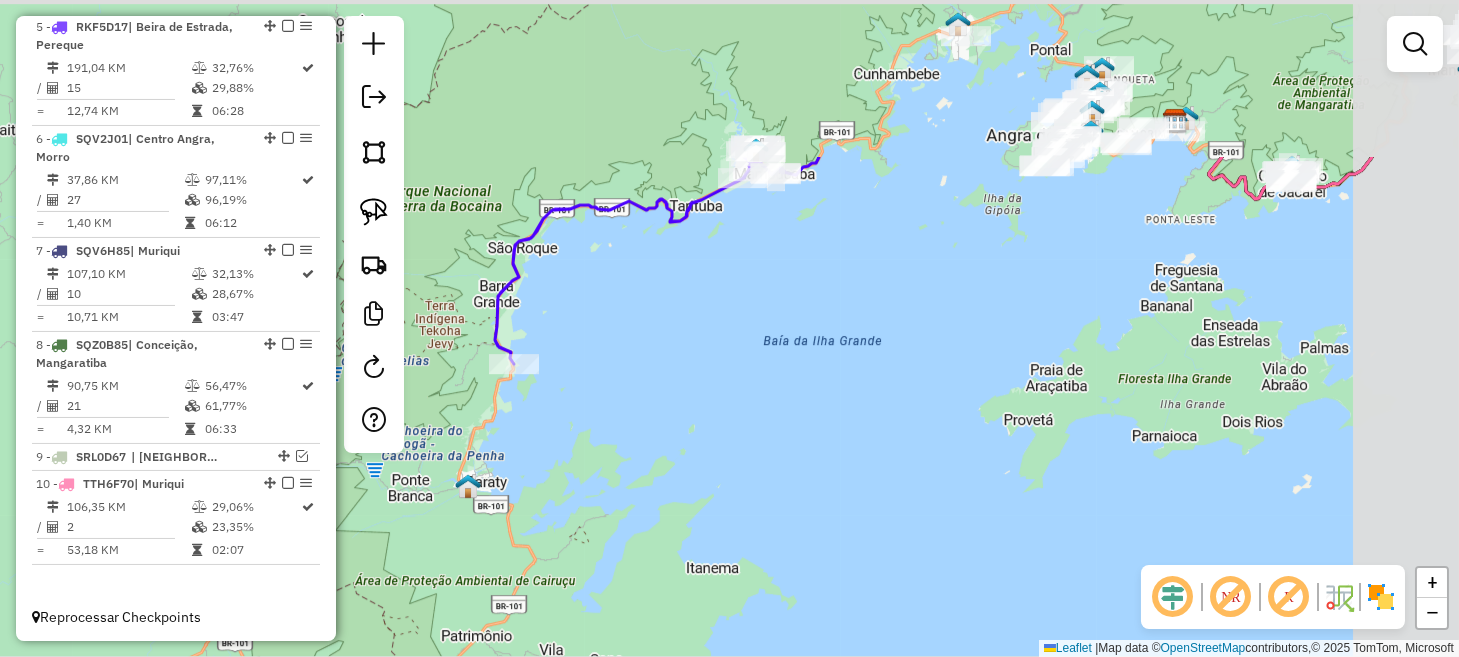 drag, startPoint x: 998, startPoint y: 323, endPoint x: 898, endPoint y: 489, distance: 193.7937 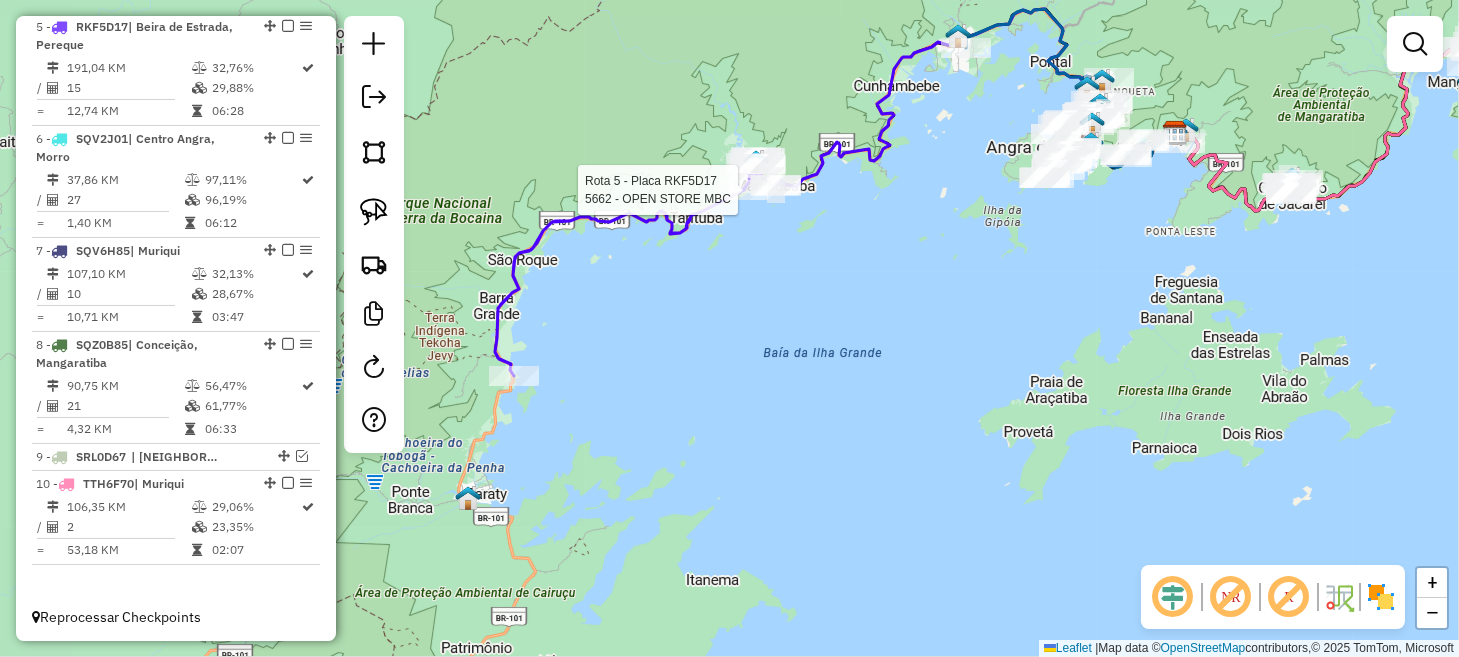 select on "**********" 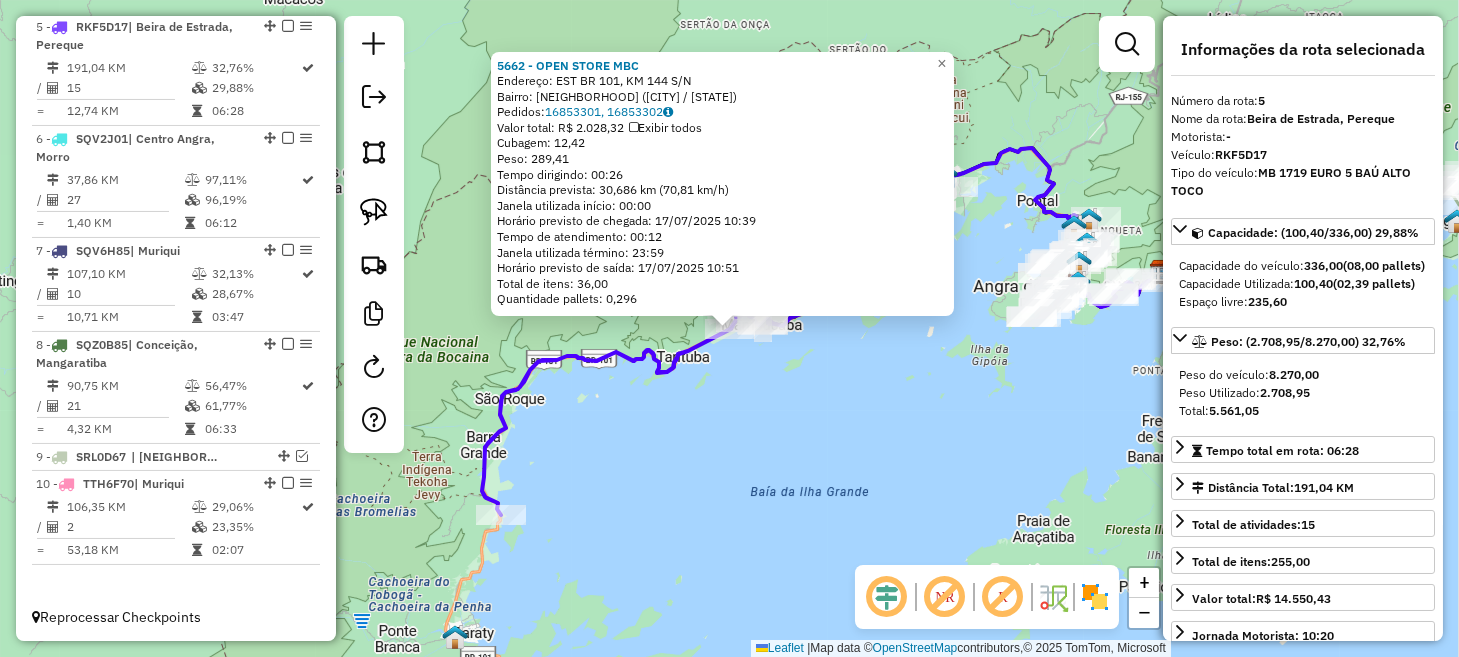 scroll, scrollTop: 1203, scrollLeft: 0, axis: vertical 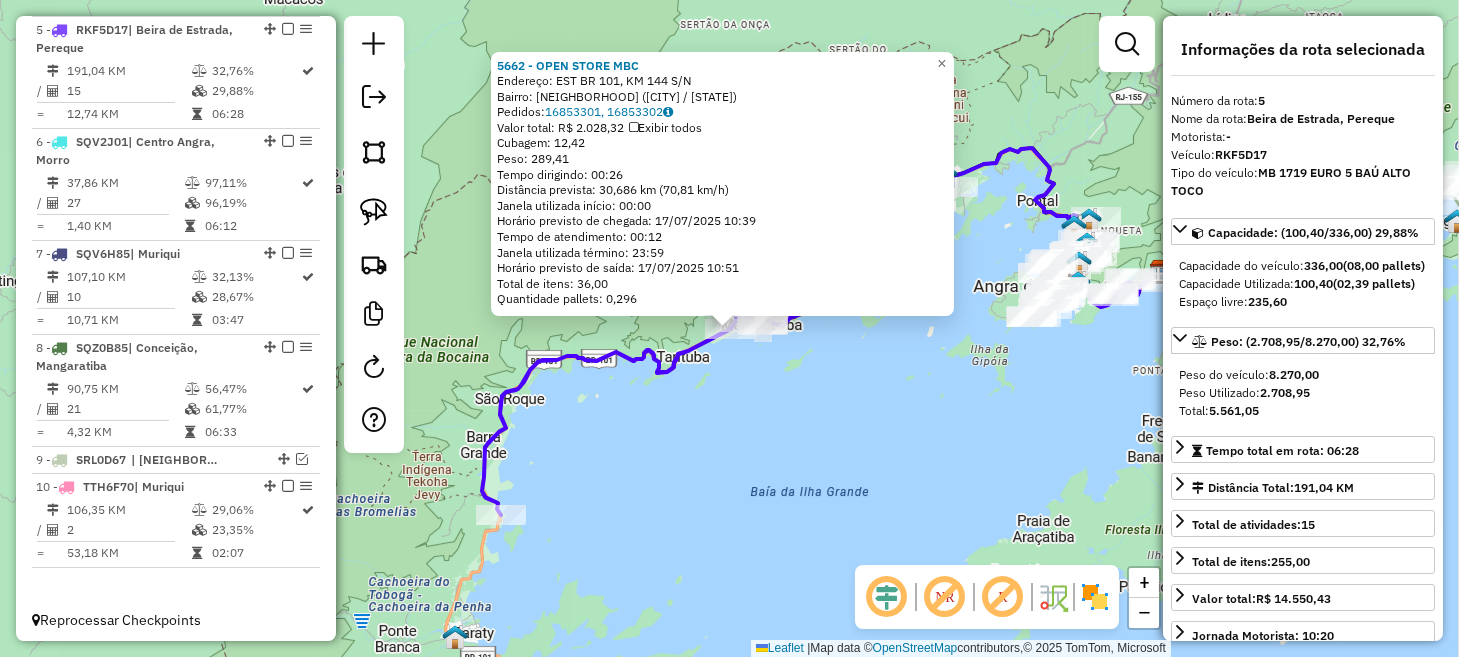 click on "[NUMBER] - OPEN STORE MBC  Endereço:  [STREET], [KM] [NUMBER]   Bairro: [NEIGHBORHOOD] ([CITY] / [STATE])   Pedidos:  [ORDER_ID], [ORDER_ID]   Valor total: R$ [PRICE]   Exibir todos   Cubagem: [CUBAGE]  Peso: [WEIGHT]  Tempo dirigindo: [TIME]   Distância prevista: [DISTANCE] km ([SPEED])   Janela utilizada início: [TIME]   Horário previsto de chegada: [DATE] [TIME]   Tempo de atendimento: [TIME]   Janela utilizada término: [TIME]   Horário previsto de saída: [DATE] [TIME]   Total de itens: [ITEMS]   Quantidade pallets: [PALLETS]  × Janela de atendimento Grade de atendimento Capacidade Transportadoras Veículos Cliente Pedidos  Rotas Selecione os dias de semana para filtrar as janelas de atendimento  Seg   Ter   Qua   Qui   Sex   Sáb   Dom  Informe o período da janela de atendimento: De: Até:  Filtrar exatamente a janela do cliente  Considerar janela de atendimento padrão  Selecione os dias de semana para filtrar as grades de atendimento  Seg   Ter   Qua   Qui   Sex   Sáb   Dom   Peso mínimo:   Peso máximo:   De:  +" 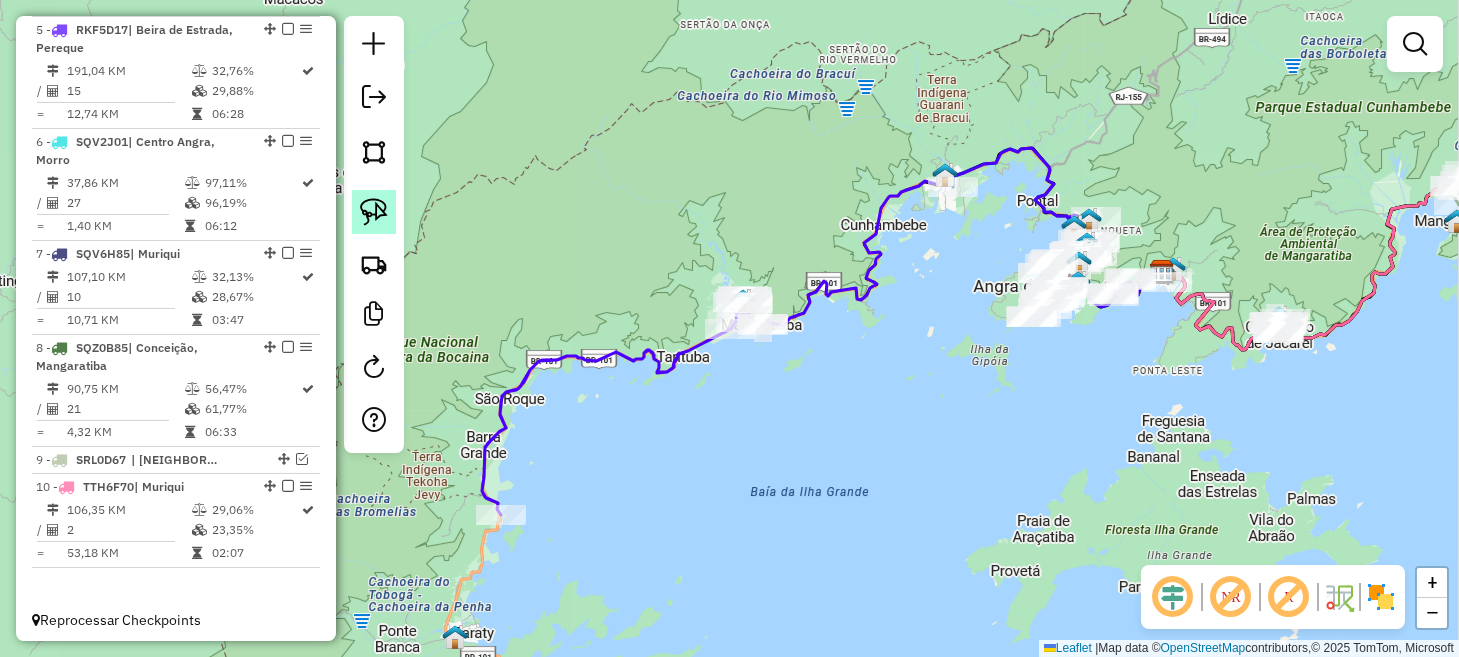 click 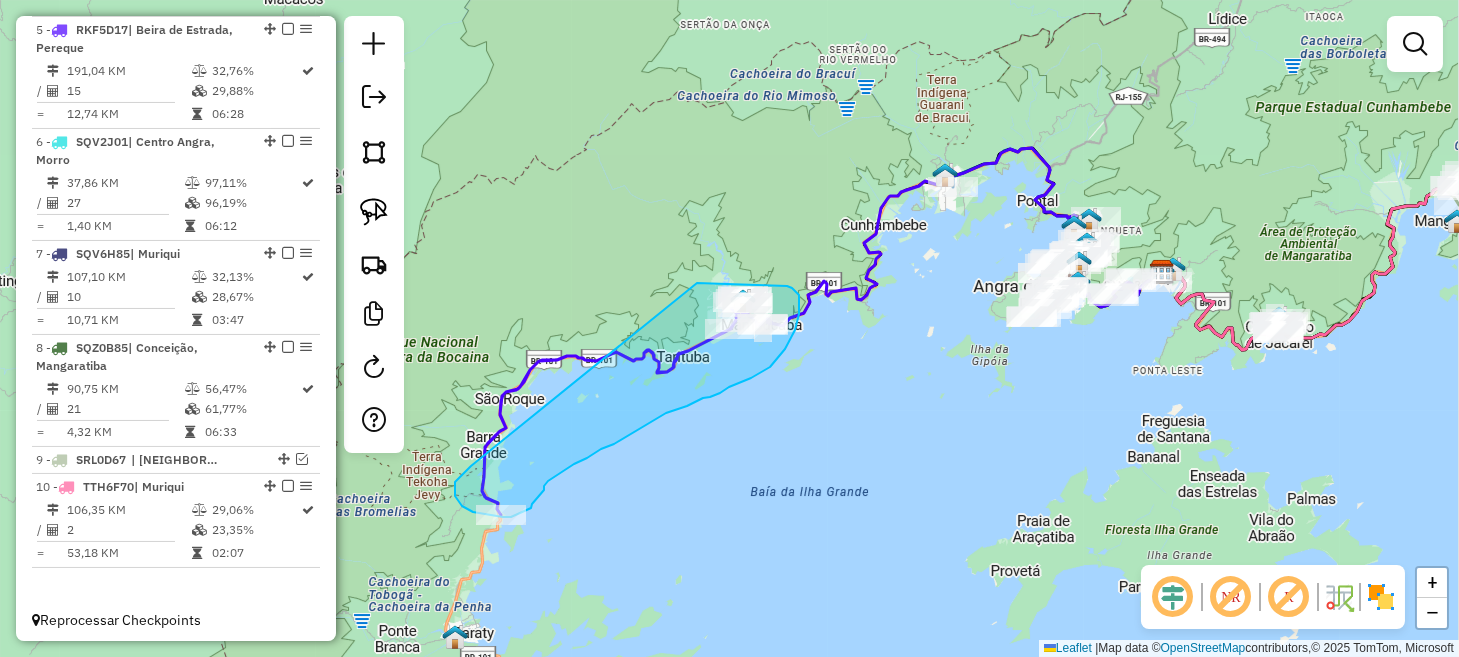 drag, startPoint x: 455, startPoint y: 483, endPoint x: 697, endPoint y: 283, distance: 313.94904 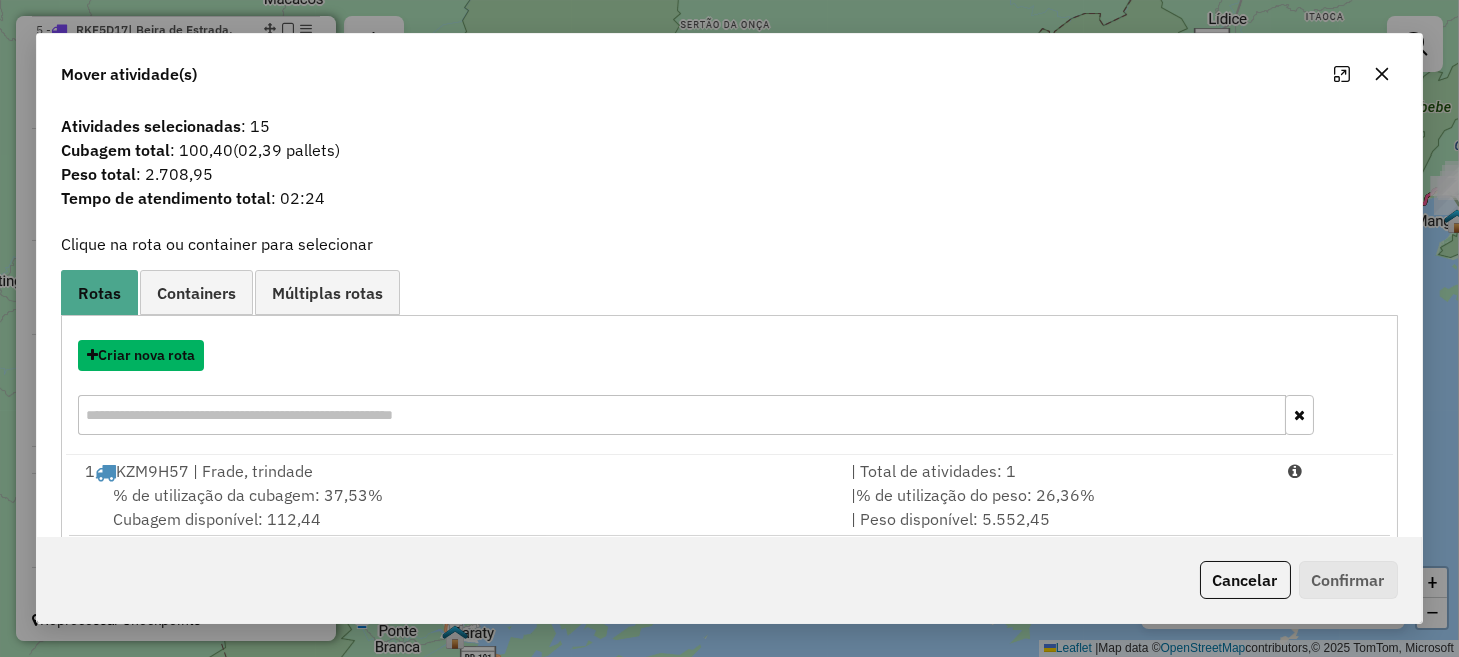 click on "Criar nova rota" at bounding box center (141, 355) 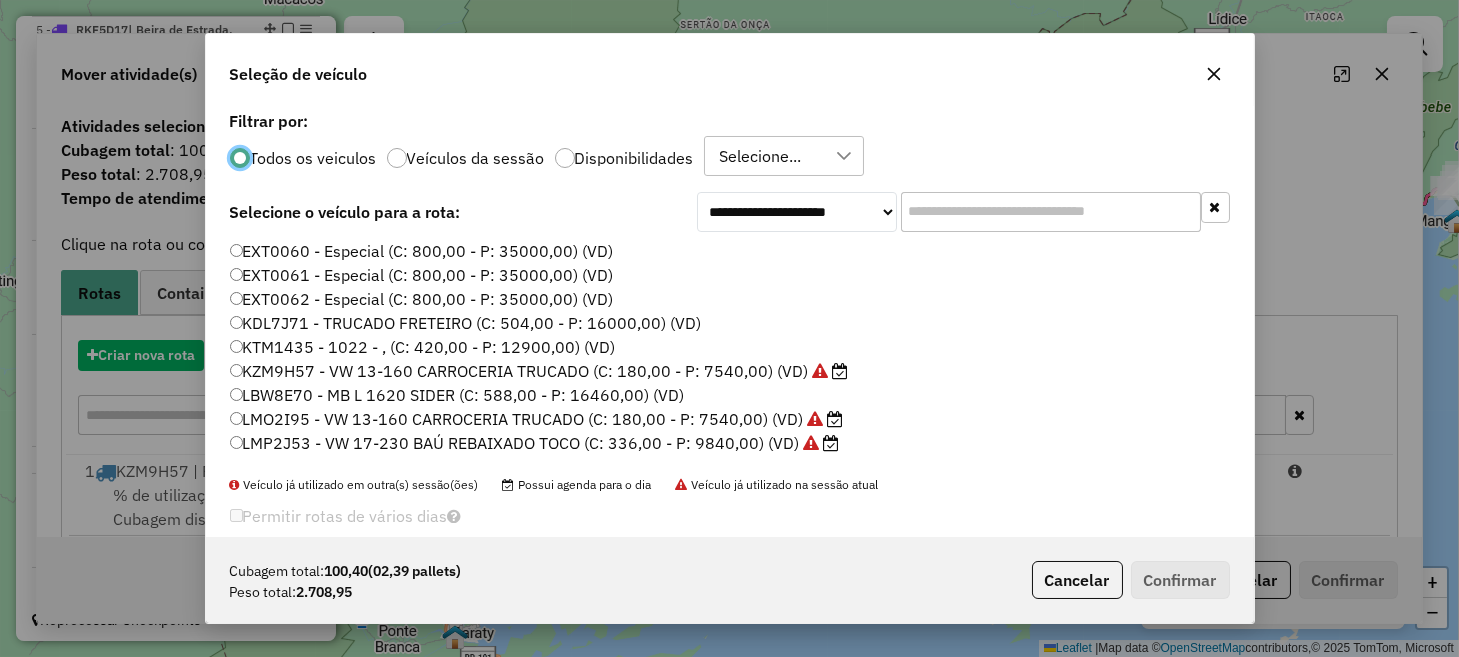 scroll, scrollTop: 10, scrollLeft: 6, axis: both 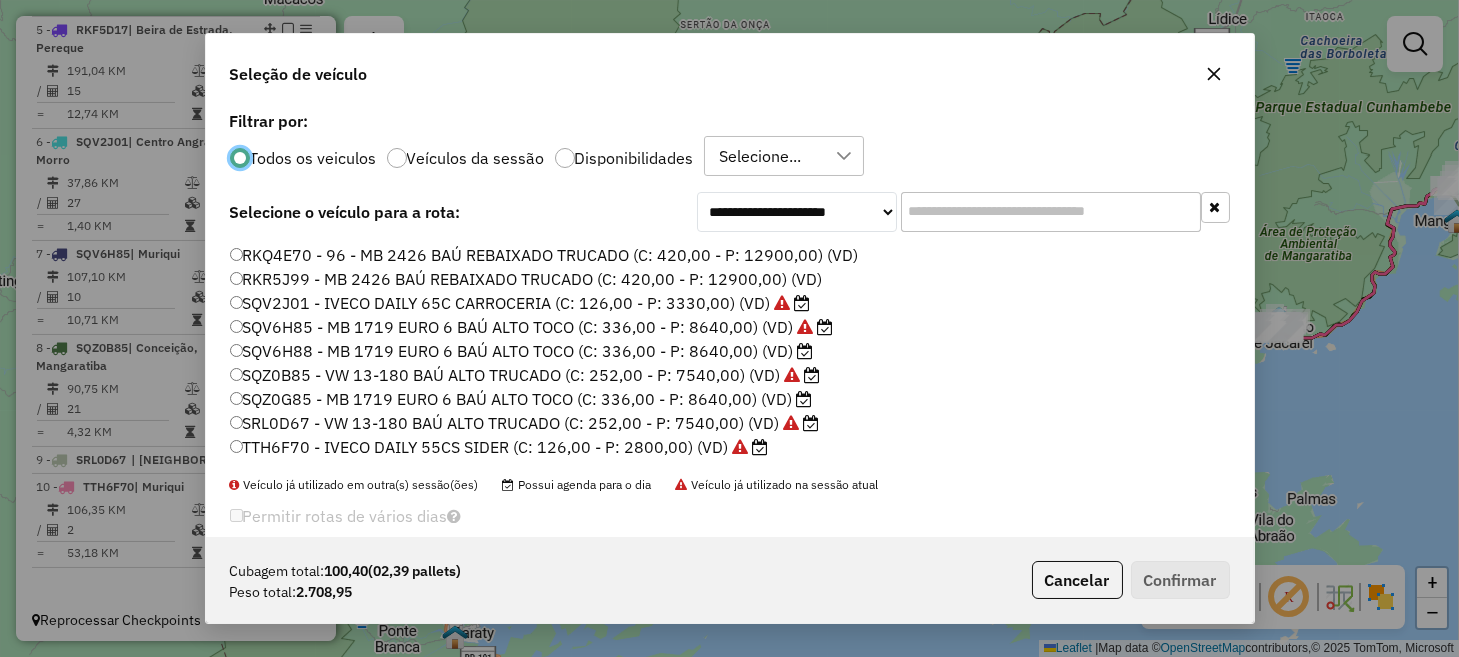 click on "SQZ0B85 - VW 13-180 BAÚ ALTO TRUCADO (C: 252,00 - P: 7540,00) (VD)" 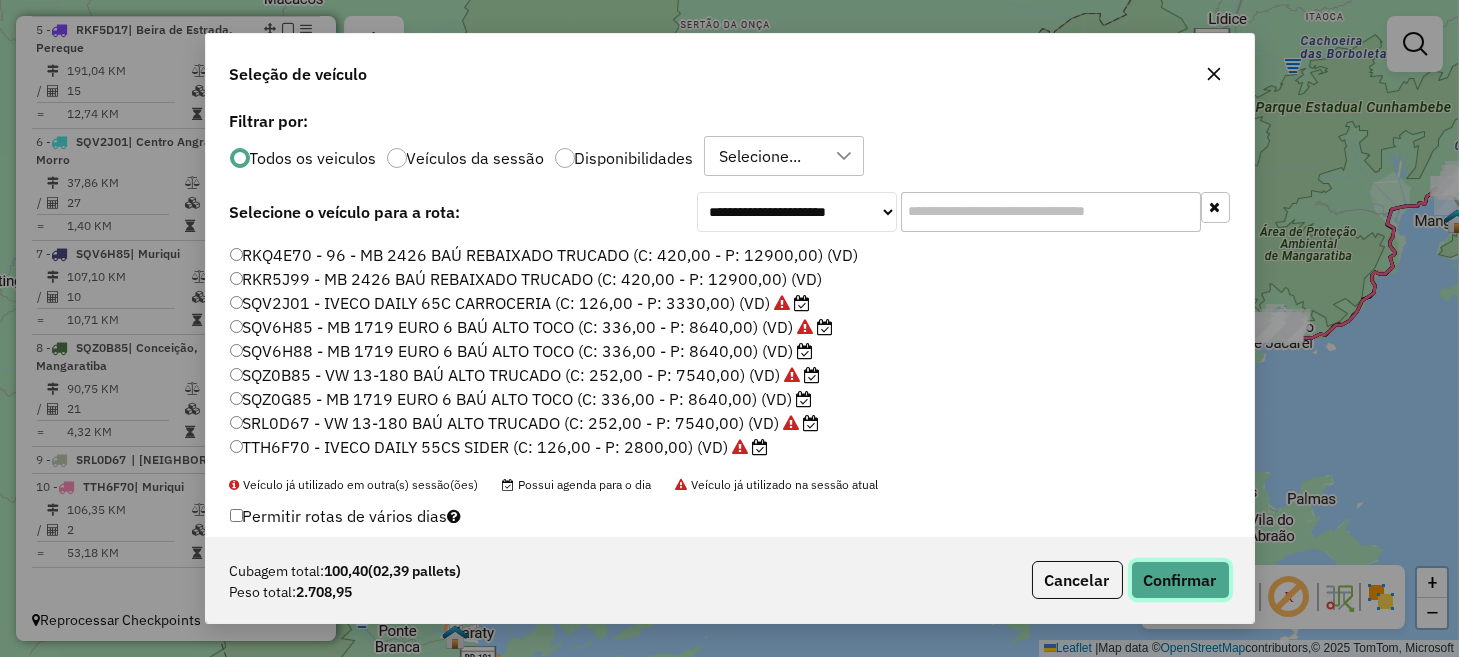 click on "Confirmar" 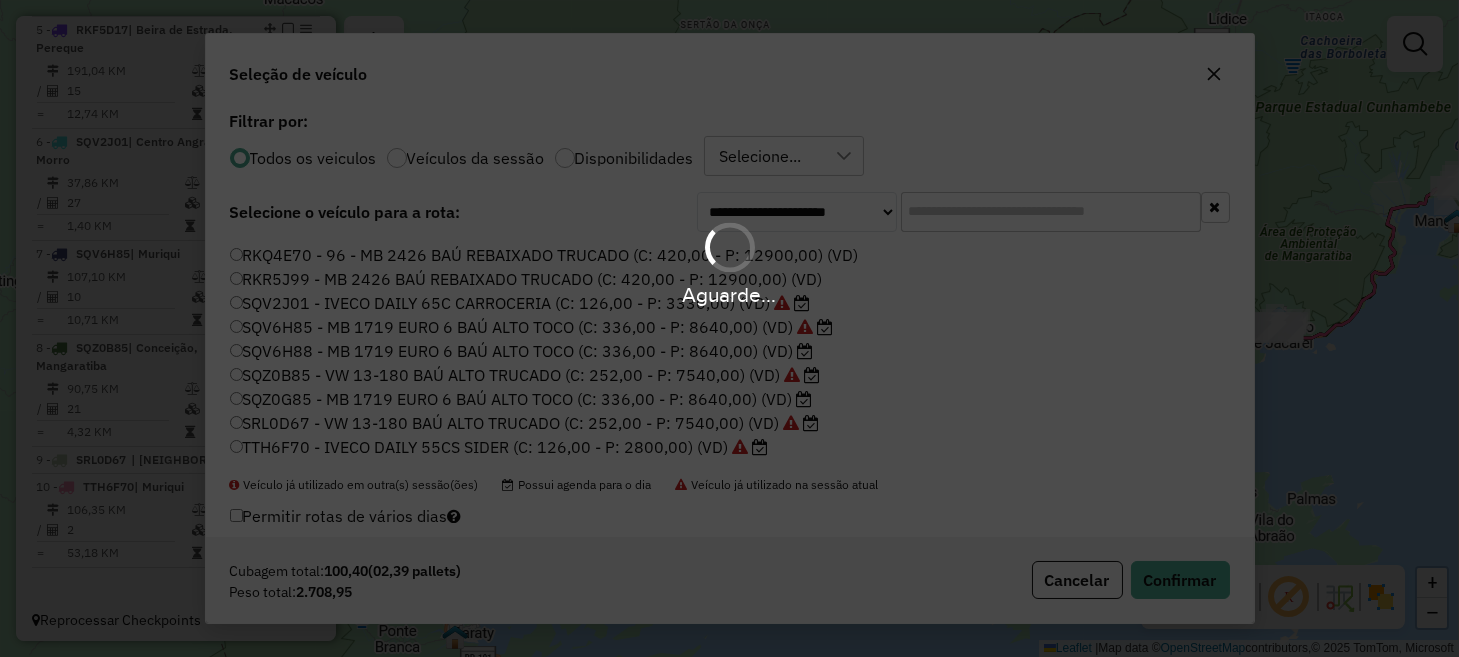 scroll, scrollTop: 1091, scrollLeft: 0, axis: vertical 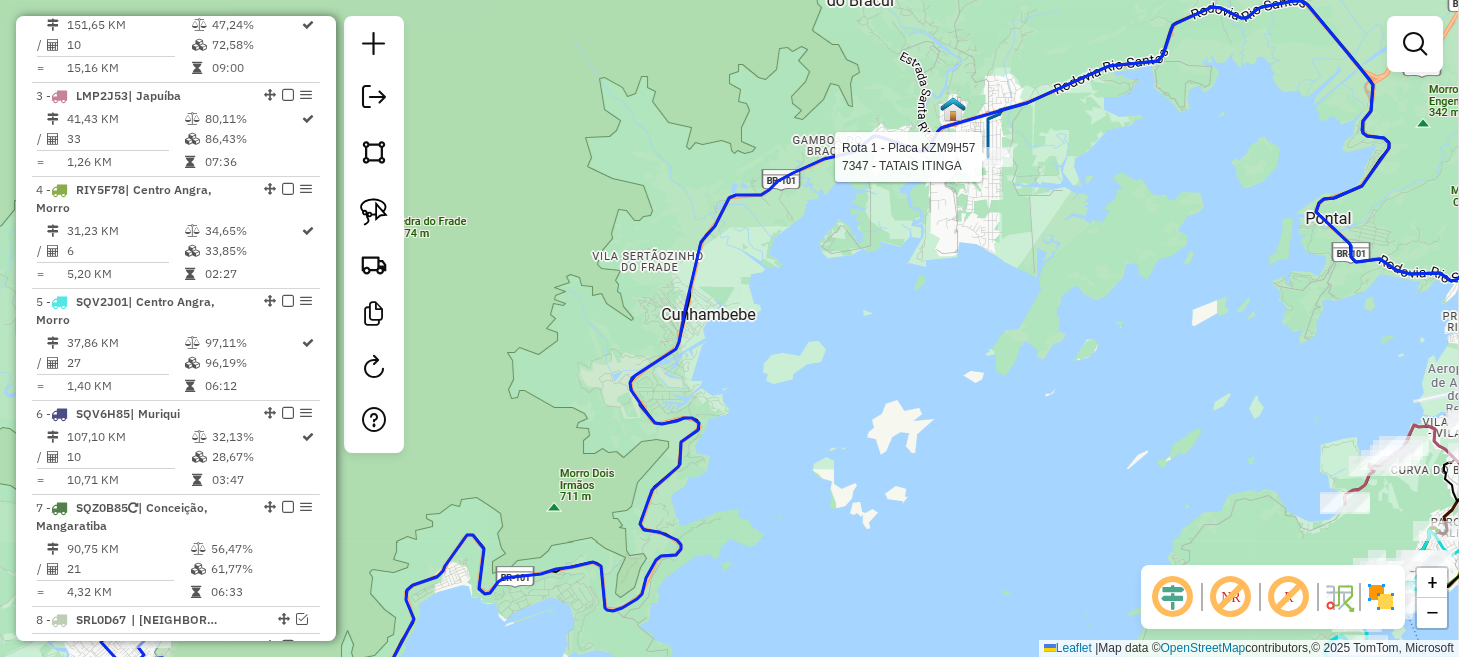 select on "**********" 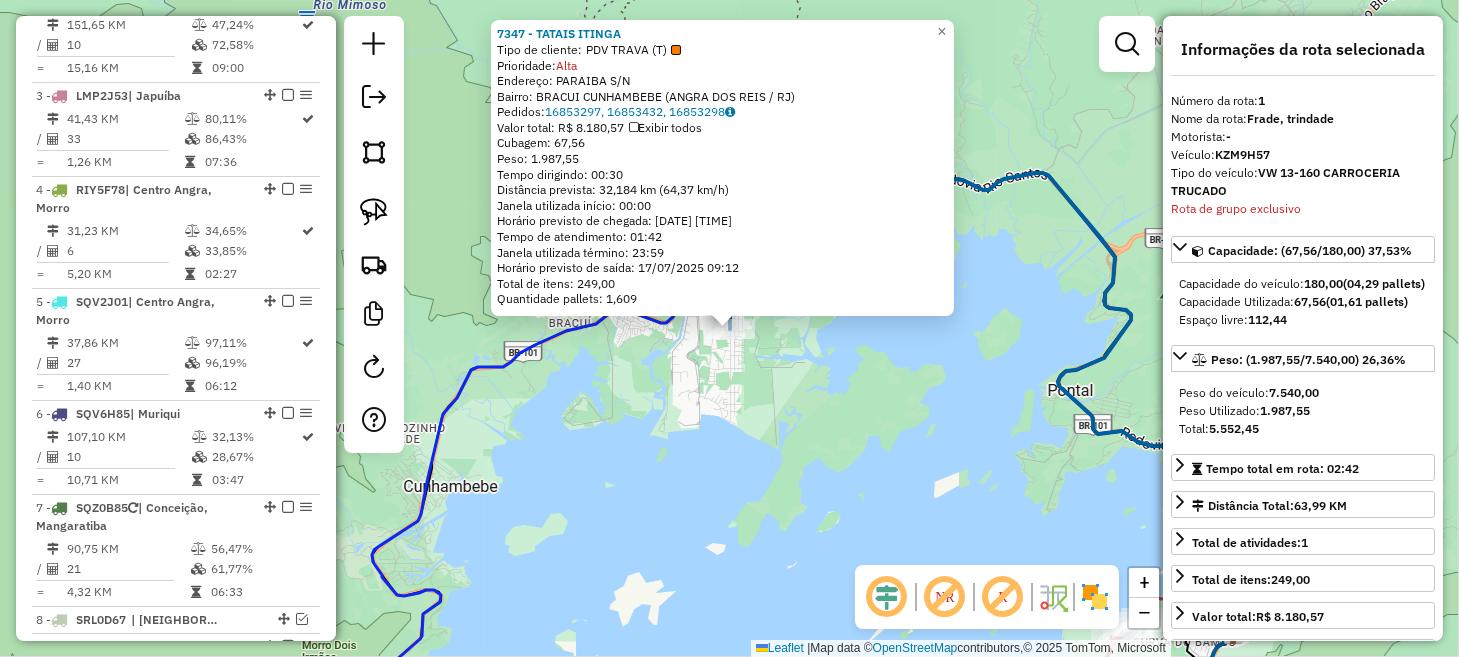 scroll, scrollTop: 774, scrollLeft: 0, axis: vertical 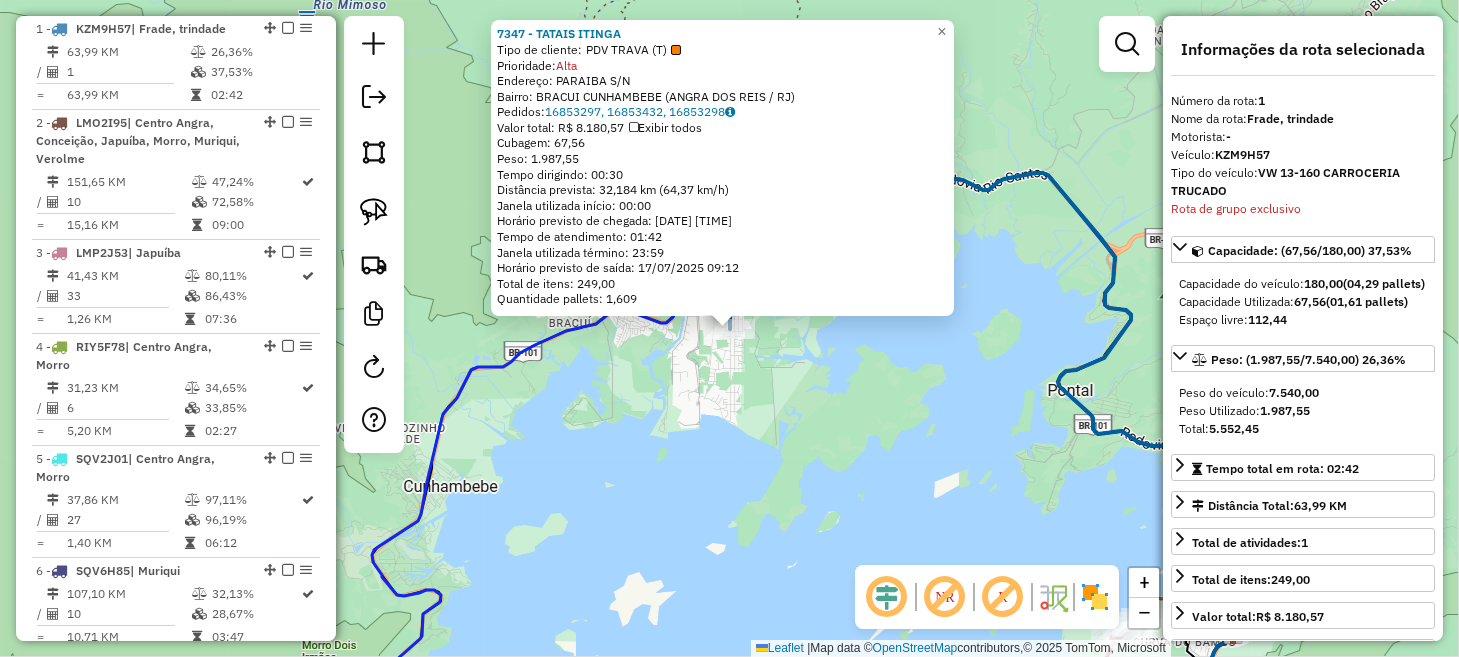 click on "[NUMBER] - TATAIS ITINGA  Tipo de cliente:   PDV TRAVA (T)   Prioridade:  Alta  Endereço:  [STREET] [NUMBER]   Bairro: [NEIGHBORHOOD]  [NEIGHBORHOOD] ([CITY] / [STATE])   Pedidos:  [ORDER_ID], [ORDER_ID], [ORDER_ID]   Valor total: R$ [PRICE]   Exibir todos   Cubagem: [CUBAGE]  Peso: [WEIGHT]  Tempo dirigindo: [TIME]   Distância prevista: [DISTANCE] km ([SPEED])   Janela utilizada início: [TIME]   Horário previsto de chegada: [DATE] [TIME]   Tempo de atendimento: [TIME]   Janela utilizada término: [TIME]   Horário previsto de saída: [DATE] [TIME]   Total de itens: [ITEMS]   Quantidade pallets: [PALLETS]  × Janela de atendimento Grade de atendimento Capacidade Transportadoras Veículos Cliente Pedidos  Rotas Selecione os dias de semana para filtrar as janelas de atendimento  Seg   Ter   Qua   Qui   Sex   Sáb   Dom  Informe o período da janela de atendimento: De: Até:  Filtrar exatamente a janela do cliente  Considerar janela de atendimento padrão  Selecione os dias de semana para filtrar as grades de atendimento  Seg   Ter   Qua   Qui   Sex   Sáb   Dom   Peso mínimo:   De:   Até:" 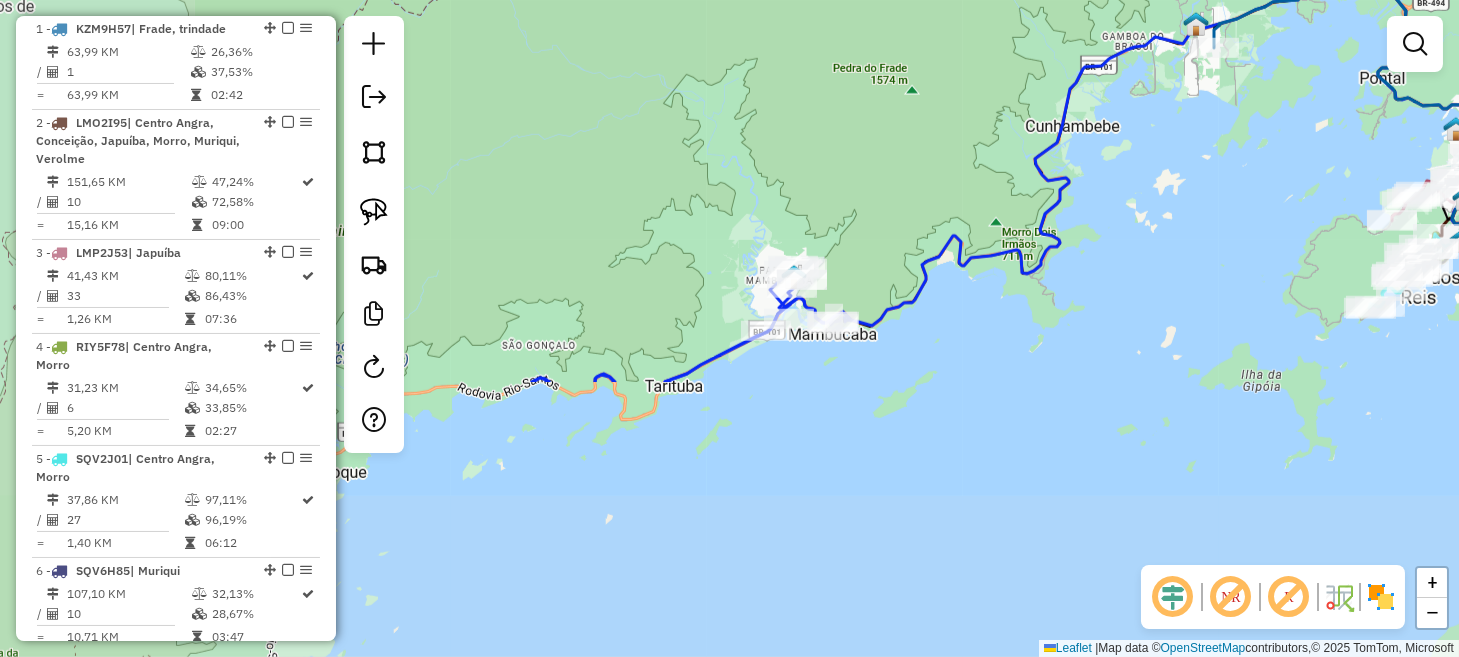 drag, startPoint x: 672, startPoint y: 526, endPoint x: 1126, endPoint y: 219, distance: 548.05566 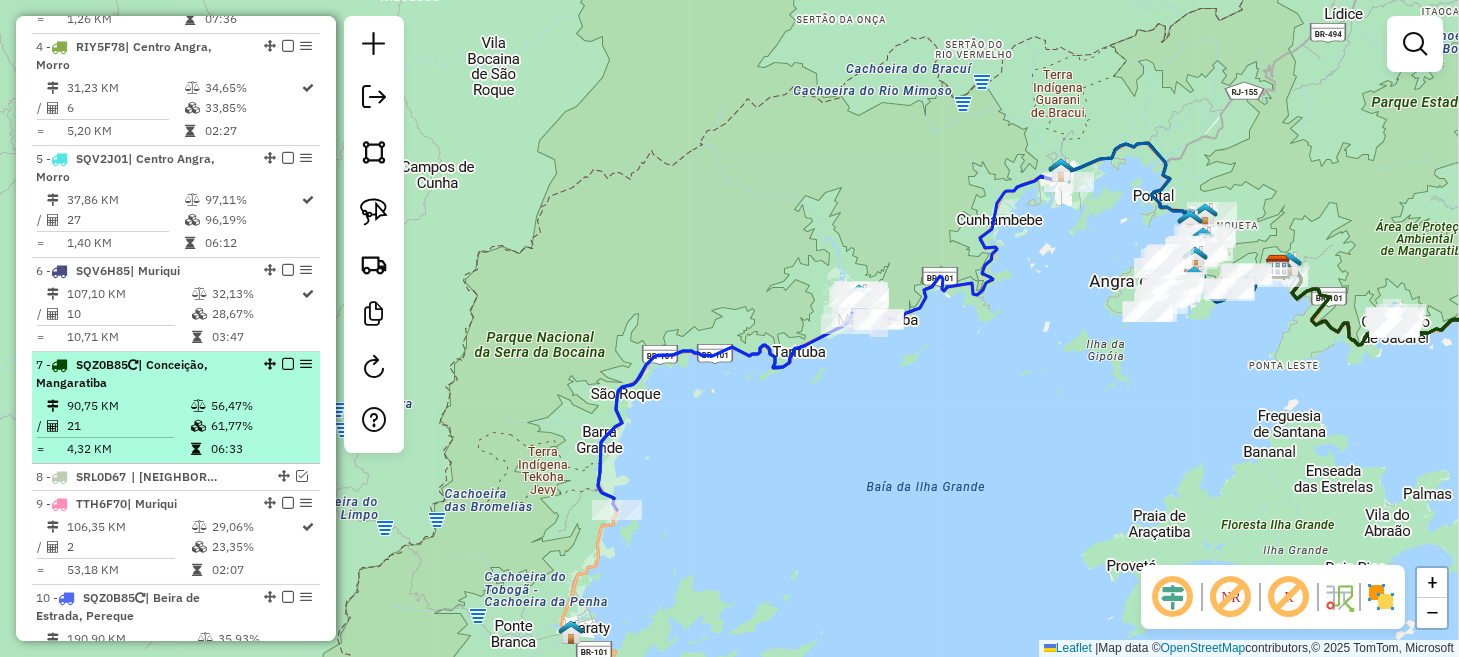scroll, scrollTop: 1174, scrollLeft: 0, axis: vertical 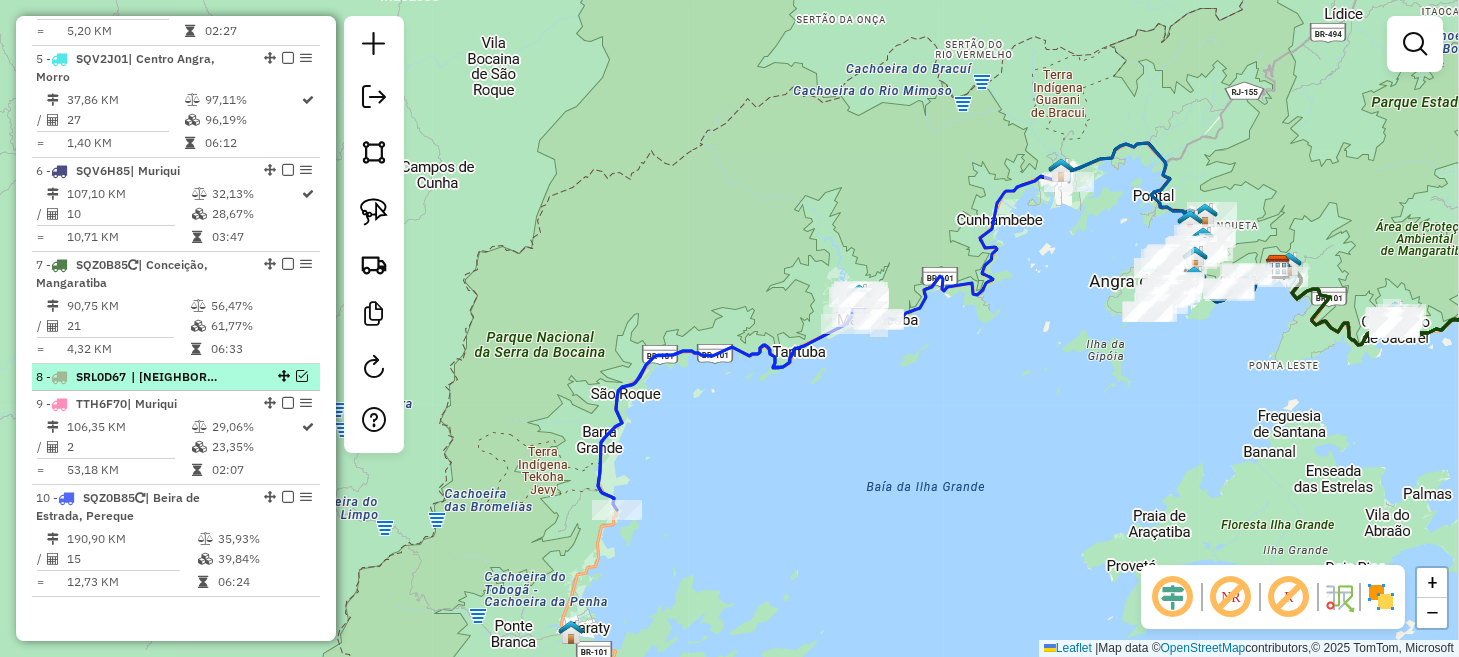 click at bounding box center [302, 376] 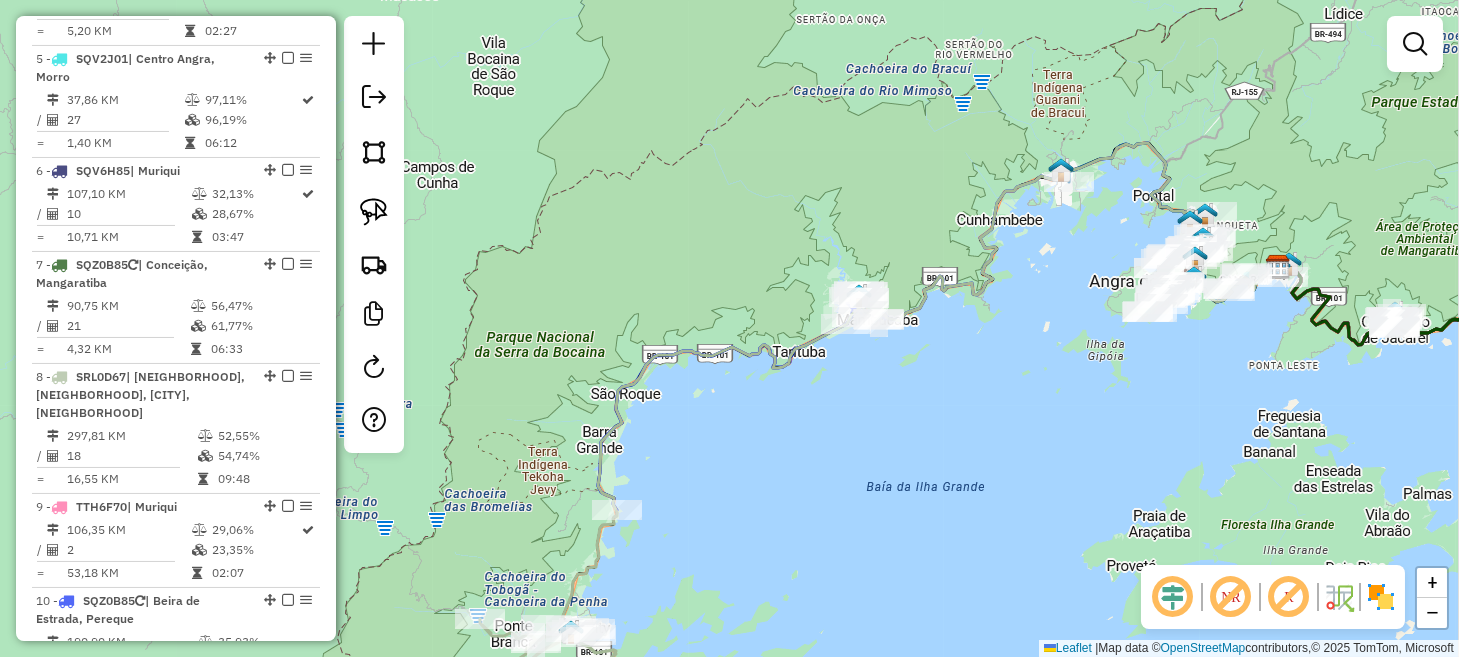 drag, startPoint x: 751, startPoint y: 483, endPoint x: 759, endPoint y: 407, distance: 76.41989 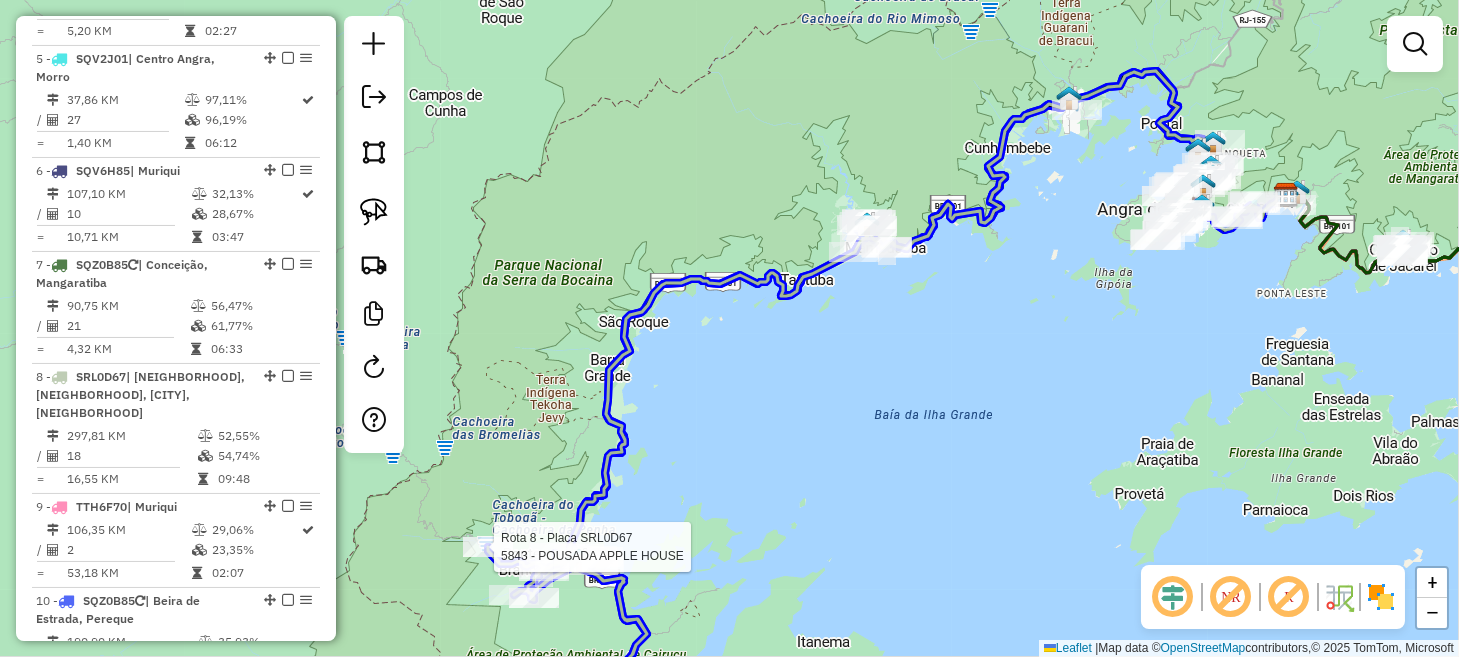 click 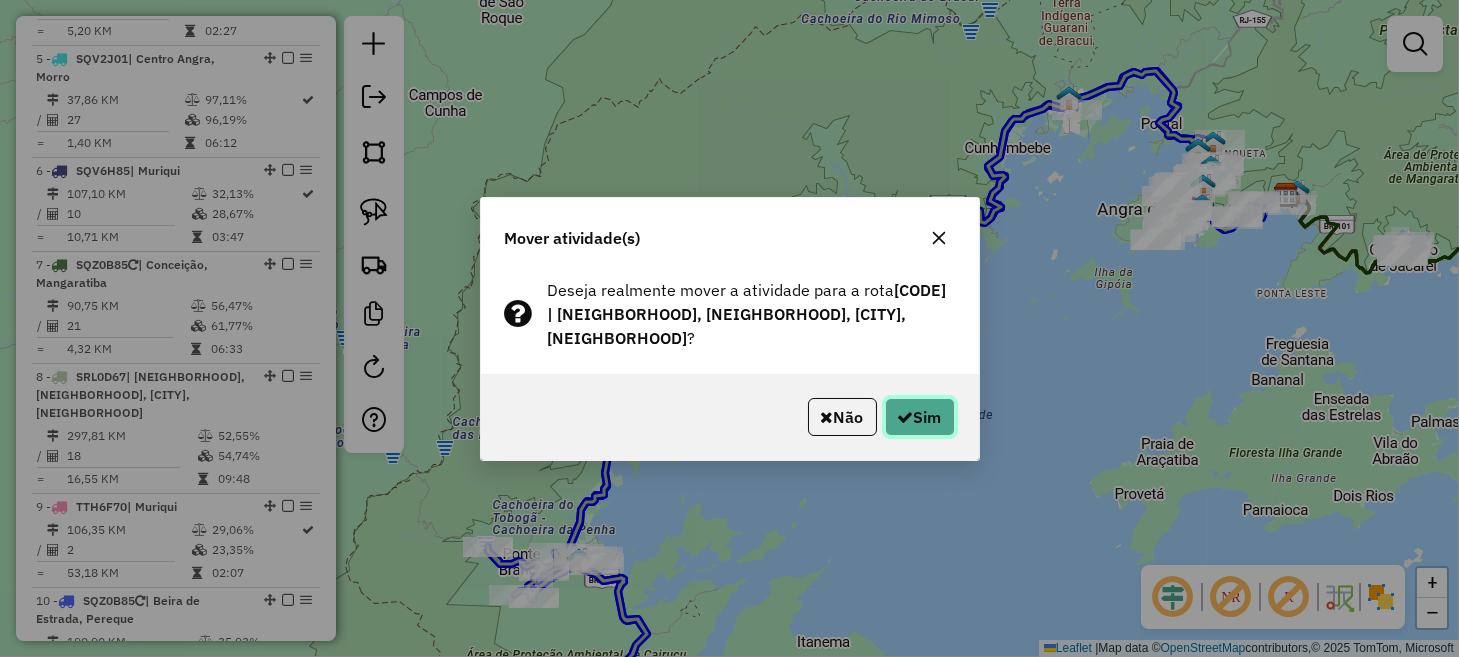 click on "Sim" 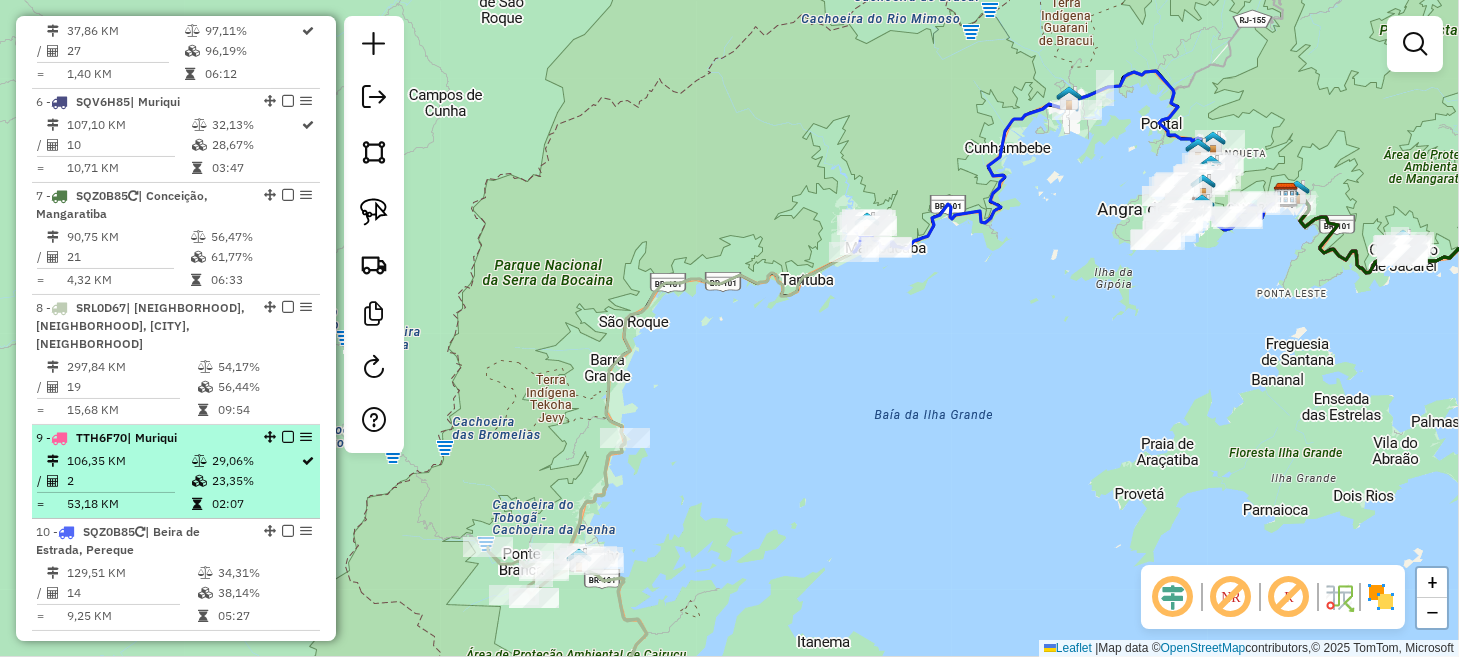 scroll, scrollTop: 1273, scrollLeft: 0, axis: vertical 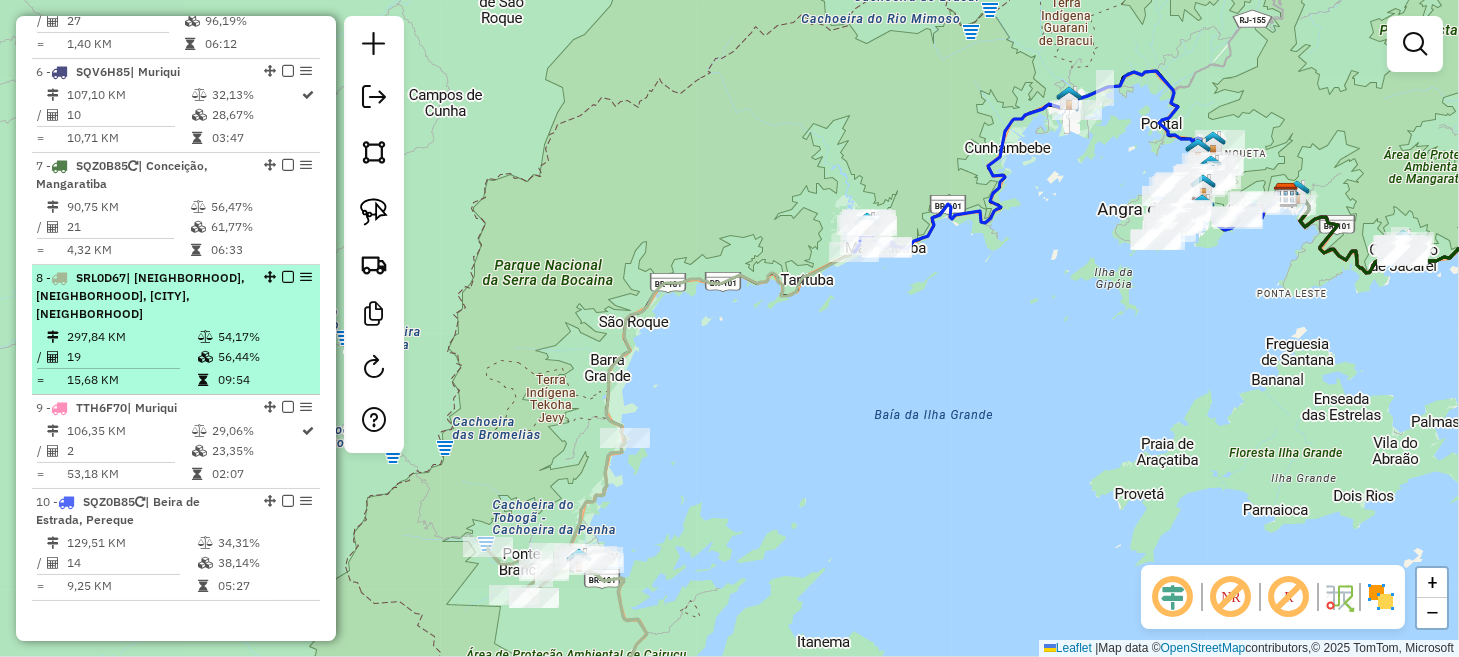 click at bounding box center (288, 277) 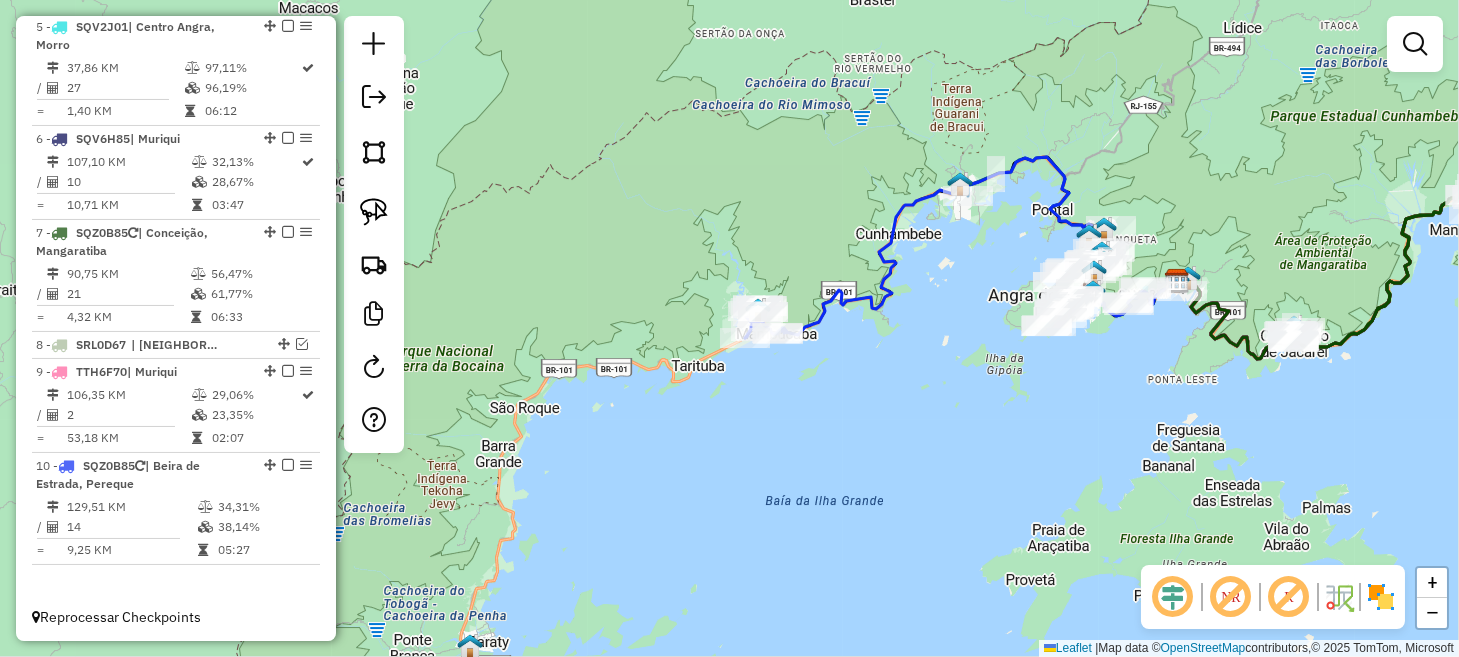 drag, startPoint x: 816, startPoint y: 336, endPoint x: 755, endPoint y: 369, distance: 69.354164 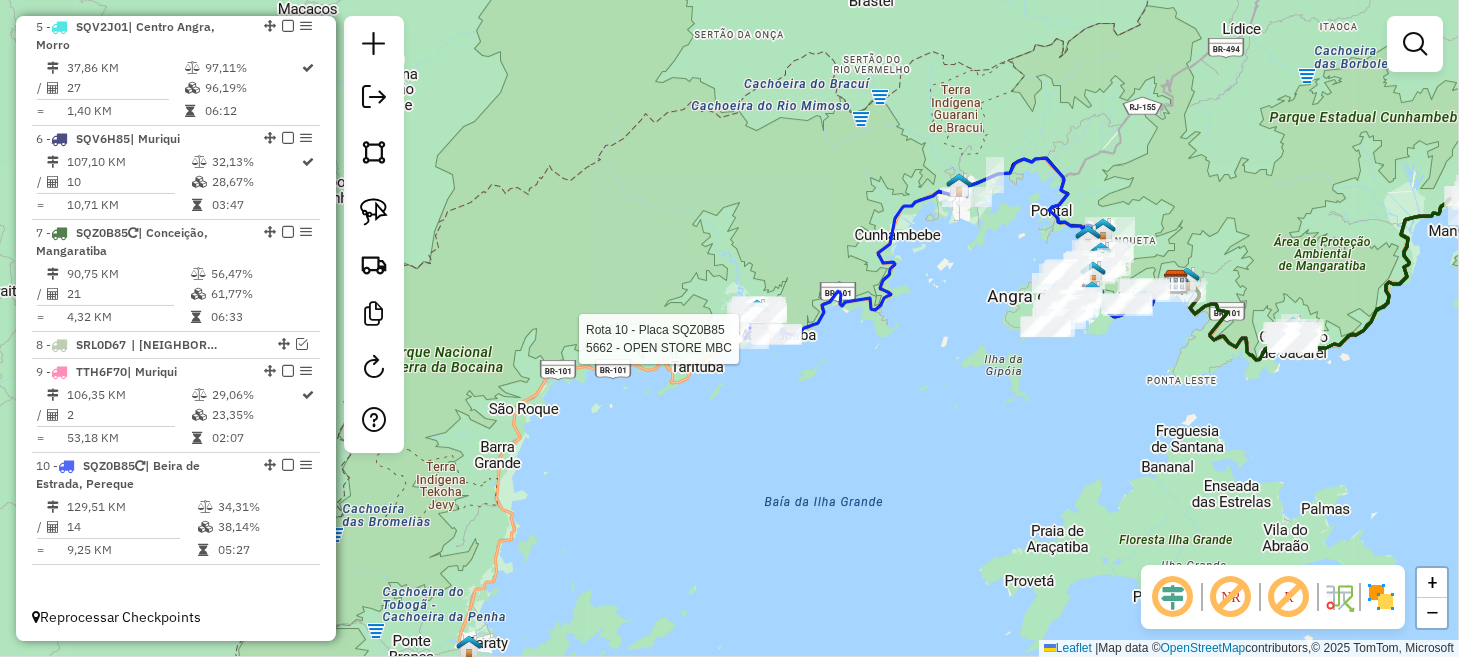 select on "**********" 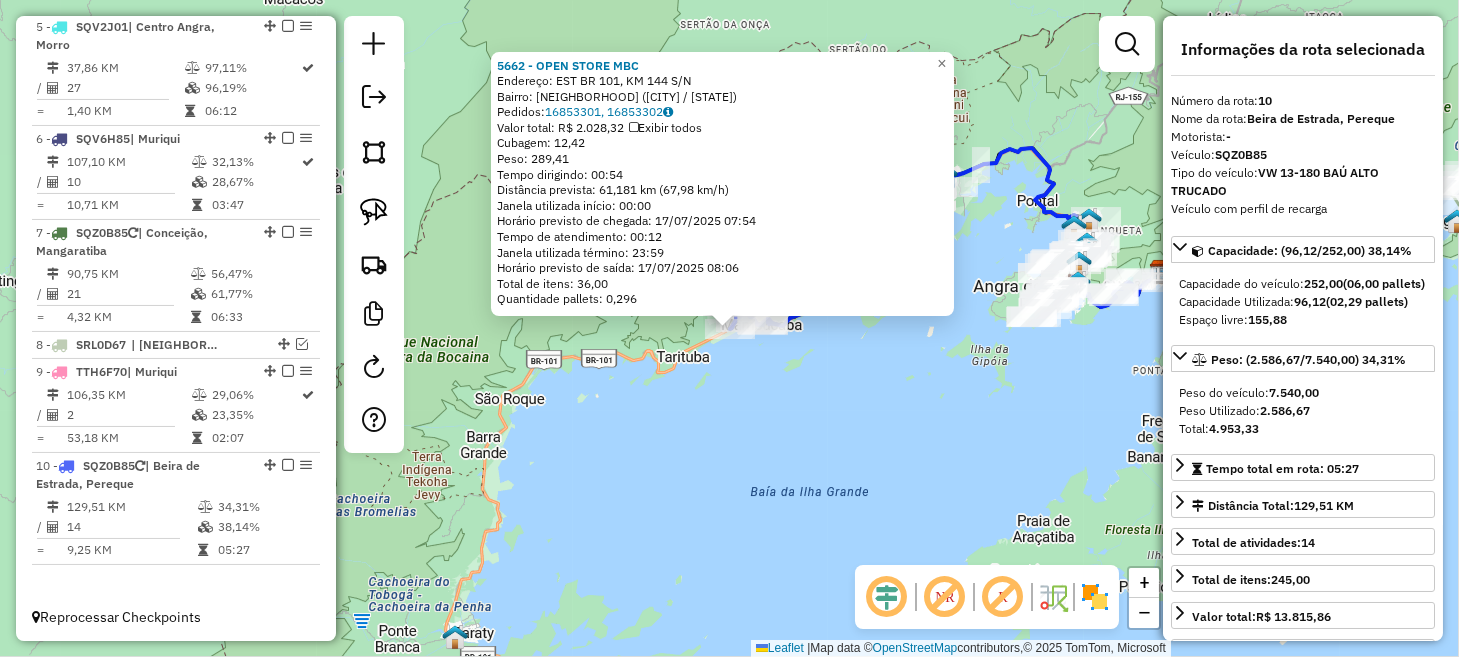 click on "[NUMBER] - [NAME]  Endereço:  [STREET] [NUMBER]   Bairro: [NEIGHBORHOOD] ([CITY] / [STATE])   Pedidos:  [ORDER_ID], [ORDER_ID]   Valor total: R$ 2.028,32   Exibir todos   Cubagem: 12,42  Peso: 289,41  Tempo dirigindo: 00:54   Distância prevista: 61,181 km (67,98 km/h)   Janela utilizada início: 00:00   Horário previsto de chegada: 17/07/2025 07:54   Tempo de atendimento: 00:12   Janela utilizada término: 23:59   Horário previsto de saída: 17/07/2025 08:06   Total de itens: 36,00   Quantidade pallets: 0,296  × Janela de atendimento Grade de atendimento Capacidade Transportadoras Veículos Cliente Pedidos  Rotas Selecione os dias de semana para filtrar as janelas de atendimento  Seg   Ter   Qua   Qui   Sex   Sáb   Dom  Informe o período da janela de atendimento: De: Até:  Filtrar exatamente a janela do cliente  Considerar janela de atendimento padrão  Selecione os dias de semana para filtrar as grades de atendimento  Seg   Ter   Qua   Qui   Sex   Sáb   Dom   Peso mínimo:   Peso máximo:   De:  +" 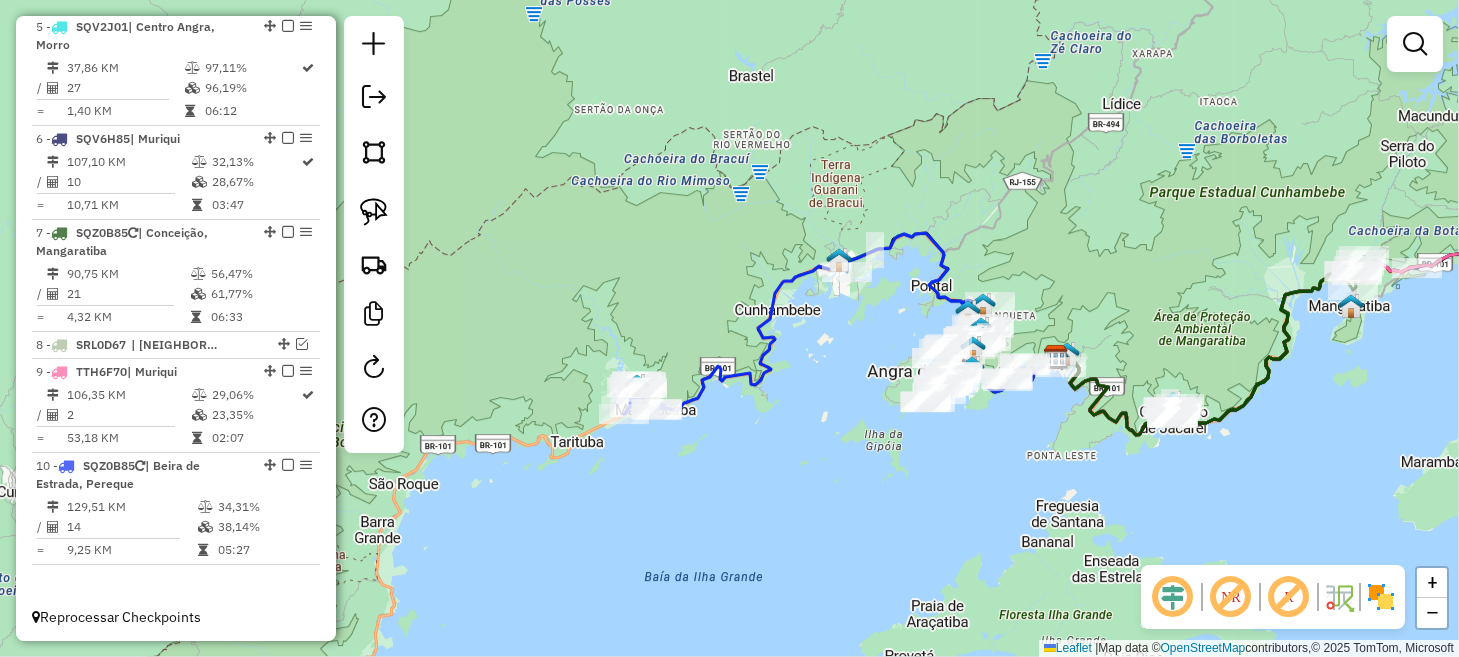 drag, startPoint x: 784, startPoint y: 480, endPoint x: 743, endPoint y: 506, distance: 48.548943 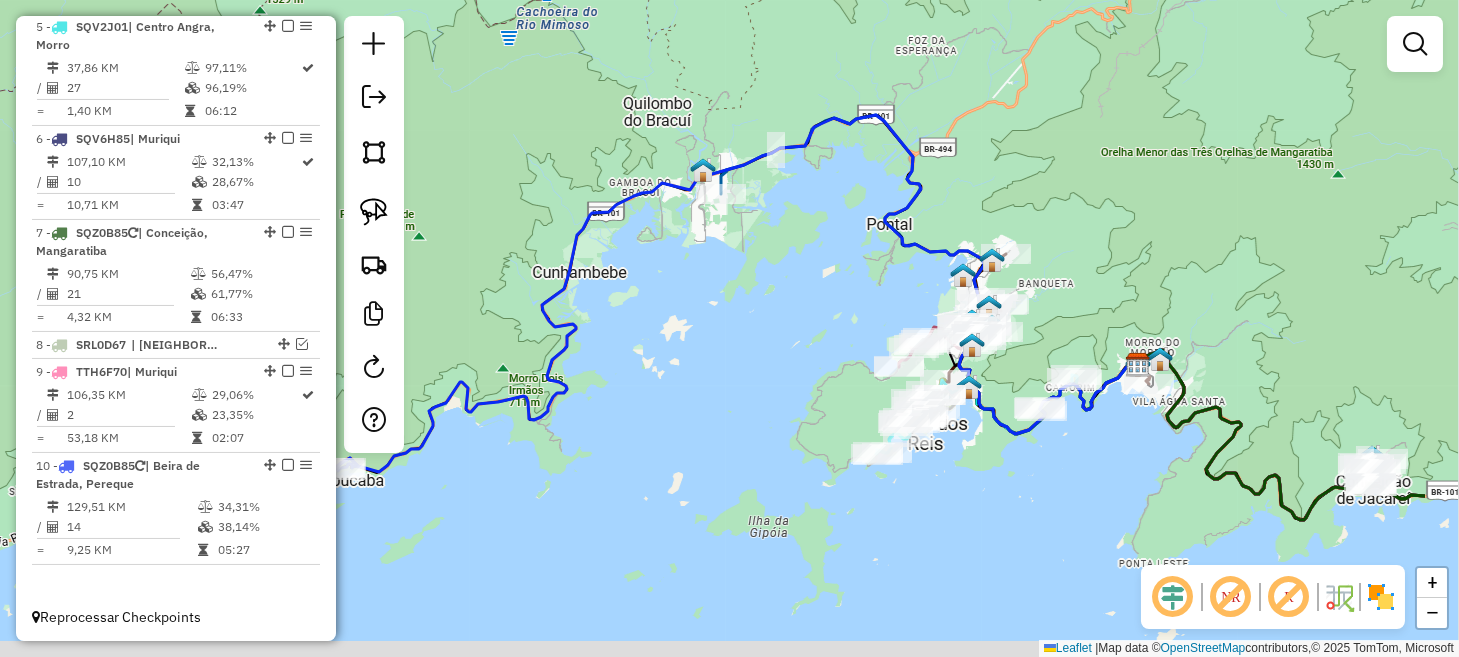 drag, startPoint x: 1011, startPoint y: 359, endPoint x: 685, endPoint y: 307, distance: 330.1212 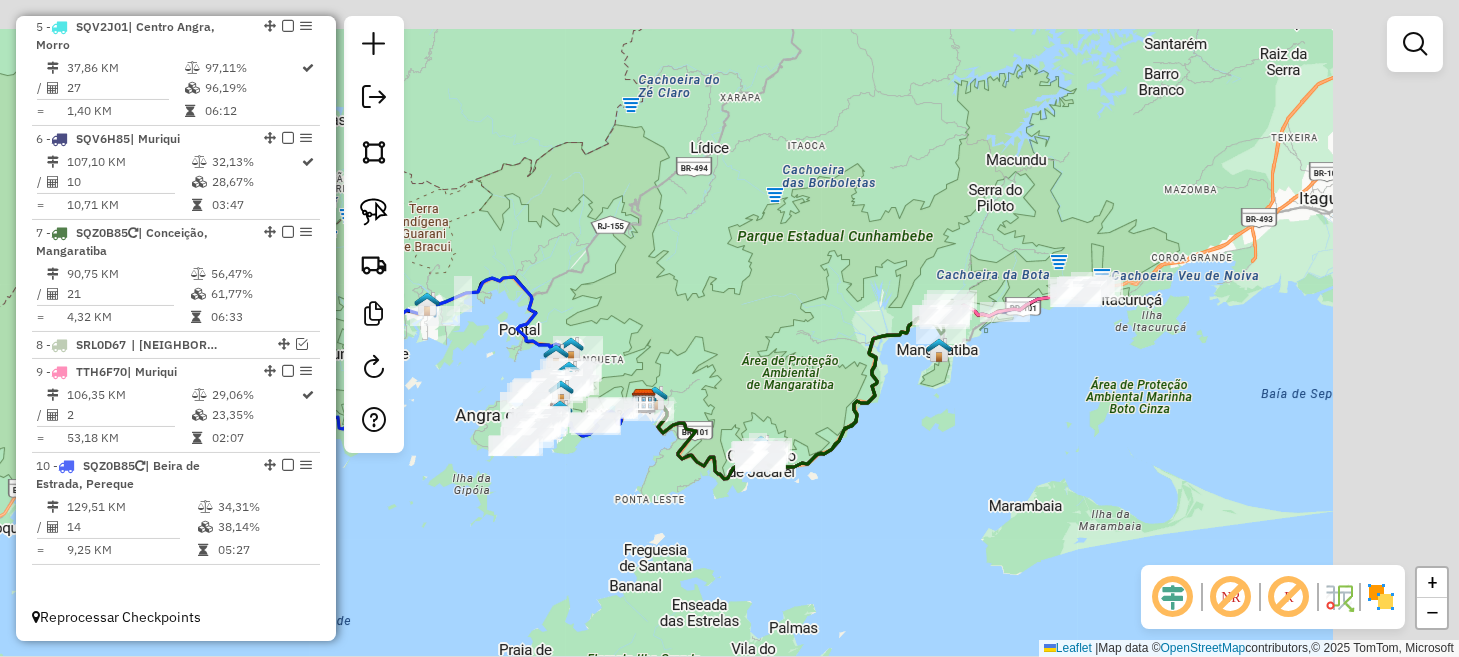 drag, startPoint x: 942, startPoint y: 488, endPoint x: 688, endPoint y: 506, distance: 254.637 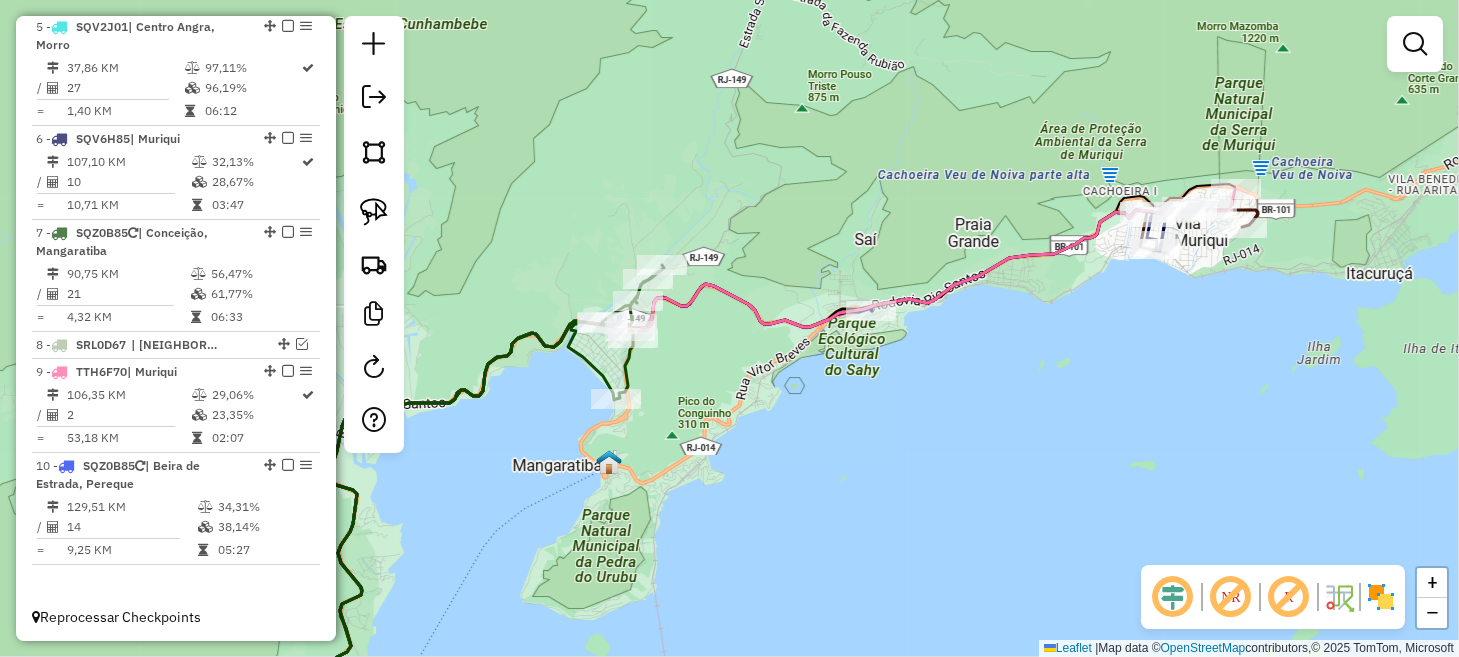 drag, startPoint x: 1119, startPoint y: 333, endPoint x: 1088, endPoint y: 346, distance: 33.61547 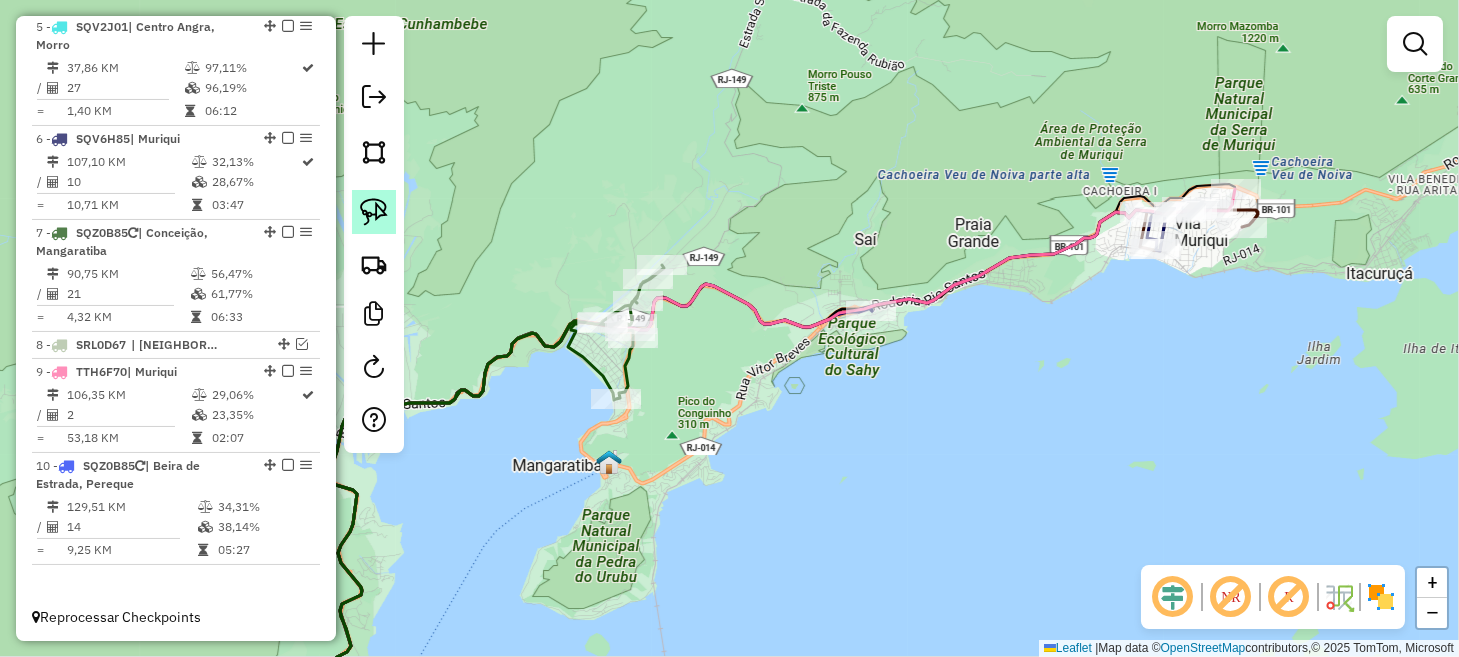 click 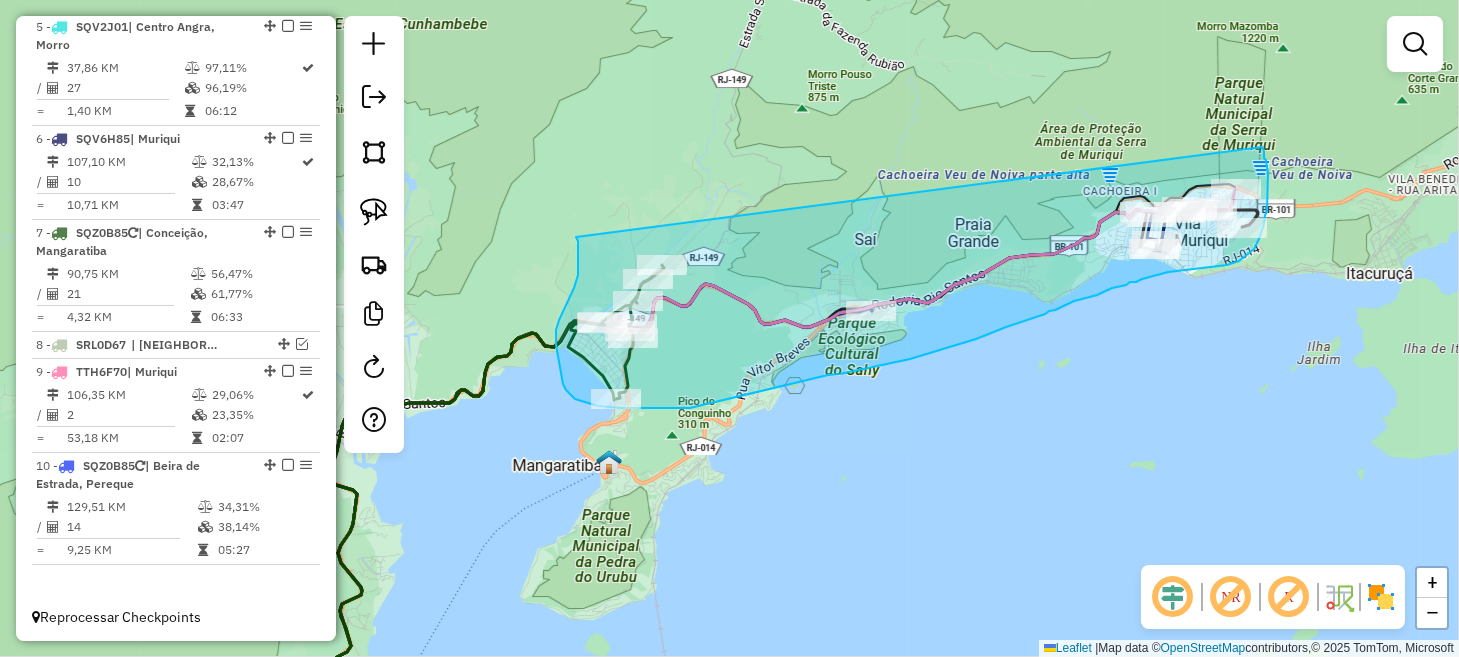 drag, startPoint x: 576, startPoint y: 237, endPoint x: 1262, endPoint y: 146, distance: 692.0094 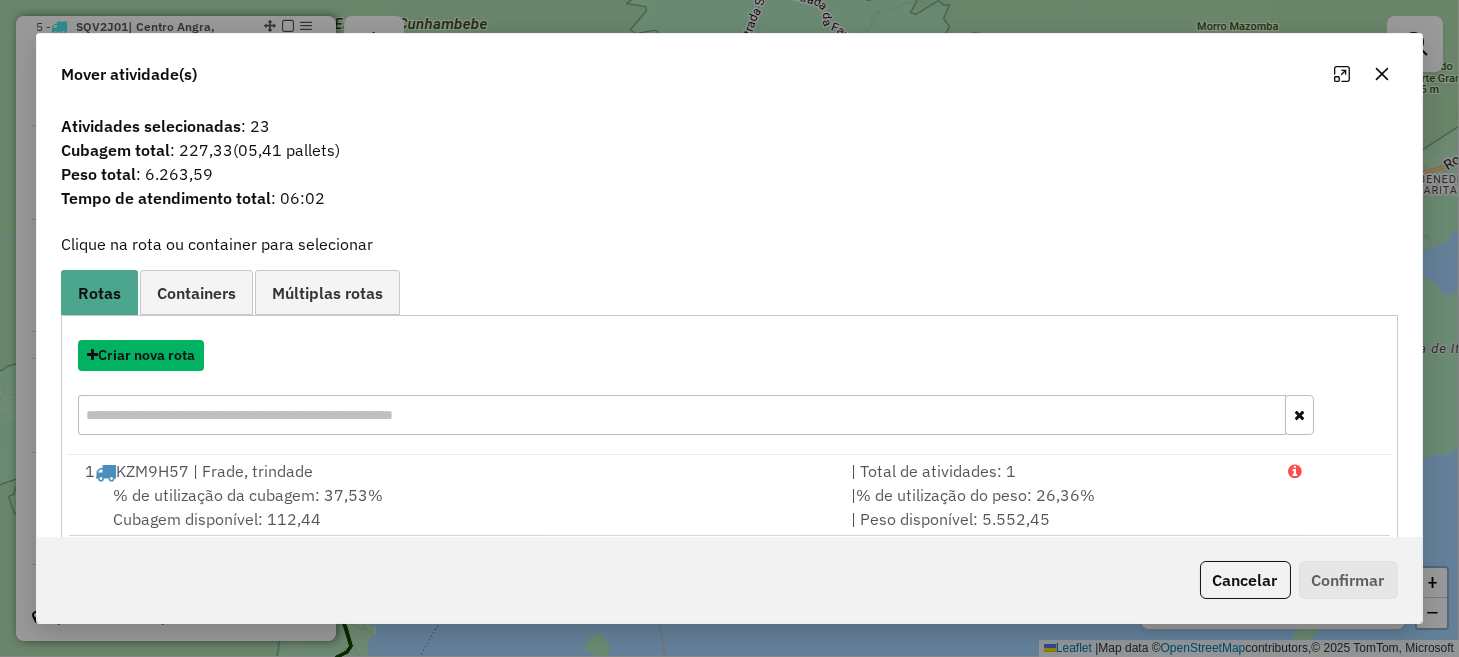 click on "Criar nova rota" at bounding box center (141, 355) 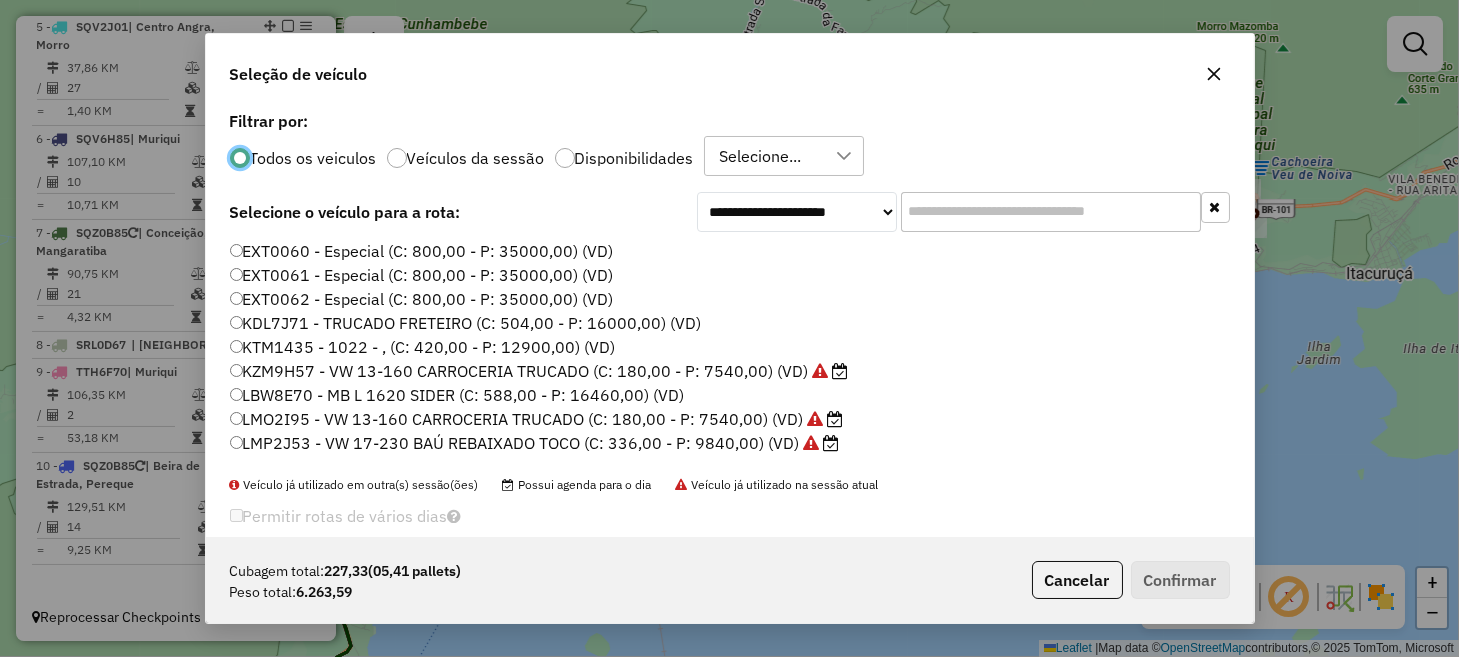 scroll, scrollTop: 10, scrollLeft: 6, axis: both 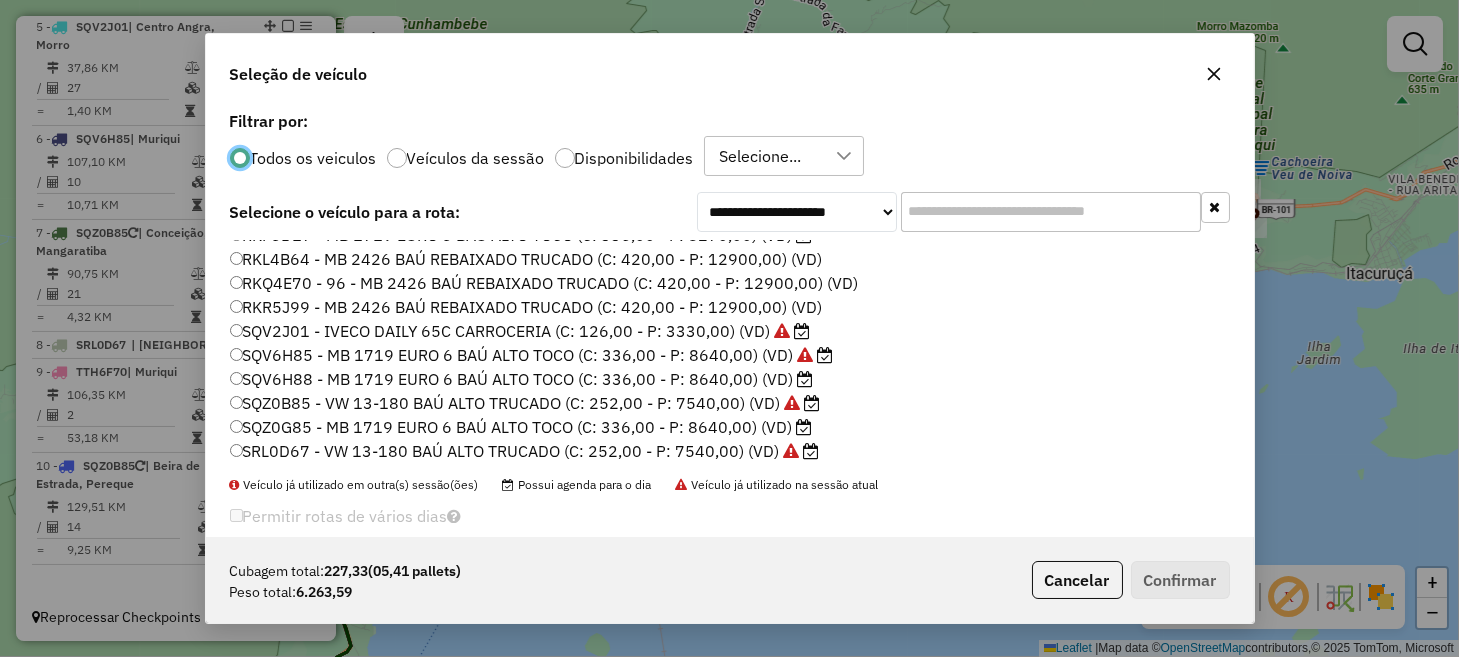 click on "SQZ0G85 - MB 1719 EURO 6 BAÚ ALTO TOCO (C: 336,00 - P: 8640,00) (VD)" 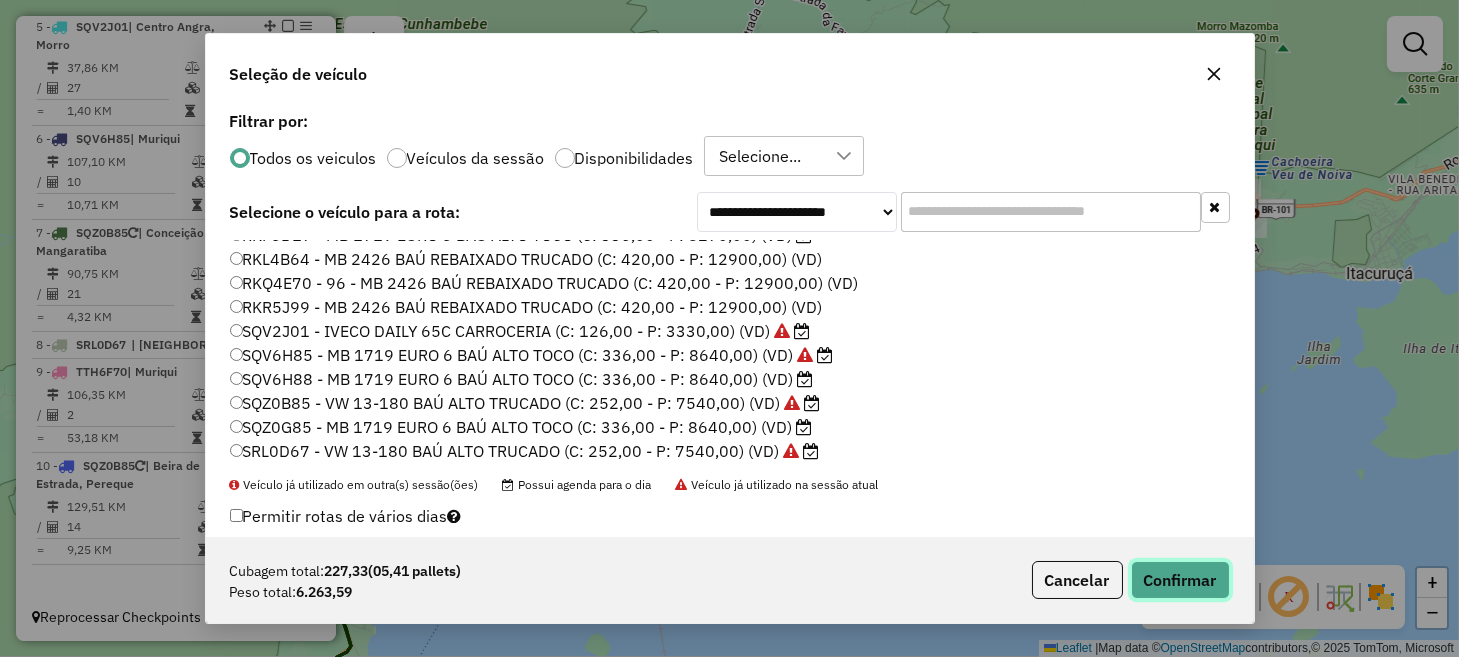 click on "Confirmar" 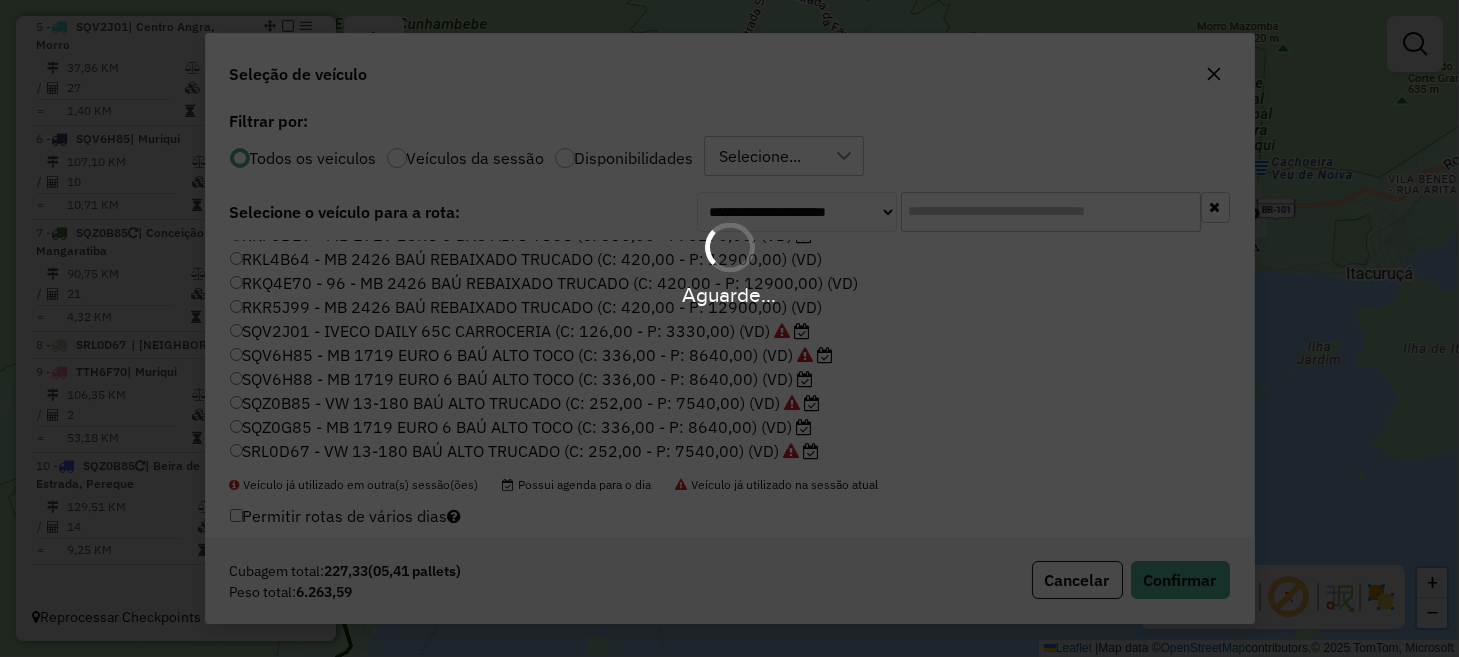 scroll, scrollTop: 1129, scrollLeft: 0, axis: vertical 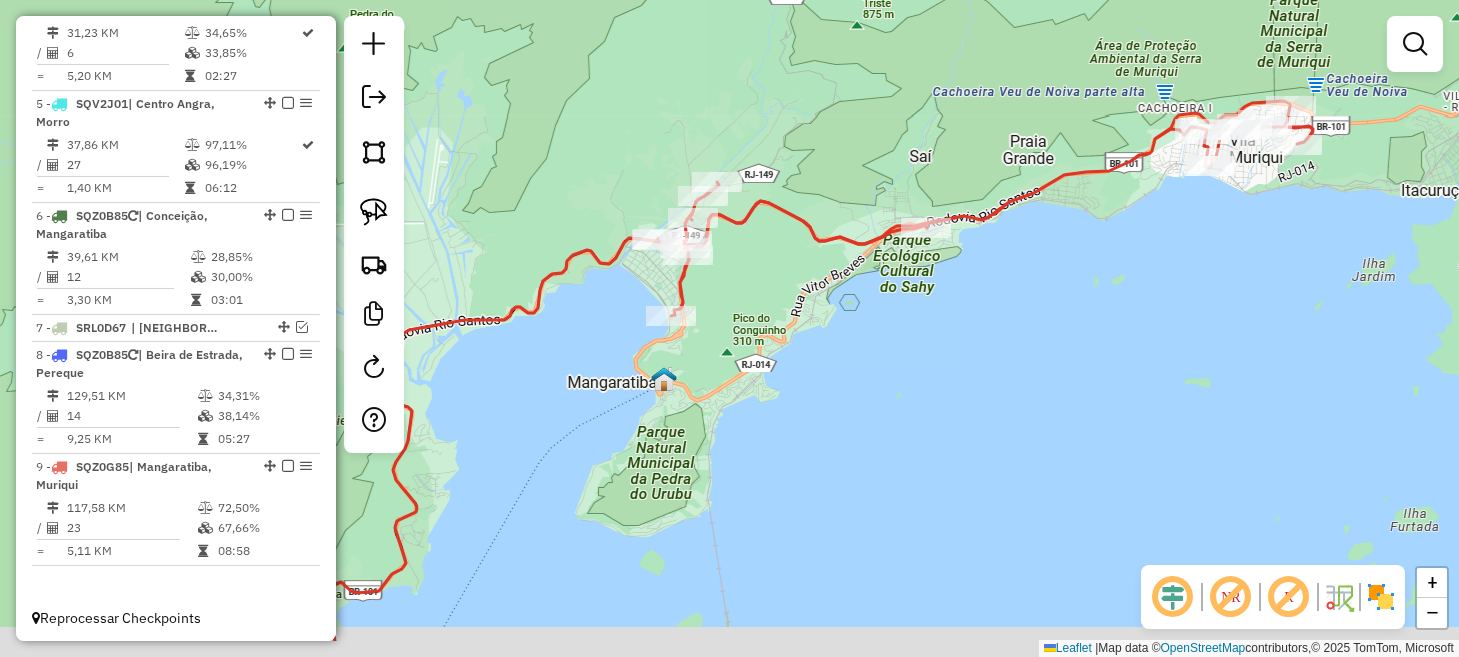 drag, startPoint x: 587, startPoint y: 513, endPoint x: 701, endPoint y: 385, distance: 171.40594 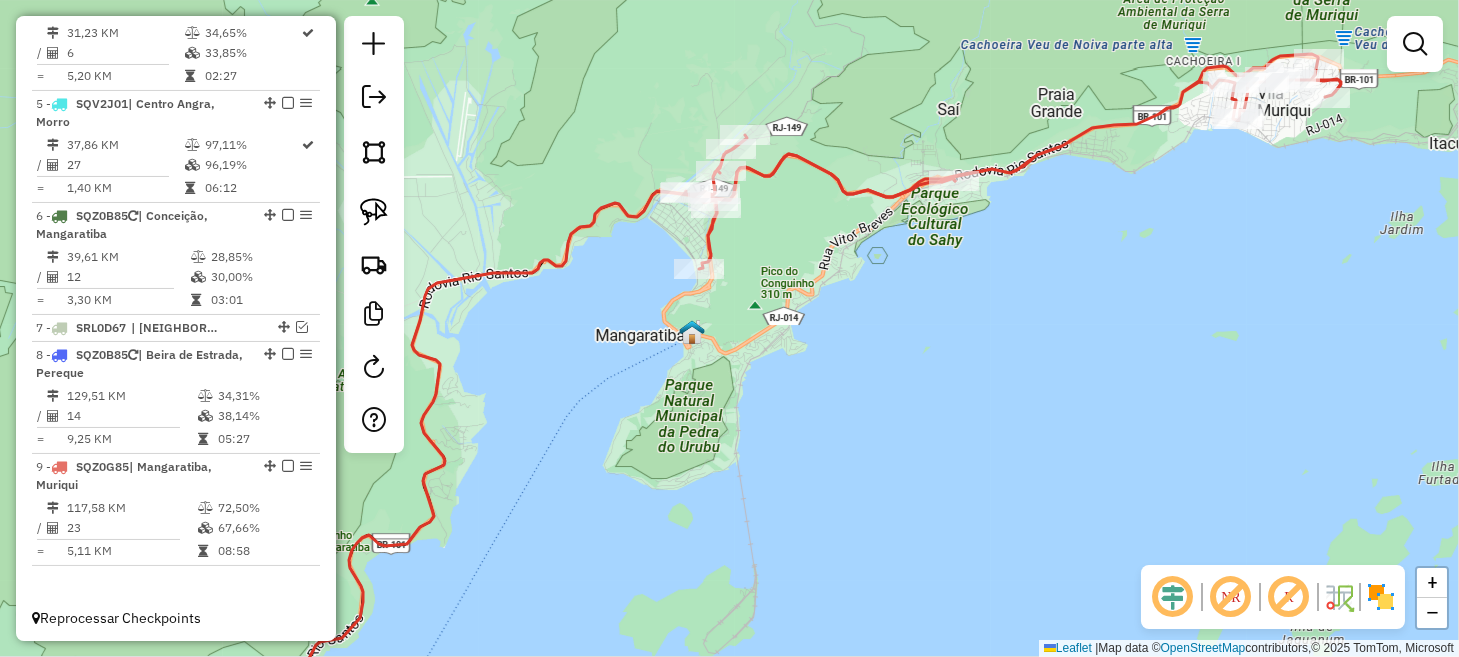 click 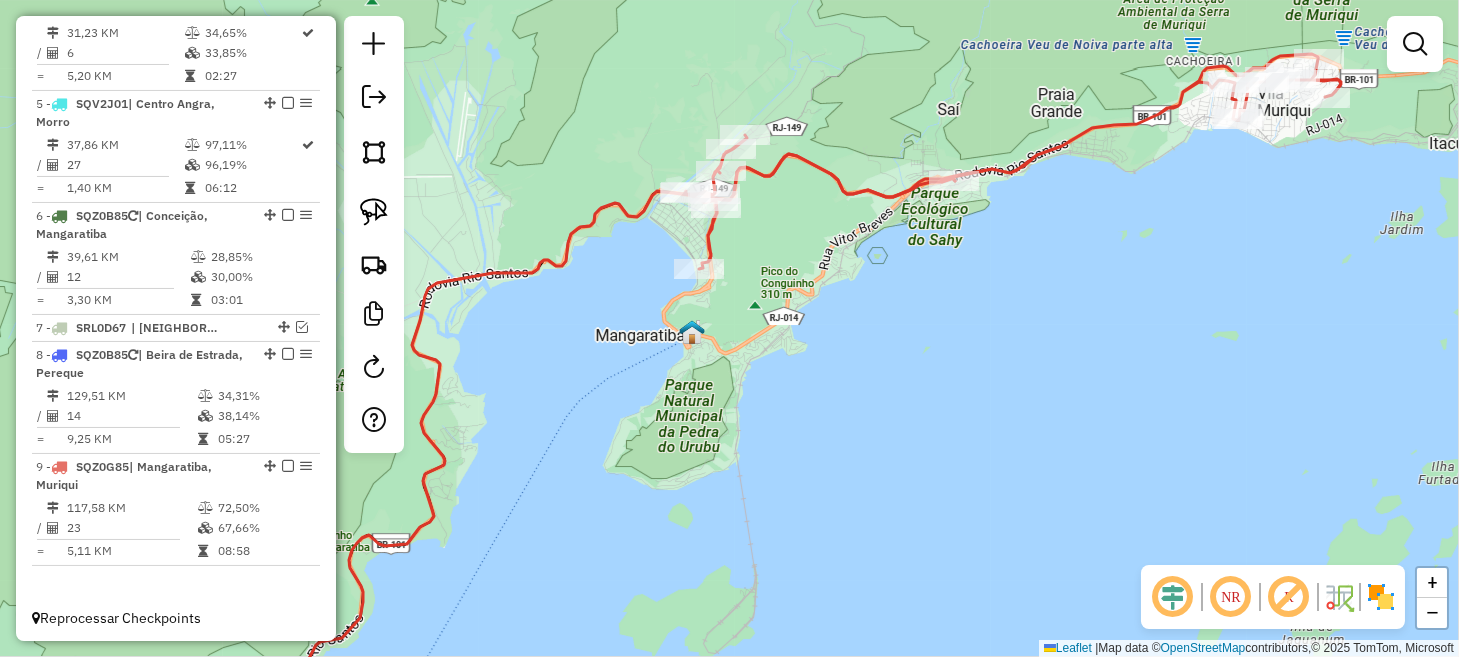 click 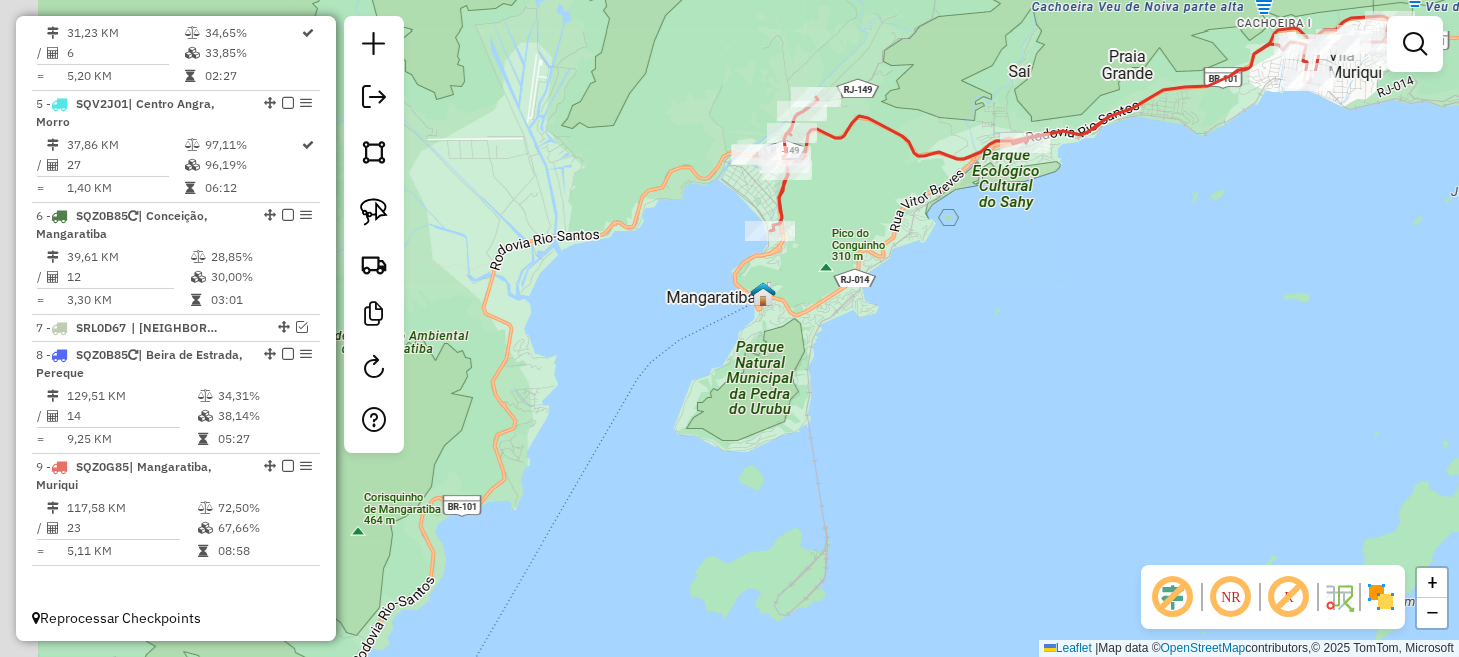 drag, startPoint x: 686, startPoint y: 467, endPoint x: 794, endPoint y: 400, distance: 127.09445 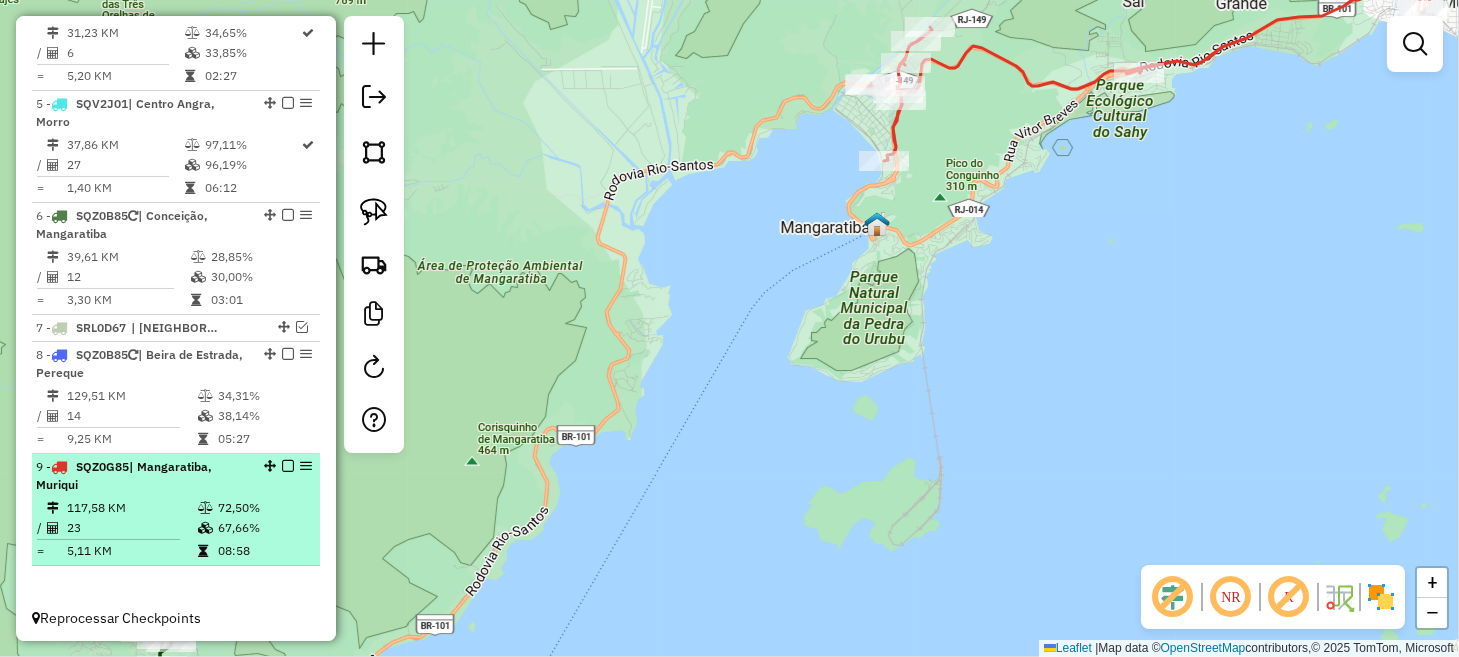 click at bounding box center [288, 466] 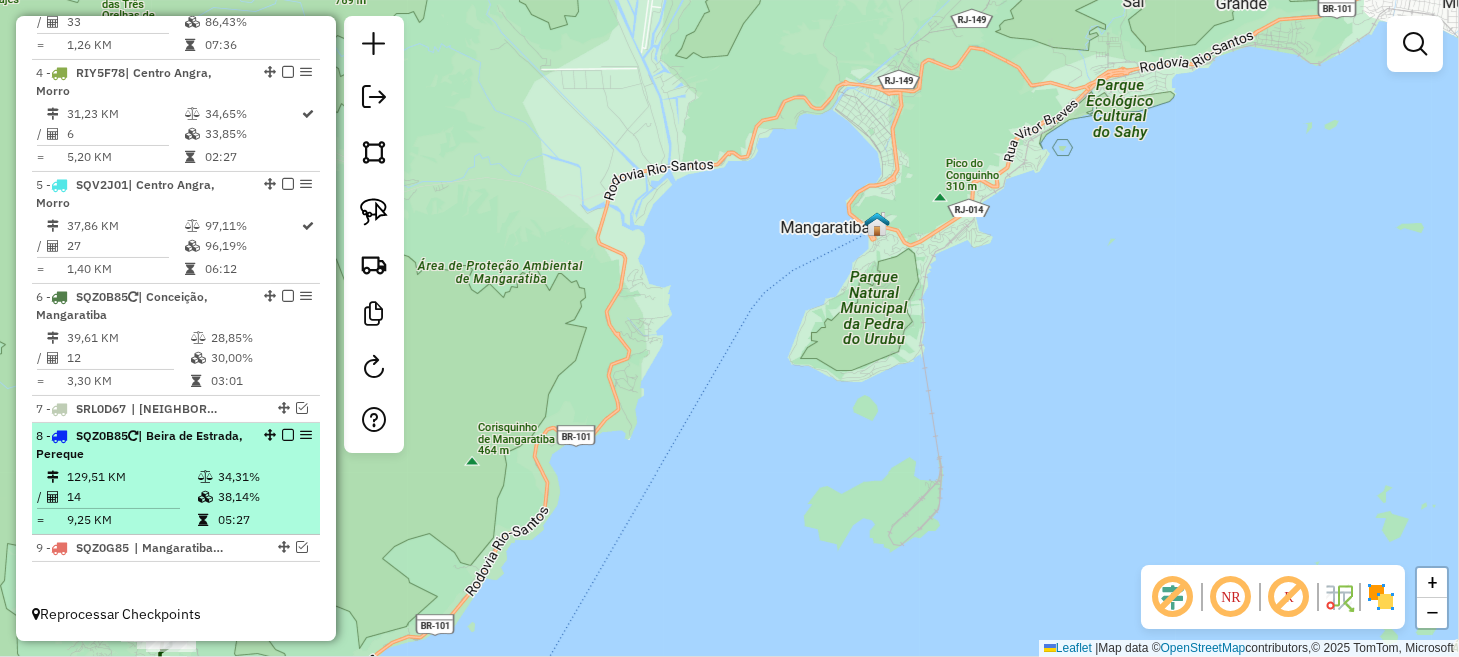 scroll, scrollTop: 1045, scrollLeft: 0, axis: vertical 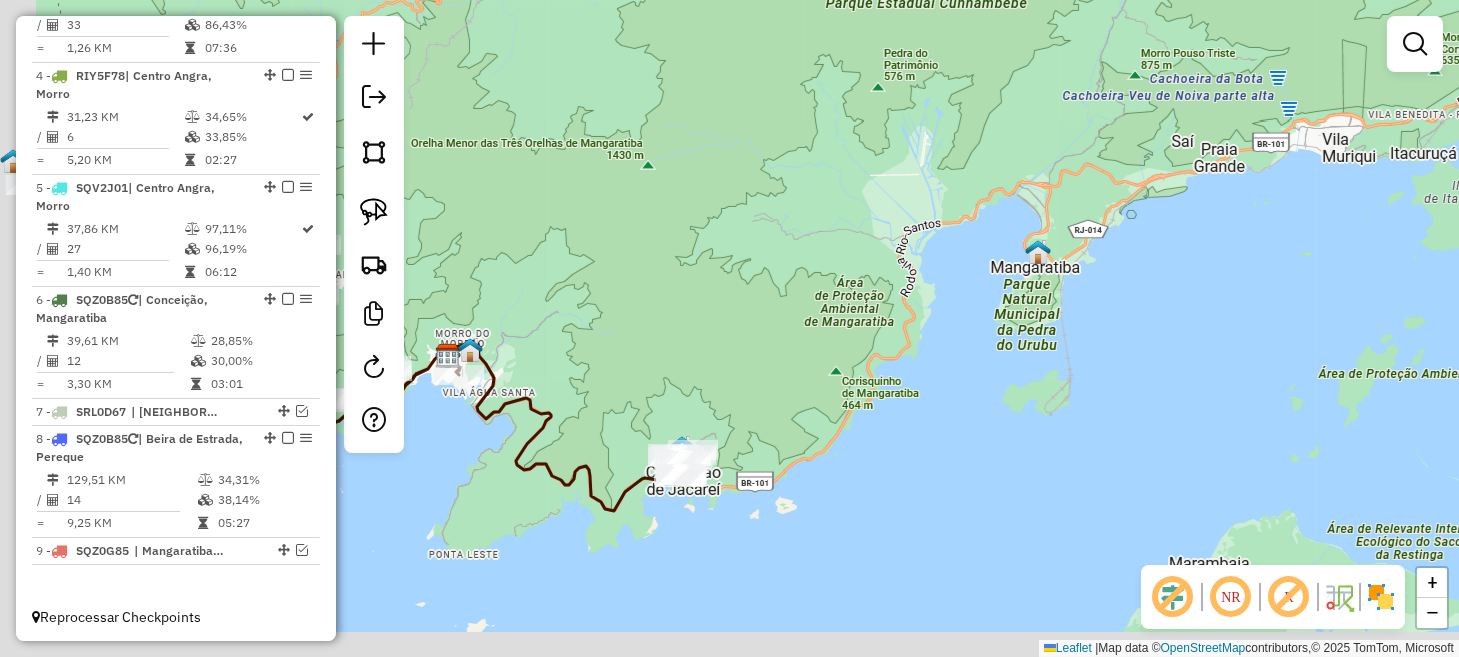 drag, startPoint x: 673, startPoint y: 507, endPoint x: 898, endPoint y: 434, distance: 236.54597 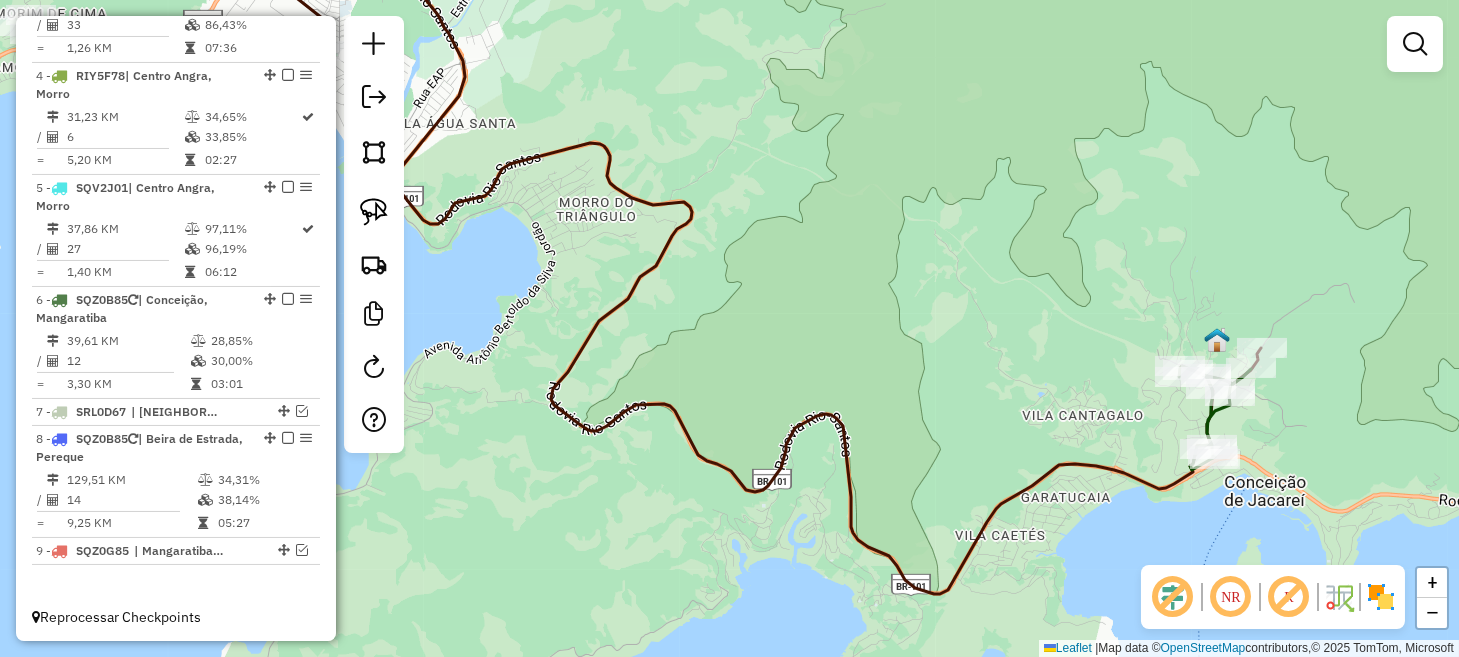 drag, startPoint x: 618, startPoint y: 468, endPoint x: 1094, endPoint y: 392, distance: 482.02905 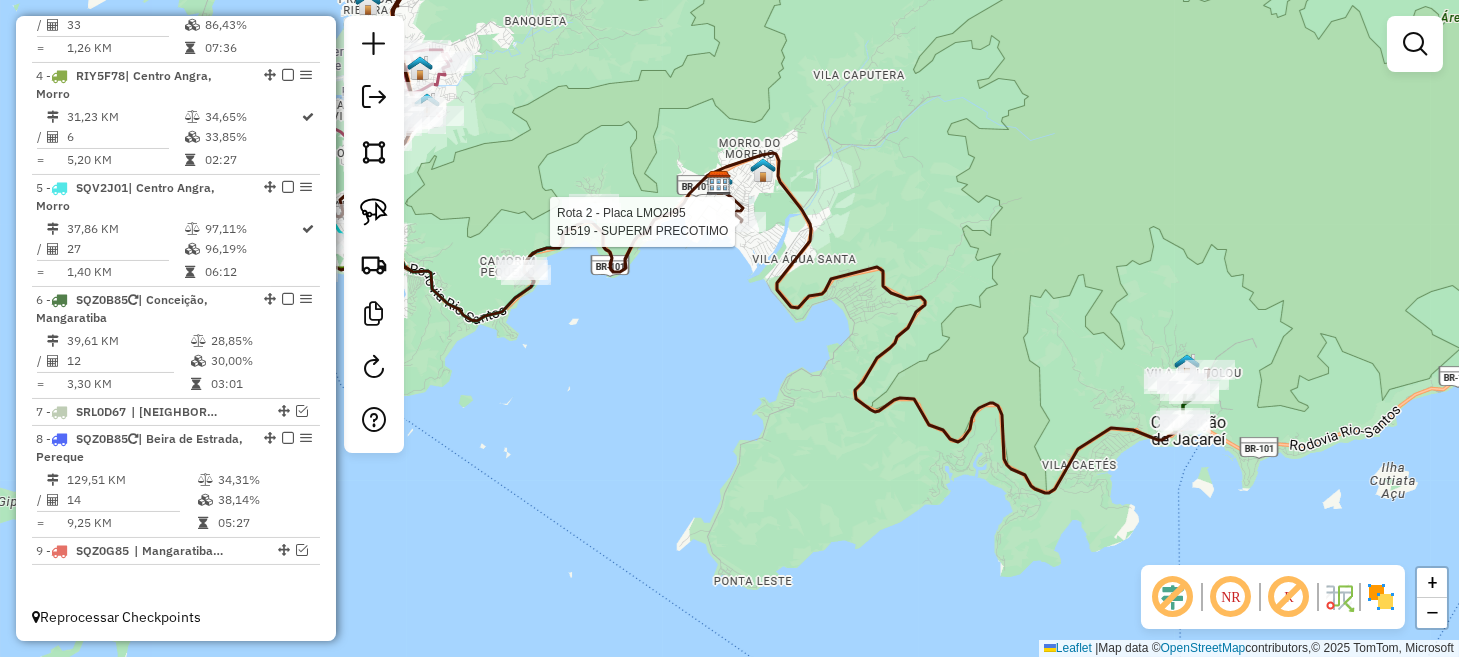 select on "**********" 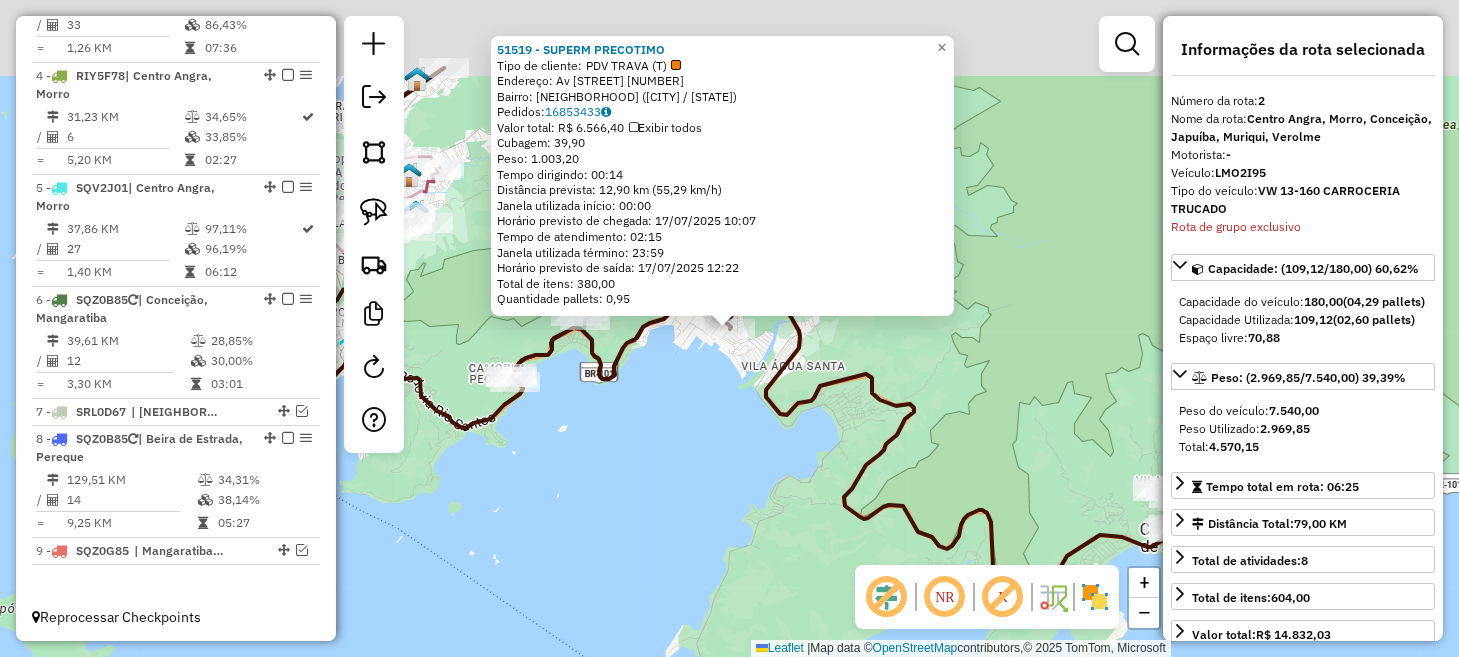 scroll, scrollTop: 867, scrollLeft: 0, axis: vertical 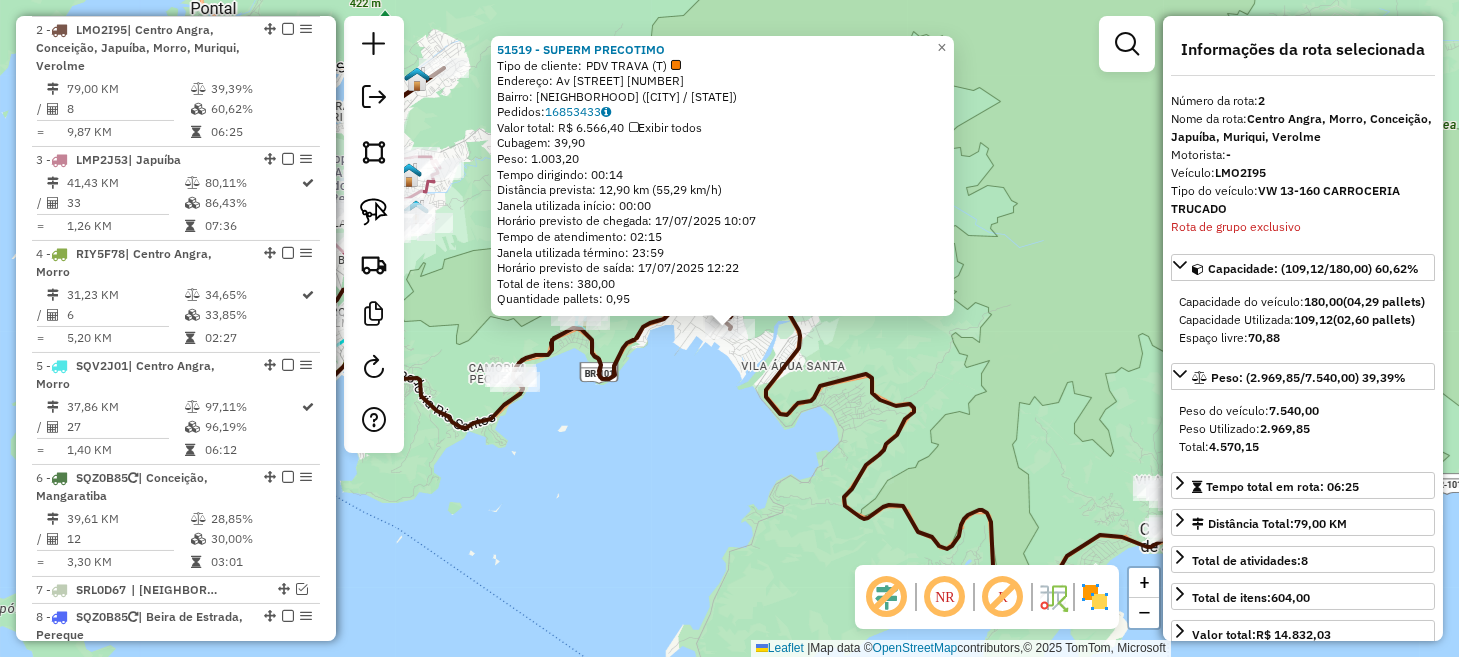 click on "[NUMBER] - [LAST] [LAST] [LAST]  Tipo de cliente:   PDV TRAVA (T)   Endereço: Av  CONDE DE NASSAU               [NUMBER]   Bairro: JACUECANGA ([CITY] / [STATE])   Pedidos:  [NUMBER]   Valor total: R$ [PRICE]   Exibir todos   Cubagem: [NUMBER]  Peso: [NUMBER]  Tempo dirigindo: [TIME]   Distância prevista: [NUMBER] km ([NUMBER] km/h)   Janela utilizada início: [TIME]   Horário previsto de chegada: [DATE] [TIME]   Tempo de atendimento: [TIME]   Janela utilizada término: [TIME]   Horário previsto de saída: [DATE] [TIME]   Total de itens: [NUMBER]   Quantidade pallets: [NUMBER]  × Janela de atendimento Grade de atendimento Capacidade Transportadoras Veículos Cliente Pedidos  Rotas Selecione os dias de semana para filtrar as janelas de atendimento  Seg   Ter   Qua   Qui   Sex   Sáb   Dom  Informe o período da janela de atendimento: De: [TIME] Até: [TIME]  Filtrar exatamente a janela do cliente  Considerar janela de atendimento padrão  Selecione os dias de semana para filtrar as grades de atendimento  Seg   Ter   Qua   Qui   Sex   Sáb" 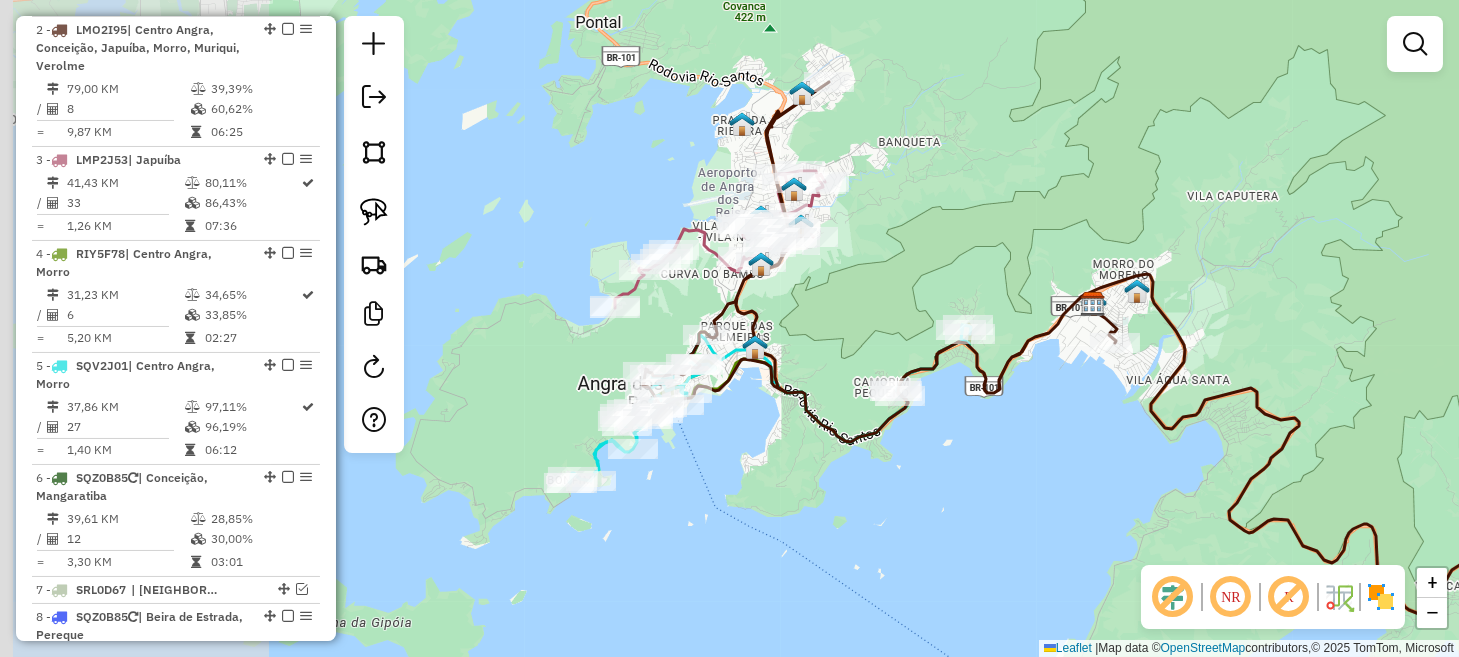 drag, startPoint x: 618, startPoint y: 482, endPoint x: 1053, endPoint y: 508, distance: 435.7763 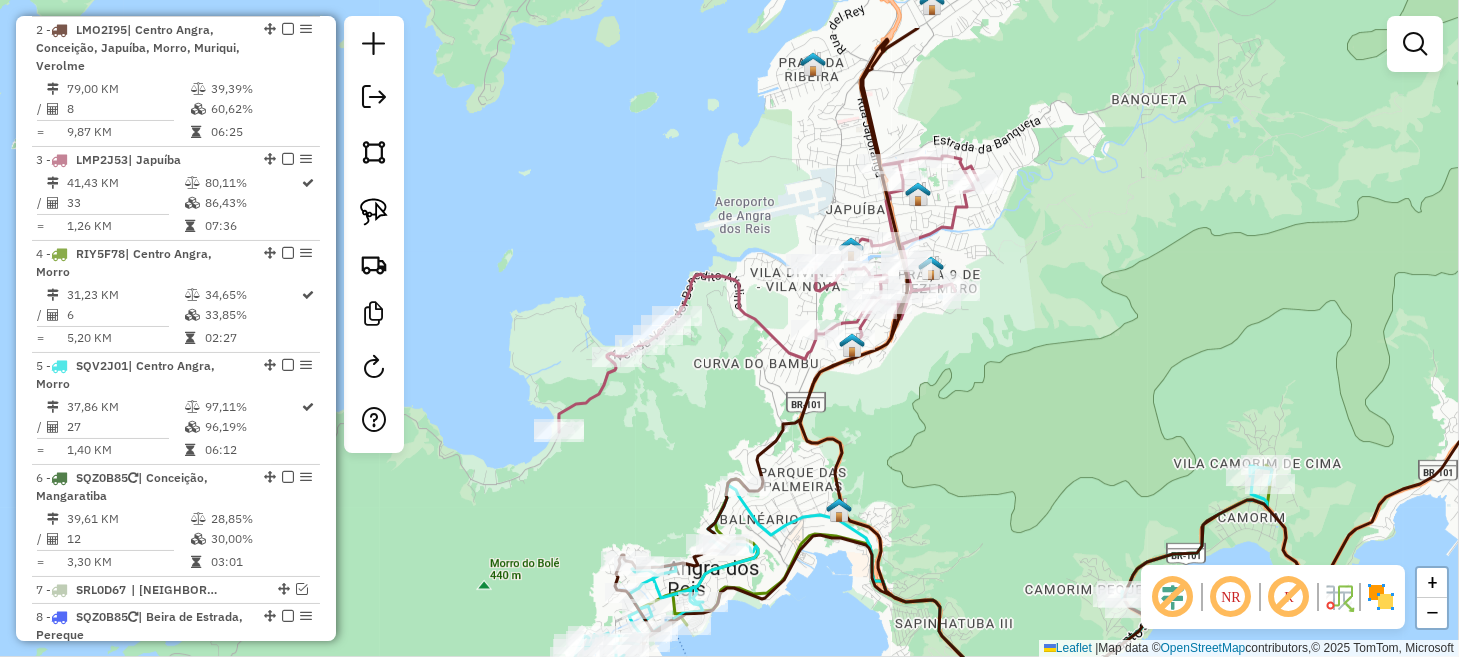 drag, startPoint x: 903, startPoint y: 298, endPoint x: 895, endPoint y: 377, distance: 79.40403 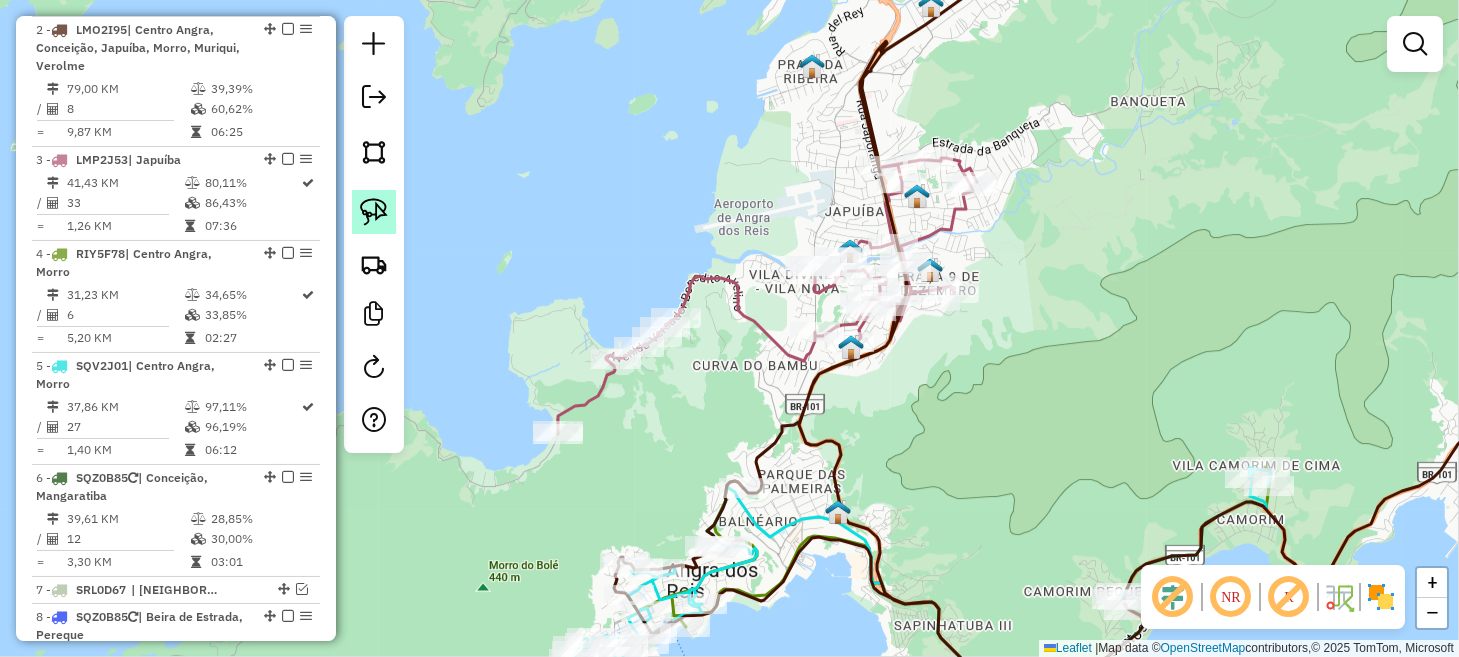 click 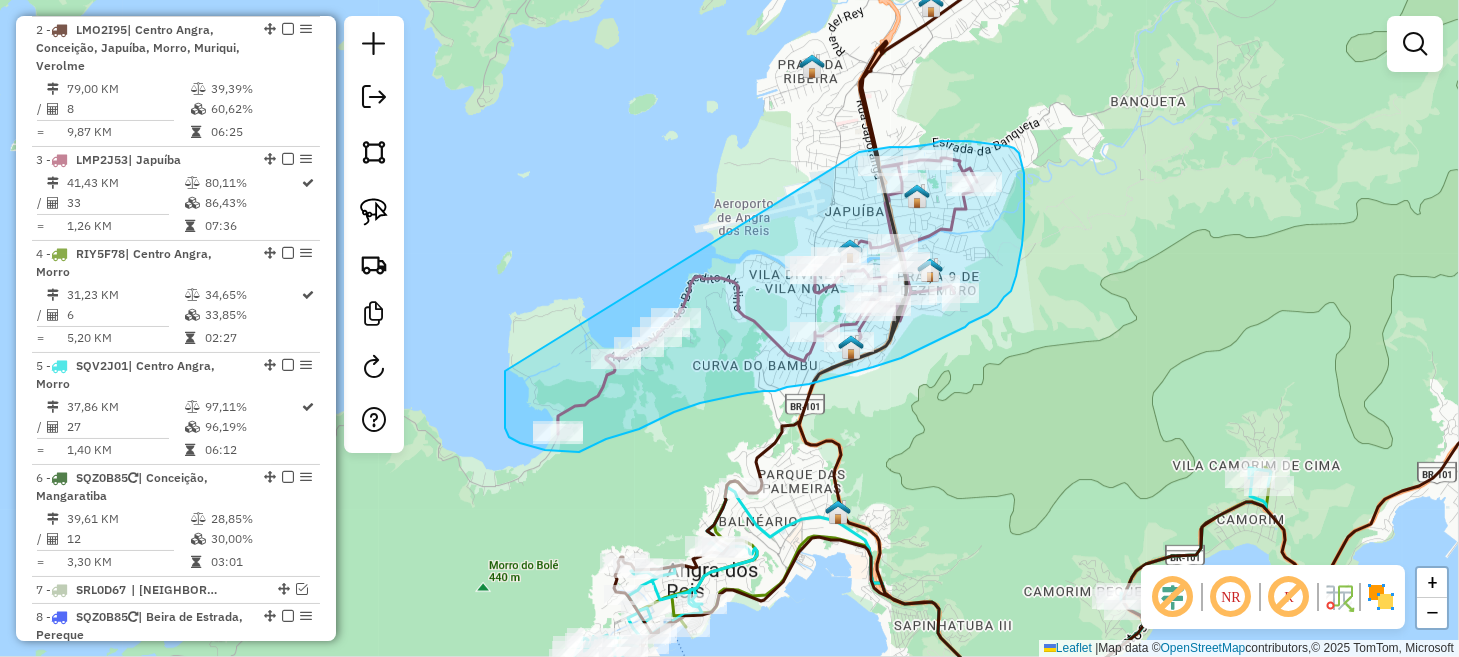 drag, startPoint x: 505, startPoint y: 371, endPoint x: 850, endPoint y: 154, distance: 407.57086 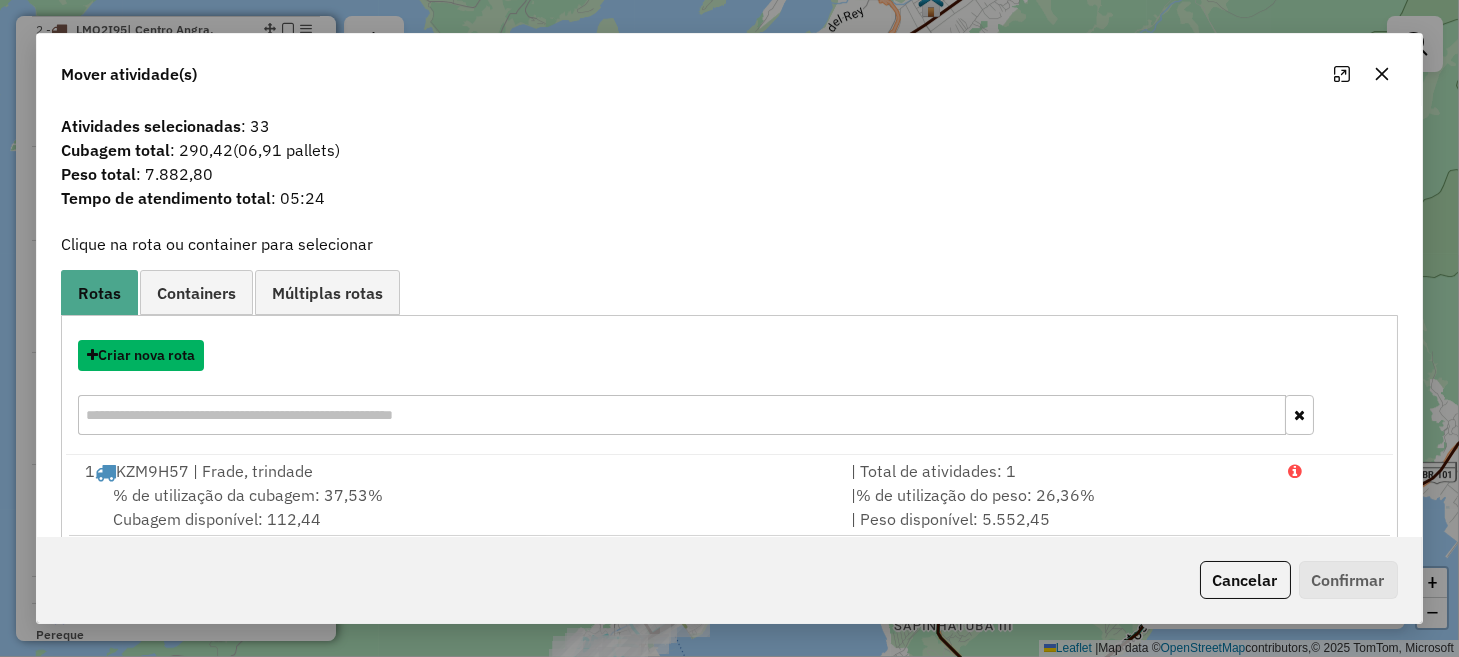 click on "Criar nova rota" at bounding box center [141, 355] 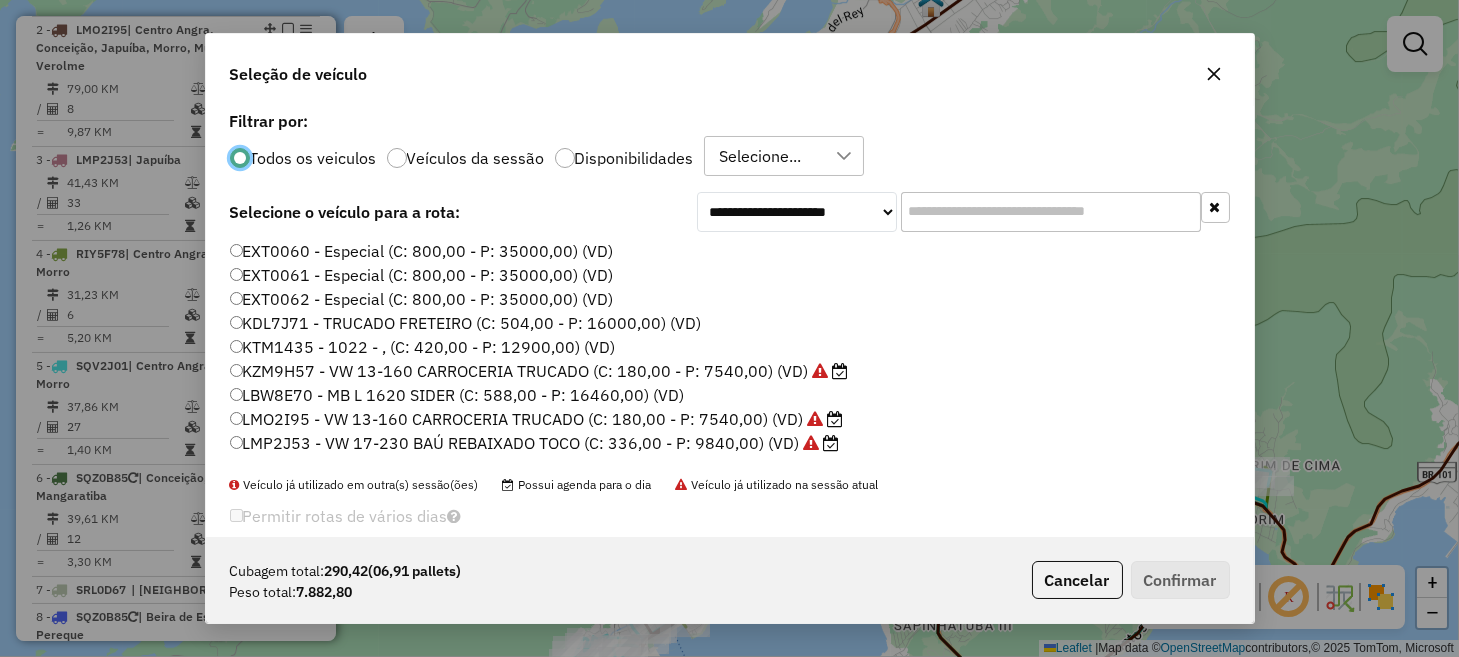 scroll, scrollTop: 10, scrollLeft: 6, axis: both 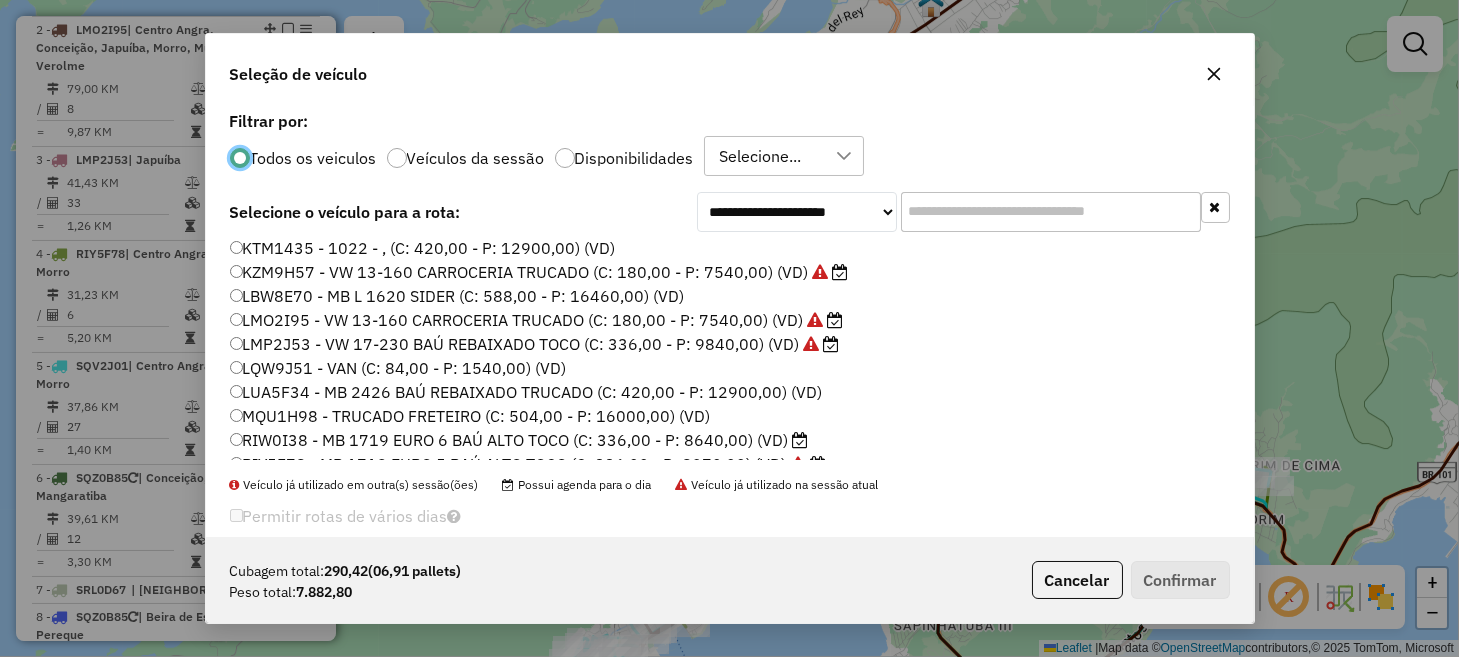 click on "LMP2J53 - VW 17-230 BAÚ REBAIXADO TOCO (C: 336,00 - P: 9840,00) (VD)" 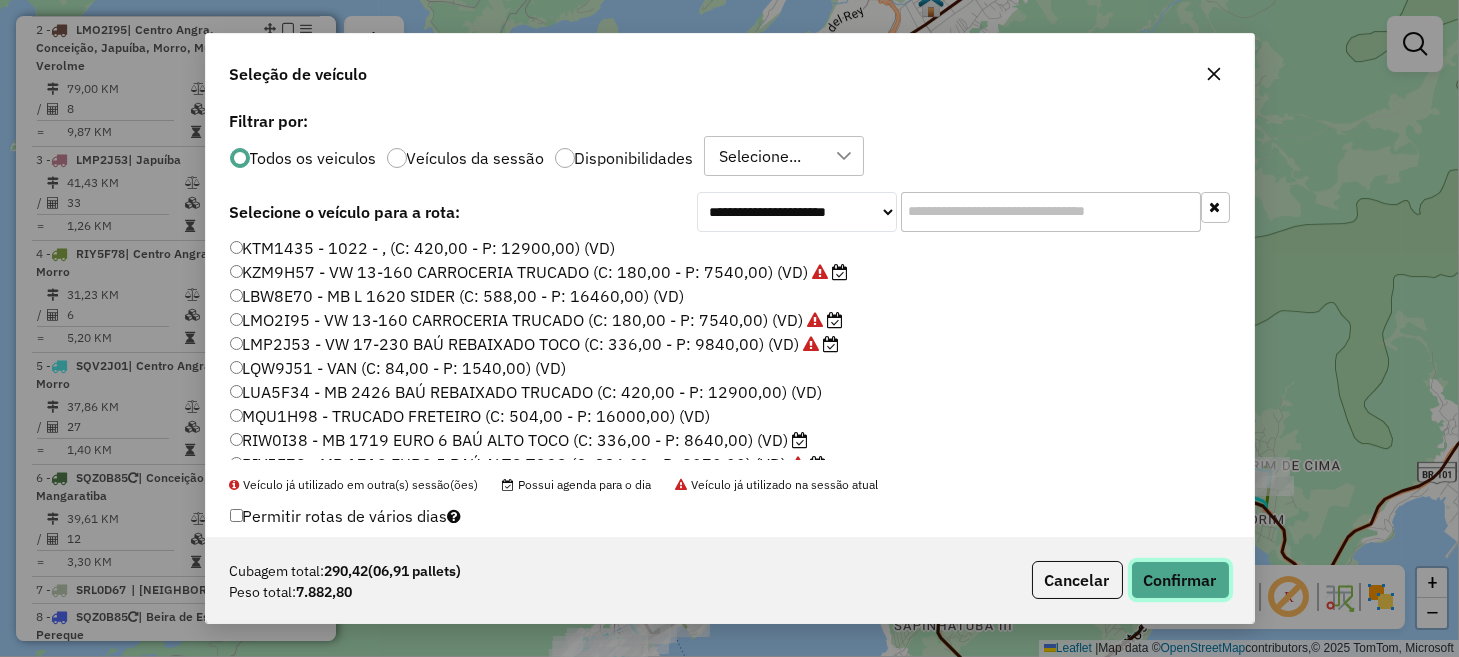 click on "Confirmar" 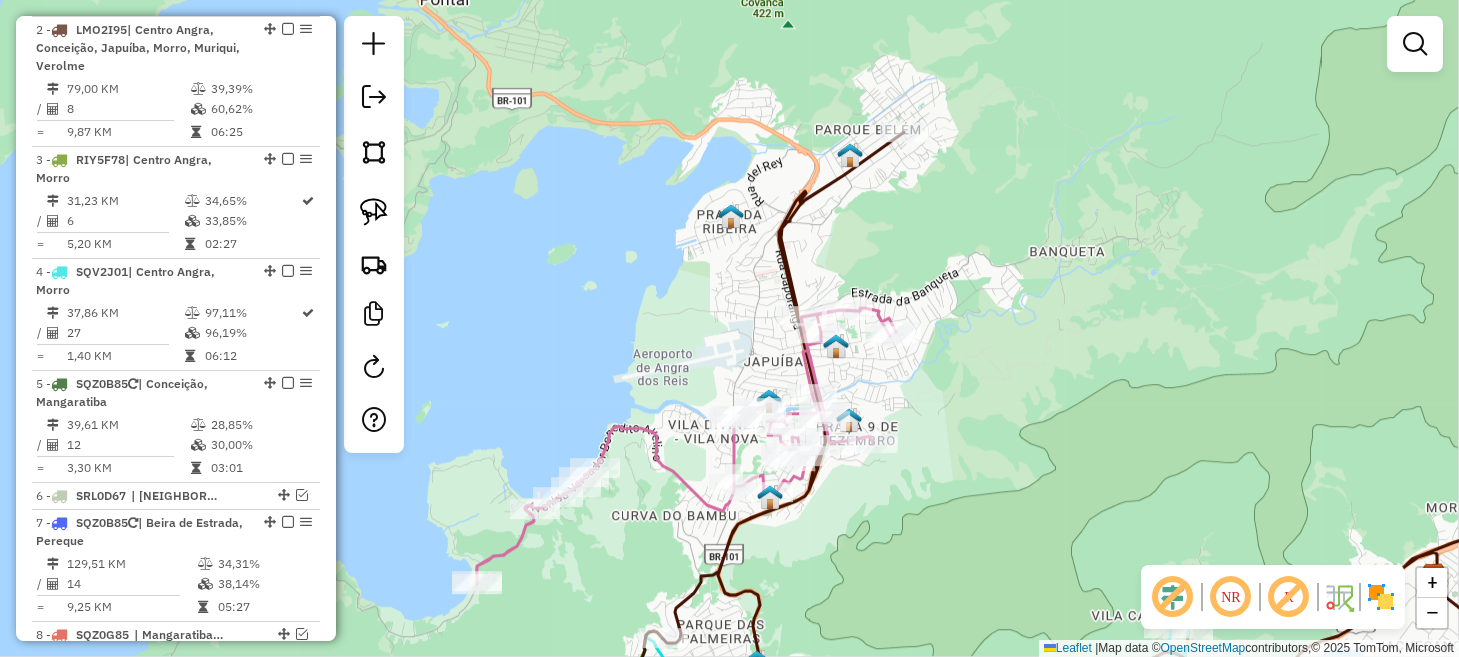 drag, startPoint x: 1066, startPoint y: 227, endPoint x: 984, endPoint y: 378, distance: 171.8284 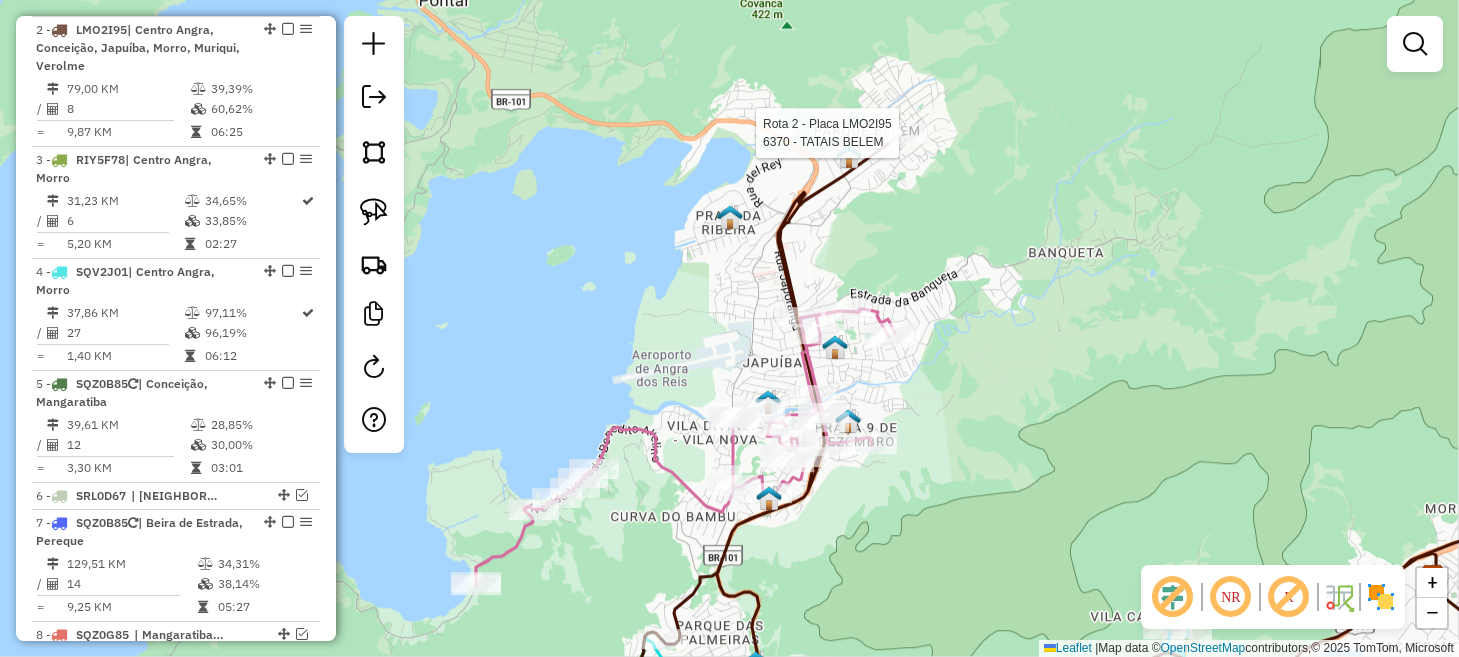 select on "**********" 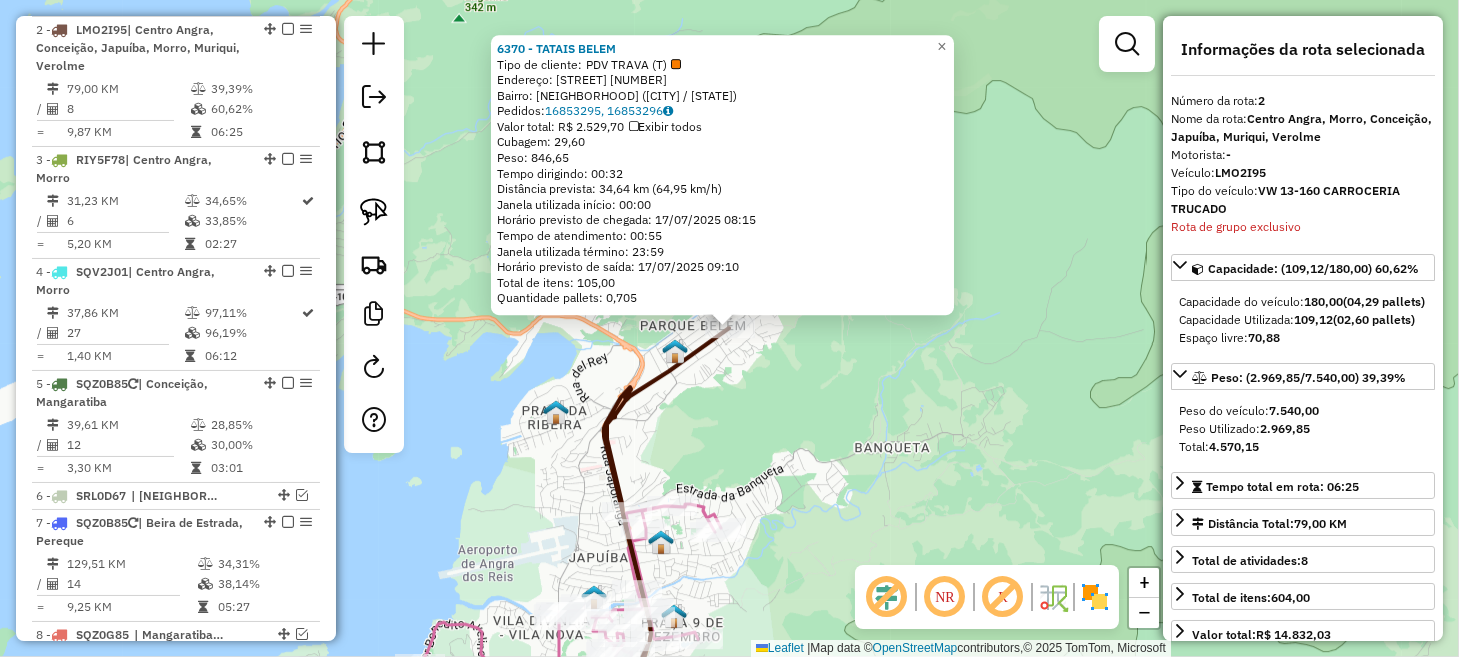 click on "[NUMBER] - [COMPANY_NAME]  Tipo de cliente:   PDV TRAVA (T)   Endereço:  [STREET] [NUMBER]   Bairro: [NEIGHBORHOOD] ([CITY] / [STATE])   Pedidos:  [ORDER_ID], [ORDER_ID]   Valor total: R$ [PRICE]   Exibir todos   Cubagem: [CUBAGE]  Peso: [WEIGHT]  Tempo dirigindo: [TIME]   Distância prevista: [DISTANCE] km ([SPEED] km/h)   Janela utilizada início: [TIME]   Horário previsto de chegada: [DATE] [TIME]   Tempo de atendimento: [TIME]   Janela utilizada término: [TIME]   Horário previsto de saída: [DATE] [TIME]   Total de itens: [ITEMS]   Quantidade pallets: [PALLETS]  × Janela de atendimento Grade de atendimento Capacidade Transportadoras Veículos Cliente Pedidos  Rotas Selecione os dias de semana para filtrar as janelas de atendimento  Seg   Ter   Qua   Qui   Sex   Sáb   Dom  Informe o período da janela de atendimento: De: [TIME] Até: [TIME]  Filtrar exatamente a janela do cliente  Considerar janela de atendimento padrão  Selecione os dias de semana para filtrar as grades de atendimento  Seg   Ter   Qua   Qui   Sex   Sáb   Dom   Peso mínimo:  +" 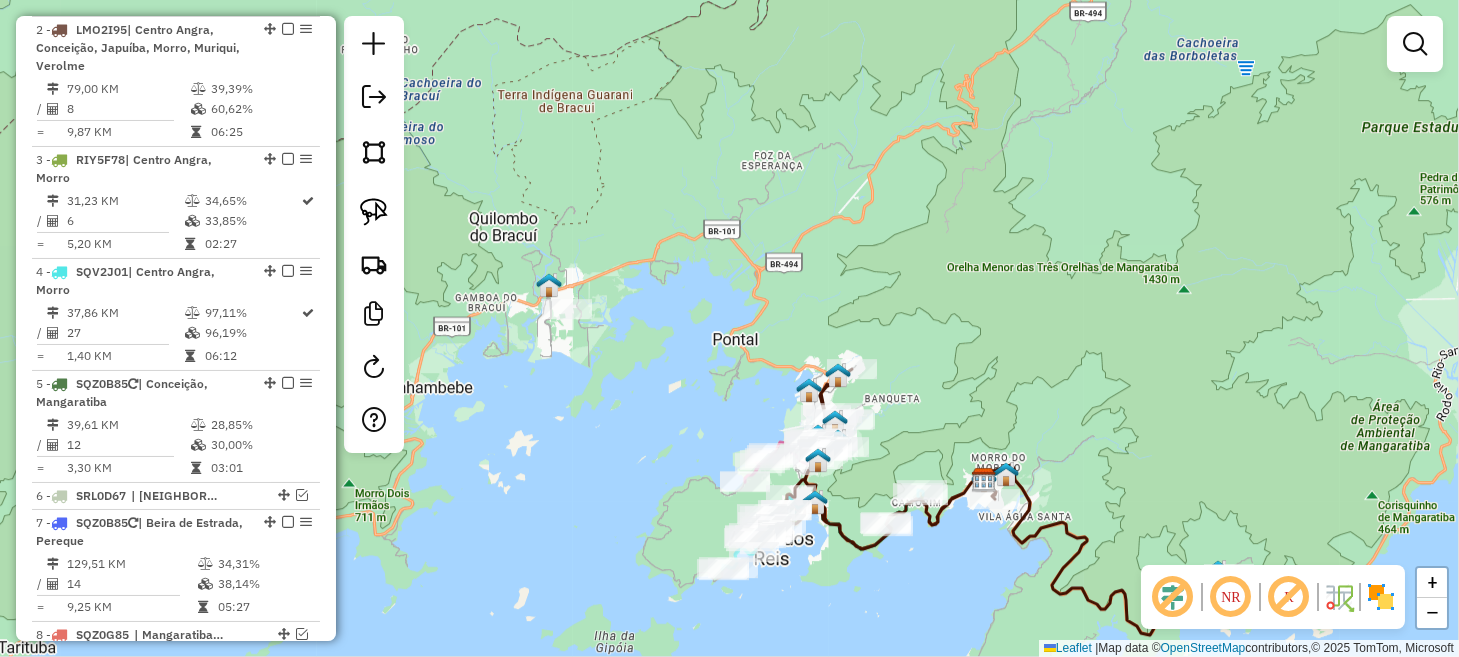 drag, startPoint x: 864, startPoint y: 403, endPoint x: 886, endPoint y: 394, distance: 23.769728 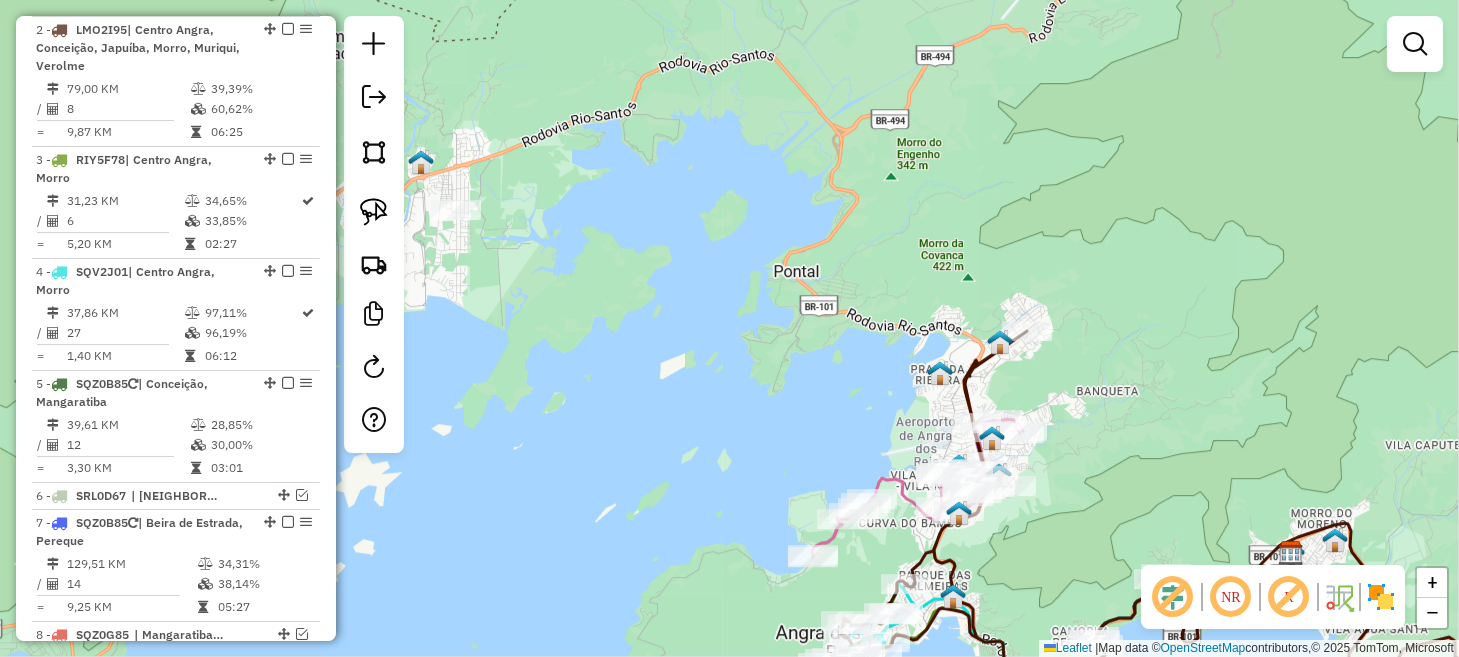drag, startPoint x: 886, startPoint y: 408, endPoint x: 1113, endPoint y: 395, distance: 227.37195 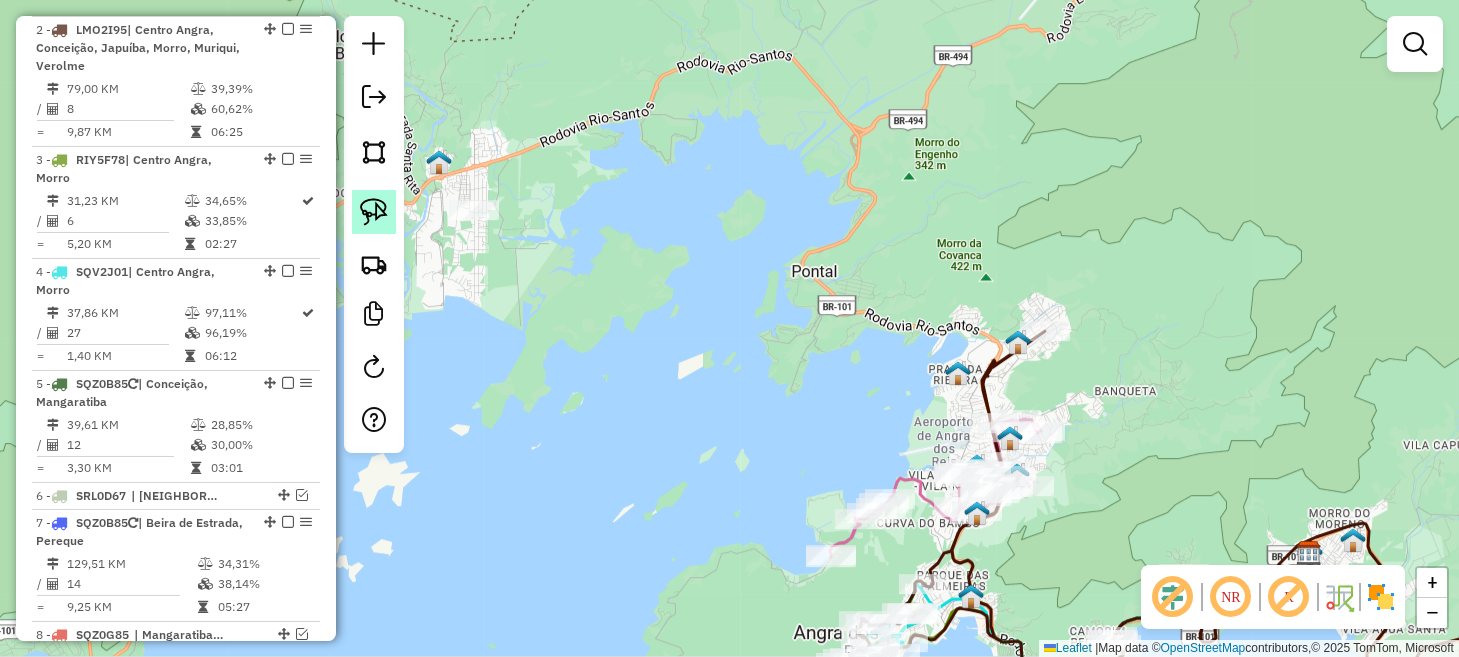 click 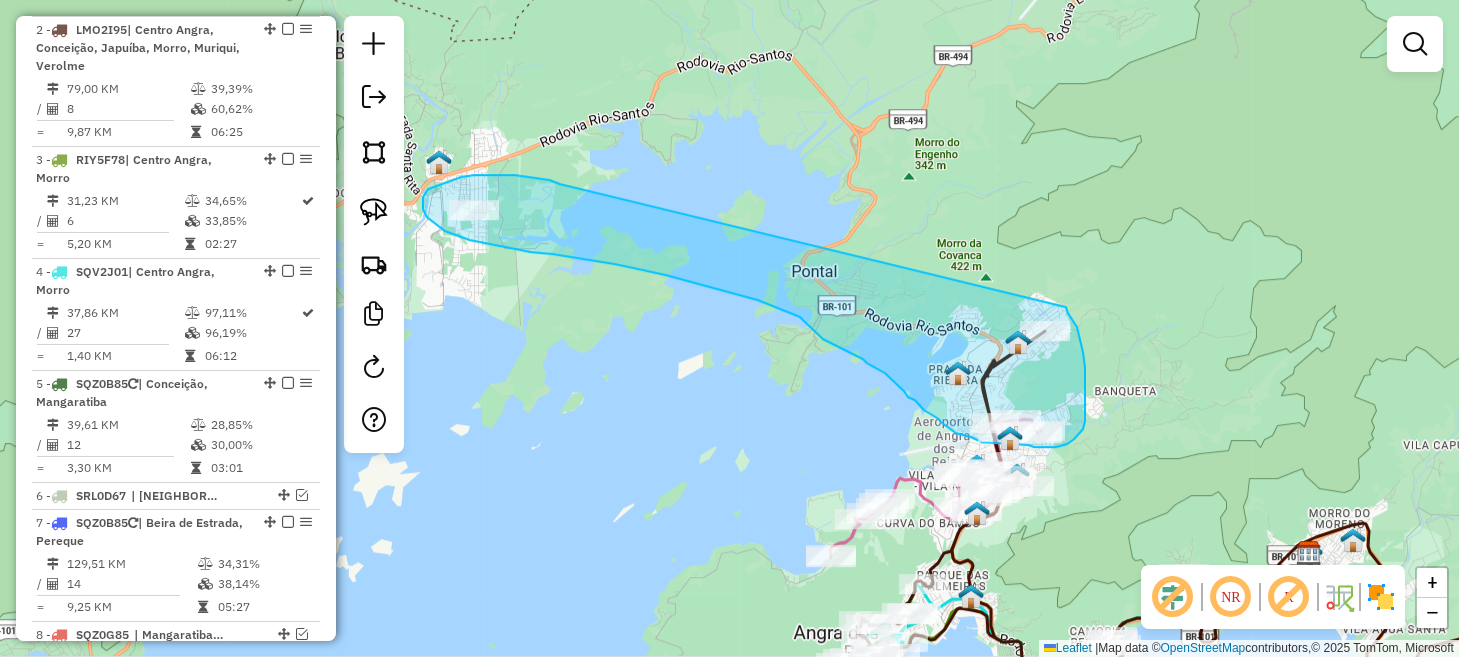 drag, startPoint x: 560, startPoint y: 184, endPoint x: 1064, endPoint y: 301, distance: 517.40216 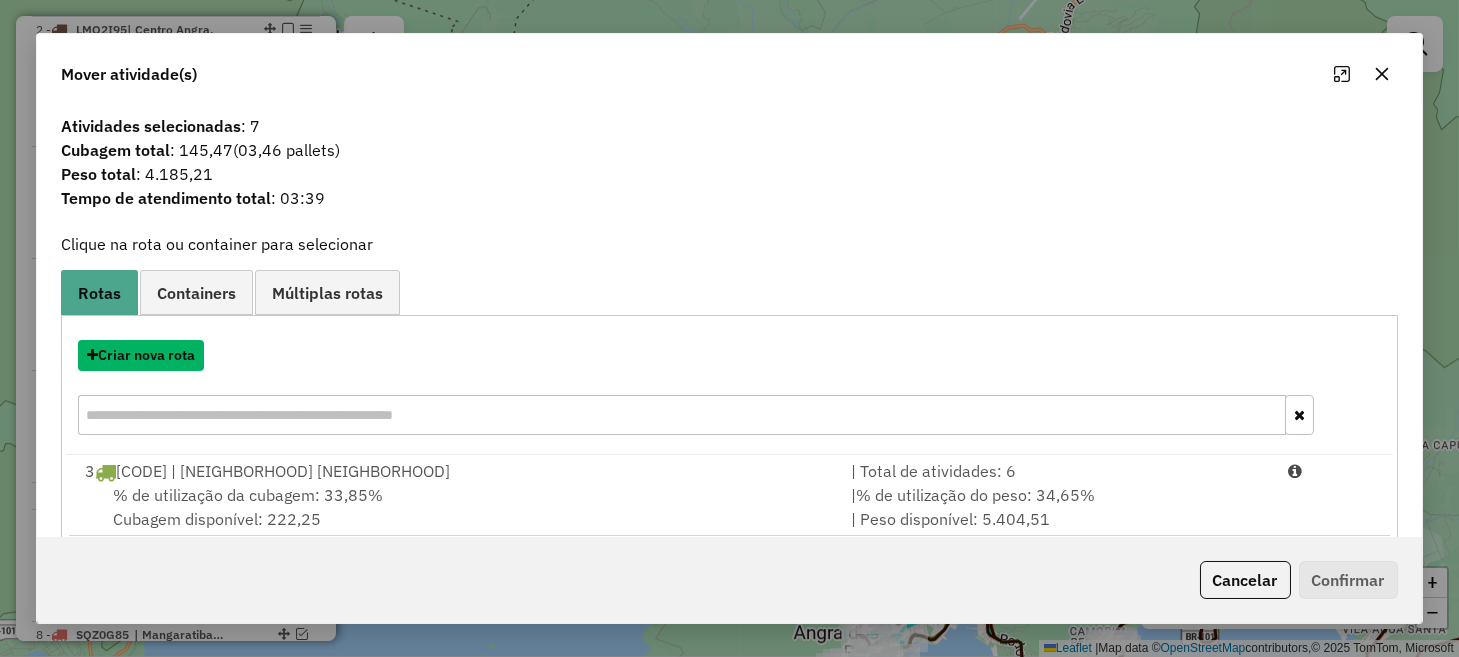 click on "Criar nova rota" at bounding box center [141, 355] 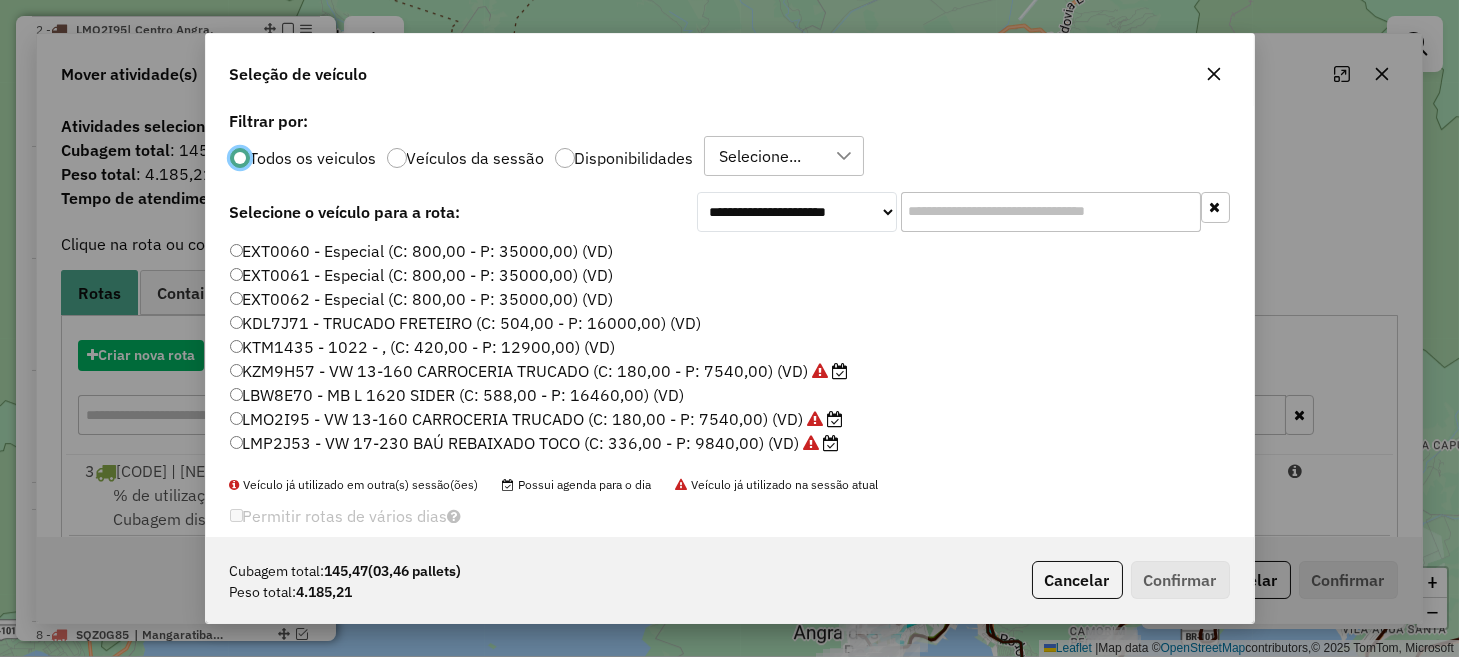 scroll, scrollTop: 10, scrollLeft: 6, axis: both 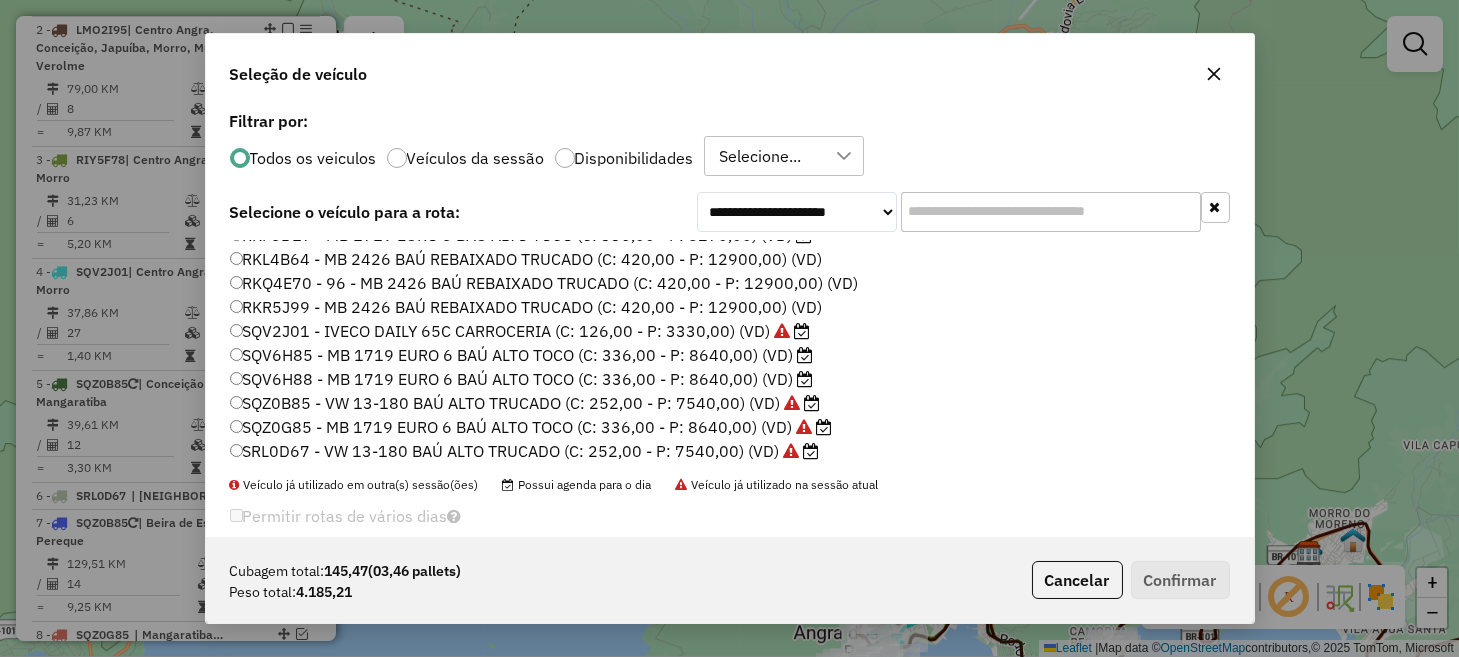 click on "SQV6H85 - MB 1719 EURO 6 BAÚ ALTO TOCO (C: 336,00 - P: 8640,00) (VD)" 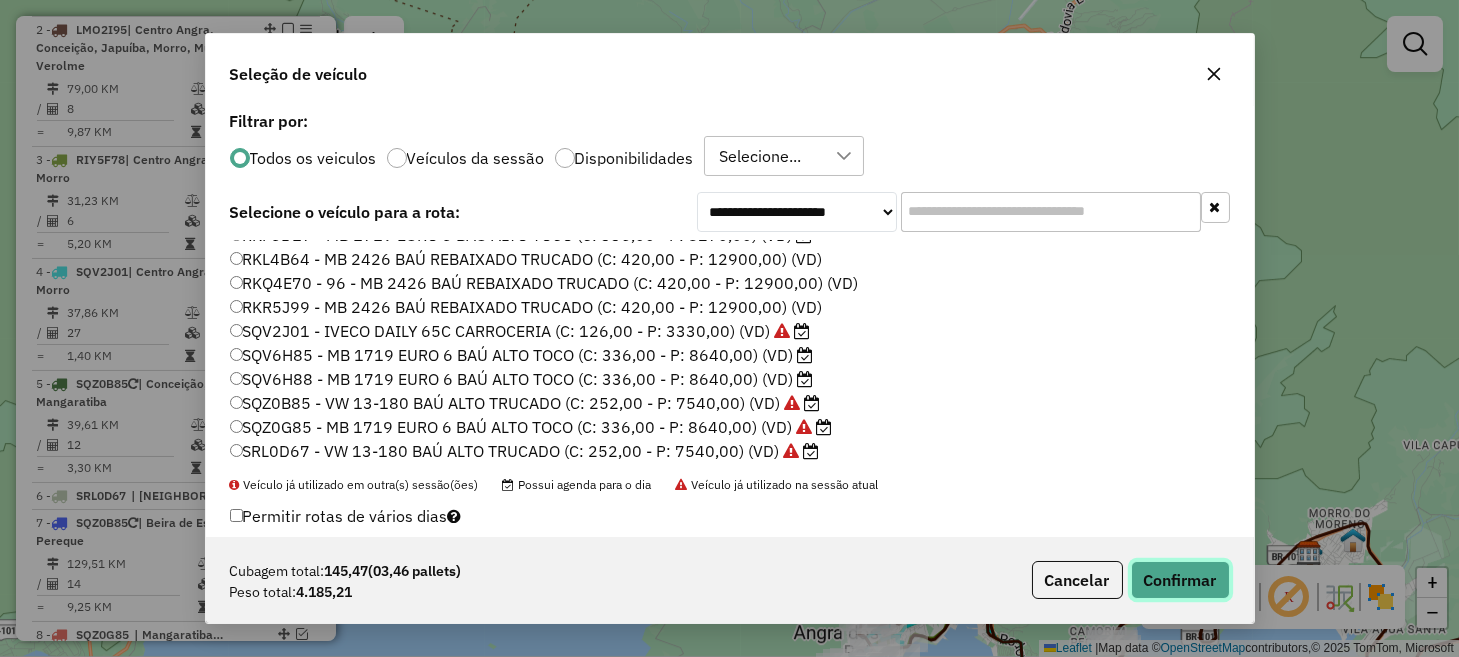 click on "Confirmar" 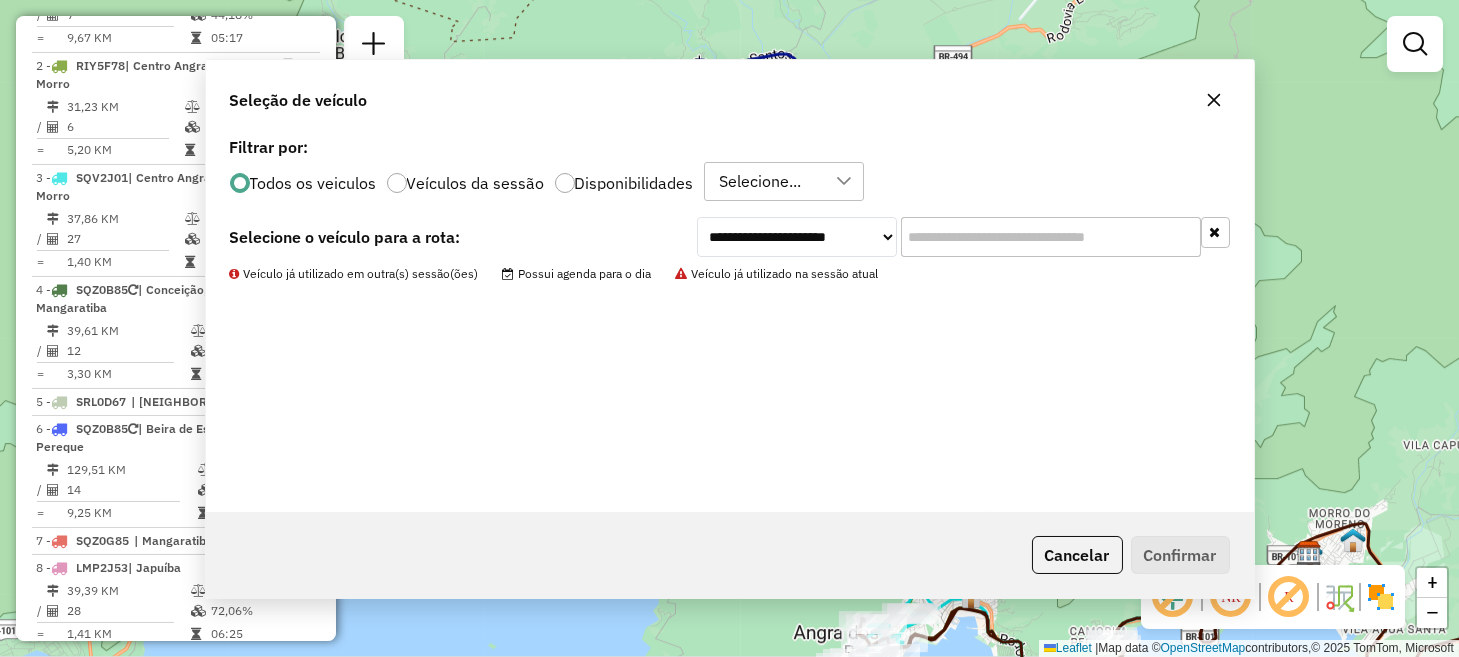 scroll, scrollTop: 643, scrollLeft: 0, axis: vertical 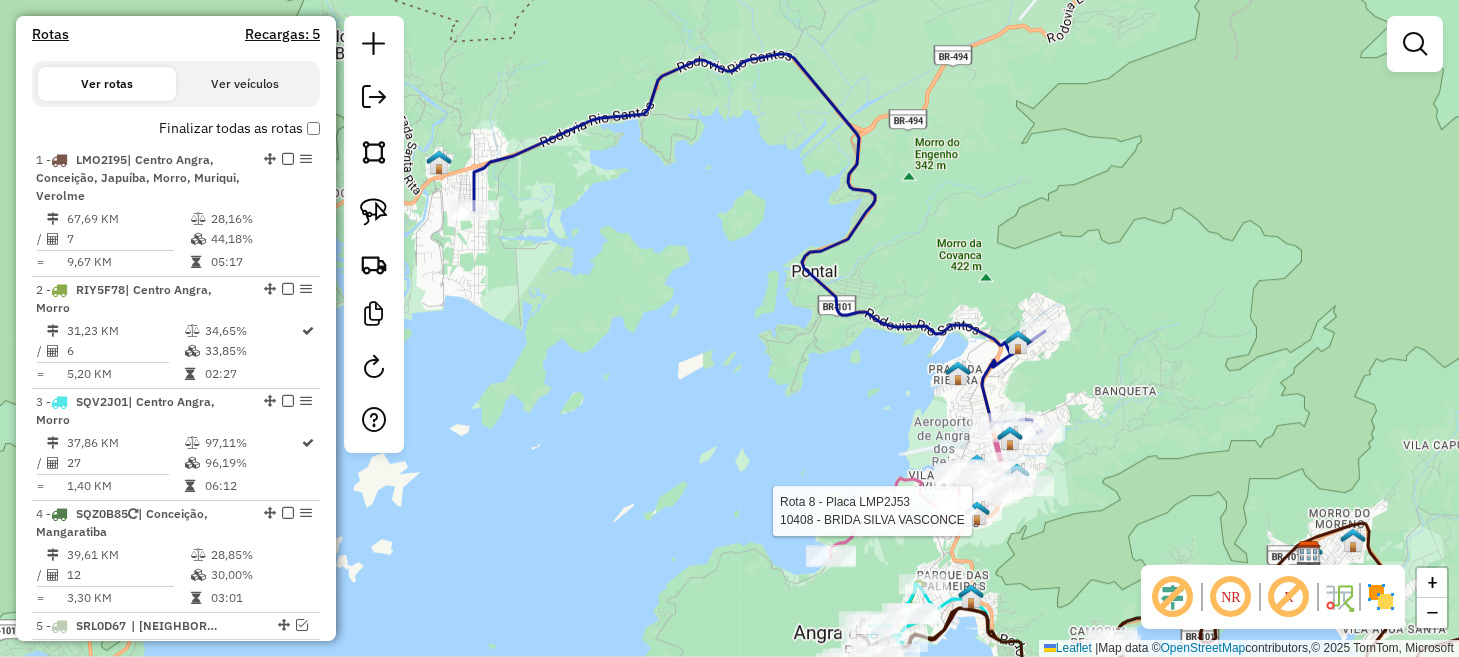 select on "**********" 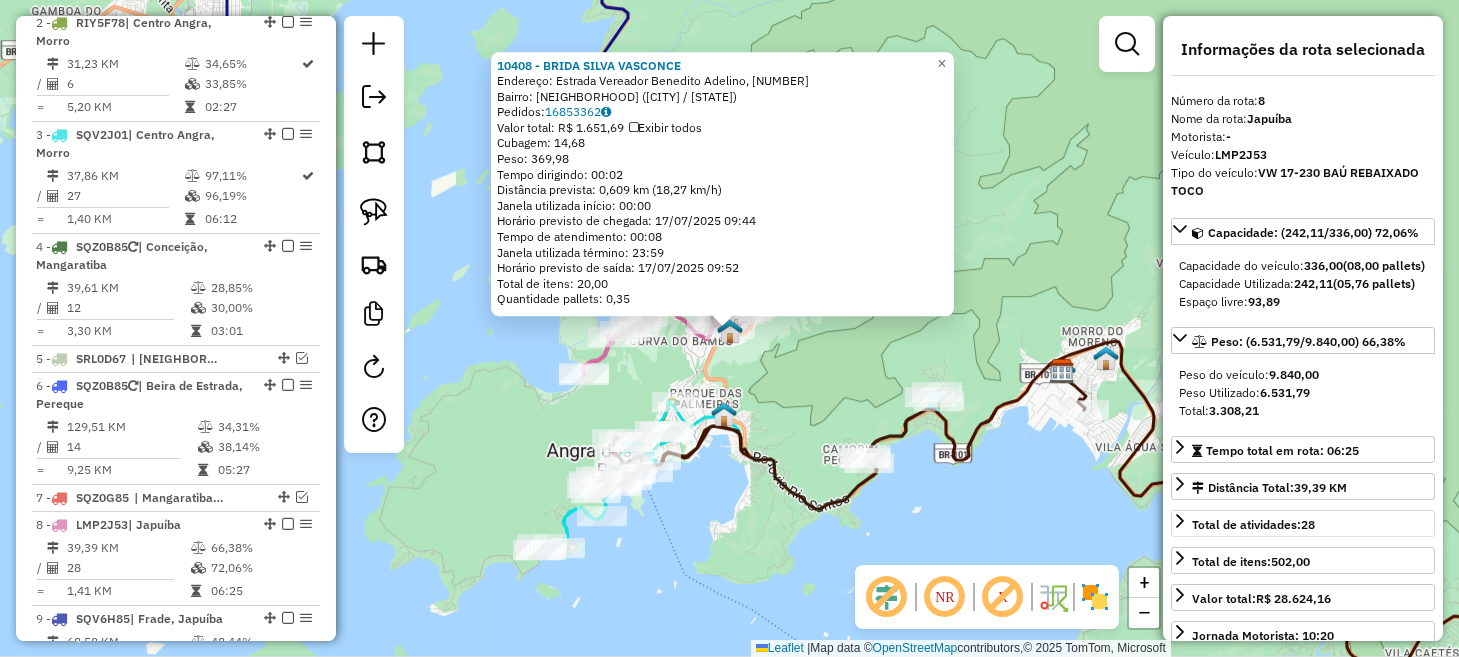 scroll, scrollTop: 1045, scrollLeft: 0, axis: vertical 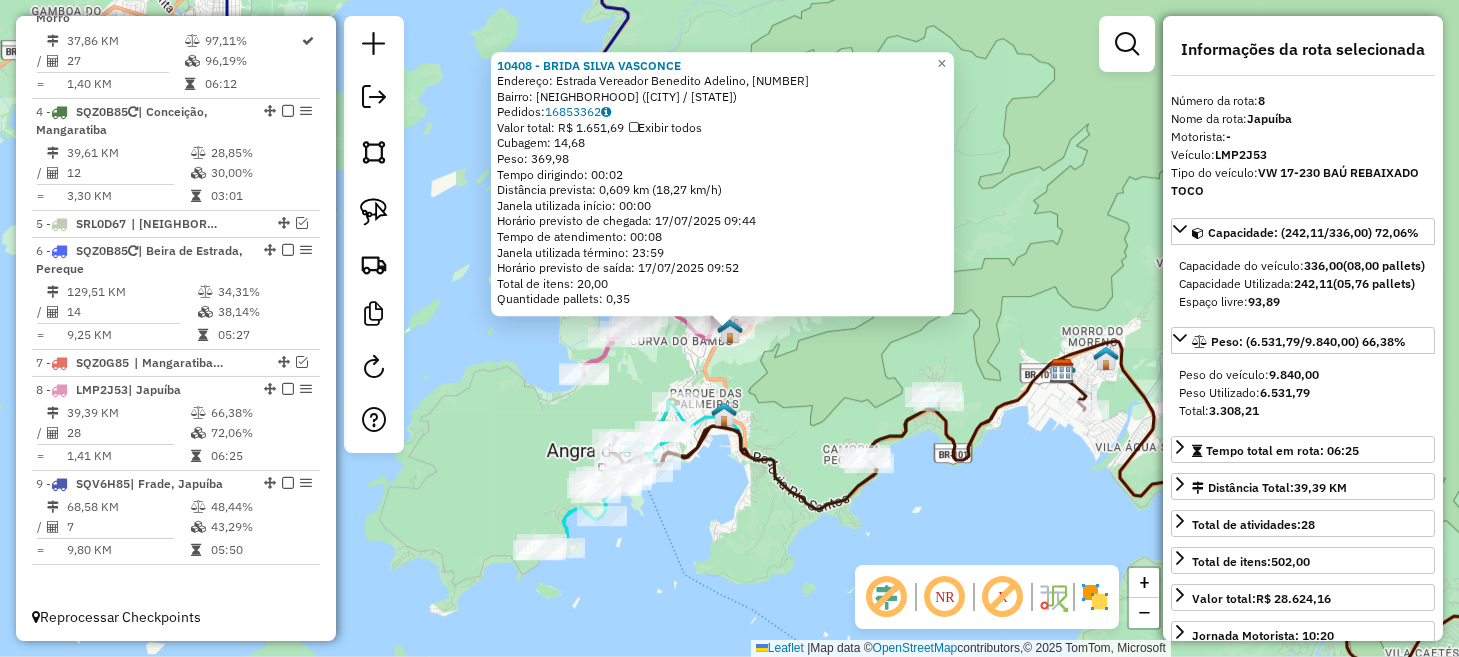 click on "10408 - BRIDA SILVA VASCONCE  Endereço: Estrada Vereador Benedito Adelino, [NUMBER]   Bairro: Encruzo da Enseada ([CITY] / [STATE])   Pedidos:  [ORDER_ID]   Valor total: R$ 1.651,69   Exibir todos   Cubagem: 14,68  Peso: 369,98  Tempo dirigindo: 00:02   Distância prevista: 0,609 km (18,27 km/h)   Janela utilizada início: 00:00   Horário previsto de chegada: 17/07/2025 09:44   Tempo de atendimento: 00:08   Janela utilizada término: 23:59   Horário previsto de saída: 17/07/2025 09:52   Total de itens: 20,00   Quantidade pallets: 0,35  × Janela de atendimento Grade de atendimento Capacidade Transportadoras Veículos Cliente Pedidos  Rotas Selecione os dias de semana para filtrar as janelas de atendimento  Seg   Ter   Qua   Qui   Sex   Sáb   Dom  Informe o período da janela de atendimento: De: Até:  Filtrar exatamente a janela do cliente  Considerar janela de atendimento padrão  Selecione os dias de semana para filtrar as grades de atendimento  Seg   Ter   Qua   Qui   Sex   Sáb   Dom   Peso mínimo:  De:" 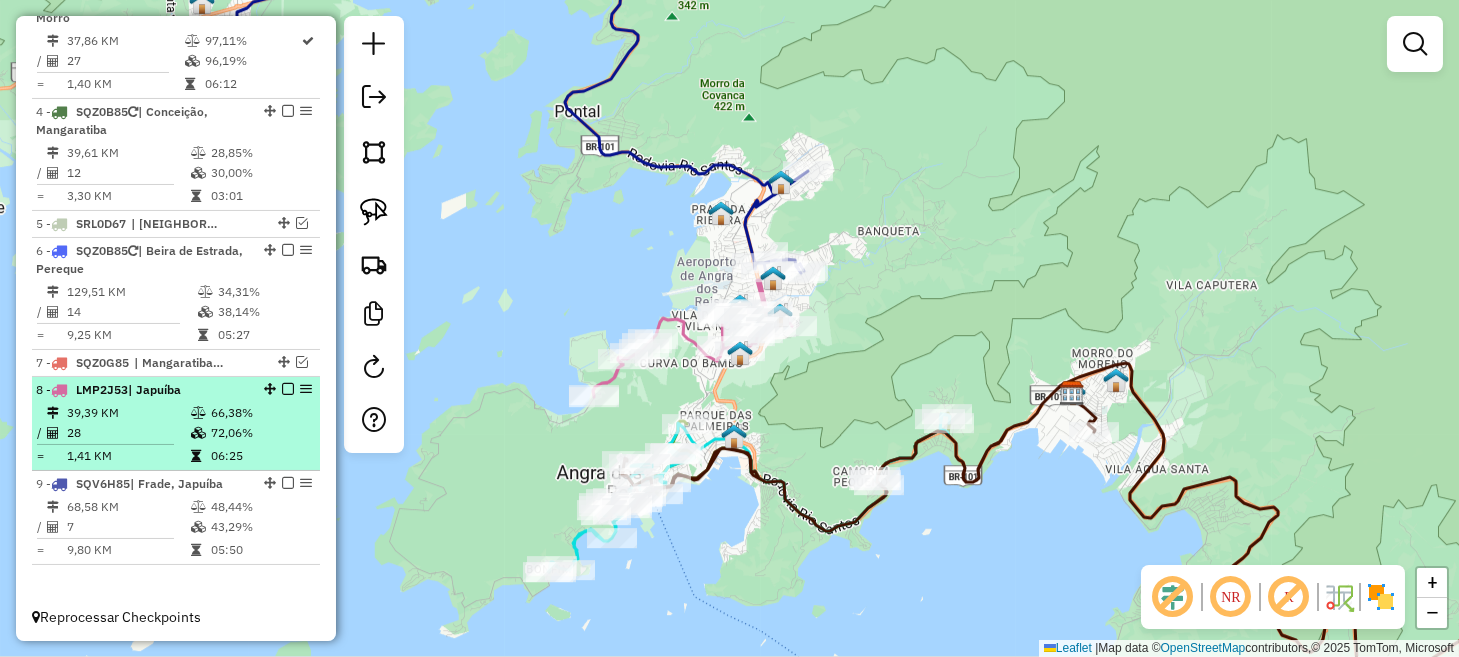 click at bounding box center (288, 389) 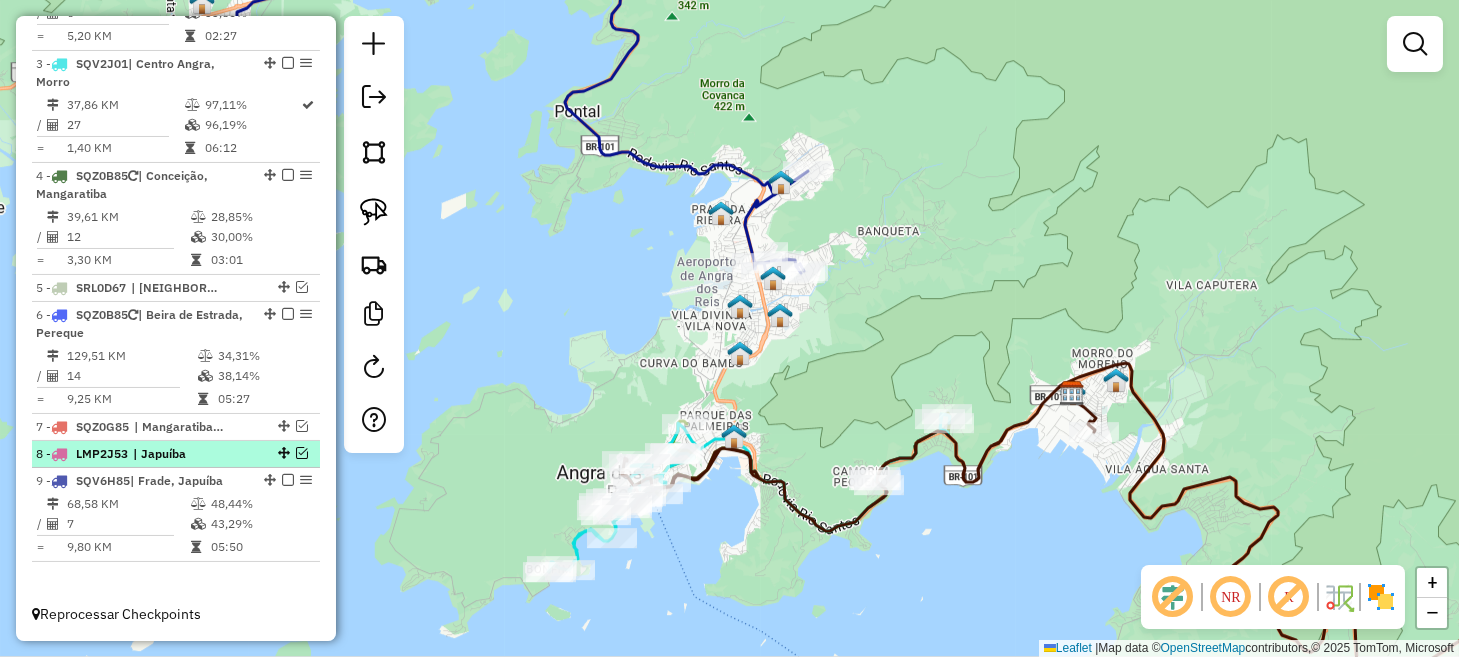 scroll, scrollTop: 978, scrollLeft: 0, axis: vertical 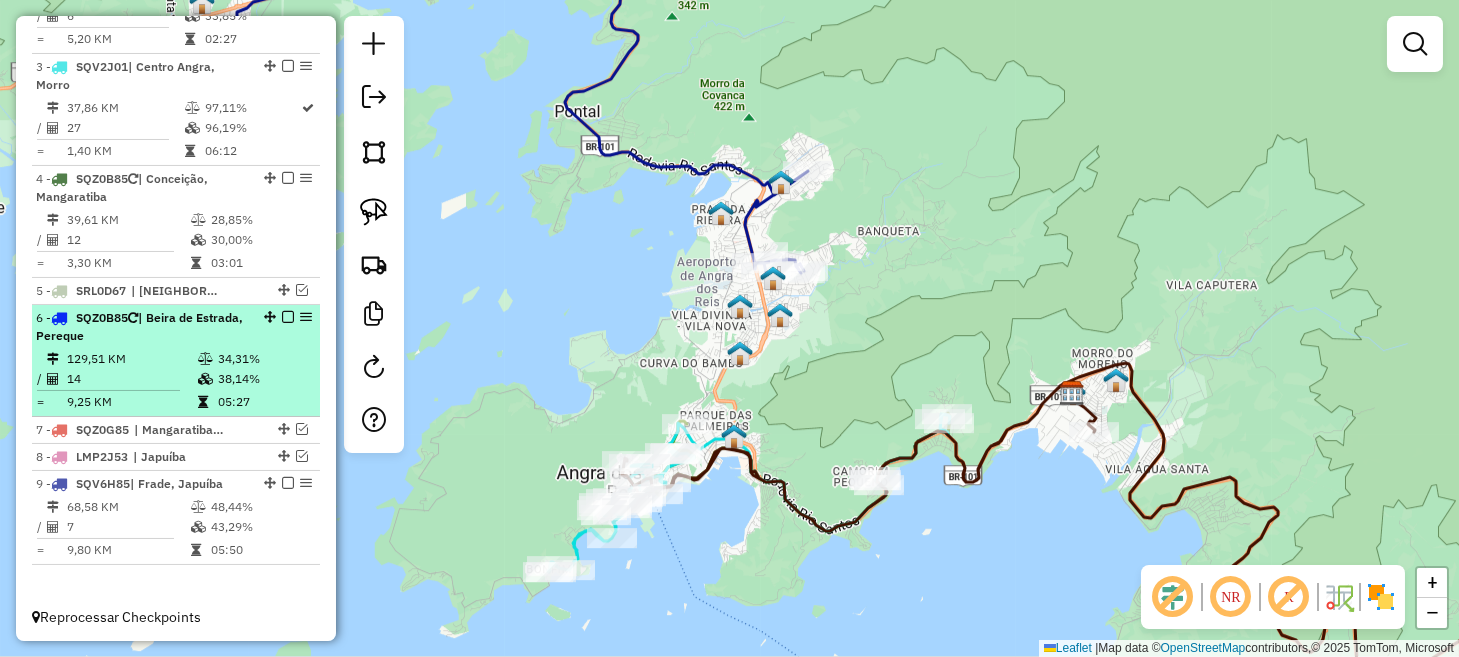 click at bounding box center (288, 317) 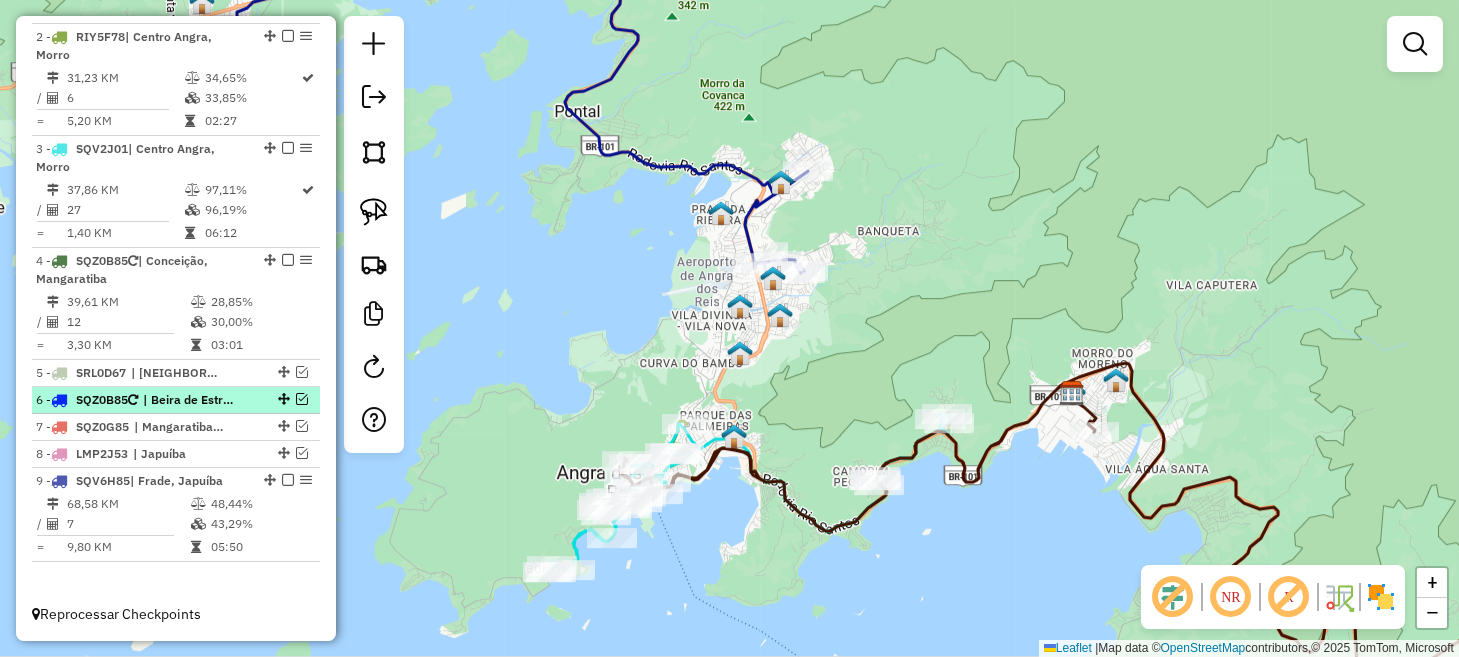scroll, scrollTop: 892, scrollLeft: 0, axis: vertical 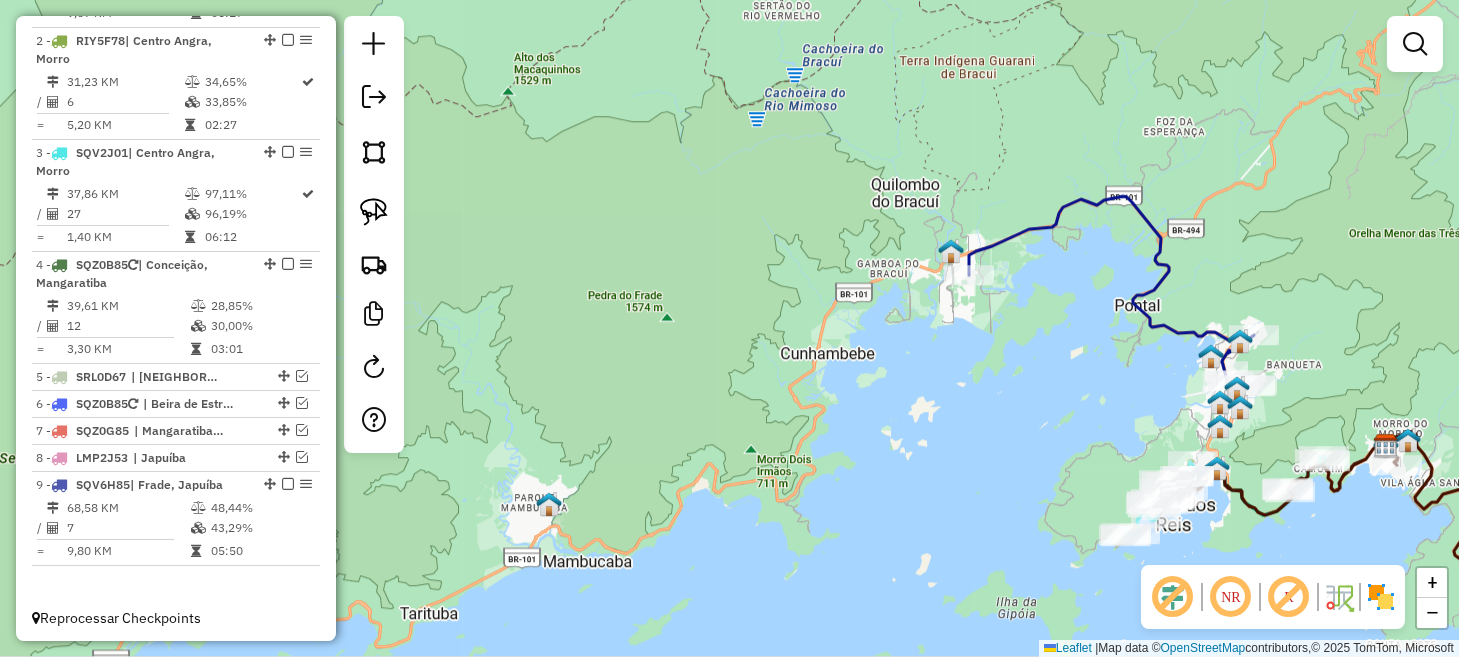 drag, startPoint x: 556, startPoint y: 317, endPoint x: 1110, endPoint y: 407, distance: 561.2629 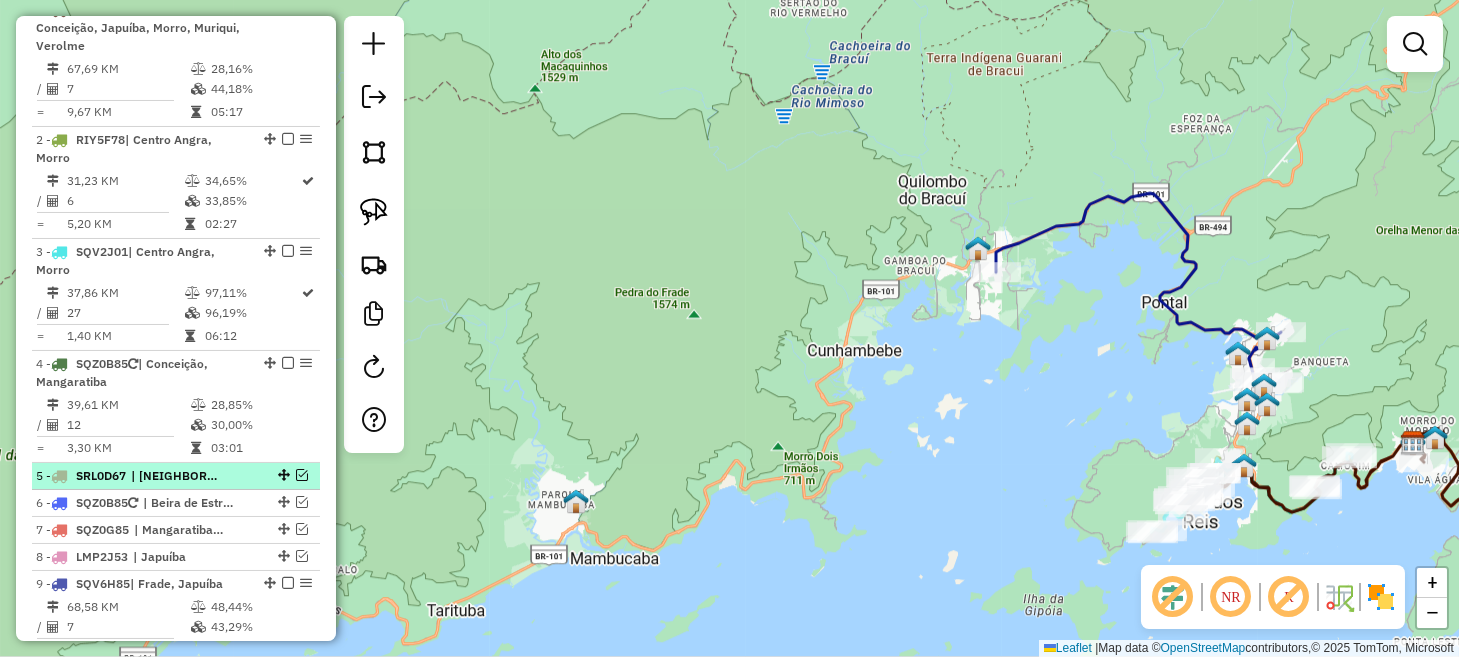 scroll, scrollTop: 892, scrollLeft: 0, axis: vertical 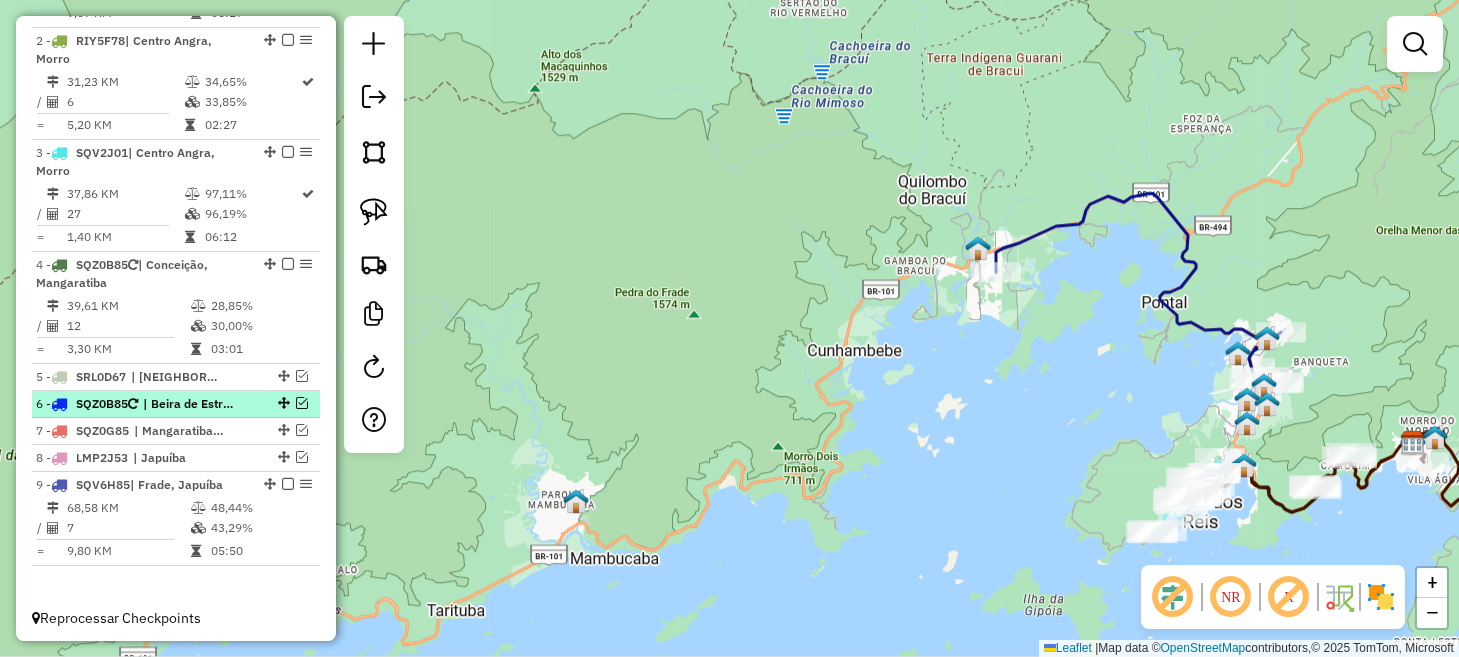 click at bounding box center [302, 403] 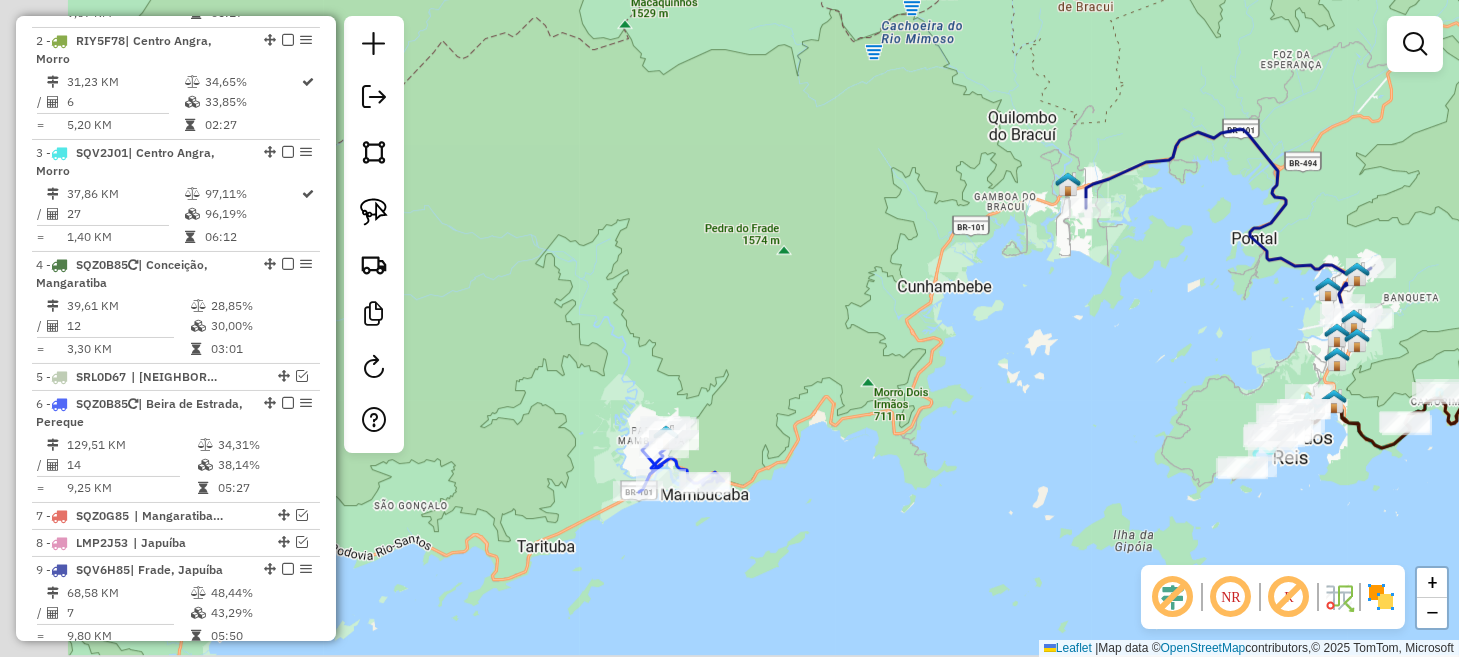 drag, startPoint x: 664, startPoint y: 407, endPoint x: 684, endPoint y: 384, distance: 30.479502 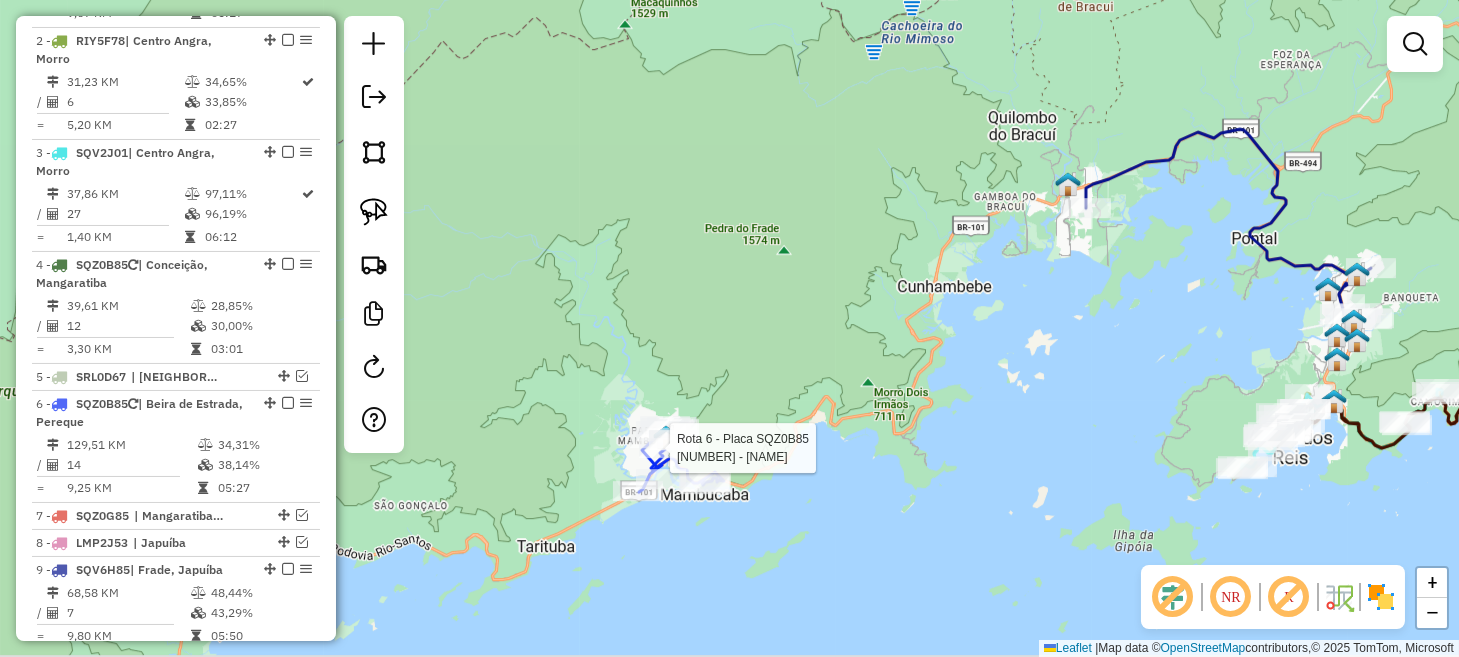scroll, scrollTop: 978, scrollLeft: 0, axis: vertical 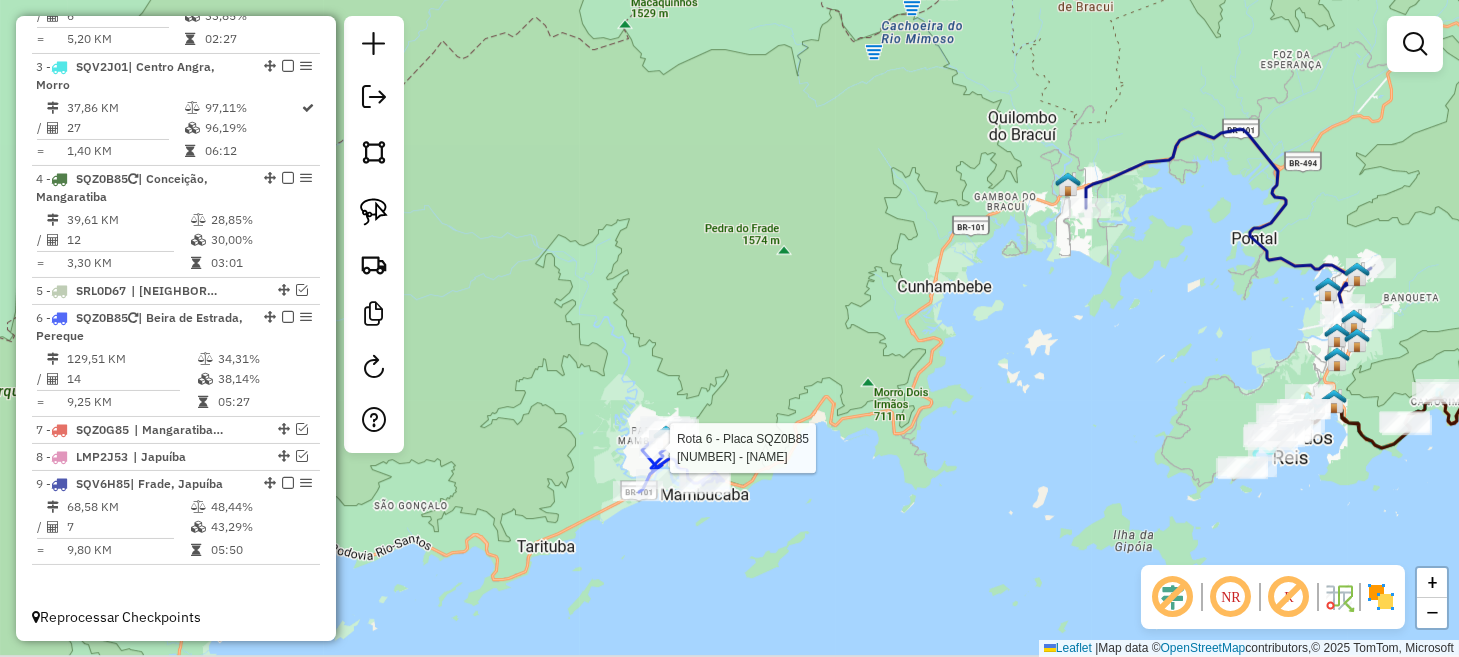 select on "**********" 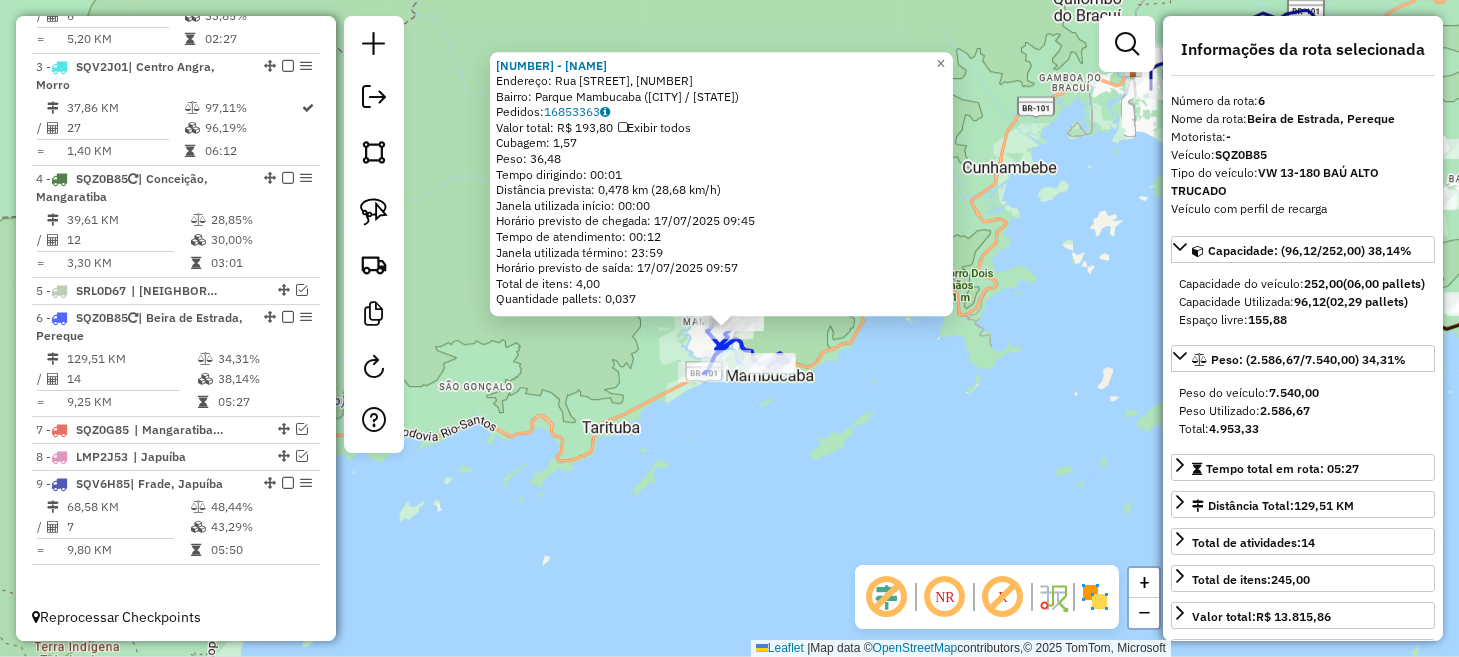 click on "[NUMBER] - [NAME]  Endereço: Rua [STREET], [NUMBER]   Bairro: [NEIGHBORHOOD] ([CITY] / [STATE])   Pedidos:  [ORDER_ID]   Valor total: R$ 193,80   Exibir todos   Cubagem: 1,57  Peso: 36,48  Tempo dirigindo: 00:01   Distância prevista: 0,478 km (28,68 km/h)   Janela utilizada início: 00:00   Horário previsto de chegada: 17/07/2025 09:45   Tempo de atendimento: 00:12   Janela utilizada término: 23:59   Horário previsto de saída: 17/07/2025 09:57   Total de itens: 4,00   Quantidade pallets: 0,037  × Janela de atendimento Grade de atendimento Capacidade Transportadoras Veículos Cliente Pedidos  Rotas Selecione os dias de semana para filtrar as janelas de atendimento  Seg   Ter   Qua   Qui   Sex   Sáb   Dom  Informe o período da janela de atendimento: De: Até:  Filtrar exatamente a janela do cliente  Considerar janela de atendimento padrão  Selecione os dias de semana para filtrar as grades de atendimento  Seg   Ter   Qua   Qui   Sex   Sáb   Dom   Clientes fora do dia de atendimento selecionado +" 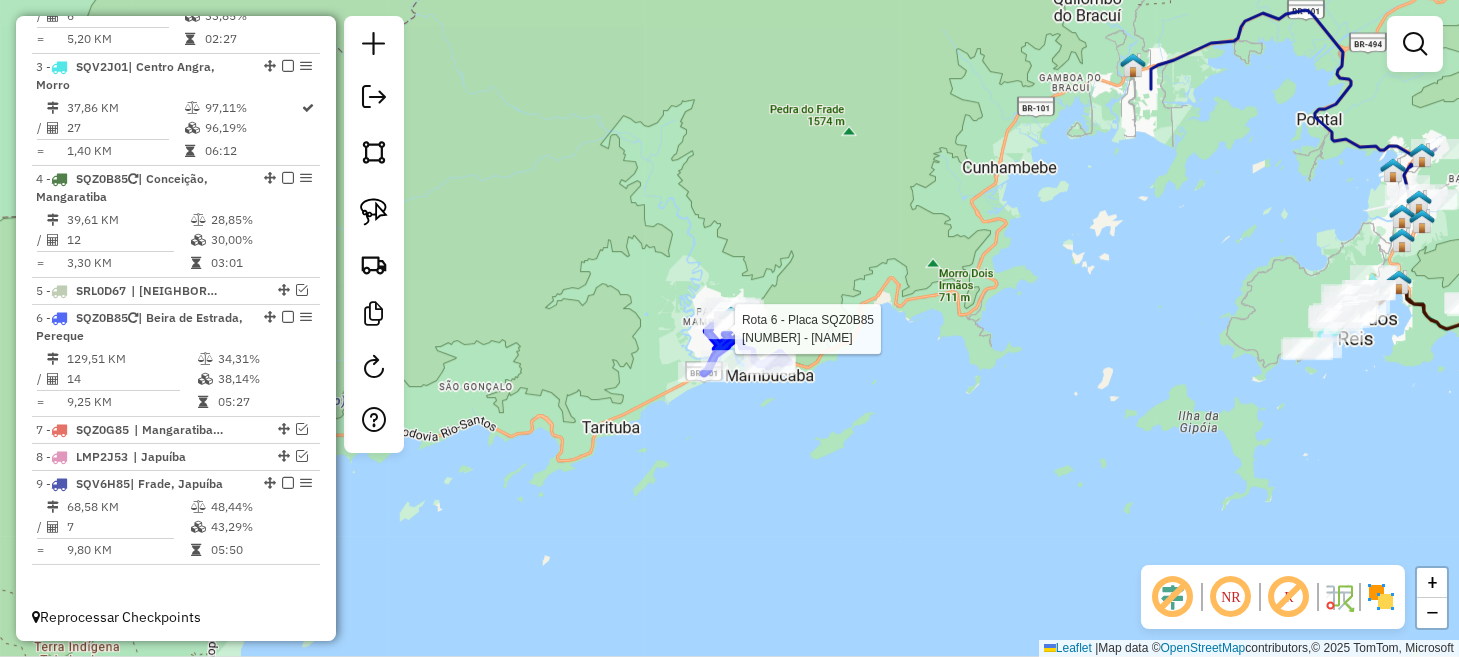 click 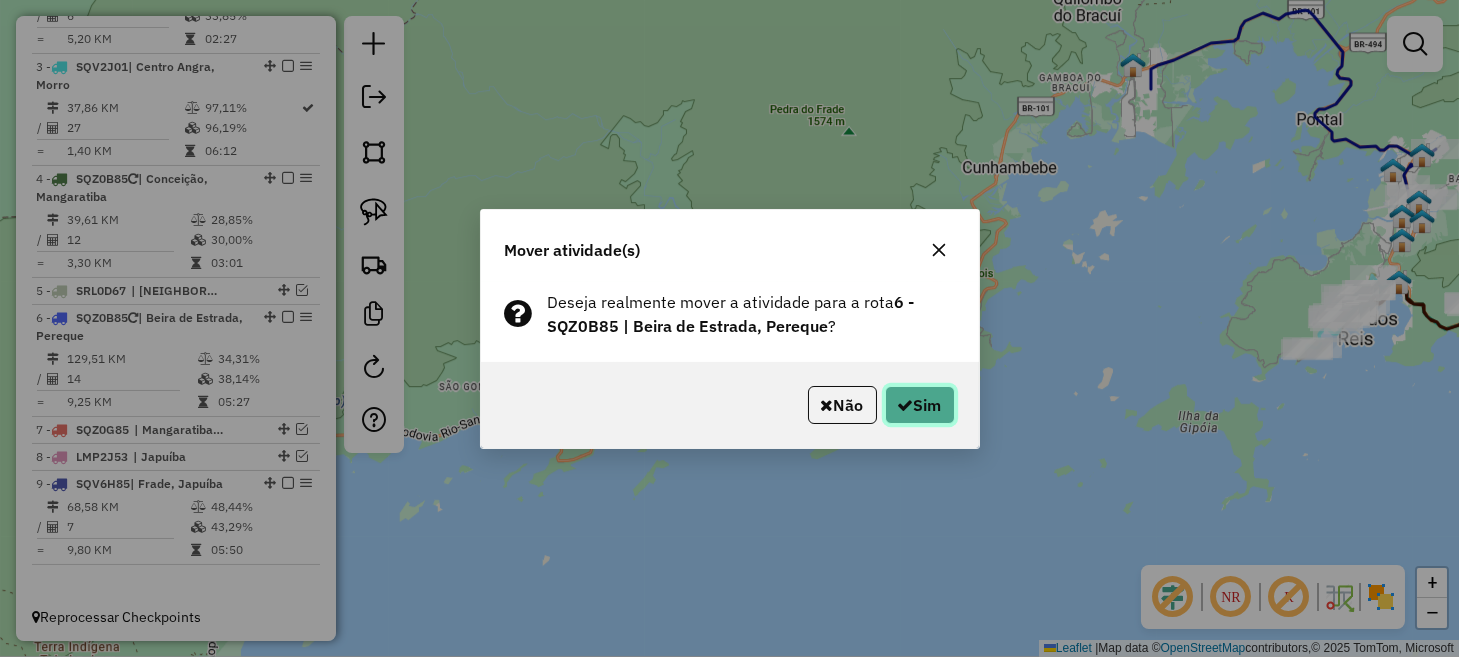 click on "Sim" 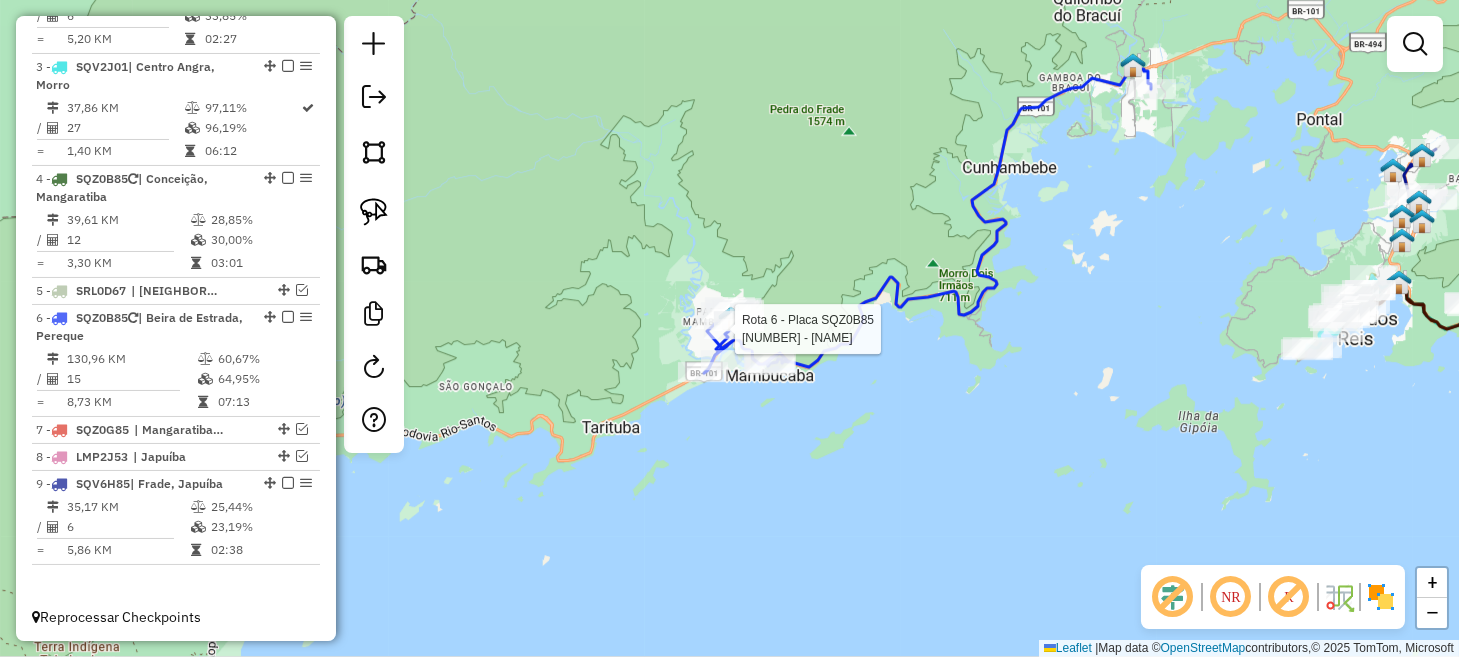 select on "**********" 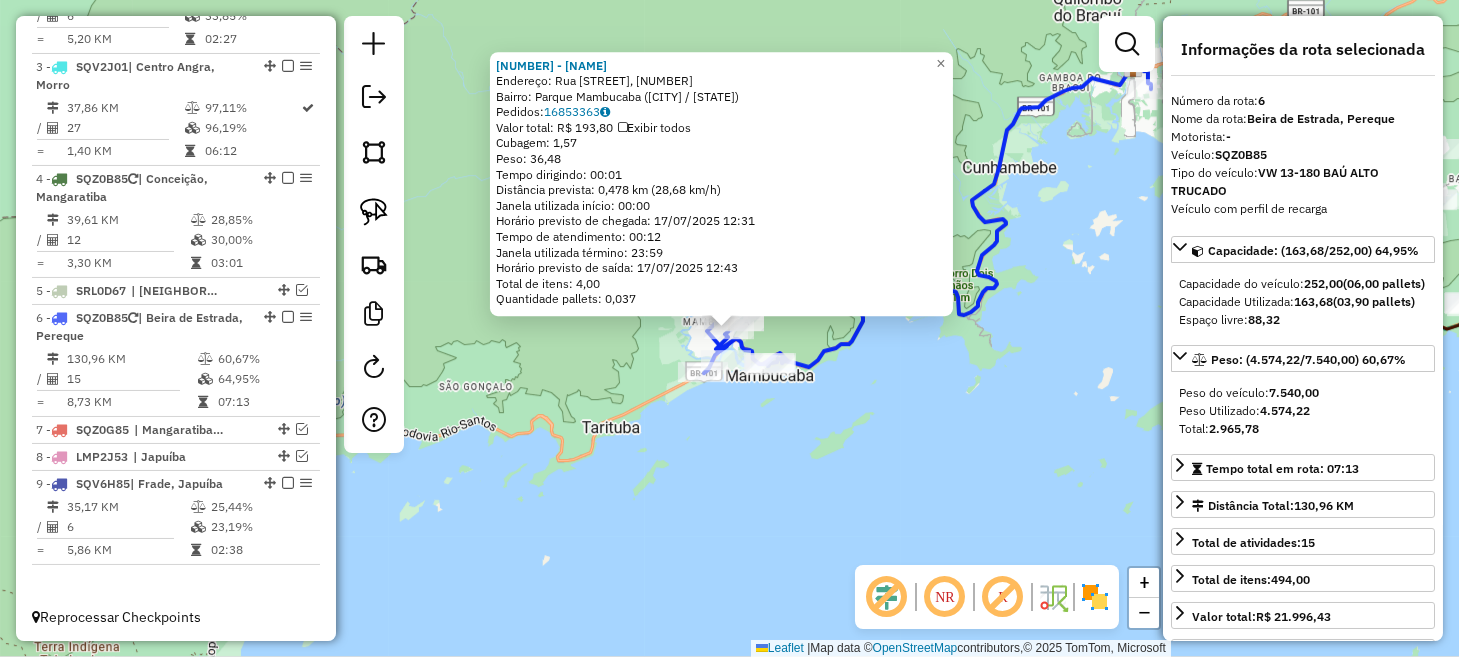 click on "[NUMBER] - [FIRST] [LAST]  Endereço: Rua São José, [NUMBER]   Bairro: Parque Mambucaba ([CITY] / [STATE])   Pedidos:  [NUMBER]   Valor total: R$ [PRICE]   Exibir todos   Cubagem: [NUMBER]  Peso: [NUMBER]  Tempo dirigindo: [TIME]   Distância prevista: [NUMBER] km ([NUMBER] km/h)   Janela utilizada início: [TIME]   Horário previsto de chegada: [DATE] [TIME]   Tempo de atendimento: [TIME]   Janela utilizada término: [TIME]   Horário previsto de saída: [DATE] [TIME]   Total de itens: [NUMBER]   Quantidade pallets: [NUMBER]  × Janela de atendimento Grade de atendimento Capacidade Transportadoras Veículos Cliente Pedidos  Rotas Selecione os dias de semana para filtrar as janelas de atendimento  Seg   Ter   Qua   Qui   Sex   Sáb   Dom  Informe o período da janela de atendimento: De: [TIME] Até: [TIME]  Filtrar exatamente a janela do cliente  Considerar janela de atendimento padrão  Selecione os dias de semana para filtrar as grades de atendimento  Seg   Ter   Qua   Qui   Sex   Sáb   Dom   Clientes fora do dia de atendimento selecionado +" 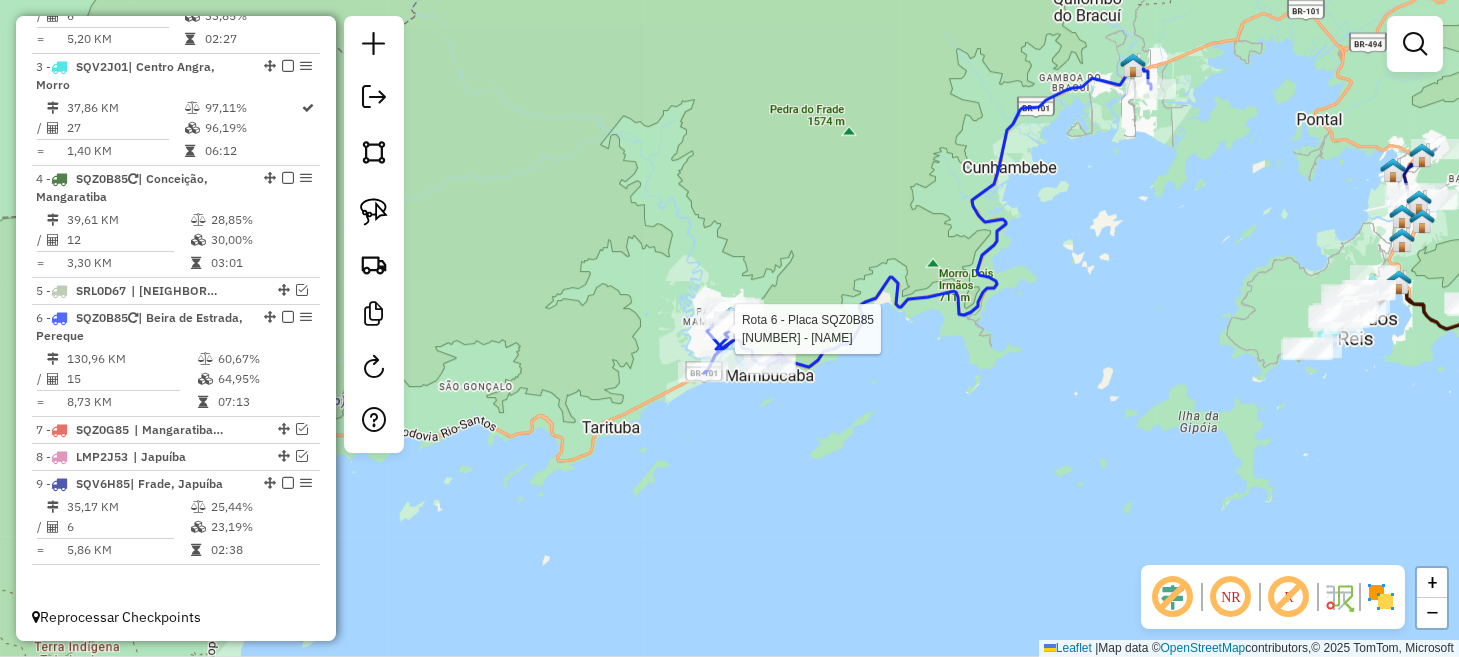 select on "**********" 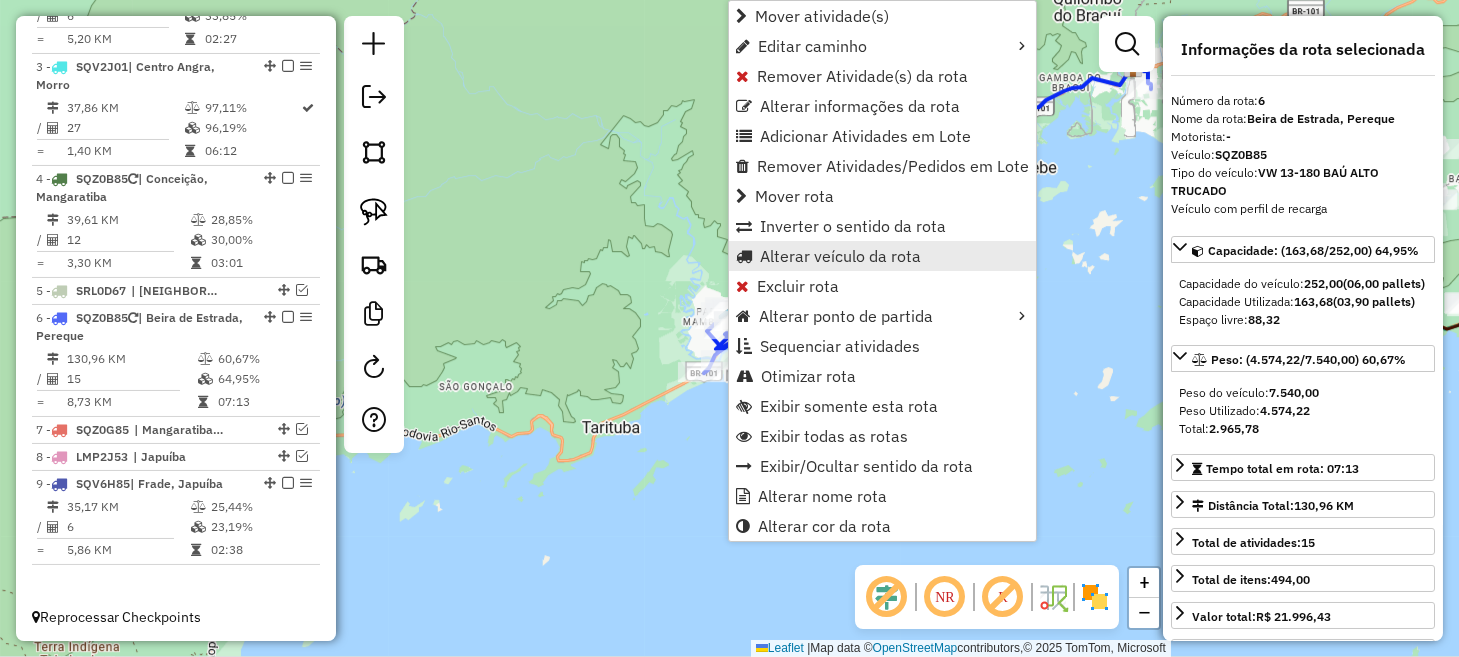 click on "Alterar veículo da rota" at bounding box center [840, 256] 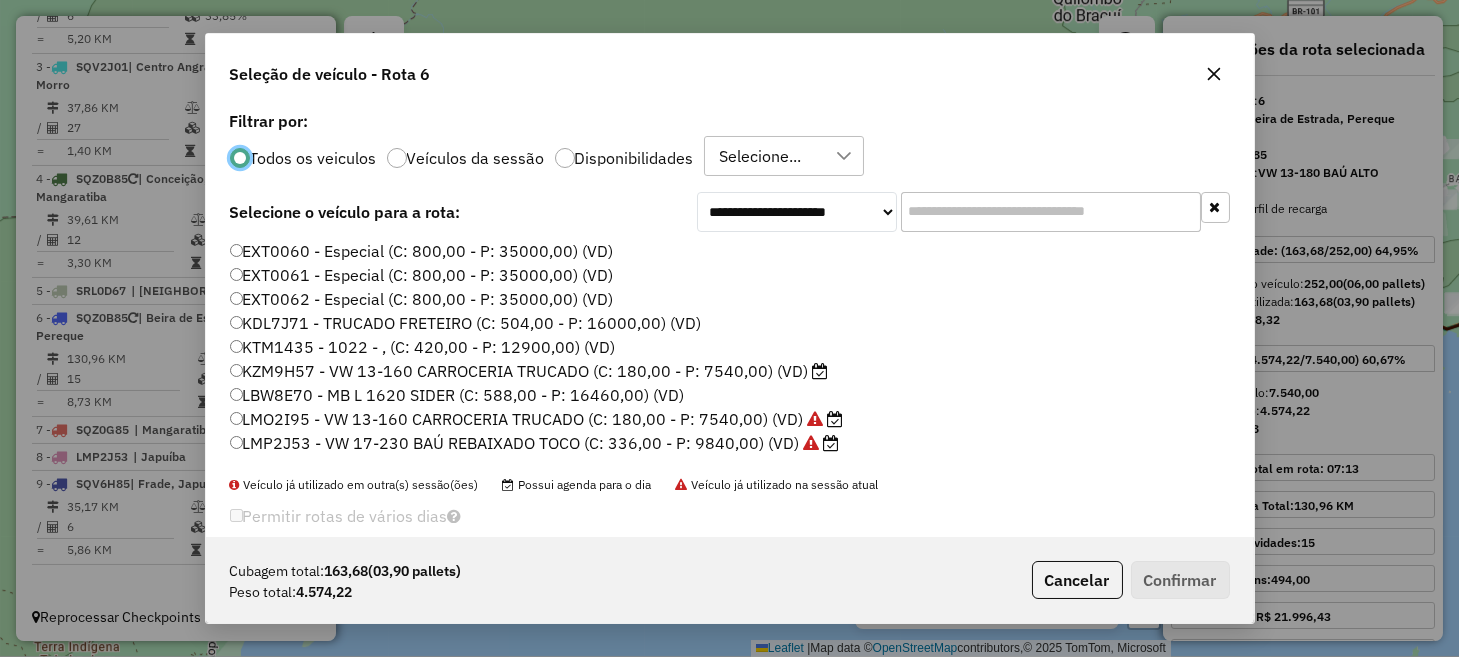 scroll, scrollTop: 10, scrollLeft: 6, axis: both 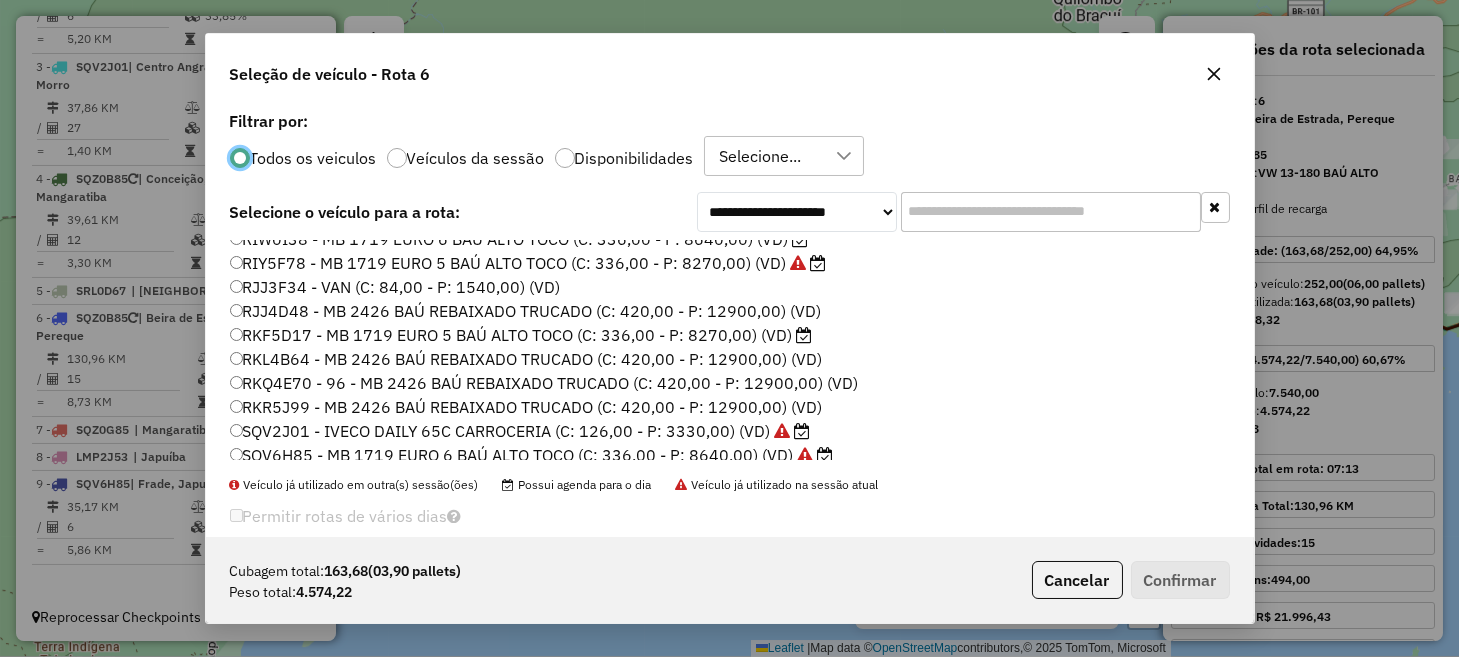 click on "RKF5D17 - MB 1719 EURO 5 BAÚ ALTO TOCO (C: 336,00 - P: 8270,00) (VD)" 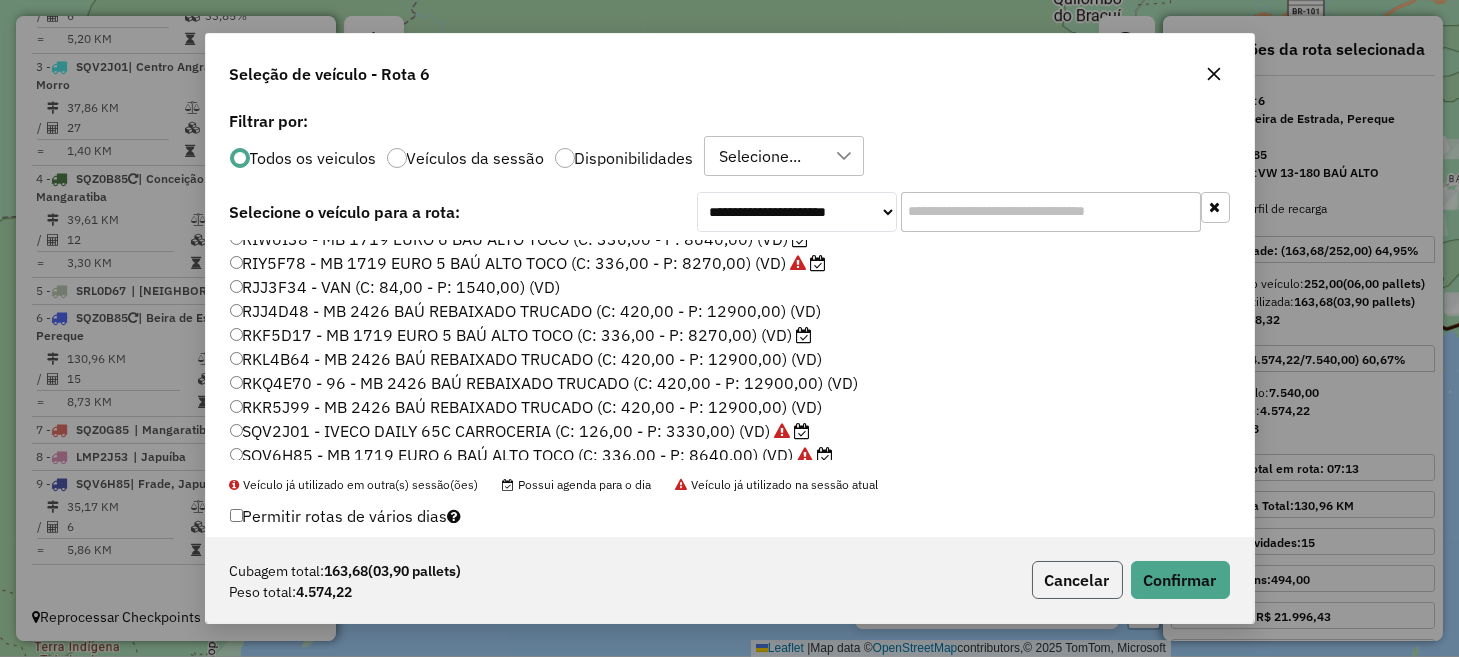 click on "Cancelar" 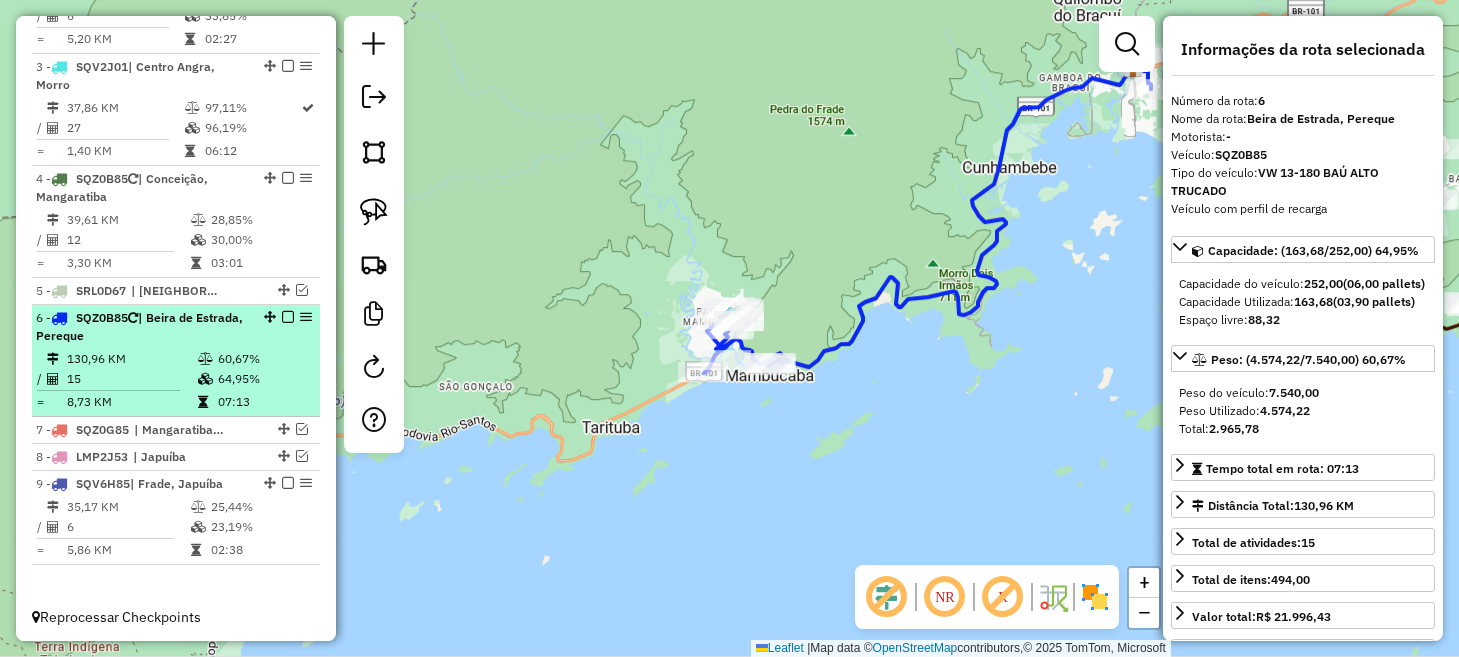 click at bounding box center [288, 317] 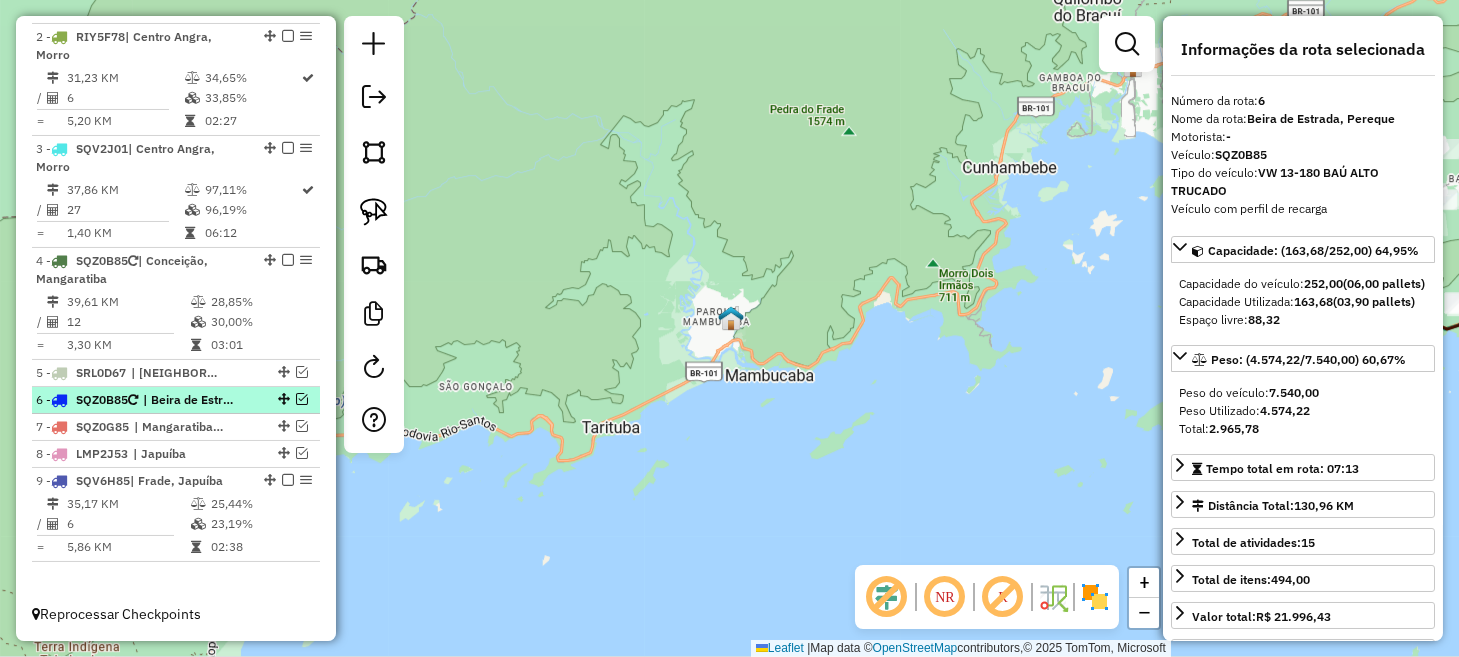 scroll, scrollTop: 892, scrollLeft: 0, axis: vertical 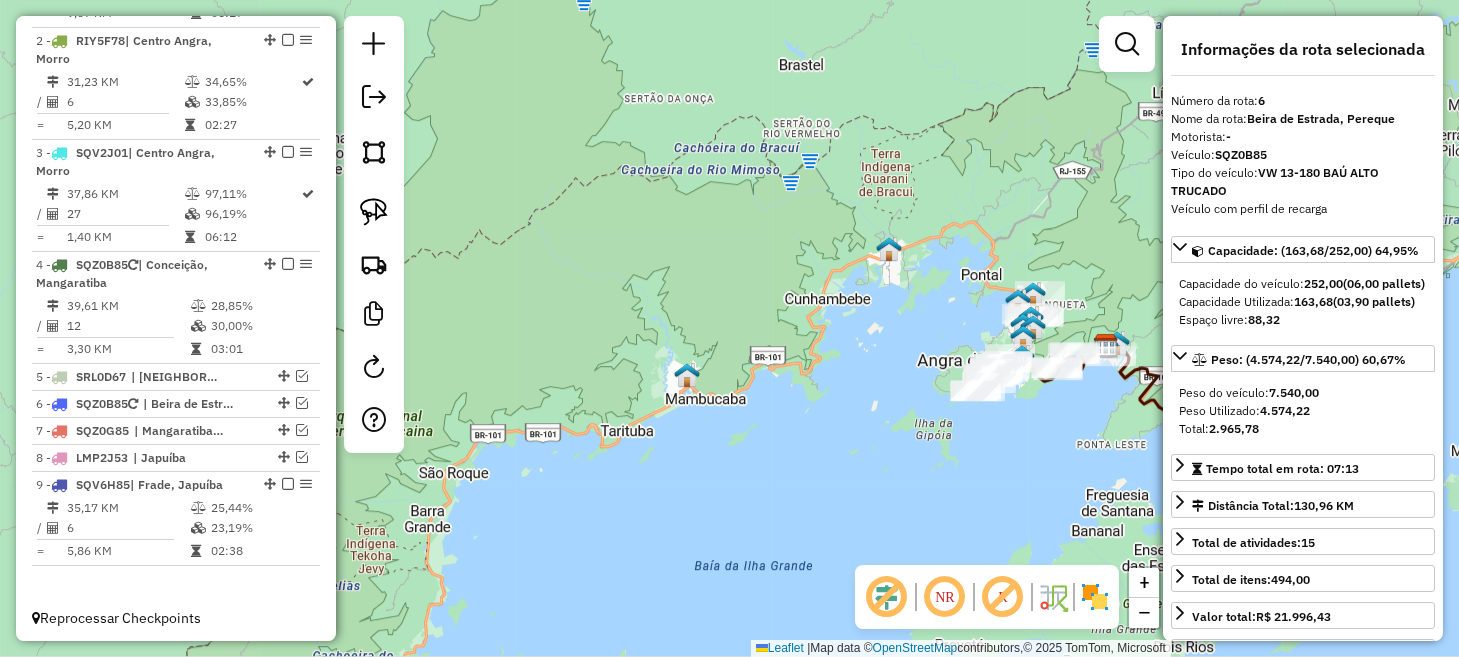 drag, startPoint x: 781, startPoint y: 437, endPoint x: 520, endPoint y: 499, distance: 268.26294 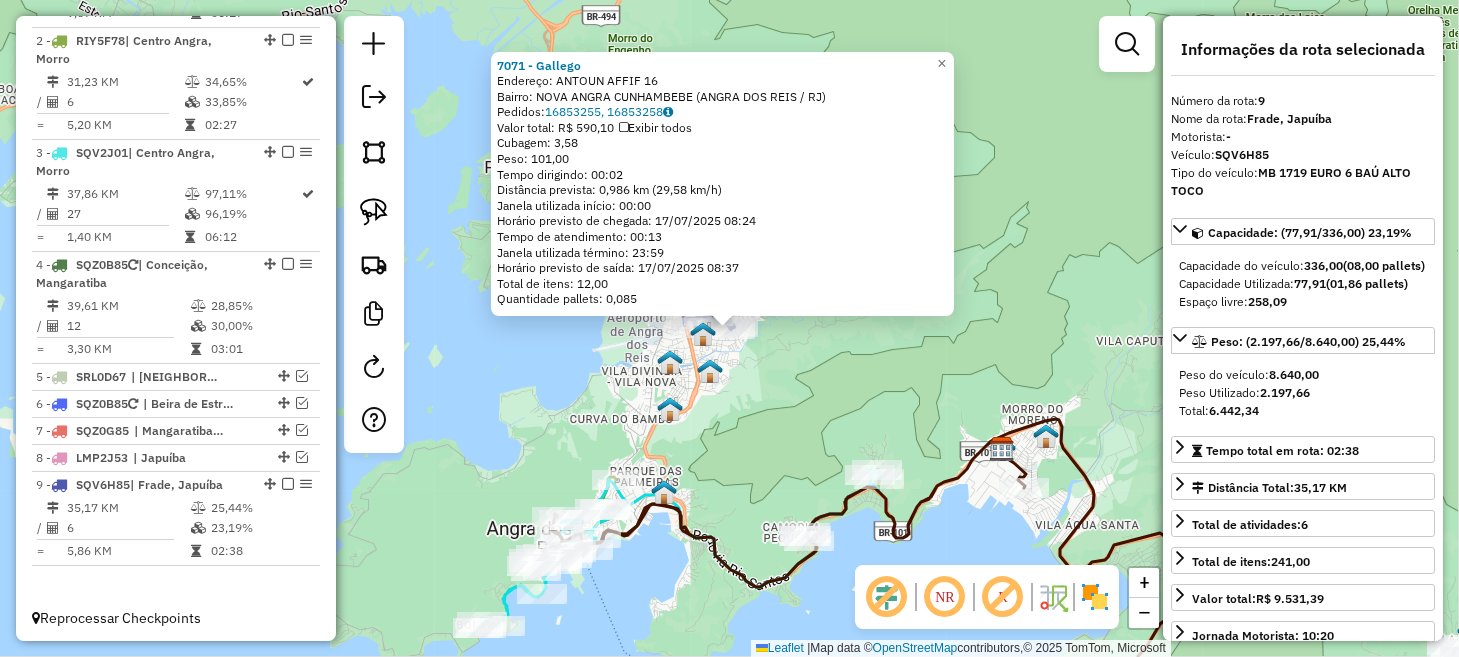 click on "[NUMBER] - Gallego  Endereço:  ANTOUN AFFIF [NUMBER]   Bairro: NOVA ANGRA  CUNHAMBEBE ([CITY] / [STATE])   Pedidos:  [NUMBER], [NUMBER]   Valor total: R$ [PRICE]   Exibir todos   Cubagem: [NUMBER]  Peso: [NUMBER]  Tempo dirigindo: [TIME]   Distância prevista: [NUMBER] km ([NUMBER] km/h)   Janela utilizada início: [TIME]   Horário previsto de chegada: [DATE] [TIME]   Tempo de atendimento: [TIME]   Janela utilizada término: [TIME]   Horário previsto de saída: [DATE] [TIME]   Total de itens: [NUMBER]   Quantidade pallets: [NUMBER]  × Janela de atendimento Grade de atendimento Capacidade Transportadoras Veículos Cliente Pedidos  Rotas Selecione os dias de semana para filtrar as janelas de atendimento  Seg   Ter   Qua   Qui   Sex   Sáb   Dom  Informe o período da janela de atendimento: De: [TIME] Até: [TIME]  Filtrar exatamente a janela do cliente  Considerar janela de atendimento padrão  Selecione os dias de semana para filtrar as grades de atendimento  Seg   Ter   Qua   Qui   Sex   Sáb   Dom   Peso mínimo:   Peso máximo:   De: [TIME]   De: [TIME]" 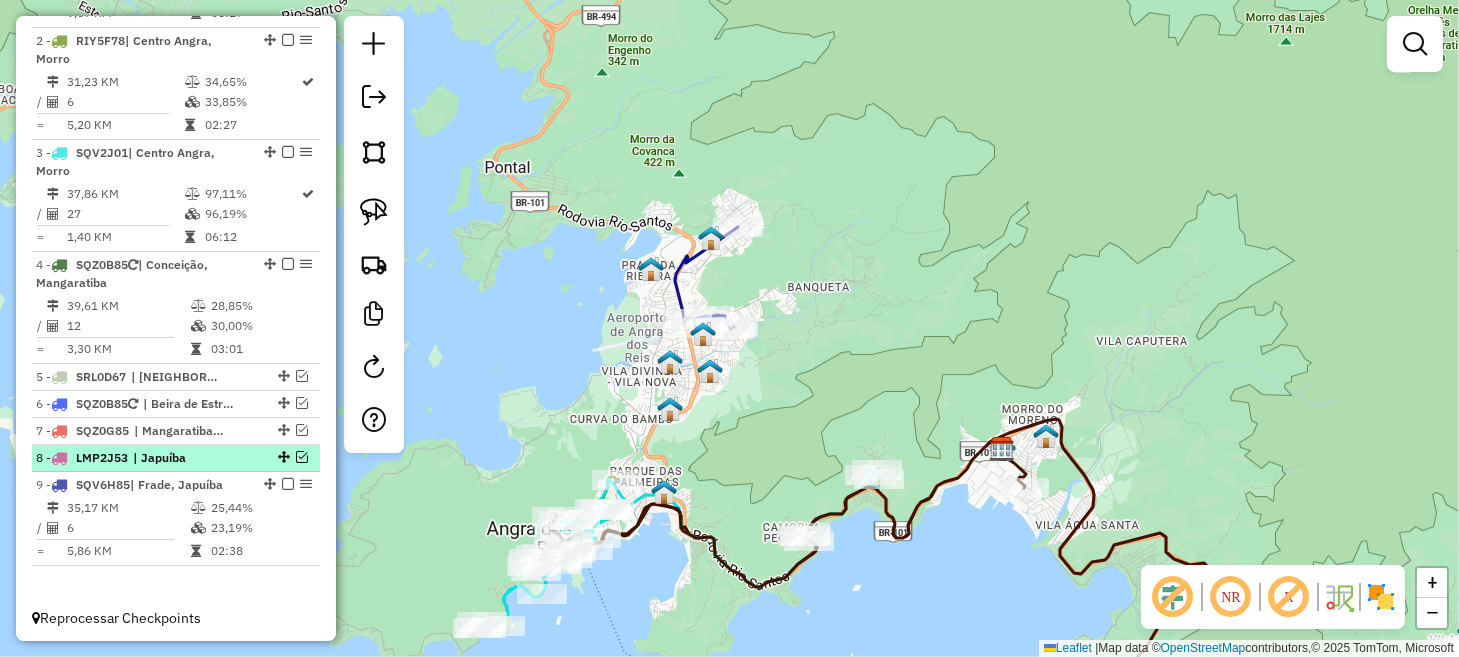 click at bounding box center [302, 457] 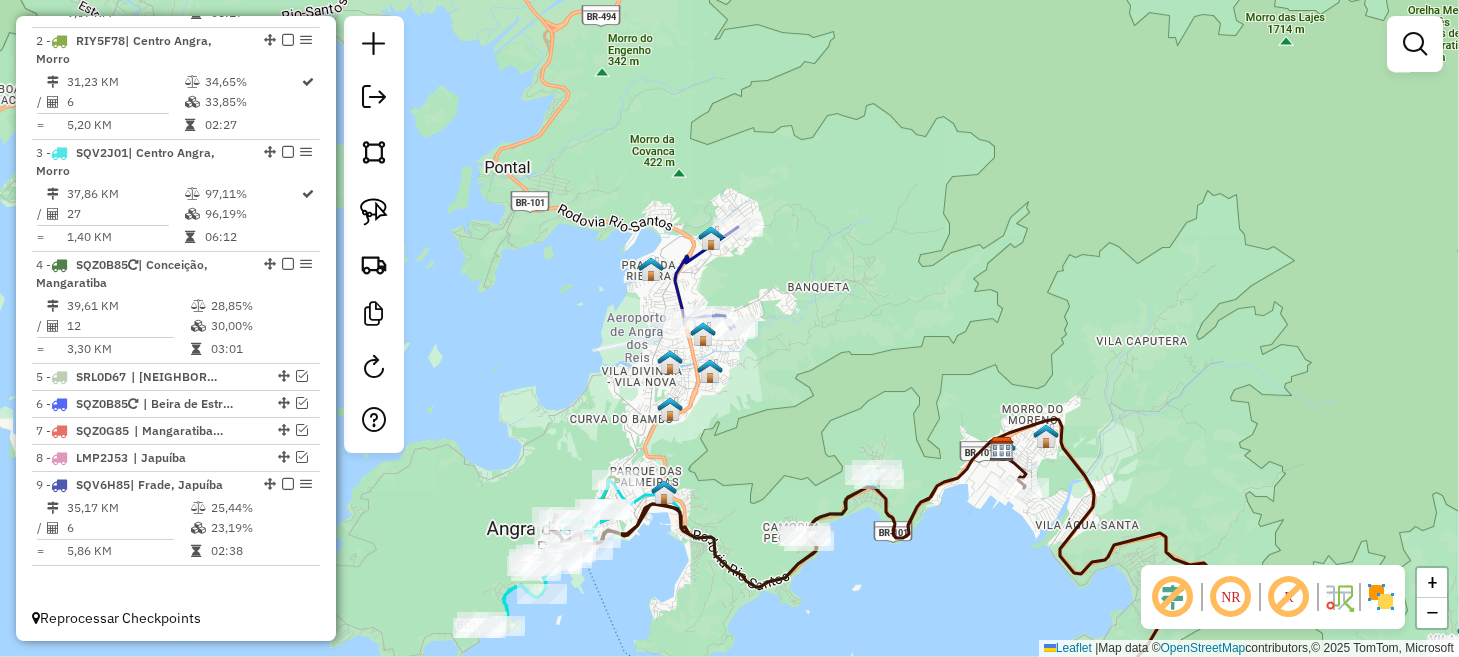 scroll, scrollTop: 960, scrollLeft: 0, axis: vertical 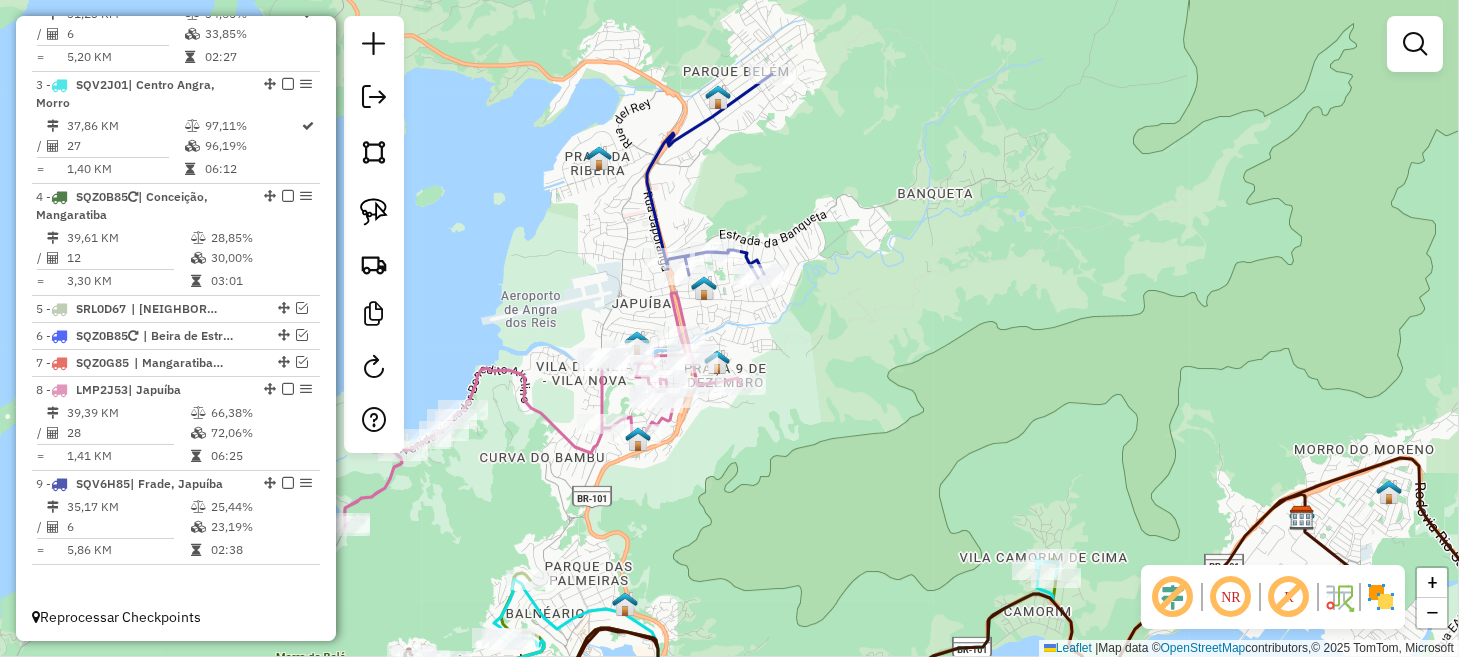 drag, startPoint x: 665, startPoint y: 367, endPoint x: 697, endPoint y: 426, distance: 67.11929 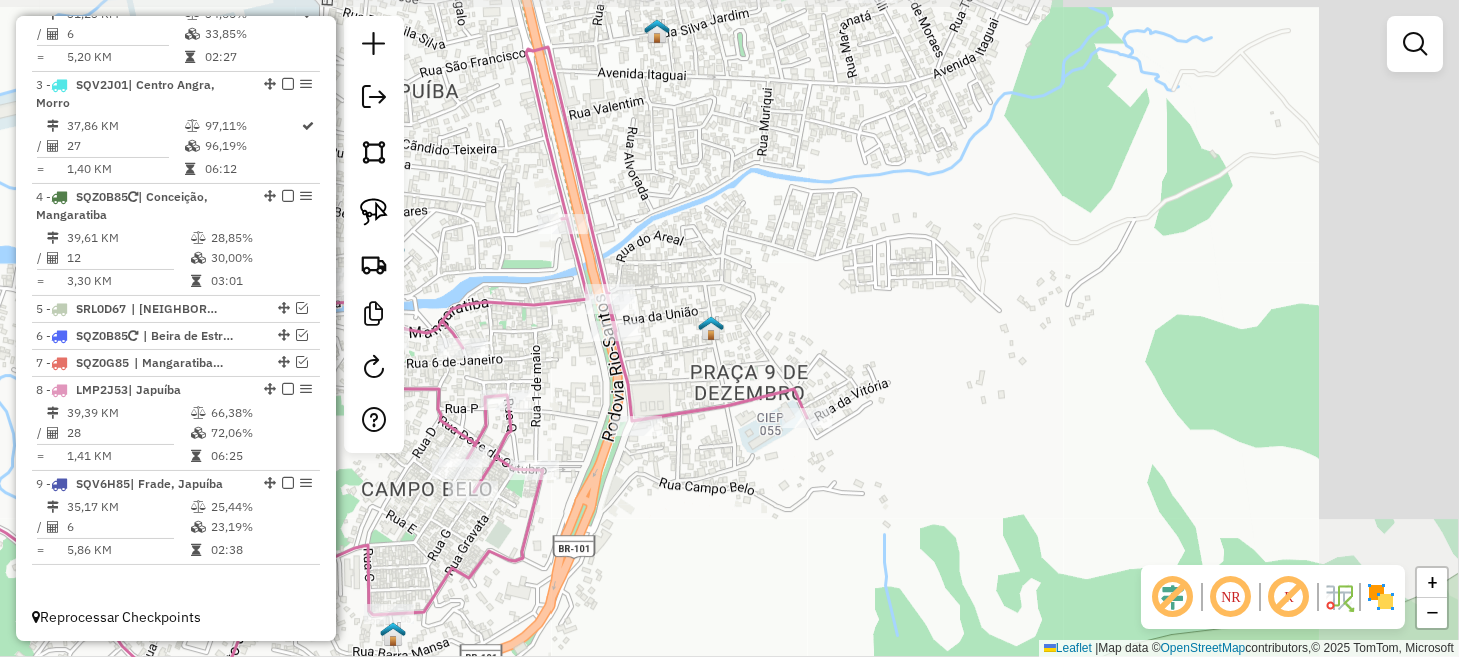 drag, startPoint x: 876, startPoint y: 285, endPoint x: 712, endPoint y: 317, distance: 167.09279 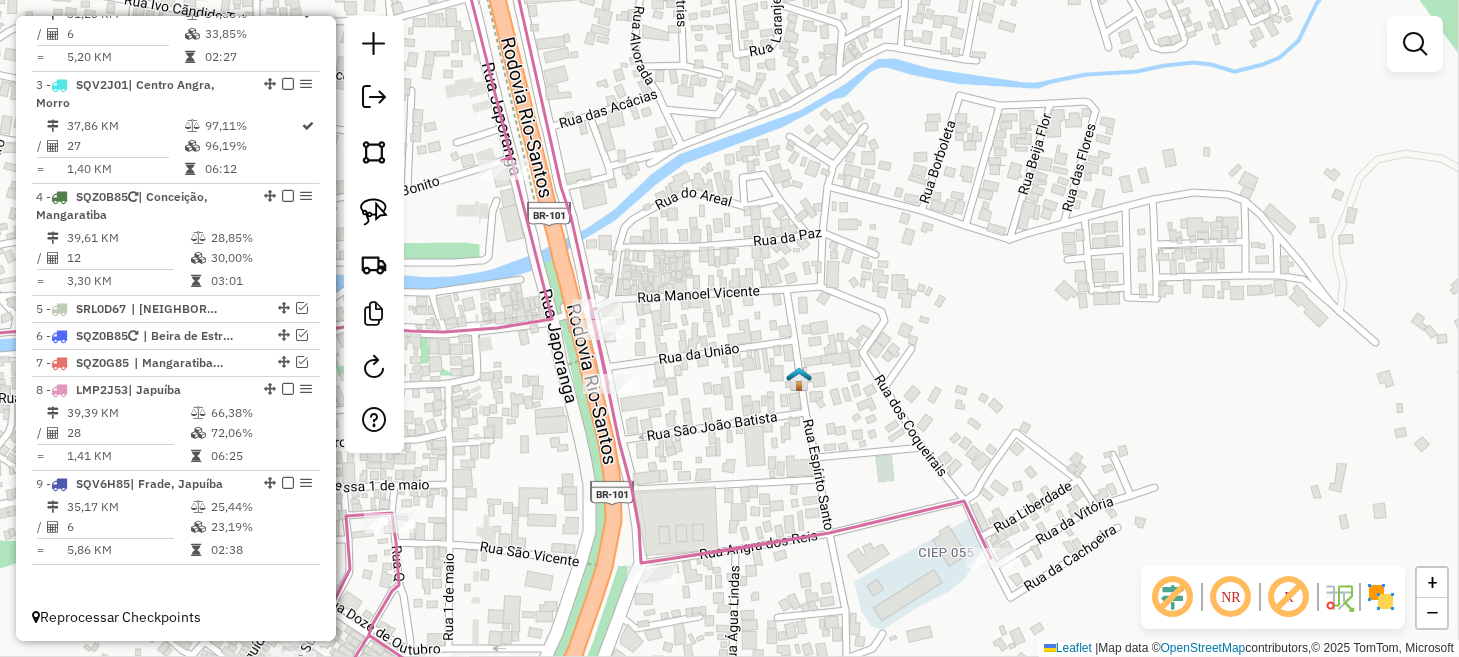 drag, startPoint x: 750, startPoint y: 372, endPoint x: 726, endPoint y: 242, distance: 132.19682 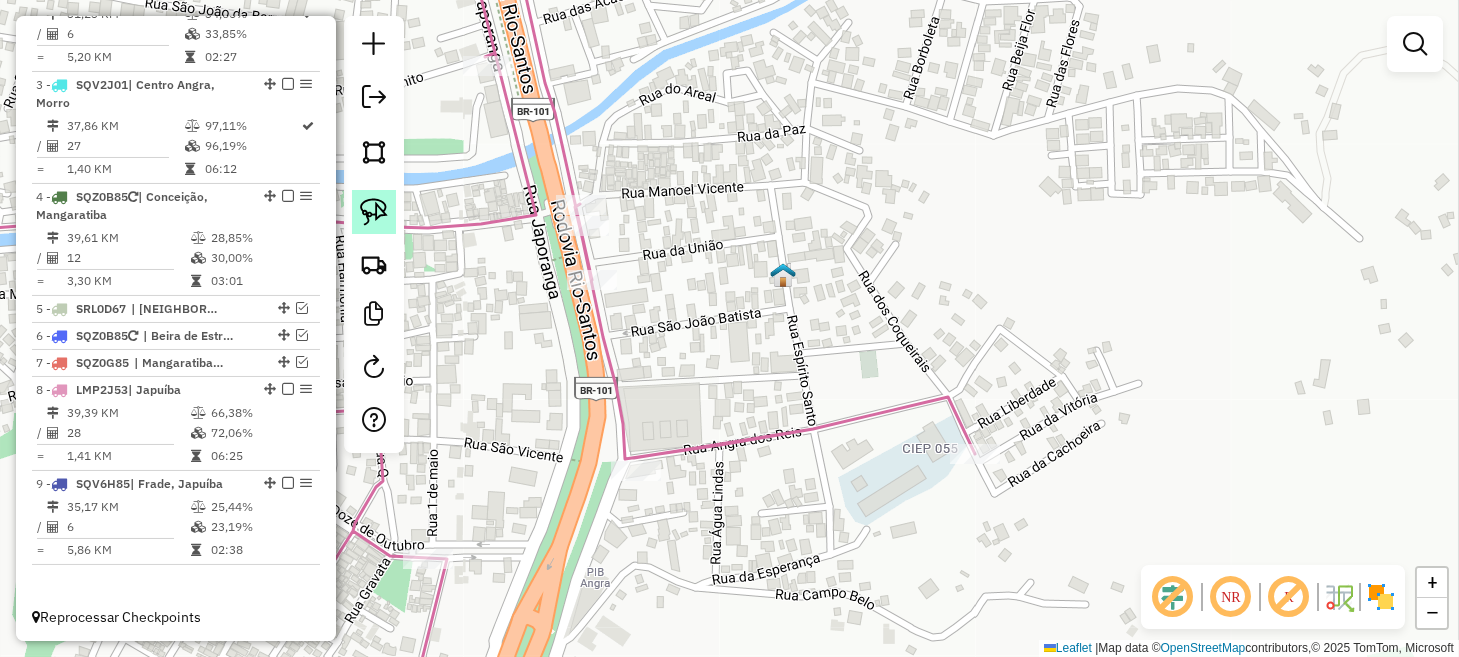 click 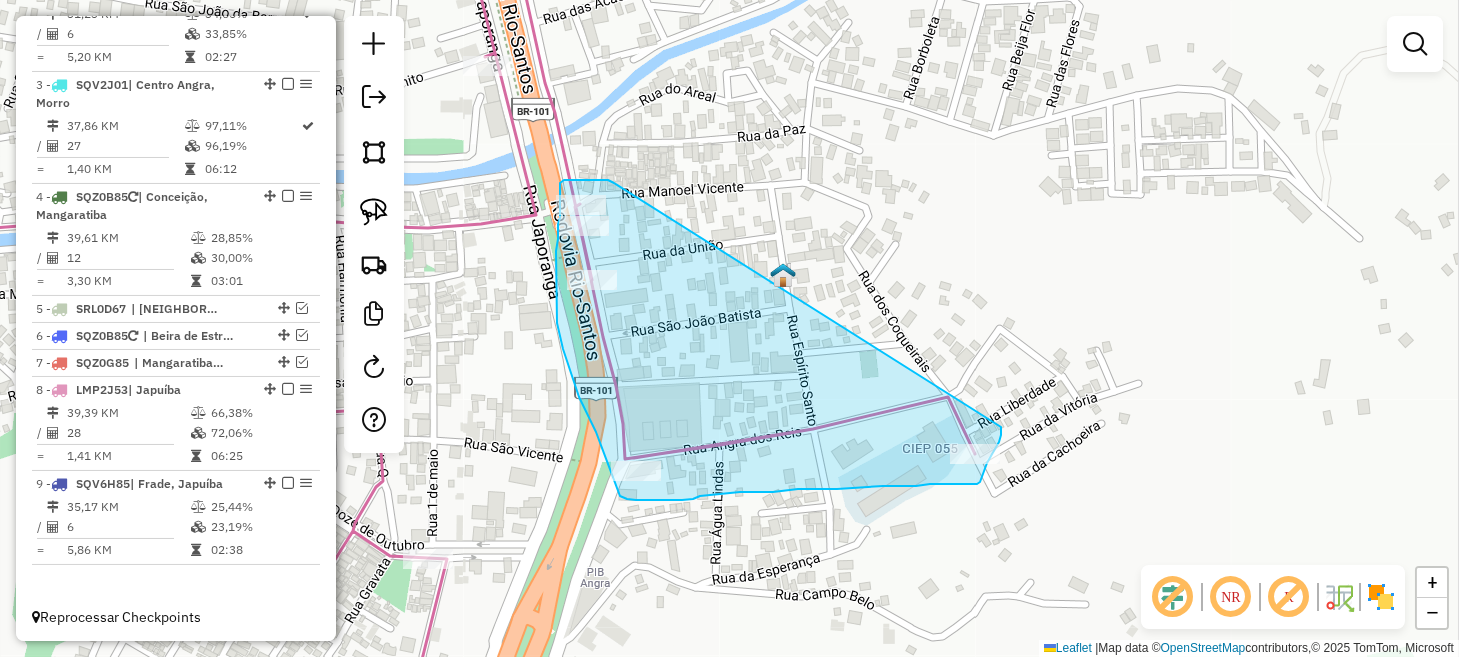 drag, startPoint x: 614, startPoint y: 183, endPoint x: 1001, endPoint y: 427, distance: 457.49863 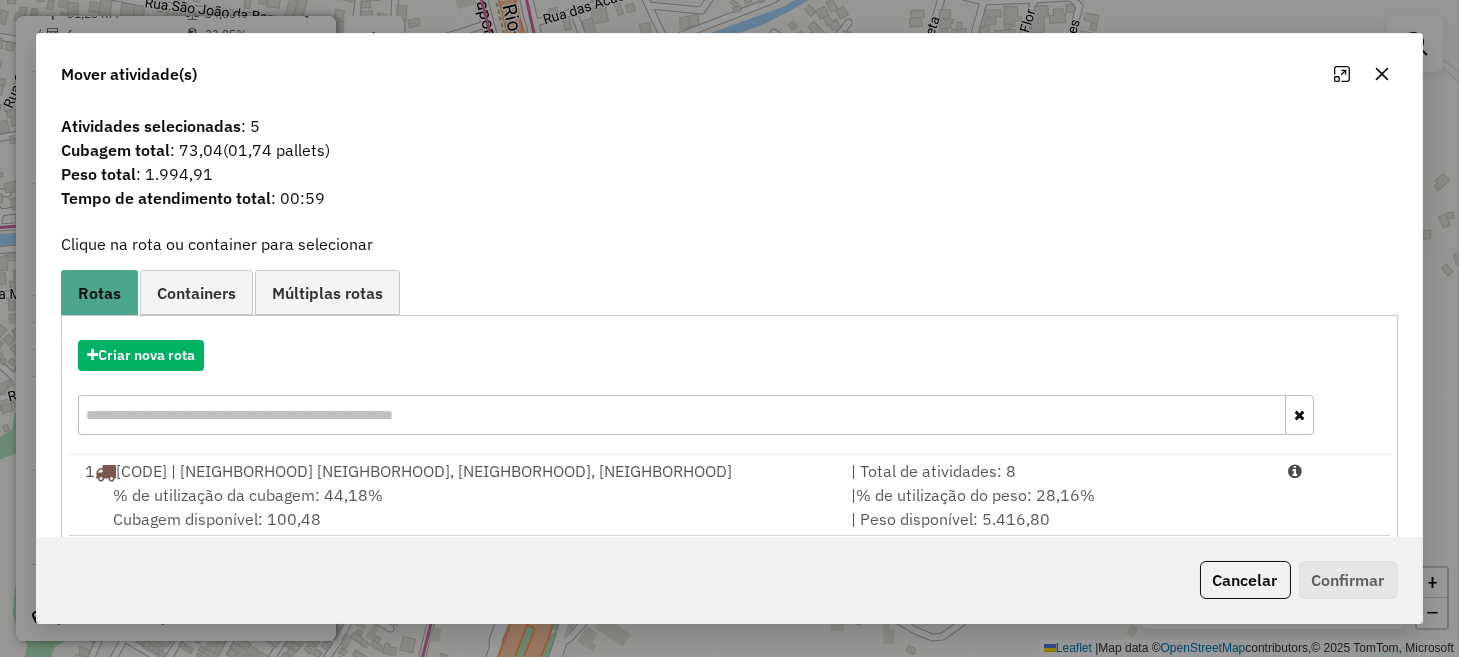 scroll, scrollTop: 3, scrollLeft: 0, axis: vertical 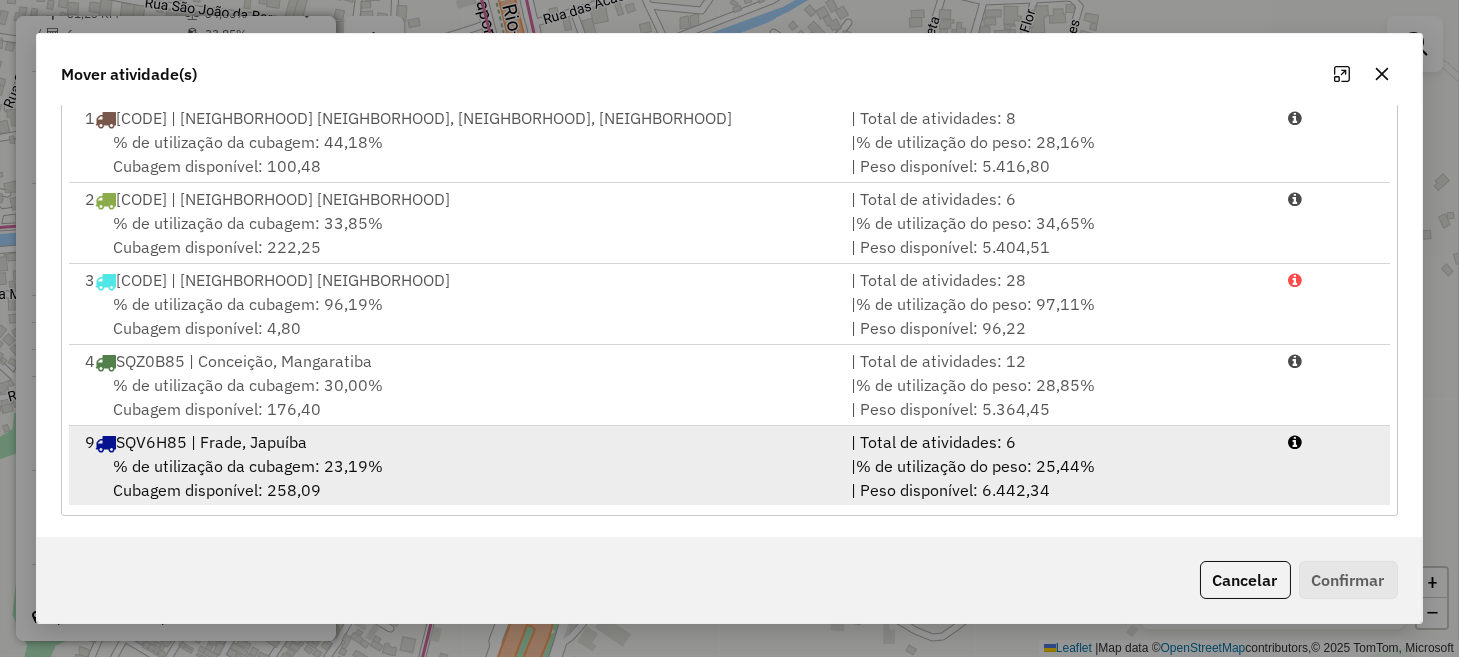 click on "% de utilização da cubagem: 23,19%  Cubagem disponível: 258,09" at bounding box center (455, 478) 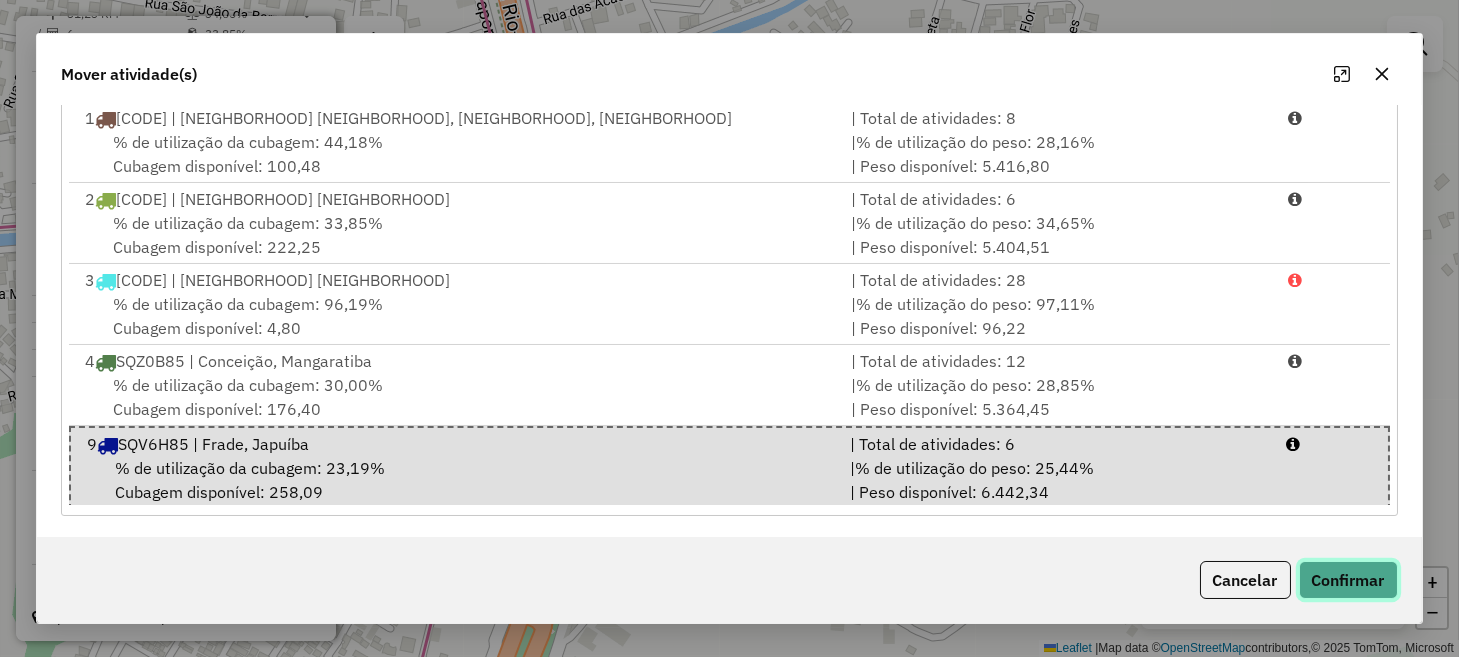 click on "Confirmar" 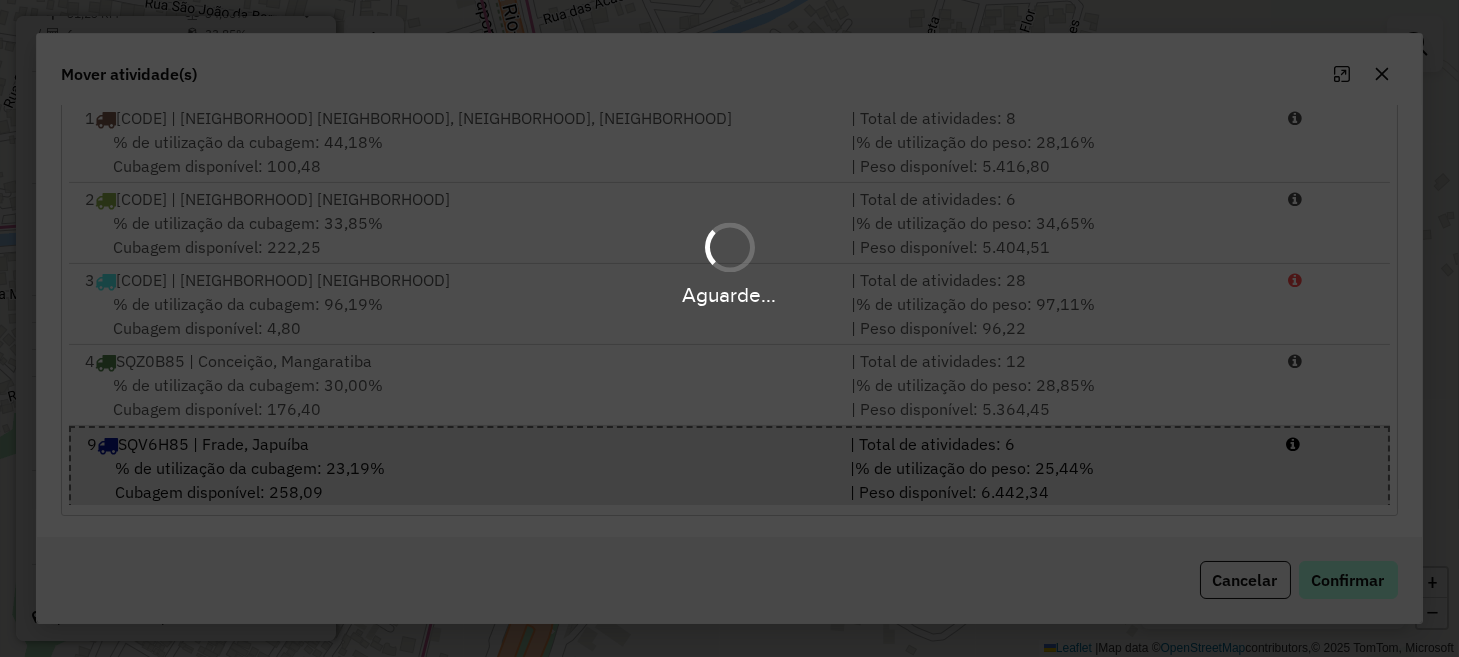 scroll, scrollTop: 0, scrollLeft: 0, axis: both 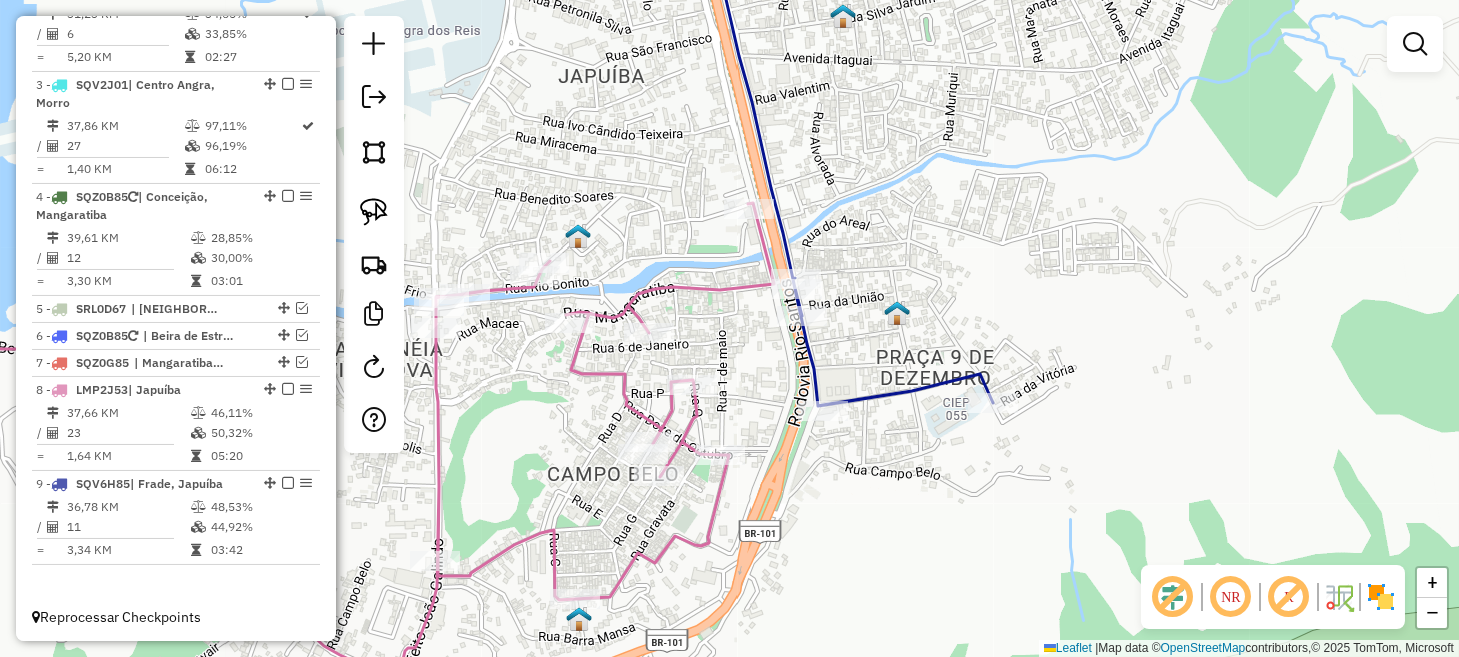 click on "Janela de atendimento Grade de atendimento Capacidade Transportadoras Veículos Cliente Pedidos  Rotas Selecione os dias de semana para filtrar as janelas de atendimento  Seg   Ter   Qua   Qui   Sex   Sáb   Dom  Informe o período da janela de atendimento: De: Até:  Filtrar exatamente a janela do cliente  Considerar janela de atendimento padrão  Selecione os dias de semana para filtrar as grades de atendimento  Seg   Ter   Qua   Qui   Sex   Sáb   Dom   Considerar clientes sem dia de atendimento cadastrado  Clientes fora do dia de atendimento selecionado Filtrar as atividades entre os valores definidos abaixo:  Peso mínimo:   Peso máximo:   Cubagem mínima:   Cubagem máxima:   De:   Até:  Filtrar as atividades entre o tempo de atendimento definido abaixo:  De:   Até:   Considerar capacidade total dos clientes não roteirizados Transportadora: Selecione um ou mais itens Tipo de veículo: Selecione um ou mais itens Veículo: Selecione um ou mais itens Motorista: Selecione um ou mais itens Nome: Rótulo:" 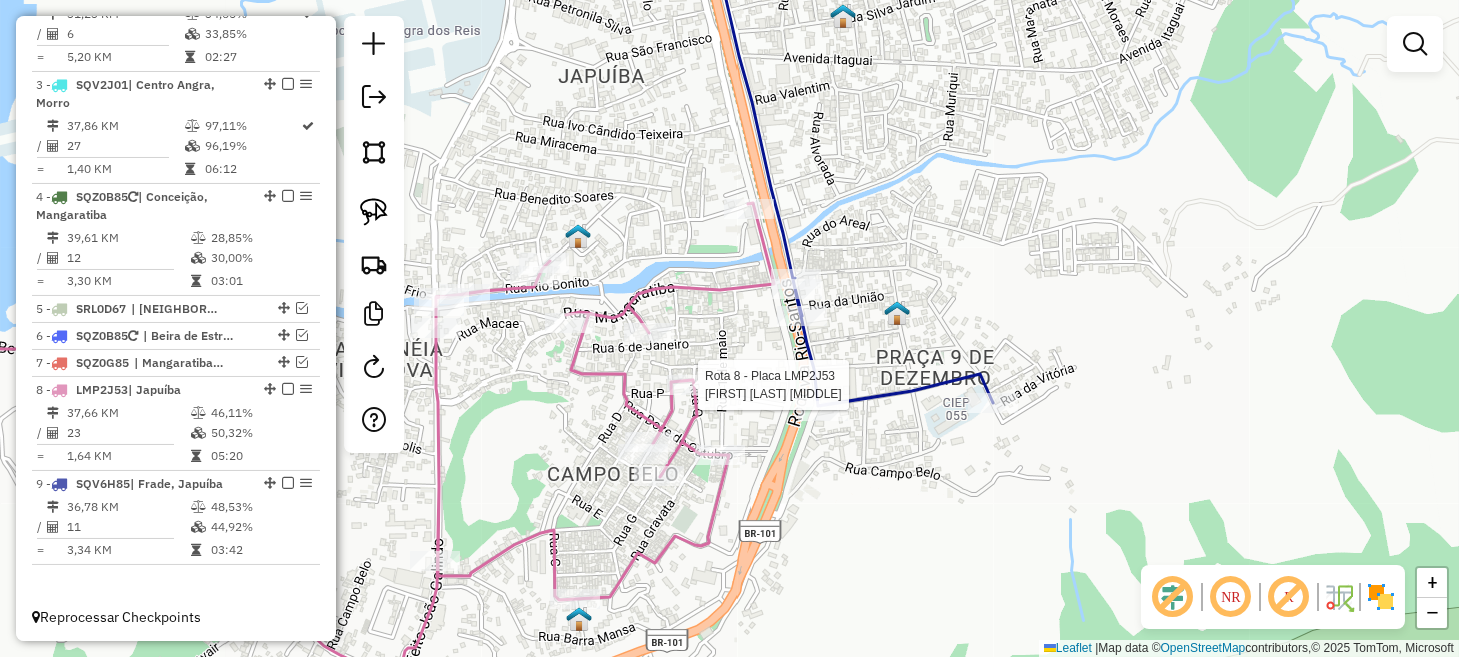 click 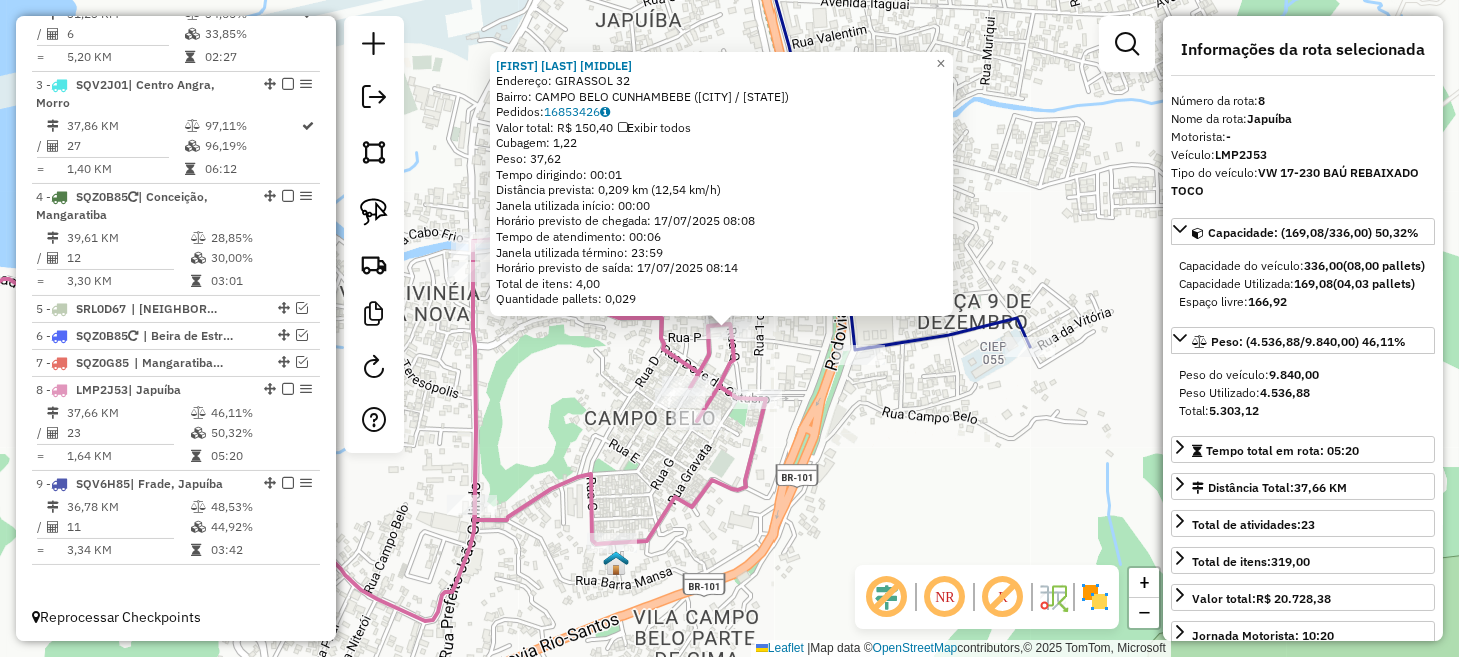 click on "[NUMBER] - MOUSTAFA HASHEM ELSA  Endereço:  [STREET] [NUMBER]   Bairro: [NEIGHBORHOOD]  [NEIGHBORHOOD] ([CITY] / [STATE])   Pedidos:  [ORDER_ID]   Valor total: R$ [PRICE]   Exibir todos   Cubagem: [CUBAGE]  Peso: [WEIGHT]  Tempo dirigindo: [TIME]   Distância prevista: [DISTANCE] km ([SPEED])   Janela utilizada início: [TIME]   Horário previsto de chegada: [DATE] [TIME]   Tempo de atendimento: [TIME]   Janela utilizada término: [TIME]   Horário previsto de saída: [DATE] [TIME]   Total de itens: [ITEMS]   Quantidade pallets: [PALLETS]  × Janela de atendimento Grade de atendimento Capacidade Transportadoras Veículos Cliente Pedidos  Rotas Selecione os dias de semana para filtrar as janelas de atendimento  Seg   Ter   Qua   Qui   Sex   Sáb   Dom  Informe o período da janela de atendimento: De: Até:  Filtrar exatamente a janela do cliente  Considerar janela de atendimento padrão  Selecione os dias de semana para filtrar as grades de atendimento  Seg   Ter   Qua   Qui   Sex   Sáb   Dom   Peso mínimo:   Peso máximo:   De:   Até:" 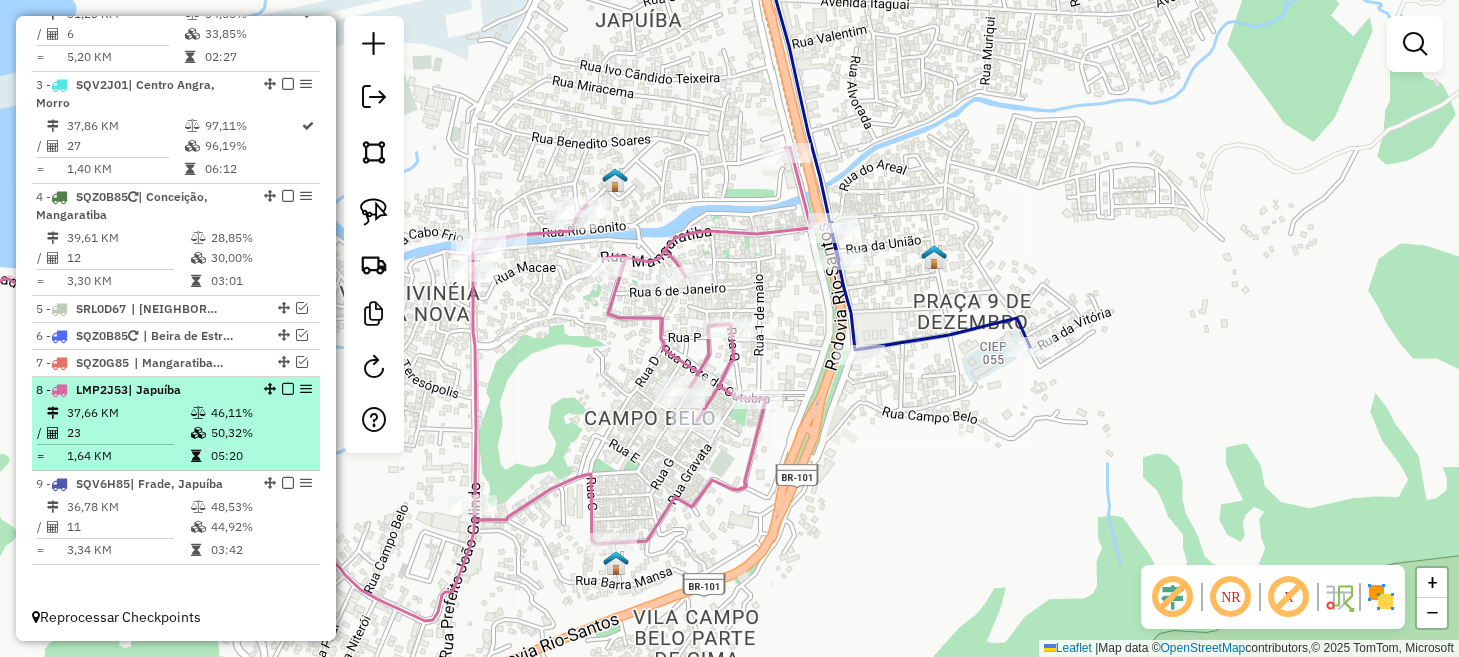 click at bounding box center (288, 389) 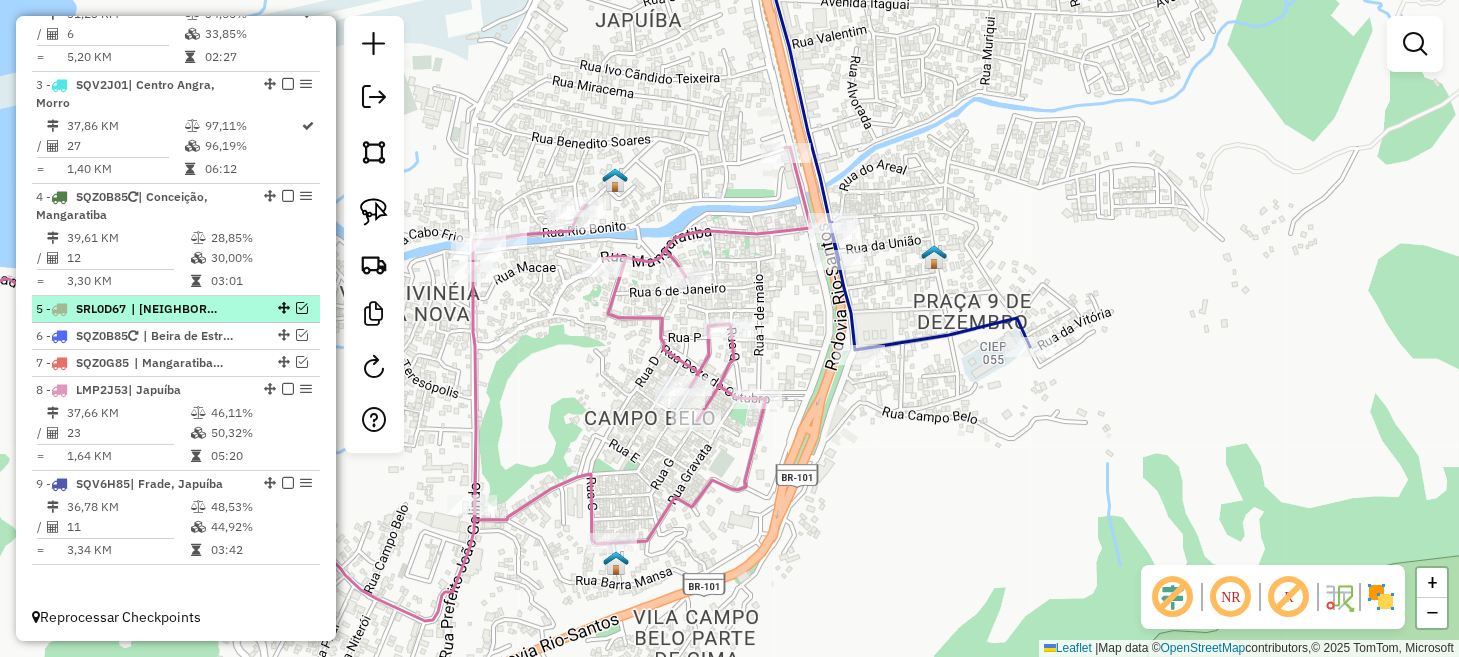 scroll, scrollTop: 892, scrollLeft: 0, axis: vertical 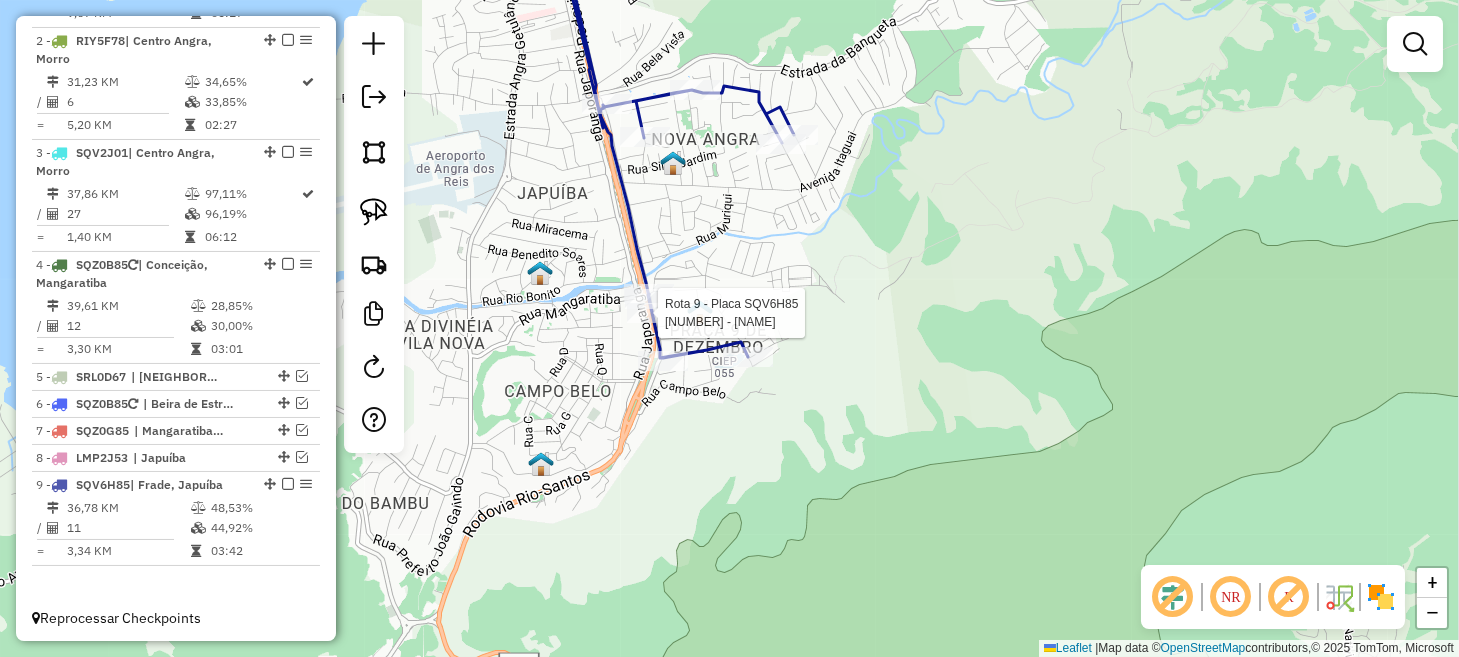 select on "**********" 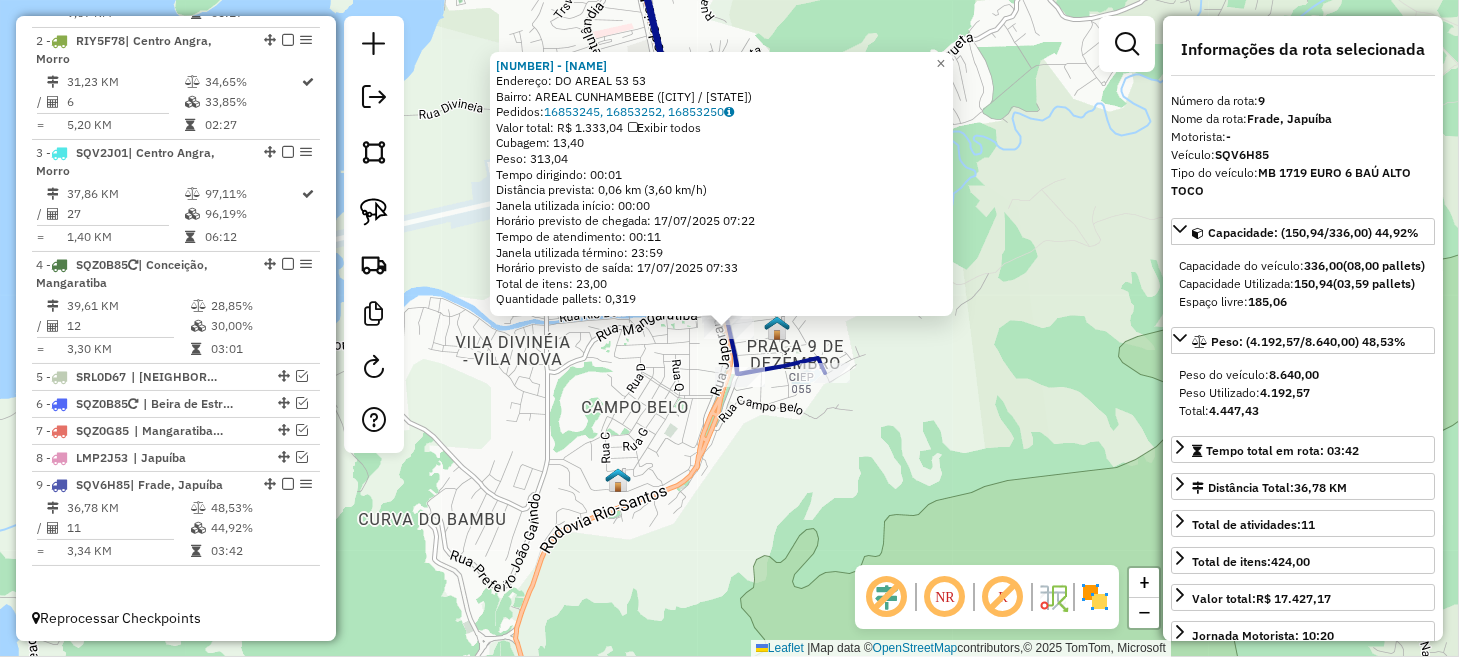 click on "[NUMBER] - [FIRST] [LAST]  Endereço:  DO AREAL [NUMBER] [NUMBER]   Bairro: AREAL  CUNHAMBEBE ([CITY] / [STATE])   Pedidos:  [NUMBER], [NUMBER], [NUMBER]   Valor total: R$ [PRICE]   Exibir todos   Cubagem: [NUMBER]  Peso: [NUMBER]  Tempo dirigindo: [TIME]   Distância prevista: [NUMBER] km ([NUMBER] km/h)   Janela utilizada início: [TIME]   Horário previsto de chegada: [DATE] [TIME]   Tempo de atendimento: [TIME]   Janela utilizada término: [TIME]   Horário previsto de saída: [DATE] [TIME]   Total de itens: [NUMBER]   Quantidade pallets: [NUMBER]  × Janela de atendimento Grade de atendimento Capacidade Transportadoras Veículos Cliente Pedidos  Rotas Selecione os dias de semana para filtrar as janelas de atendimento  Seg   Ter   Qua   Qui   Sex   Sáb   Dom  Informe o período da janela de atendimento: De: [TIME] Até: [TIME]  Filtrar exatamente a janela do cliente  Considerar janela de atendimento padrão  Selecione os dias de semana para filtrar as grades de atendimento  Seg   Ter   Qua   Qui   Sex   Sáb   Dom   Peso mínimo:   Peso máximo:  +" 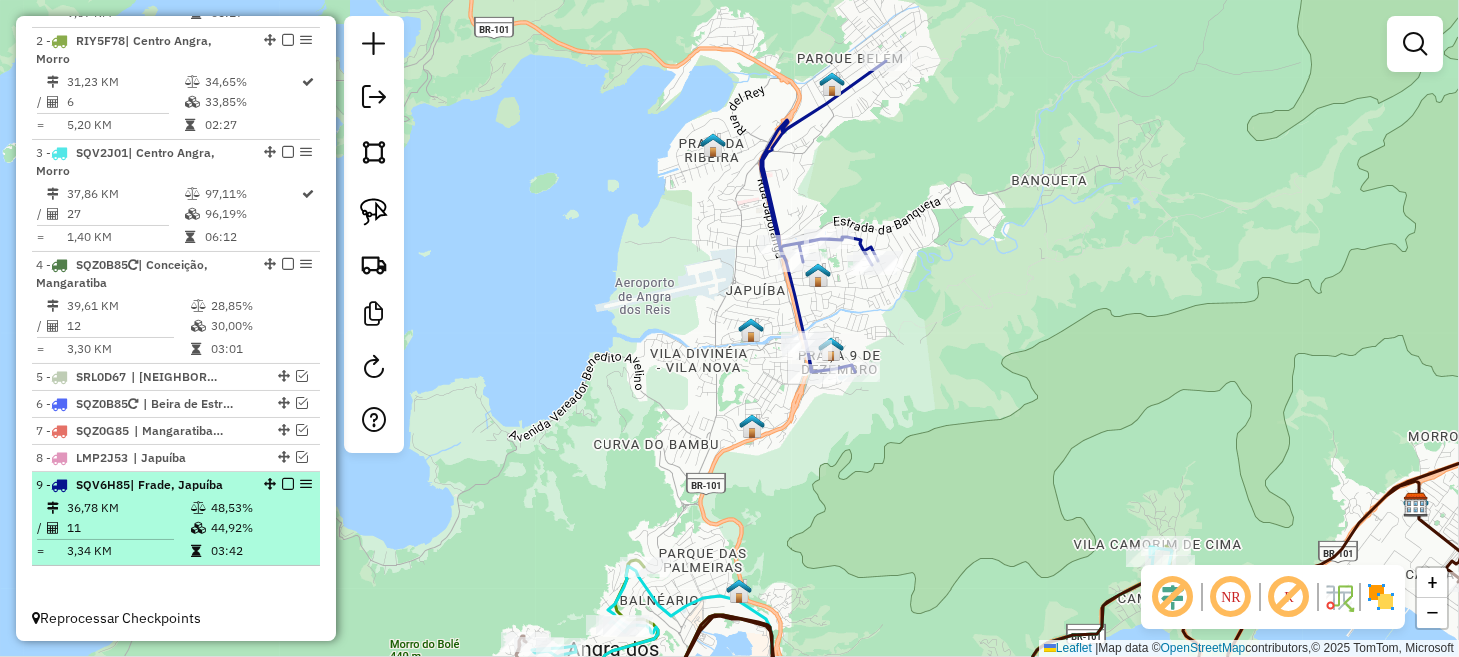 click at bounding box center (288, 484) 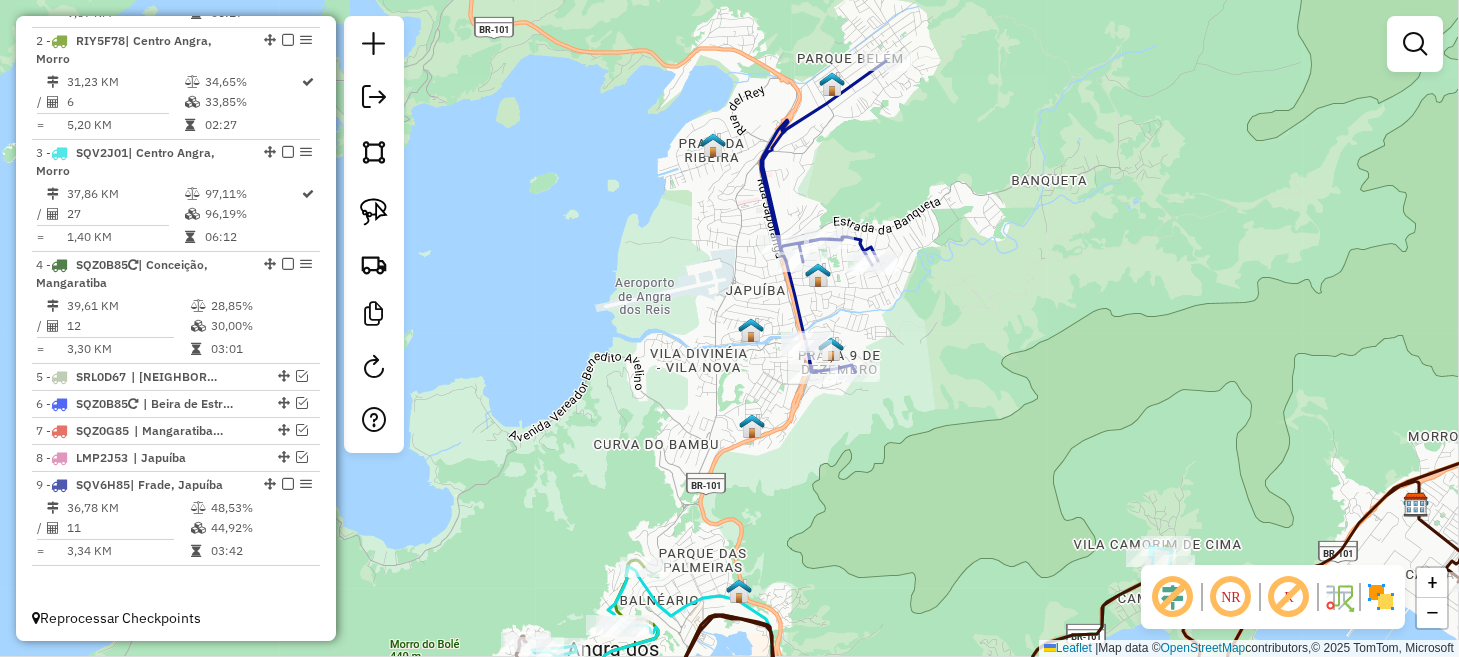scroll, scrollTop: 825, scrollLeft: 0, axis: vertical 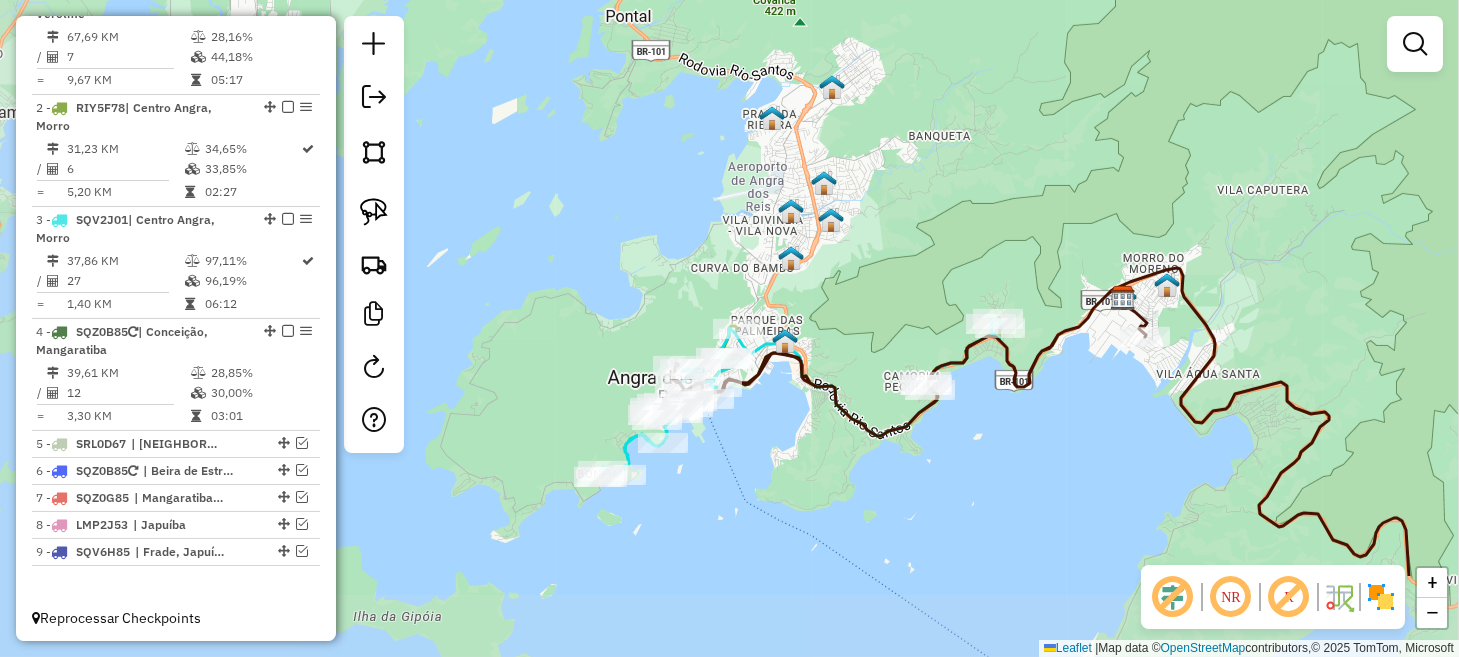 drag, startPoint x: 796, startPoint y: 409, endPoint x: 880, endPoint y: 259, distance: 171.91858 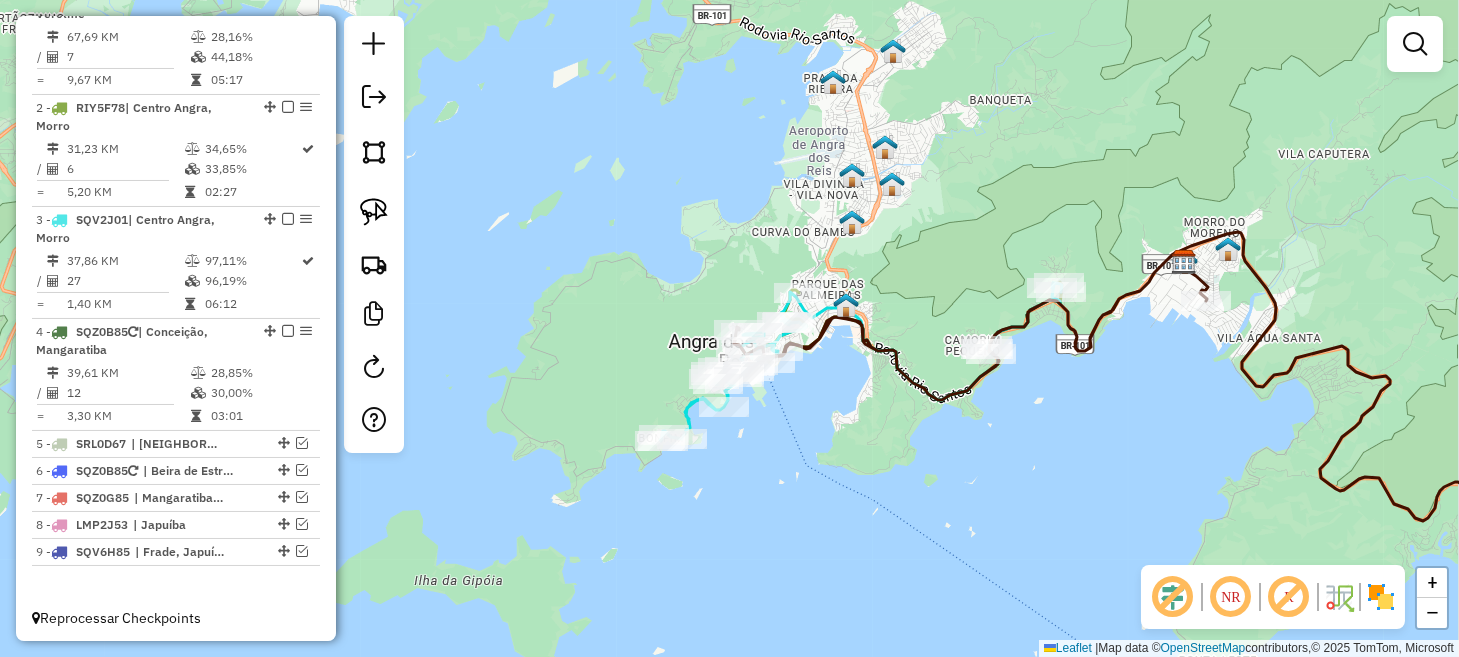 drag, startPoint x: 799, startPoint y: 485, endPoint x: 870, endPoint y: 440, distance: 84.0595 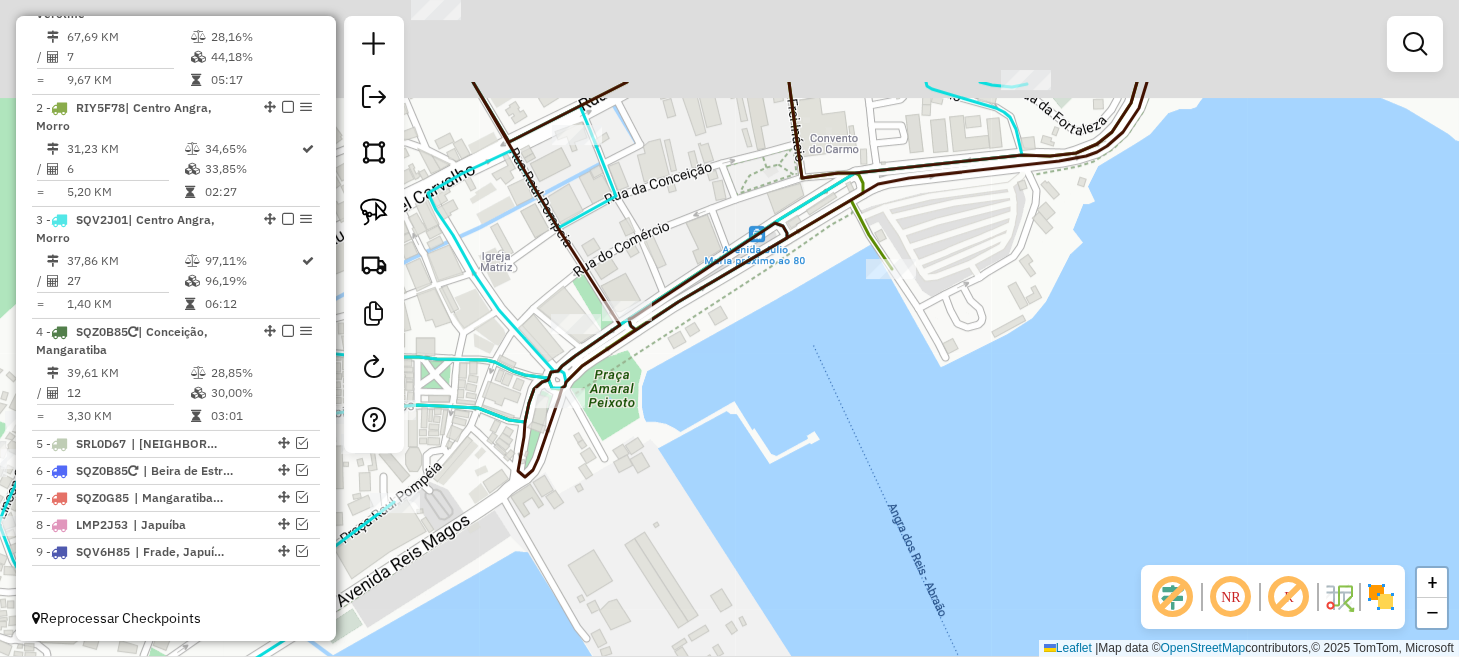 drag, startPoint x: 979, startPoint y: 233, endPoint x: 748, endPoint y: 439, distance: 309.5109 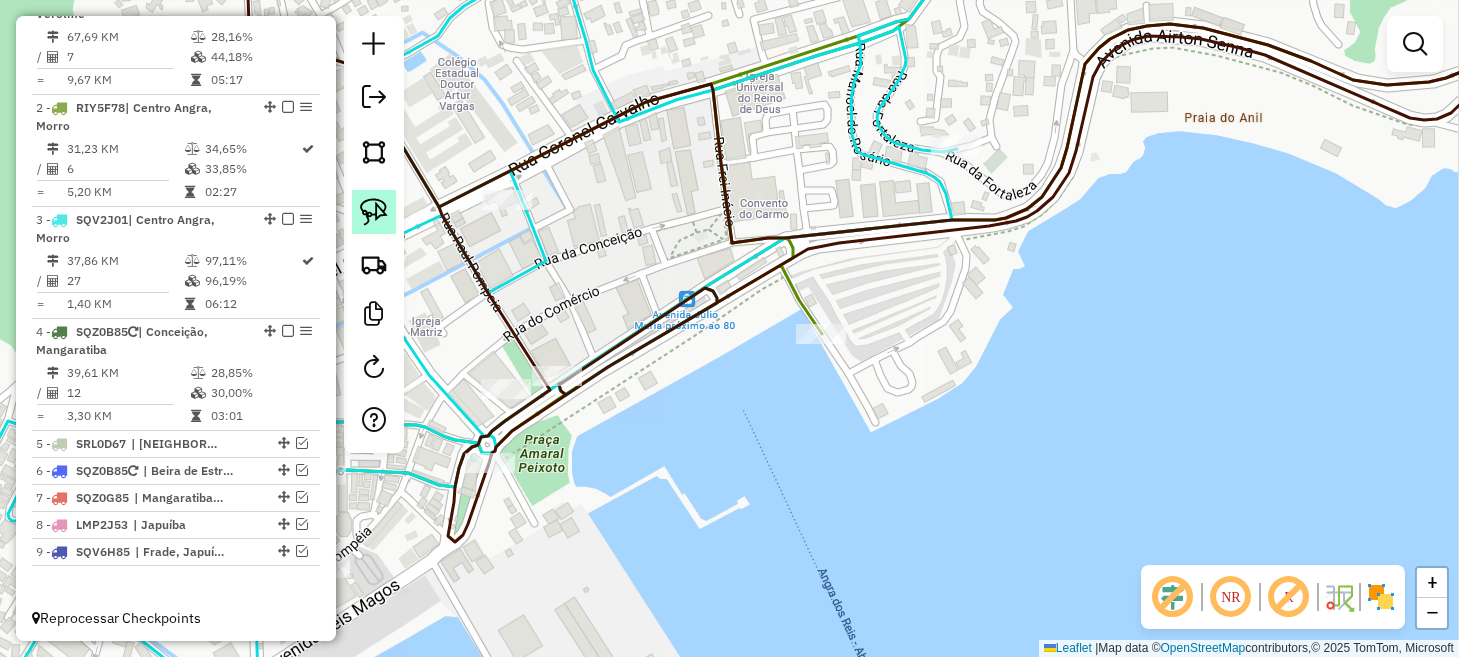 click 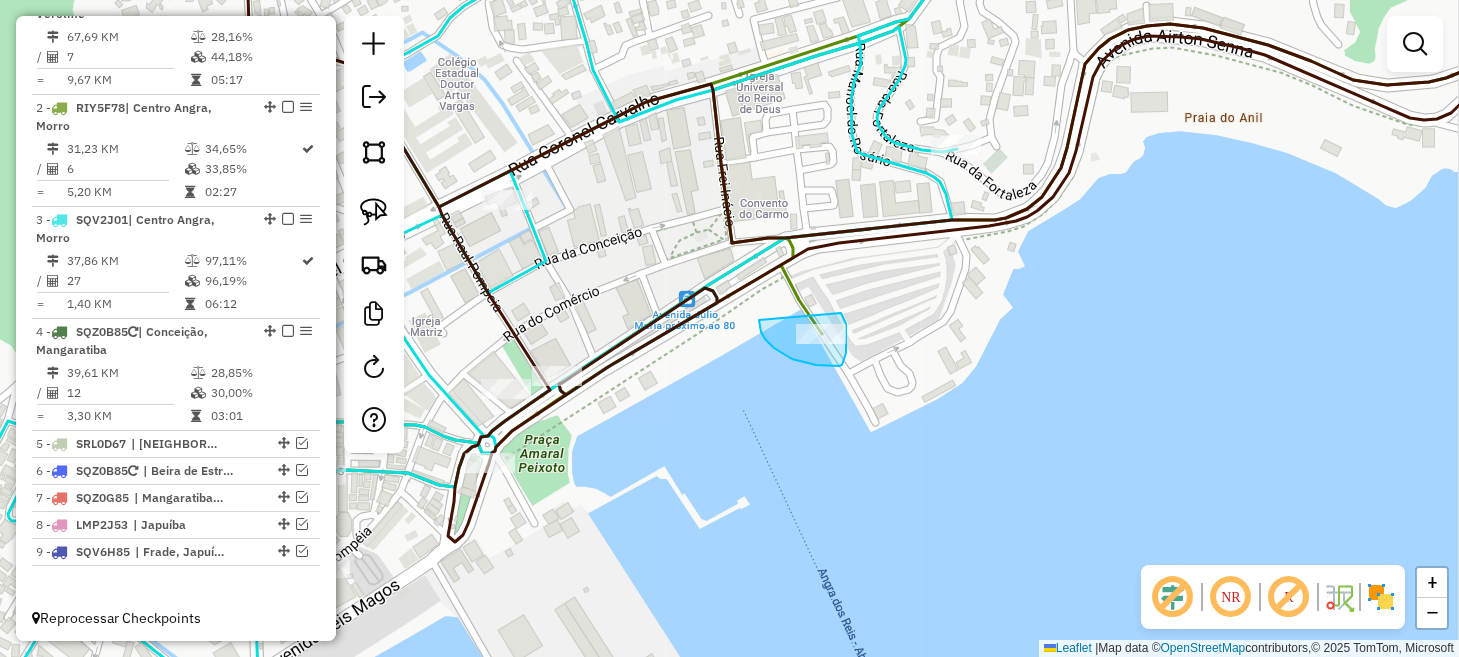 drag, startPoint x: 759, startPoint y: 320, endPoint x: 808, endPoint y: 301, distance: 52.554733 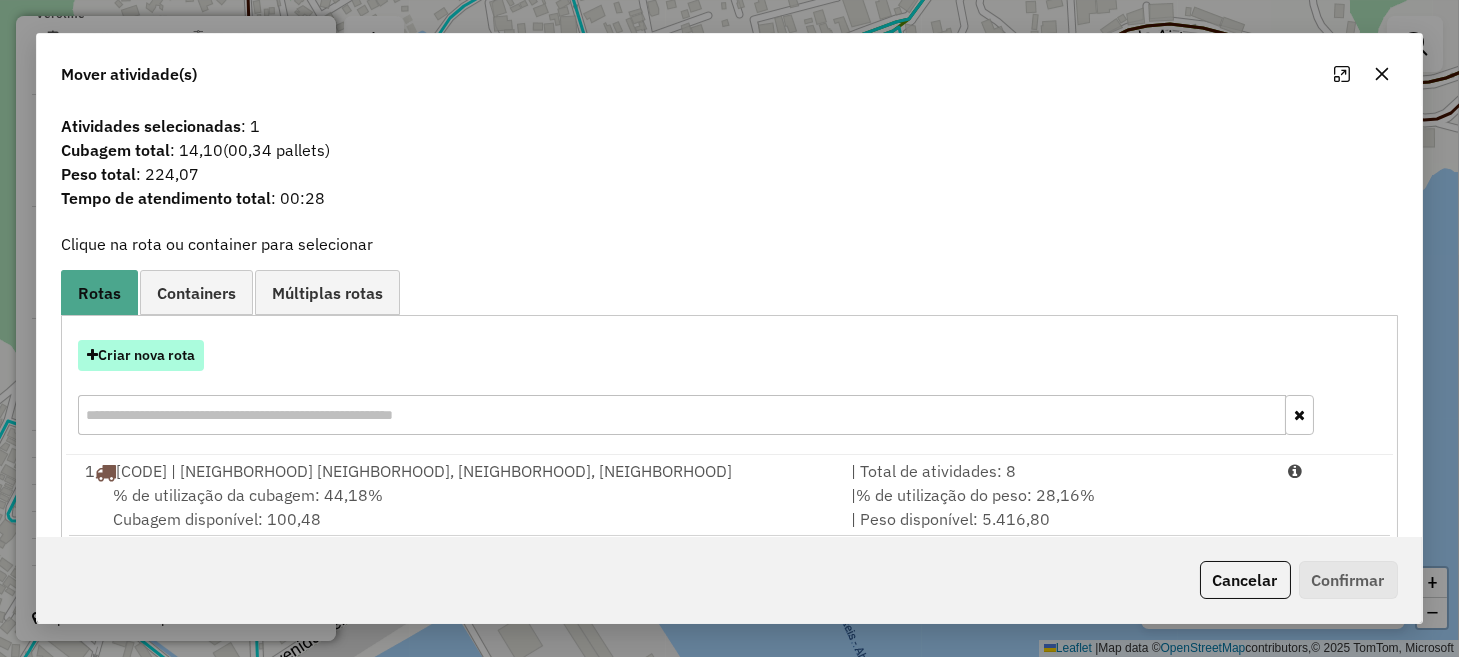 click on "Criar nova rota" at bounding box center (141, 355) 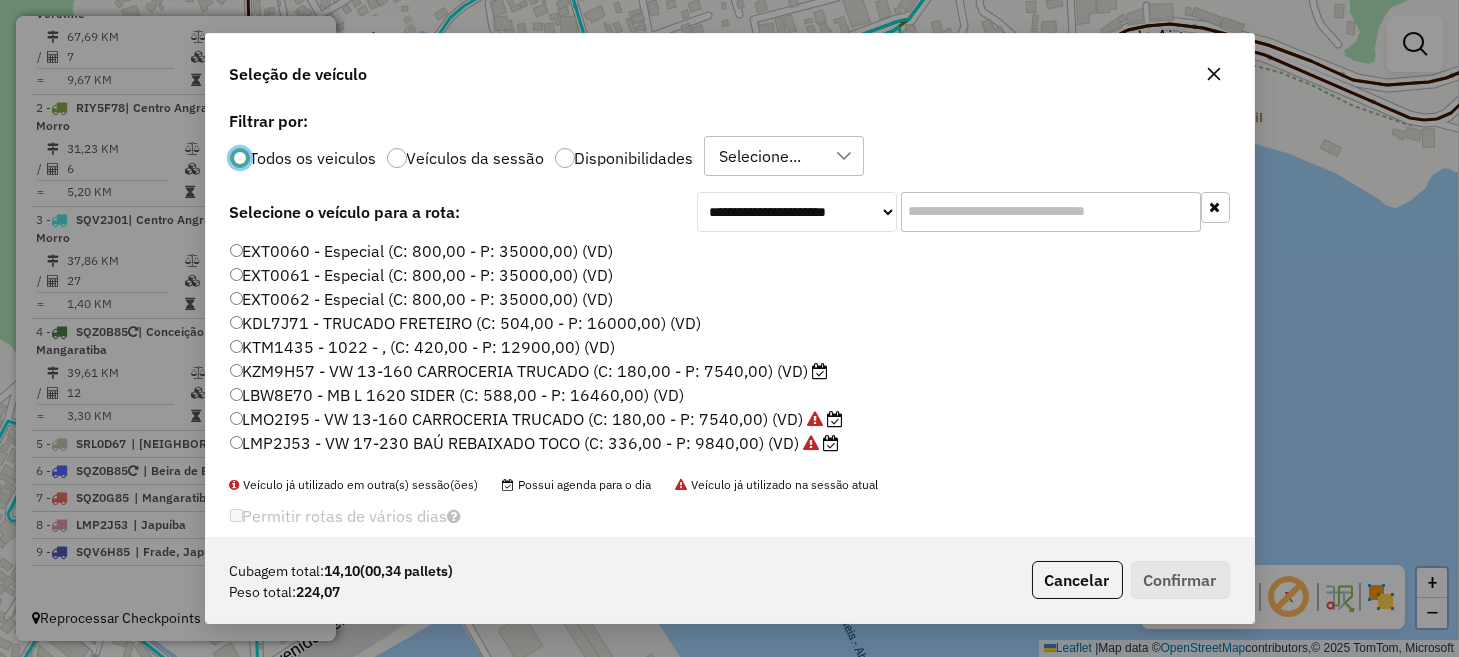scroll, scrollTop: 10, scrollLeft: 6, axis: both 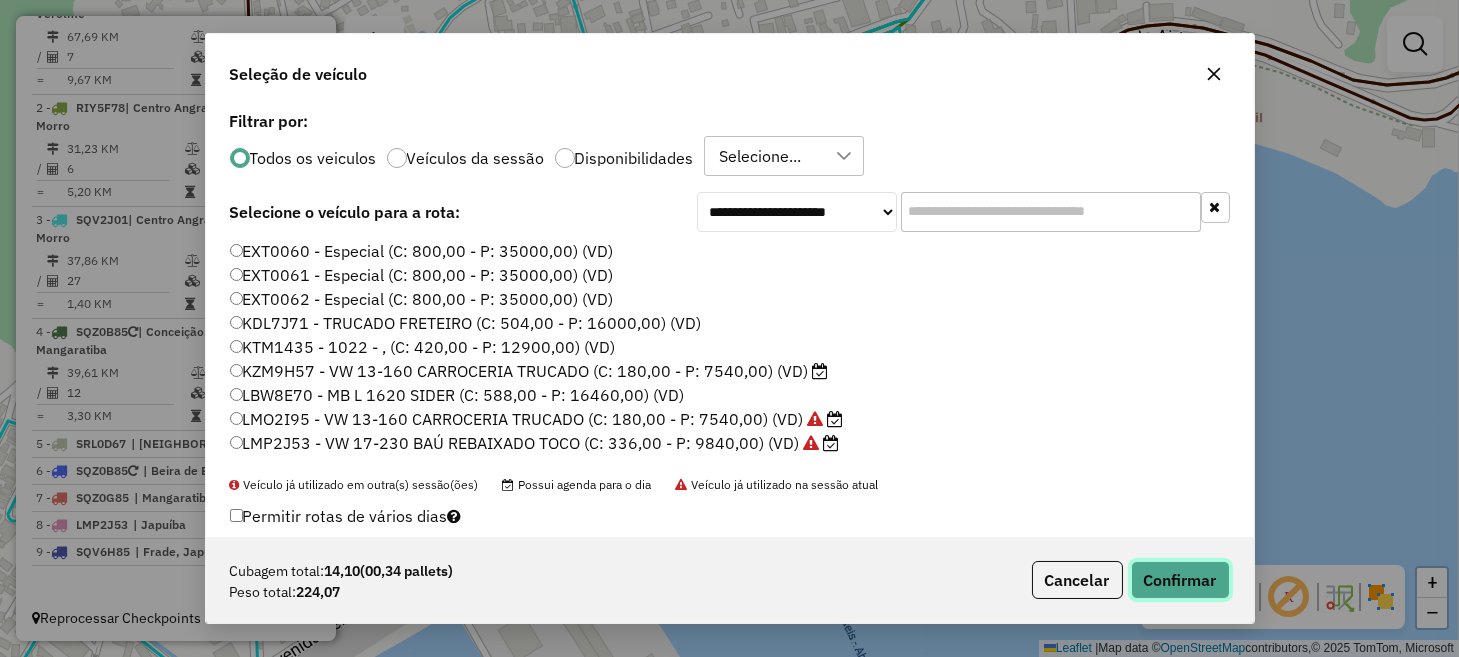 click on "Confirmar" 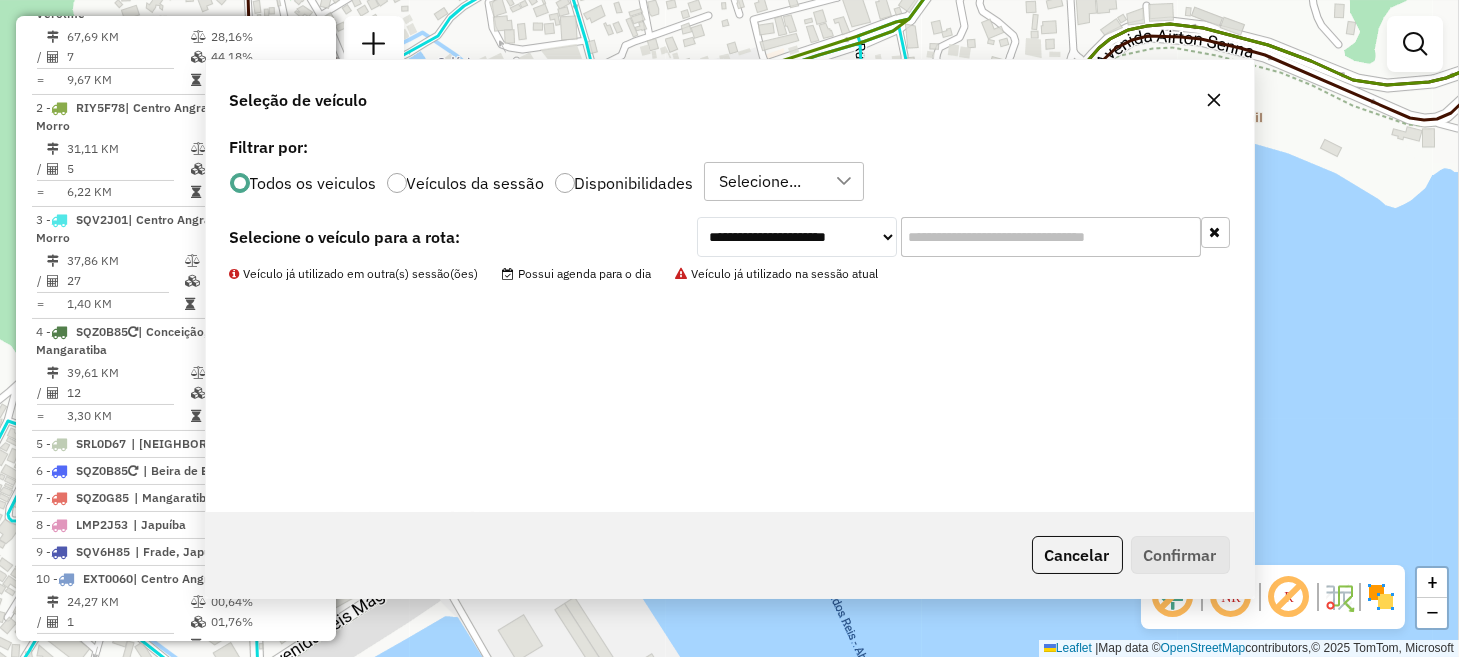 scroll, scrollTop: 866, scrollLeft: 0, axis: vertical 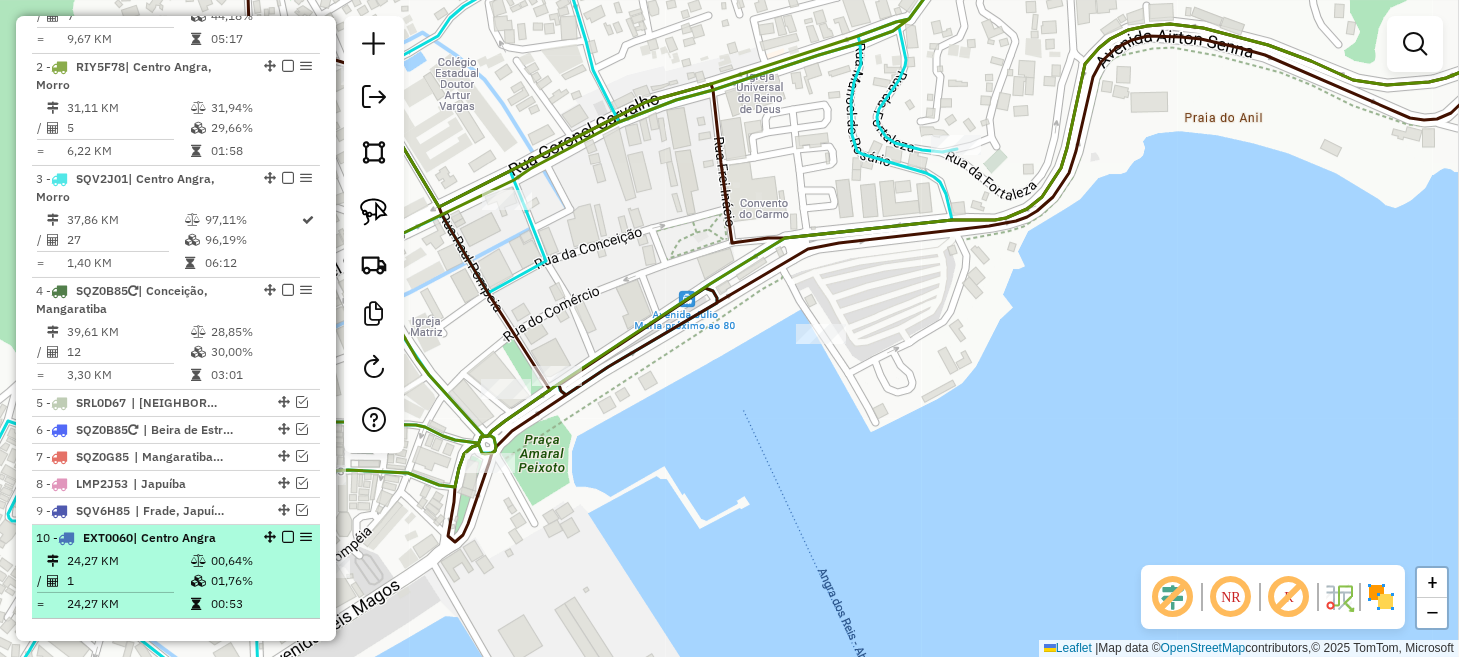 click at bounding box center (288, 537) 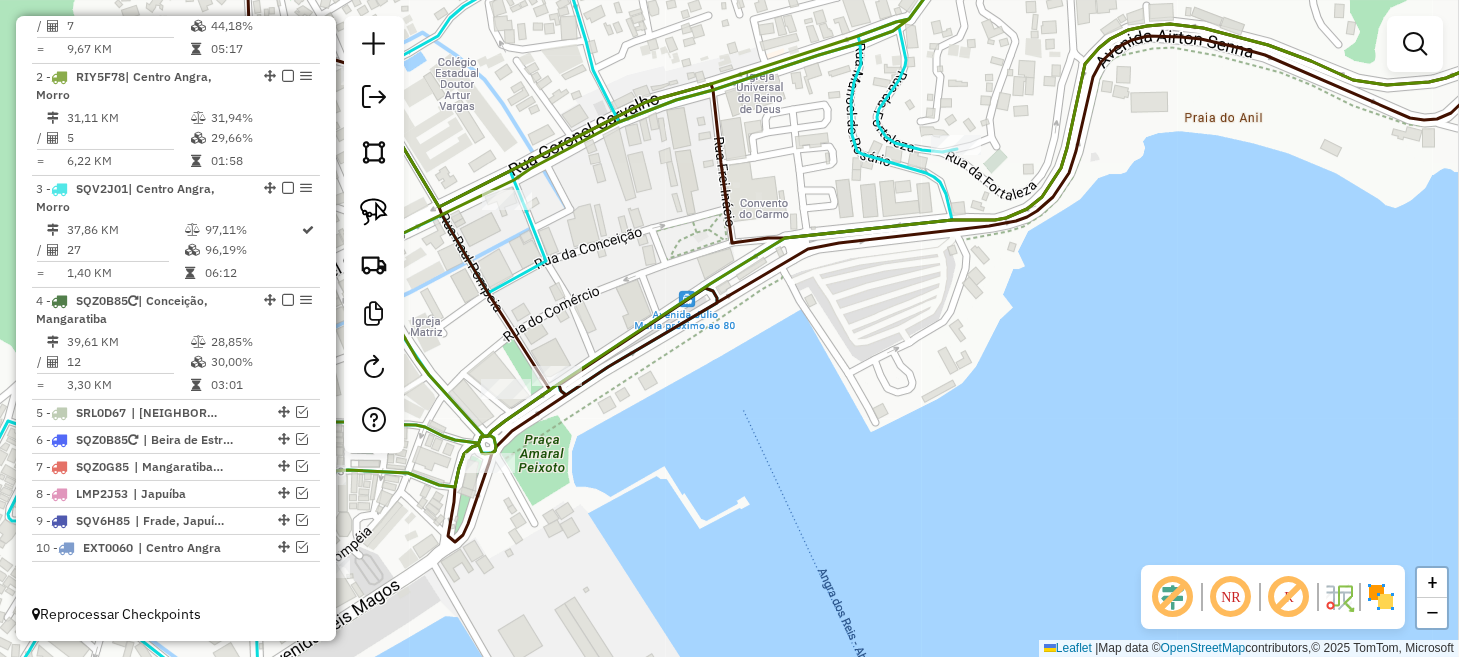 scroll, scrollTop: 852, scrollLeft: 0, axis: vertical 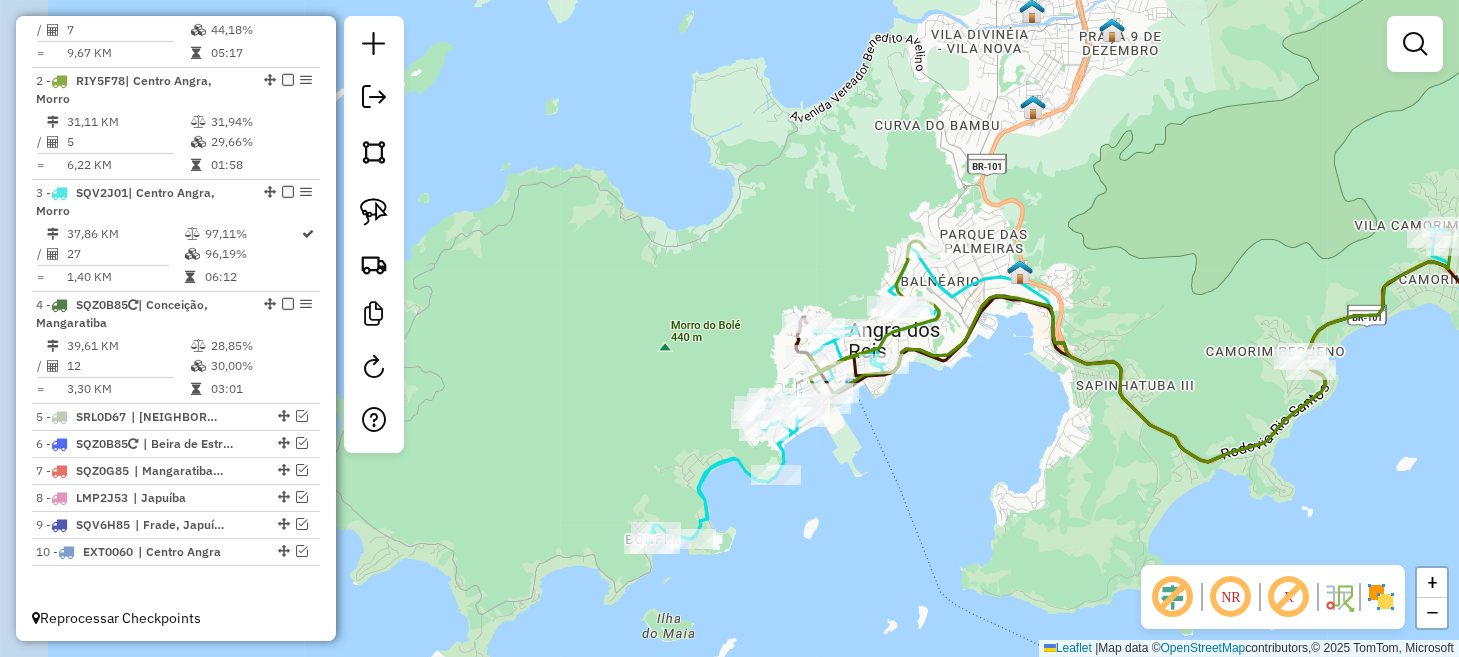 drag, startPoint x: 731, startPoint y: 509, endPoint x: 867, endPoint y: 437, distance: 153.88307 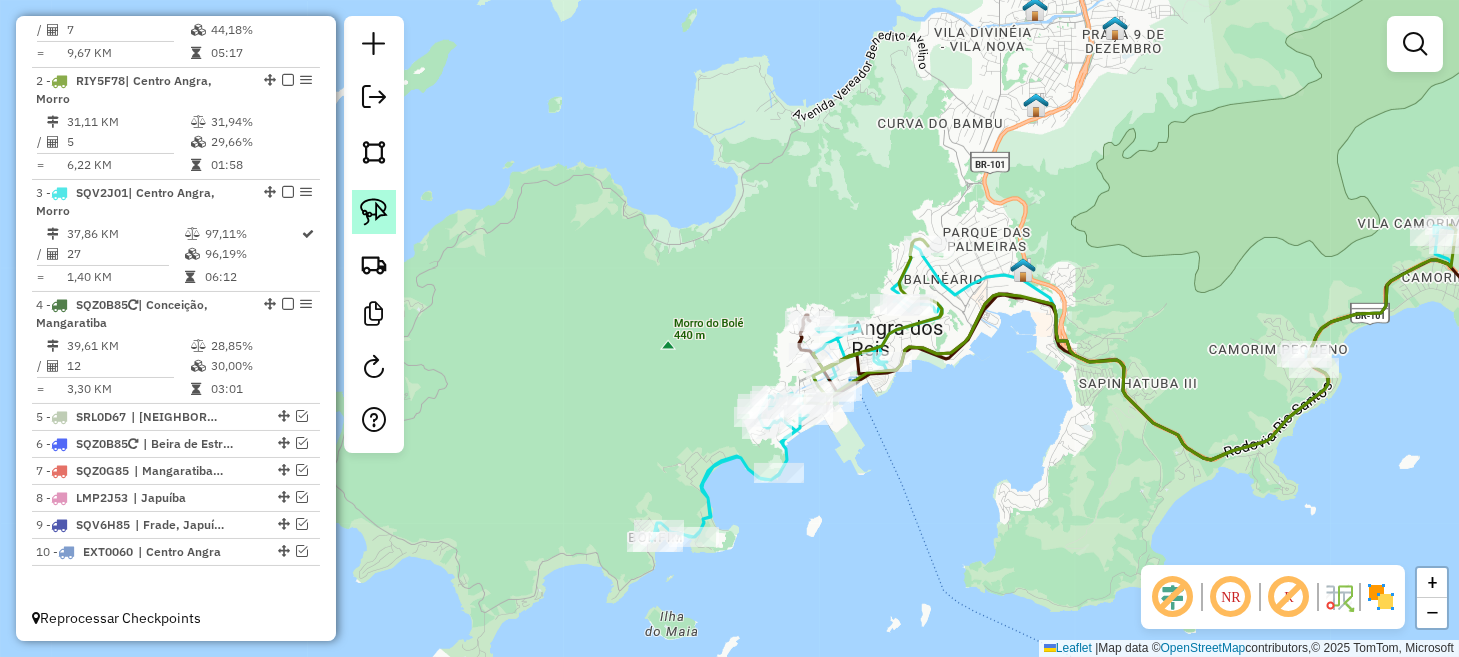 click 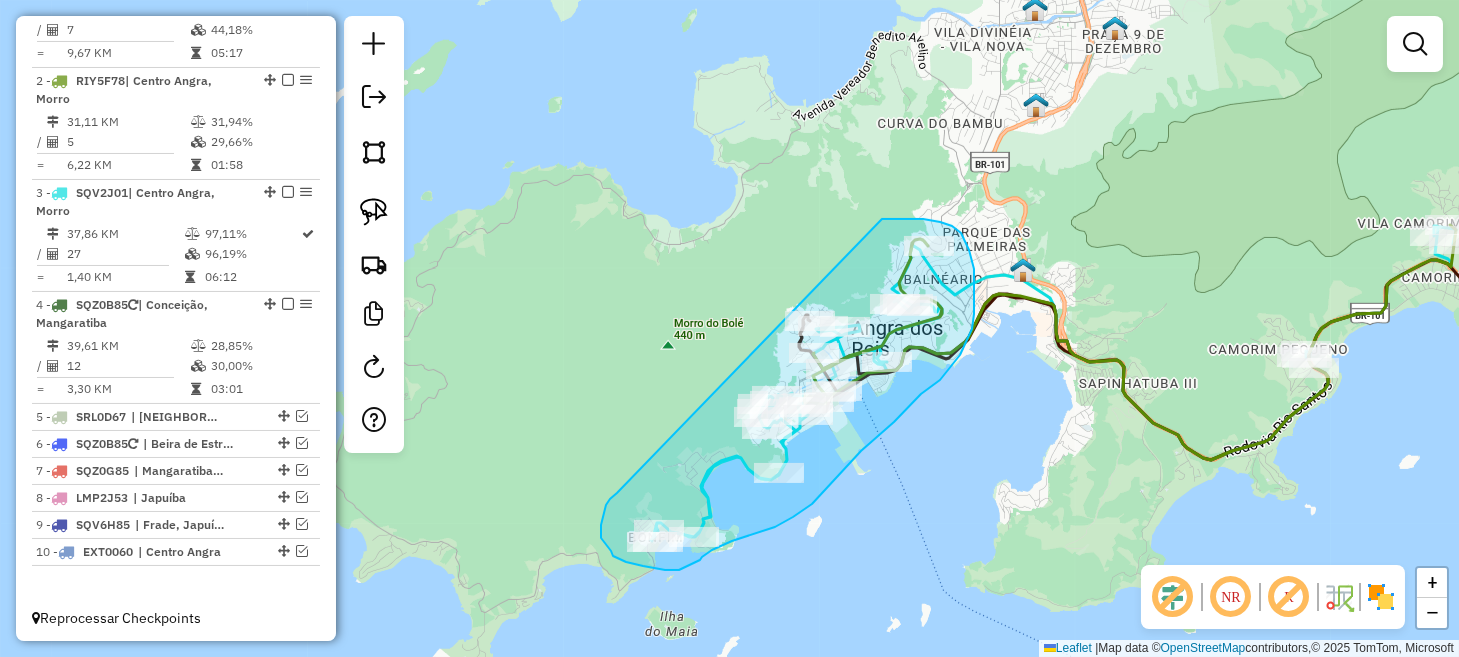 drag, startPoint x: 610, startPoint y: 499, endPoint x: 849, endPoint y: 224, distance: 364.34323 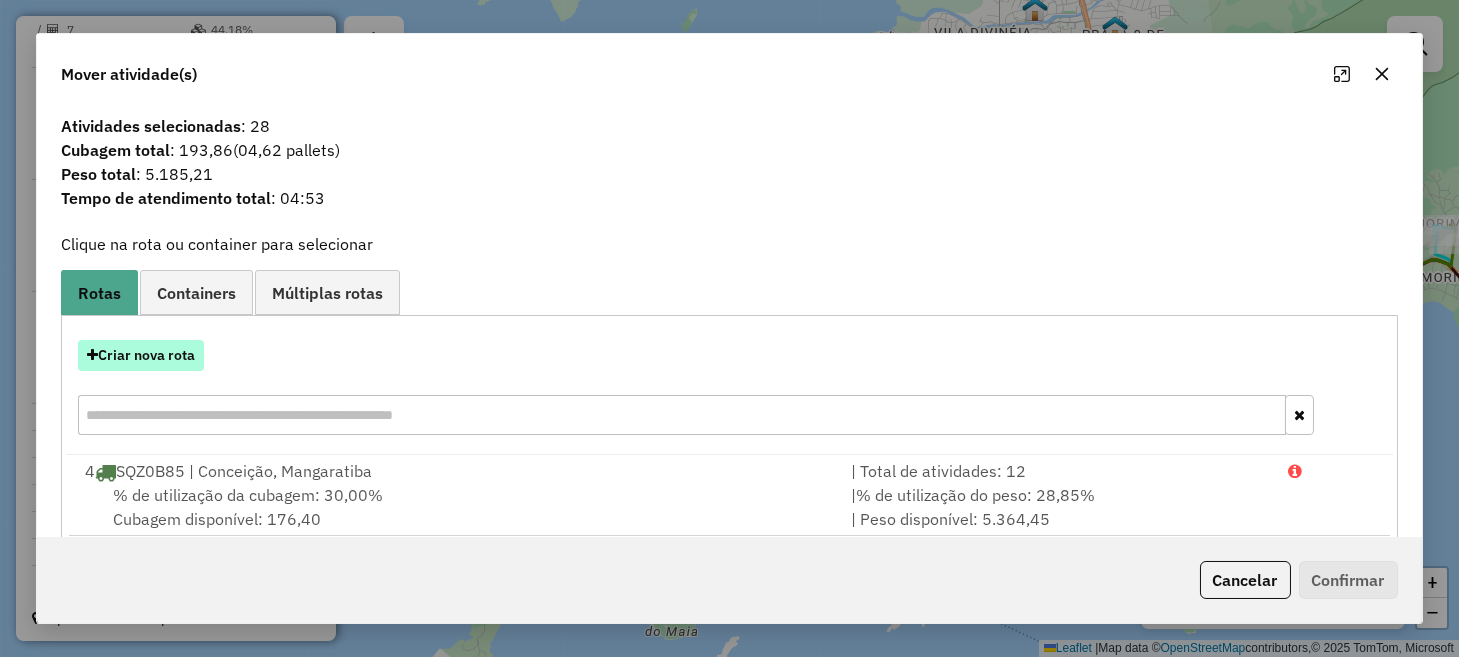 click on "Criar nova rota" at bounding box center [141, 355] 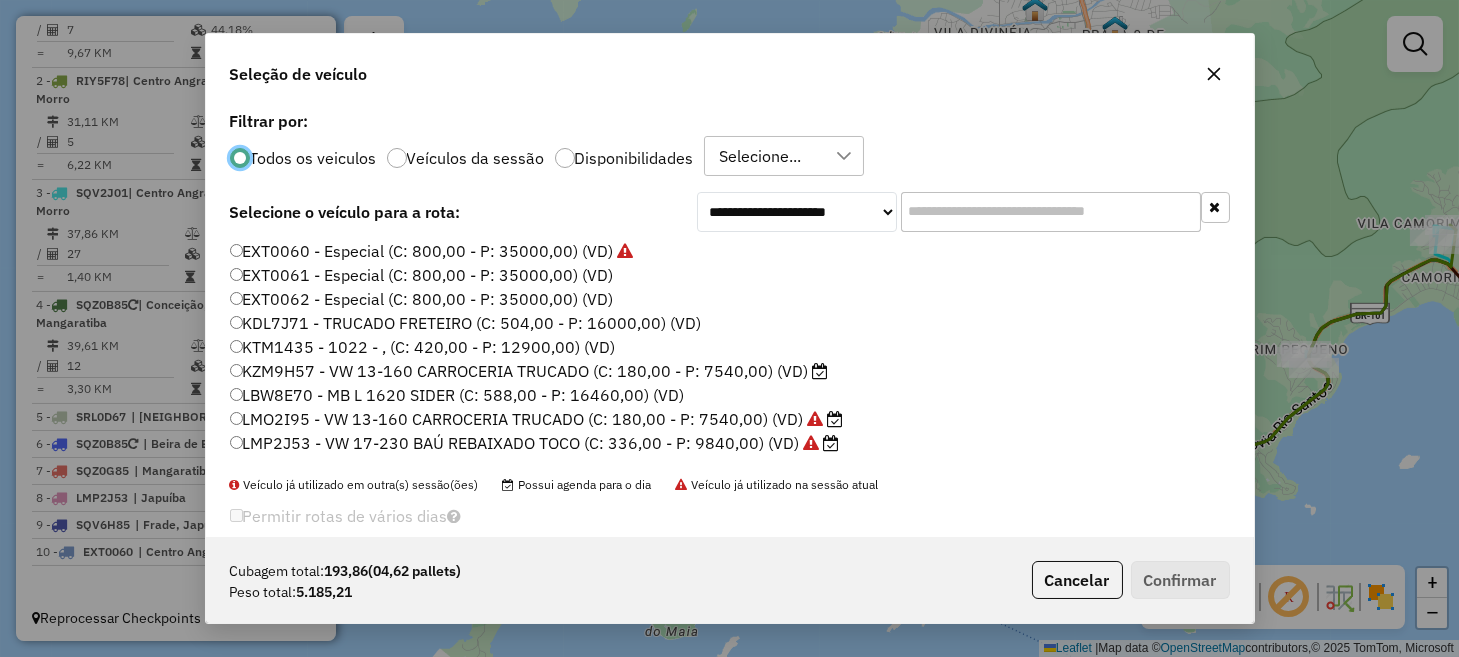 scroll, scrollTop: 10, scrollLeft: 6, axis: both 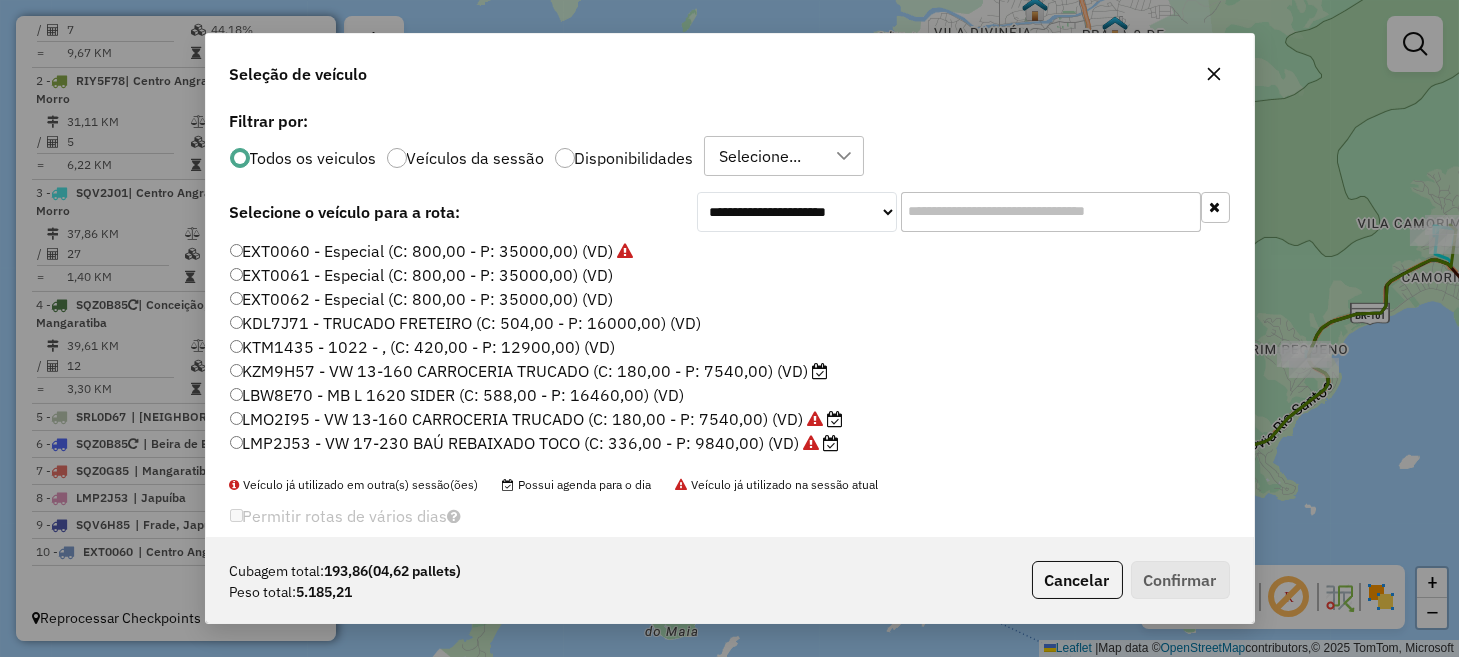 click on "LMO2I95 -  VW 13-160 CARROCERIA TRUCADO (C: 180,00 - P: 7540,00) (VD)" 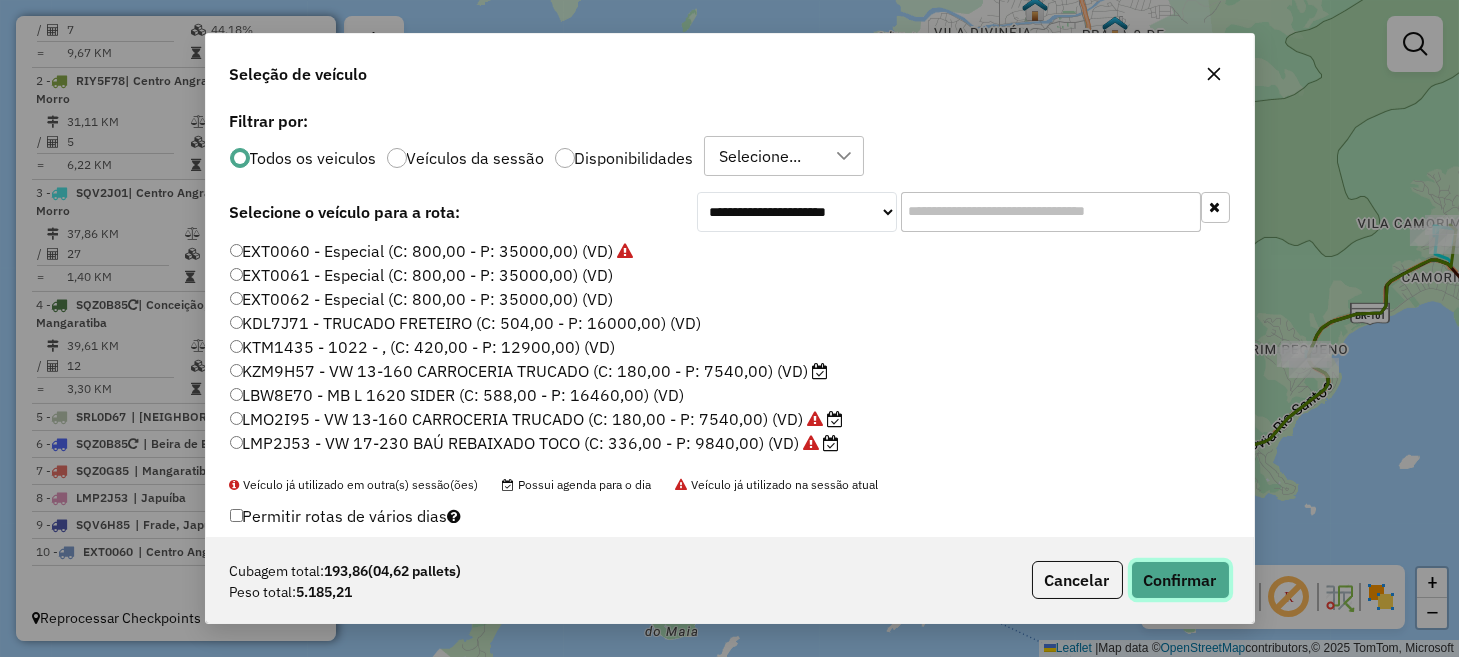 click on "Confirmar" 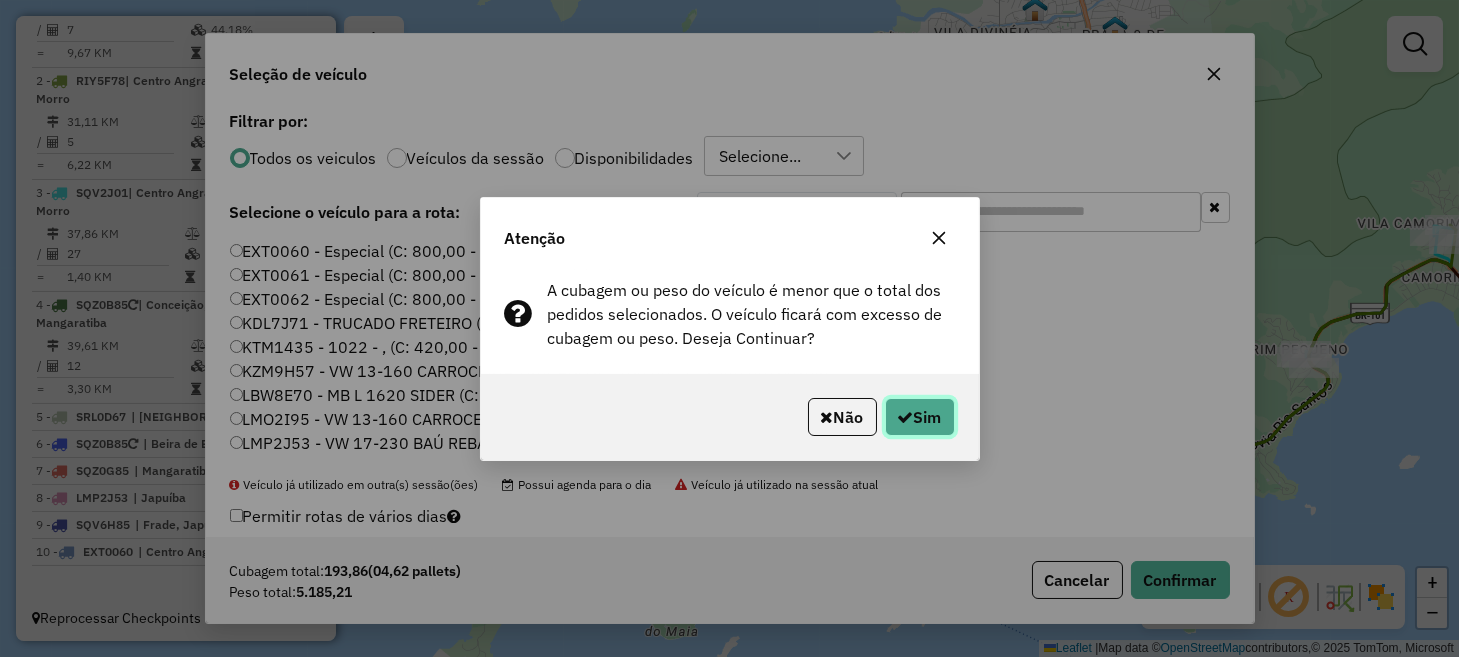 click on "Sim" 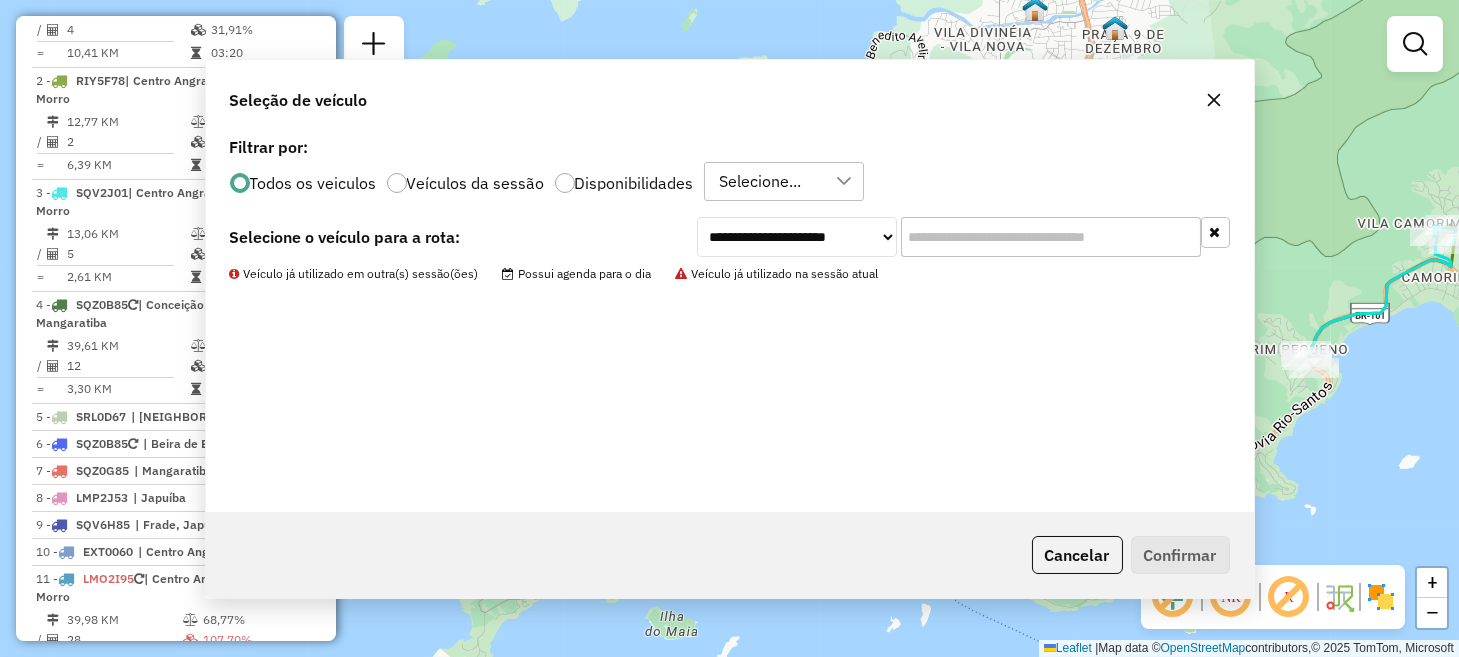 scroll, scrollTop: 513, scrollLeft: 0, axis: vertical 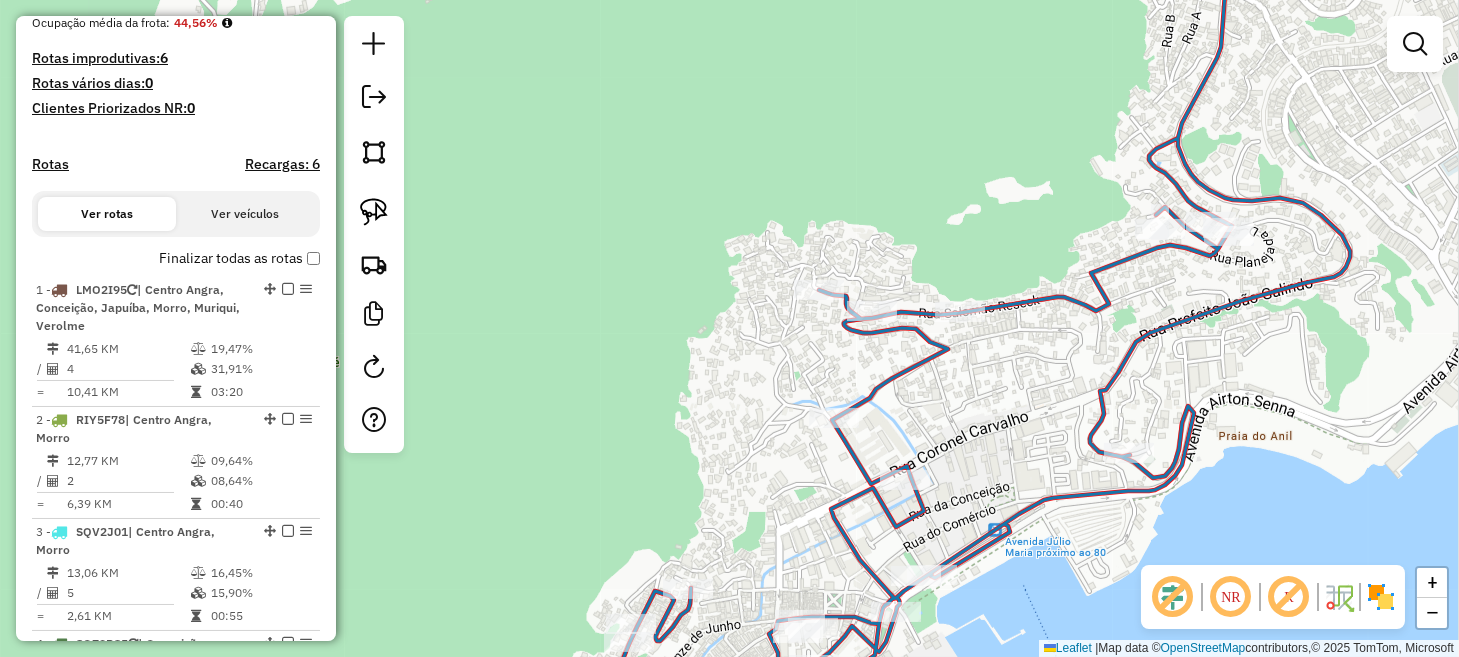 drag, startPoint x: 793, startPoint y: 394, endPoint x: 729, endPoint y: 350, distance: 77.665955 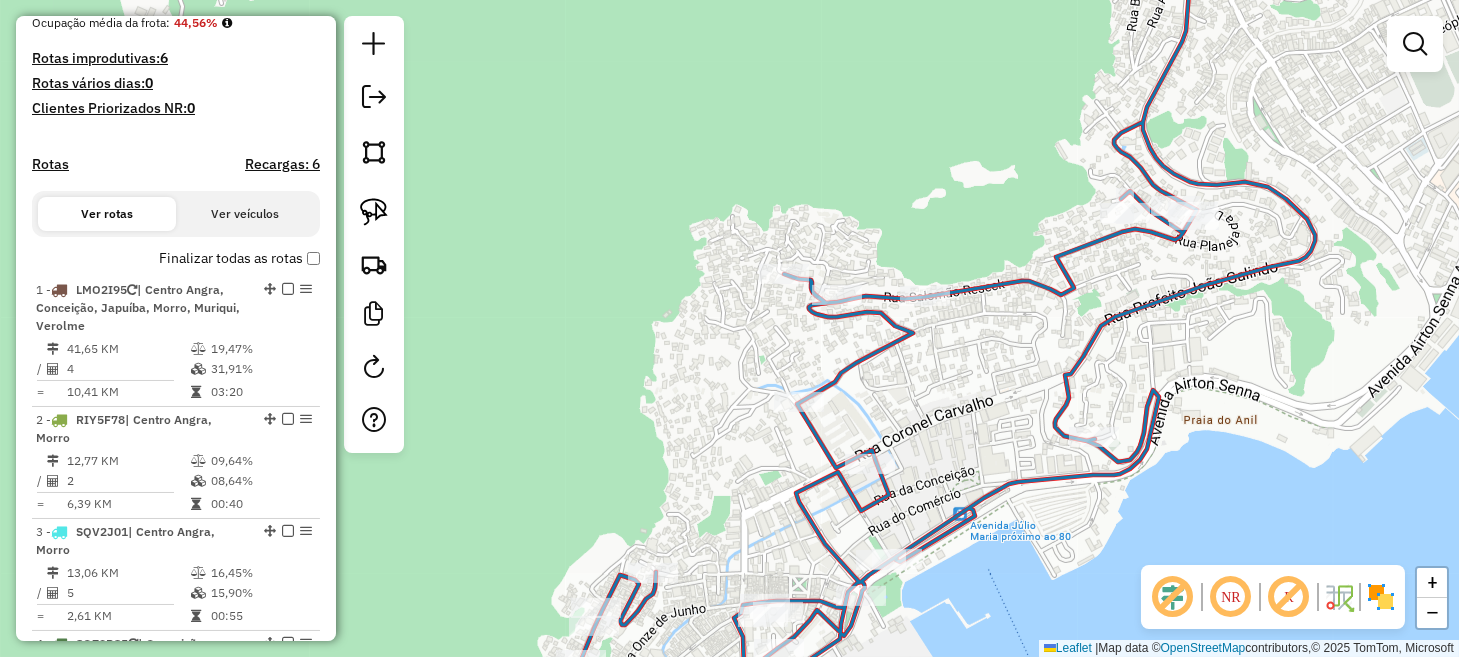 drag, startPoint x: 363, startPoint y: 211, endPoint x: 479, endPoint y: 235, distance: 118.45674 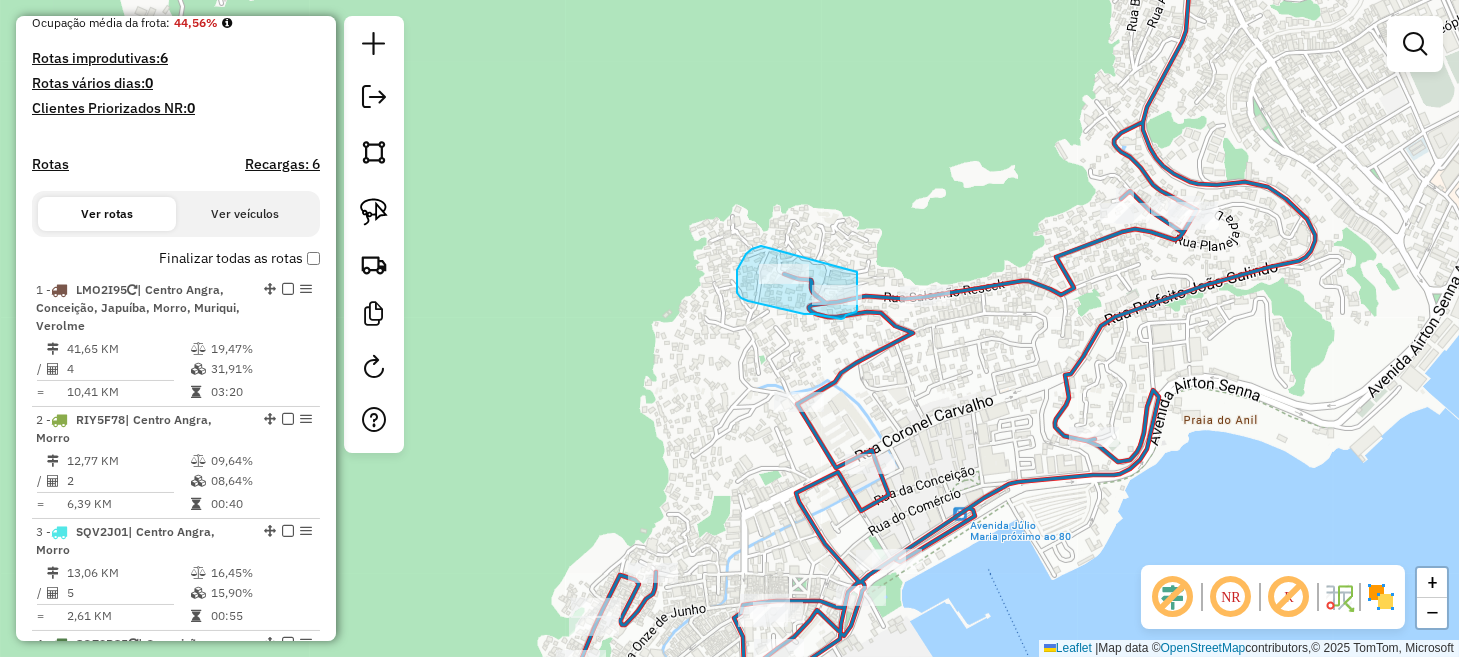 drag, startPoint x: 761, startPoint y: 246, endPoint x: 851, endPoint y: 248, distance: 90.02222 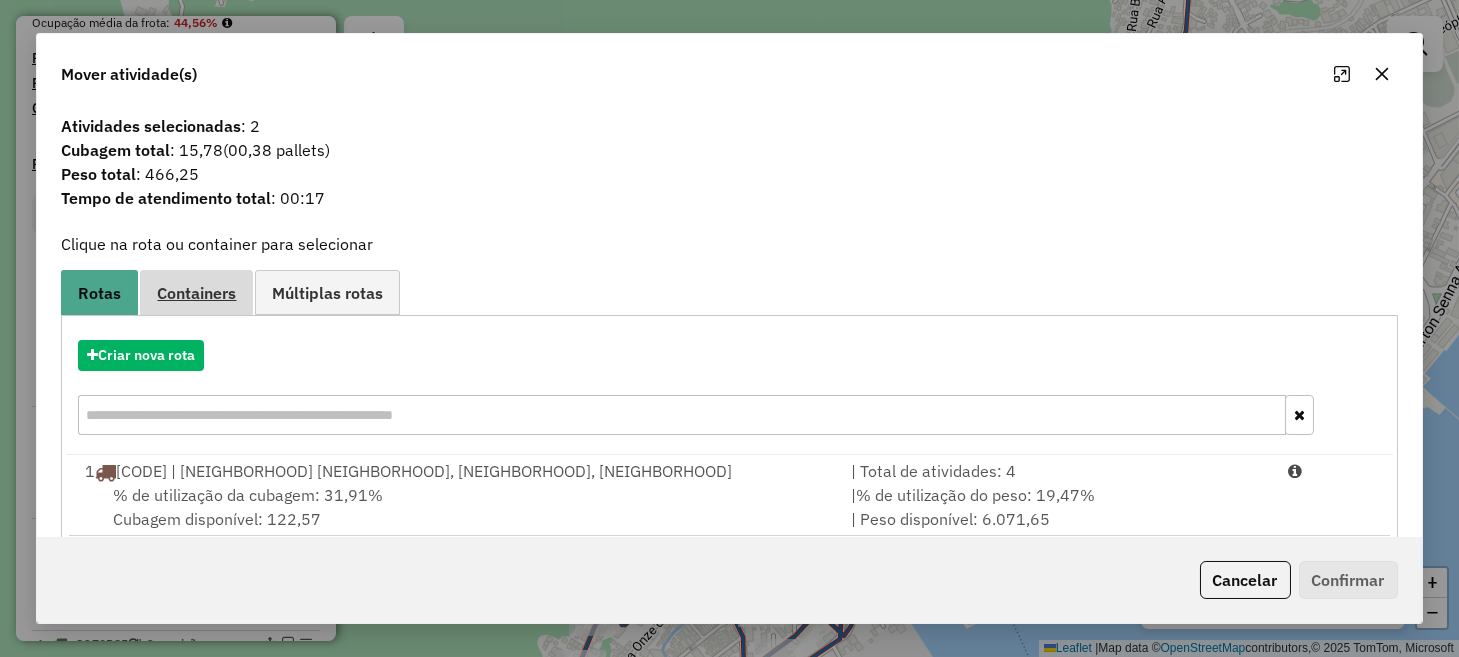 drag, startPoint x: 203, startPoint y: 302, endPoint x: 234, endPoint y: 302, distance: 31 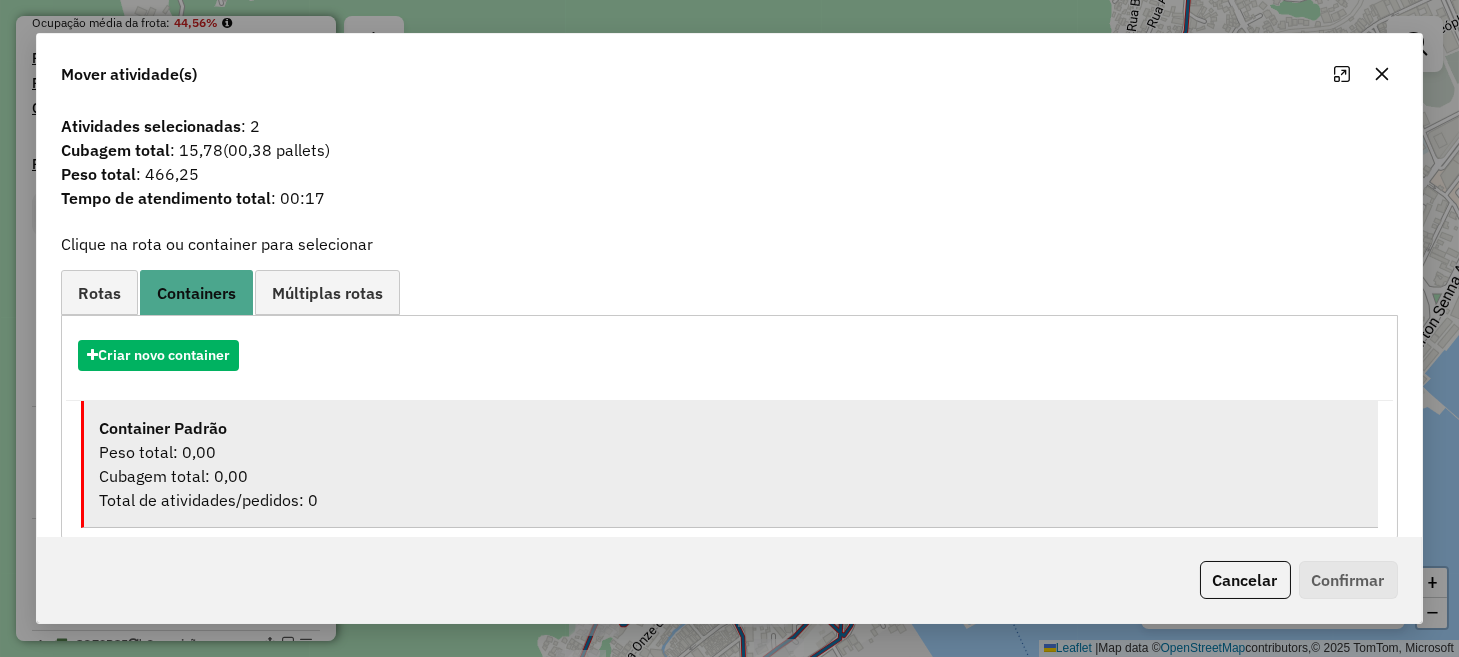 drag, startPoint x: 502, startPoint y: 504, endPoint x: 608, endPoint y: 496, distance: 106.30146 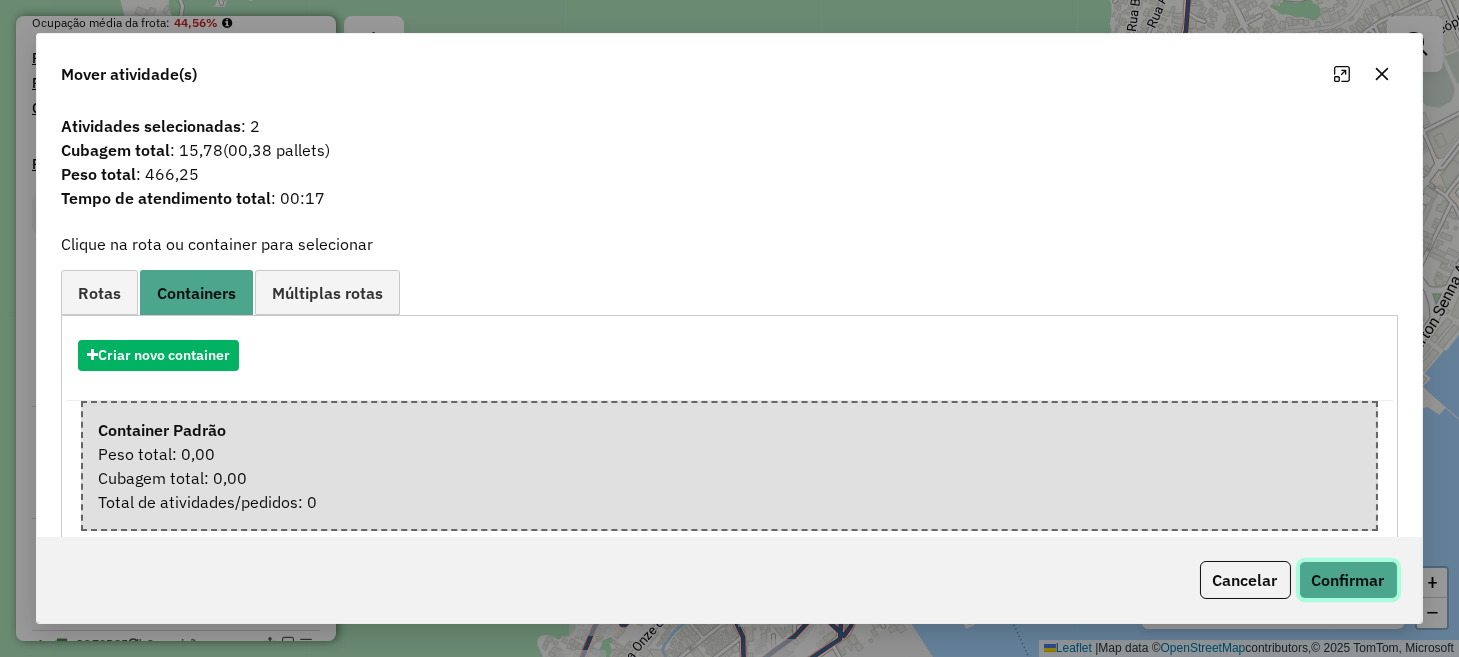 click on "Confirmar" 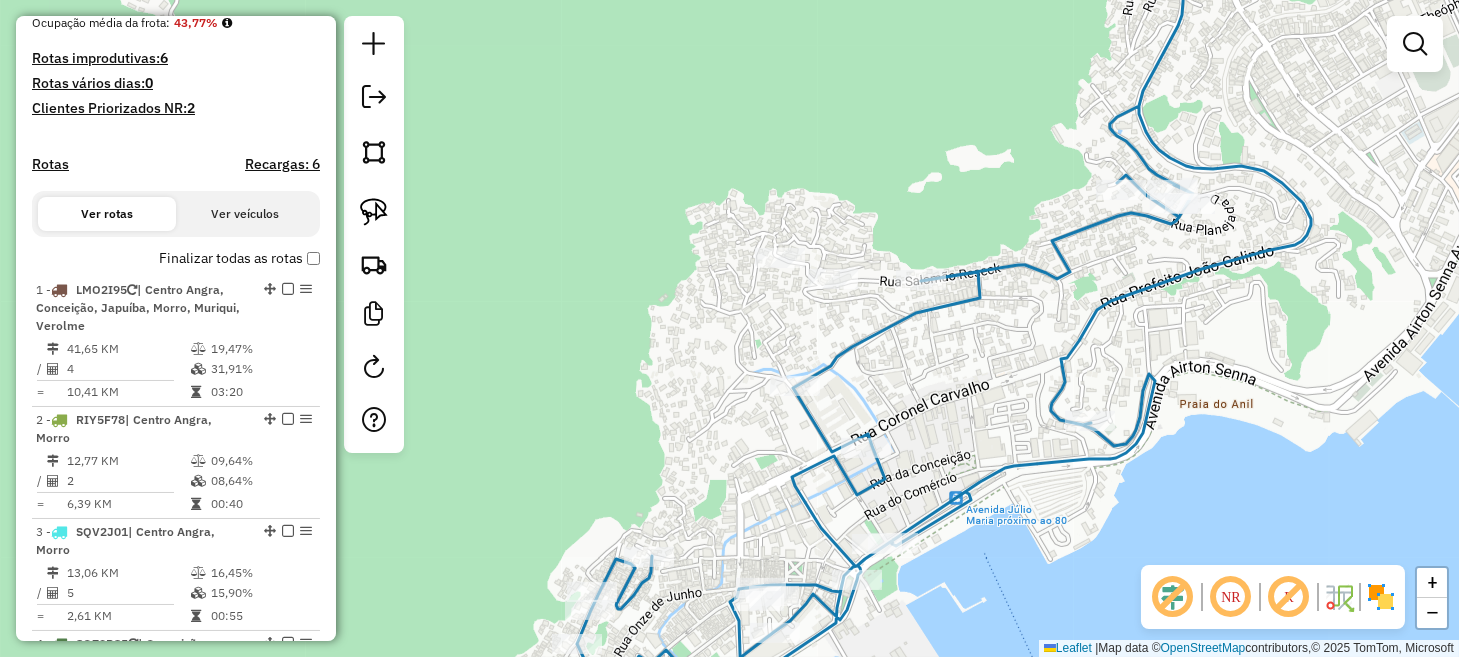 drag, startPoint x: 992, startPoint y: 472, endPoint x: 991, endPoint y: 395, distance: 77.00649 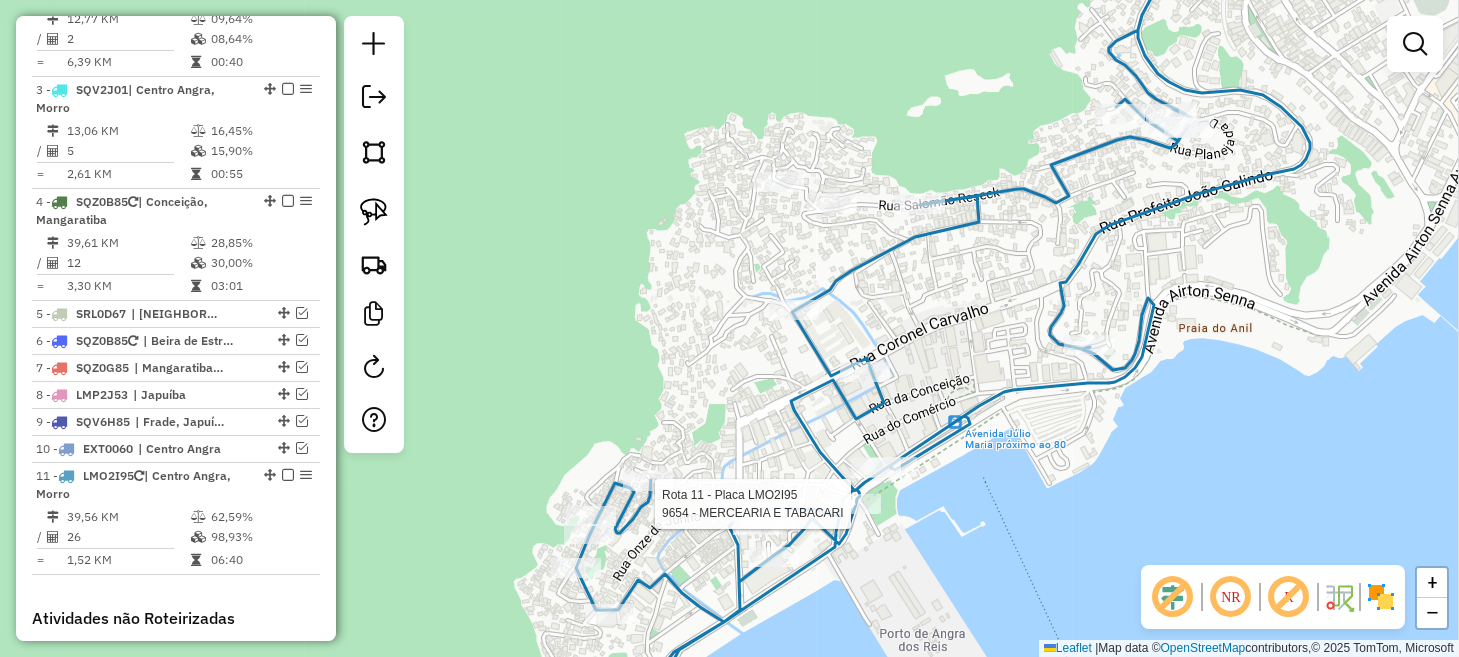 select on "**********" 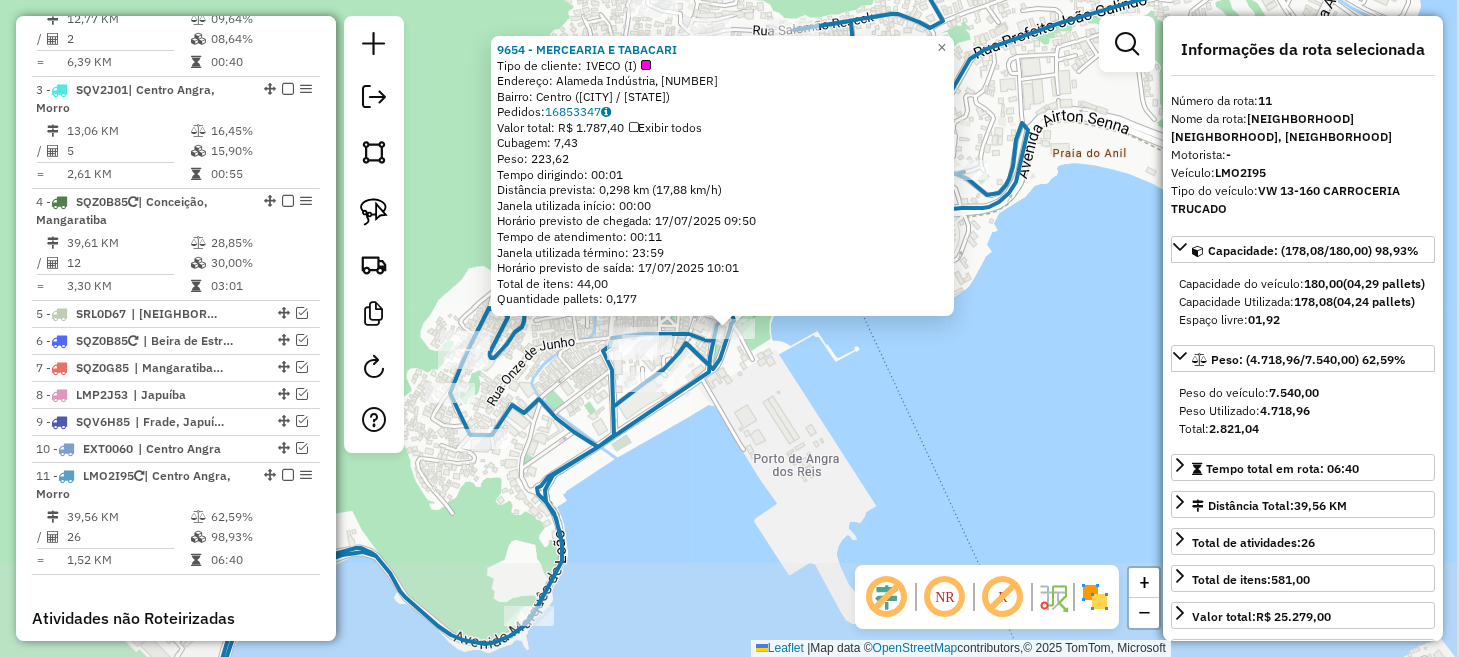 scroll, scrollTop: 1278, scrollLeft: 0, axis: vertical 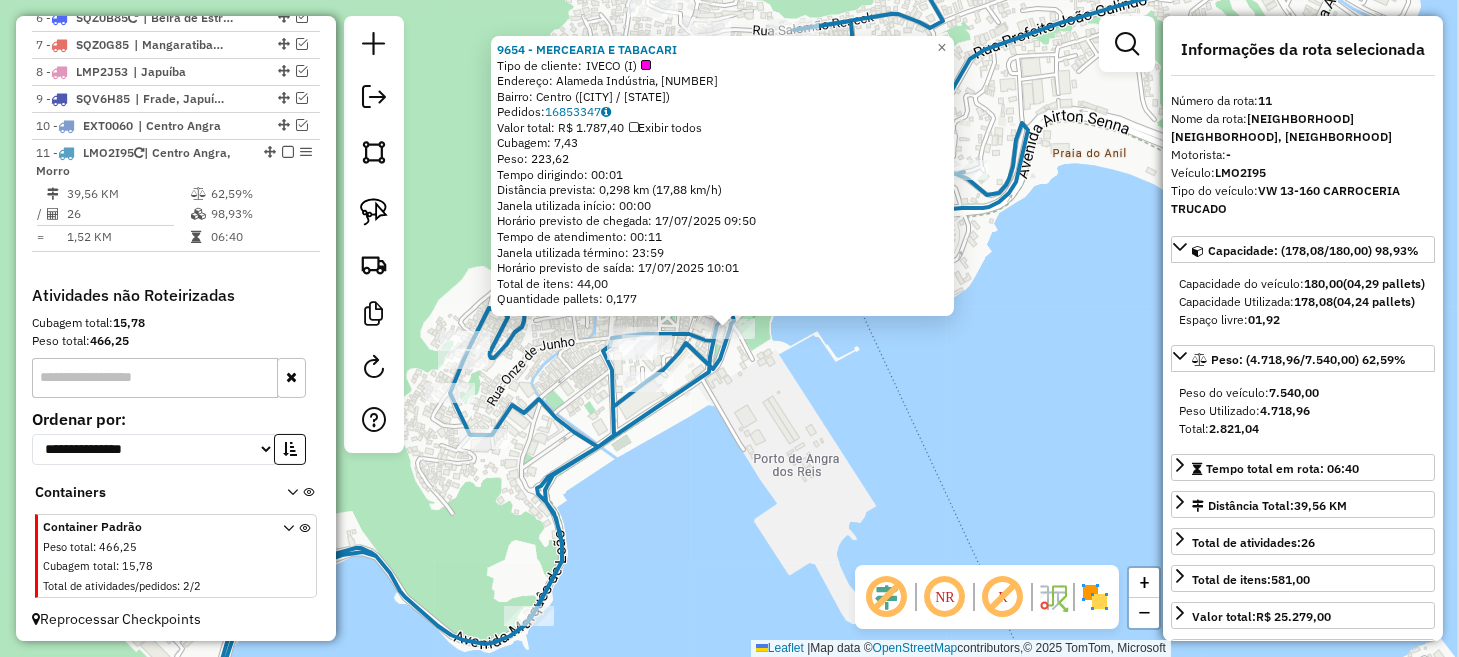 click on "Endereço: Alameda Indústria, [NUMBER]   Bairro: Centro ([CITY] / [STATE])   Pedidos:  [NUMBER]   Valor total: R$ [PRICE]   Exibir todos   Cubagem: [NUMBER]  Peso: [NUMBER]  Tempo dirigindo: [TIME]   Distância prevista: [NUMBER] km ([NUMBER] km/h)   Janela utilizada início: [TIME]   Horário previsto de chegada: [DATE] [TIME]   Tempo de atendimento: [TIME]   Janela utilizada término: [TIME]   Horário previsto de saída: [DATE] [TIME]   Total de itens: [NUMBER]   Quantidade pallets: [NUMBER]  × Janela de atendimento Grade de atendimento Capacidade Transportadoras Veículos Cliente Pedidos  Rotas Selecione os dias de semana para filtrar as janelas de atendimento  Seg   Ter   Qua   Qui   Sex   Sáb   Dom  Informe o período da janela de atendimento: De: [TIME] Até: [TIME]  Filtrar exatamente a janela do cliente  Considerar janela de atendimento padrão  Selecione os dias de semana para filtrar as grades de atendimento  Seg   Ter   Qua   Qui   Sex   Sáb   Dom   Peso mínimo:  +" 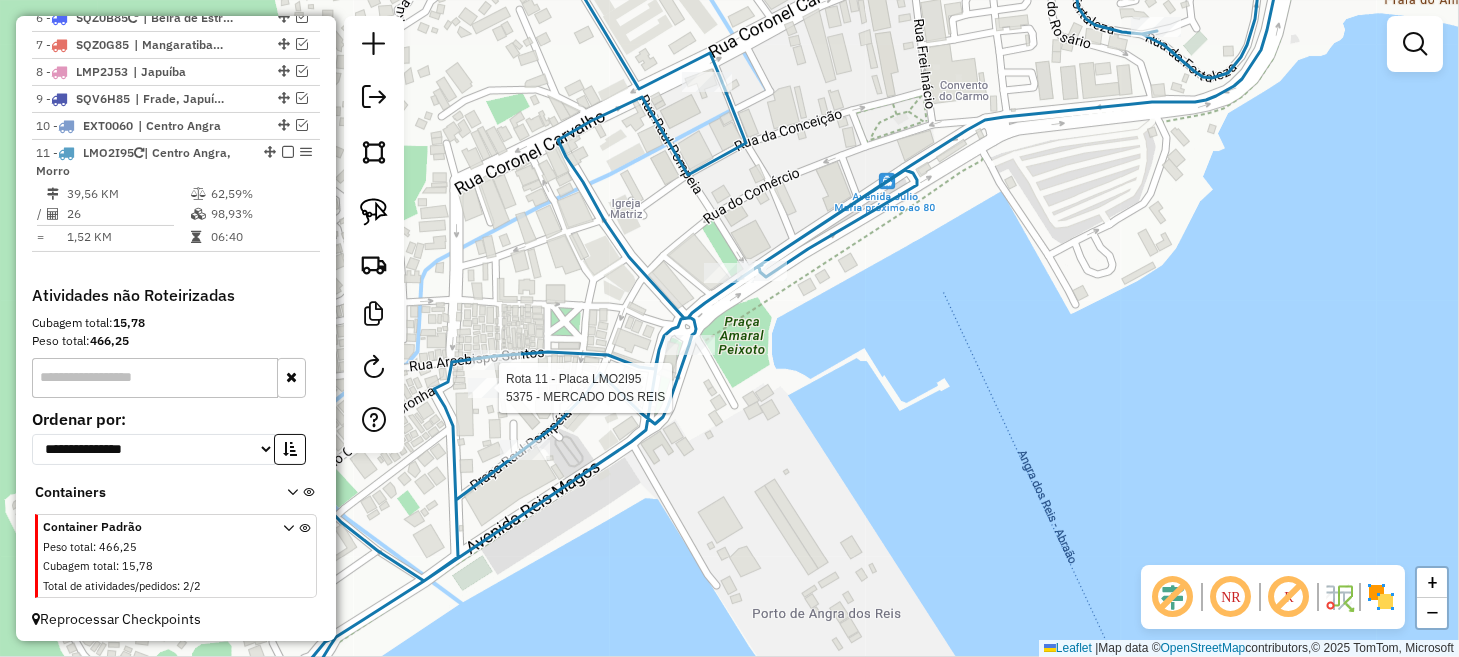 select on "**********" 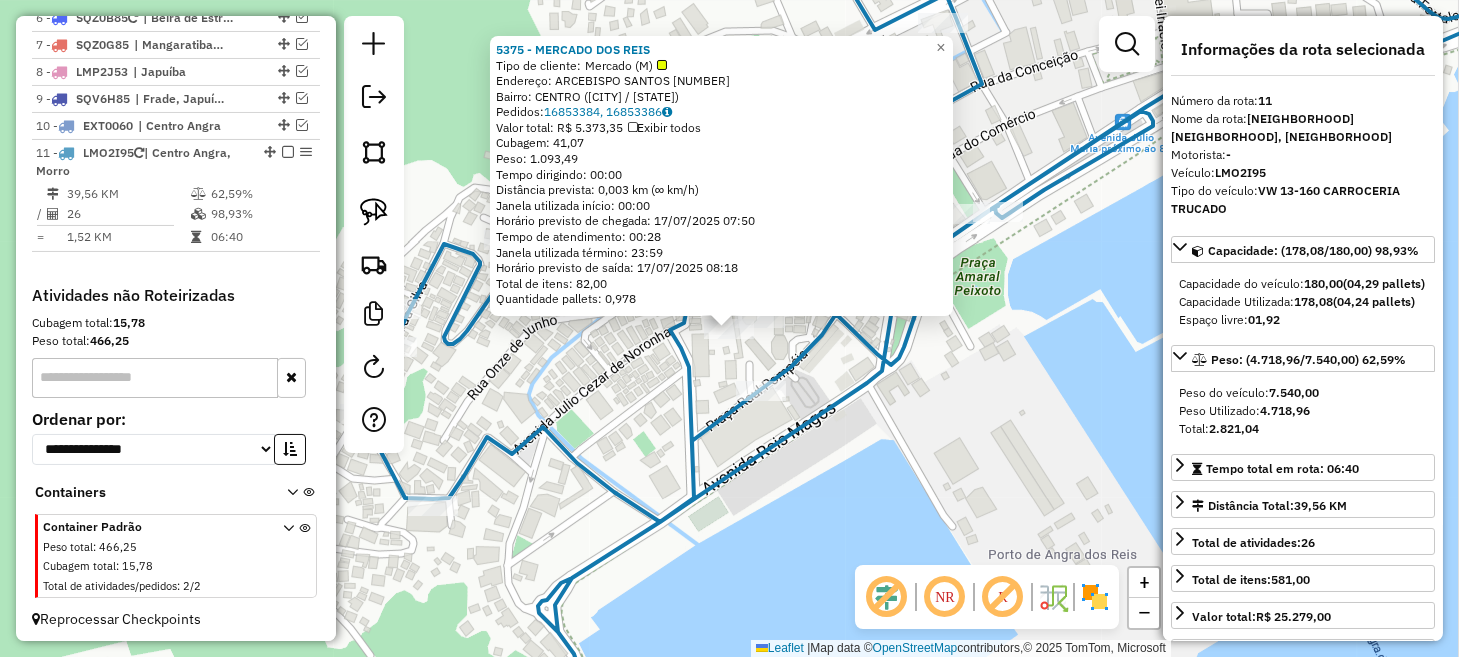 click on "[NUMBER] - [NAME]  Tipo de cliente:   Mercado (M)   Endereço:  [STREET] [NUMBER]   Bairro: [NEIGHBORHOOD] ([CITY] / [STATE])   Pedidos:  [ORDER_ID], [ORDER_ID]   Valor total: R$ 5.373,35   Exibir todos   Cubagem: 41,07  Peso: 1.093,49  Tempo dirigindo: 00:00   Distância prevista: 0,003 km (∞ km/h)   Janela utilizada início: 00:00   Horário previsto de chegada: 17/07/2025 07:50   Tempo de atendimento: 00:28   Janela utilizada término: 23:59   Horário previsto de saída: 17/07/2025 08:18   Total de itens: 82,00   Quantidade pallets: 0,978  × Janela de atendimento Grade de atendimento Capacidade Transportadoras Veículos Cliente Pedidos  Rotas Selecione os dias de semana para filtrar as janelas de atendimento  Seg   Ter   Qua   Qui   Sex   Sáb   Dom  Informe o período da janela de atendimento: De: Até:  Filtrar exatamente a janela do cliente  Considerar janela de atendimento padrão  Selecione os dias de semana para filtrar as grades de atendimento  Seg   Ter   Qua   Qui   Sex   Sáb   Dom   De:  De:" 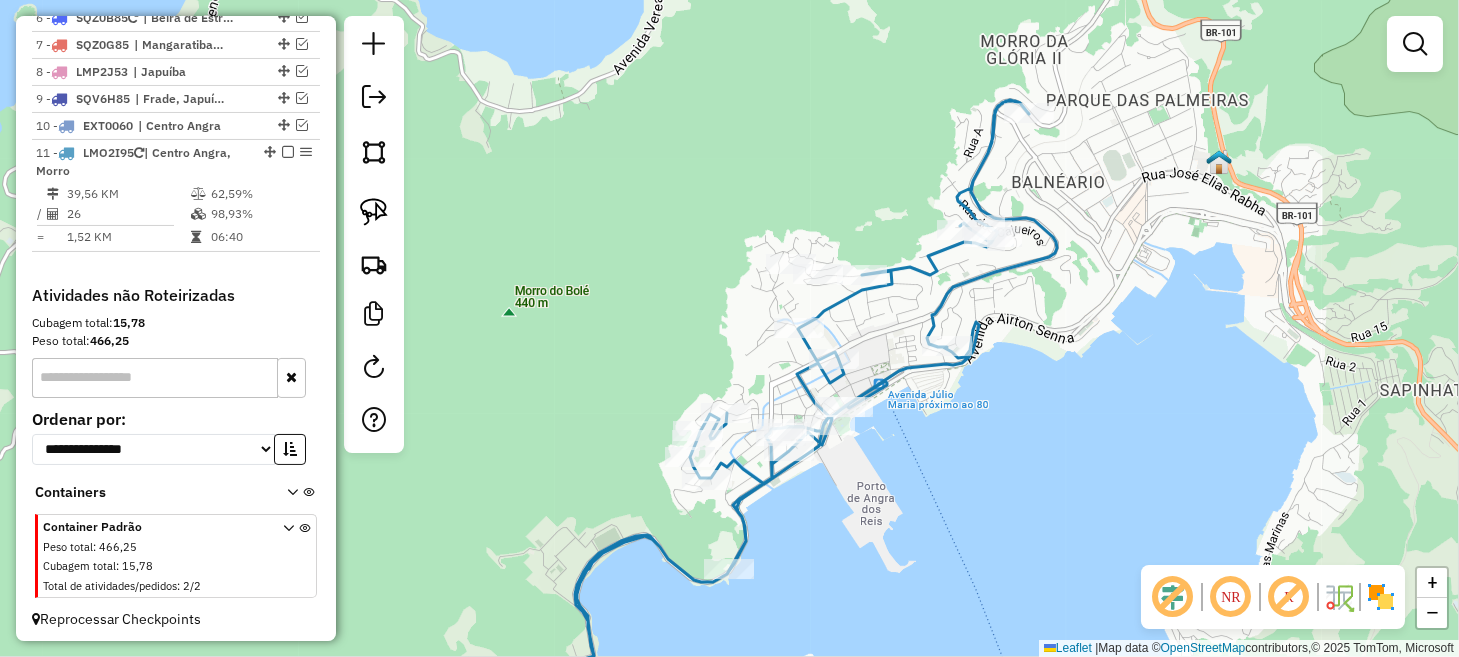 drag, startPoint x: 1119, startPoint y: 403, endPoint x: 964, endPoint y: 458, distance: 164.46884 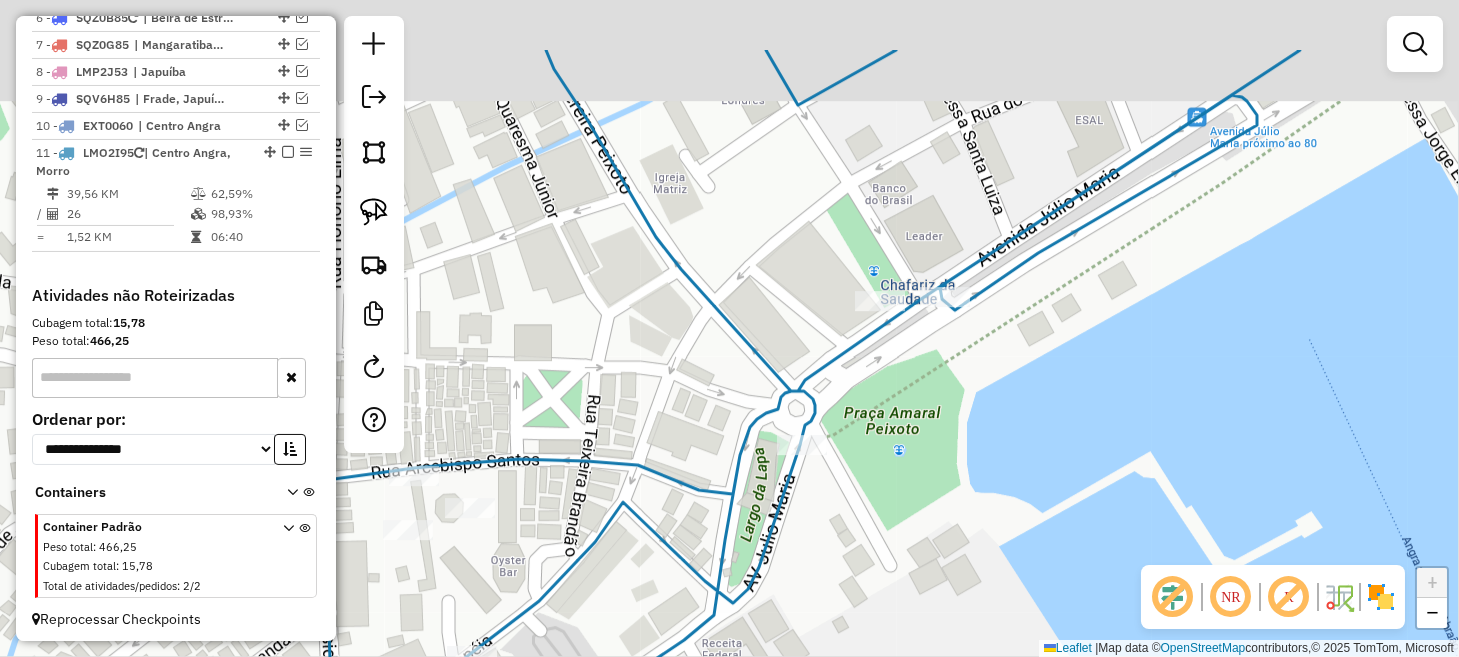 drag, startPoint x: 873, startPoint y: 354, endPoint x: 867, endPoint y: 448, distance: 94.19129 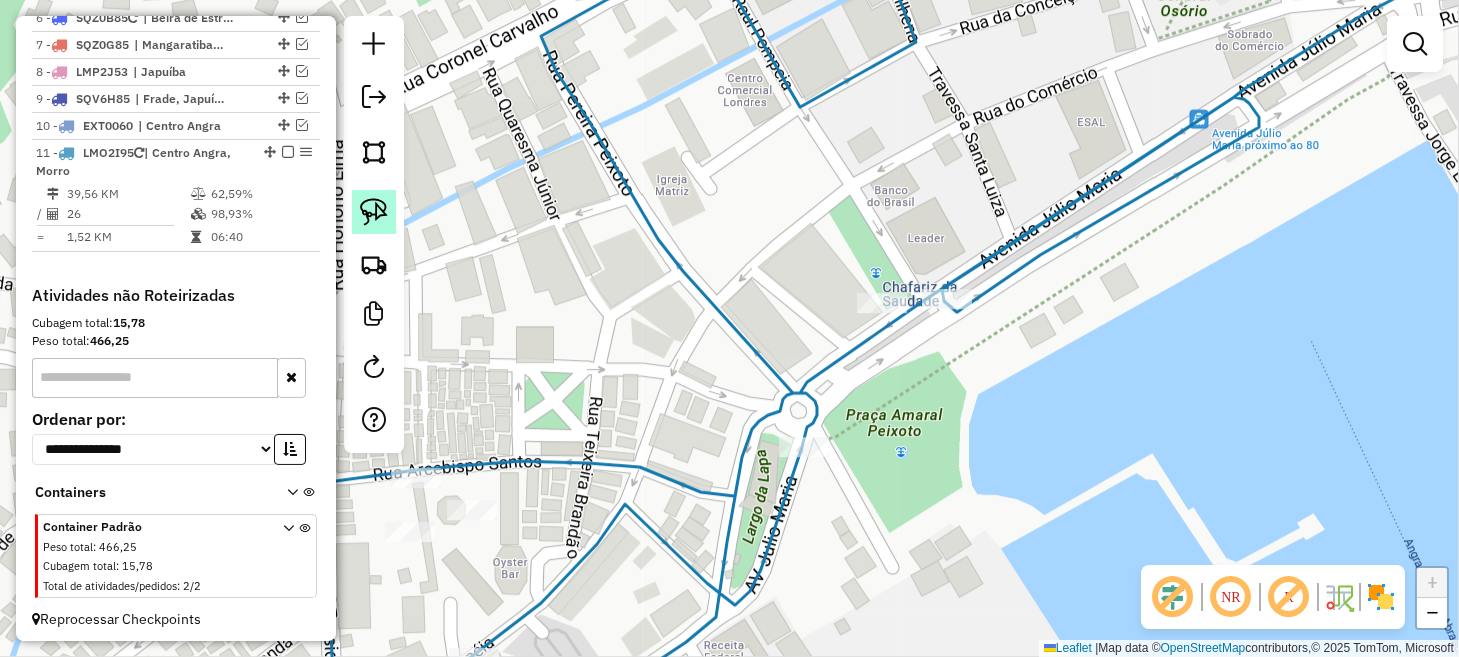 click 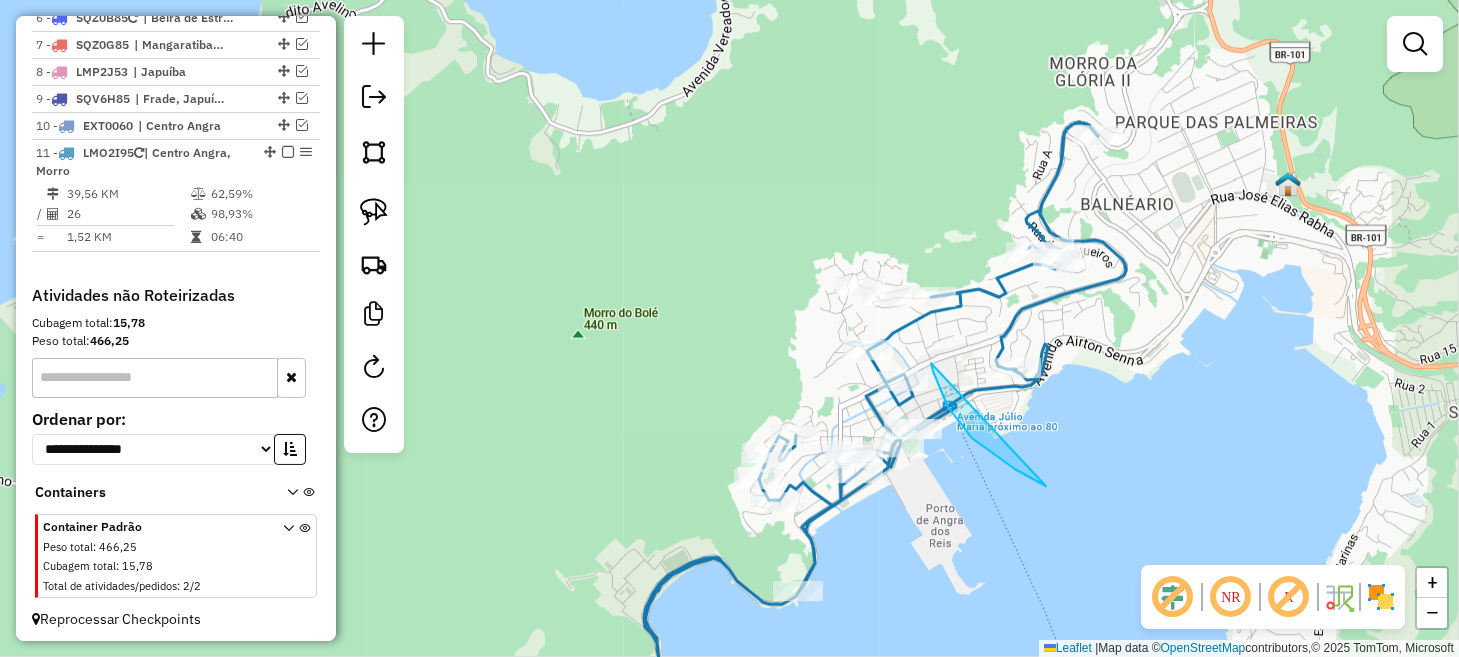 drag, startPoint x: 1046, startPoint y: 486, endPoint x: 924, endPoint y: 343, distance: 187.97075 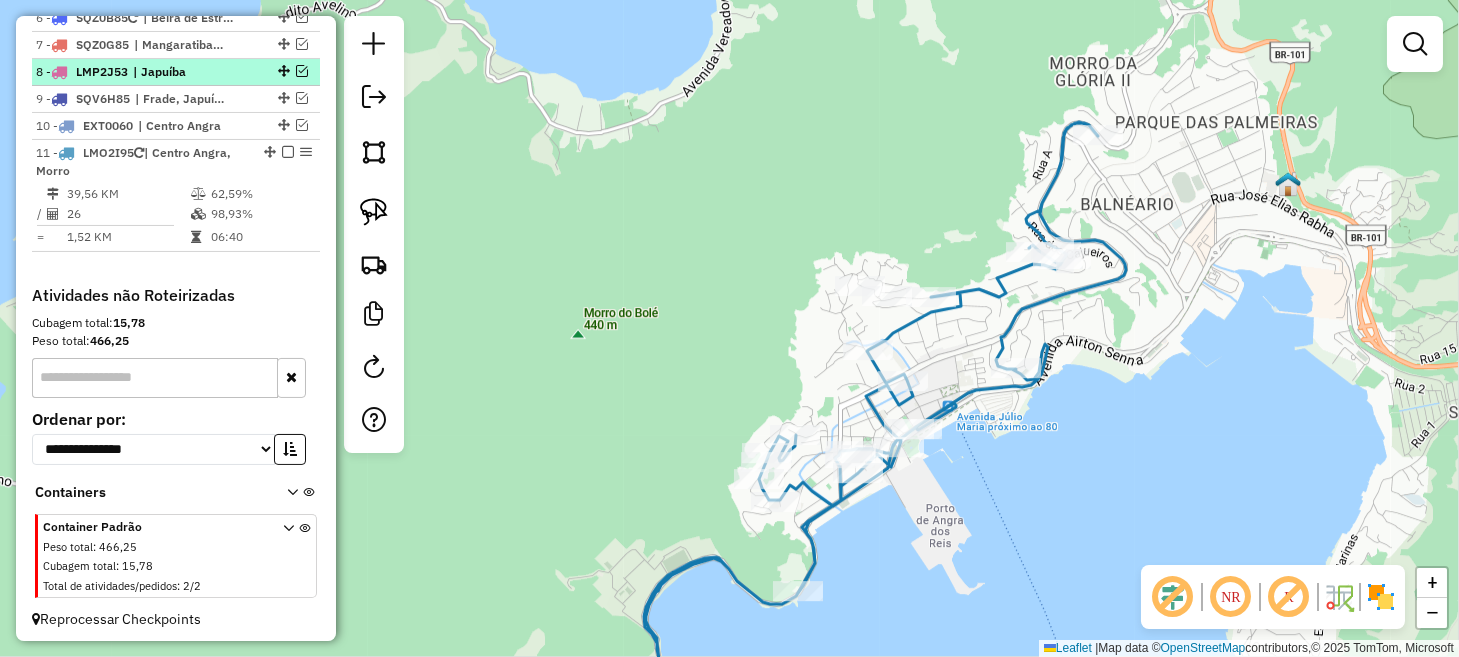 drag, startPoint x: 283, startPoint y: 150, endPoint x: 293, endPoint y: 154, distance: 10.770329 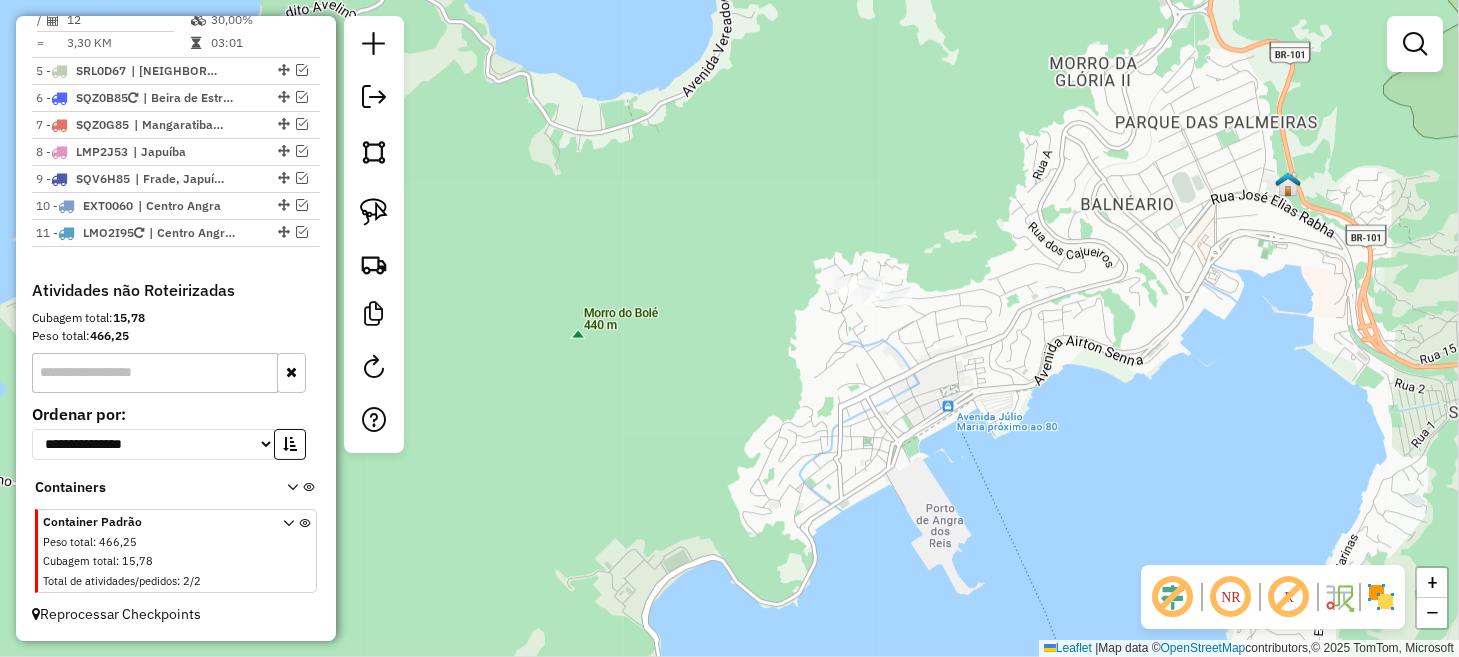 scroll, scrollTop: 1193, scrollLeft: 0, axis: vertical 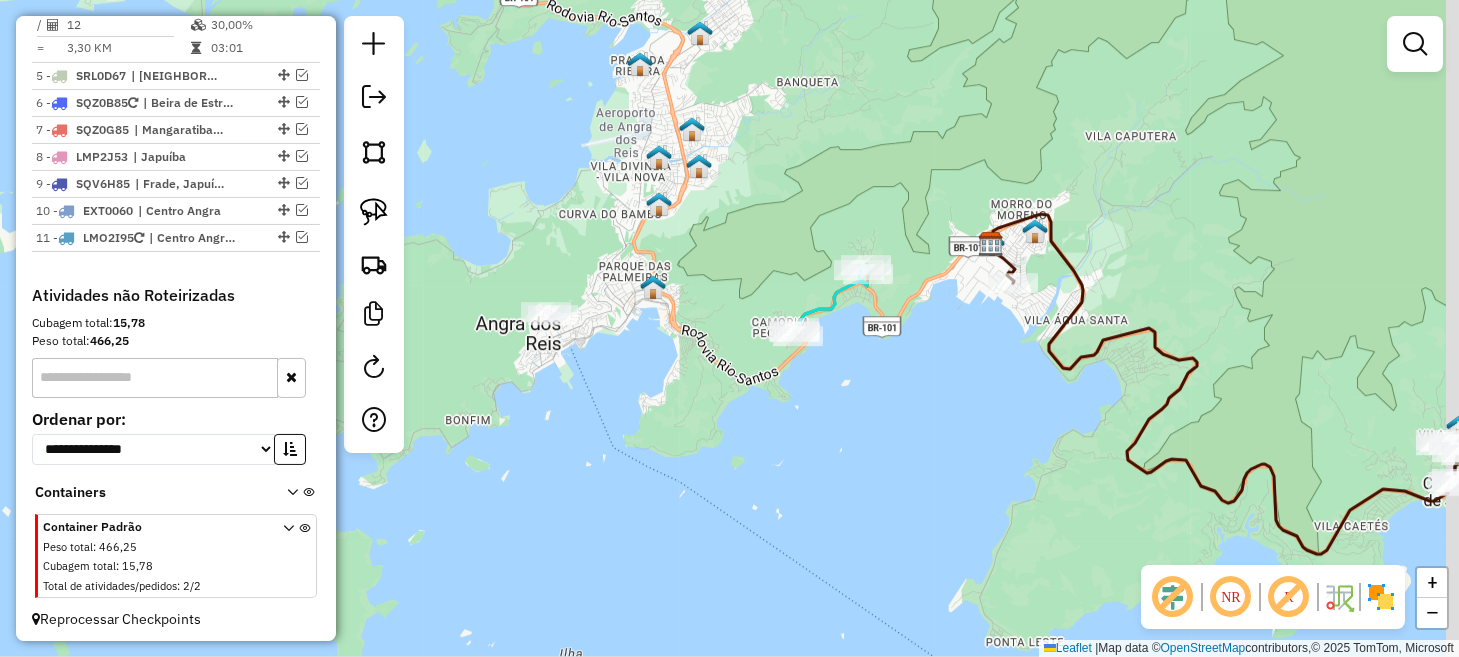 drag, startPoint x: 804, startPoint y: 416, endPoint x: 576, endPoint y: 403, distance: 228.37032 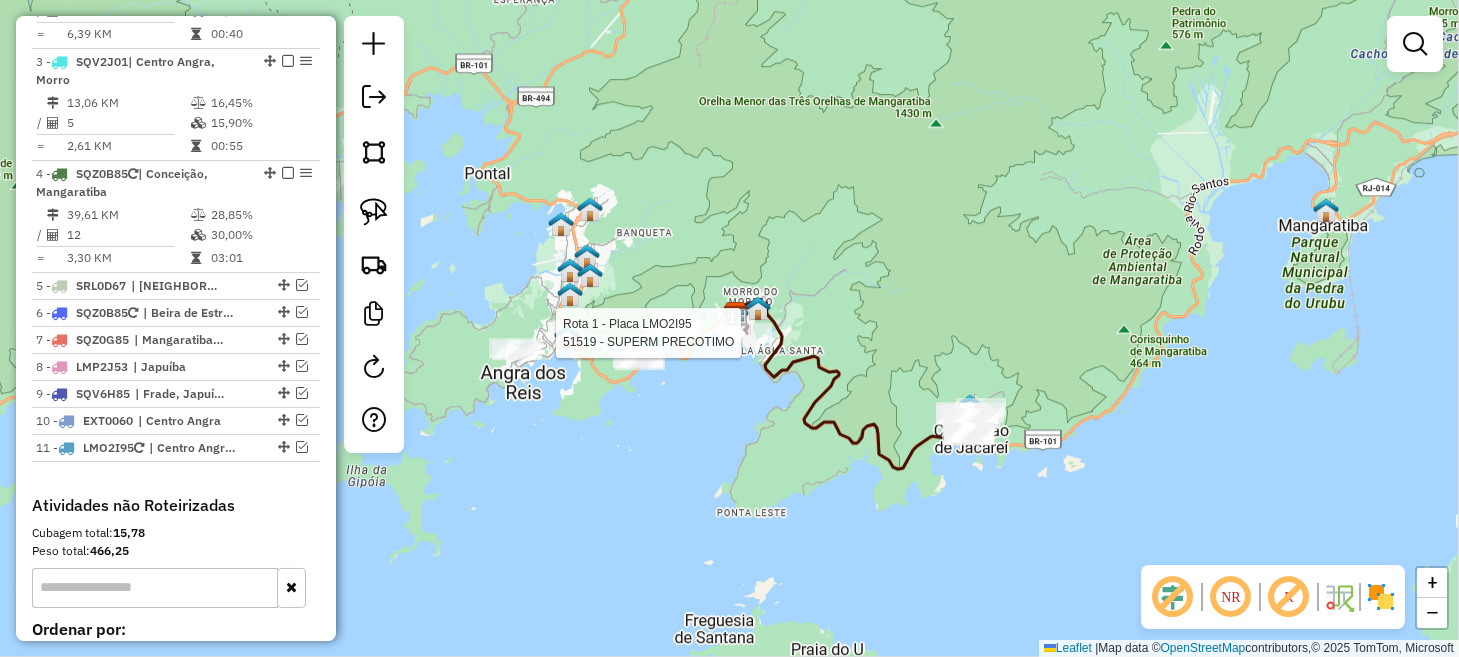 select on "**********" 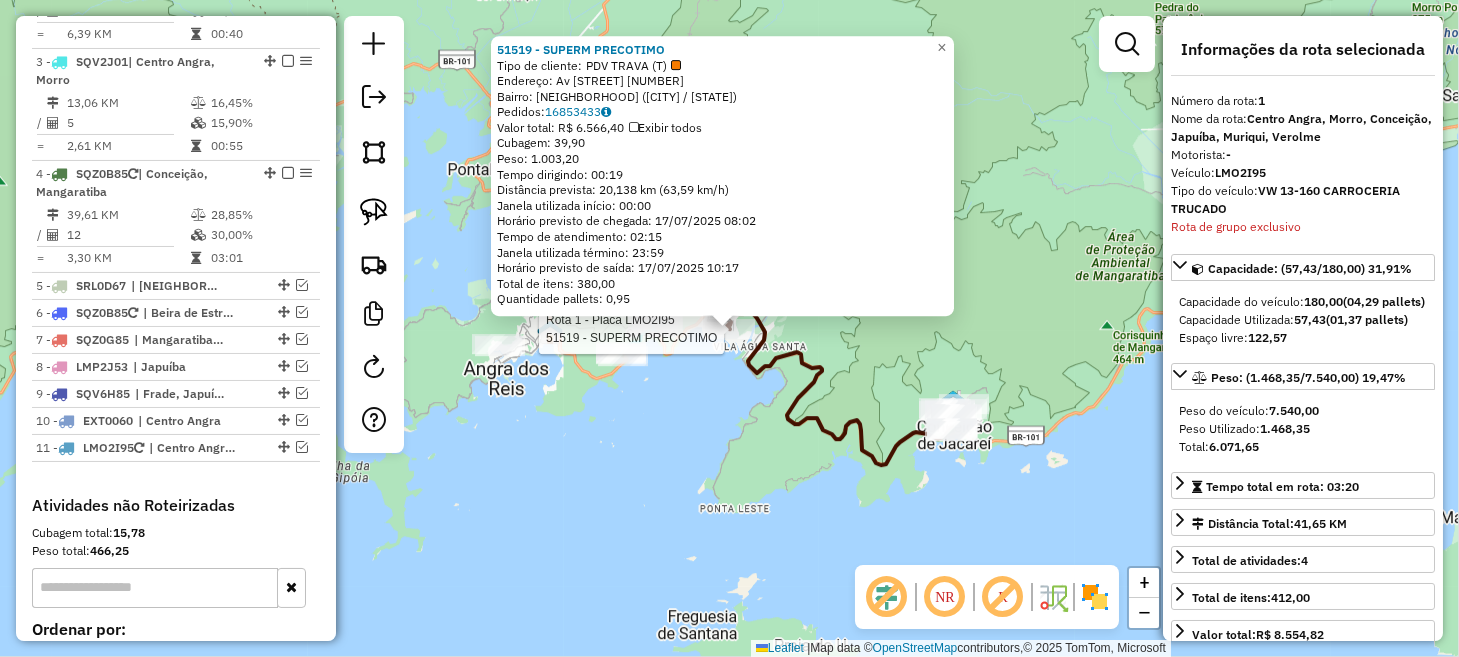 scroll, scrollTop: 774, scrollLeft: 0, axis: vertical 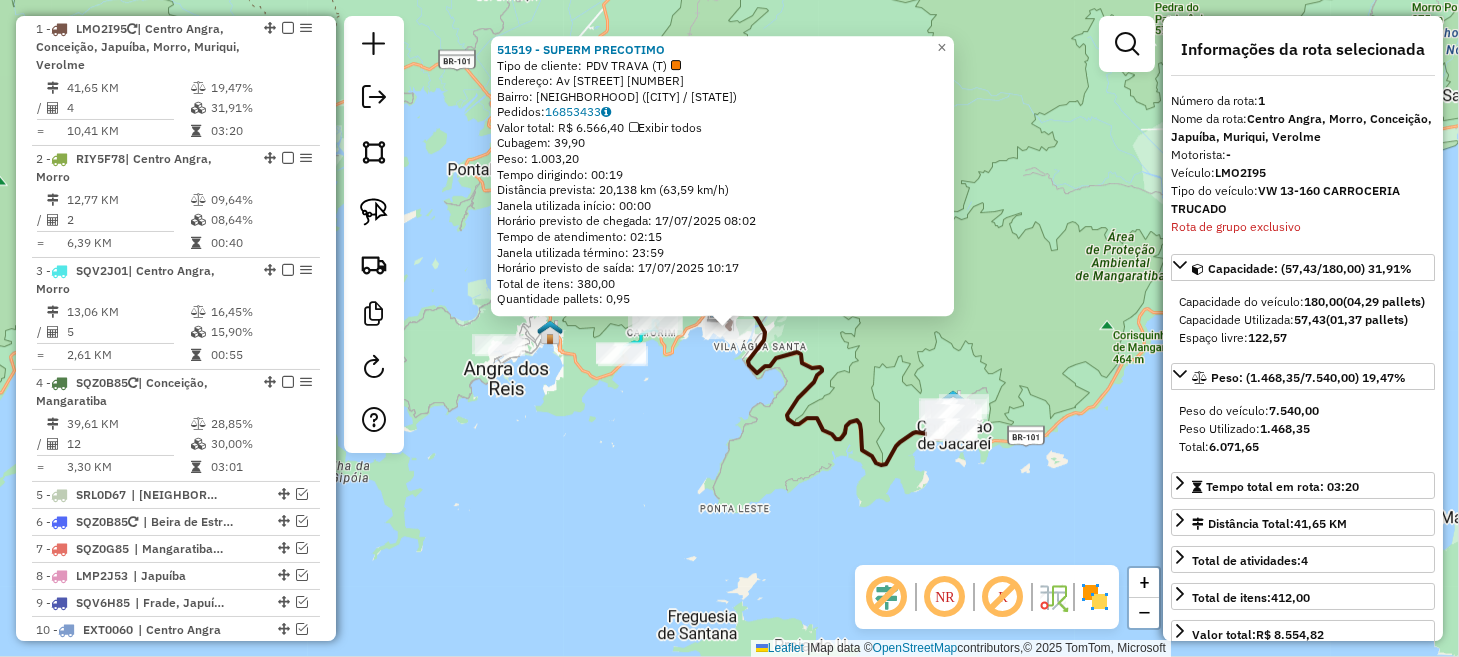 click on "[NUMBER] - [NAME]  Tipo de cliente:   PDV TRAVA (T)   Endereço: Av  [STREET]               [NUMBER]   Bairro: [NEIGHBORHOOD] ([CITY] / [STATE])   Pedidos:  [ORDER_ID]   Valor total: R$ 6.566,40   Exibir todos   Cubagem: 39,90  Peso: 1.003,20  Tempo dirigindo: 00:19   Distância prevista: 20,138 km (63,59 km/h)   Janela utilizada início: 00:00   Horário previsto de chegada: 17/07/2025 08:02   Tempo de atendimento: 02:15   Janela utilizada término: 23:59   Horário previsto de saída: 17/07/2025 10:17   Total de itens: 380,00   Quantidade pallets: 0,95  × Janela de atendimento Grade de atendimento Capacidade Transportadoras Veículos Cliente Pedidos  Rotas Selecione os dias de semana para filtrar as janelas de atendimento  Seg   Ter   Qua   Qui   Sex   Sáb   Dom  Informe o período da janela de atendimento: De: Até:  Filtrar exatamente a janela do cliente  Considerar janela de atendimento padrão  Selecione os dias de semana para filtrar as grades de atendimento  Seg   Ter   Qua   Qui   Sex   Sáb" 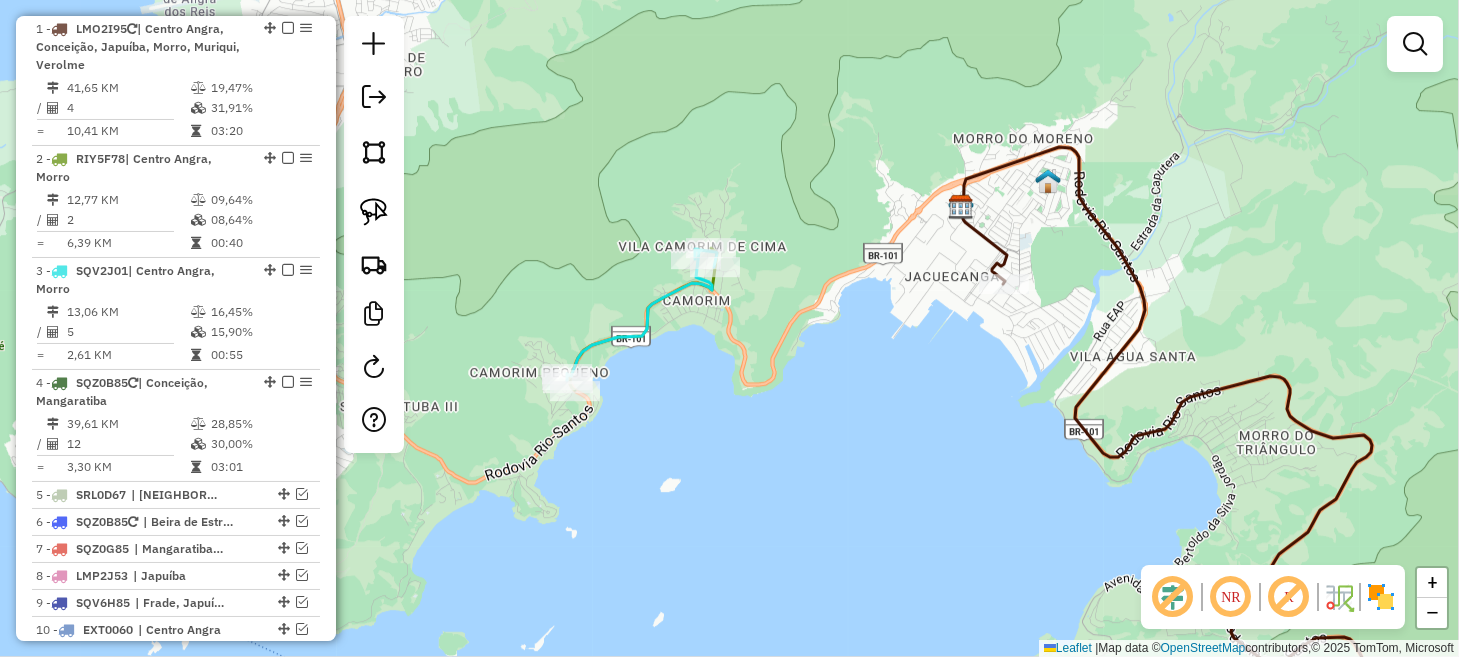 drag, startPoint x: 662, startPoint y: 424, endPoint x: 844, endPoint y: 449, distance: 183.70901 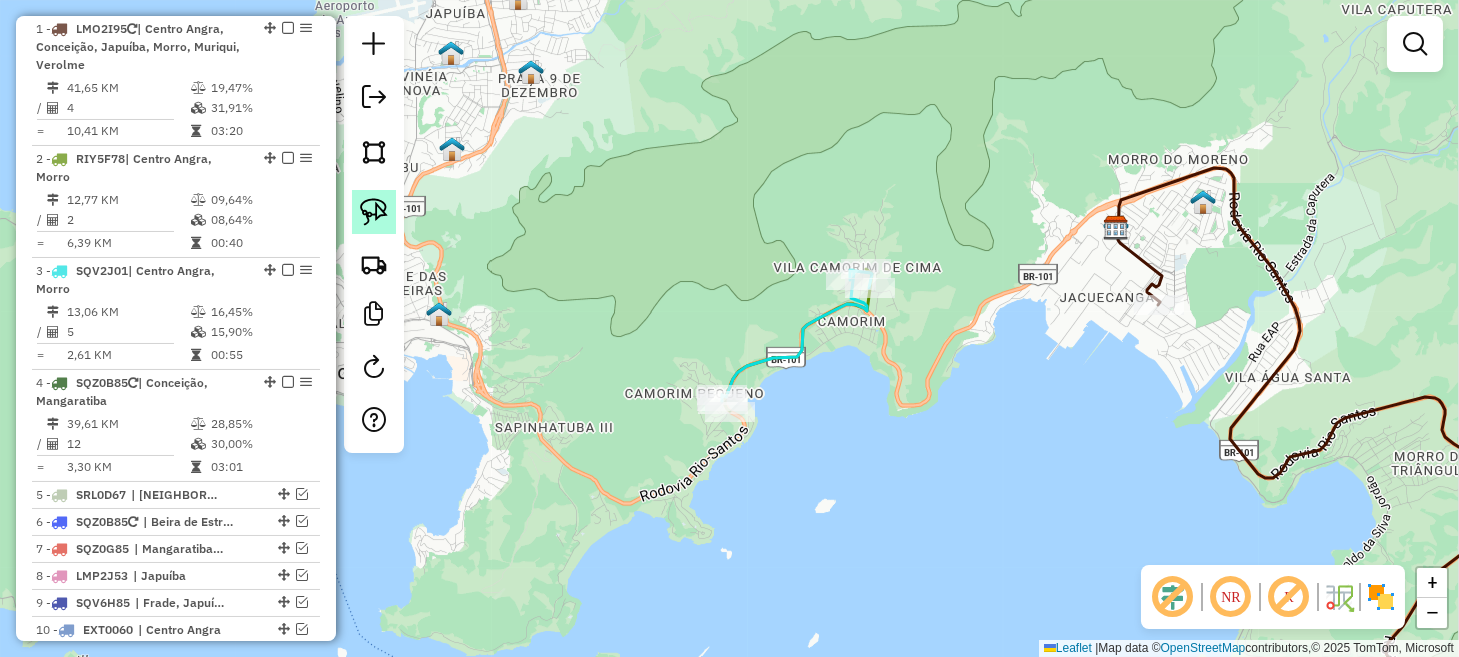 click 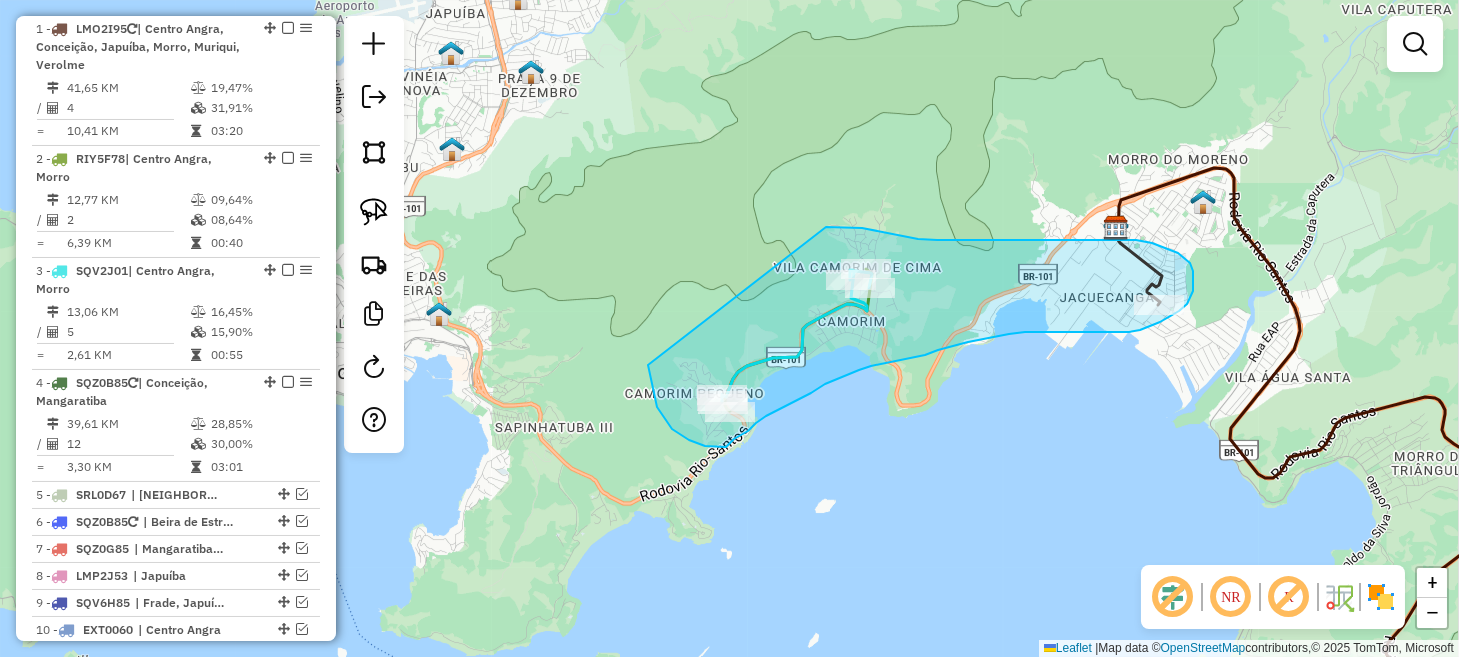 drag, startPoint x: 649, startPoint y: 371, endPoint x: 781, endPoint y: 234, distance: 190.24458 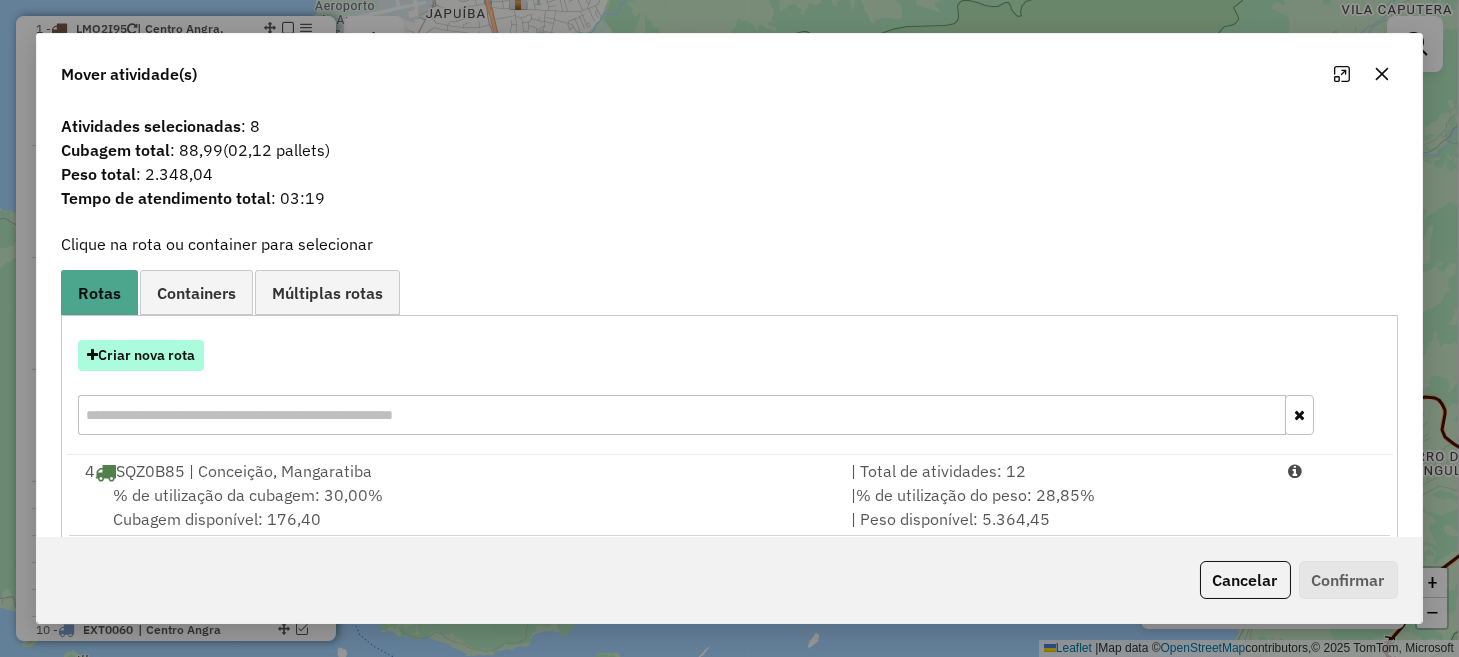 click on "Criar nova rota" at bounding box center [141, 355] 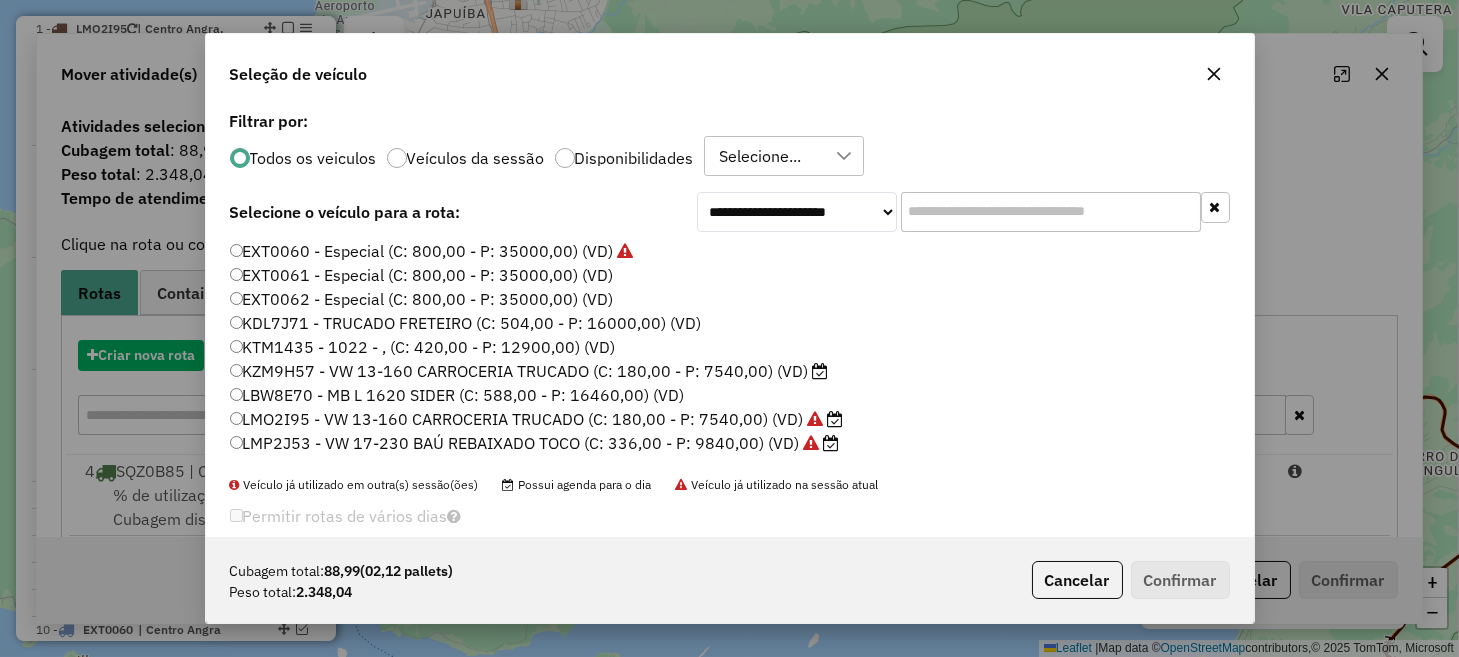 scroll, scrollTop: 10, scrollLeft: 6, axis: both 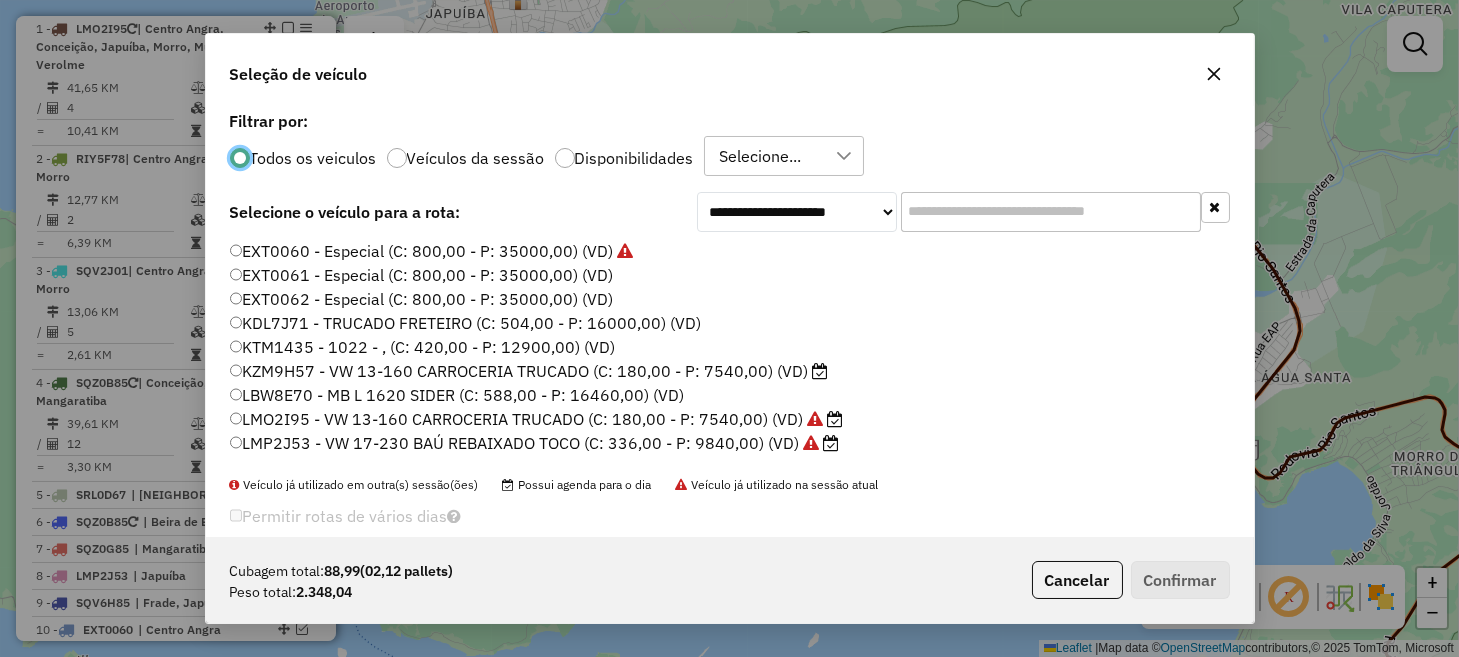 click on "KZM9H57 -  VW 13-160 CARROCERIA TRUCADO (C: 180,00 - P: 7540,00) (VD)" 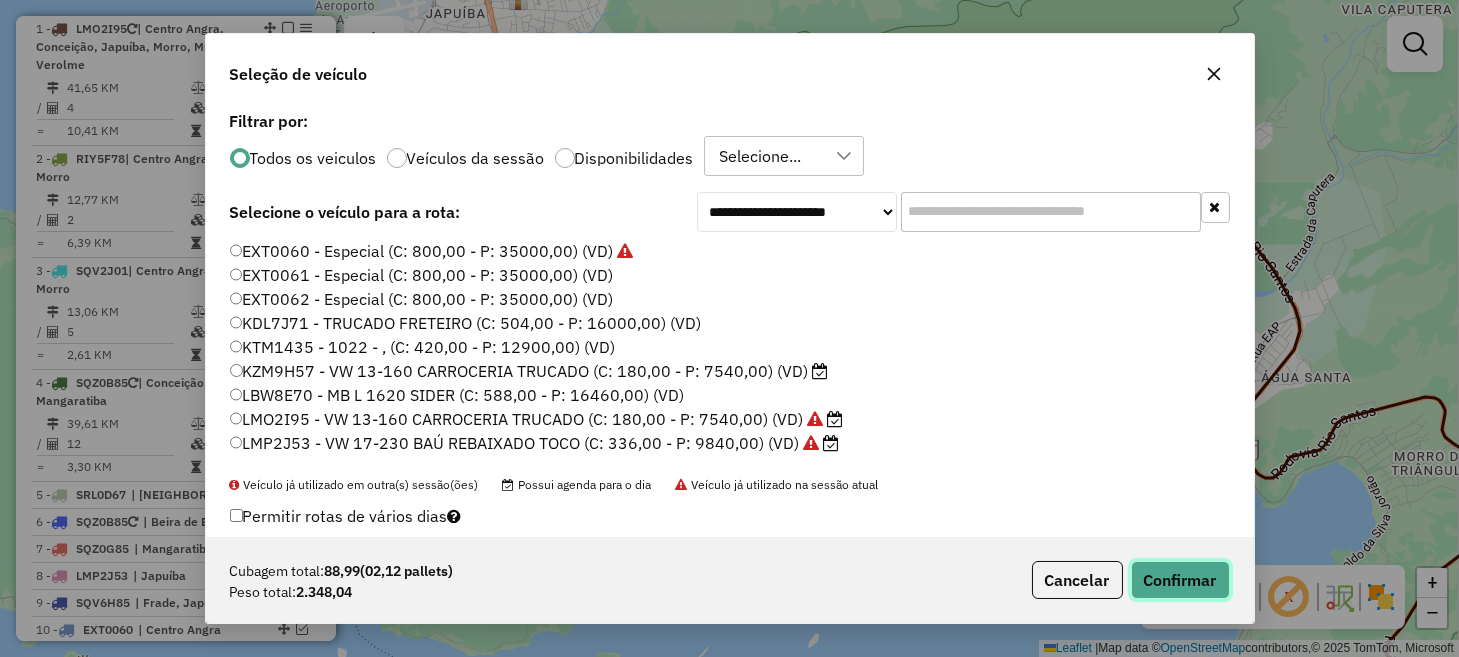 click on "Confirmar" 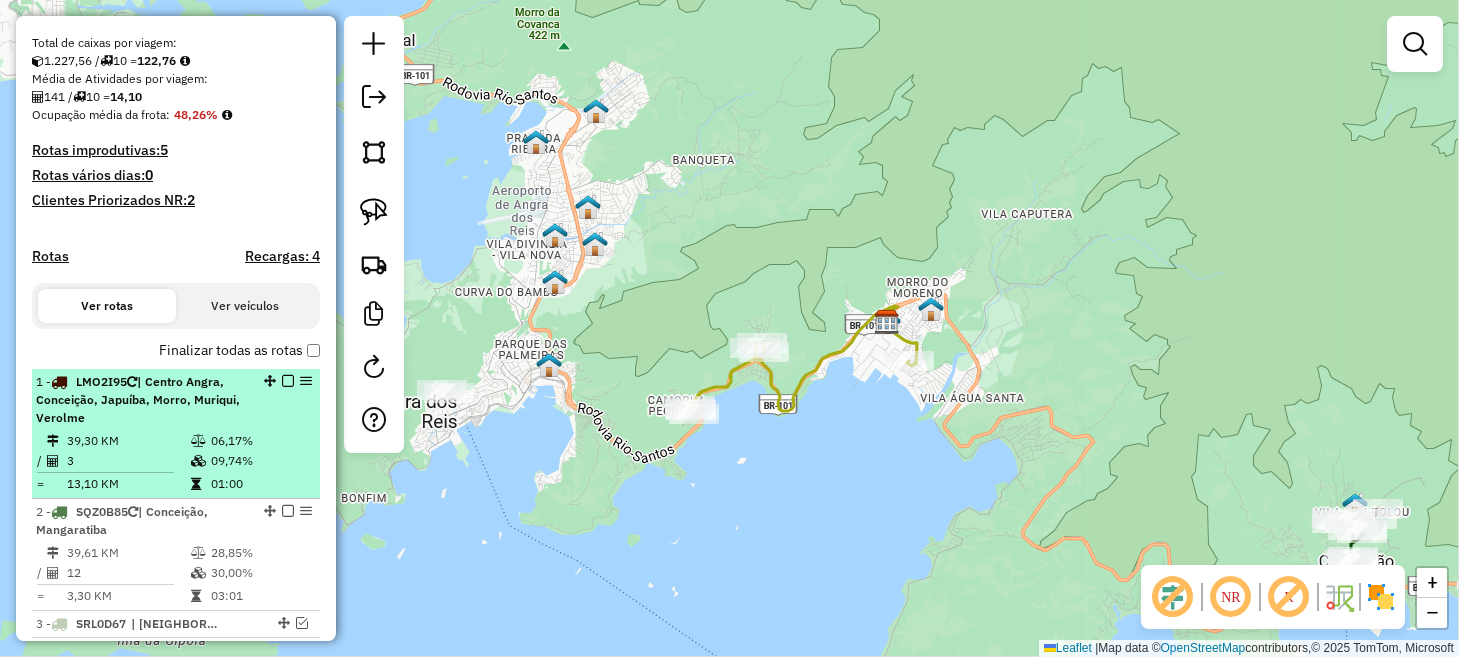 scroll, scrollTop: 521, scrollLeft: 0, axis: vertical 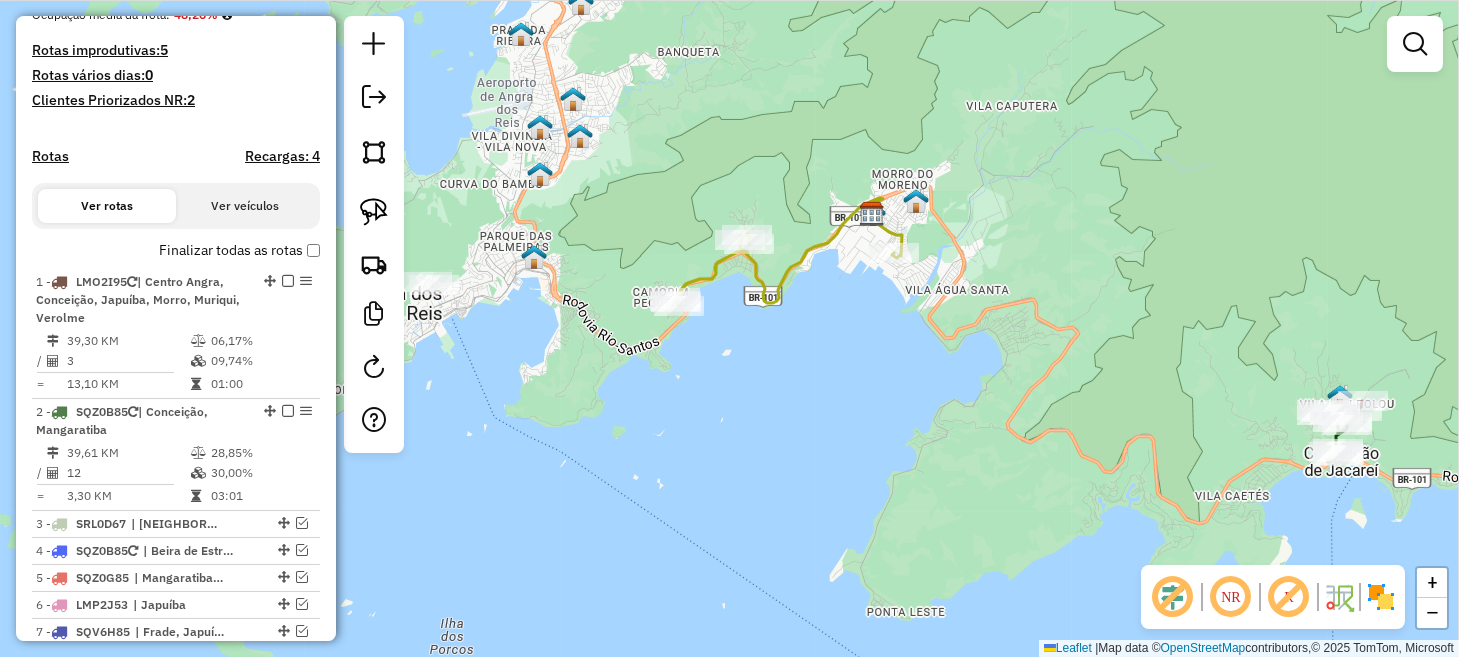 drag, startPoint x: 540, startPoint y: 508, endPoint x: 525, endPoint y: 400, distance: 109.03669 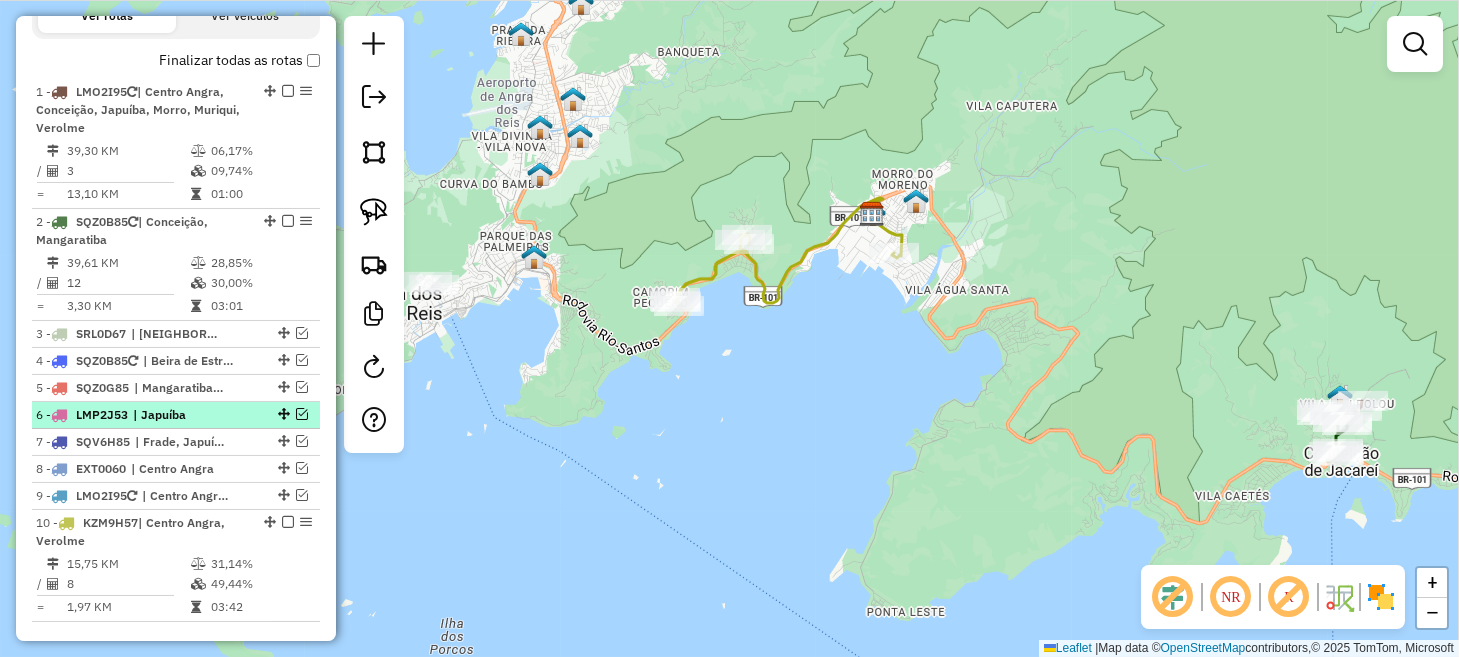scroll, scrollTop: 721, scrollLeft: 0, axis: vertical 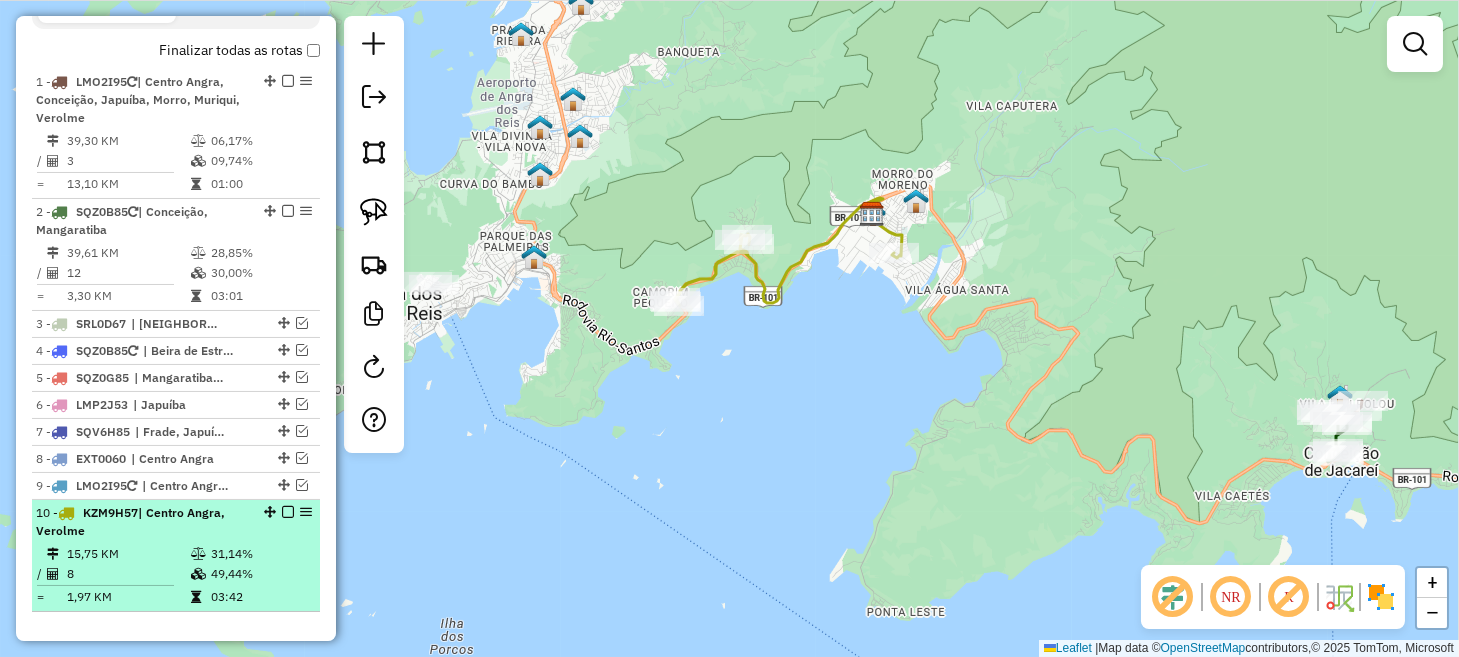 click at bounding box center [288, 512] 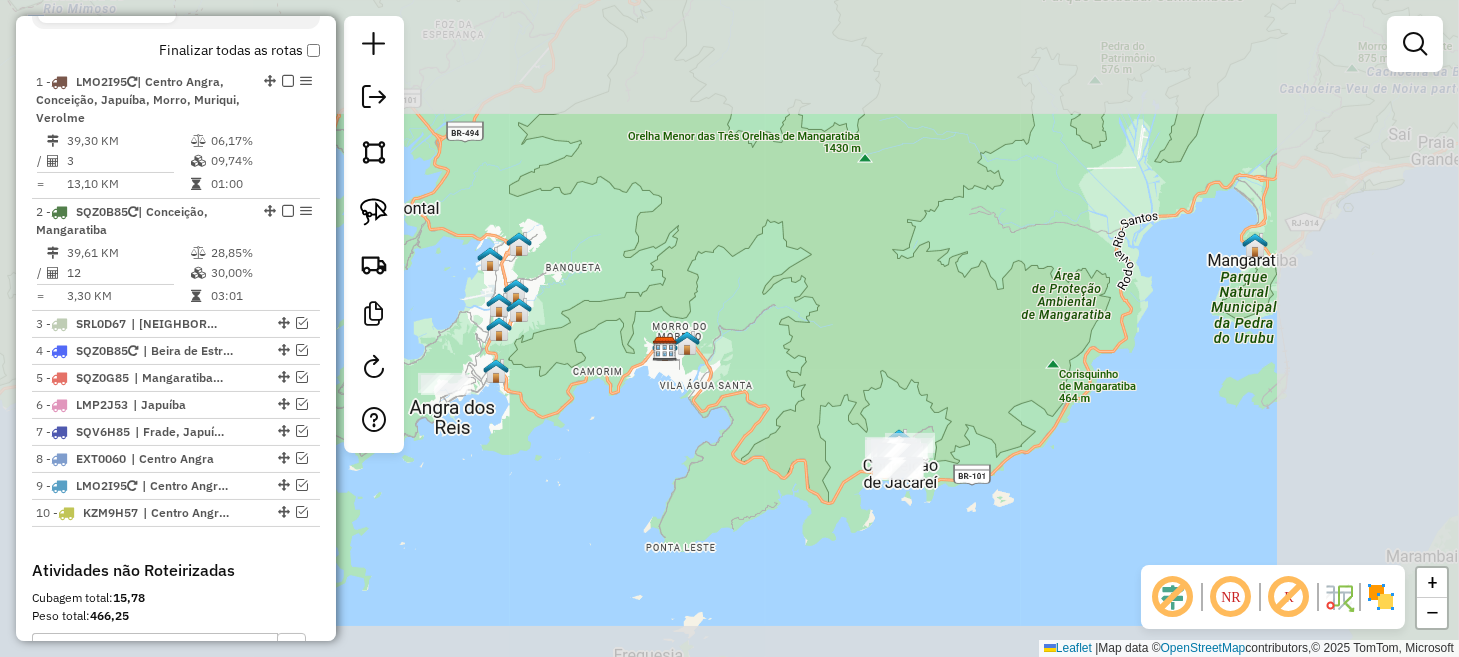 drag, startPoint x: 476, startPoint y: 487, endPoint x: 567, endPoint y: 508, distance: 93.39165 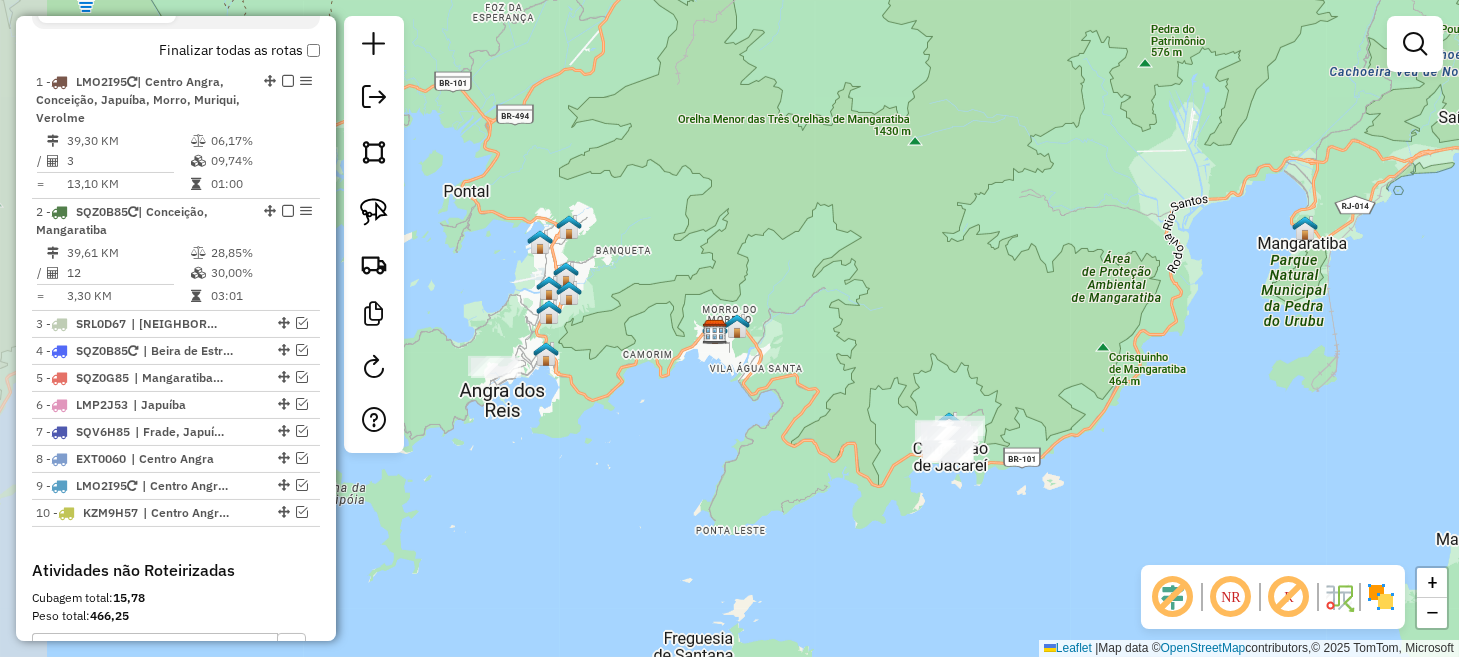 drag, startPoint x: 519, startPoint y: 313, endPoint x: 521, endPoint y: 276, distance: 37.054016 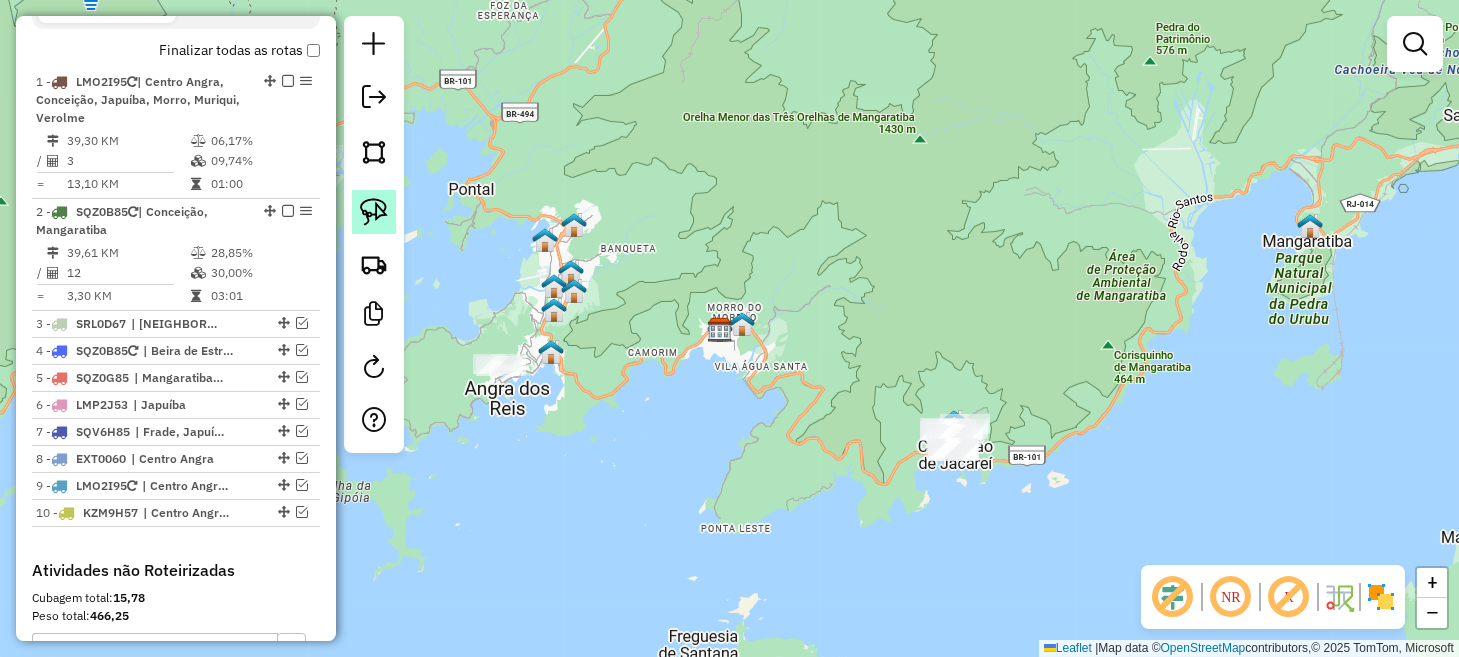 click 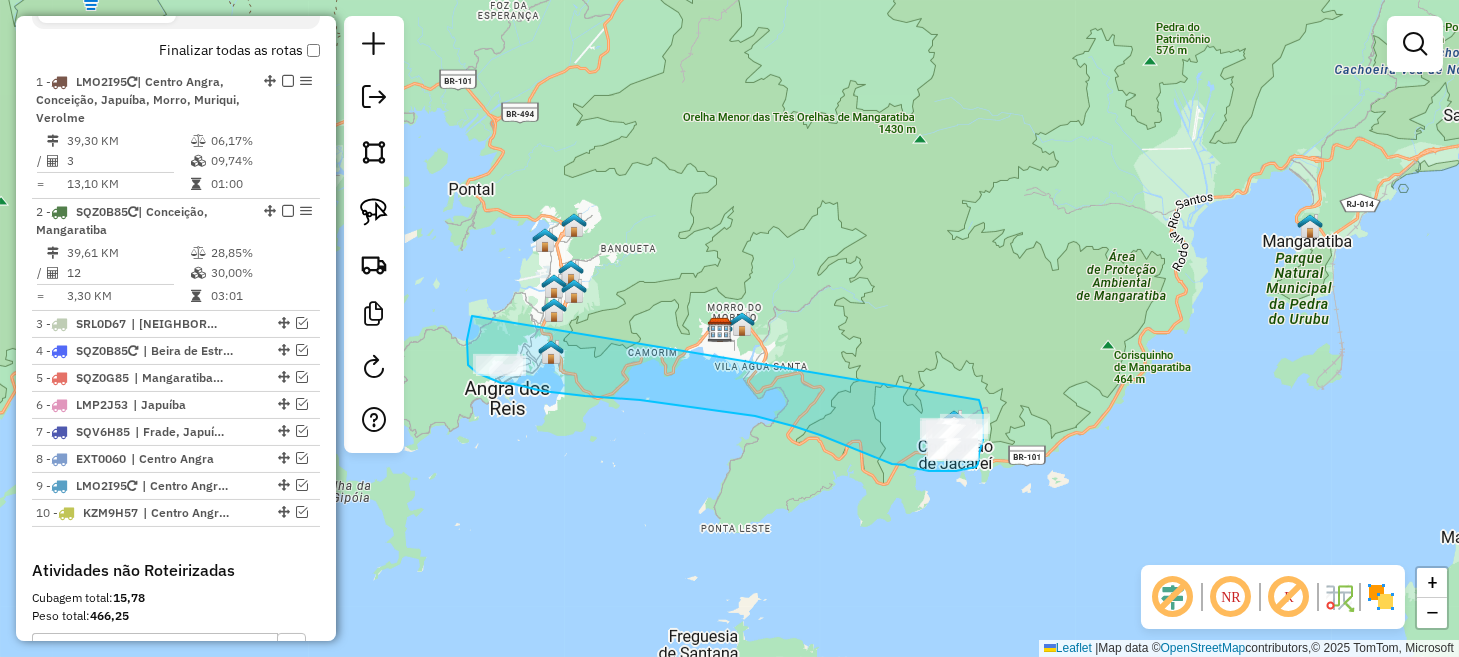 drag, startPoint x: 470, startPoint y: 327, endPoint x: 976, endPoint y: 390, distance: 509.90686 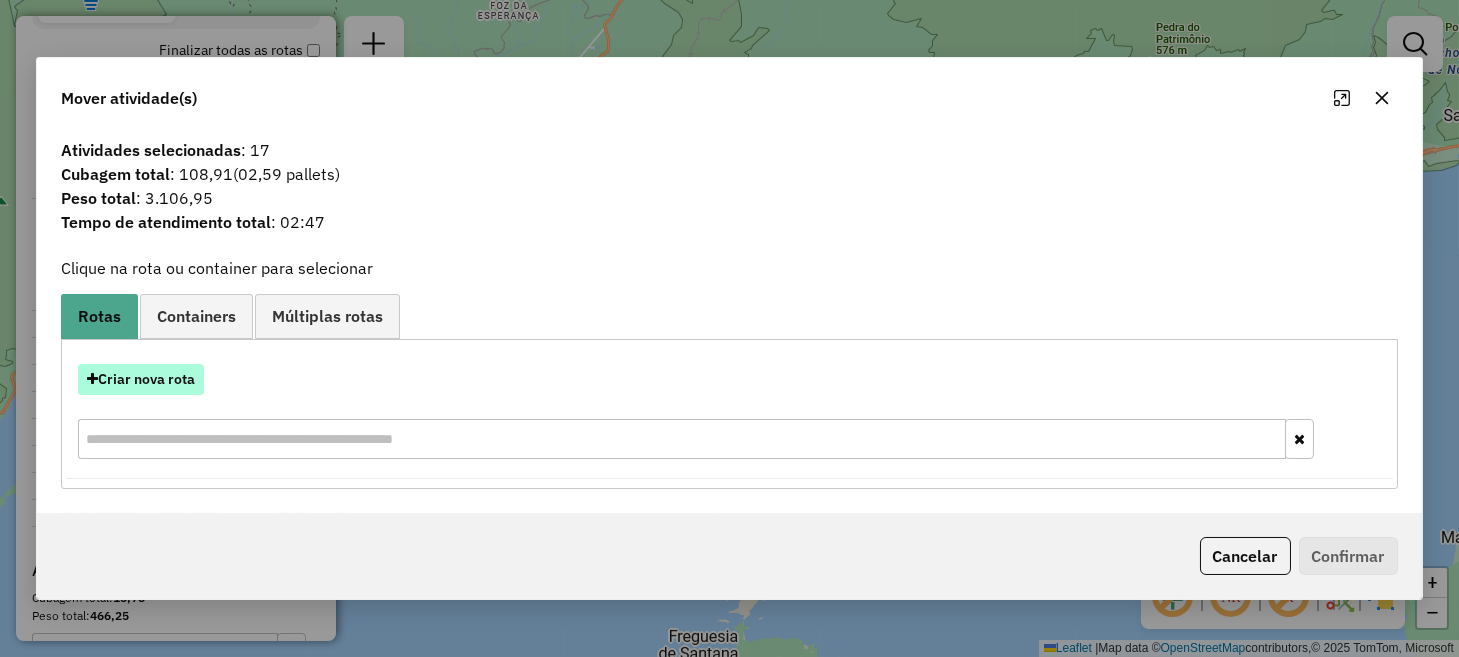 click on "Criar nova rota" at bounding box center (141, 379) 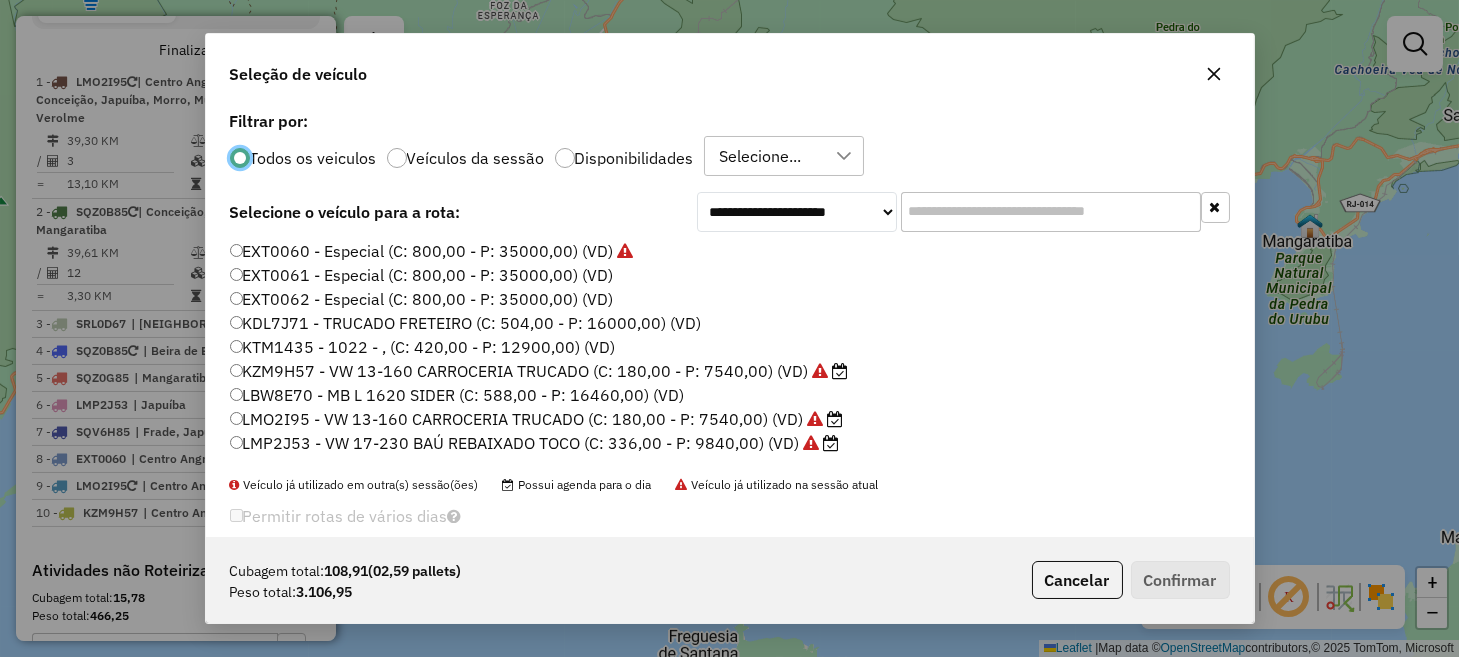 scroll, scrollTop: 10, scrollLeft: 6, axis: both 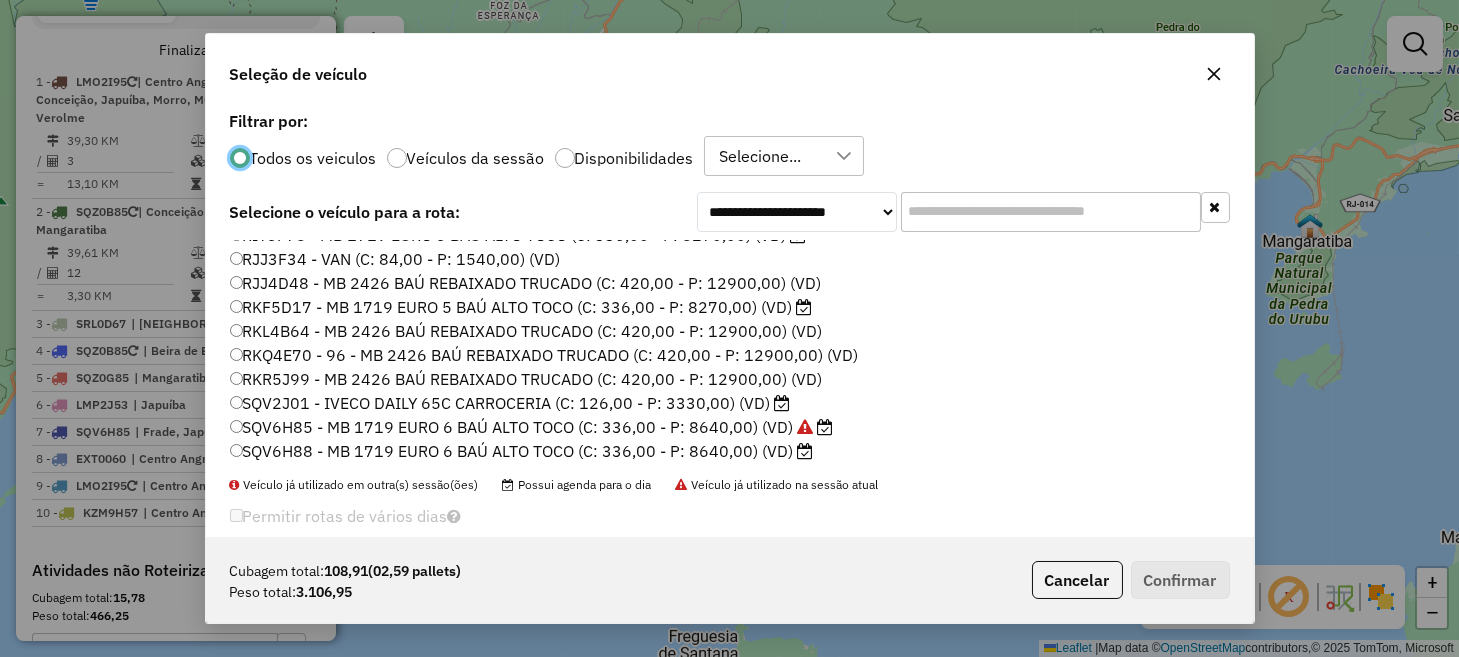 click on "SQV2J01 - IVECO DAILY 65C CARROCERIA  (C: 126,00 - P: 3330,00) (VD)" 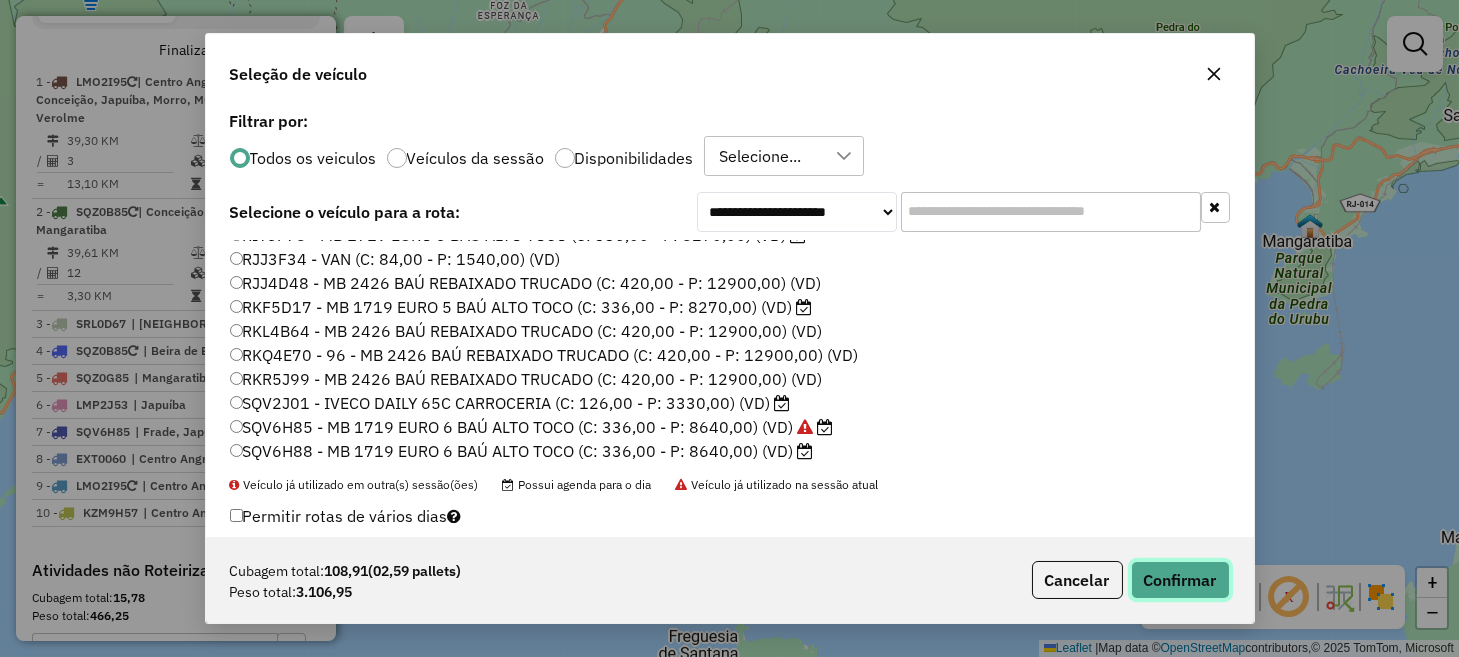 click on "Confirmar" 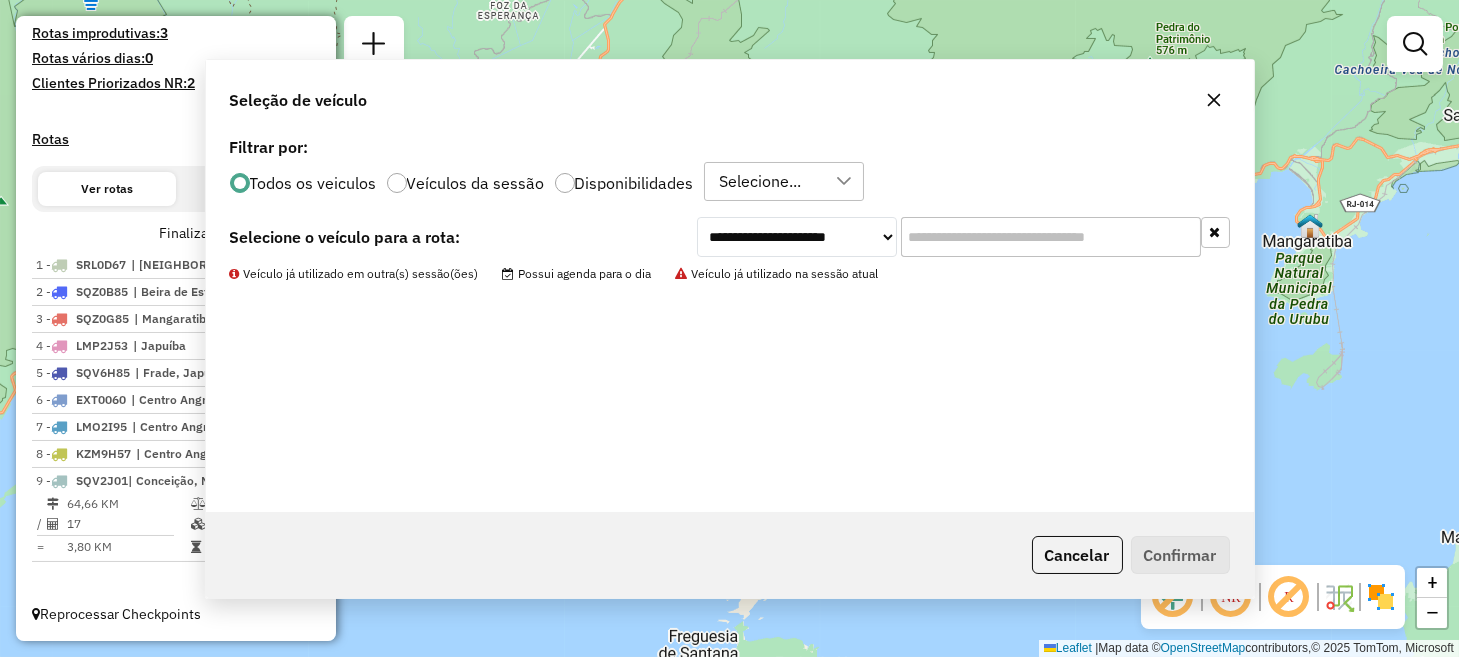 scroll, scrollTop: 534, scrollLeft: 0, axis: vertical 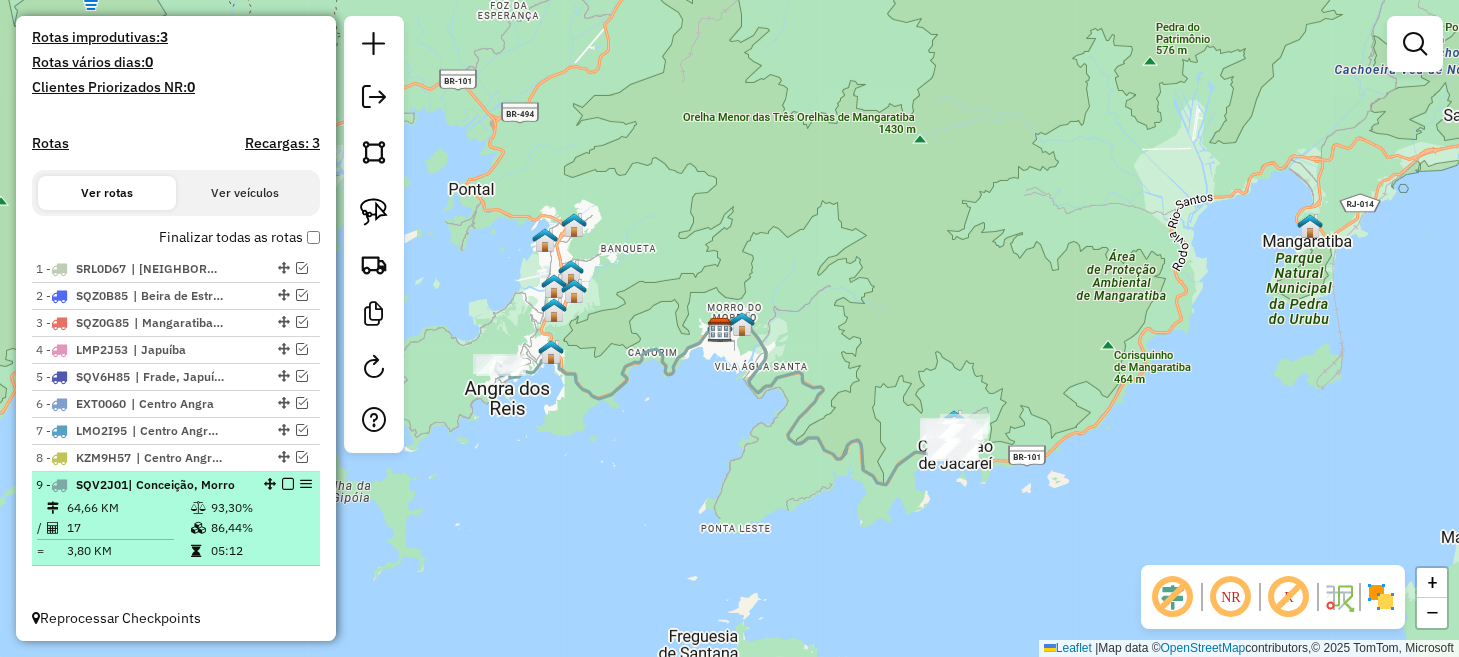 click at bounding box center [288, 484] 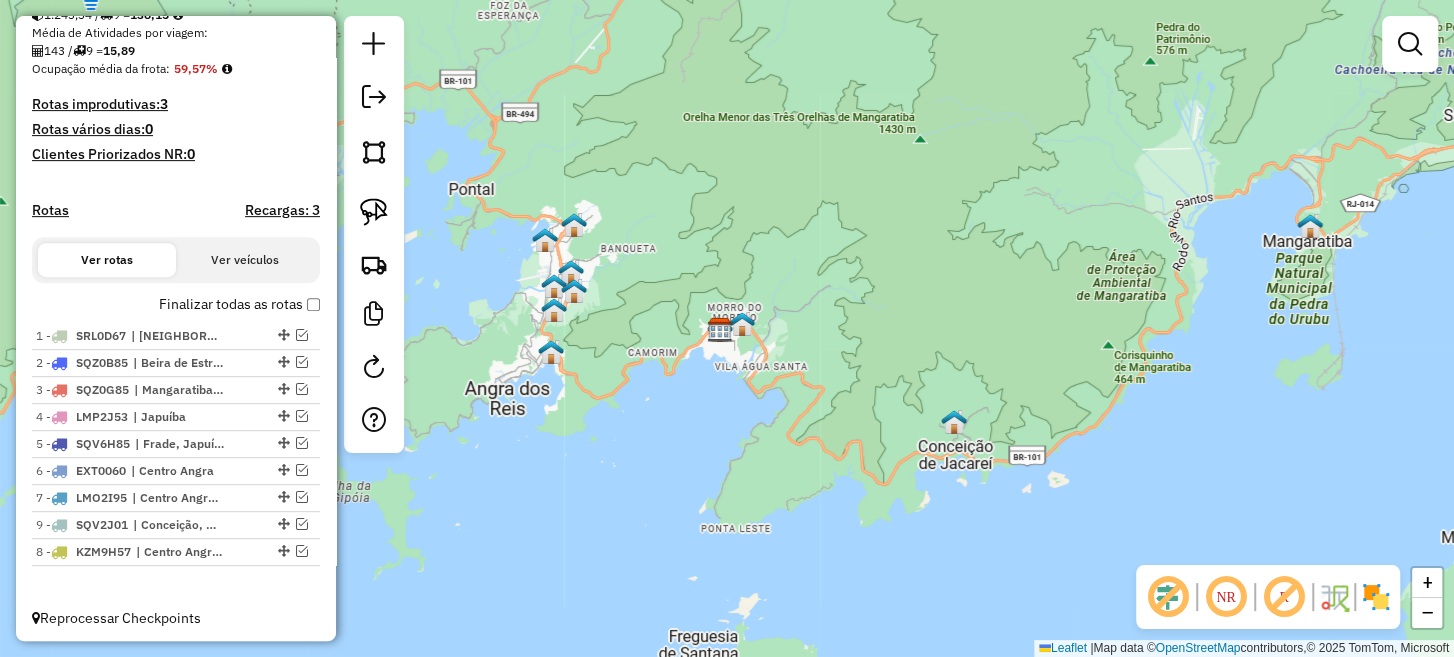 drag, startPoint x: 280, startPoint y: 521, endPoint x: 270, endPoint y: 560, distance: 40.261642 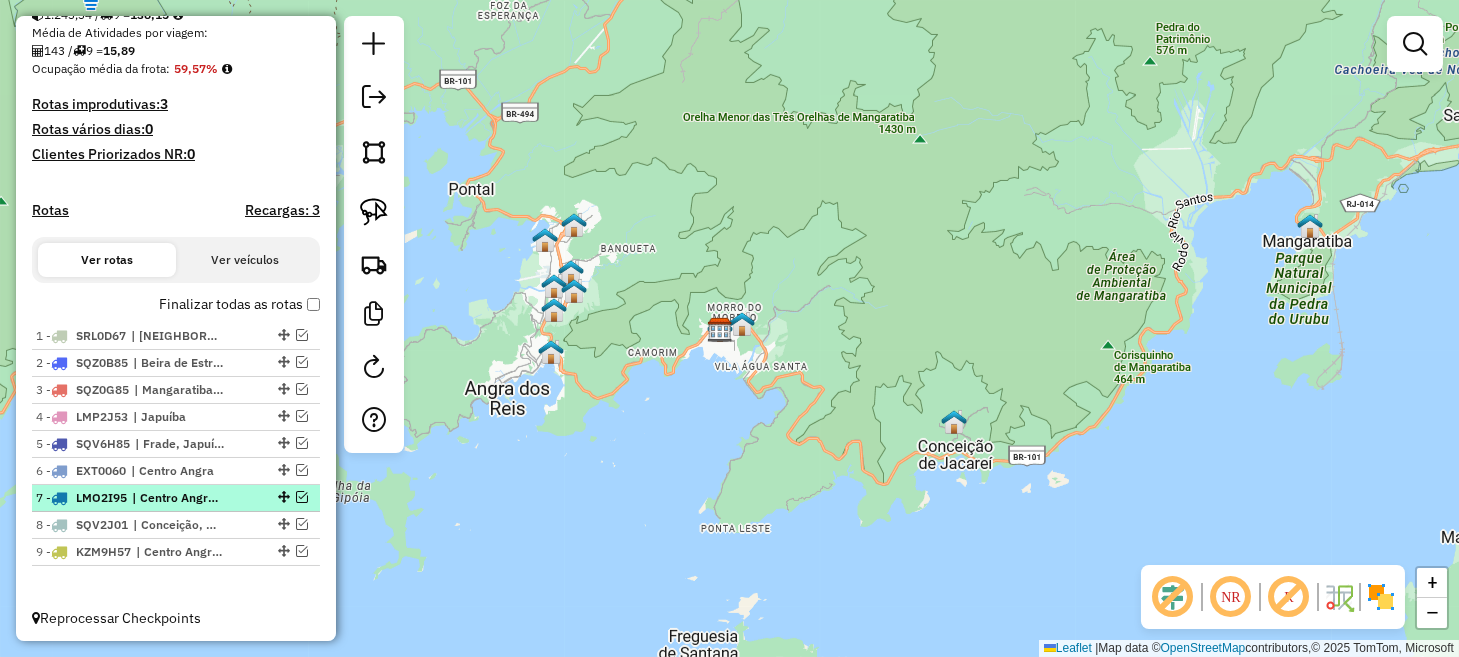 click at bounding box center [302, 497] 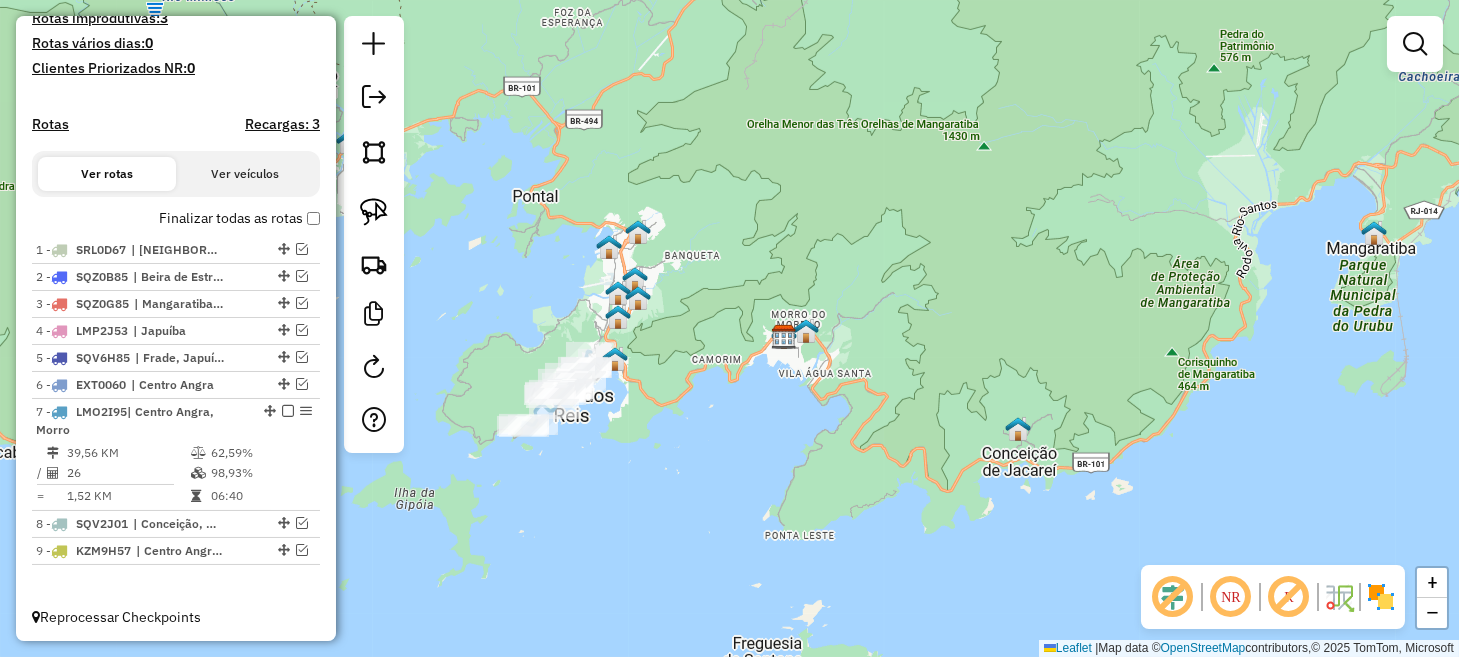 drag, startPoint x: 561, startPoint y: 474, endPoint x: 608, endPoint y: 480, distance: 47.38143 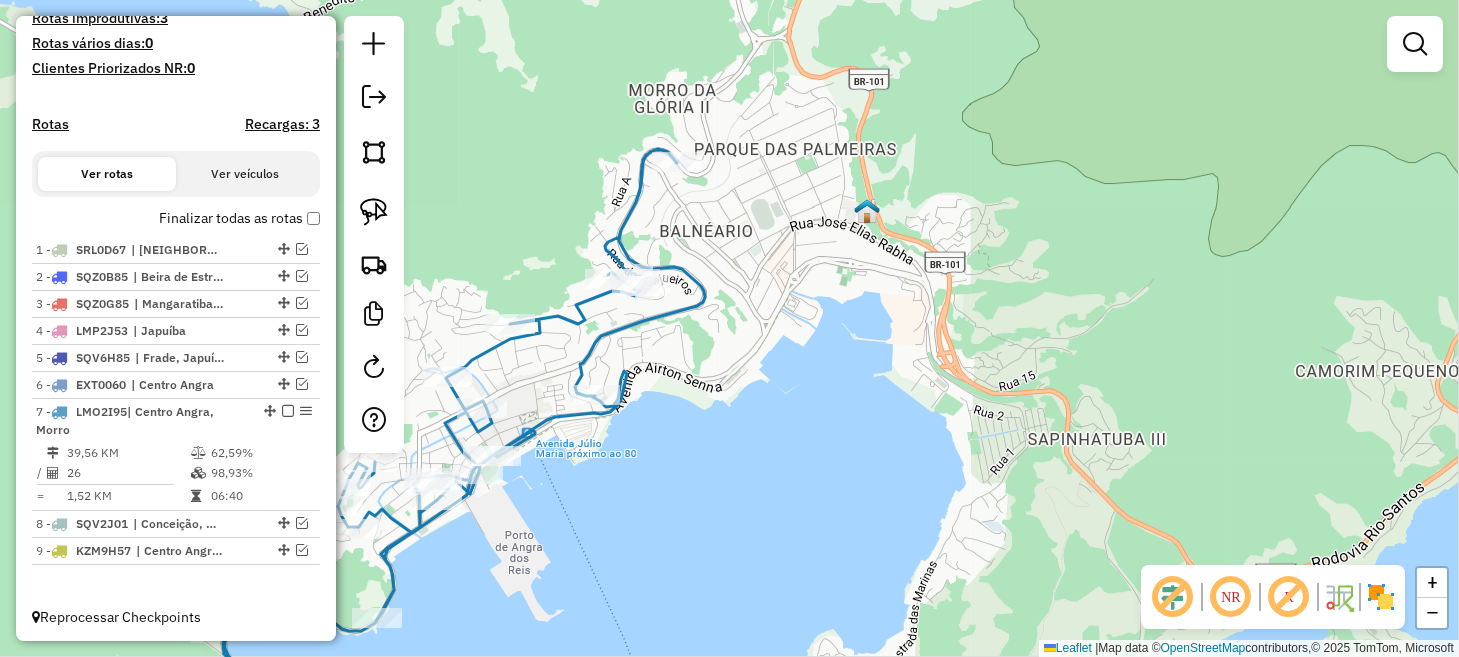 drag, startPoint x: 733, startPoint y: 356, endPoint x: 792, endPoint y: 379, distance: 63.324562 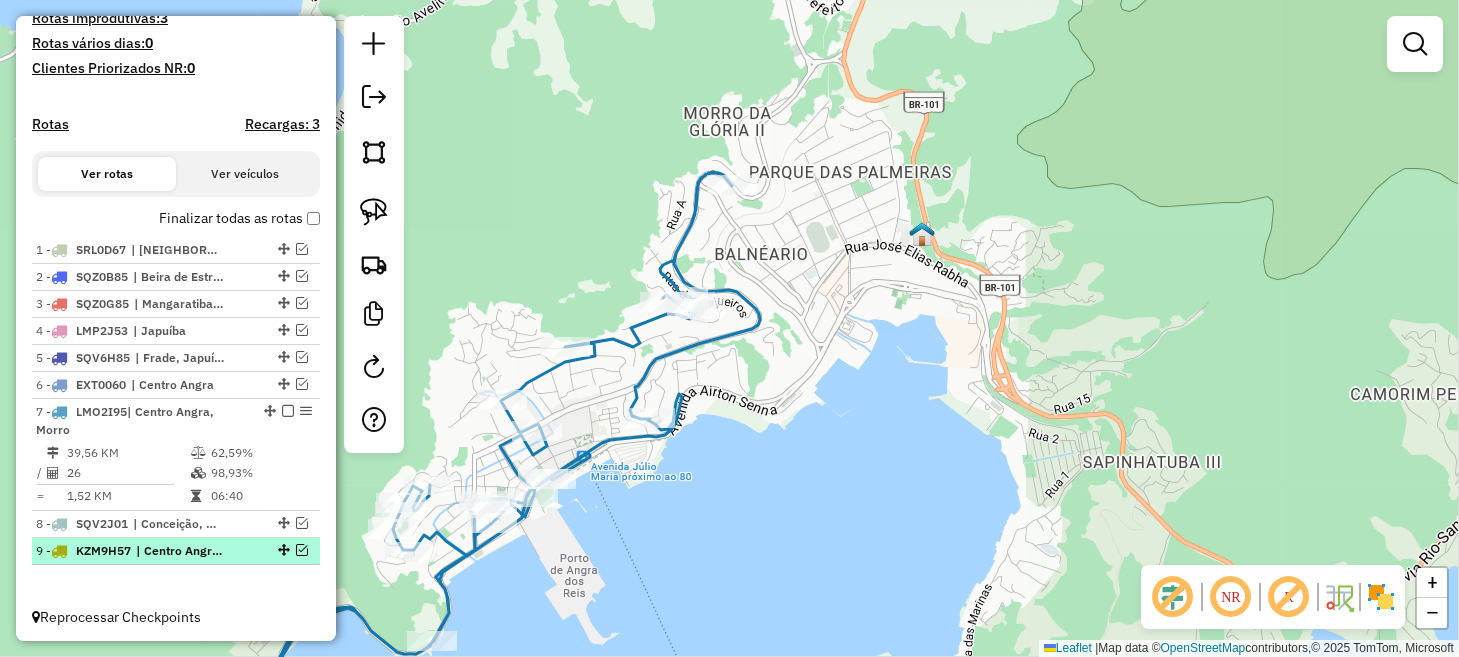 click at bounding box center [302, 550] 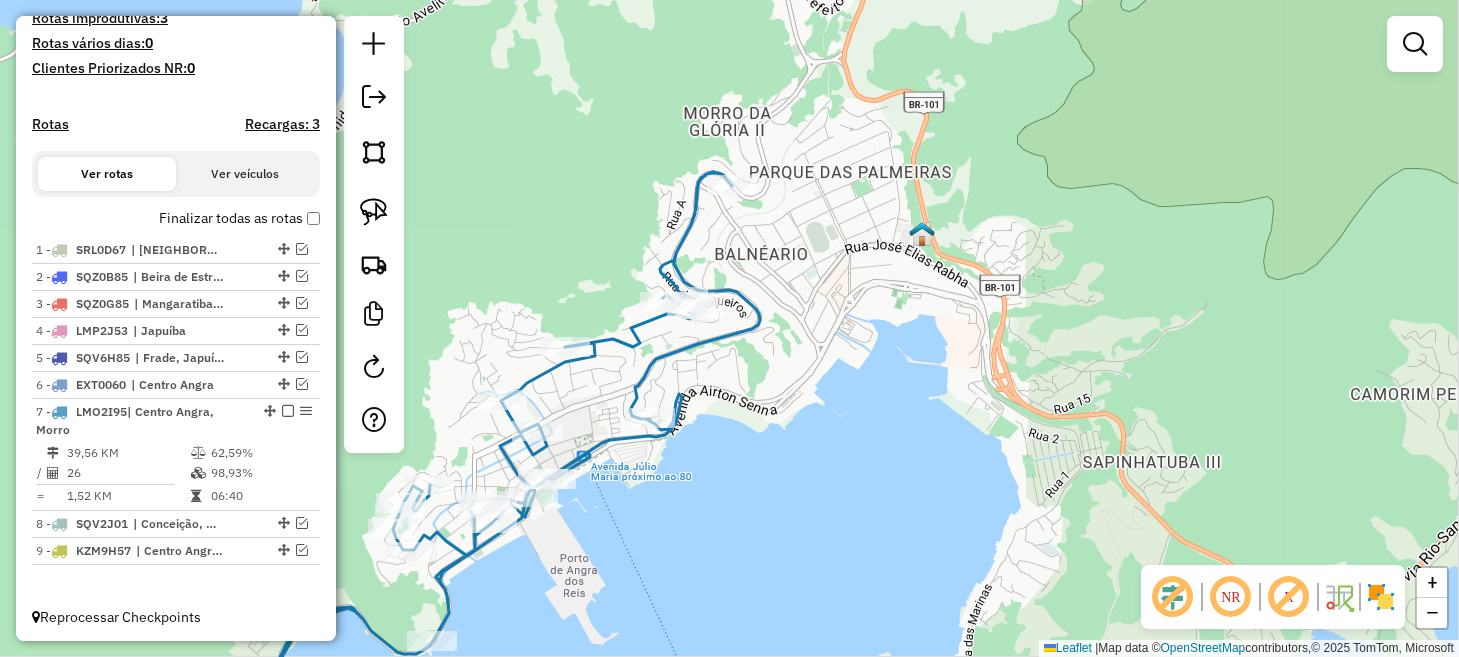 scroll, scrollTop: 637, scrollLeft: 0, axis: vertical 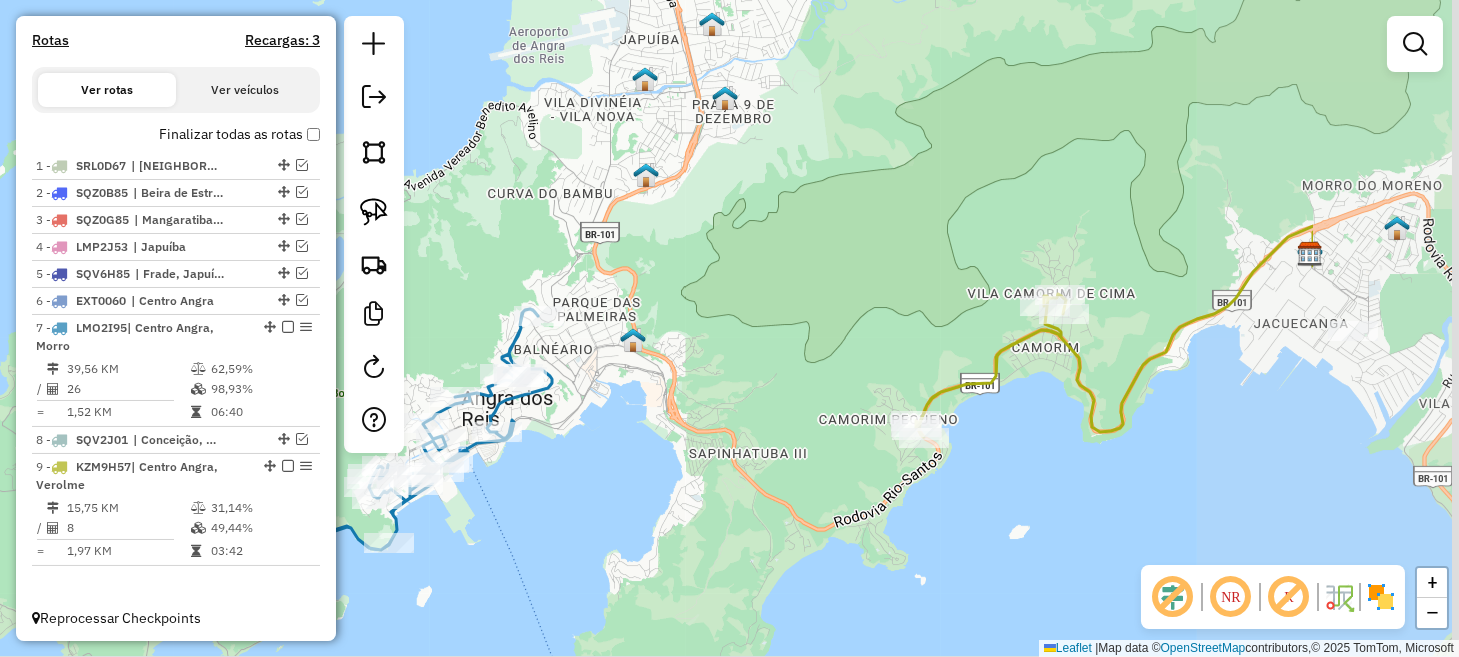 drag, startPoint x: 1098, startPoint y: 423, endPoint x: 806, endPoint y: 445, distance: 292.8276 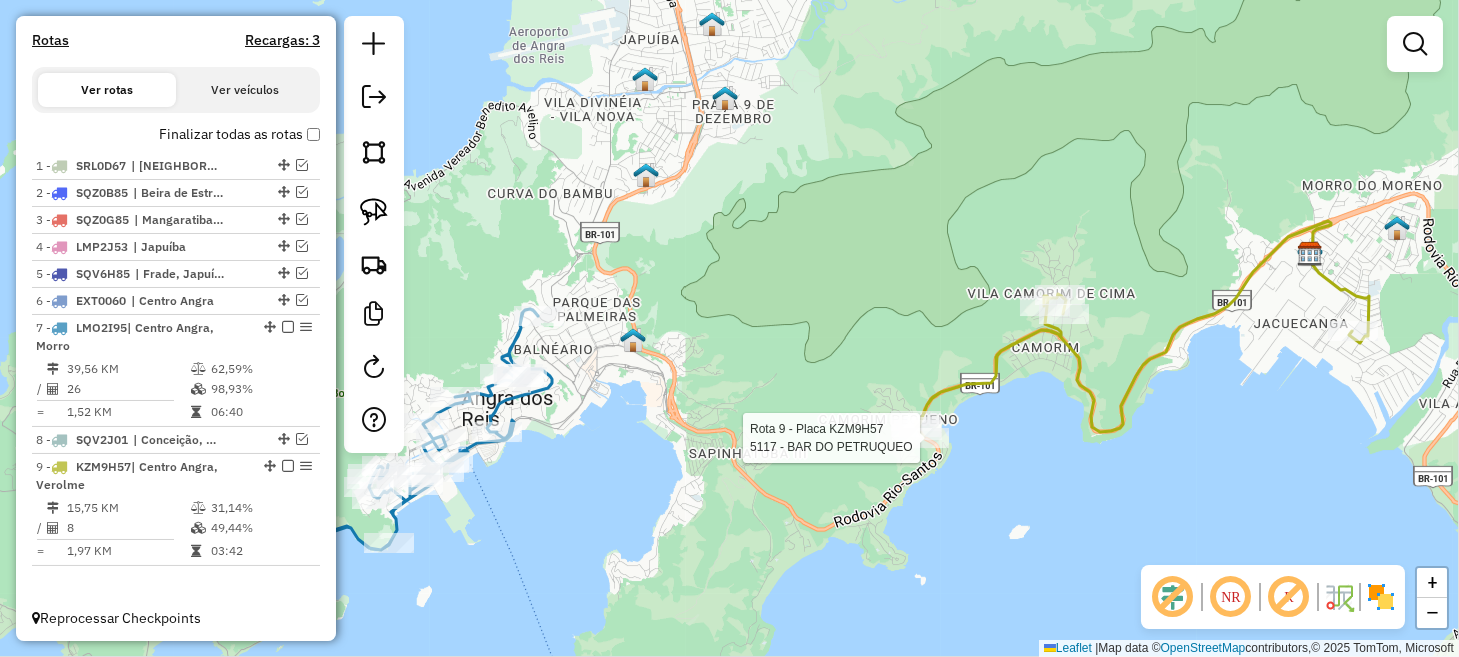 select on "**********" 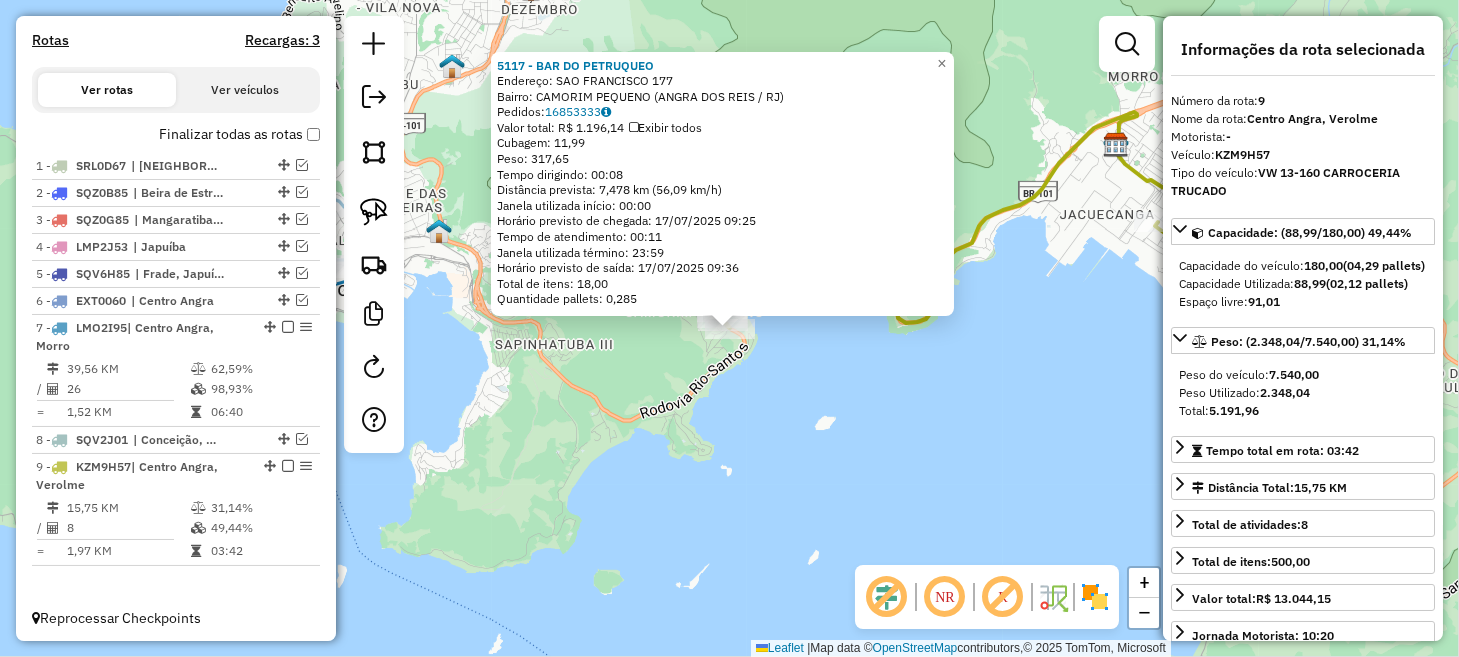 click on "5117 - BAR DO PETRUQUEO  Endereço:  SAO FRANCISCO [NUMBER]   Bairro: [CITY] ([CITY] / [STATE])   Pedidos:  [ORDER_ID]   Valor total: R$ 1.196,14   Exibir todos   Cubagem: 11,99  Peso: 317,65  Tempo dirigindo: 00:08   Distância prevista: 7,478 km (56,09 km/h)   Janela utilizada início: 00:00   Horário previsto de chegada: 17/07/2025 09:25   Tempo de atendimento: 00:11   Janela utilizada término: 23:59   Horário previsto de saída: 17/07/2025 09:36   Total de itens: 18,00   Quantidade pallets: 0,285  × Janela de atendimento Grade de atendimento Capacidade Transportadoras Veículos Cliente Pedidos  Rotas Selecione os dias de semana para filtrar as janelas de atendimento  Seg   Ter   Qua   Qui   Sex   Sáb   Dom  Informe o período da janela de atendimento: De: Até:  Filtrar exatamente a janela do cliente  Considerar janela de atendimento padrão  Selecione os dias de semana para filtrar as grades de atendimento  Seg   Ter   Qua   Qui   Sex   Sáb   Dom   Peso mínimo:   Peso máximo:   De:   Até:" 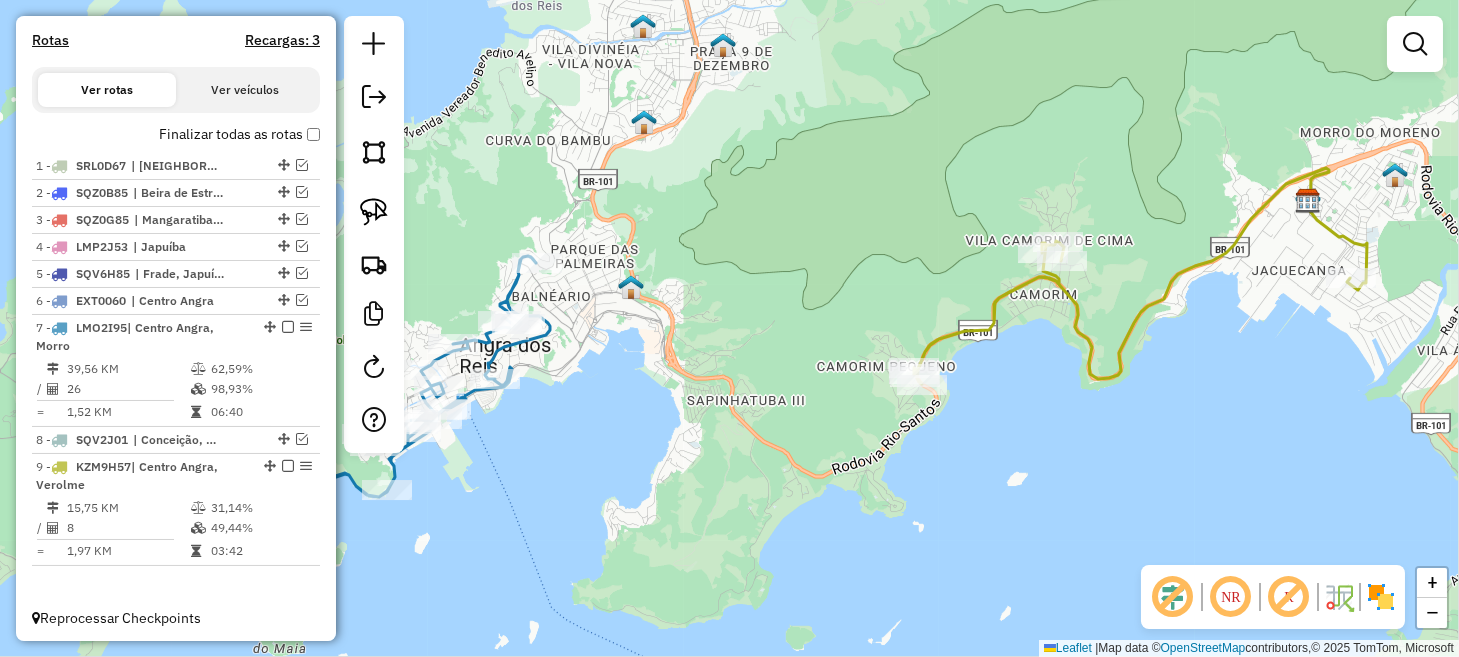 drag, startPoint x: 646, startPoint y: 449, endPoint x: 953, endPoint y: 531, distance: 317.76248 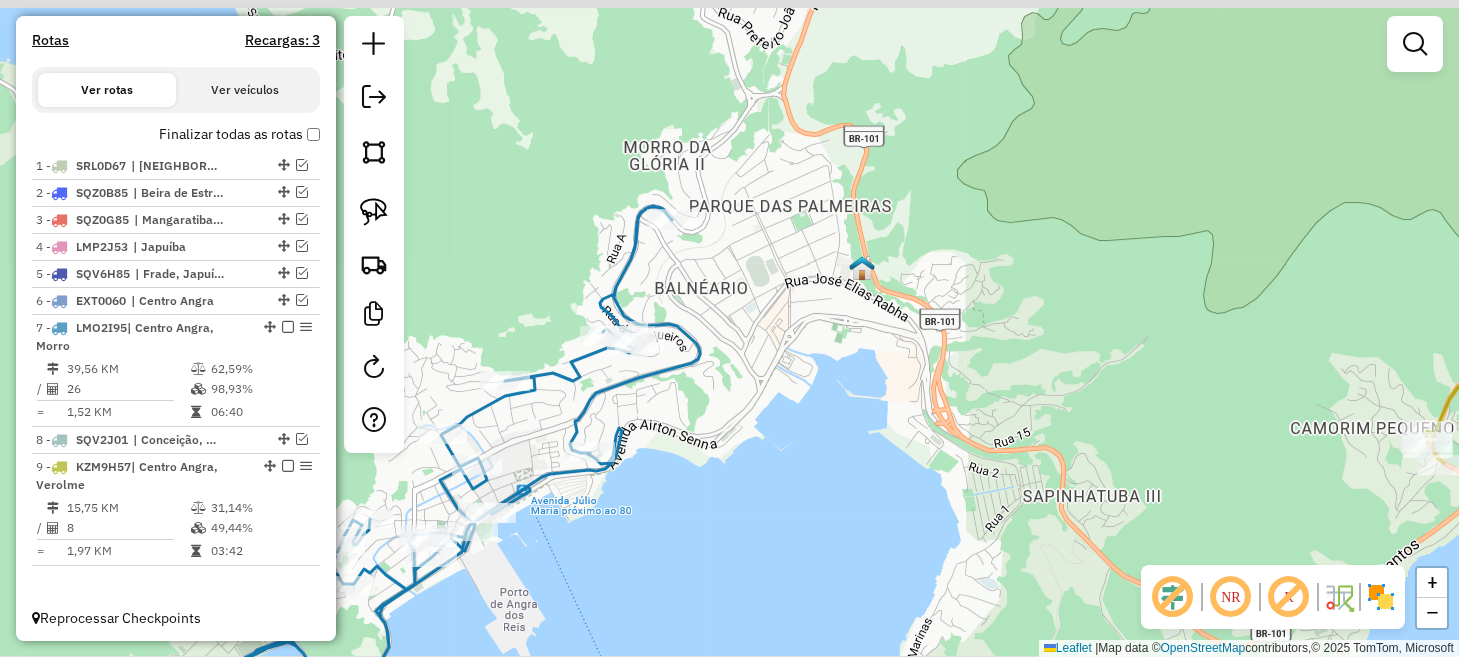 drag, startPoint x: 714, startPoint y: 380, endPoint x: 602, endPoint y: 328, distance: 123.482796 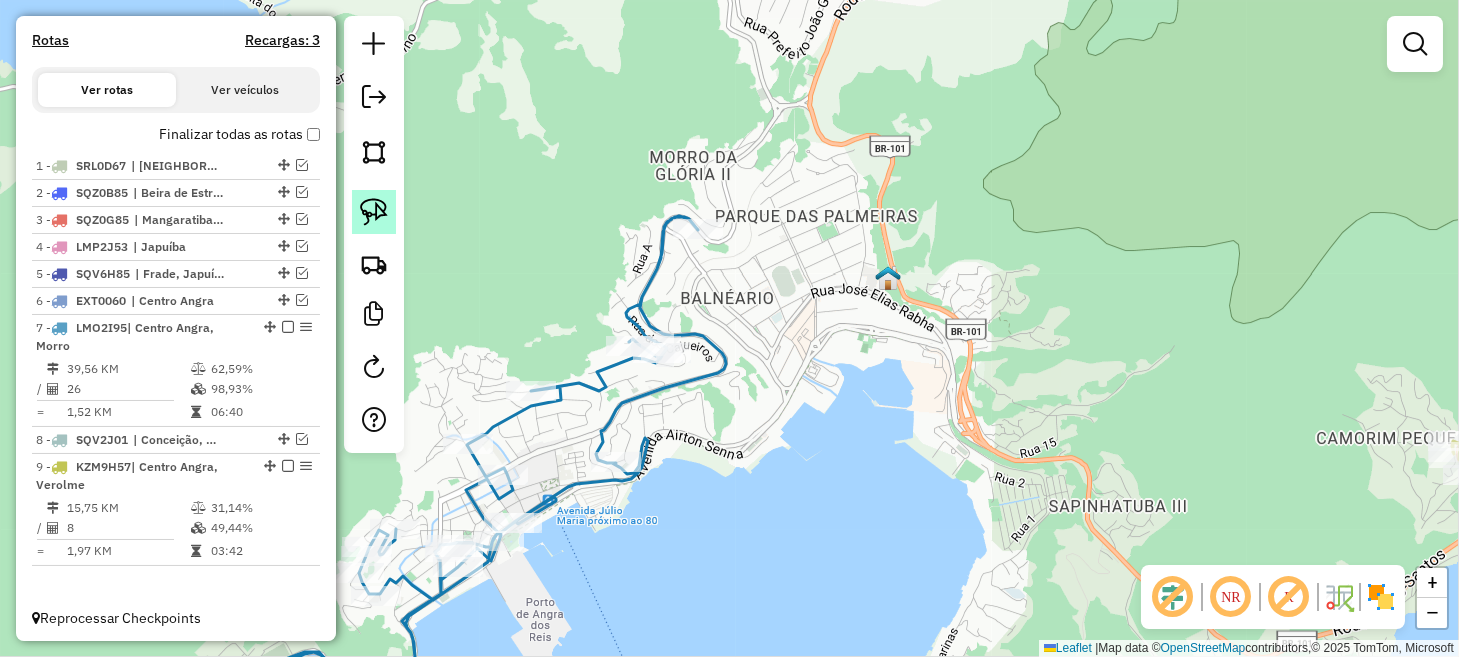 click 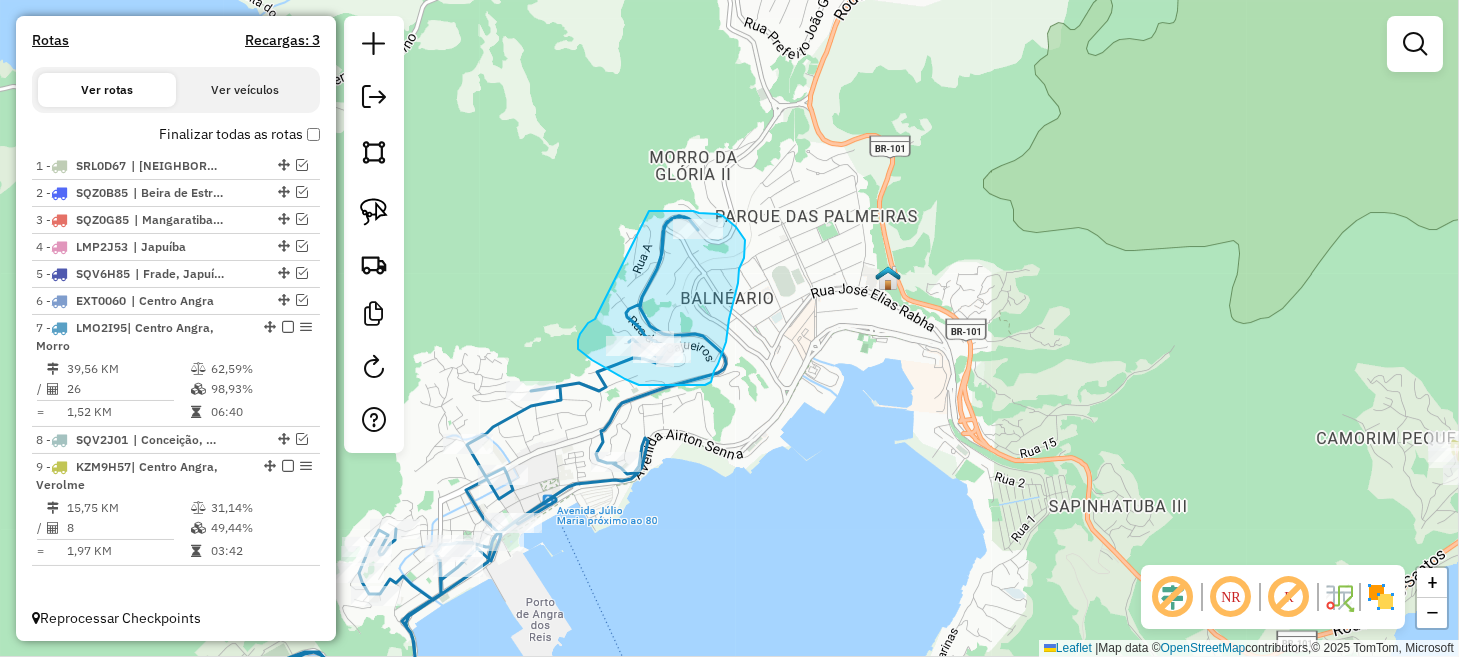 drag, startPoint x: 595, startPoint y: 319, endPoint x: 649, endPoint y: 211, distance: 120.74767 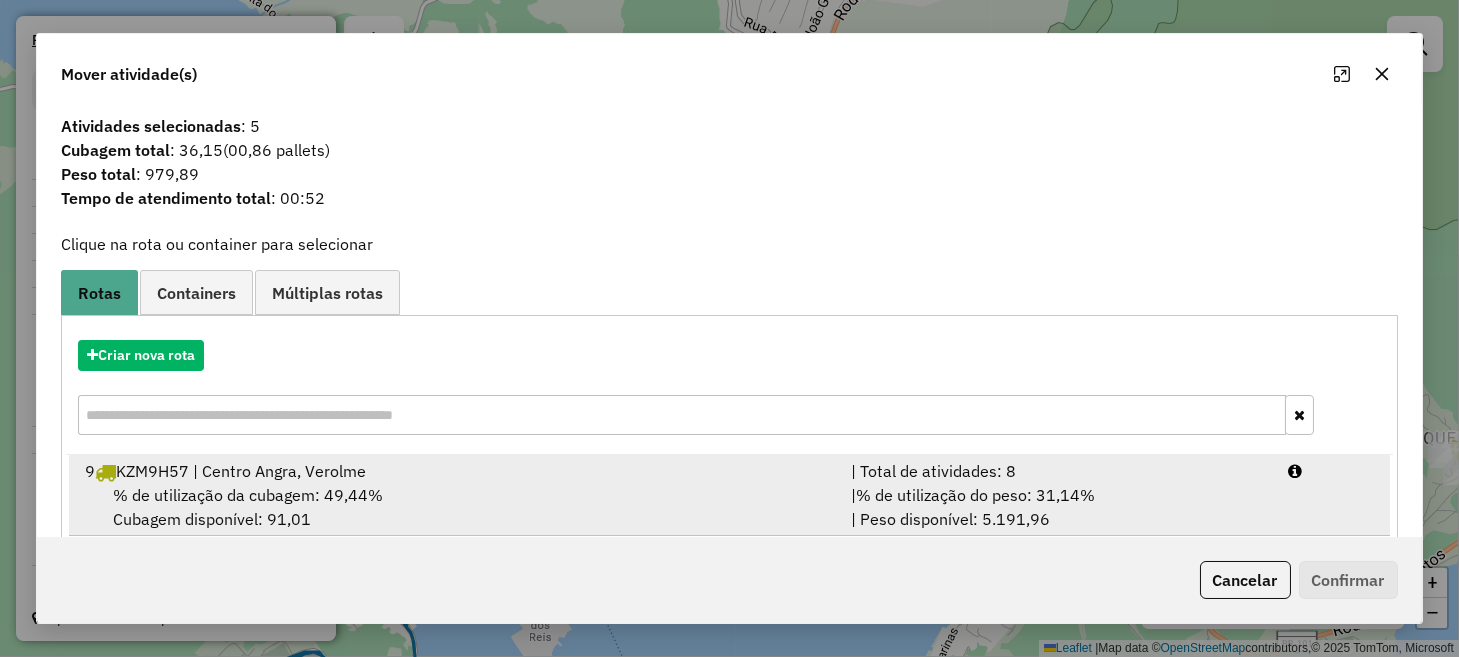 click on "% de utilização da cubagem: 49,44%  Cubagem disponível: 91,01" at bounding box center (455, 507) 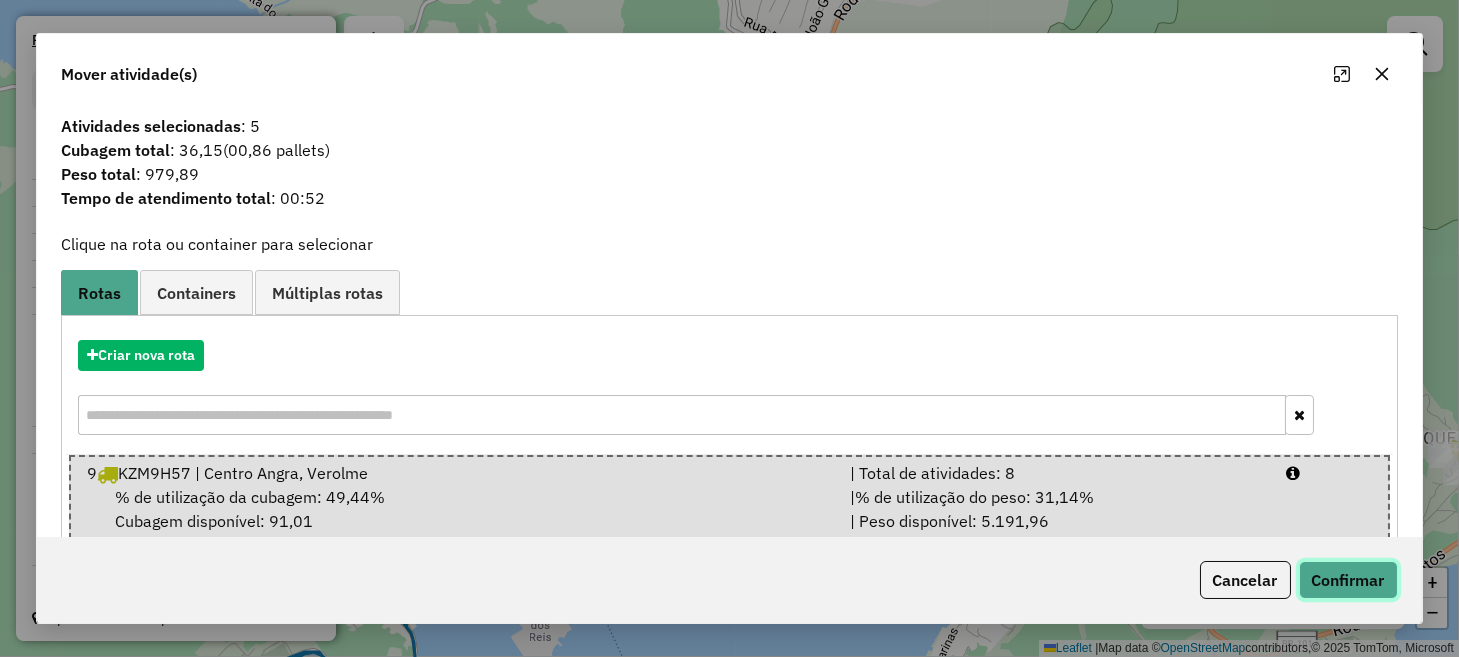 click on "Confirmar" 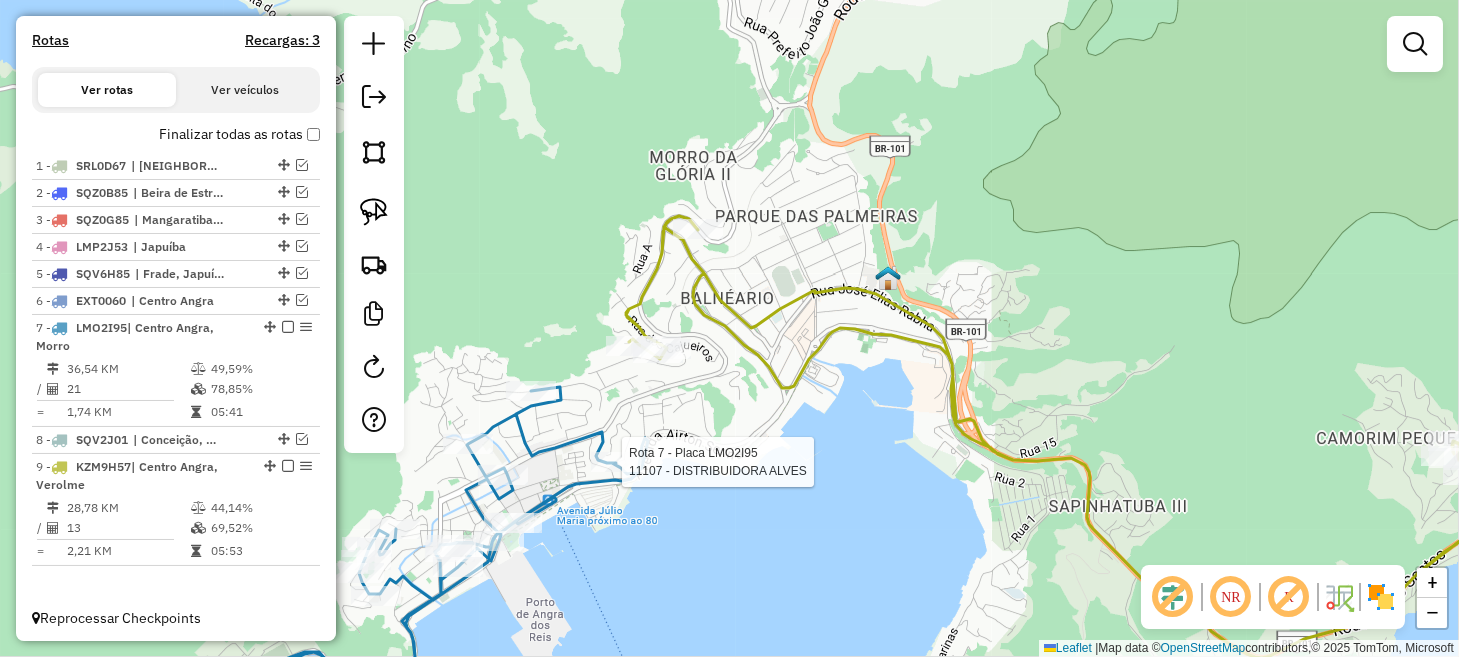 select on "**********" 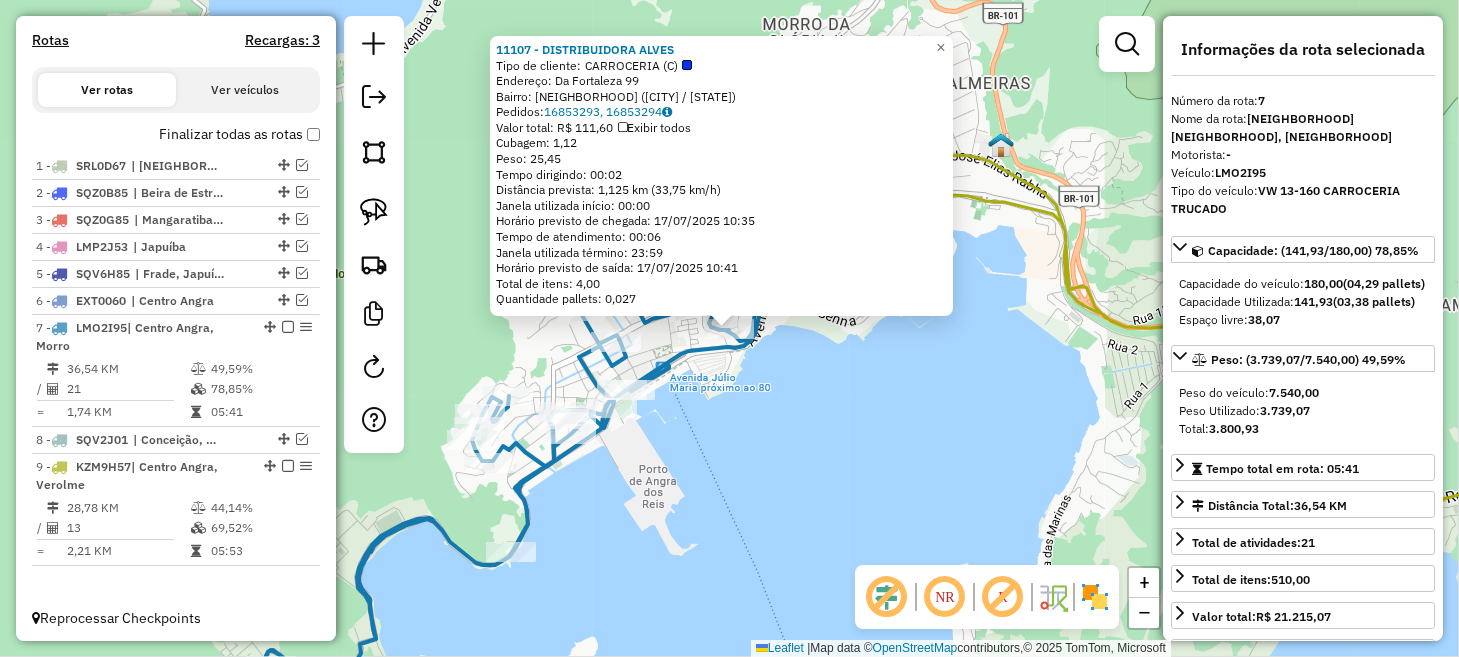 click on "Endereço:  Da Fortaleza [NUMBER]   Bairro: MORRO DA FORTALEZA ([CITY] / [STATE])   Pedidos:  [NUMBER], [NUMBER]   Valor total: R$ [PRICE]   Exibir todos   Cubagem: [NUMBER]  Peso: [NUMBER]  Tempo dirigindo: [TIME]   Distância prevista: [NUMBER] km ([NUMBER] km/h)   Janela utilizada início: [TIME]   Horário previsto de chegada: [DATE] [TIME]   Tempo de atendimento: [TIME]   Janela utilizada término: [TIME]   Horário previsto de saída: [DATE] [TIME]   Total de itens: [NUMBER]   Quantidade pallets: [NUMBER]  × Janela de atendimento Grade de atendimento Capacidade Transportadoras Veículos Cliente Pedidos  Rotas Selecione os dias de semana para filtrar as janelas de atendimento  Seg   Ter   Qua   Qui   Sex   Sáb   Dom  Informe o período da janela de atendimento: De: [TIME] Até: [TIME]  Filtrar exatamente a janela do cliente  Considerar janela de atendimento padrão  Selecione os dias de semana para filtrar as grades de atendimento  Seg   Ter   Qua   Qui   Sex   Sáb   Dom" 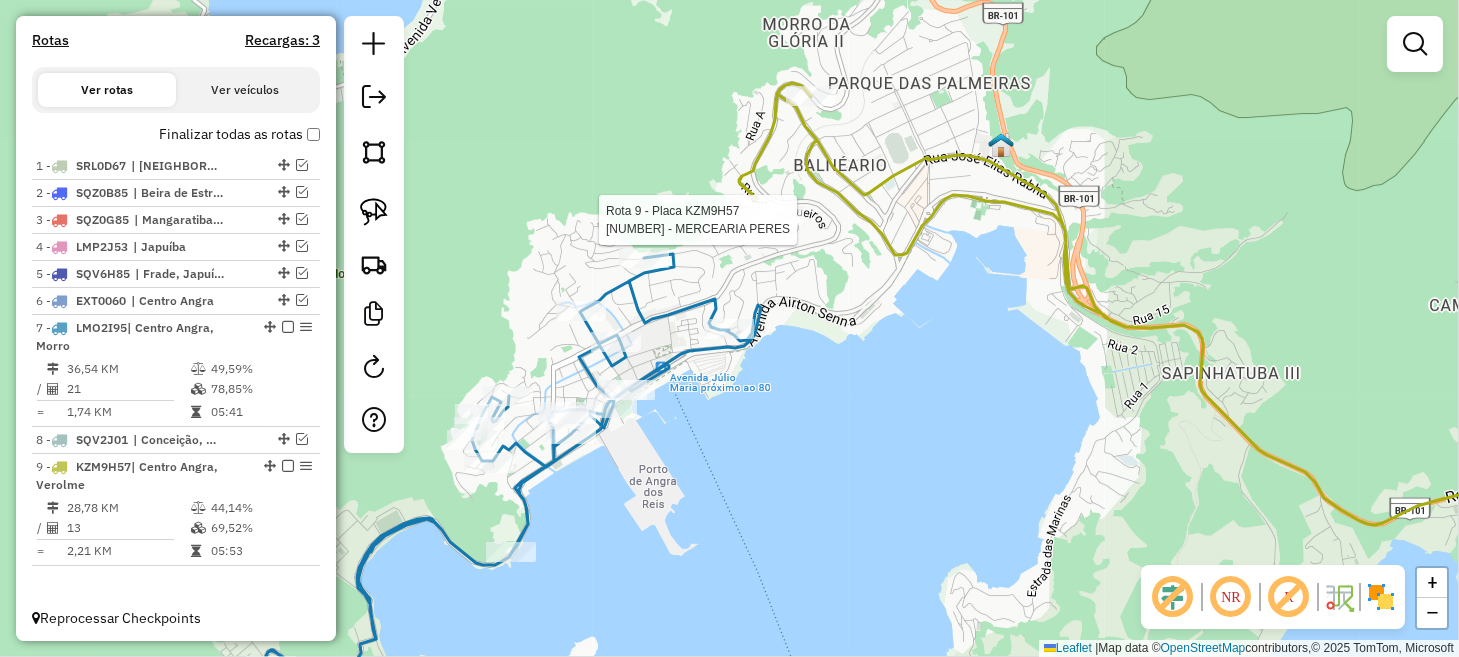 select on "**********" 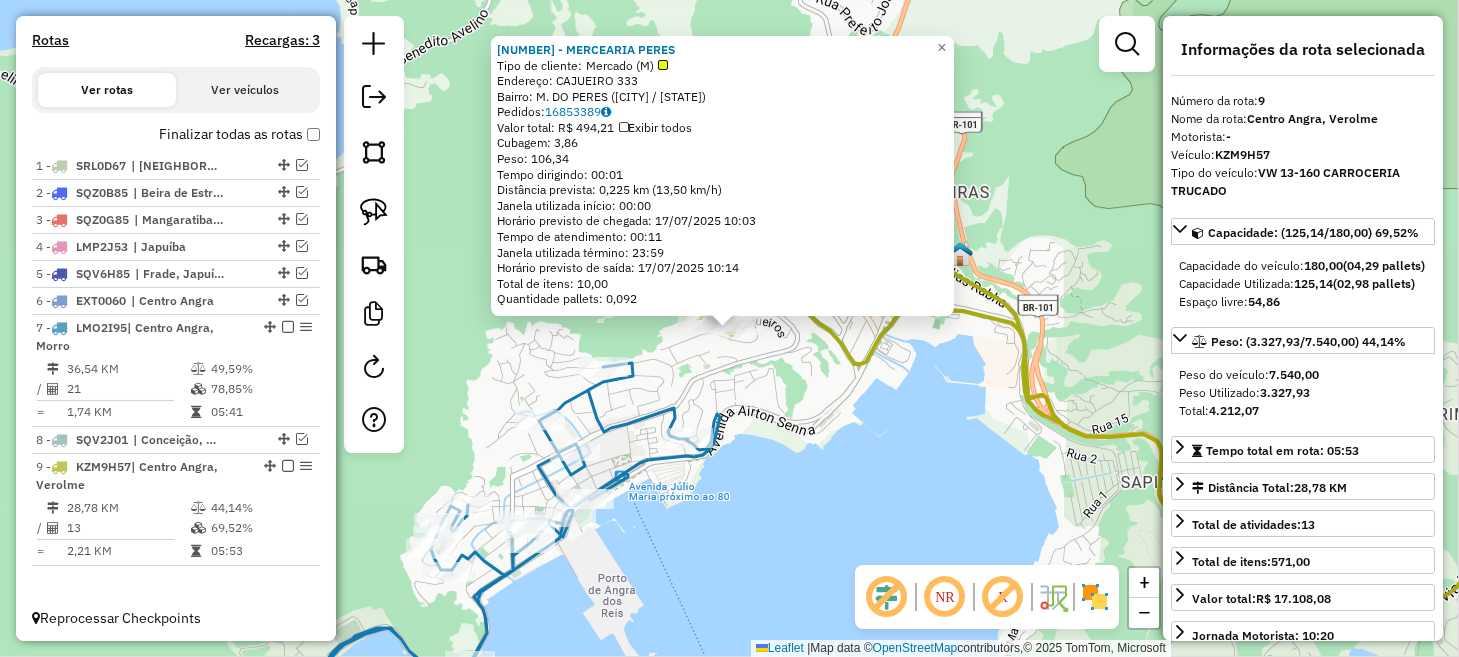 click on "2020 - MERCEARIA PERES  Tipo de cliente:   Mercado (M)   Endereço:  CAJUEIRO [NUMBER]   Bairro: M. DO PERES ([CITY] / [STATE])   Pedidos:  [ORDER_ID]   Valor total: R$ 494,21   Exibir todos   Cubagem: 3,86  Peso: 106,34  Tempo dirigindo: 00:01   Distância prevista: 0,225 km (13,50 km/h)   Janela utilizada início: 00:00   Horário previsto de chegada: 17/07/2025 10:03   Tempo de atendimento: 00:11   Janela utilizada término: 23:59   Horário previsto de saída: 17/07/2025 10:14   Total de itens: 10,00   Quantidade pallets: 0,092  × Janela de atendimento Grade de atendimento Capacidade Transportadoras Veículos Cliente Pedidos  Rotas Selecione os dias de semana para filtrar as janelas de atendimento  Seg   Ter   Qua   Qui   Sex   Sáb   Dom  Informe o período da janela de atendimento: De: Até:  Filtrar exatamente a janela do cliente  Considerar janela de atendimento padrão  Selecione os dias de semana para filtrar as grades de atendimento  Seg   Ter   Qua   Qui   Sex   Sáb   Dom   Peso mínimo:   De:  De:" 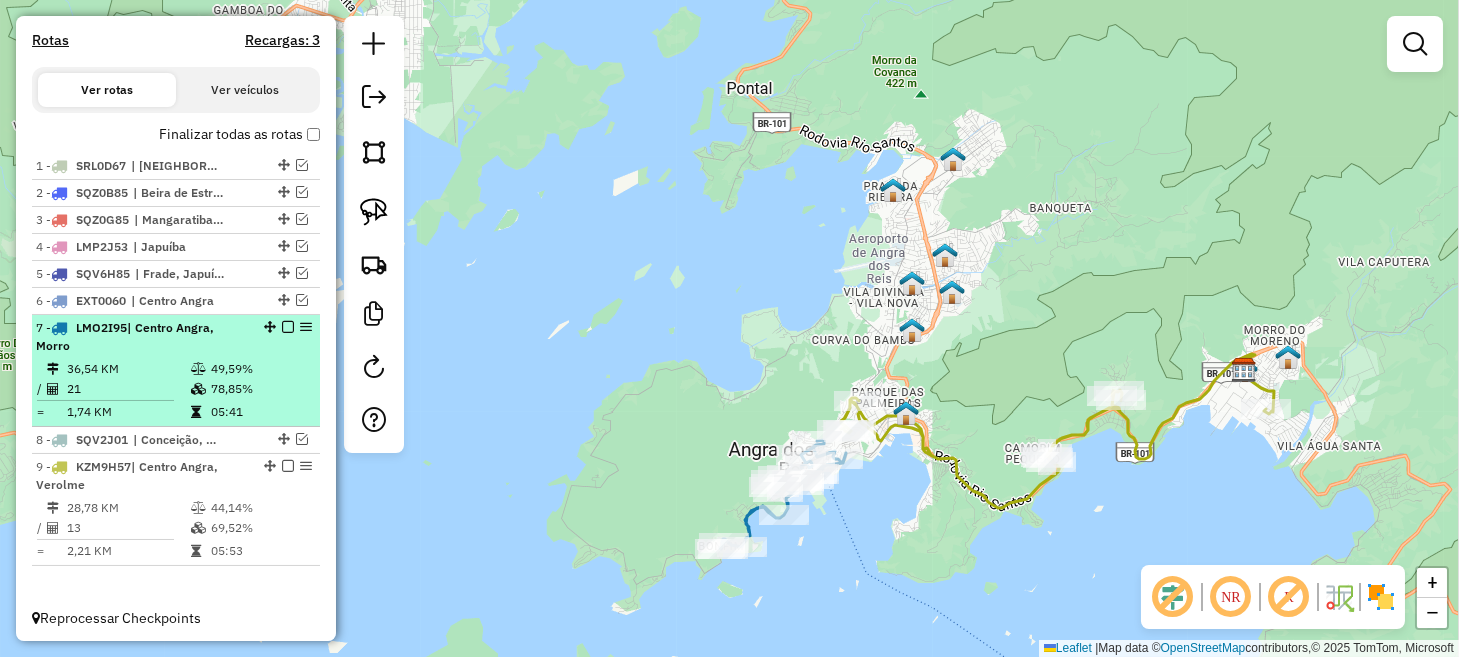 click at bounding box center (288, 327) 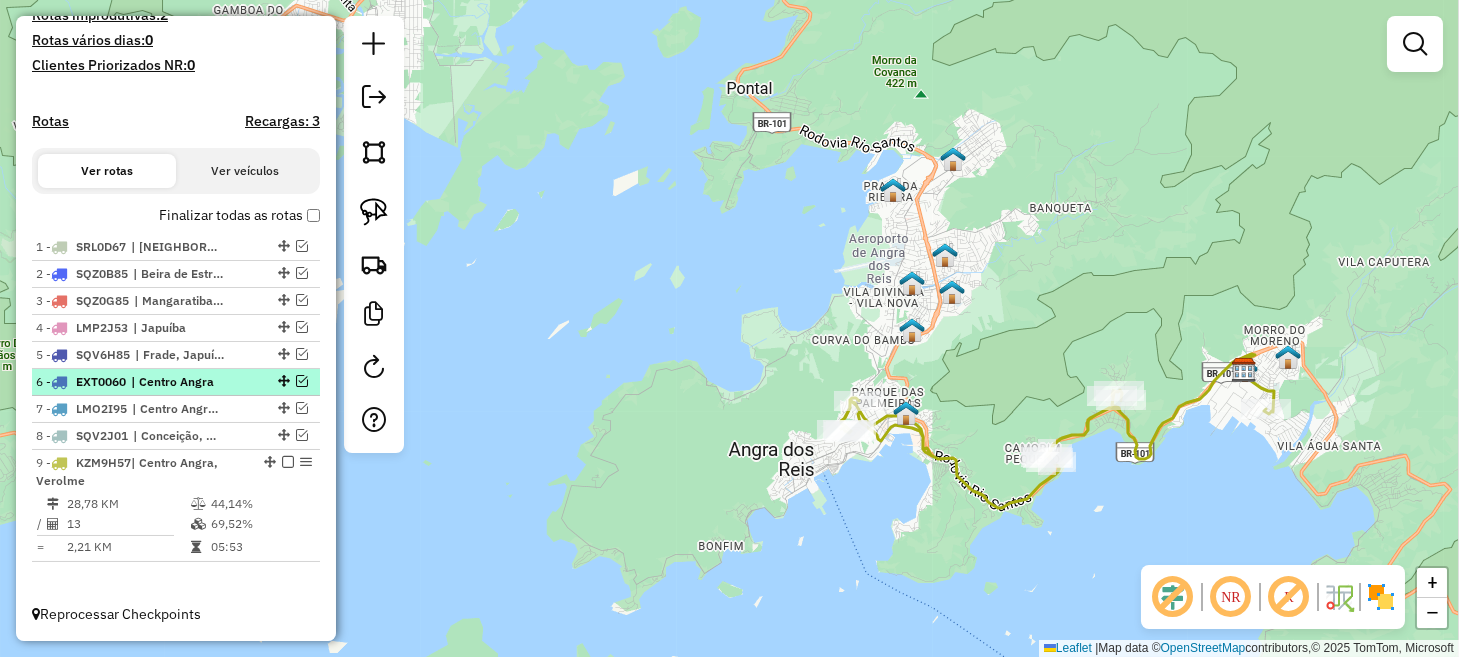 scroll, scrollTop: 553, scrollLeft: 0, axis: vertical 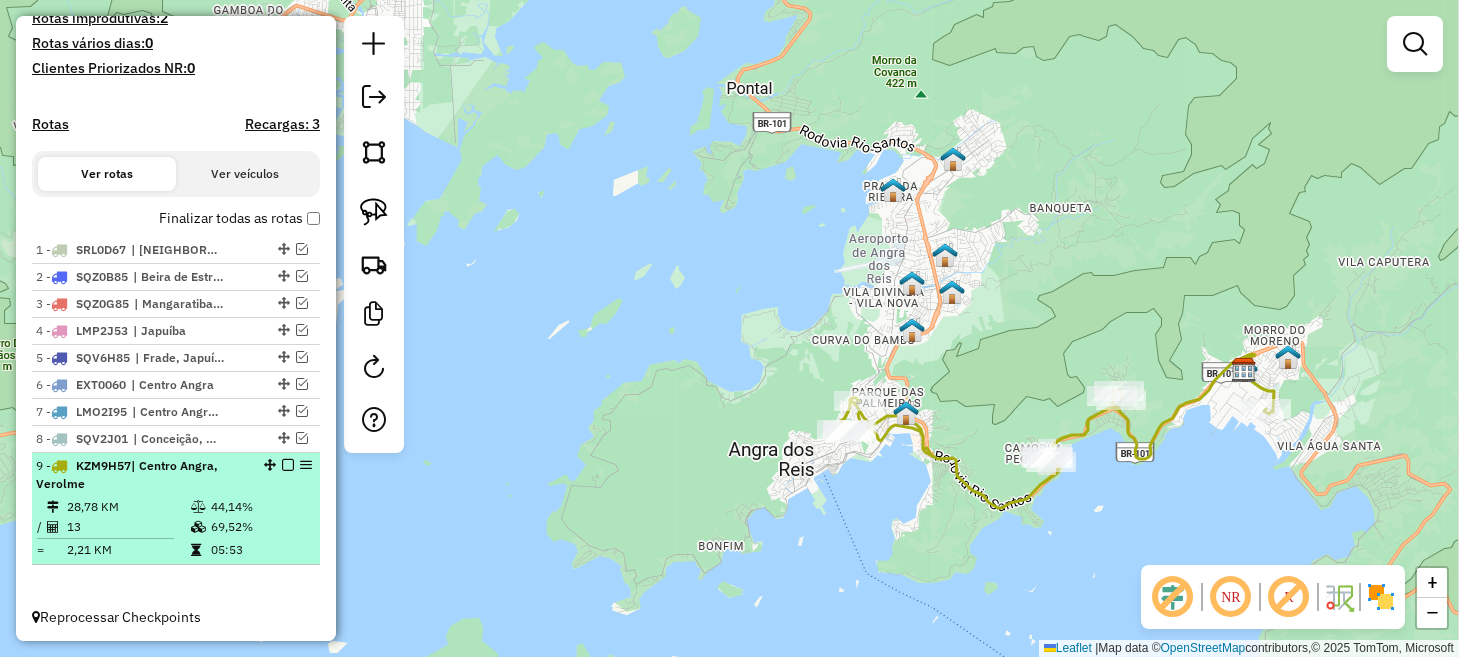 click at bounding box center (288, 465) 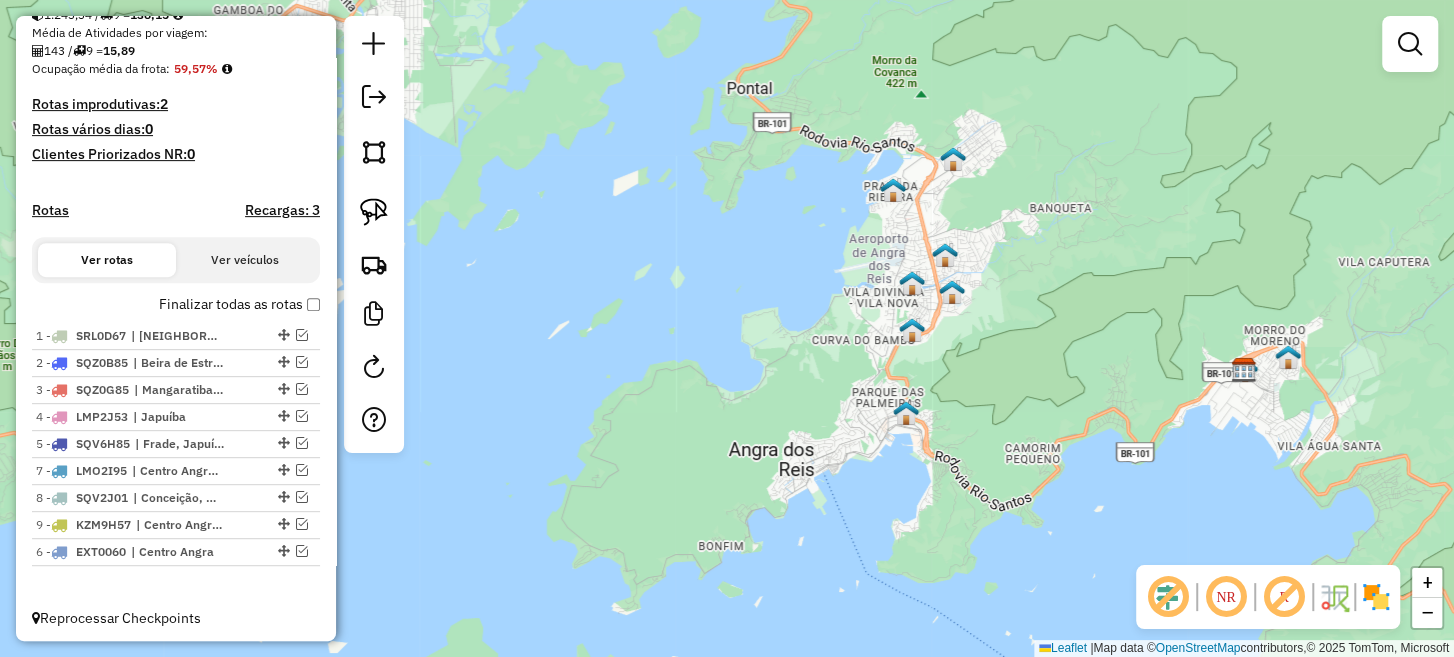 drag, startPoint x: 278, startPoint y: 467, endPoint x: 269, endPoint y: 553, distance: 86.46965 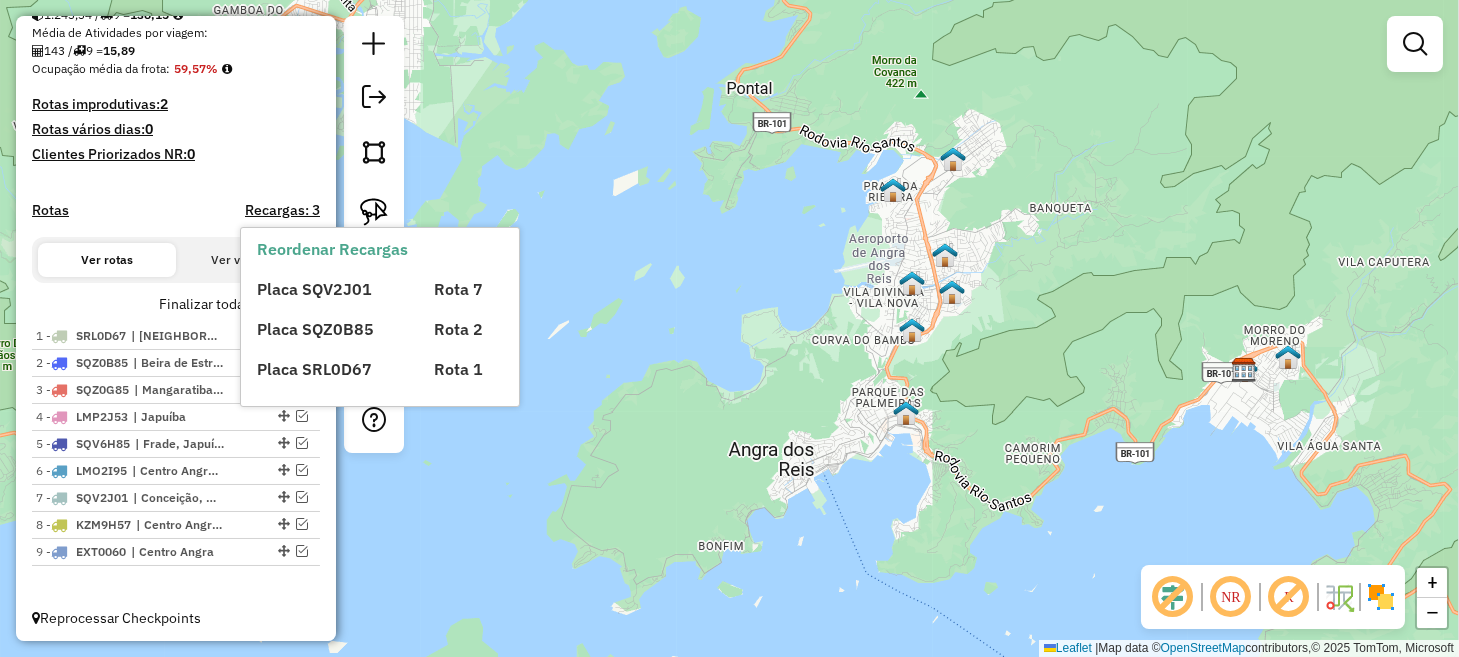 click on "Janela de atendimento Grade de atendimento Capacidade Transportadoras Veículos Cliente Pedidos  Rotas Selecione os dias de semana para filtrar as janelas de atendimento  Seg   Ter   Qua   Qui   Sex   Sáb   Dom  Informe o período da janela de atendimento: De: Até:  Filtrar exatamente a janela do cliente  Considerar janela de atendimento padrão  Selecione os dias de semana para filtrar as grades de atendimento  Seg   Ter   Qua   Qui   Sex   Sáb   Dom   Considerar clientes sem dia de atendimento cadastrado  Clientes fora do dia de atendimento selecionado Filtrar as atividades entre os valores definidos abaixo:  Peso mínimo:   Peso máximo:   Cubagem mínima:   Cubagem máxima:   De:   Até:  Filtrar as atividades entre o tempo de atendimento definido abaixo:  De:   Até:   Considerar capacidade total dos clientes não roteirizados Transportadora: Selecione um ou mais itens Tipo de veículo: Selecione um ou mais itens Veículo: Selecione um ou mais itens Motorista: Selecione um ou mais itens Nome: Rótulo:" 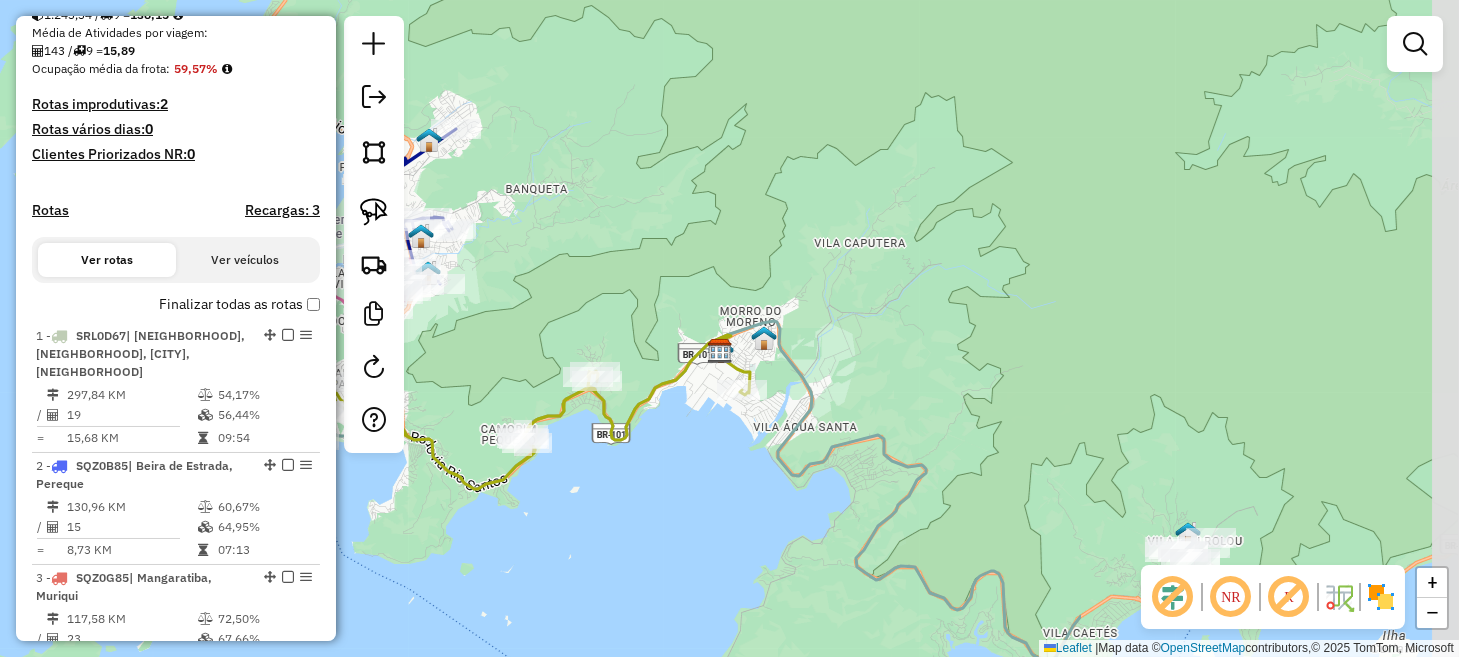 drag, startPoint x: 1235, startPoint y: 275, endPoint x: 704, endPoint y: 257, distance: 531.305 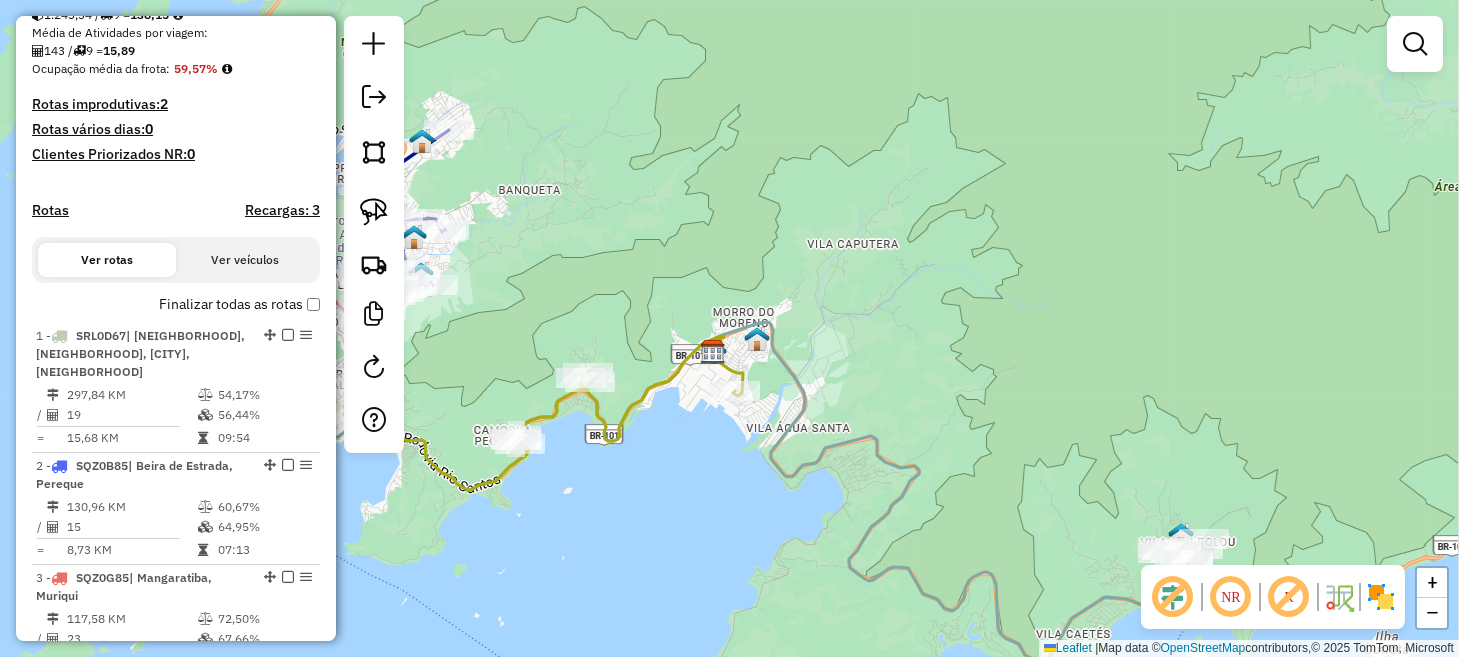 drag, startPoint x: 371, startPoint y: 212, endPoint x: 503, endPoint y: 253, distance: 138.22084 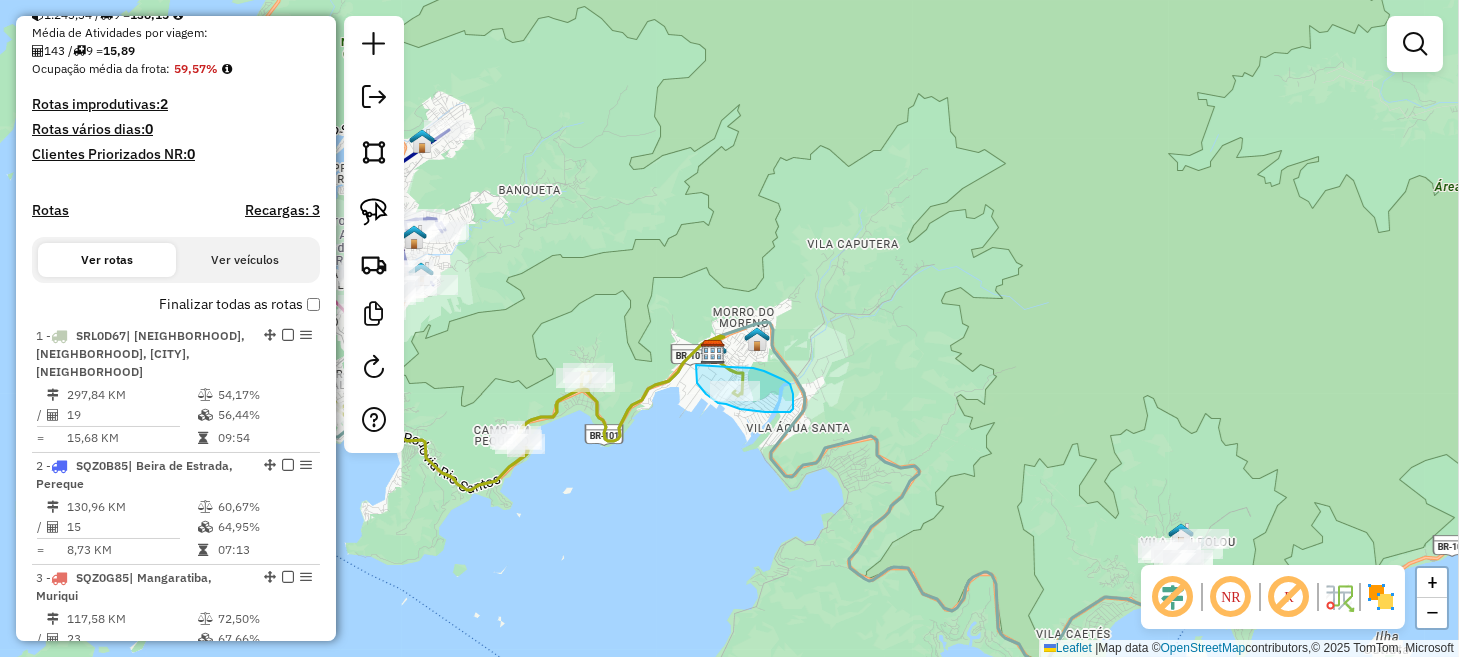 drag, startPoint x: 697, startPoint y: 378, endPoint x: 717, endPoint y: 367, distance: 22.825424 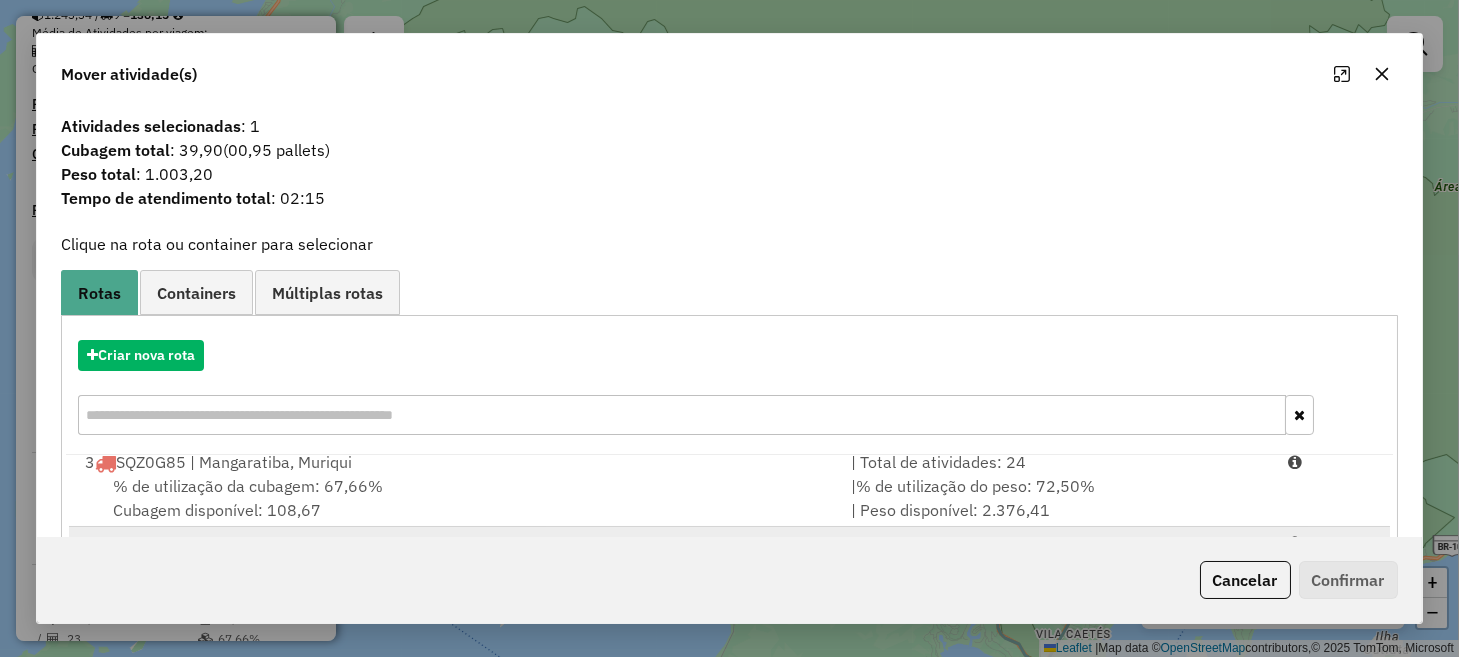 scroll, scrollTop: 246, scrollLeft: 0, axis: vertical 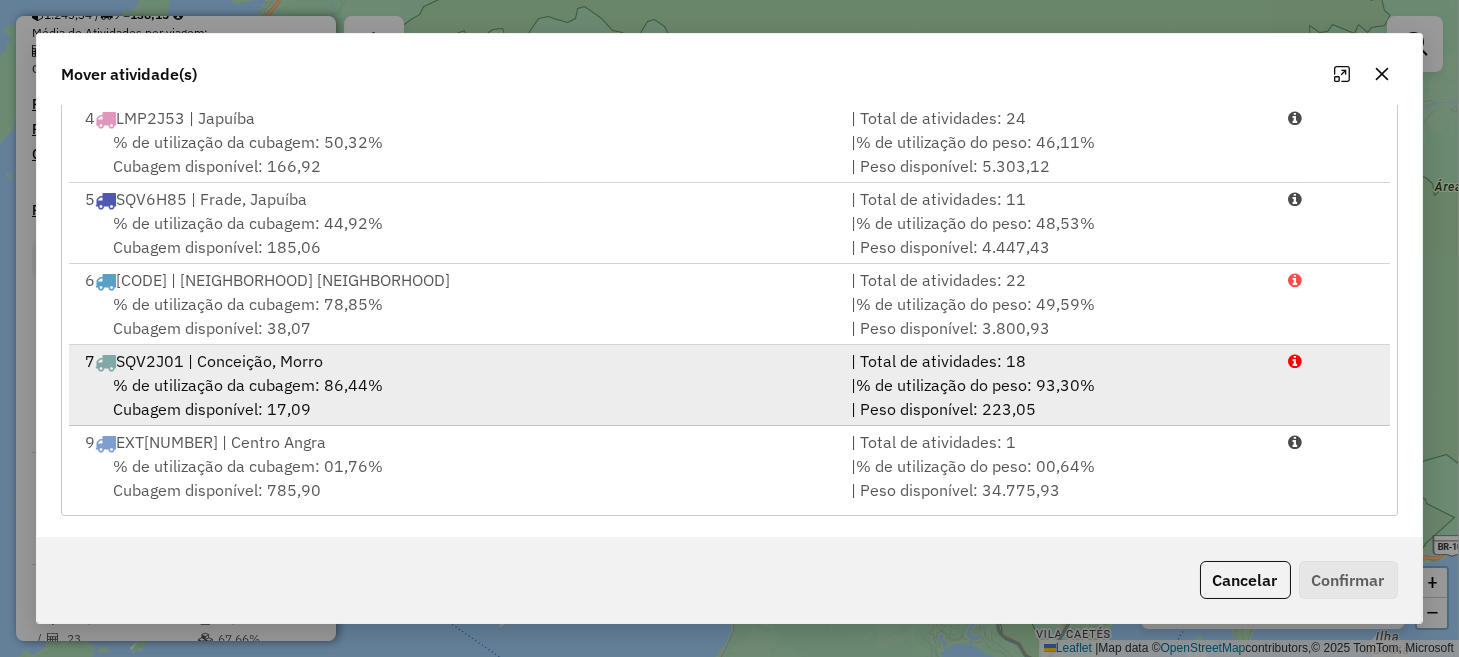 click on "% de utilização da cubagem: 86,44%  Cubagem disponível: 17,09" at bounding box center [455, 397] 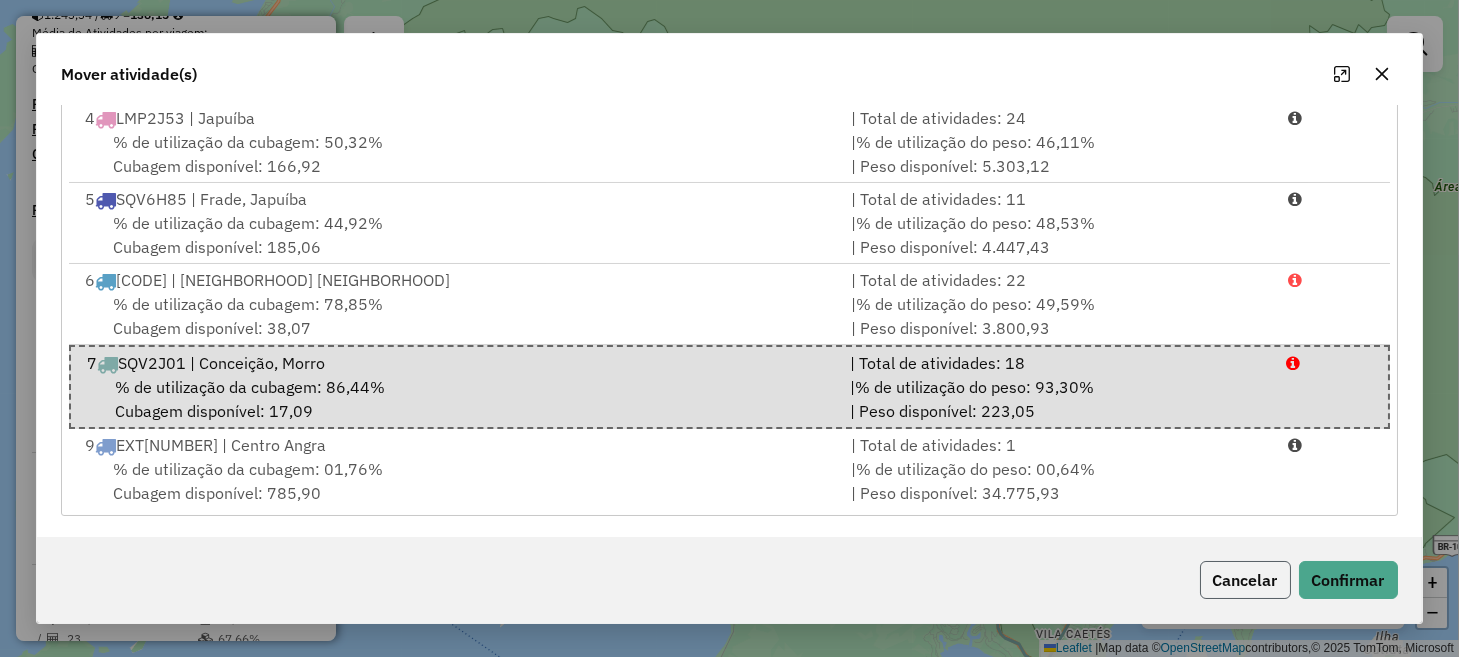 click on "Cancelar" 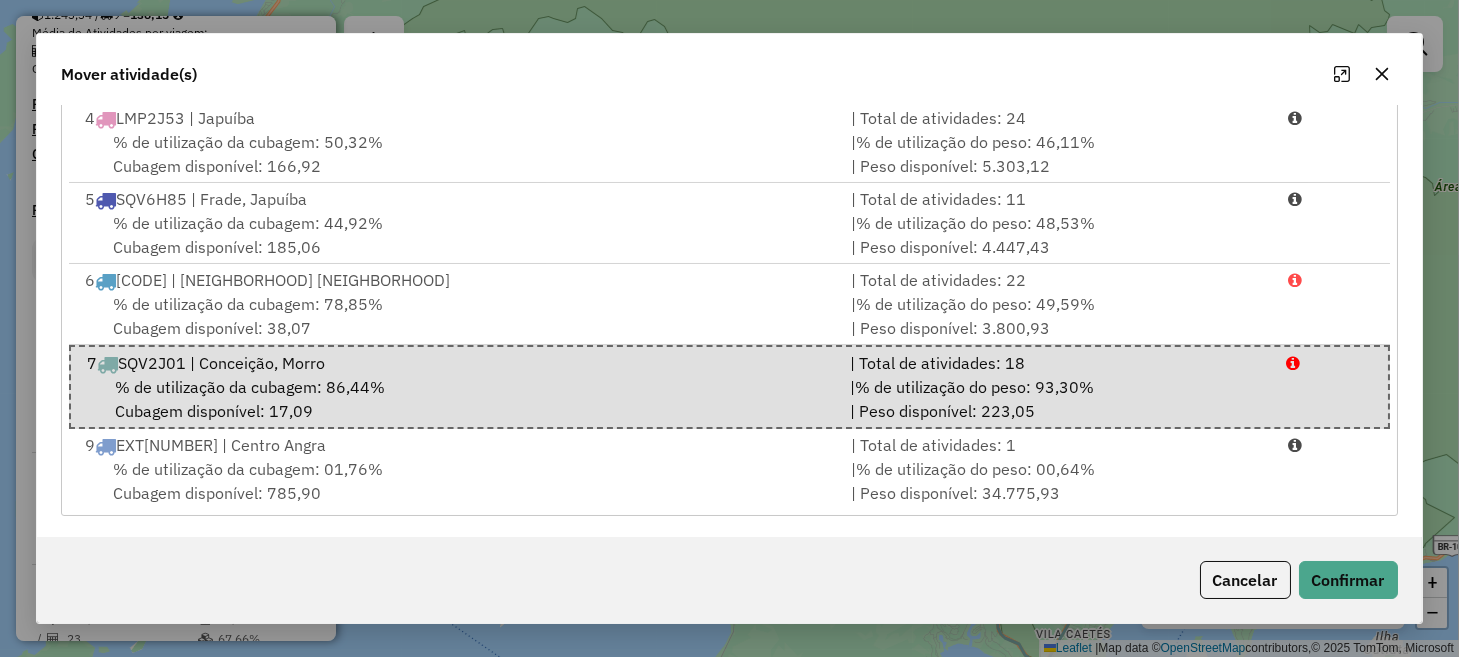 scroll, scrollTop: 0, scrollLeft: 0, axis: both 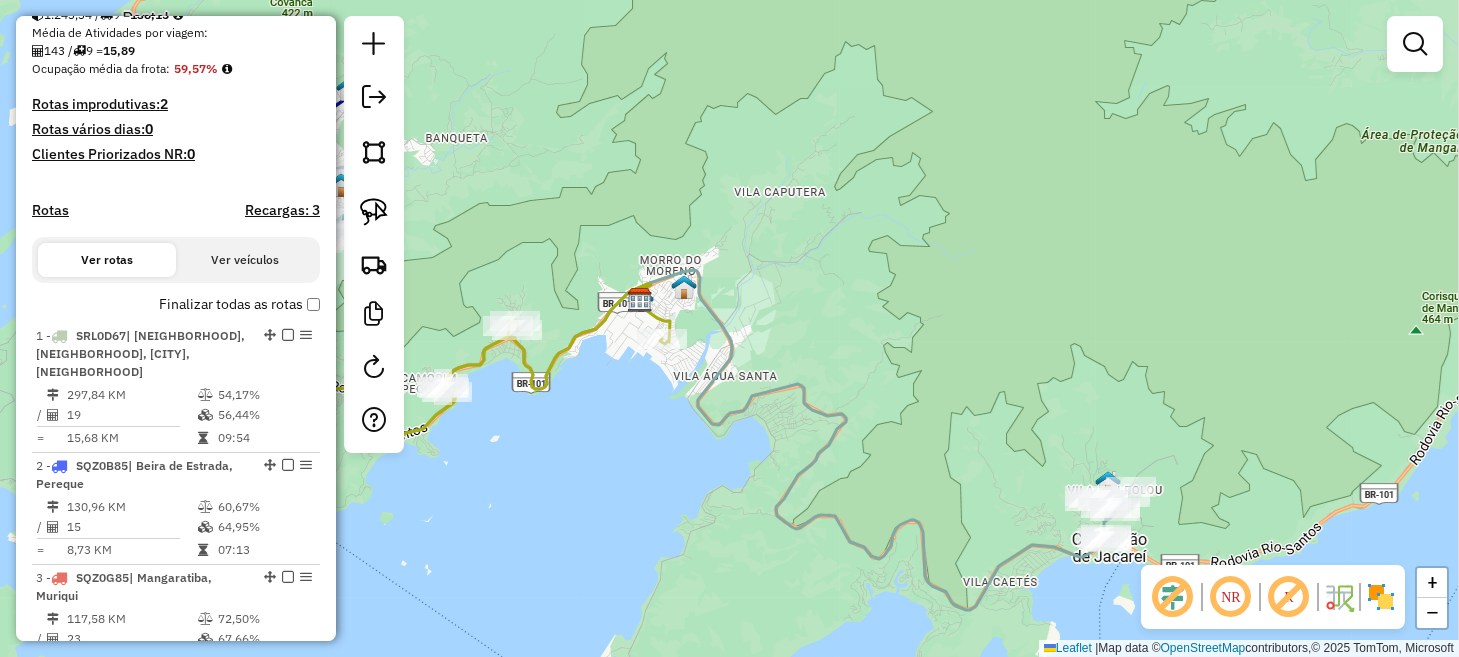 drag, startPoint x: 985, startPoint y: 386, endPoint x: 868, endPoint y: 317, distance: 135.83078 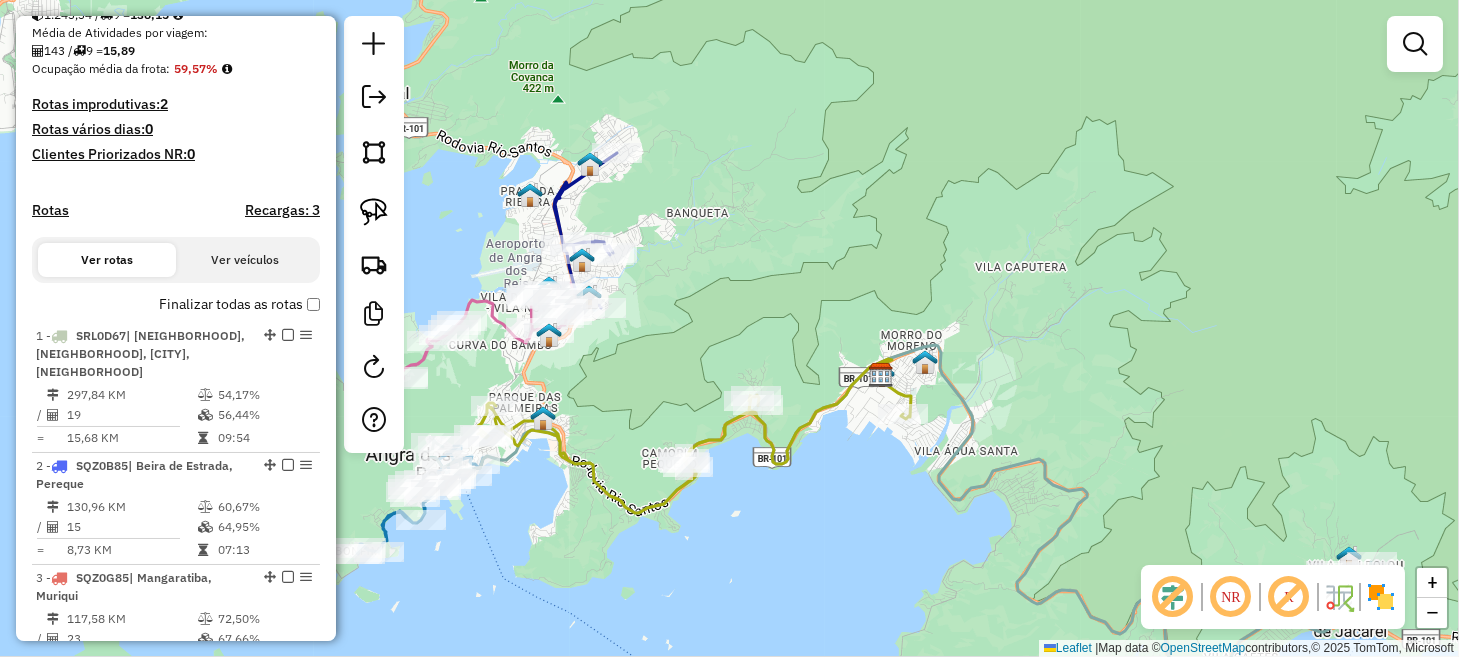 drag, startPoint x: 544, startPoint y: 410, endPoint x: 879, endPoint y: 512, distance: 350.18423 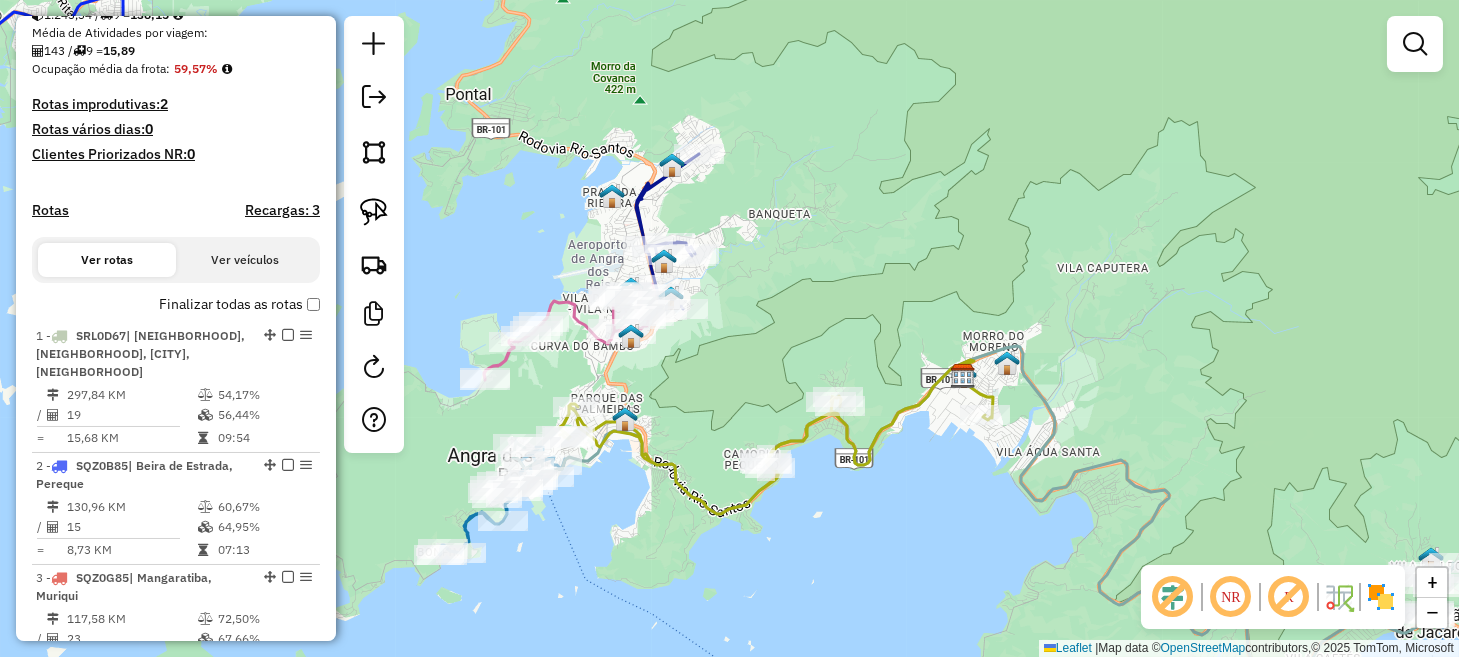 drag, startPoint x: 641, startPoint y: 426, endPoint x: 762, endPoint y: 387, distance: 127.12985 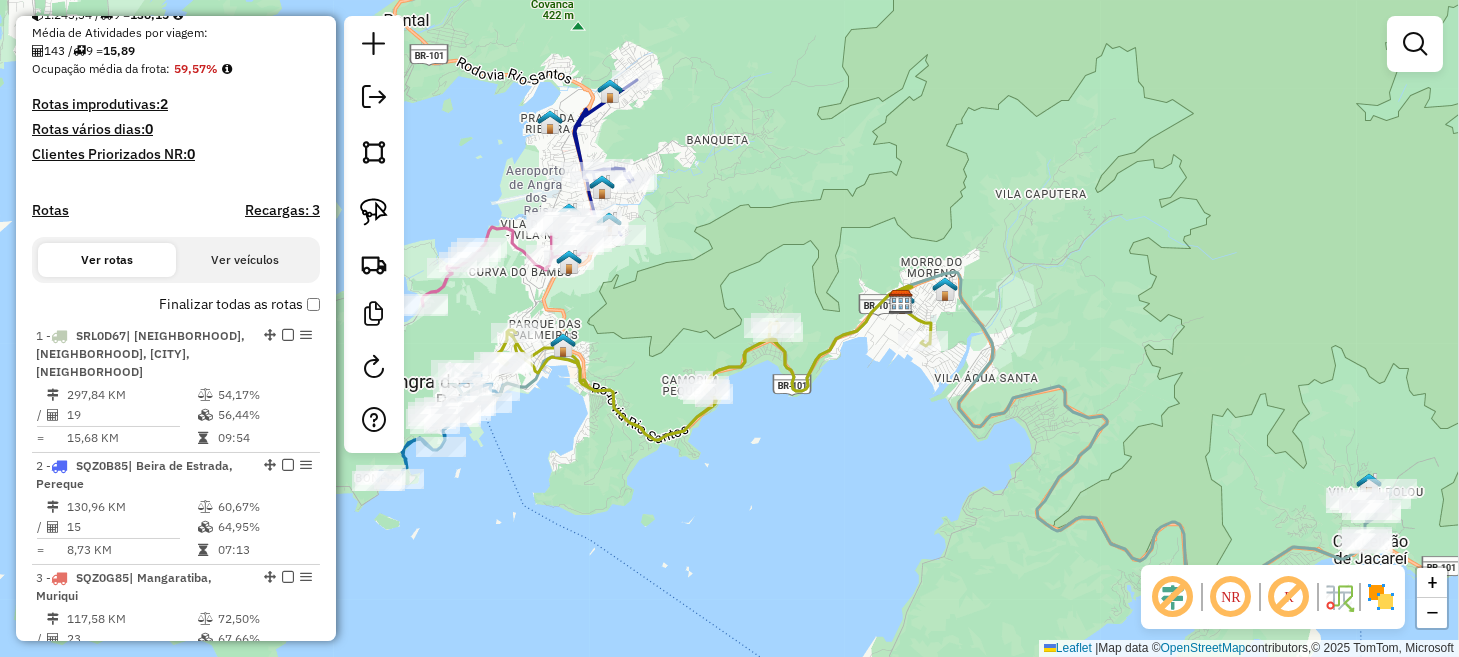 drag, startPoint x: 756, startPoint y: 368, endPoint x: 487, endPoint y: 302, distance: 276.97833 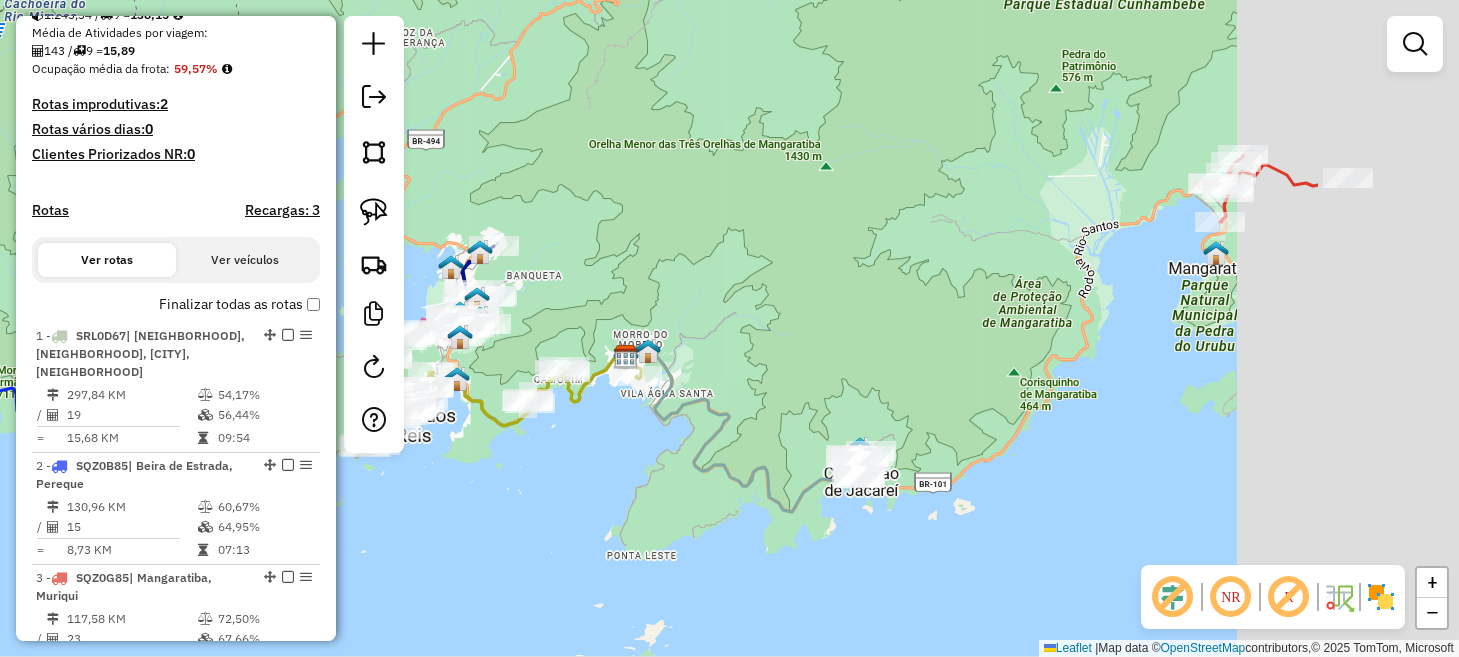 drag, startPoint x: 1151, startPoint y: 287, endPoint x: 649, endPoint y: 386, distance: 511.66882 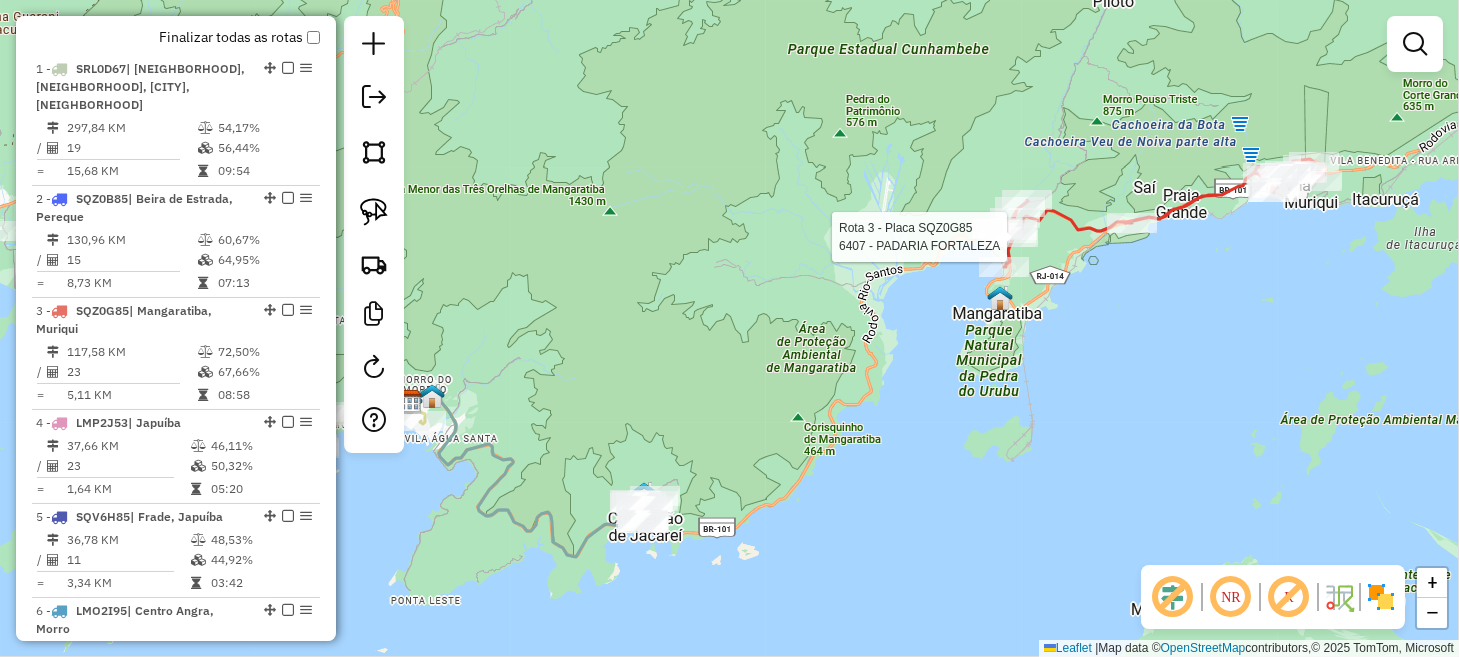 select on "**********" 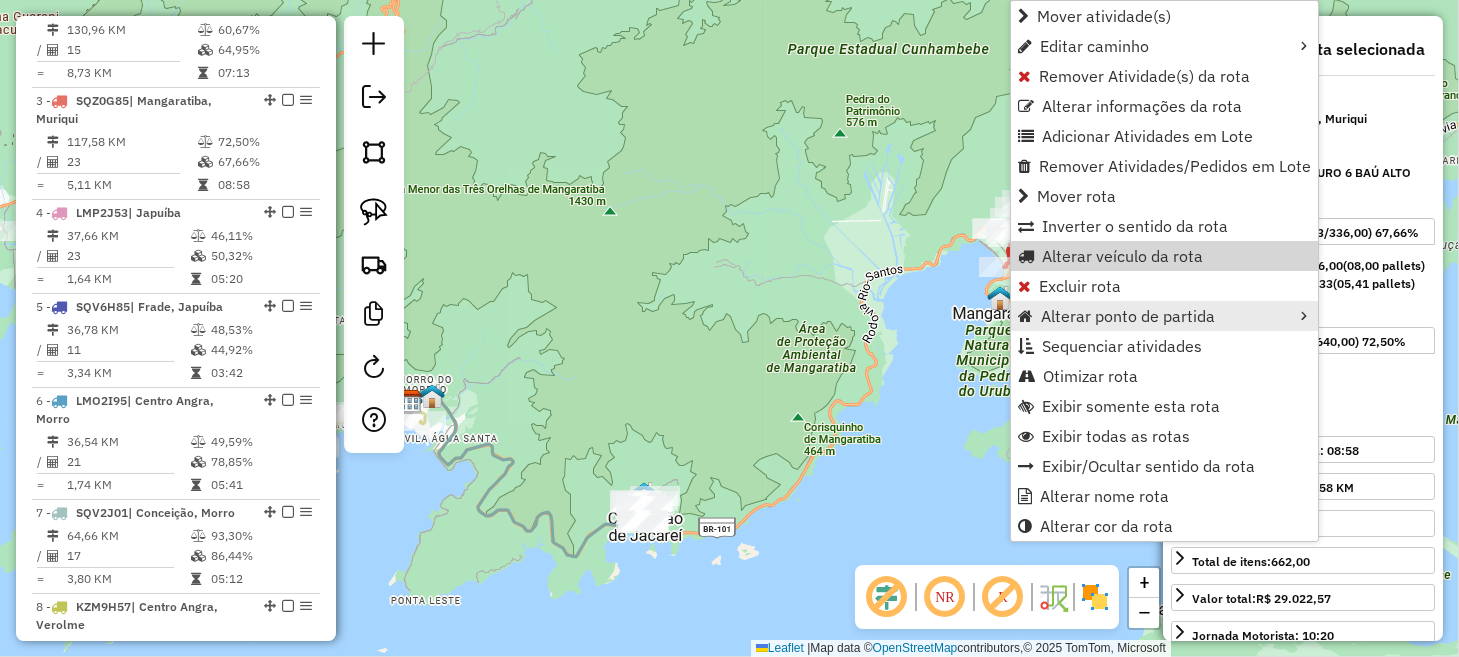 scroll, scrollTop: 997, scrollLeft: 0, axis: vertical 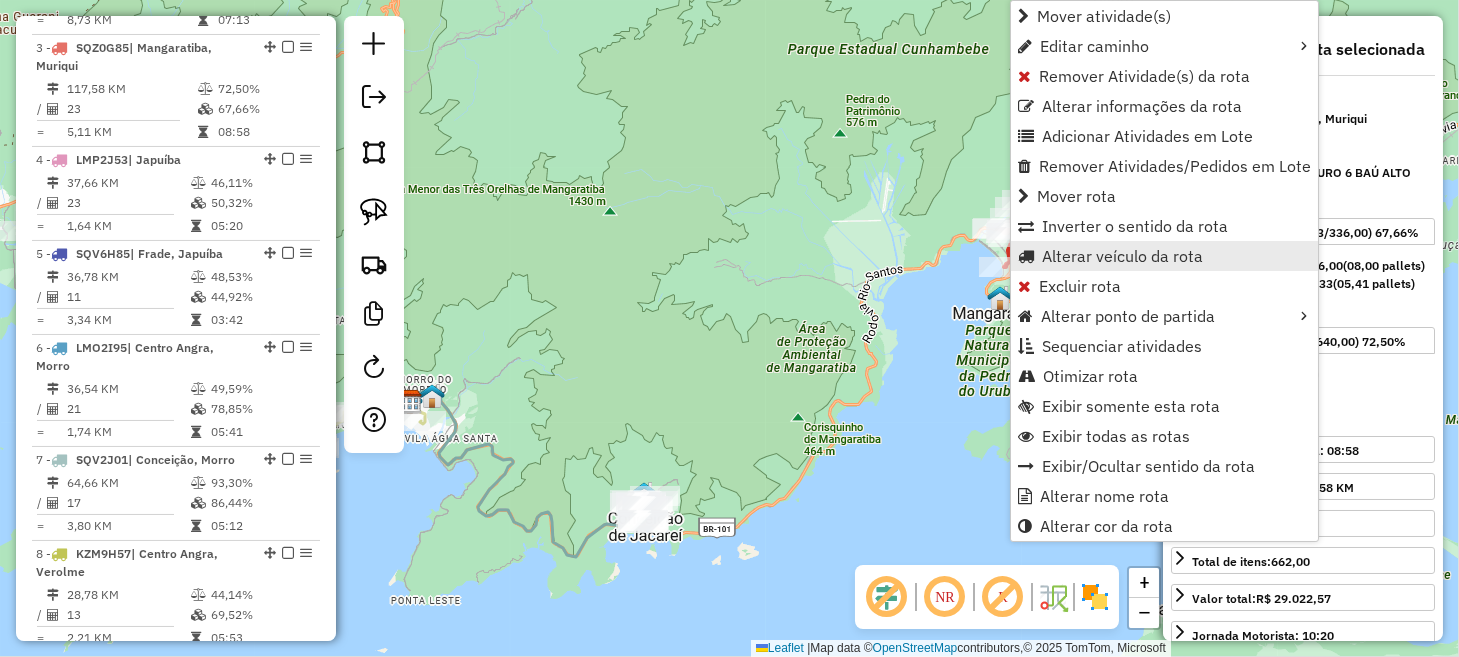 click on "Alterar veículo da rota" at bounding box center [1122, 256] 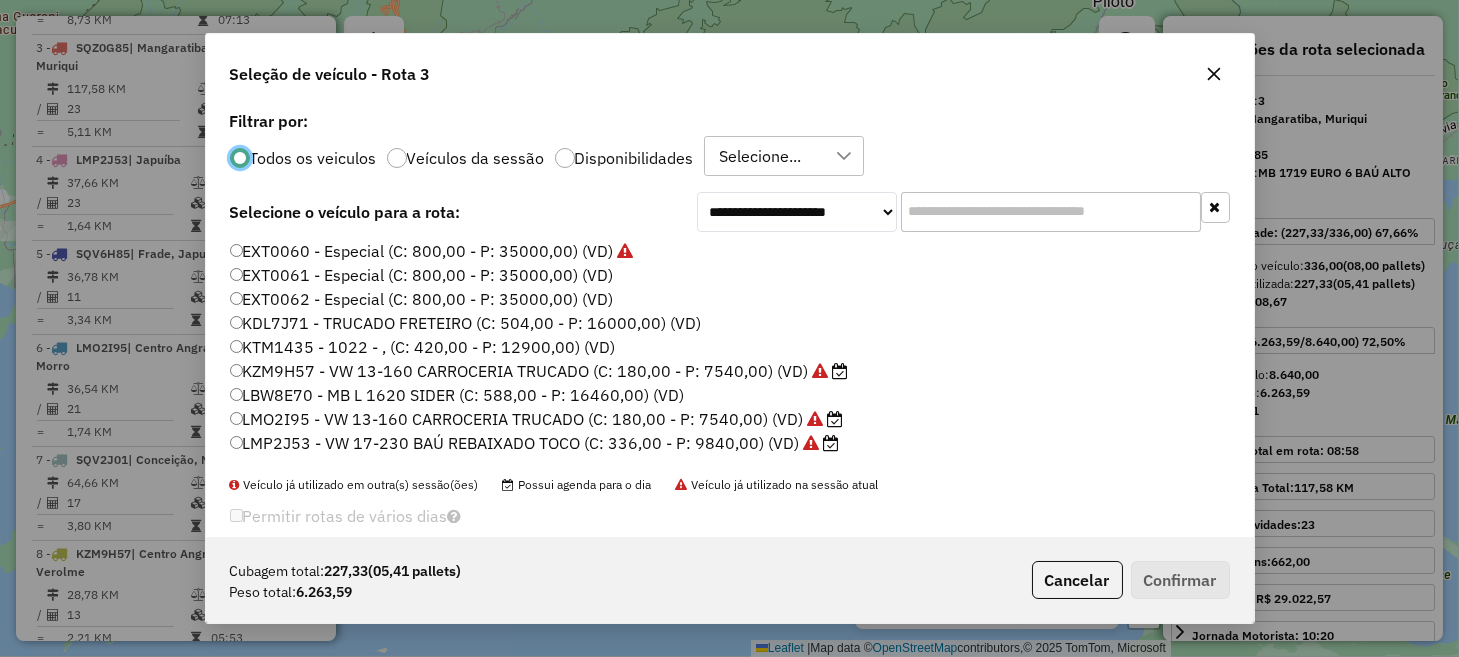scroll, scrollTop: 10, scrollLeft: 6, axis: both 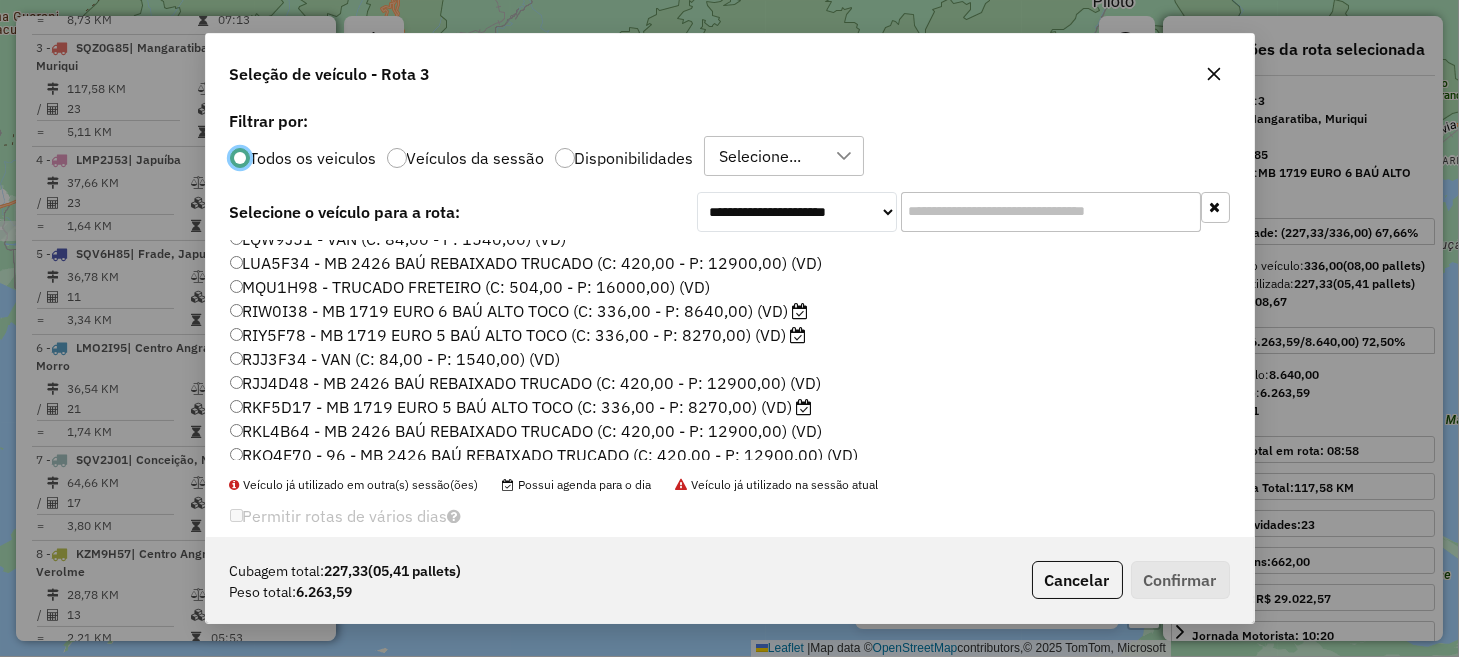 click on "RIY5F78 - MB 1719 EURO 5 BAÚ ALTO TOCO (C: 336,00 - P: 8270,00) (VD)" 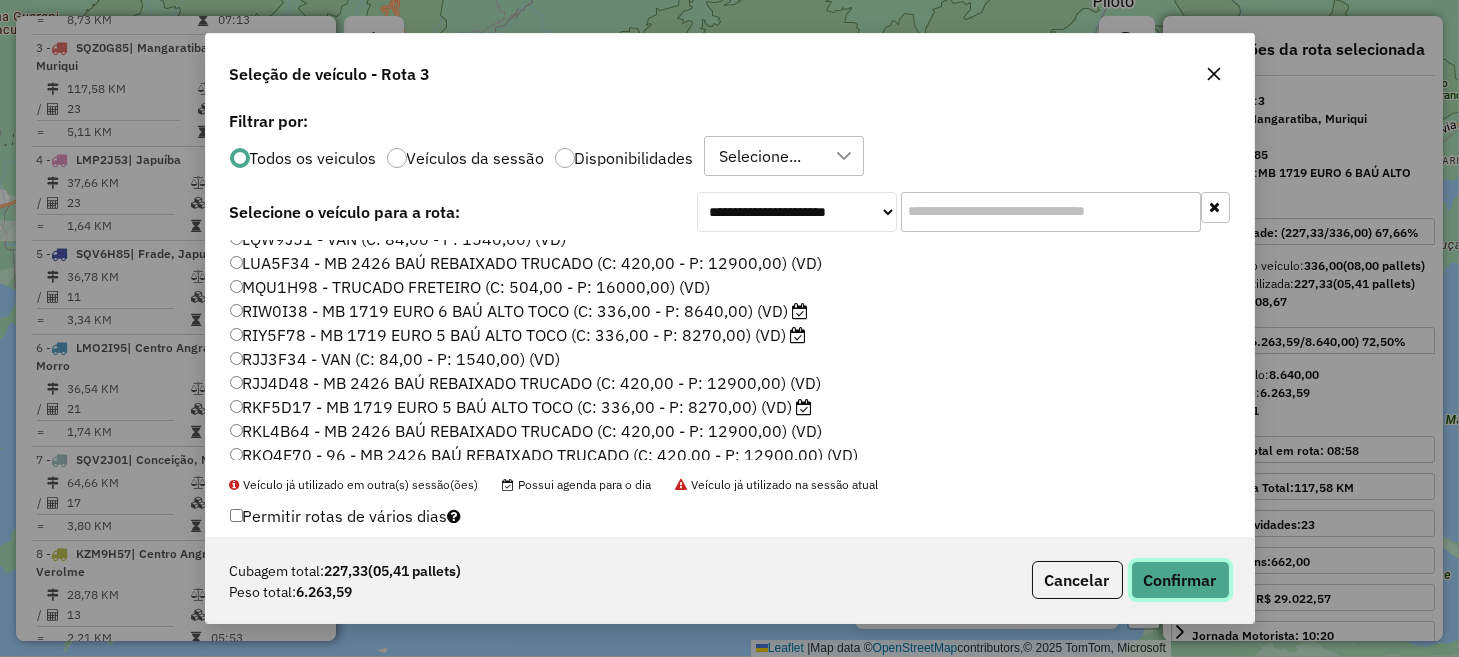click on "Confirmar" 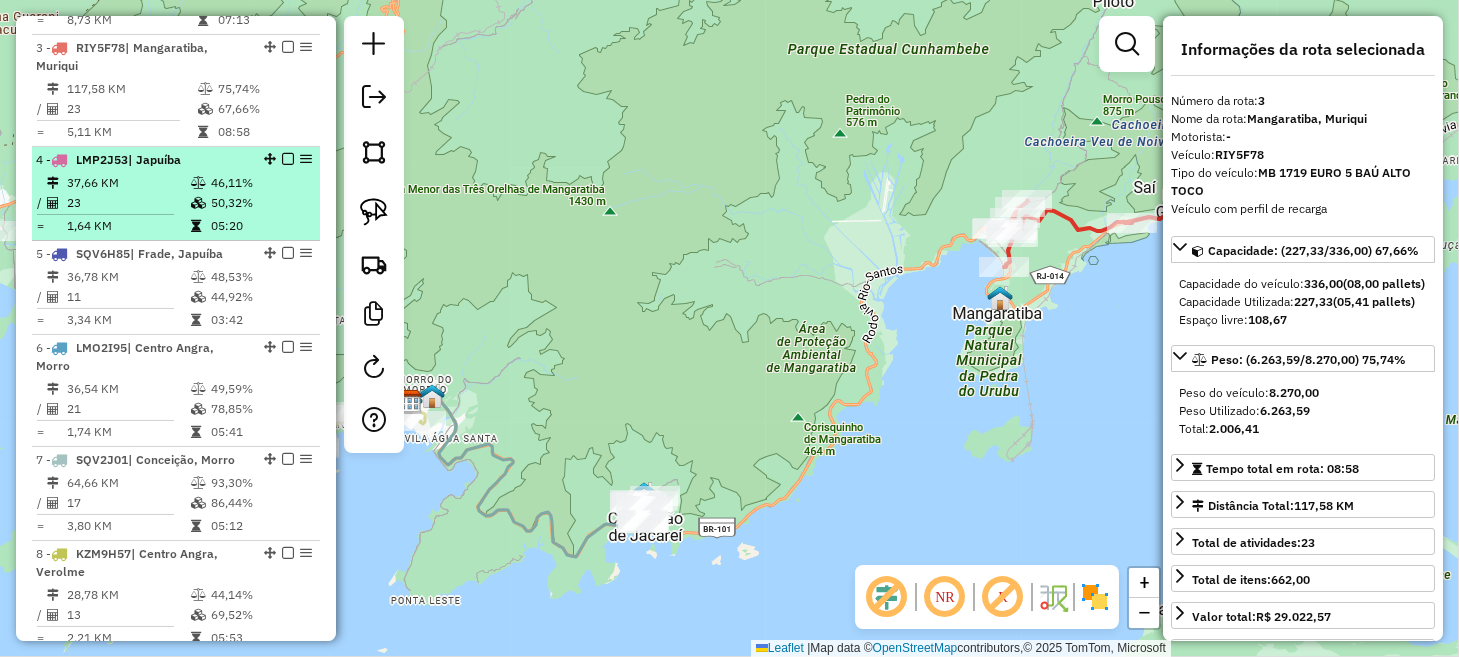 scroll, scrollTop: 897, scrollLeft: 0, axis: vertical 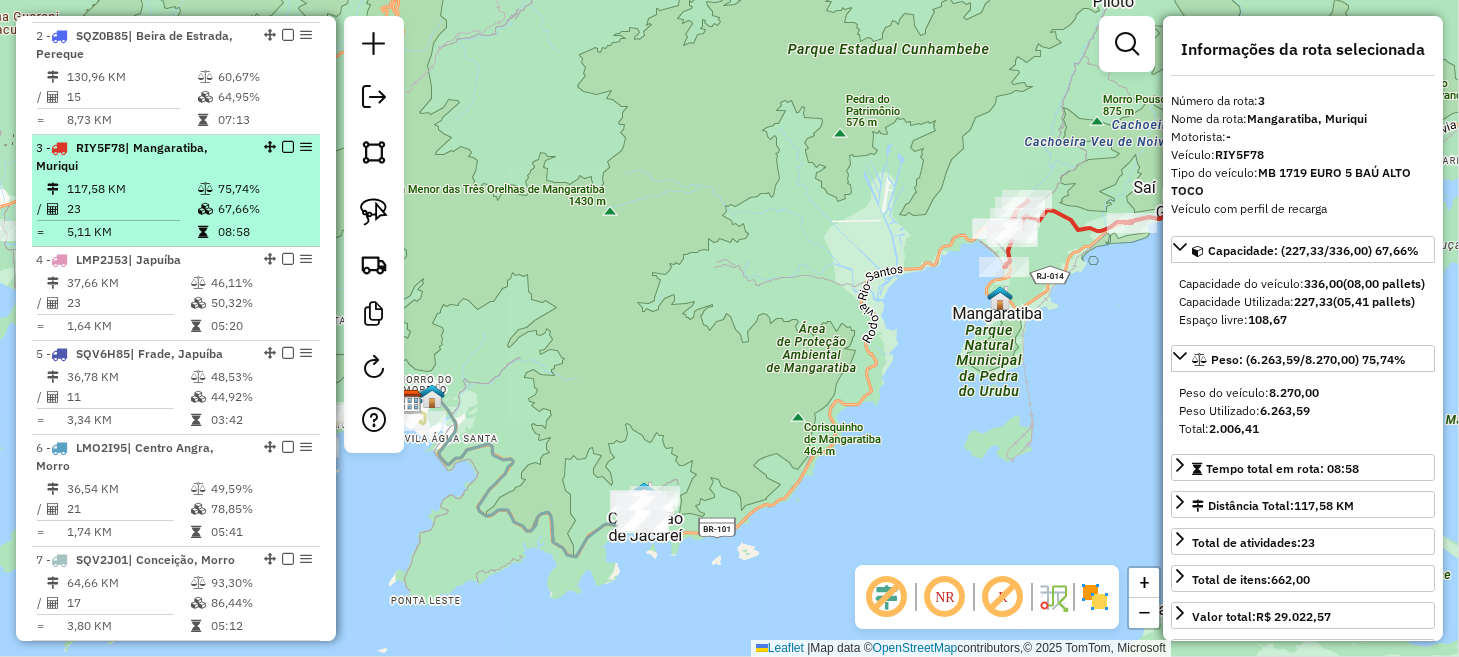 click at bounding box center [288, 147] 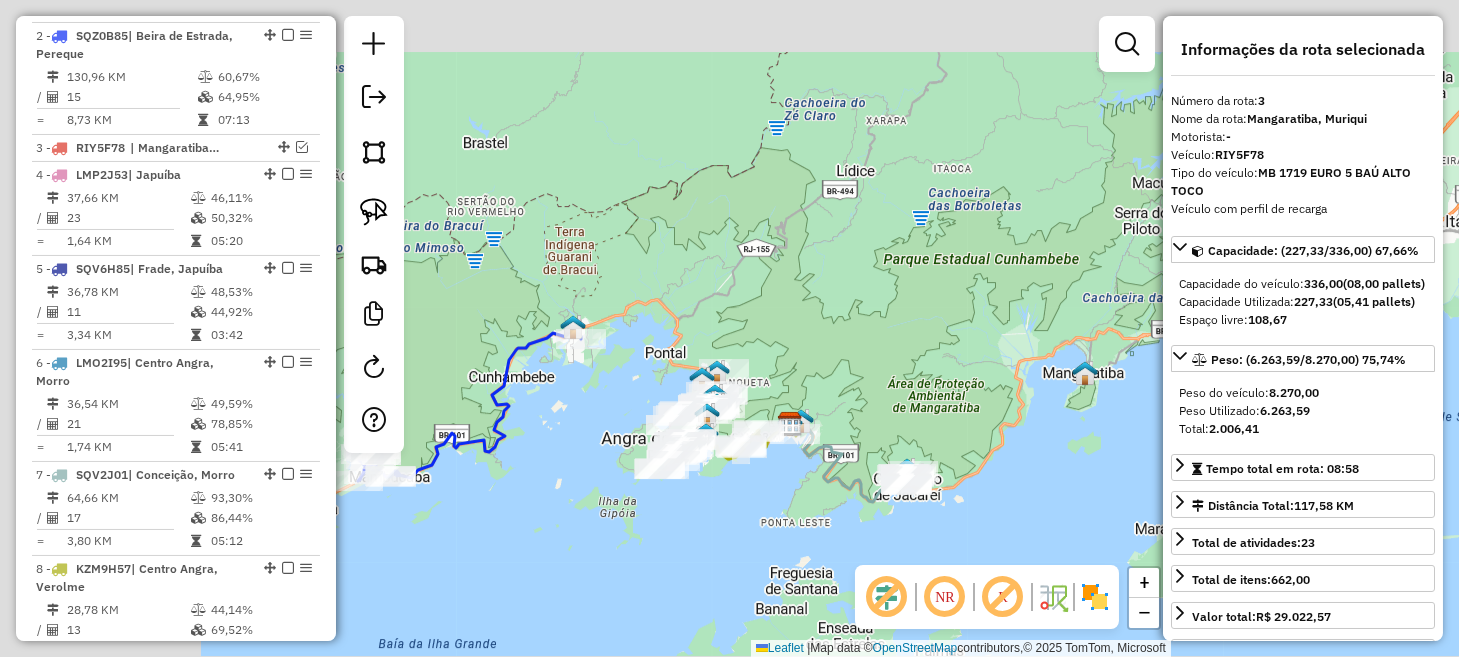 drag, startPoint x: 556, startPoint y: 240, endPoint x: 1070, endPoint y: 400, distance: 538.327 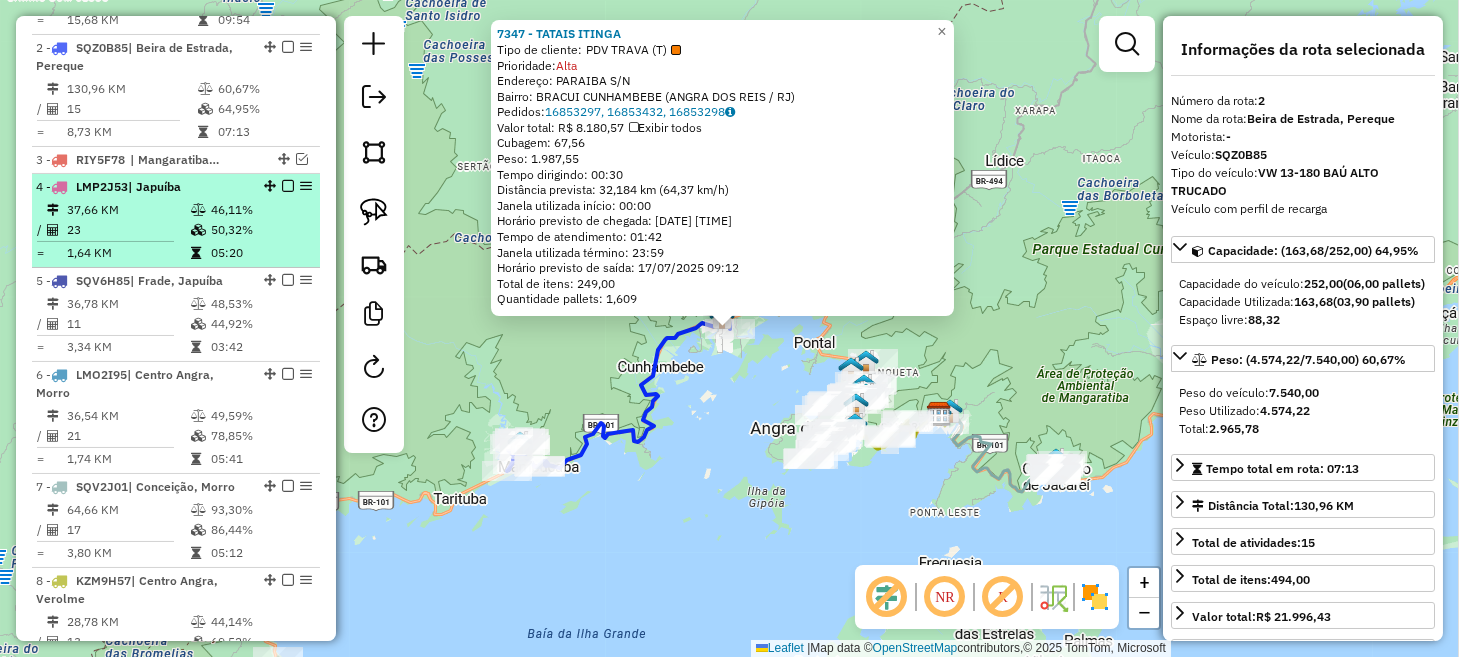 scroll, scrollTop: 784, scrollLeft: 0, axis: vertical 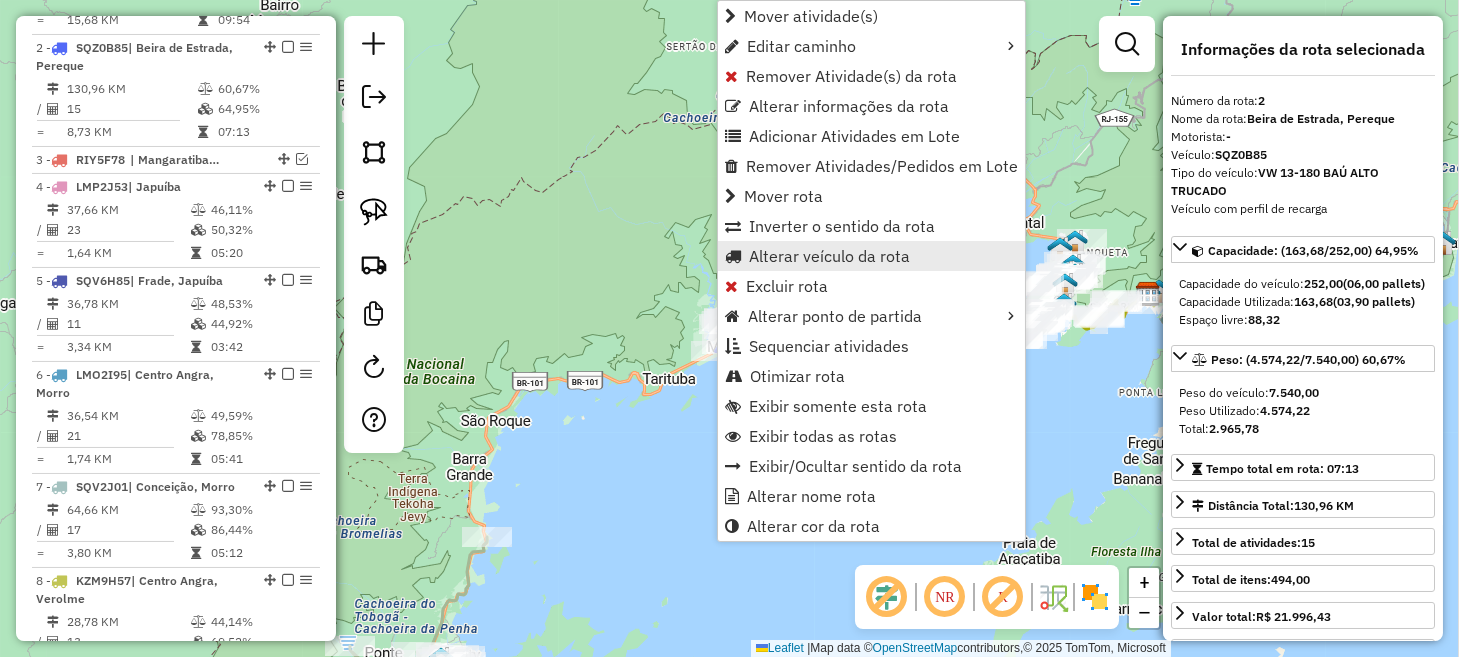 click on "Alterar veículo da rota" at bounding box center (829, 256) 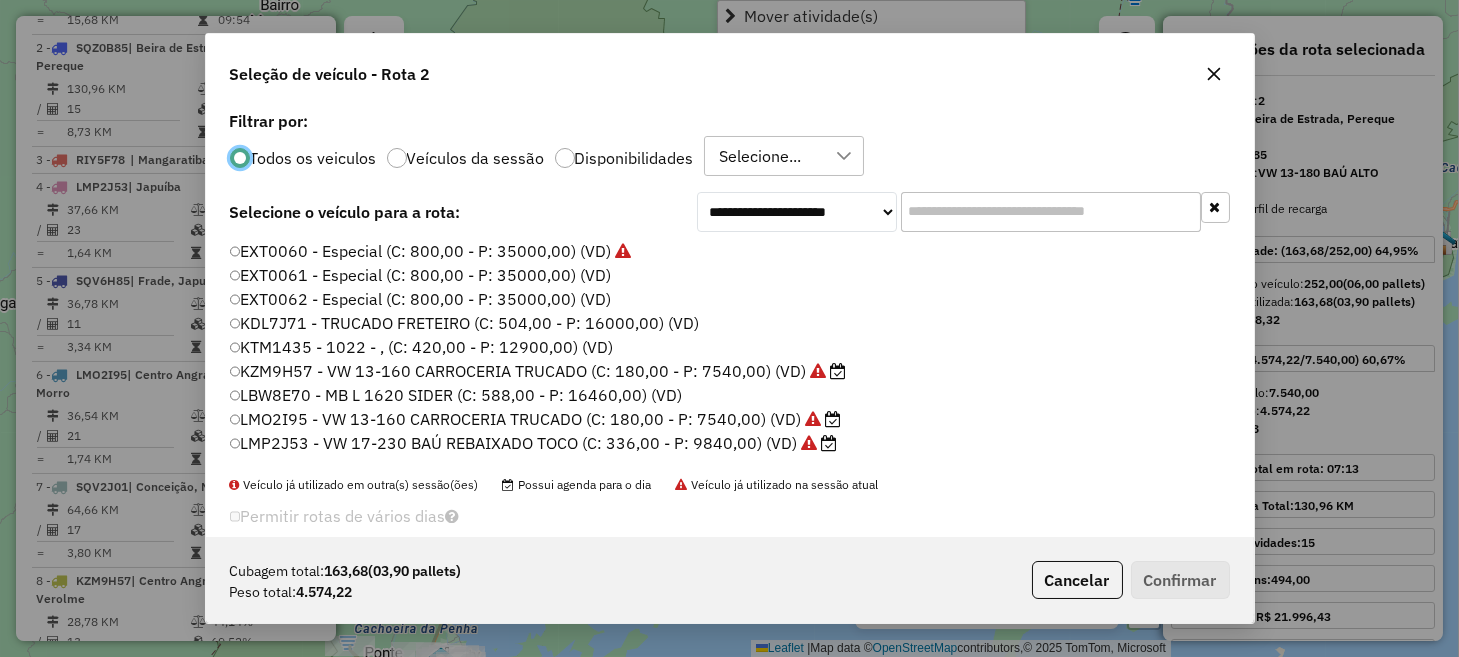 scroll, scrollTop: 10, scrollLeft: 6, axis: both 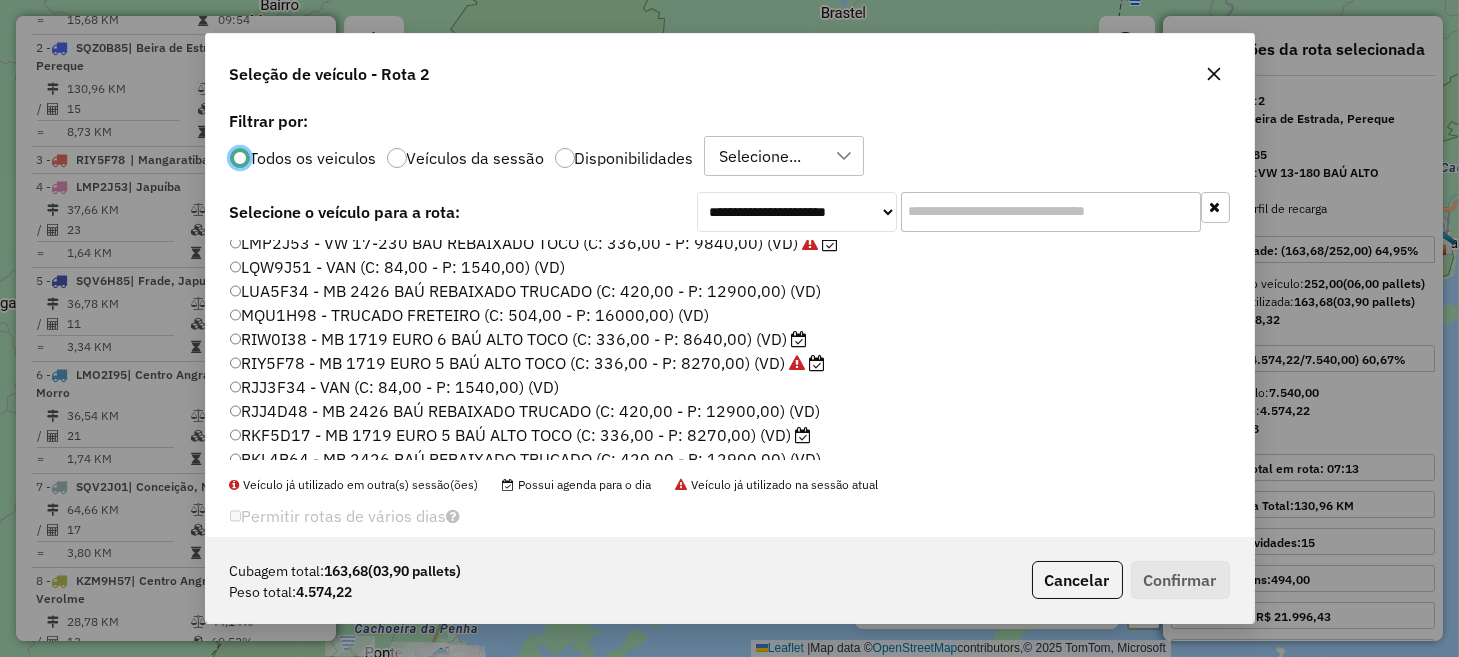 click on "RIW0I38 - MB 1719 EURO 6 BAÚ ALTO TOCO (C: 336,00 - P: 8640,00) (VD)" 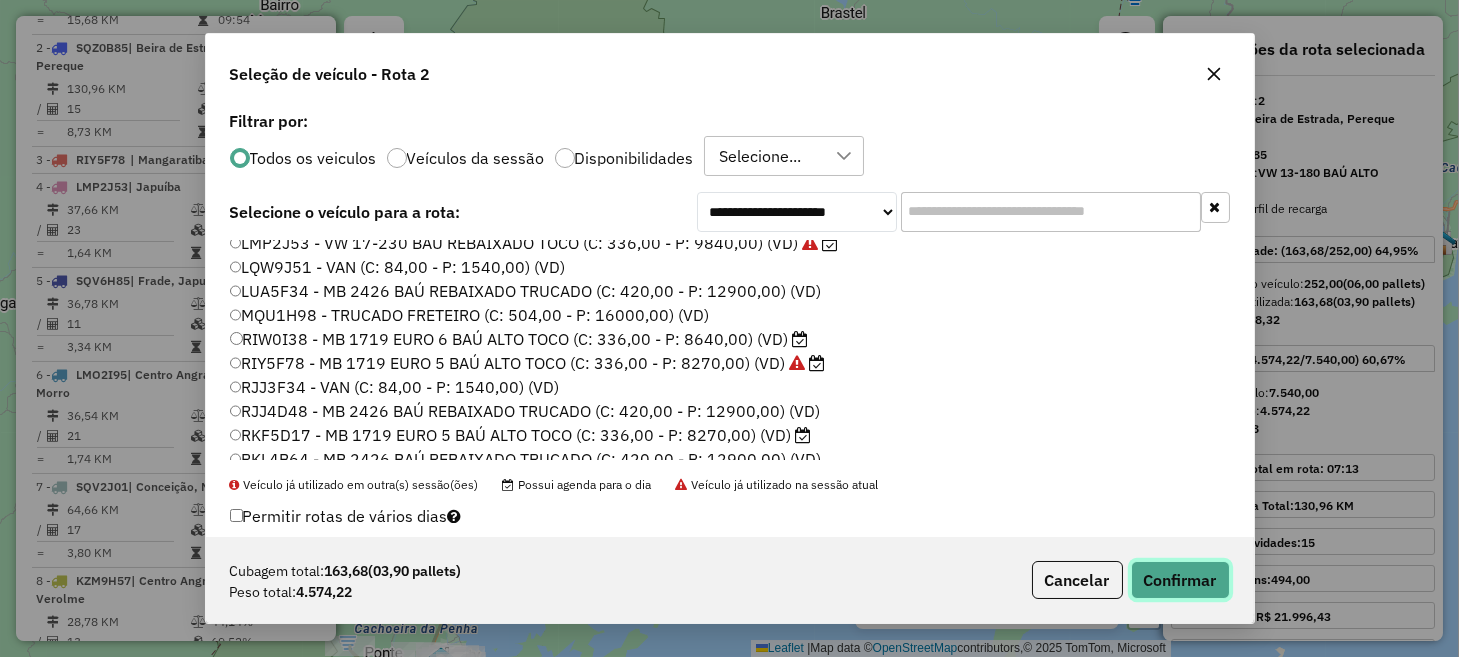 click on "Confirmar" 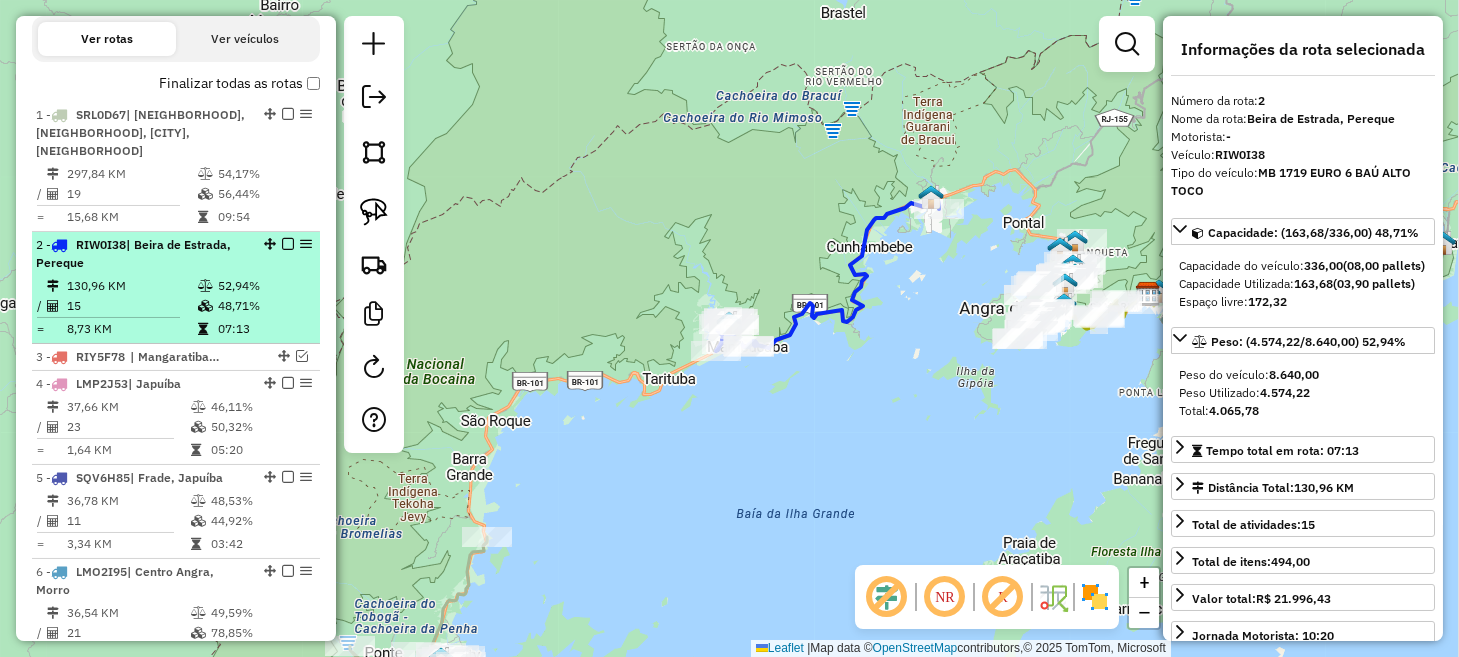 scroll, scrollTop: 685, scrollLeft: 0, axis: vertical 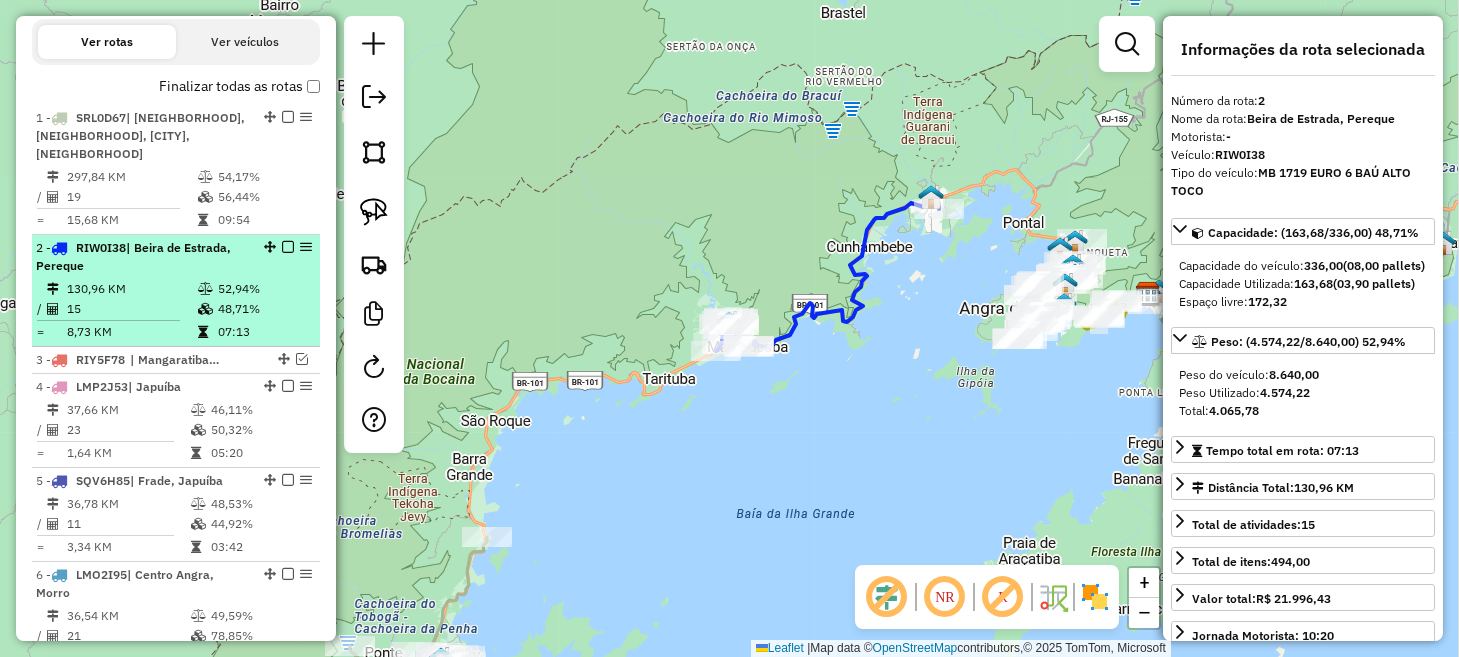 click at bounding box center (288, 247) 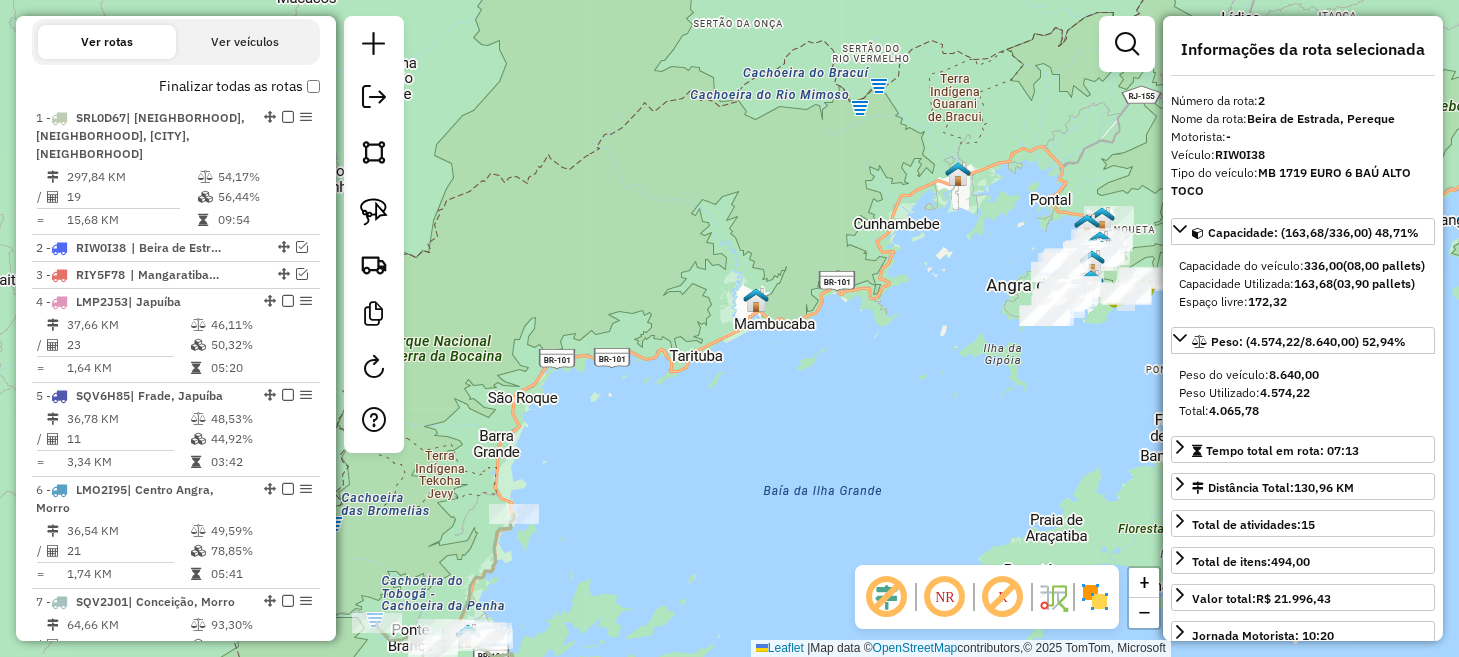 drag, startPoint x: 631, startPoint y: 456, endPoint x: 702, endPoint y: 344, distance: 132.60844 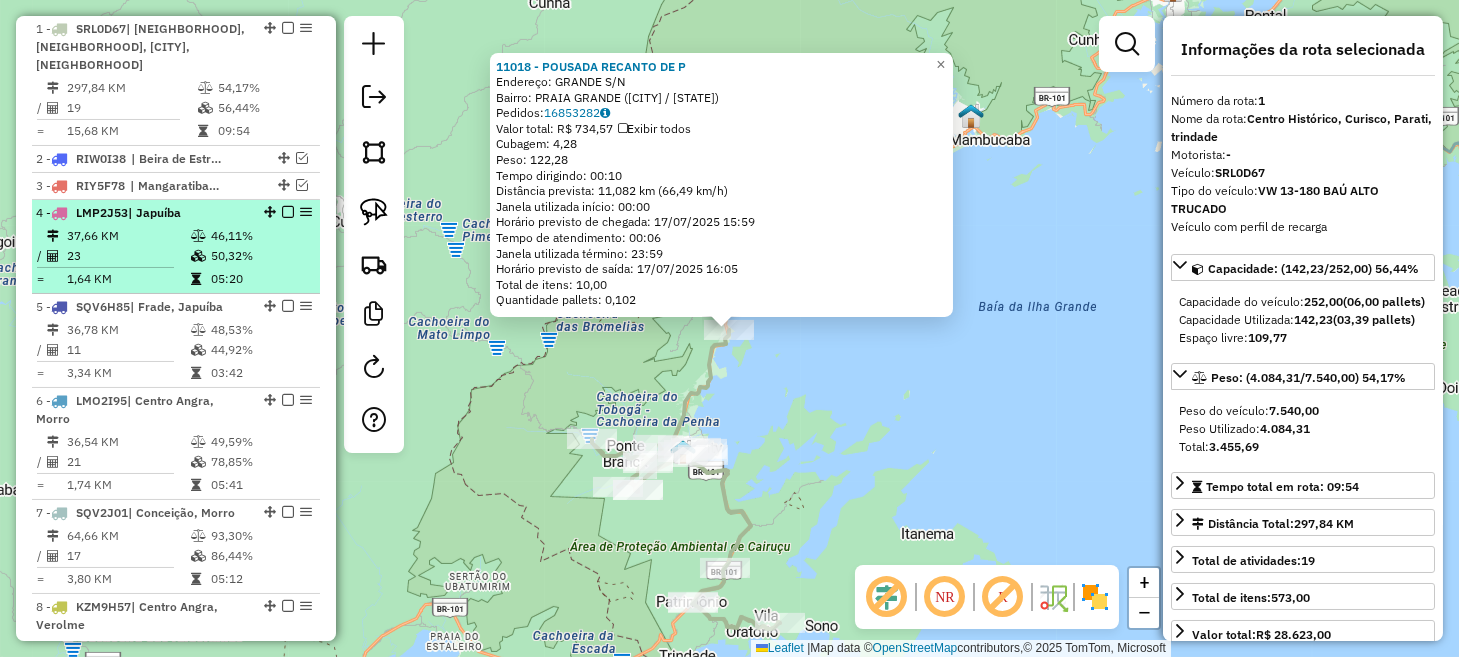 scroll, scrollTop: 674, scrollLeft: 0, axis: vertical 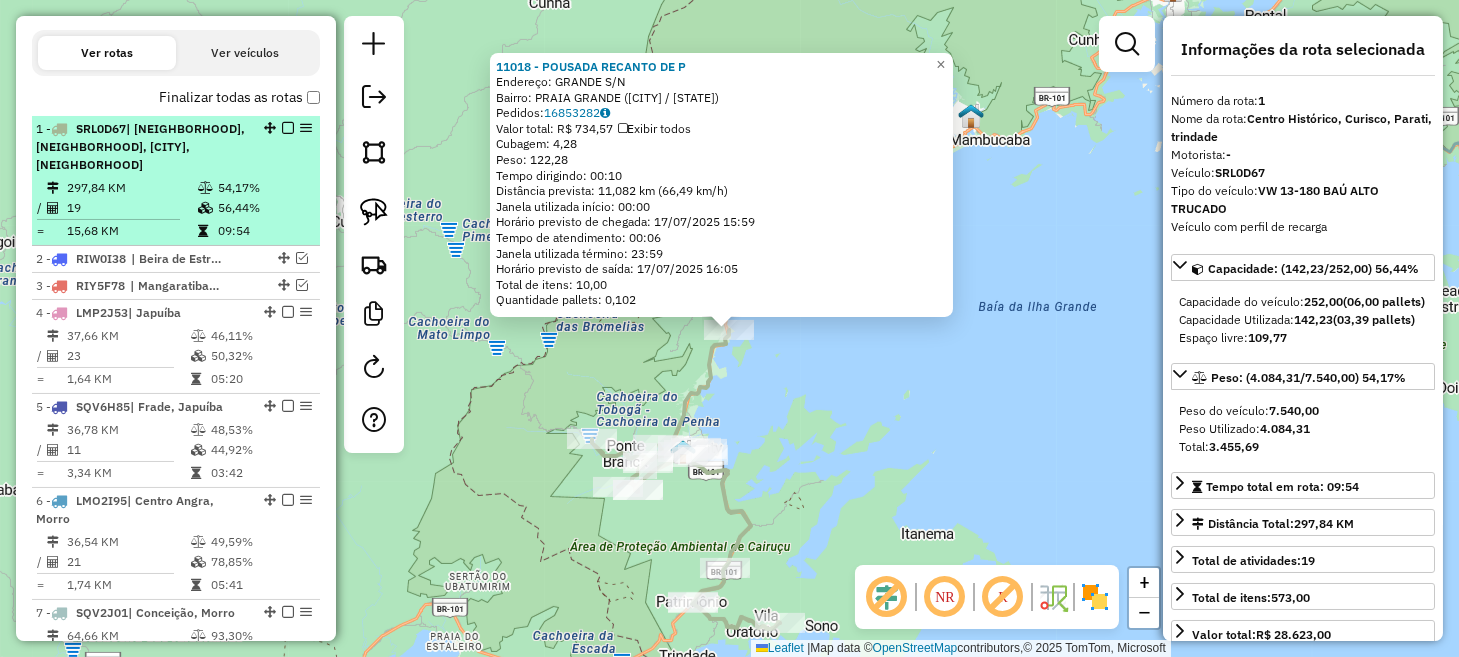 click at bounding box center [288, 128] 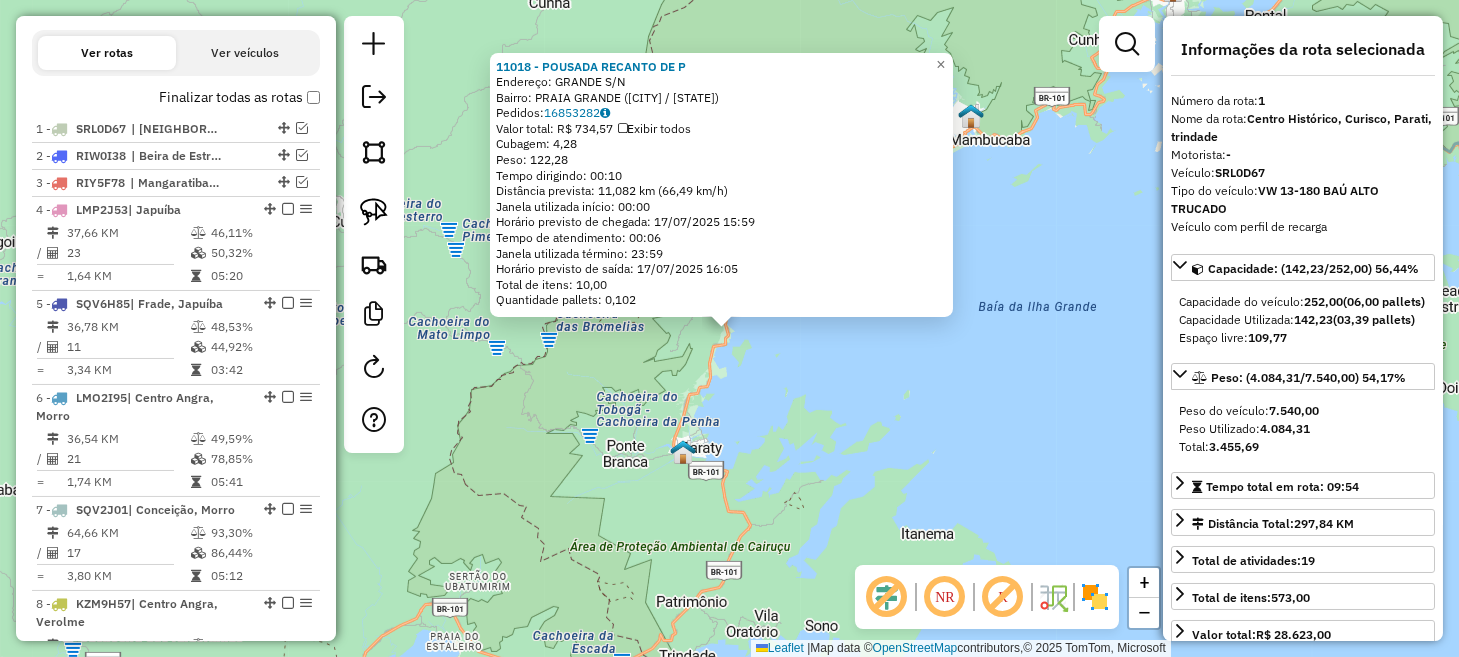 click on "[NUMBER] - [LAST] [LAST] [LAST]  Endereço:  GRANDE S/N   Bairro: PRAIA GRANDE ([CITY] / [STATE])   Pedidos:  [NUMBER]   Valor total: R$ [PRICE]   Exibir todos   Cubagem: [NUMBER]  Peso: [NUMBER]  Tempo dirigindo: [TIME]   Distância prevista: [NUMBER] km ([NUMBER] km/h)   Janela utilizada início: [TIME]   Horário previsto de chegada: [DATE] [TIME]   Tempo de atendimento: [TIME]   Janela utilizada término: [TIME]   Horário previsto de saída: [DATE] [TIME]   Total de itens: [NUMBER]   Quantidade pallets: [NUMBER]  × Janela de atendimento Grade de atendimento Capacidade Transportadoras Veículos Cliente Pedidos  Rotas Selecione os dias de semana para filtrar as janelas de atendimento  Seg   Ter   Qua   Qui   Sex   Sáb   Dom  Informe o período da janela de atendimento: De: [TIME] Até: [TIME]  Filtrar exatamente a janela do cliente  Considerar janela de atendimento padrão  Selecione os dias de semana para filtrar as grades de atendimento  Seg   Ter   Qua   Qui   Sex   Sáb   Dom   Considerar clientes sem dia de atendimento cadastrado  De: [TIME]" 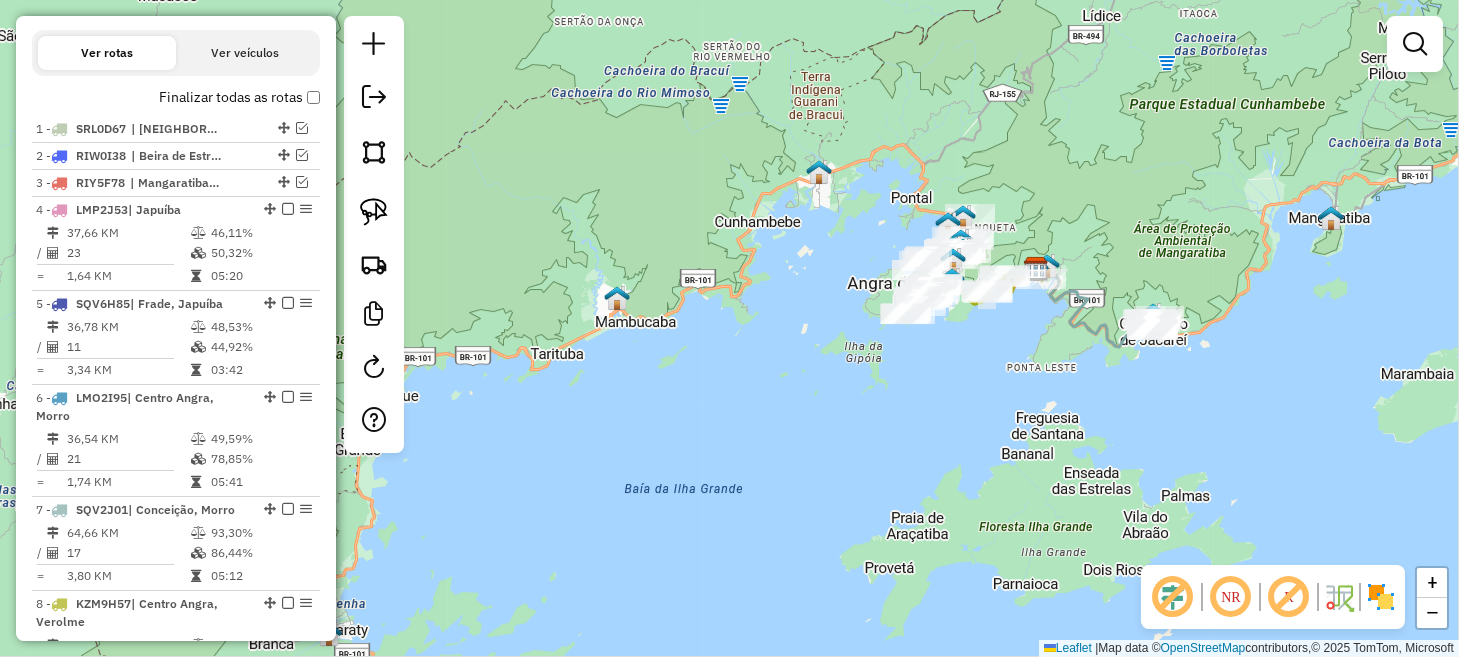 drag, startPoint x: 1059, startPoint y: 328, endPoint x: 535, endPoint y: 576, distance: 579.72406 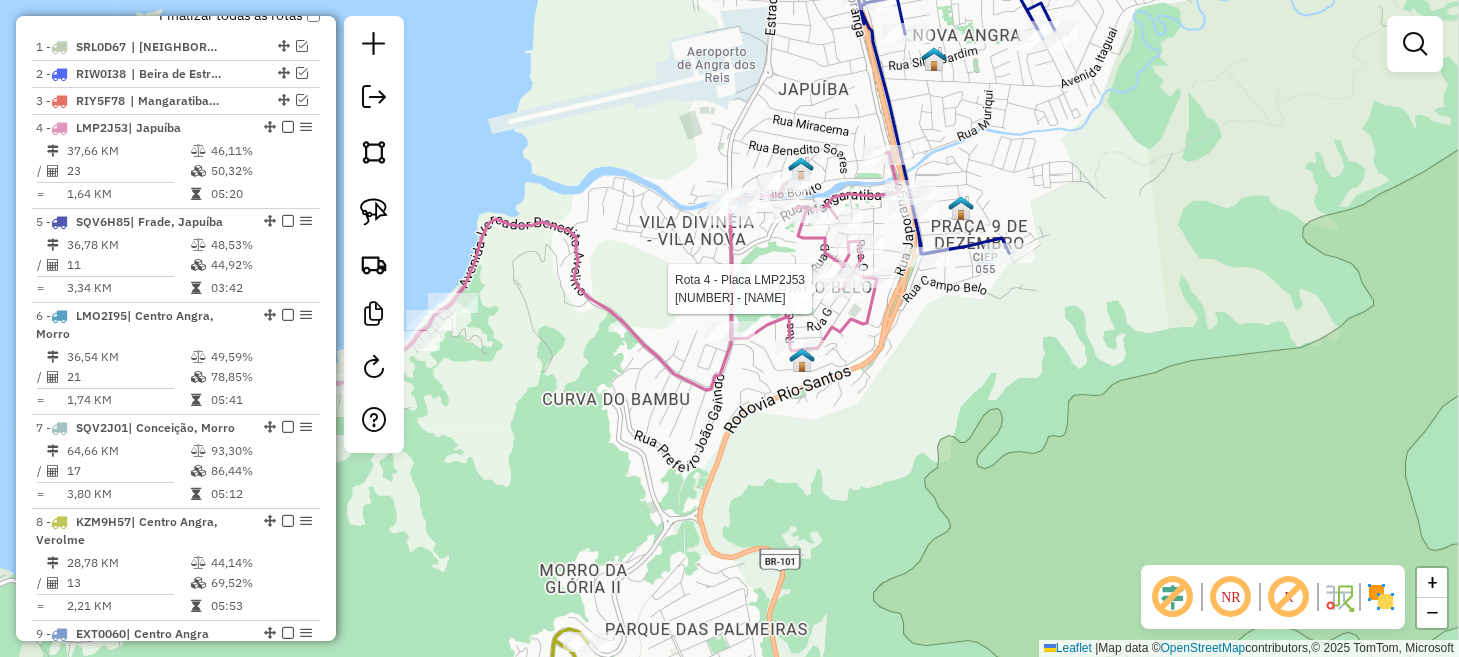 select on "**********" 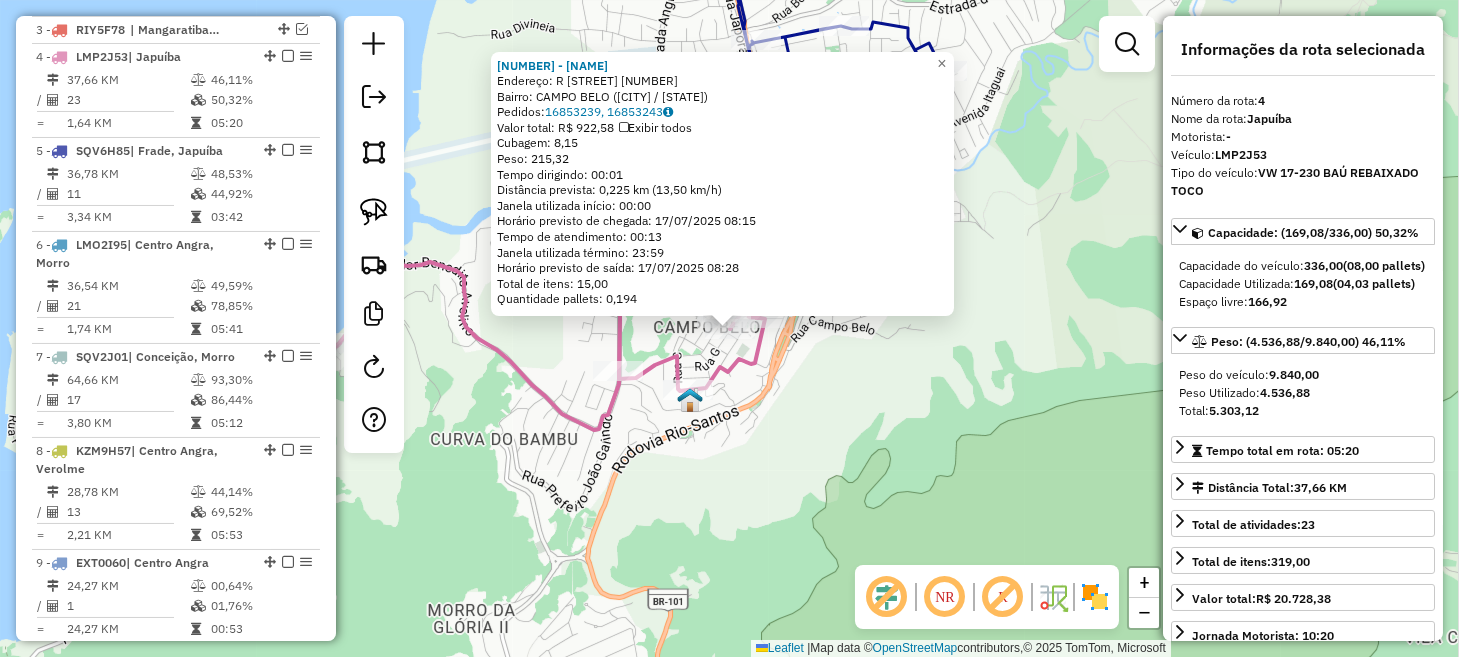 scroll, scrollTop: 854, scrollLeft: 0, axis: vertical 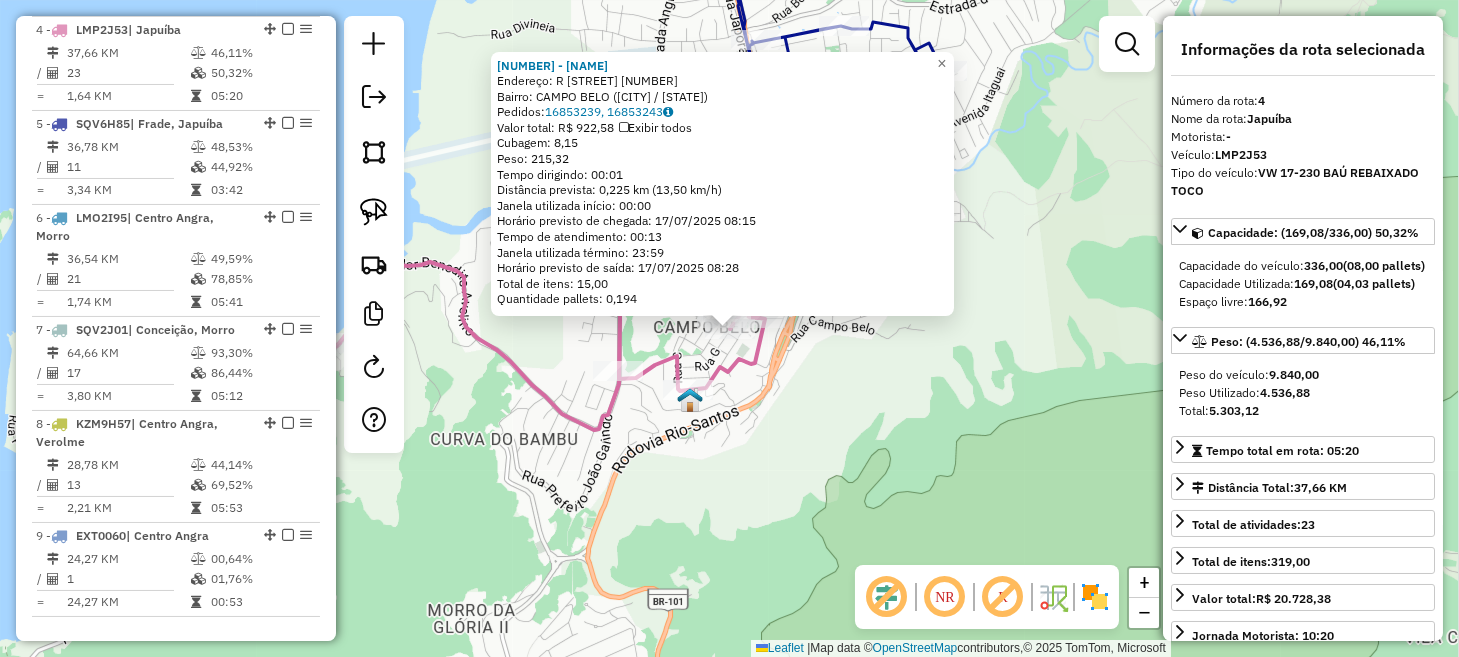 click on "[NUMBER] - [FIRST] [LAST]  Endereço: R   BARRA MANSA                   [NUMBER]   Bairro: CAMPO BELO ([CITY] / [STATE])   Pedidos:  [NUMBER], [NUMBER]   Valor total: R$ [PRICE]   Exibir todos   Cubagem: [NUMBER]  Peso: [NUMBER]  Tempo dirigindo: [TIME]   Distância prevista: [NUMBER] km ([NUMBER] km/h)   Janela utilizada início: [TIME]   Horário previsto de chegada: [DATE] [TIME]   Tempo de atendimento: [TIME]   Janela utilizada término: [TIME]   Horário previsto de saída: [DATE] [TIME]   Total de itens: [NUMBER]   Quantidade pallets: [NUMBER]  × Janela de atendimento Grade de atendimento Capacidade Transportadoras Veículos Cliente Pedidos  Rotas Selecione os dias de semana para filtrar as janelas de atendimento  Seg   Ter   Qua   Qui   Sex   Sáb   Dom  Informe o período da janela de atendimento: De: [TIME] Até: [TIME]  Filtrar exatamente a janela do cliente  Considerar janela de atendimento padrão  Selecione os dias de semana para filtrar as grades de atendimento  Seg   Ter   Qua   Qui   Sex   Sáb   Dom   Peso mínimo:   De: [TIME]   De: [TIME]" 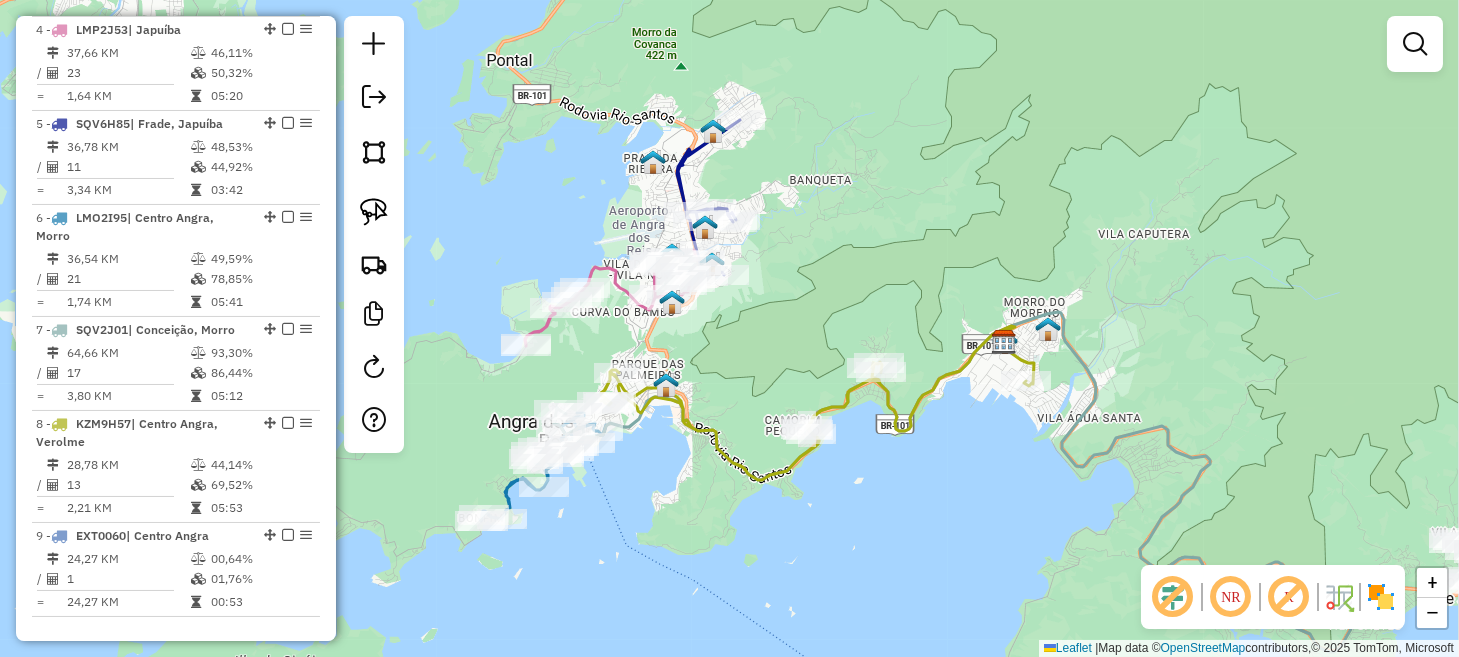drag, startPoint x: 1034, startPoint y: 320, endPoint x: 808, endPoint y: 293, distance: 227.60712 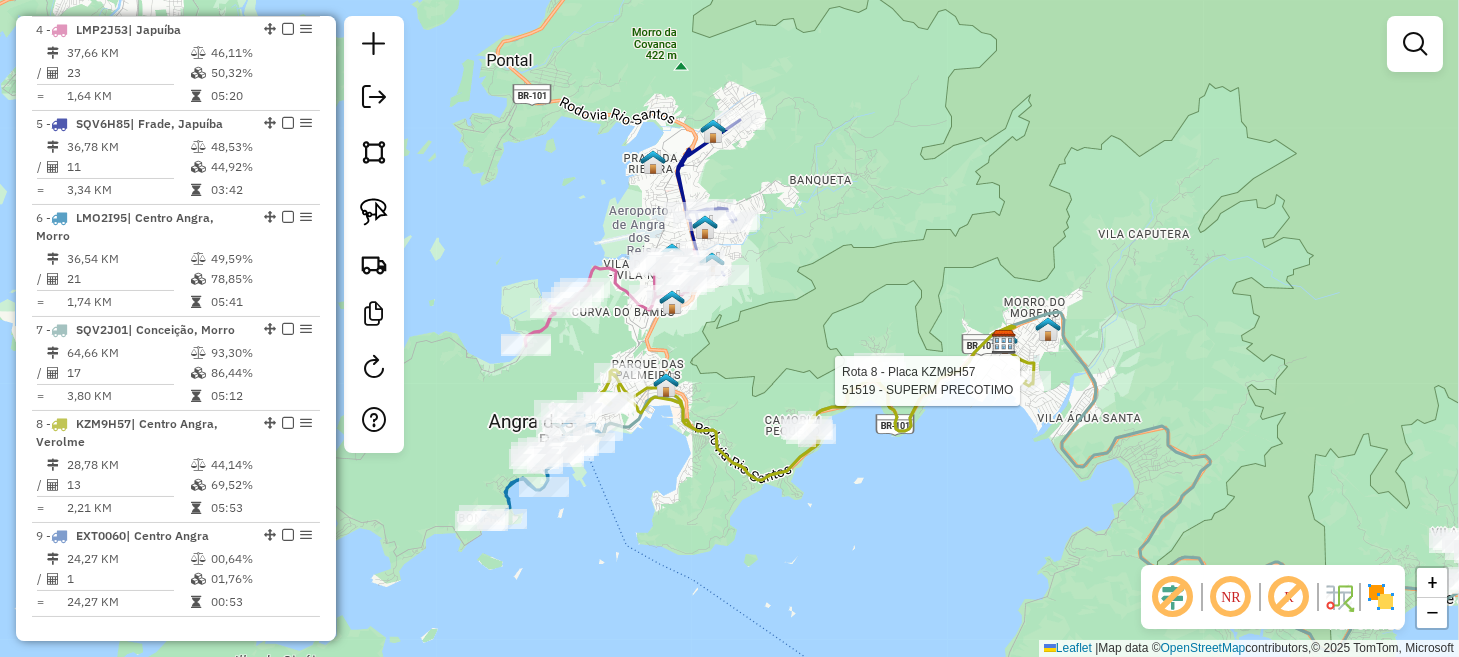 scroll, scrollTop: 905, scrollLeft: 0, axis: vertical 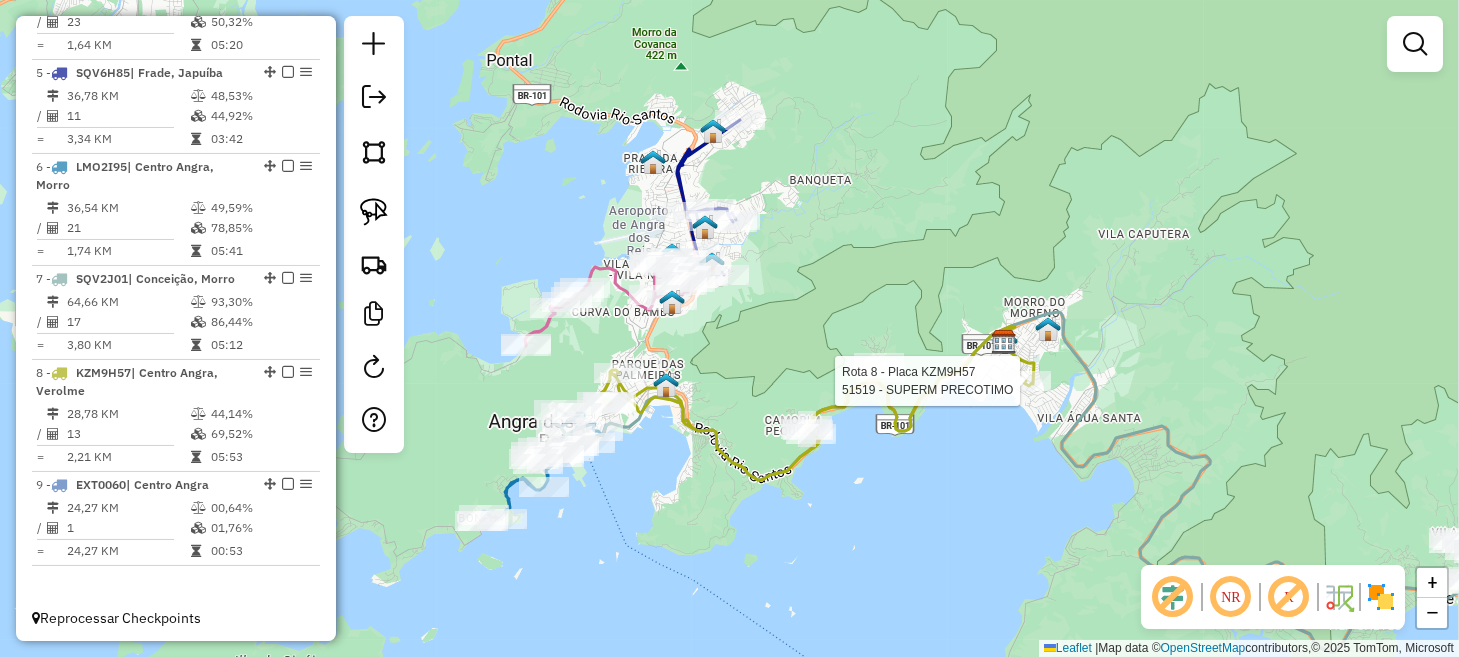 select on "**********" 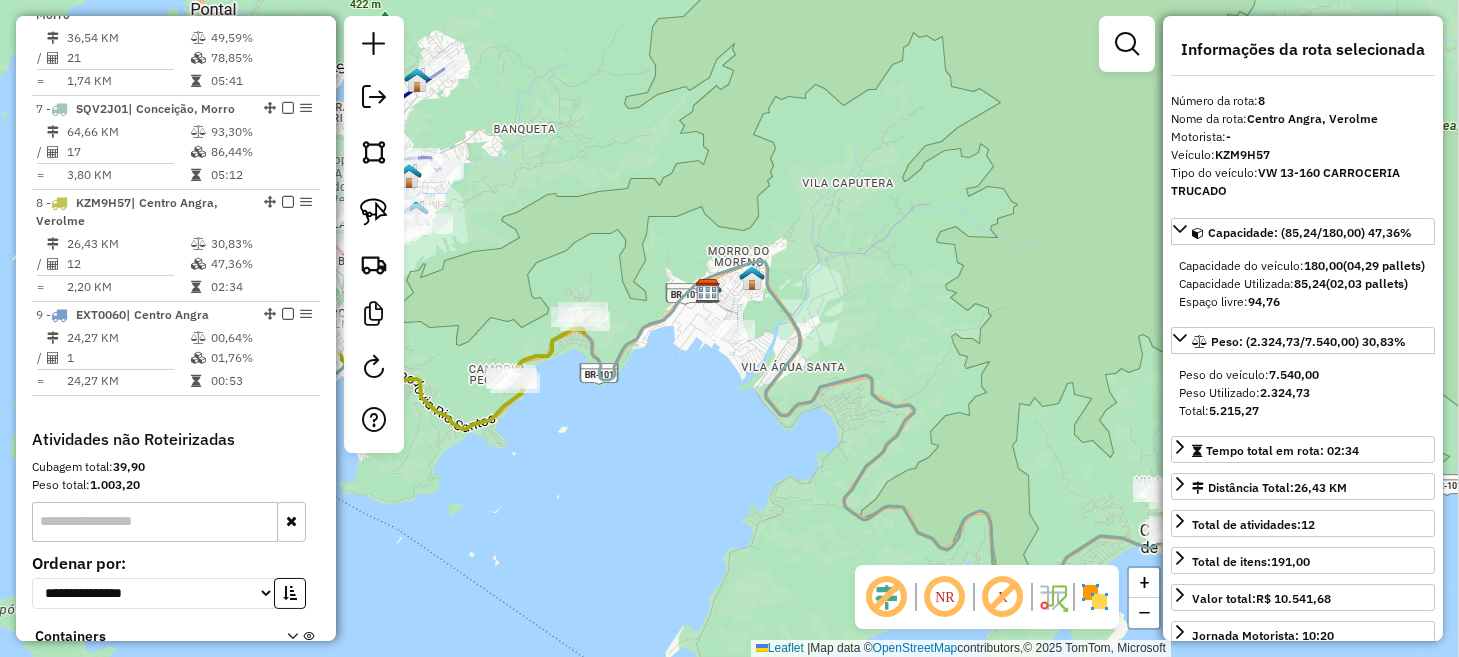 scroll, scrollTop: 1219, scrollLeft: 0, axis: vertical 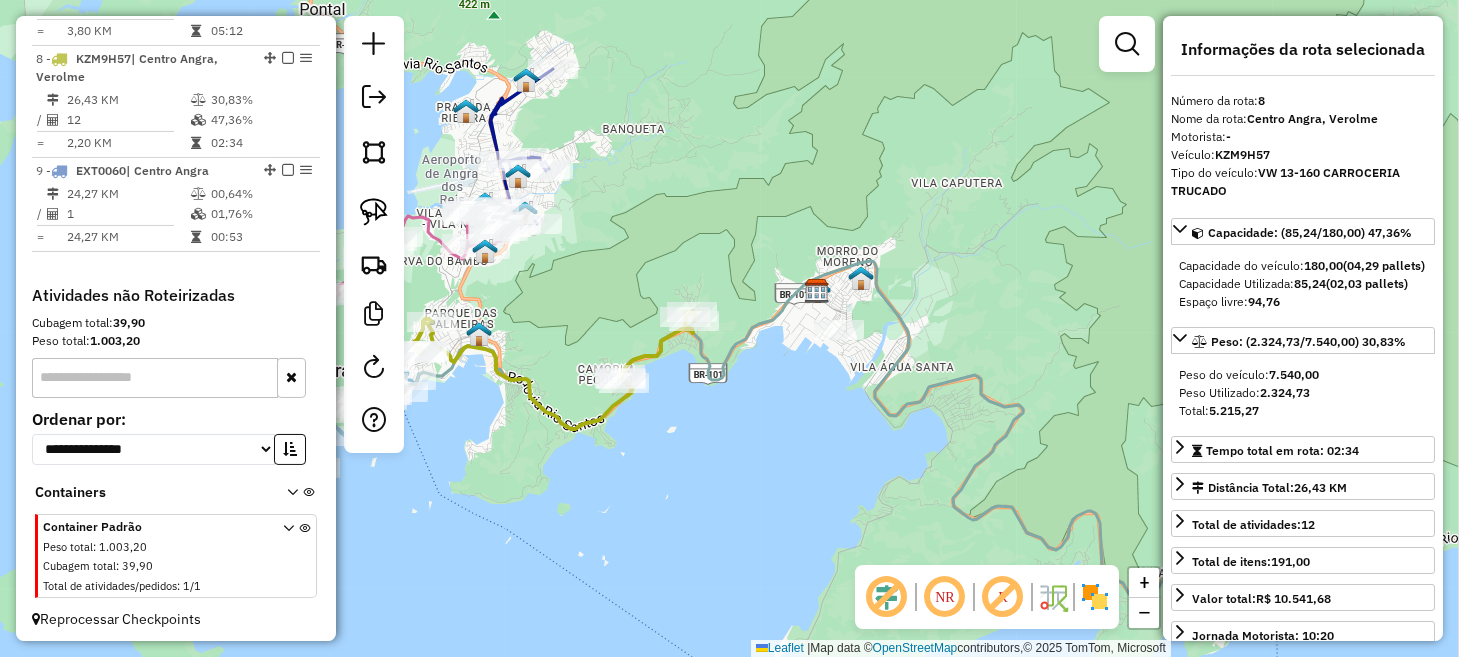 drag, startPoint x: 604, startPoint y: 447, endPoint x: 1018, endPoint y: 450, distance: 414.01086 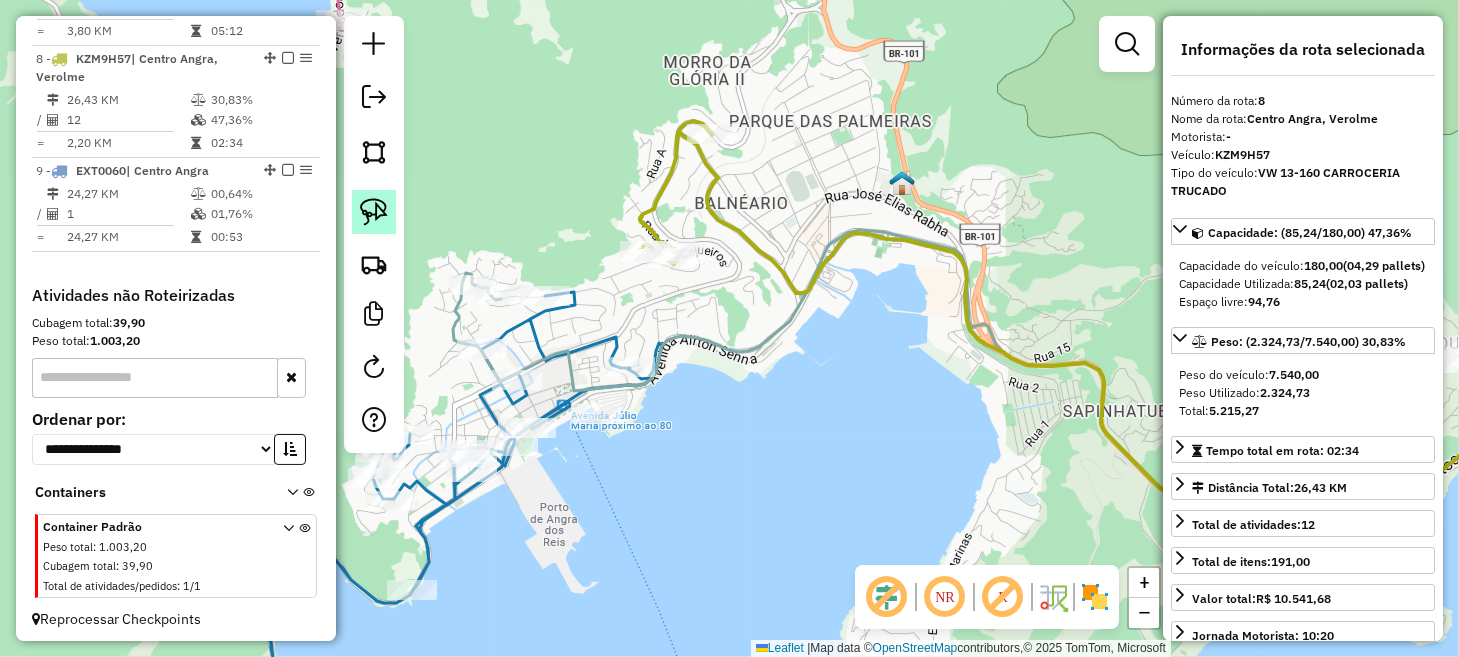 click 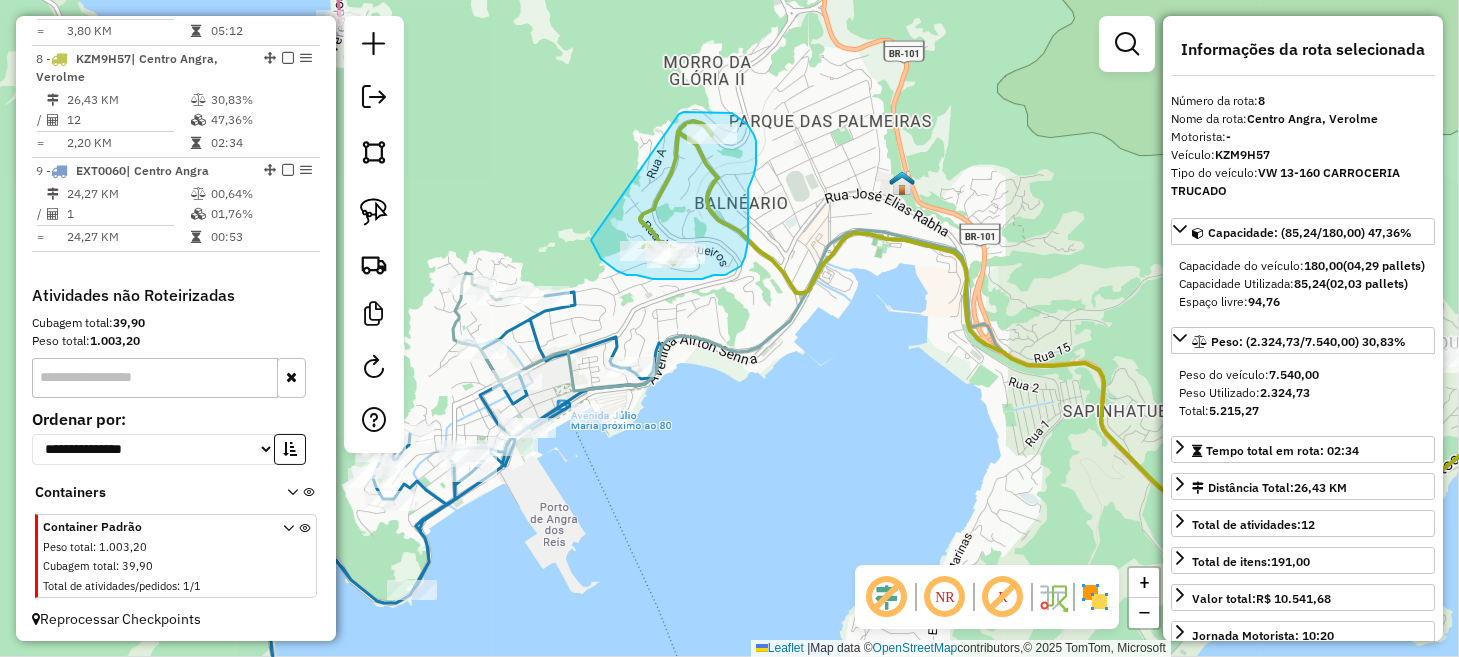 drag, startPoint x: 593, startPoint y: 245, endPoint x: 667, endPoint y: 119, distance: 146.12323 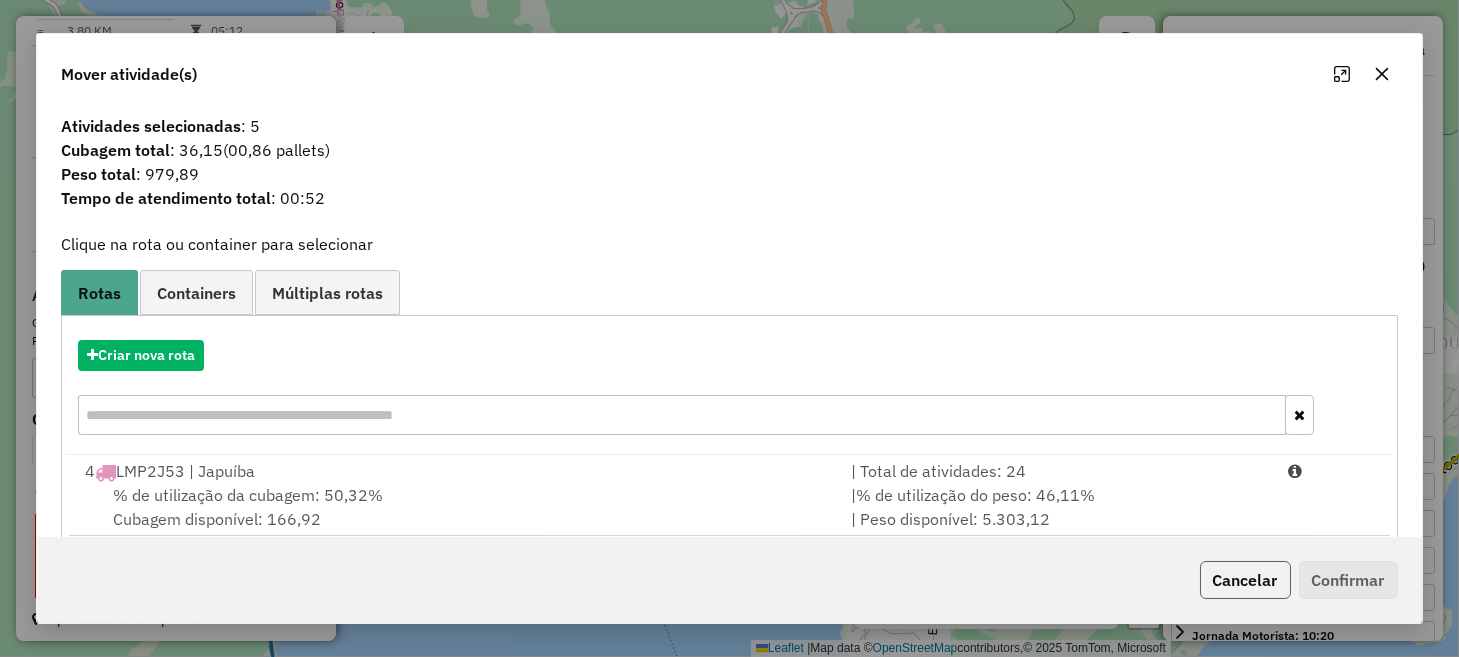 click on "Cancelar" 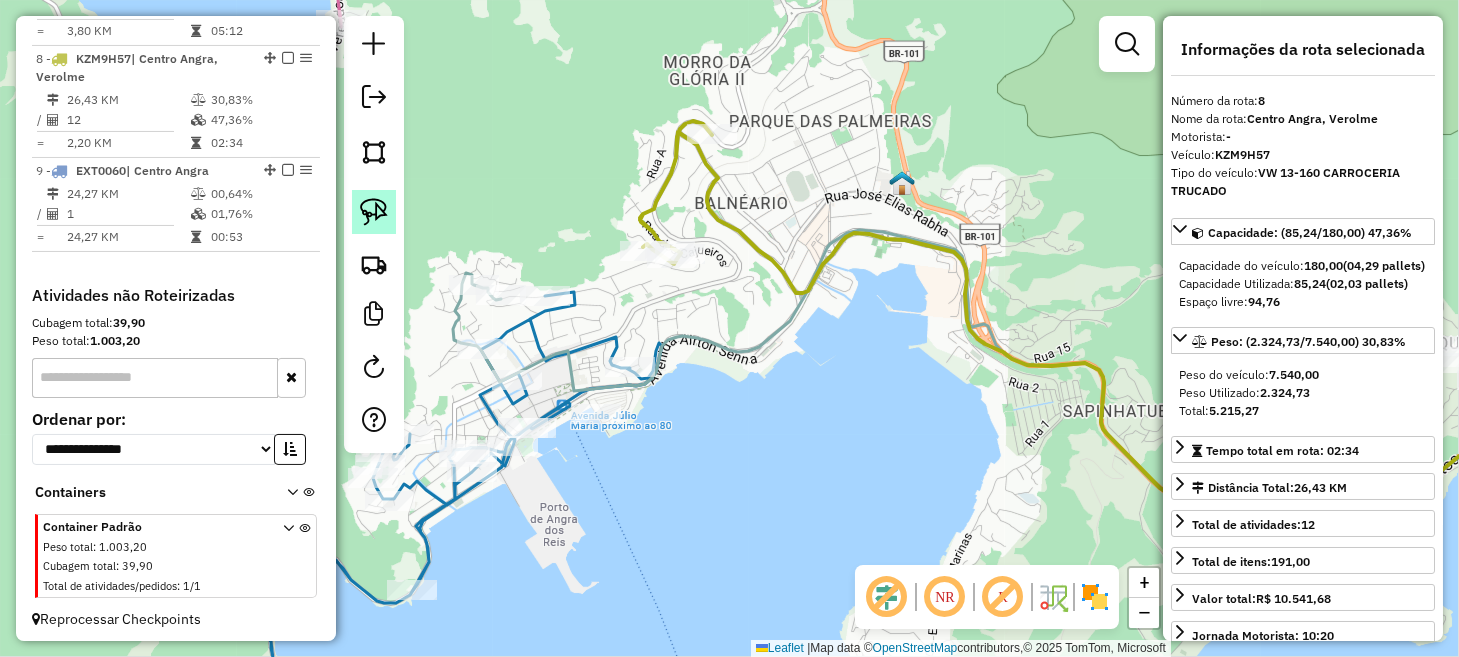 click 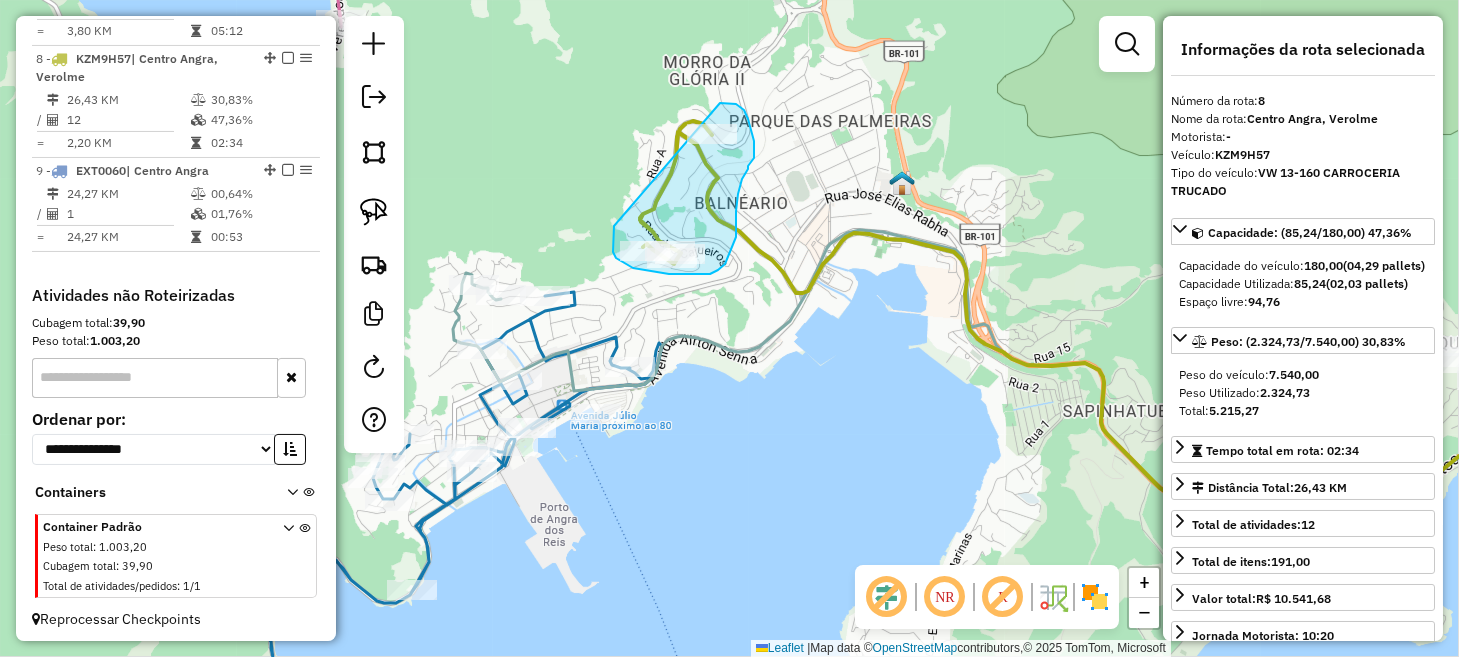 drag, startPoint x: 614, startPoint y: 234, endPoint x: 651, endPoint y: 108, distance: 131.32022 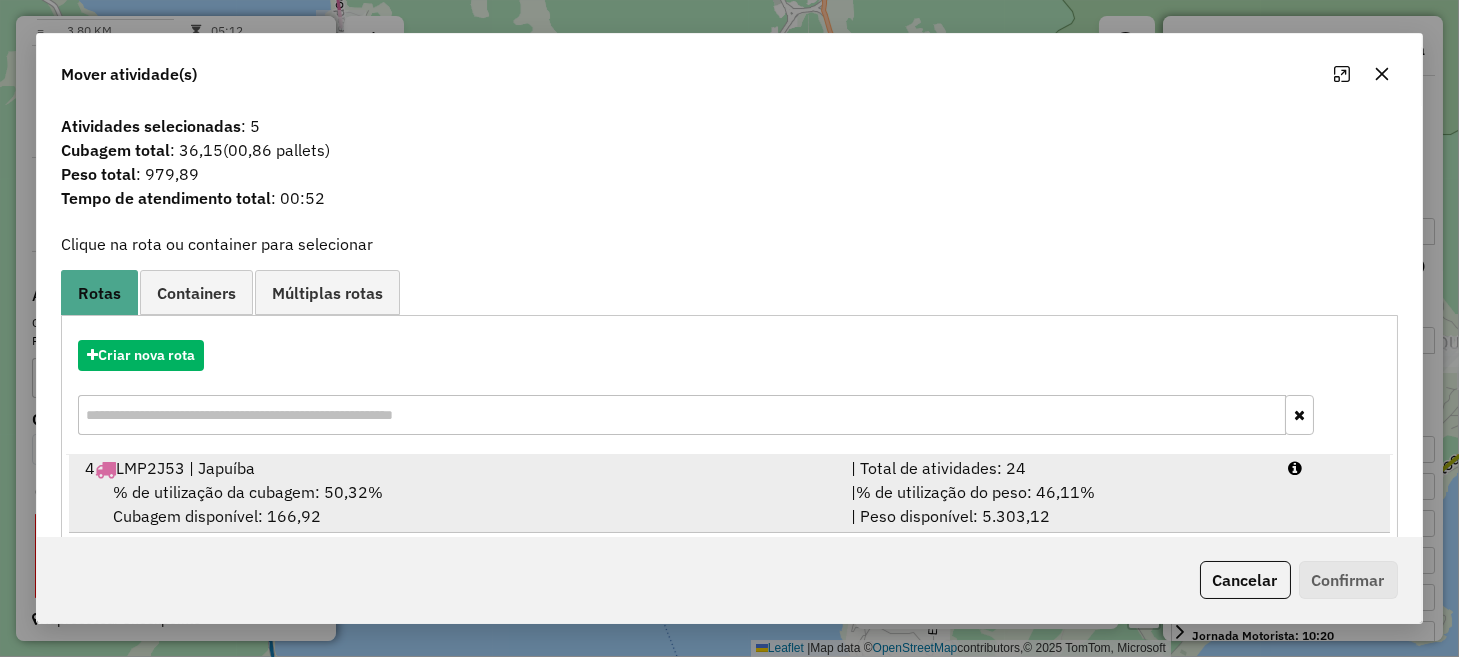 scroll, scrollTop: 3, scrollLeft: 0, axis: vertical 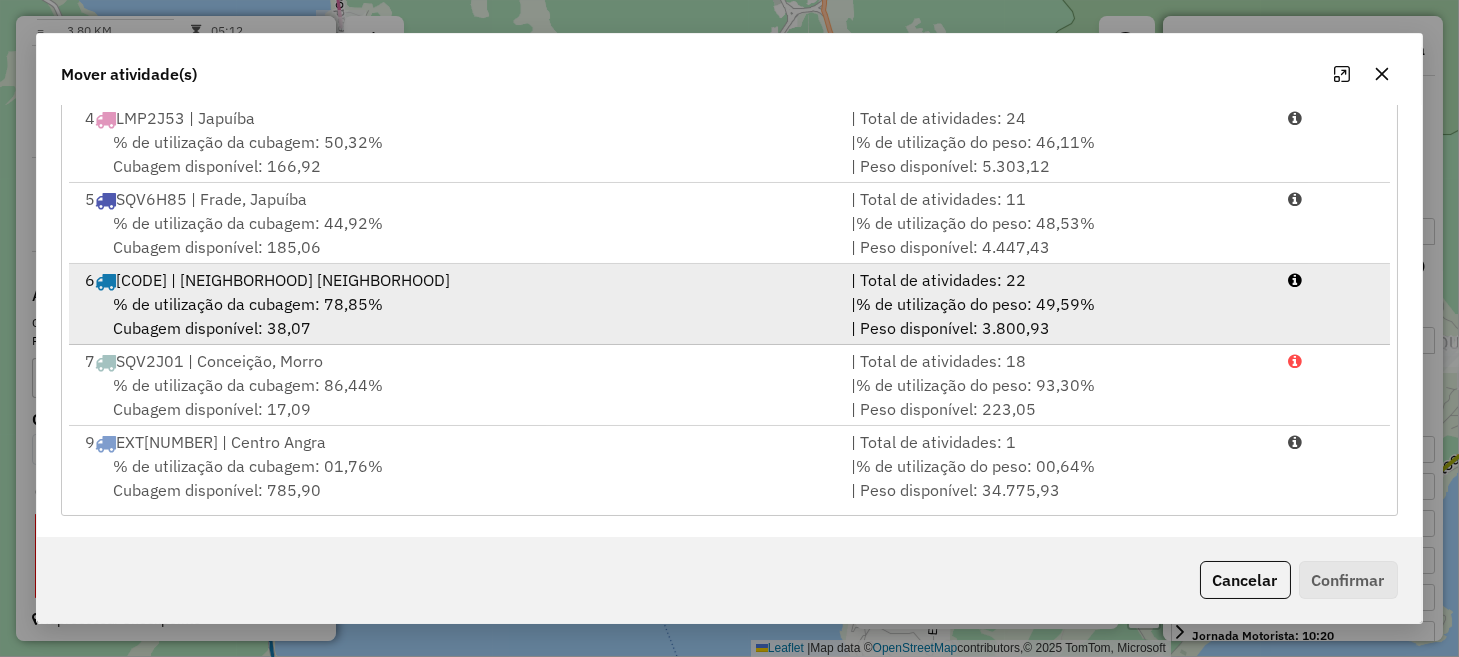 click on "% de utilização da cubagem: 78,85%  Cubagem disponível: 38,07" at bounding box center (455, 316) 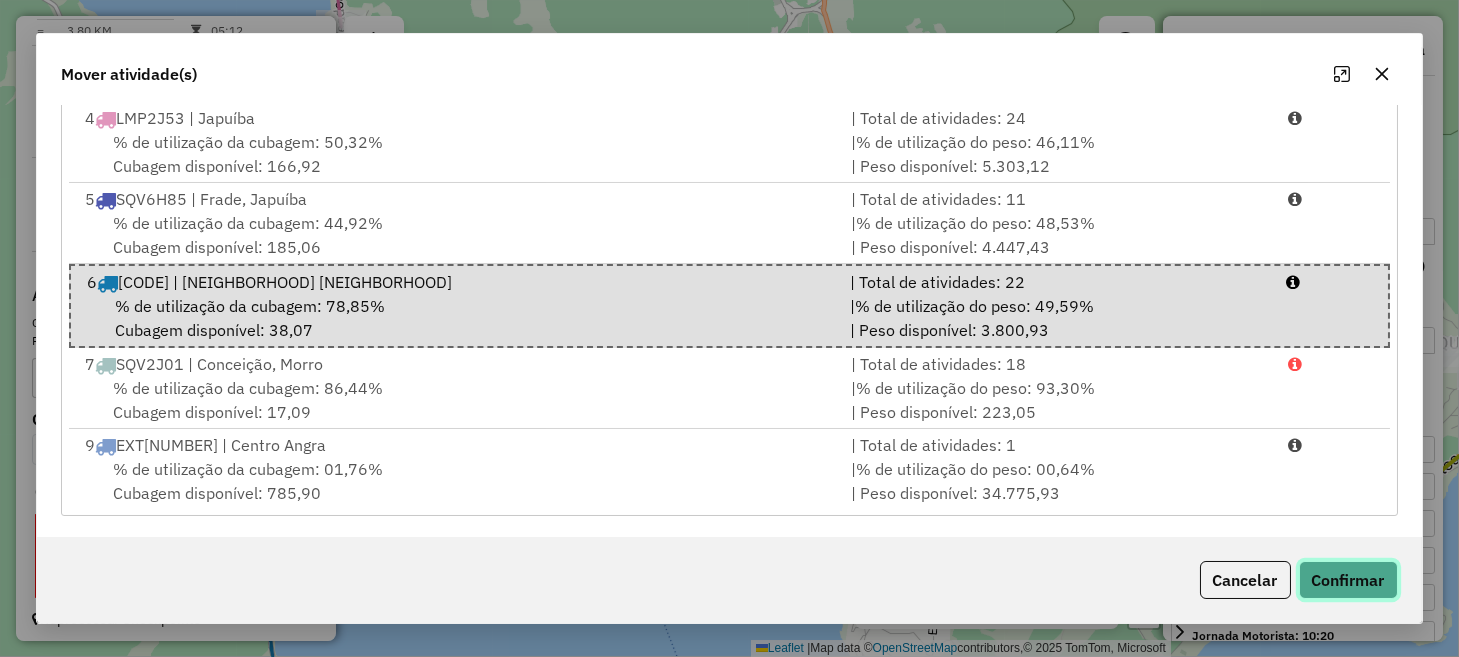 click on "Confirmar" 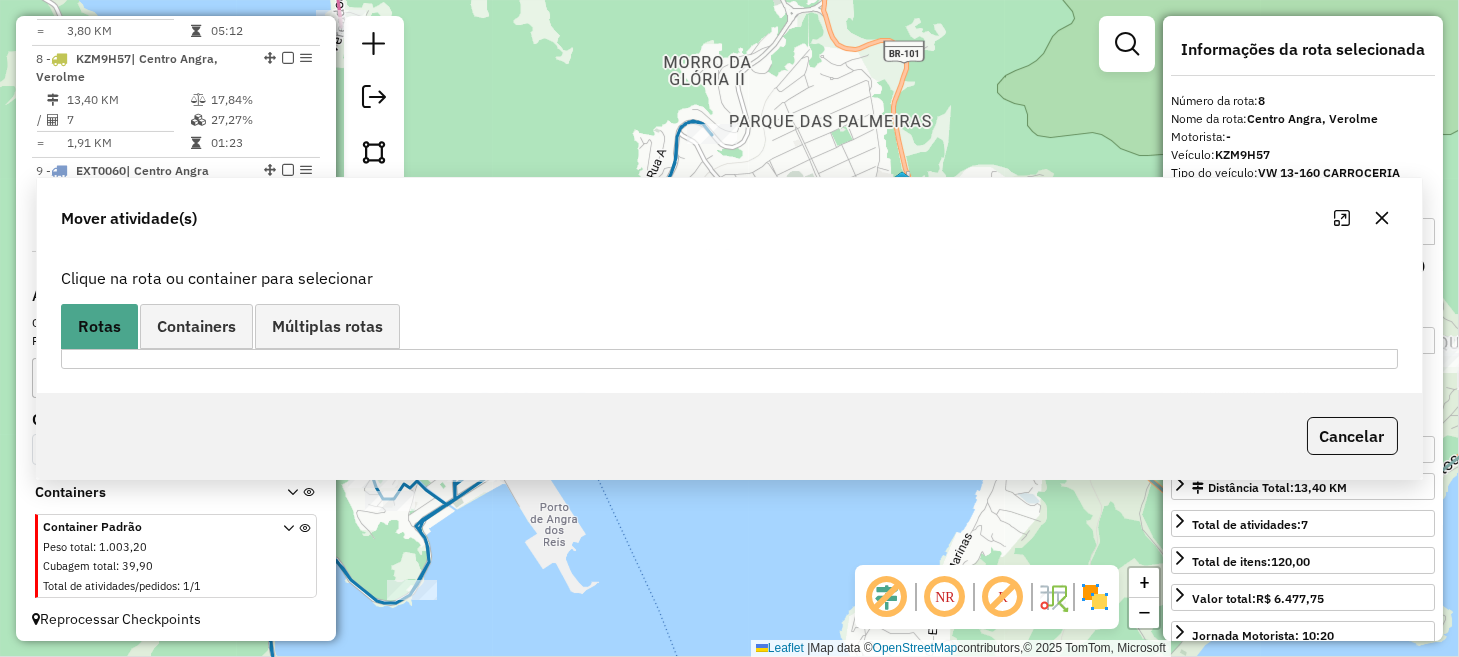 scroll, scrollTop: 0, scrollLeft: 0, axis: both 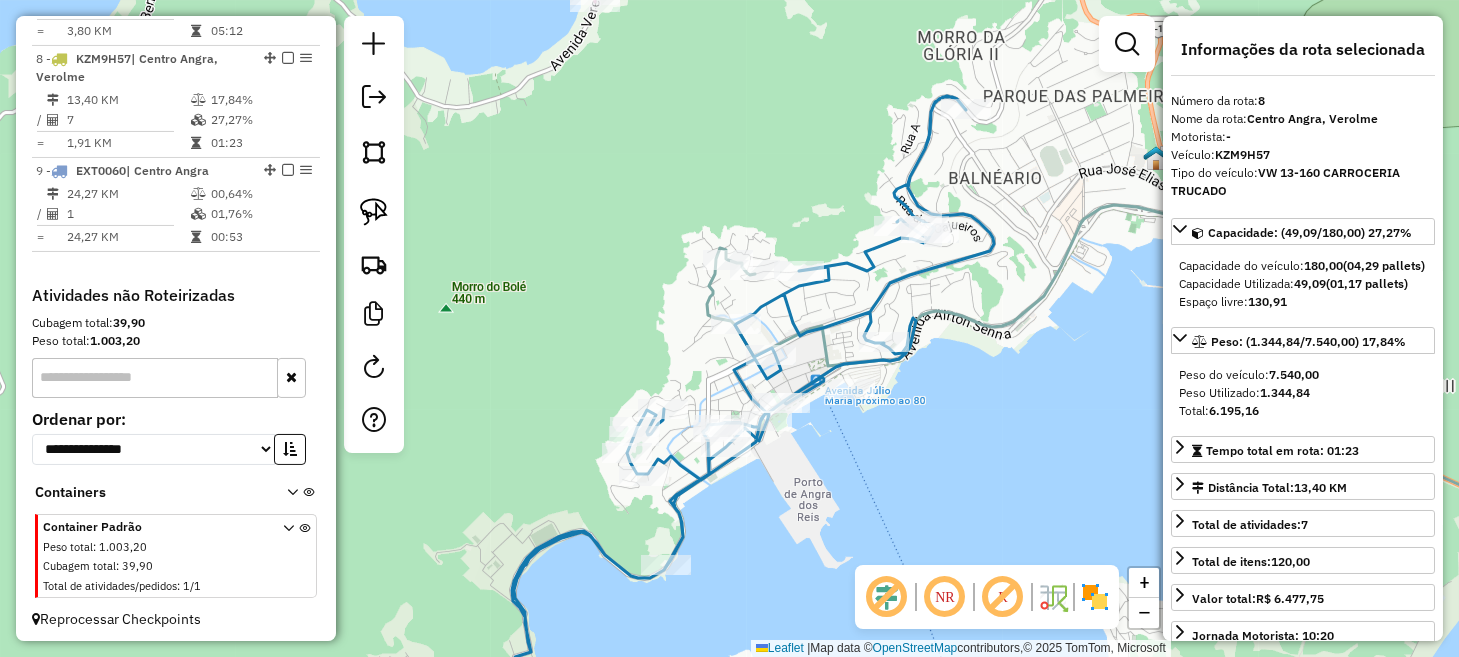 drag, startPoint x: 649, startPoint y: 489, endPoint x: 889, endPoint y: 463, distance: 241.40422 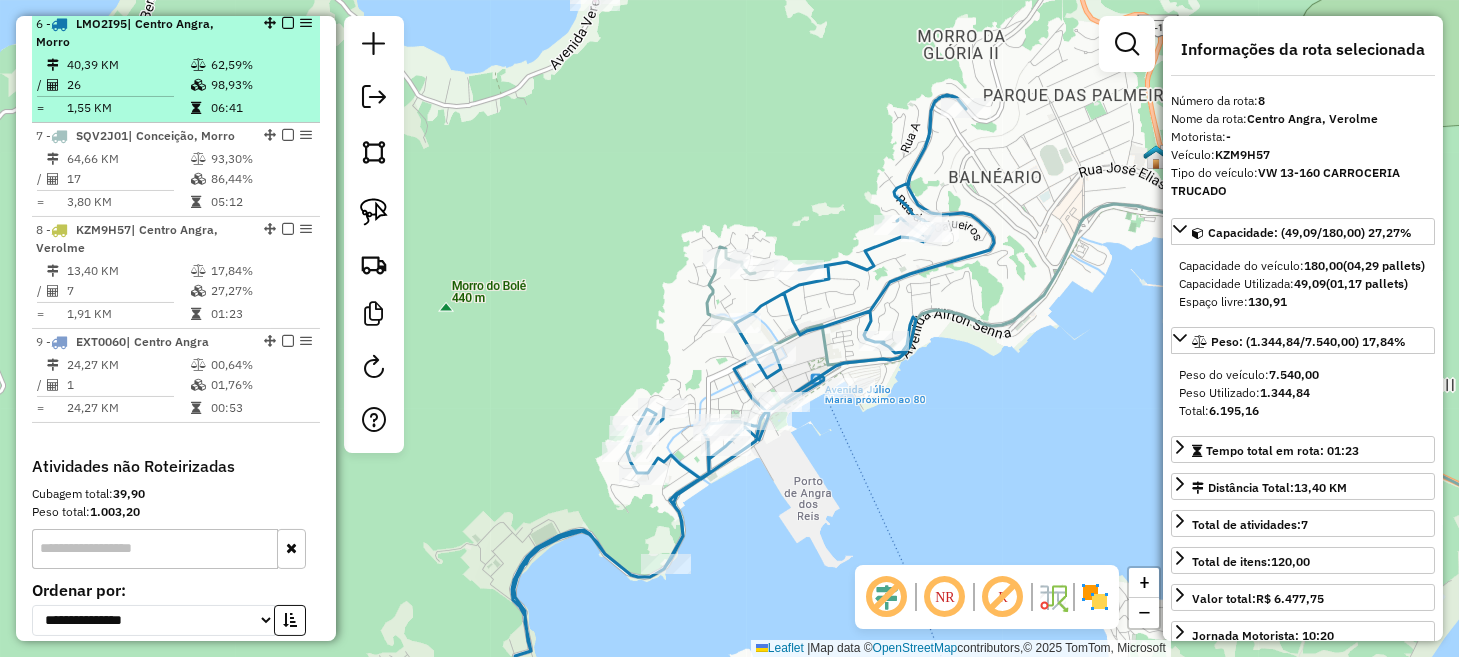 scroll, scrollTop: 1019, scrollLeft: 0, axis: vertical 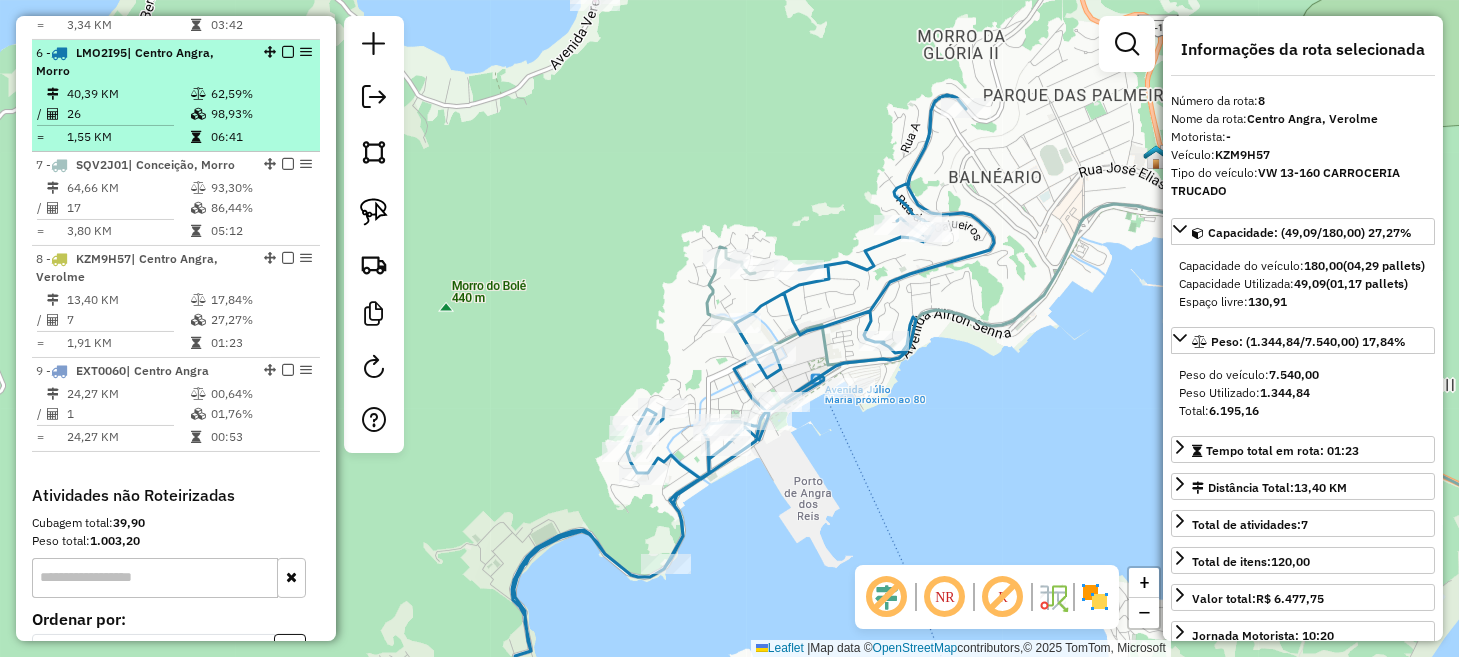 click at bounding box center (288, 52) 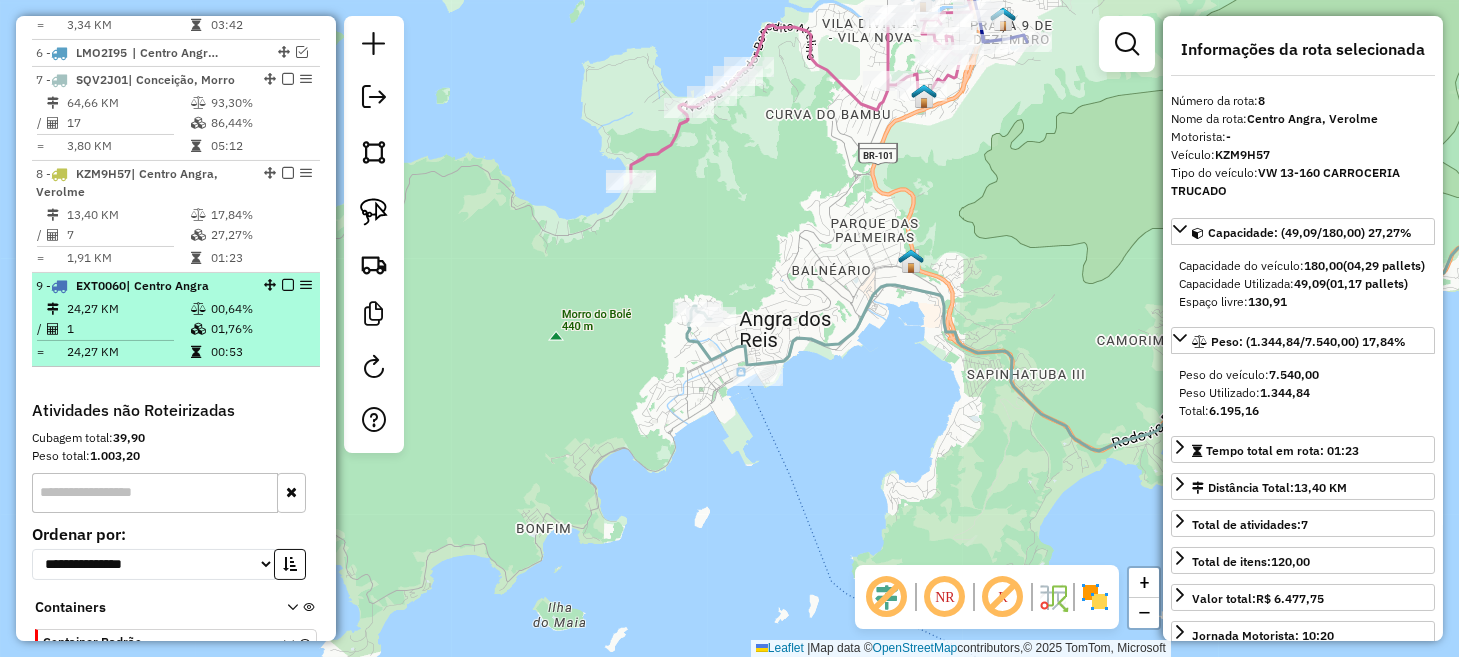 click at bounding box center (288, 285) 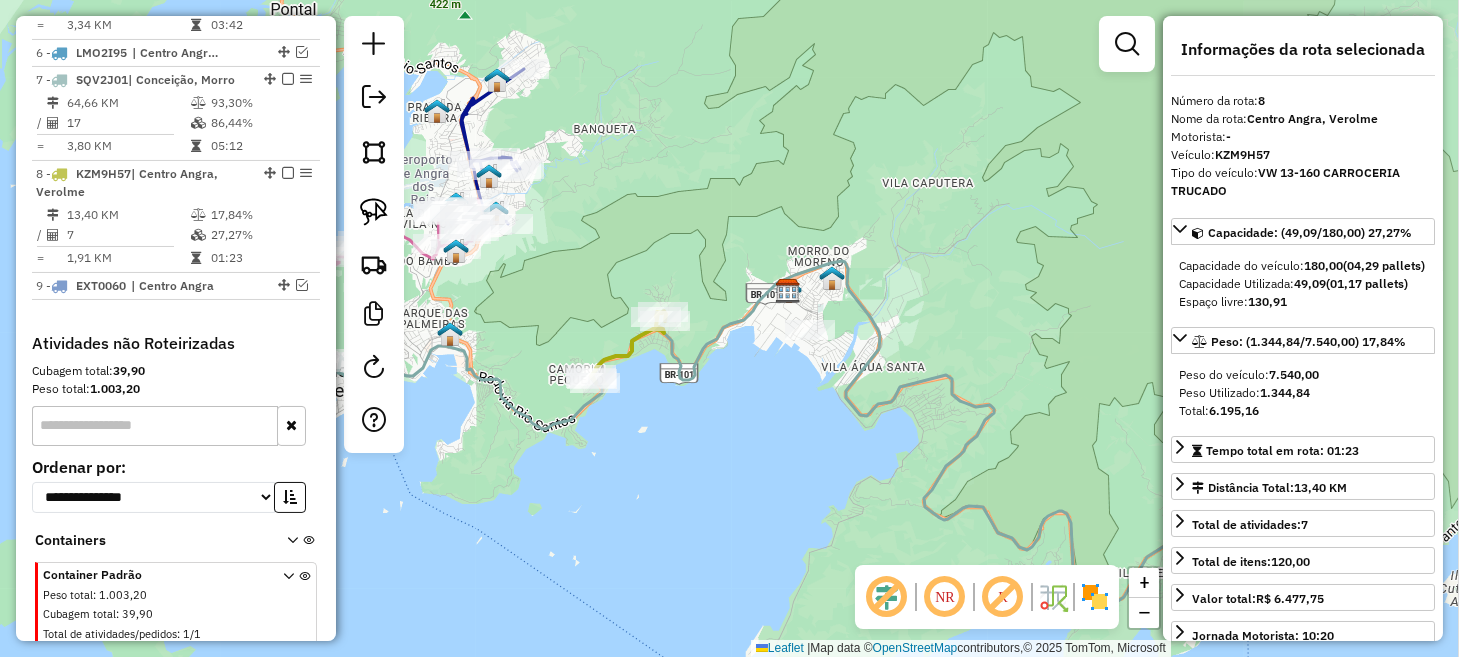 drag, startPoint x: 780, startPoint y: 442, endPoint x: 472, endPoint y: 475, distance: 309.76282 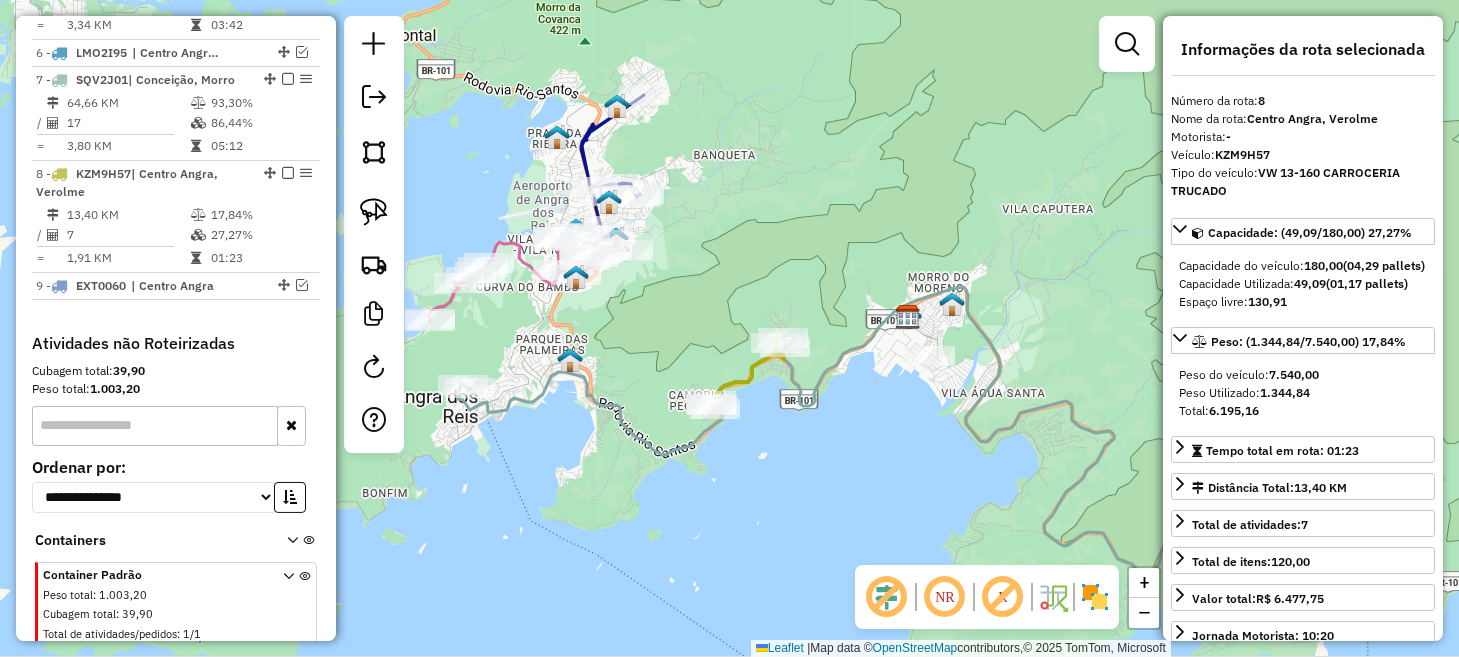 drag, startPoint x: 638, startPoint y: 435, endPoint x: 771, endPoint y: 449, distance: 133.73482 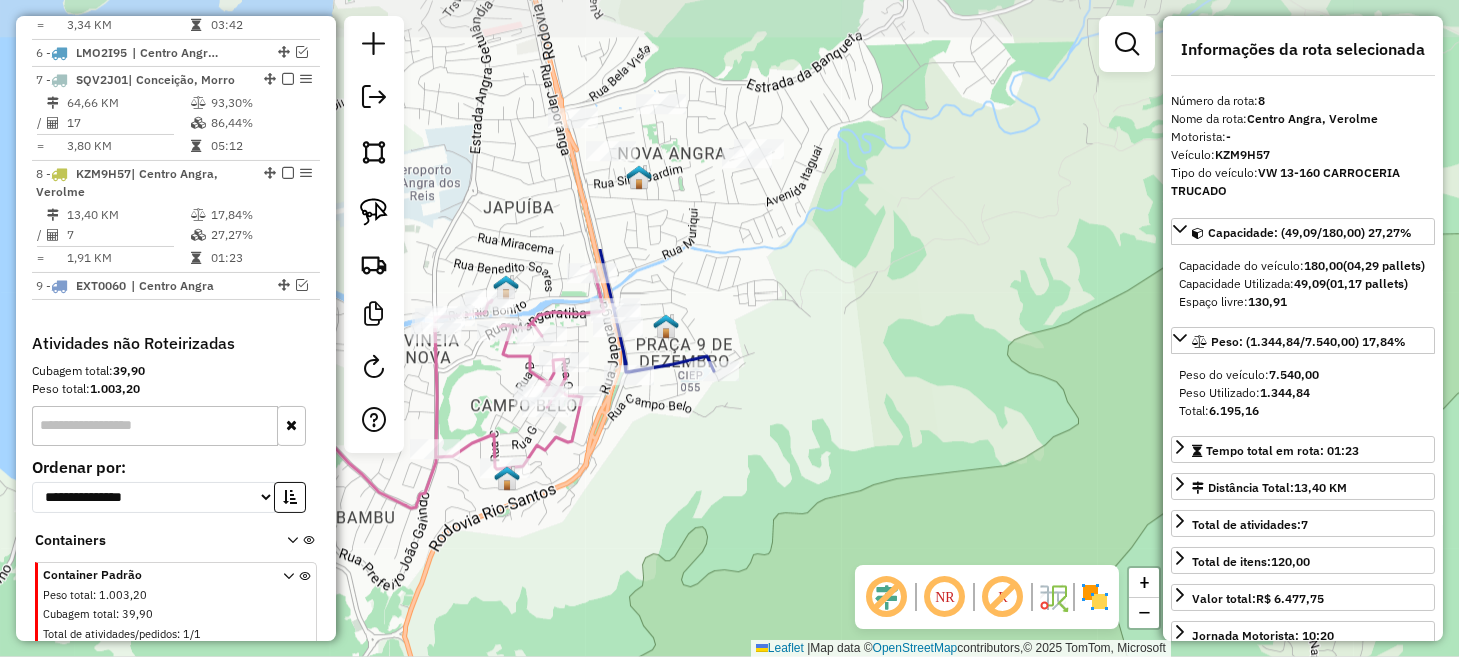 drag, startPoint x: 598, startPoint y: 162, endPoint x: 761, endPoint y: 486, distance: 362.6913 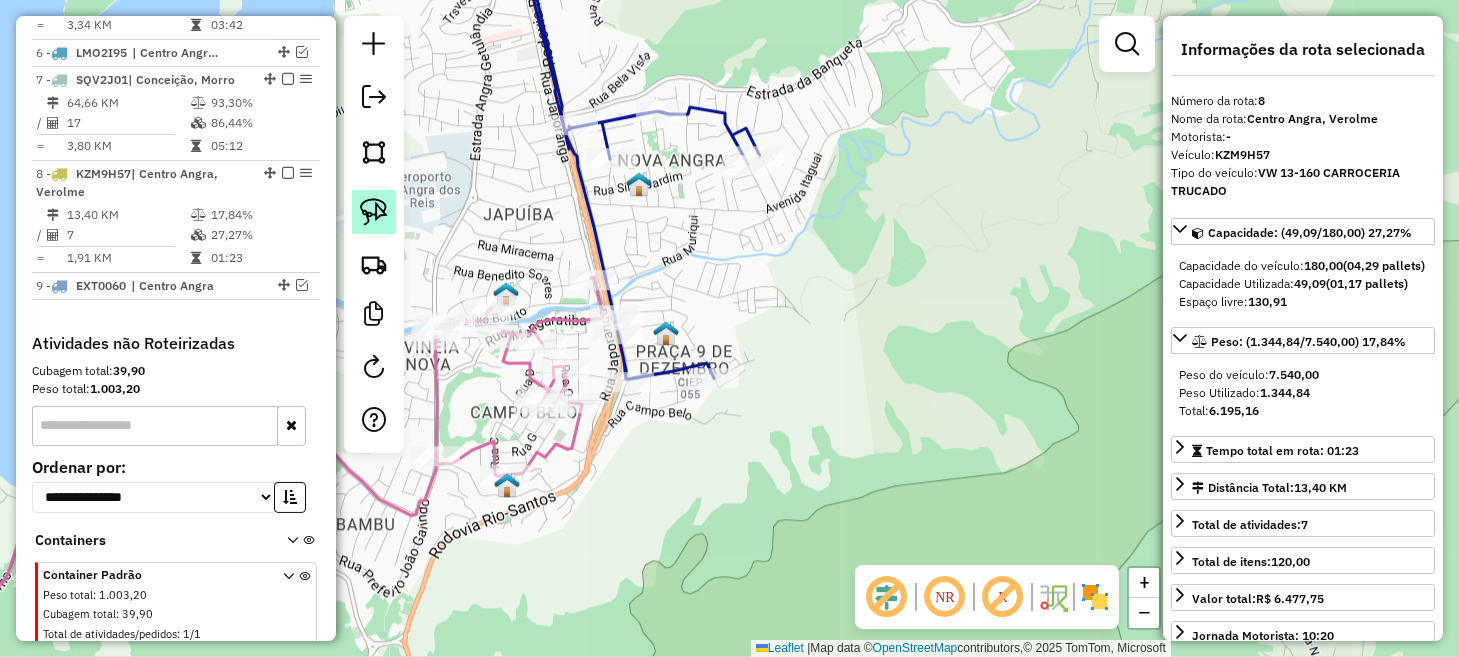 click 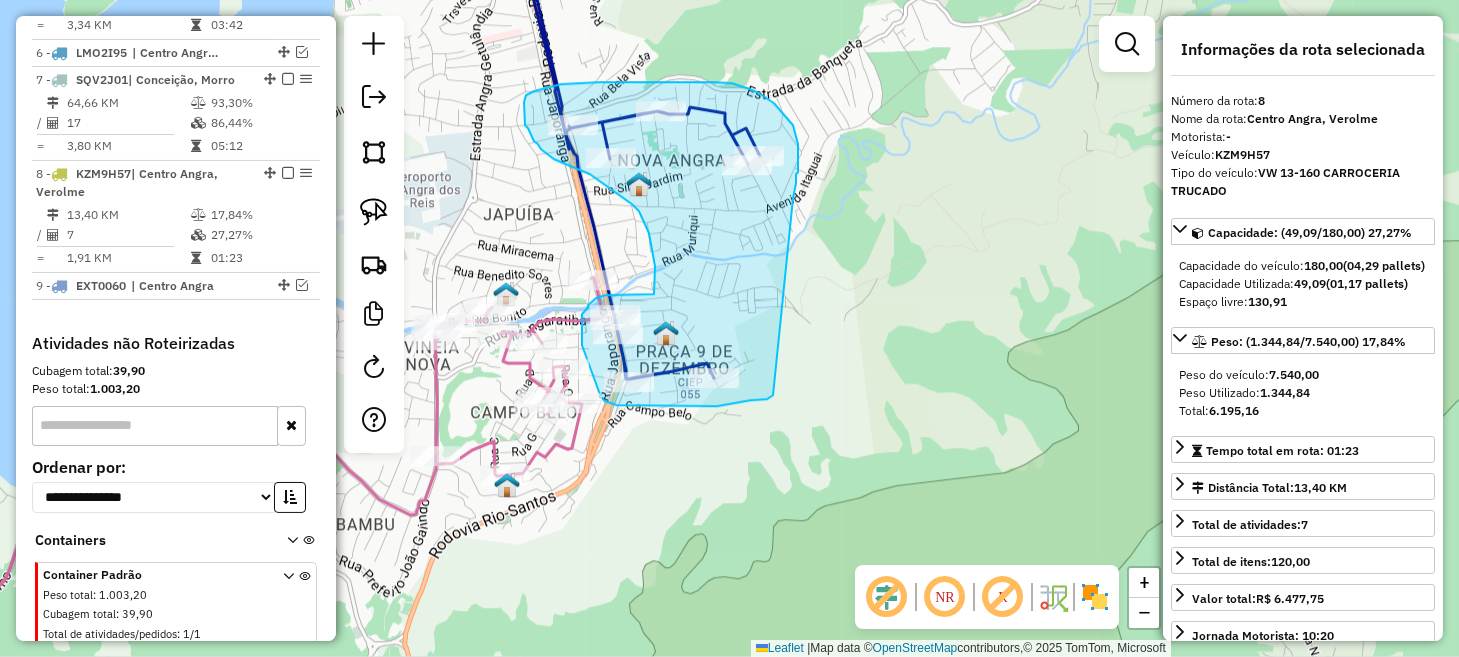 drag, startPoint x: 796, startPoint y: 178, endPoint x: 774, endPoint y: 395, distance: 218.11235 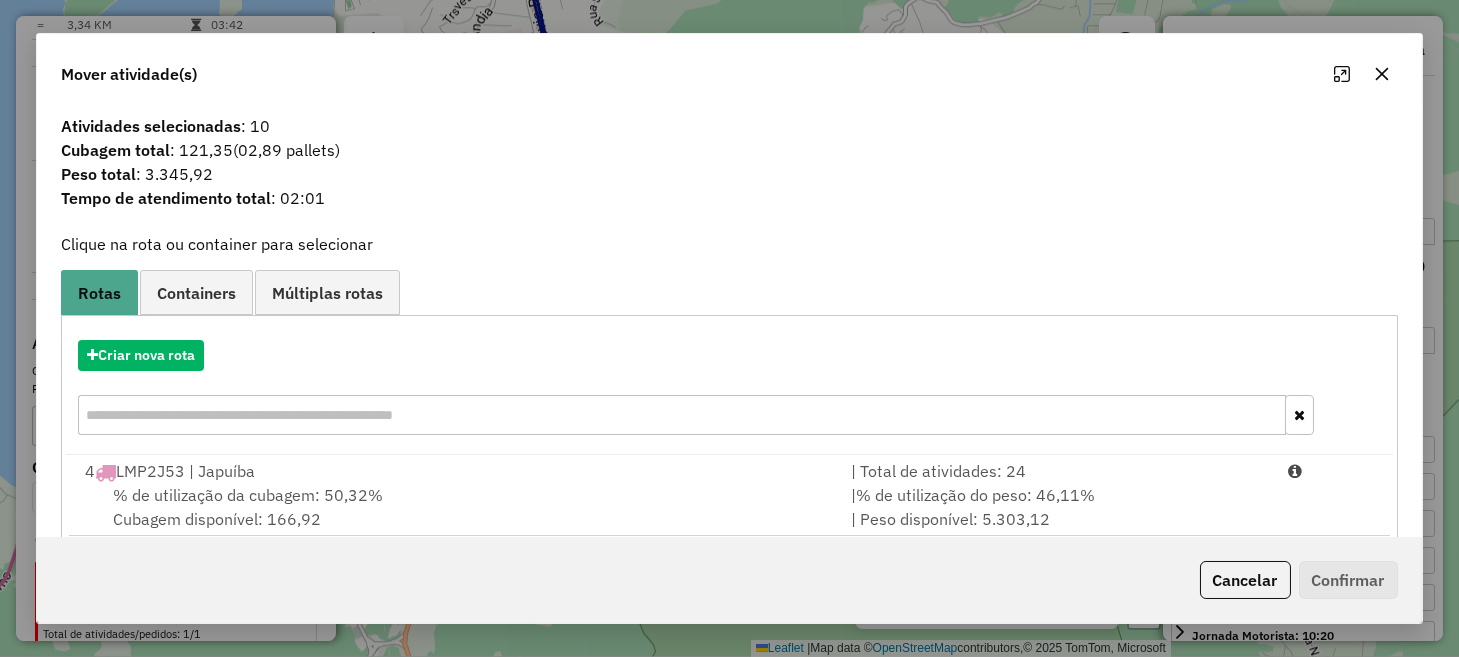 click on "Cancelar" 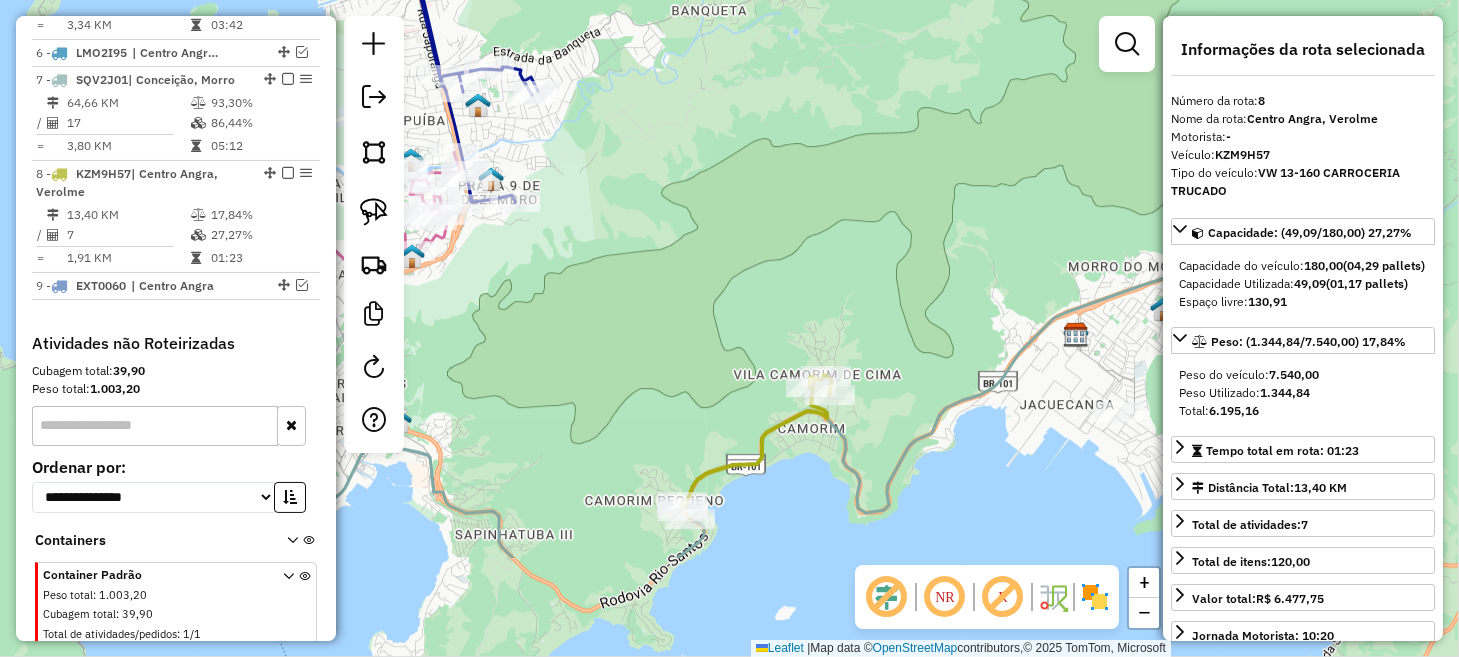 drag, startPoint x: 944, startPoint y: 415, endPoint x: 540, endPoint y: 258, distance: 433.43396 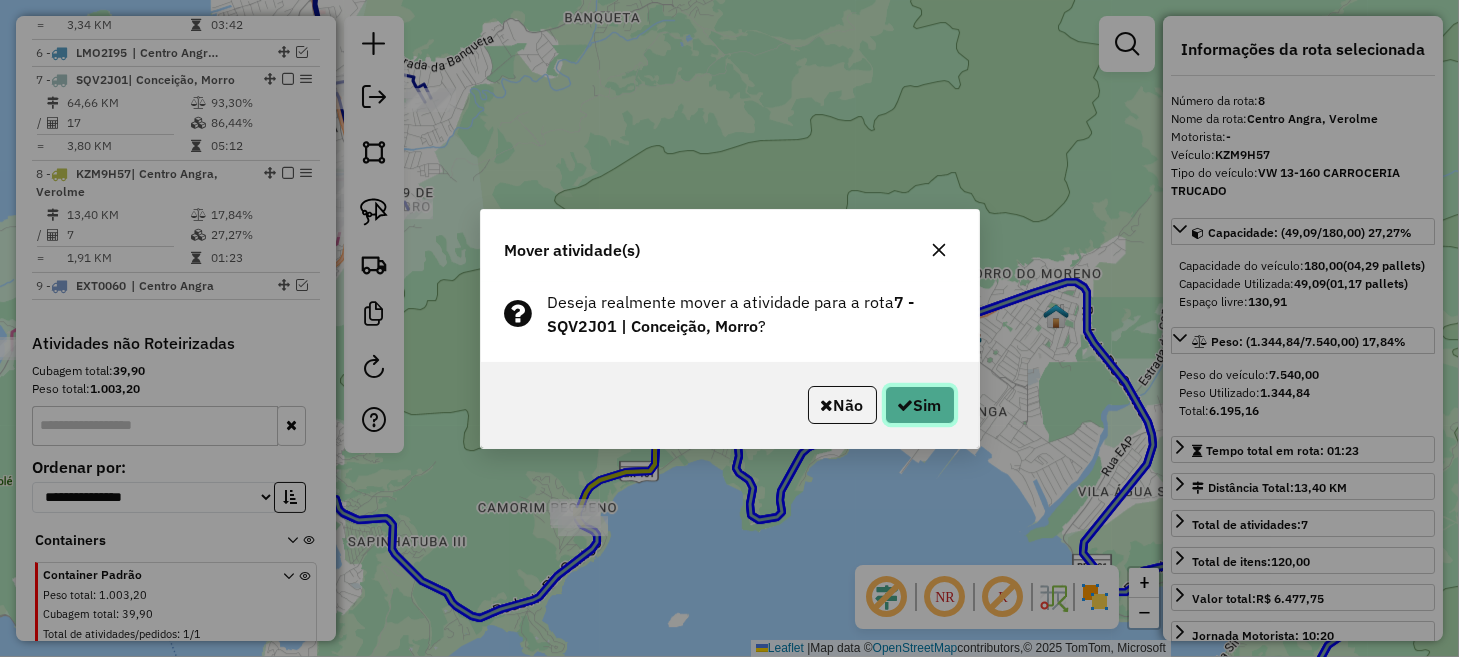 click on "Sim" 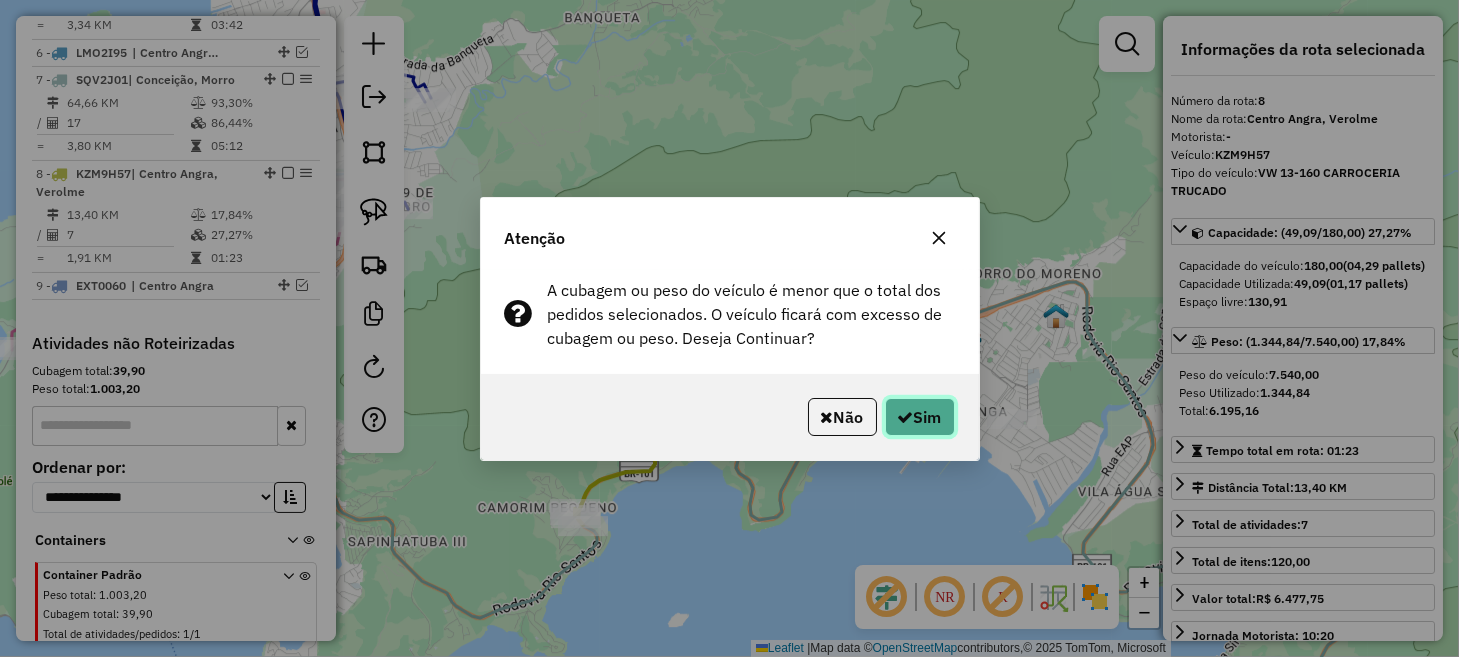 click on "Sim" 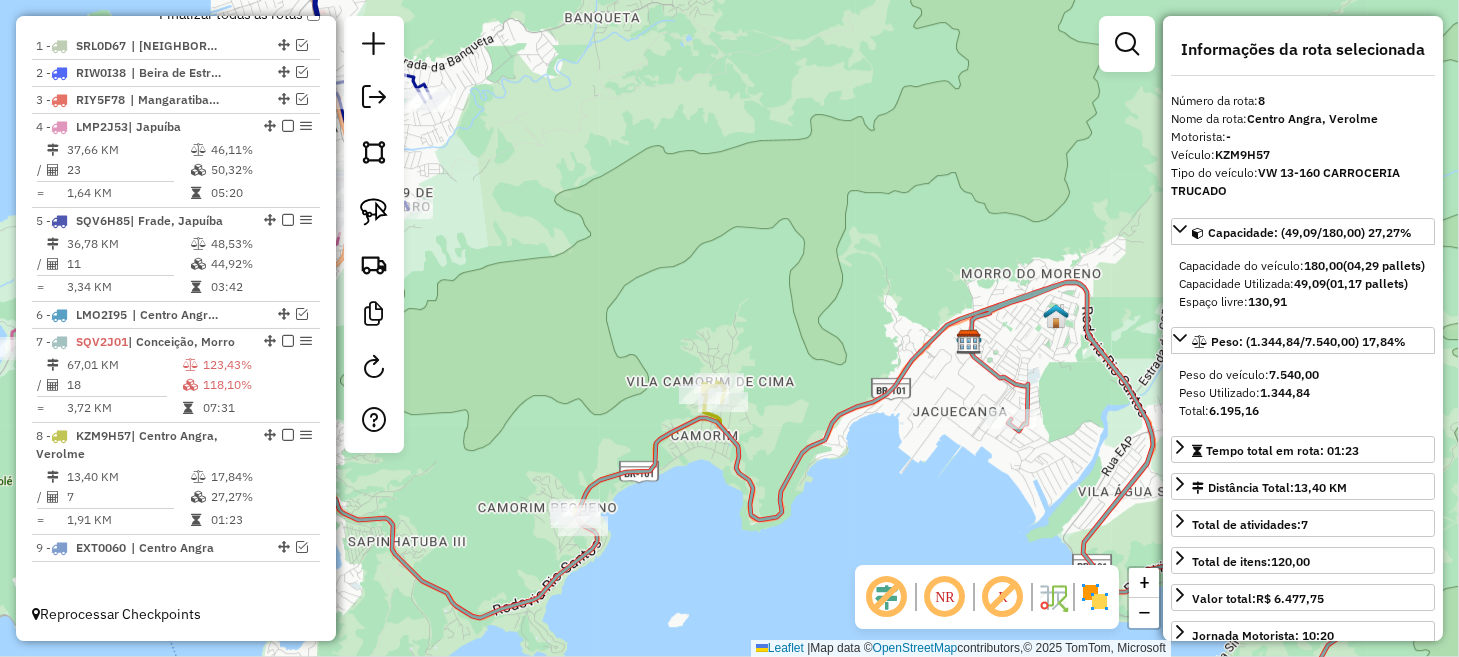 scroll, scrollTop: 754, scrollLeft: 0, axis: vertical 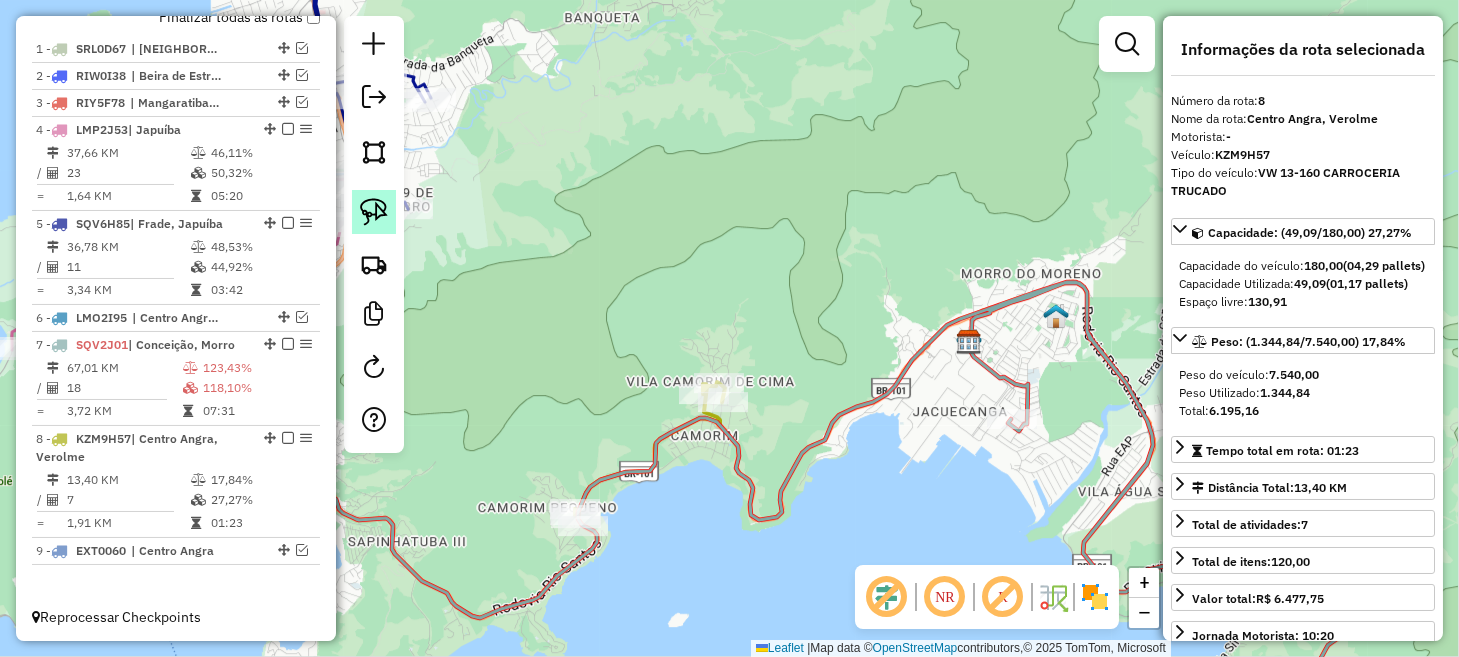 click 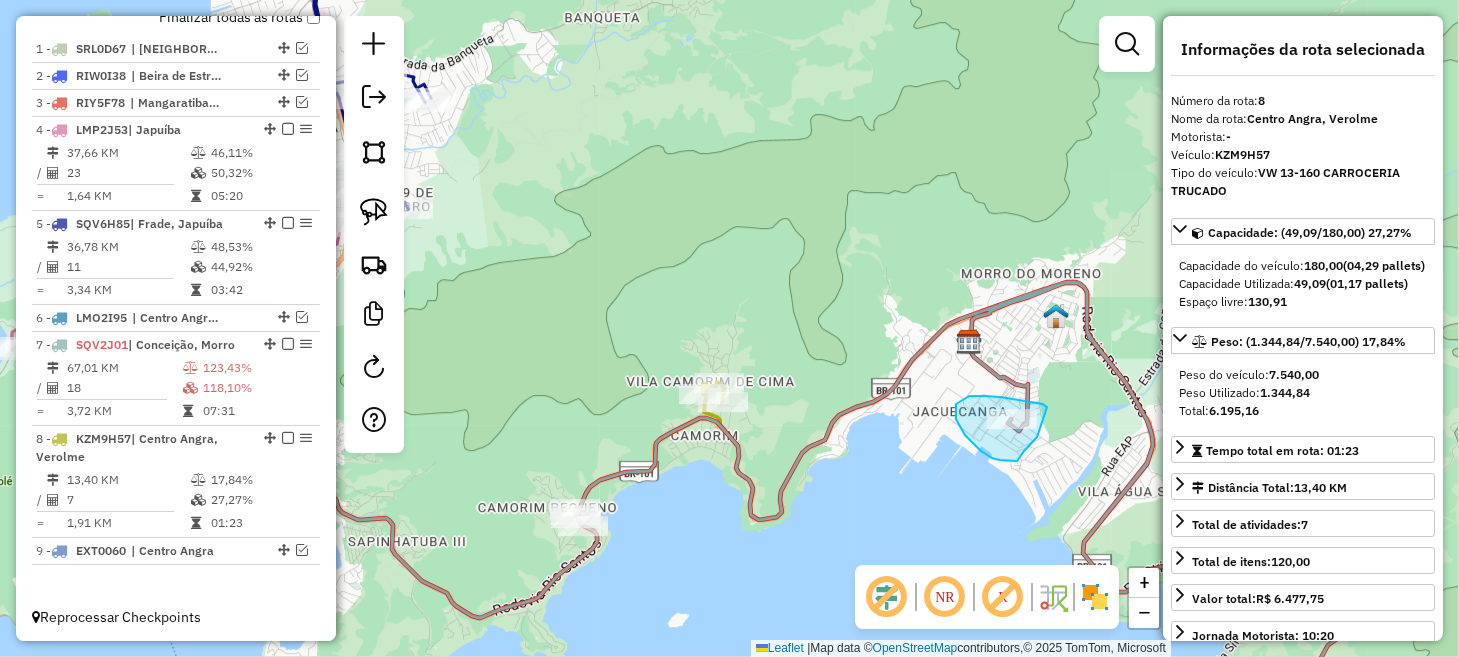 drag, startPoint x: 1047, startPoint y: 407, endPoint x: 1040, endPoint y: 434, distance: 27.89265 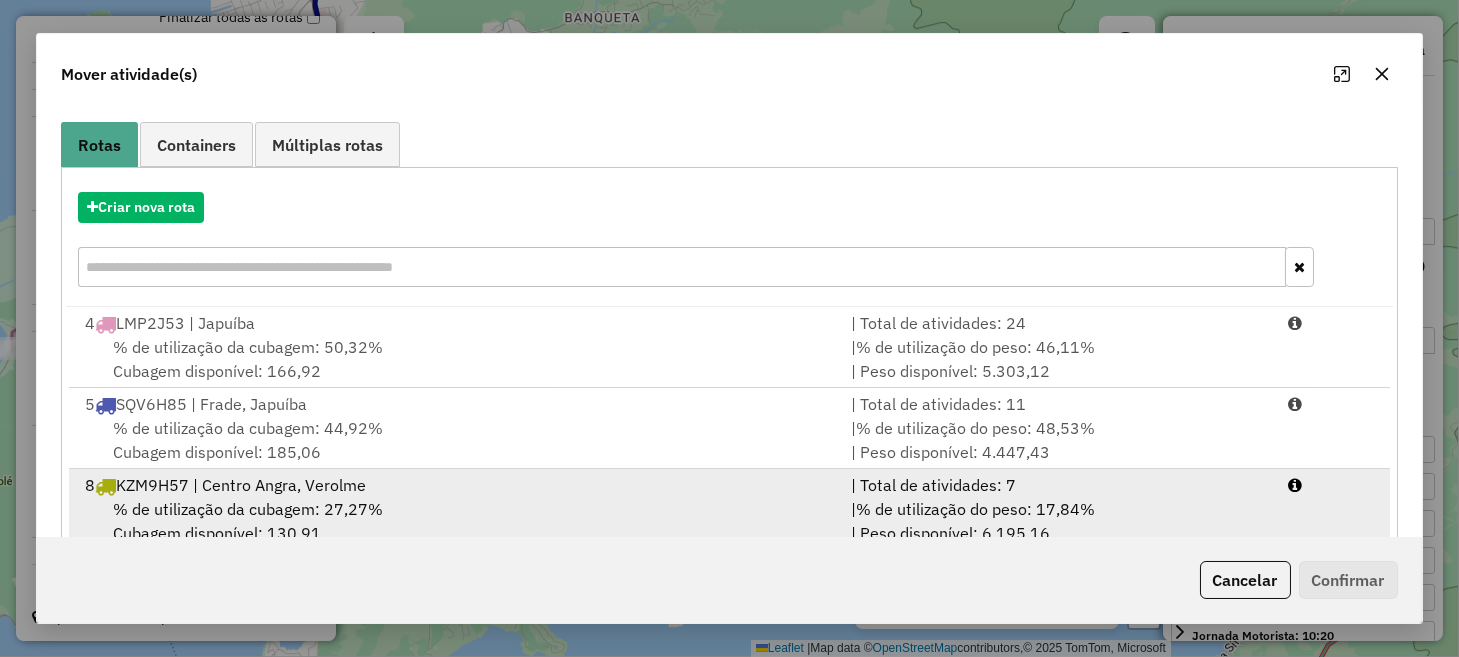 scroll, scrollTop: 192, scrollLeft: 0, axis: vertical 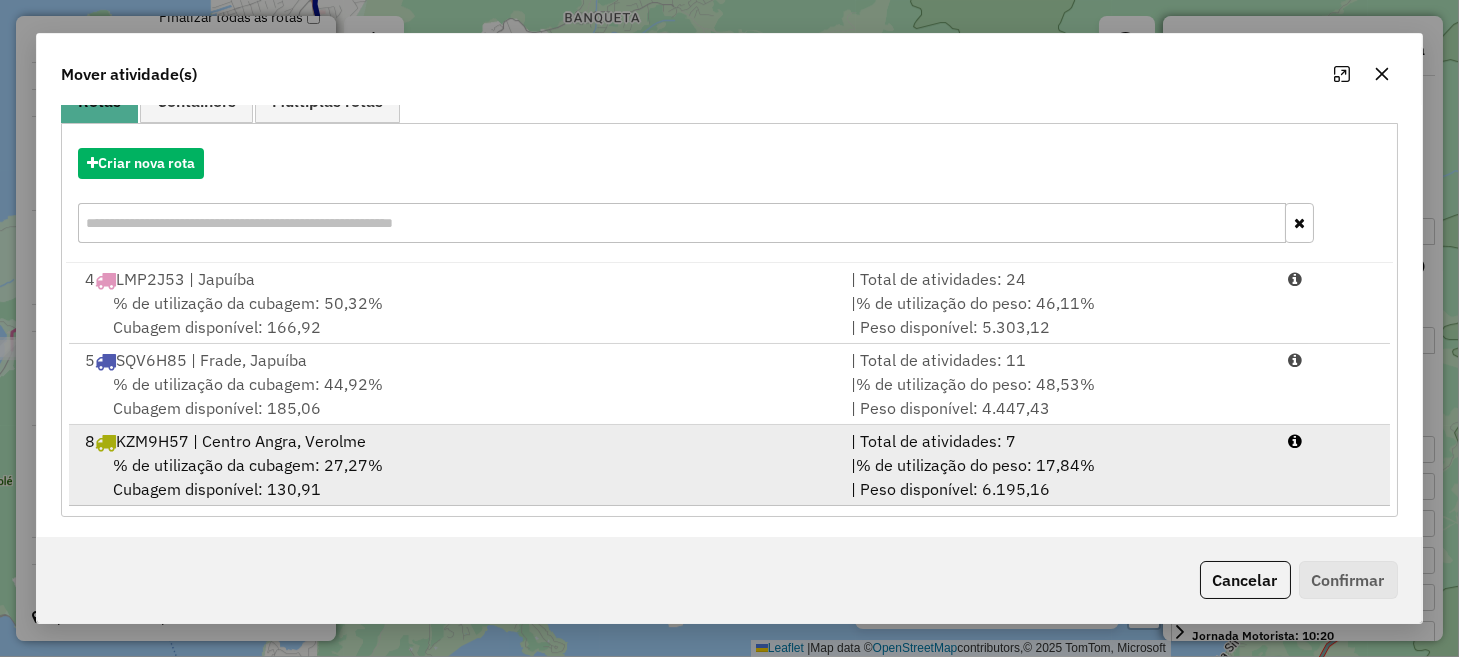 drag, startPoint x: 576, startPoint y: 445, endPoint x: 571, endPoint y: 497, distance: 52.23983 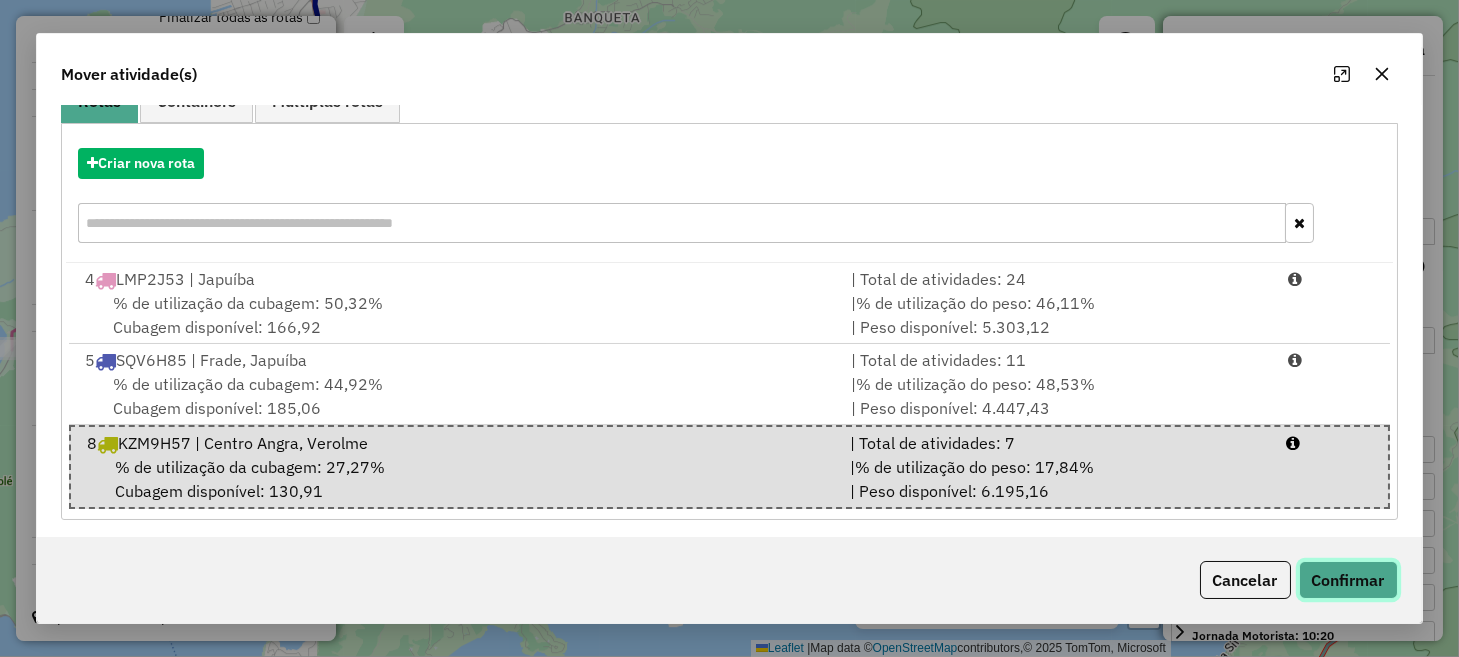click on "Confirmar" 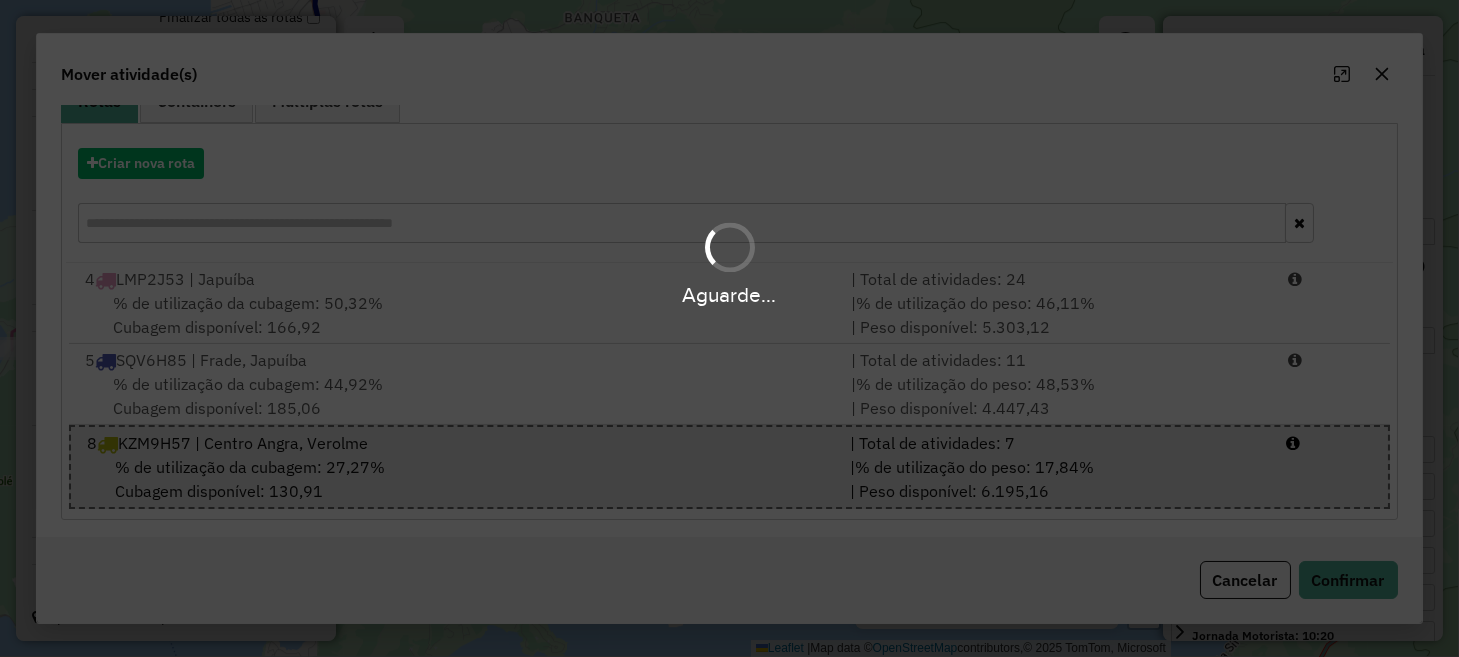 scroll, scrollTop: 0, scrollLeft: 0, axis: both 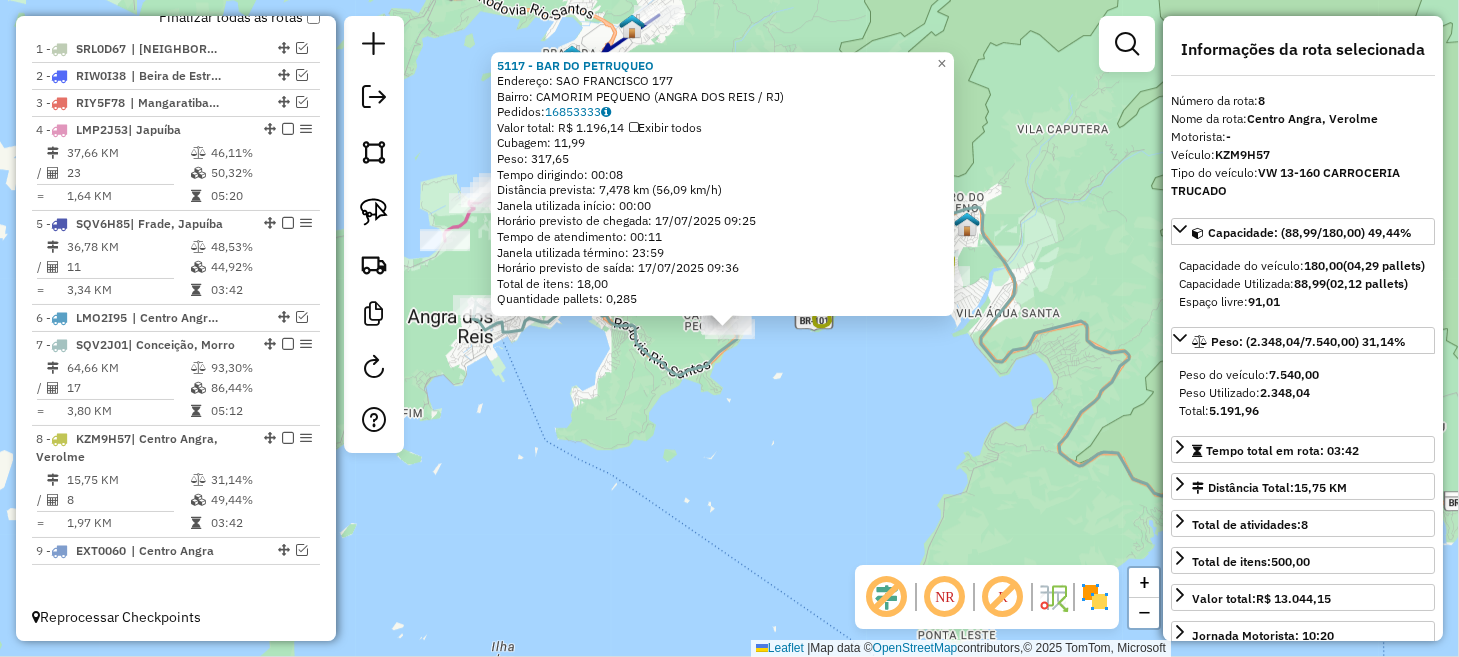 click on "5117 - BAR DO PETRUQUEO  Endereço:  SAO FRANCISCO [NUMBER]   Bairro: [CITY] ([CITY] / [STATE])   Pedidos:  [ORDER_ID]   Valor total: R$ 1.196,14   Exibir todos   Cubagem: 11,99  Peso: 317,65  Tempo dirigindo: 00:08   Distância prevista: 7,478 km (56,09 km/h)   Janela utilizada início: 00:00   Horário previsto de chegada: 17/07/2025 09:25   Tempo de atendimento: 00:11   Janela utilizada término: 23:59   Horário previsto de saída: 17/07/2025 09:36   Total de itens: 18,00   Quantidade pallets: 0,285  × Janela de atendimento Grade de atendimento Capacidade Transportadoras Veículos Cliente Pedidos  Rotas Selecione os dias de semana para filtrar as janelas de atendimento  Seg   Ter   Qua   Qui   Sex   Sáb   Dom  Informe o período da janela de atendimento: De: Até:  Filtrar exatamente a janela do cliente  Considerar janela de atendimento padrão  Selecione os dias de semana para filtrar as grades de atendimento  Seg   Ter   Qua   Qui   Sex   Sáb   Dom   Peso mínimo:   Peso máximo:   De:   Até:" 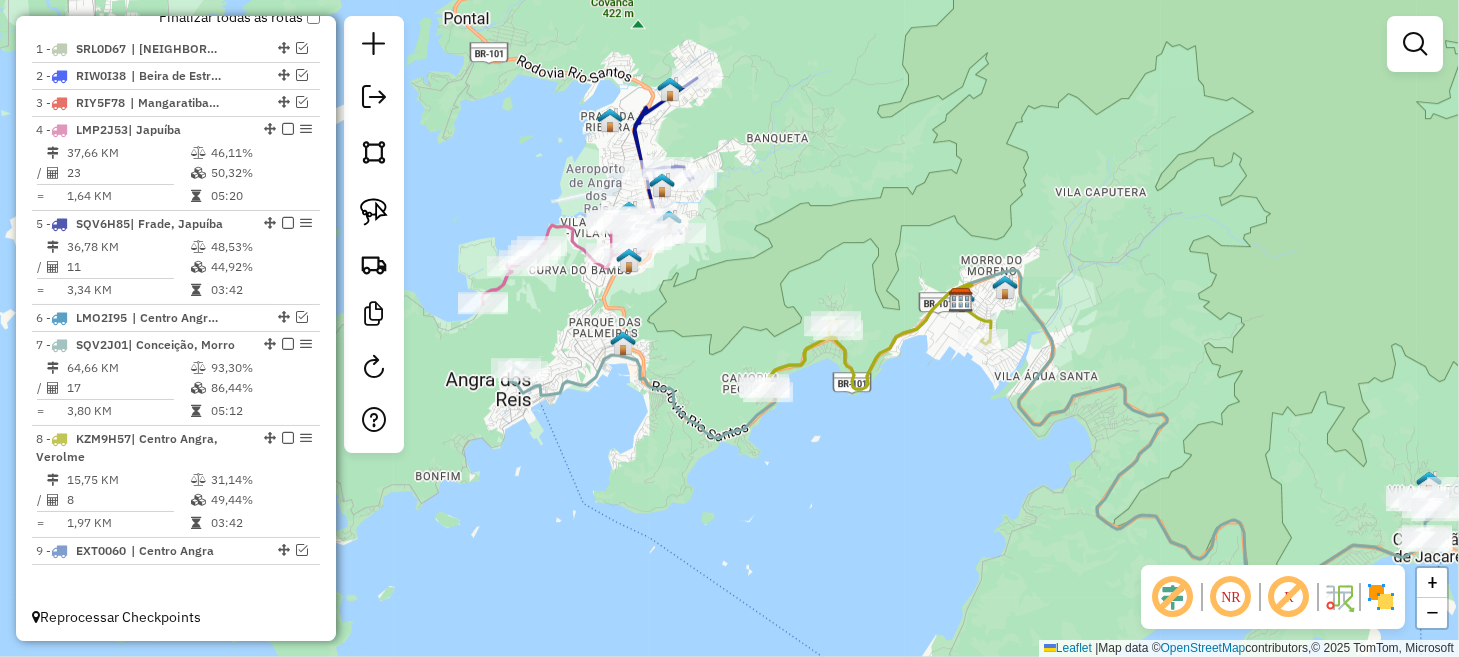 drag, startPoint x: 636, startPoint y: 247, endPoint x: 802, endPoint y: 451, distance: 263.0057 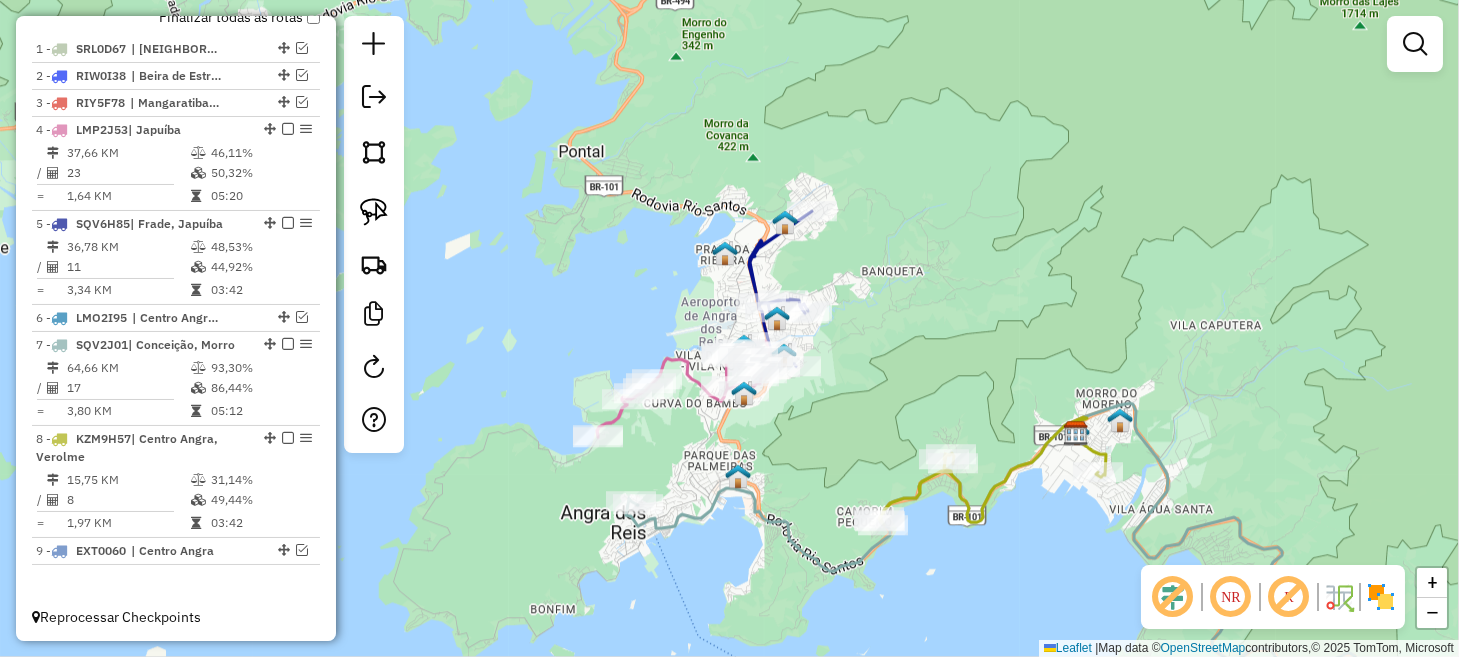drag, startPoint x: 802, startPoint y: 451, endPoint x: 848, endPoint y: 472, distance: 50.566788 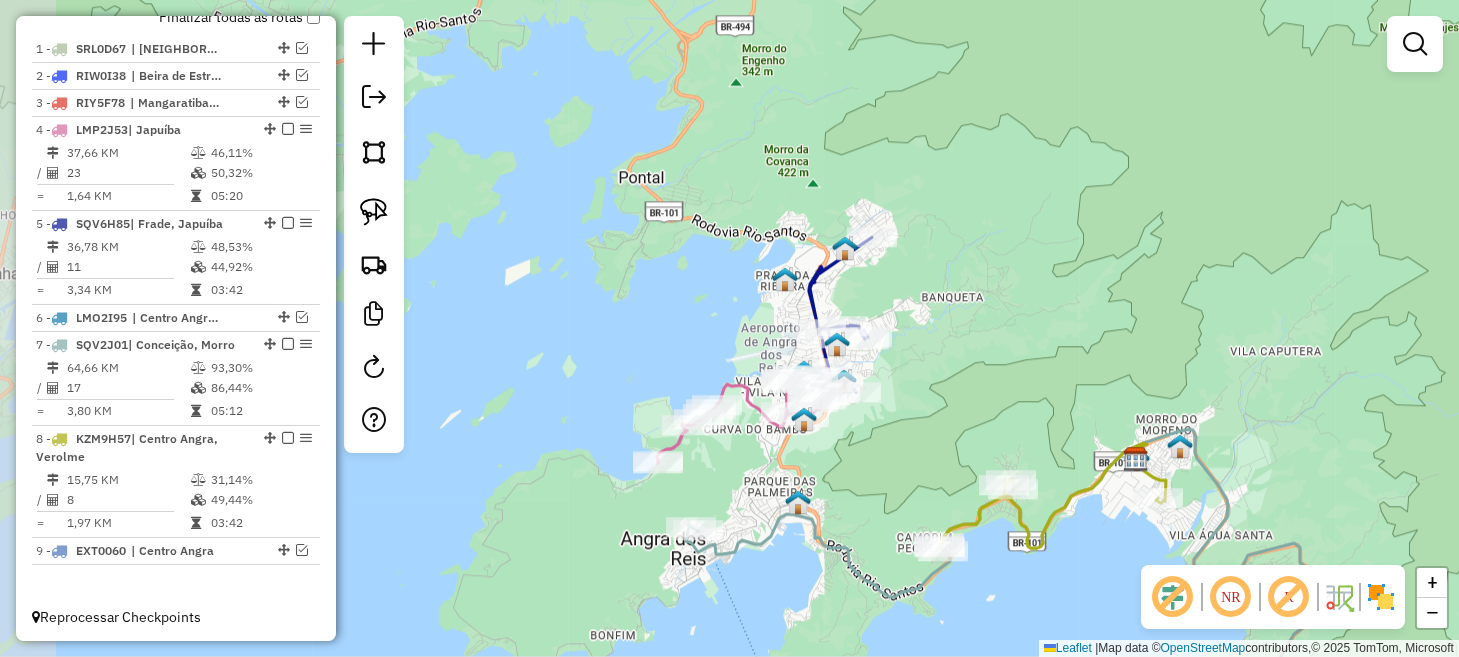 drag, startPoint x: 848, startPoint y: 472, endPoint x: 876, endPoint y: 483, distance: 30.083218 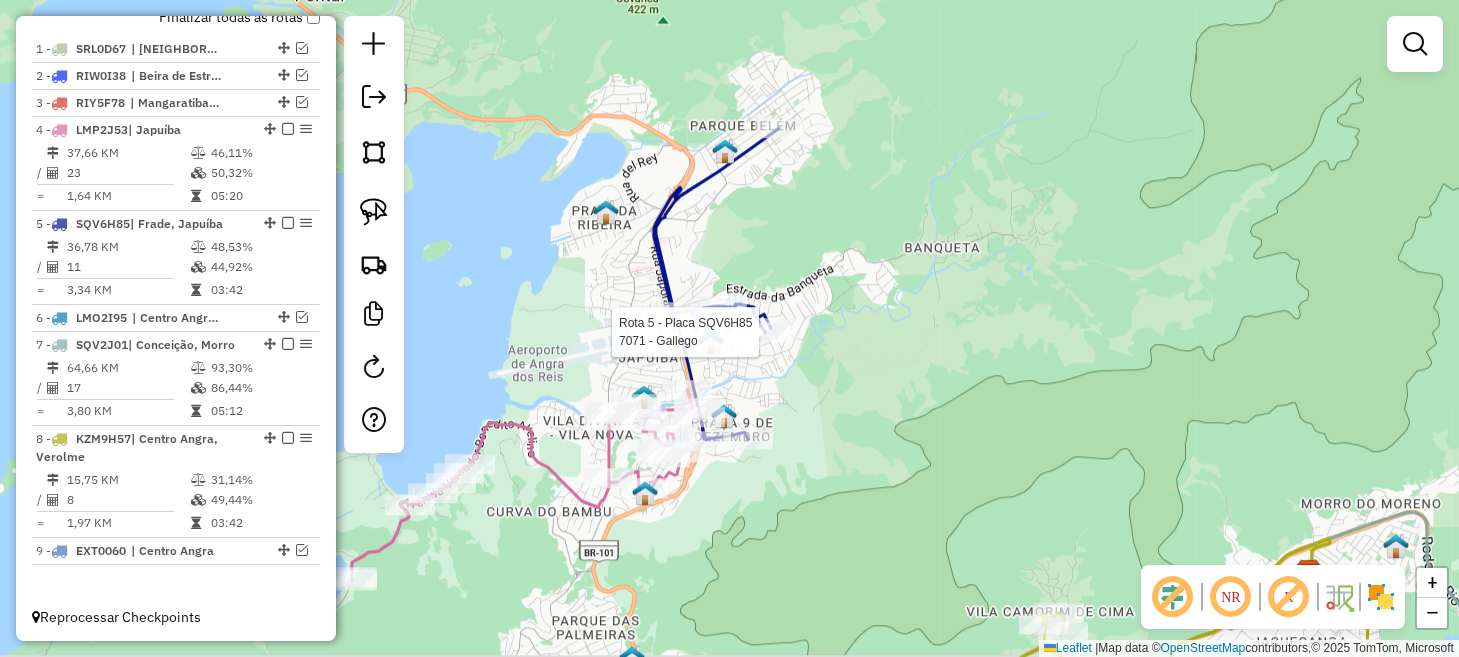 select on "**********" 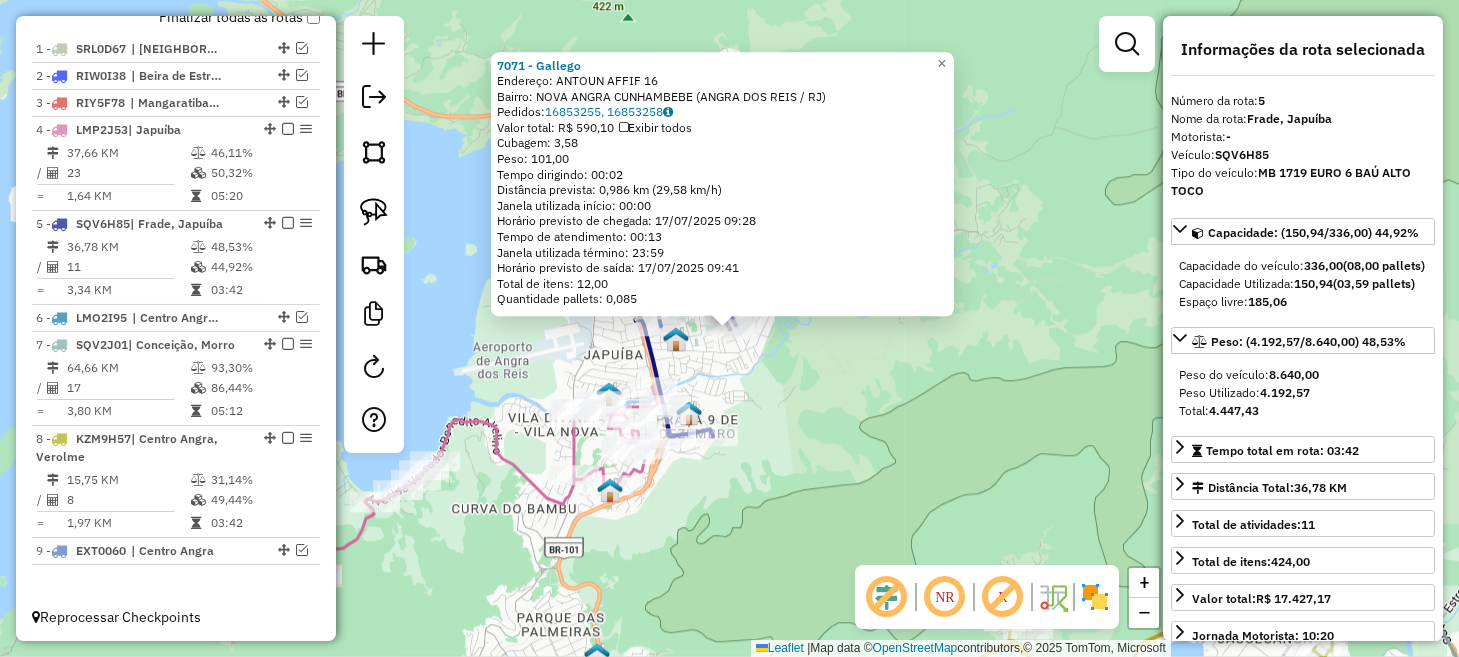 click on "[NAME]  Endereço:  [STREET] [NUMBER]   Bairro: [NEIGHBORHOOD]  [NEIGHBORHOOD] ([CITY] / [STATE])   Pedidos:  [ORDER_ID], [ORDER_ID]   Valor total: R$ 590,10   Exibir todos   Cubagem: 3,58  Peso: 101,00  Tempo dirigindo: 00:02   Distância prevista: 0,986 km (29,58 km/h)   Janela utilizada início: 00:00   Horário previsto de chegada: 17/07/2025 09:28   Tempo de atendimento: 00:13   Janela utilizada término: 23:59   Horário previsto de saída: 17/07/2025 09:41   Total de itens: 12,00   Quantidade pallets: 0,085  × Janela de atendimento Grade de atendimento Capacidade Transportadoras Veículos Cliente Pedidos  Rotas Selecione os dias de semana para filtrar as janelas de atendimento  Seg   Ter   Qua   Qui   Sex   Sáb   Dom  Informe o período da janela de atendimento: De: Até:  Filtrar exatamente a janela do cliente  Considerar janela de atendimento padrão  Selecione os dias de semana para filtrar as grades de atendimento  Seg   Ter   Qua   Qui   Sex   Sáb   Dom   Peso mínimo:   Peso máximo:   De:   De:" 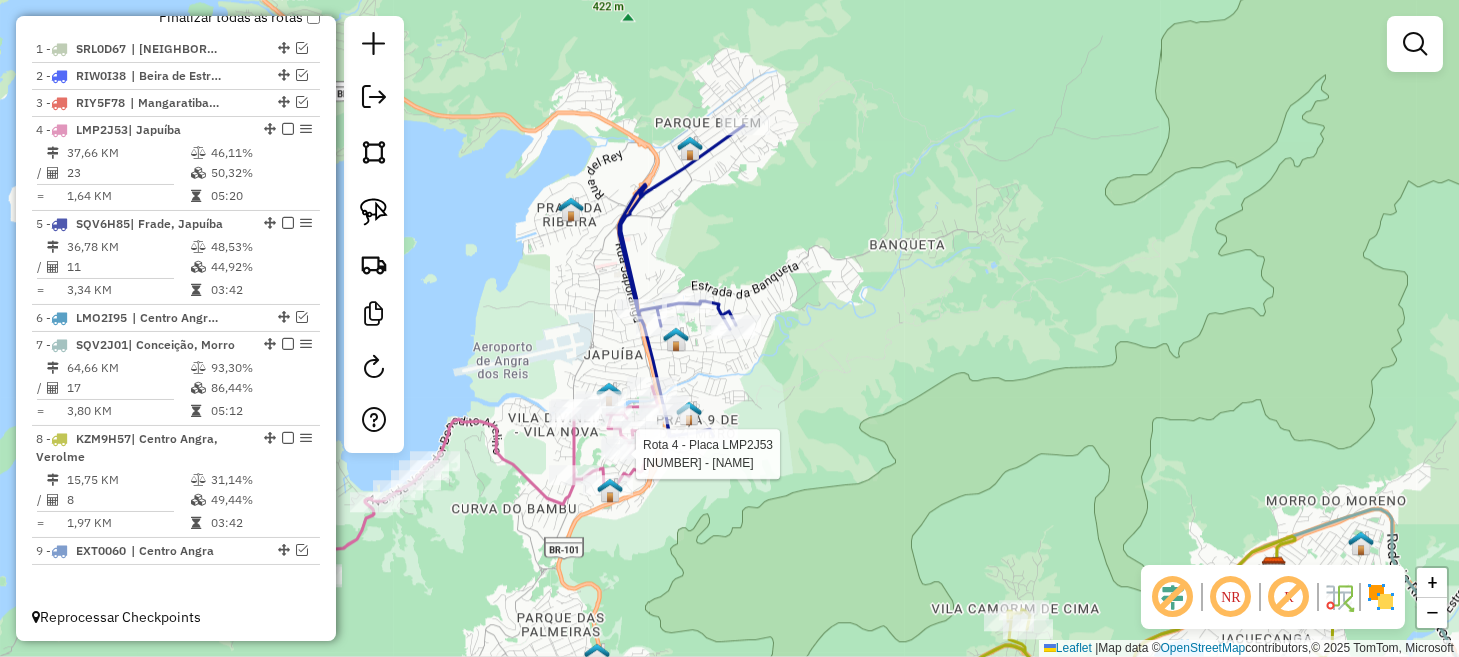 select on "**********" 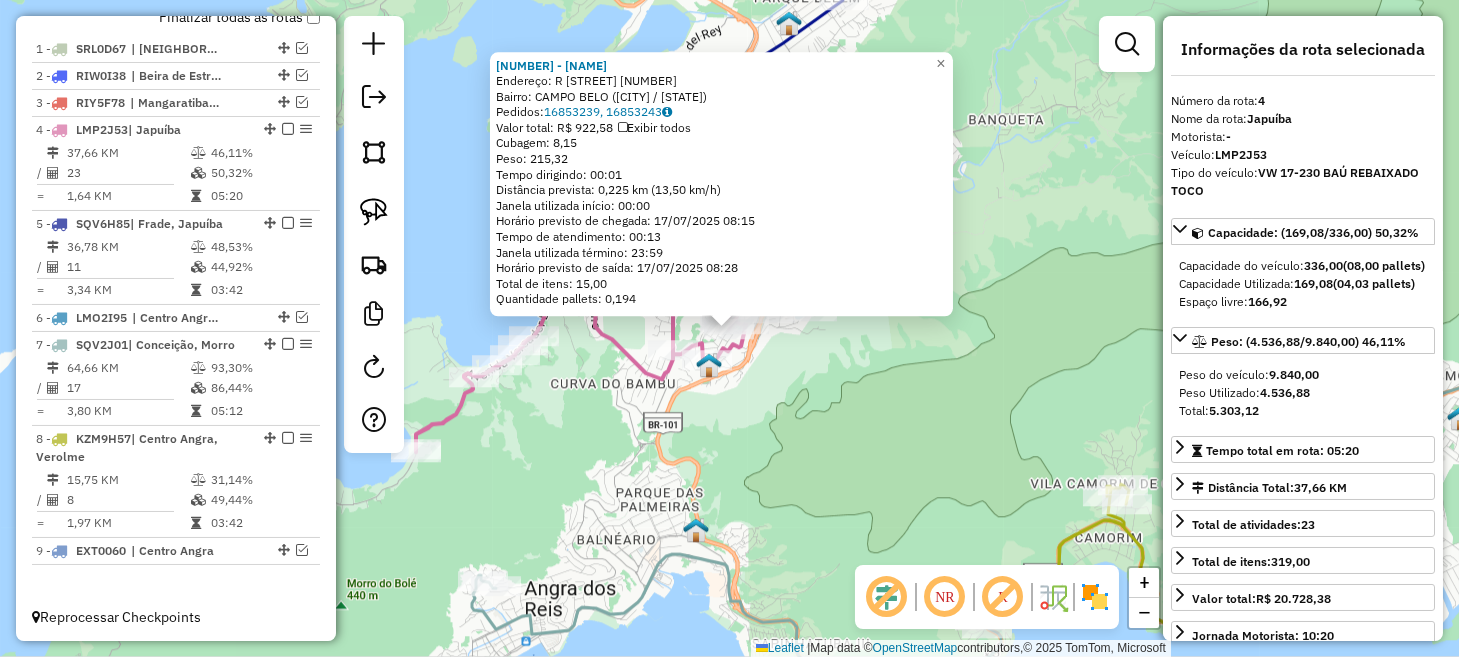 click on "[NUMBER] - [FIRST] [LAST]  Endereço: R   BARRA MANSA                   [NUMBER]   Bairro: CAMPO BELO ([CITY] / [STATE])   Pedidos:  [NUMBER], [NUMBER]   Valor total: R$ [PRICE]   Exibir todos   Cubagem: [NUMBER]  Peso: [NUMBER]  Tempo dirigindo: [TIME]   Distância prevista: [NUMBER] km ([NUMBER] km/h)   Janela utilizada início: [TIME]   Horário previsto de chegada: [DATE] [TIME]   Tempo de atendimento: [TIME]   Janela utilizada término: [TIME]   Horário previsto de saída: [DATE] [TIME]   Total de itens: [NUMBER]   Quantidade pallets: [NUMBER]  × Janela de atendimento Grade de atendimento Capacidade Transportadoras Veículos Cliente Pedidos  Rotas Selecione os dias de semana para filtrar as janelas de atendimento  Seg   Ter   Qua   Qui   Sex   Sáb   Dom  Informe o período da janela de atendimento: De: [TIME] Até: [TIME]  Filtrar exatamente a janela do cliente  Considerar janela de atendimento padrão  Selecione os dias de semana para filtrar as grades de atendimento  Seg   Ter   Qua   Qui   Sex   Sáb   Dom   Peso mínimo:   De: [TIME]   De: [TIME]" 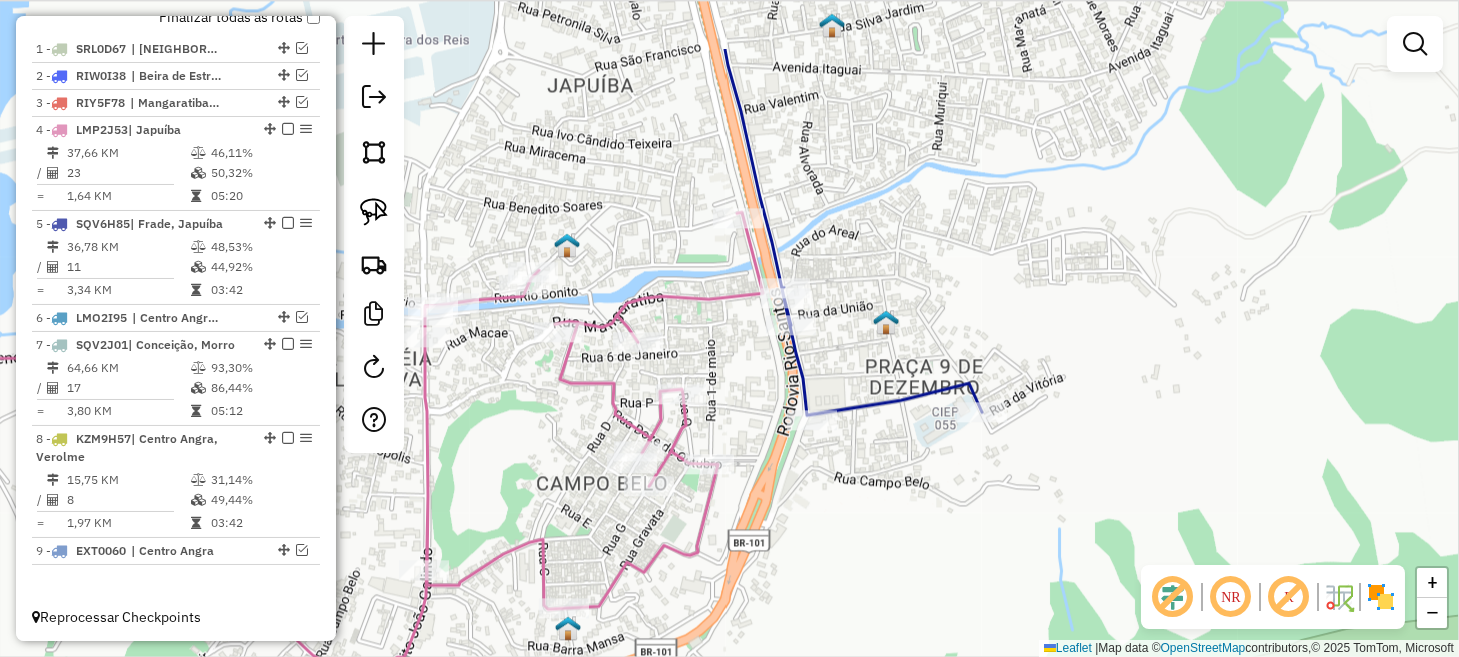 drag, startPoint x: 777, startPoint y: 230, endPoint x: 727, endPoint y: 350, distance: 130 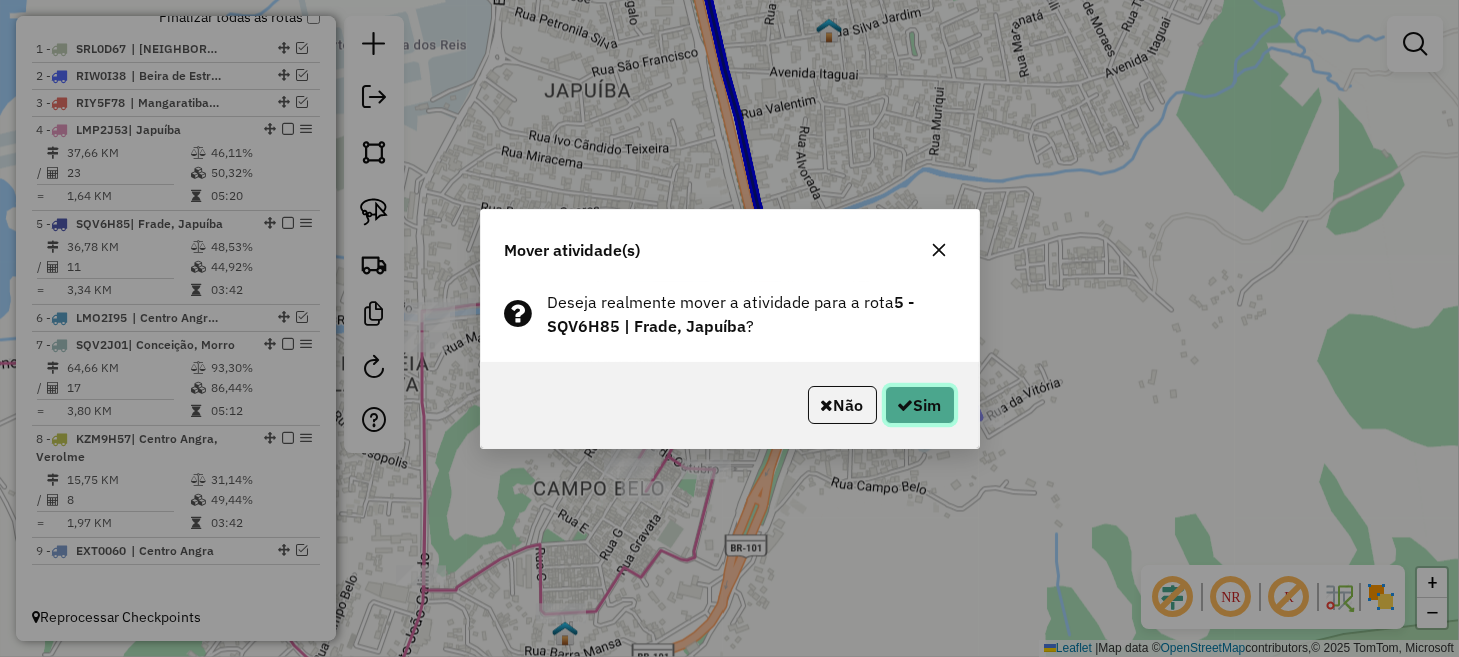click on "Sim" 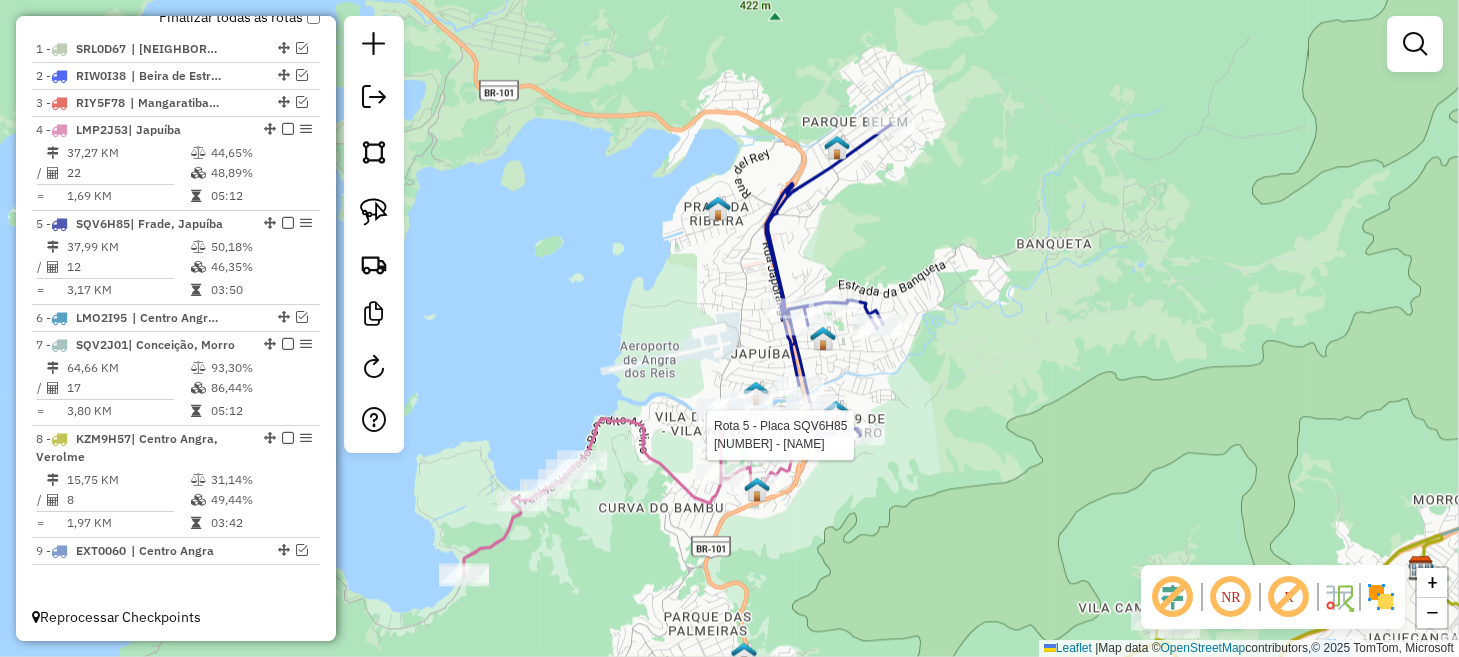 select on "**********" 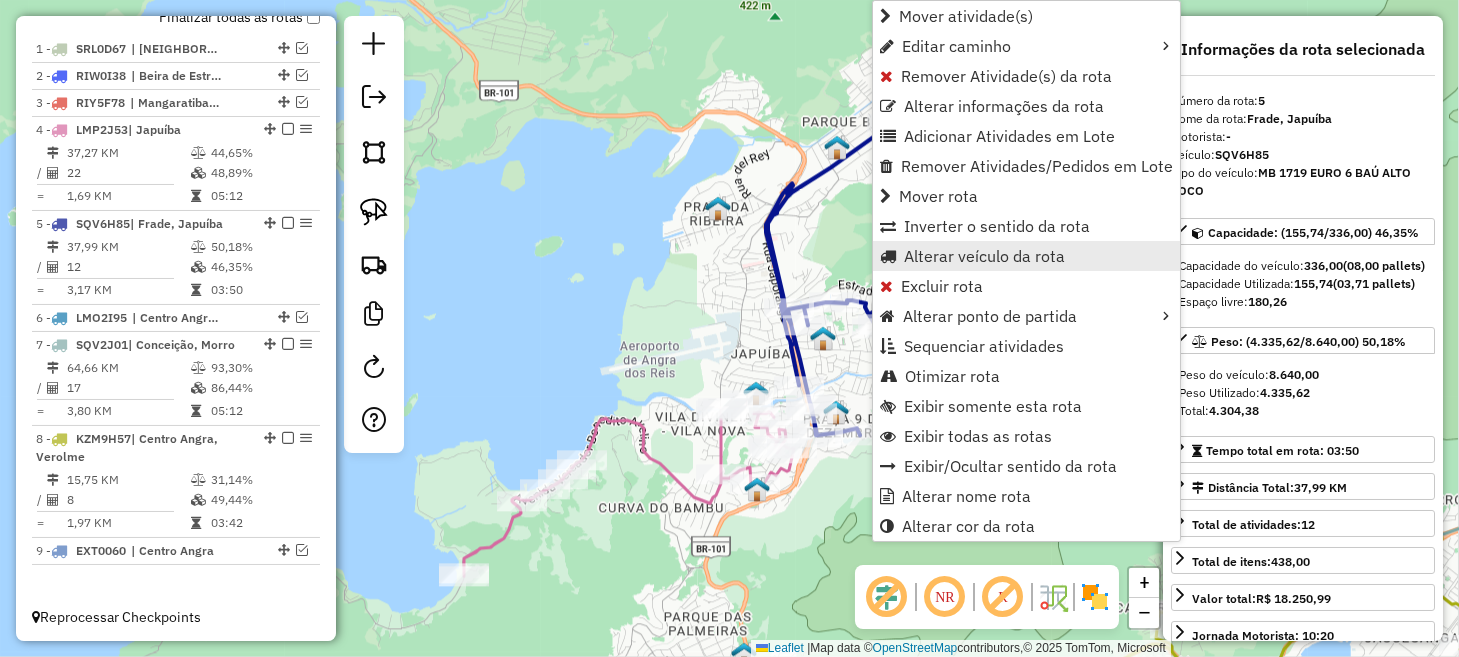 click on "Alterar veículo da rota" at bounding box center [984, 256] 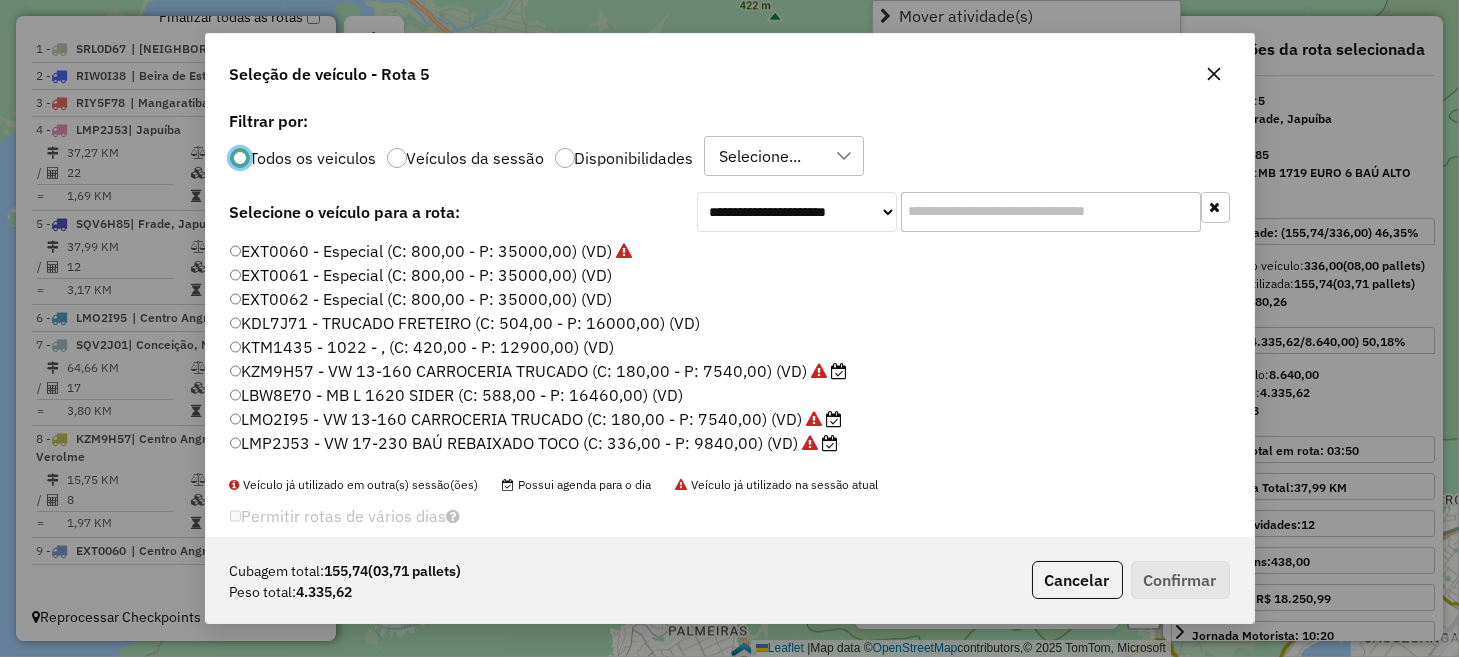 scroll, scrollTop: 10, scrollLeft: 6, axis: both 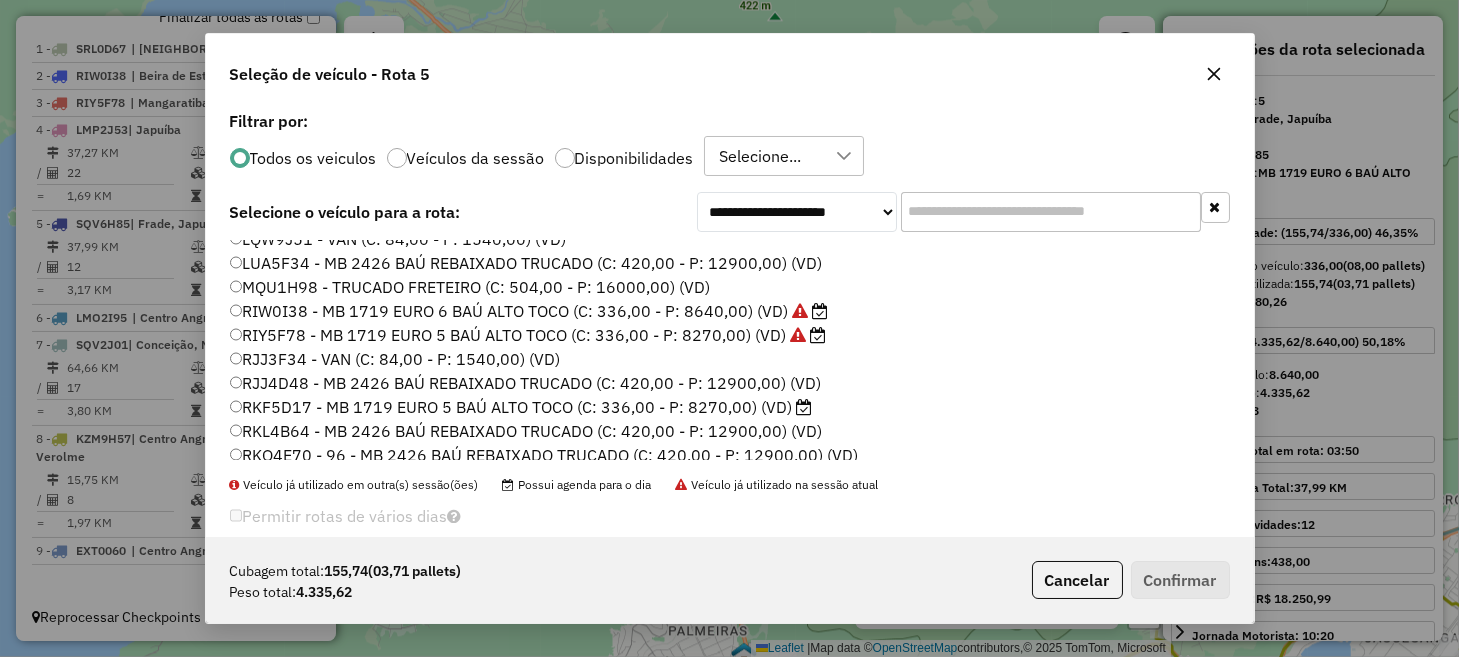 click on "RIW0I38 - MB 1719 EURO 6 BAÚ ALTO TOCO (C: 336,00 - P: 8640,00) (VD)" 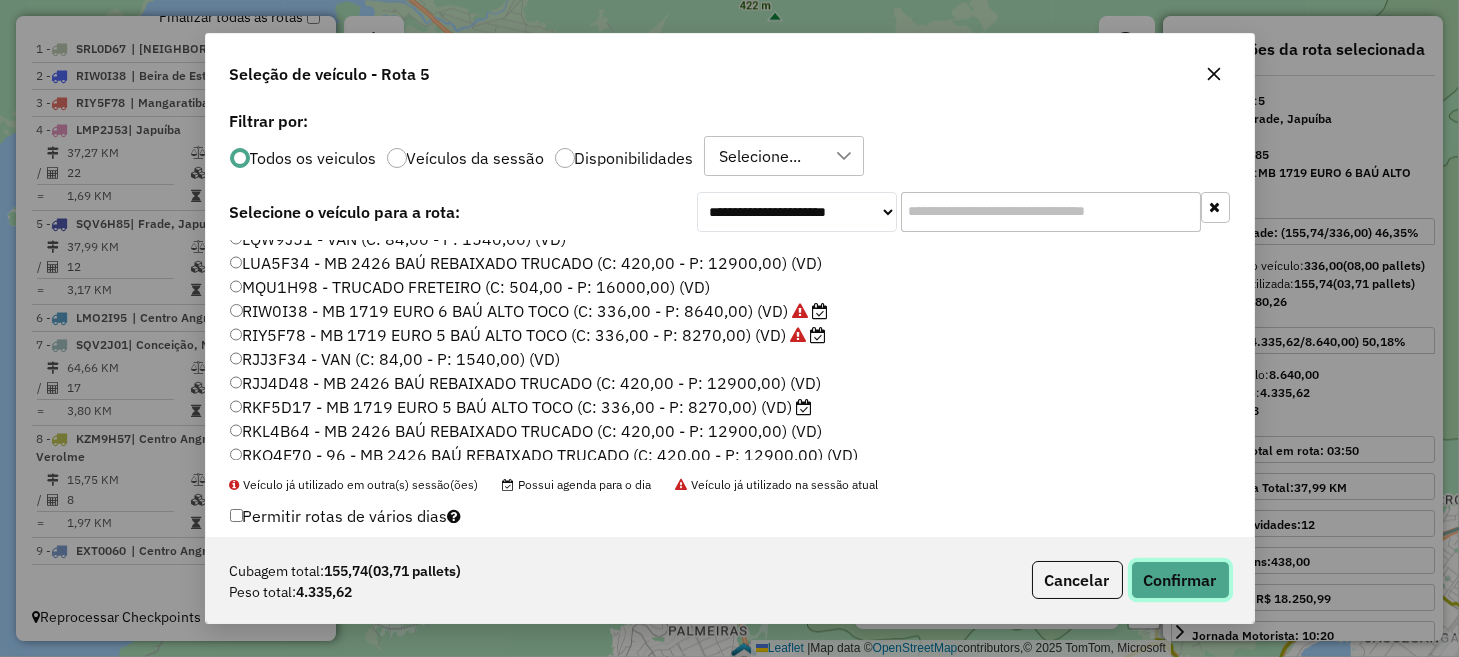 click on "Confirmar" 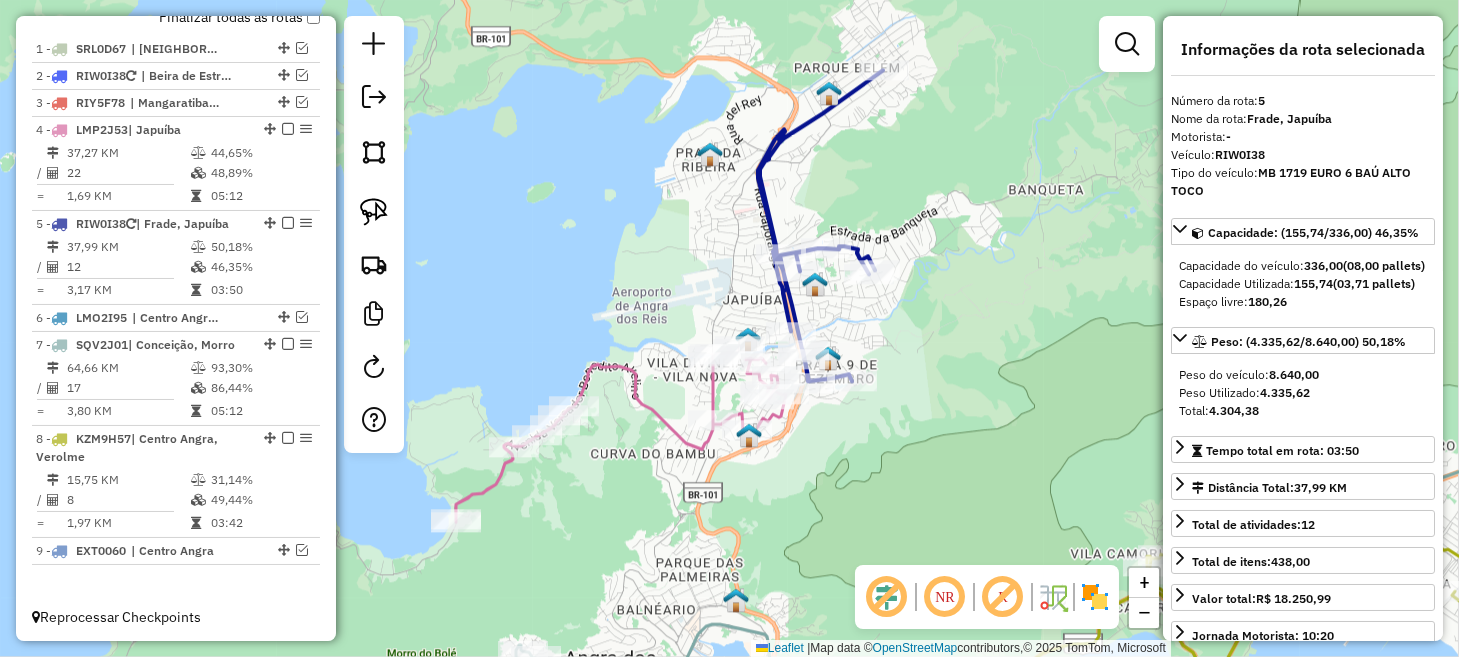 drag, startPoint x: 909, startPoint y: 510, endPoint x: 875, endPoint y: 384, distance: 130.5067 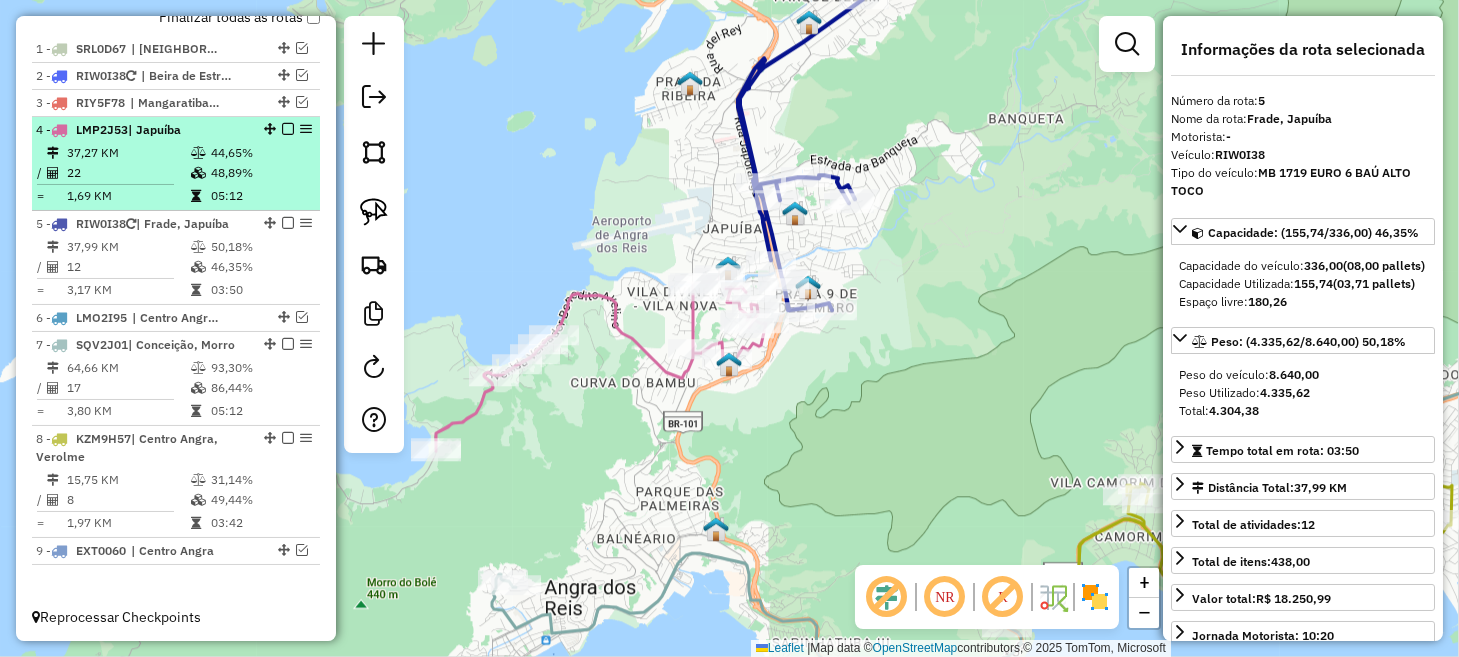click at bounding box center (288, 129) 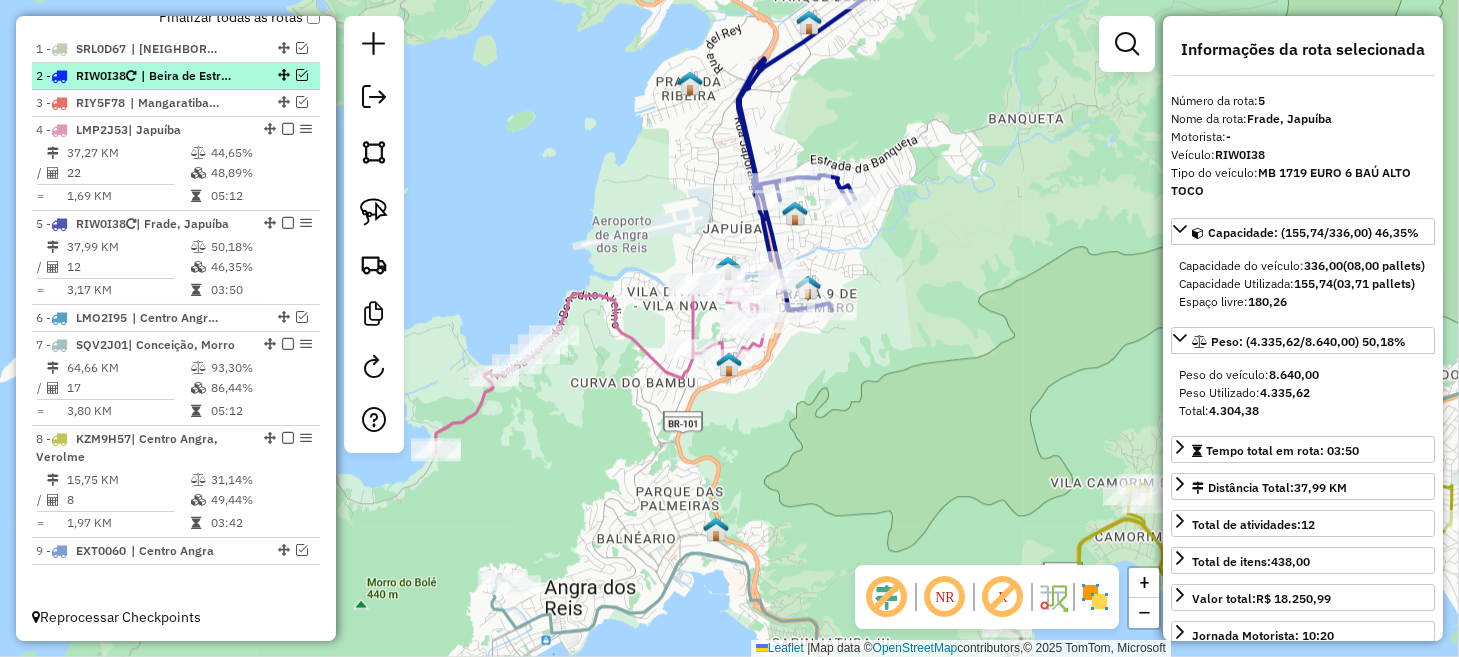scroll, scrollTop: 687, scrollLeft: 0, axis: vertical 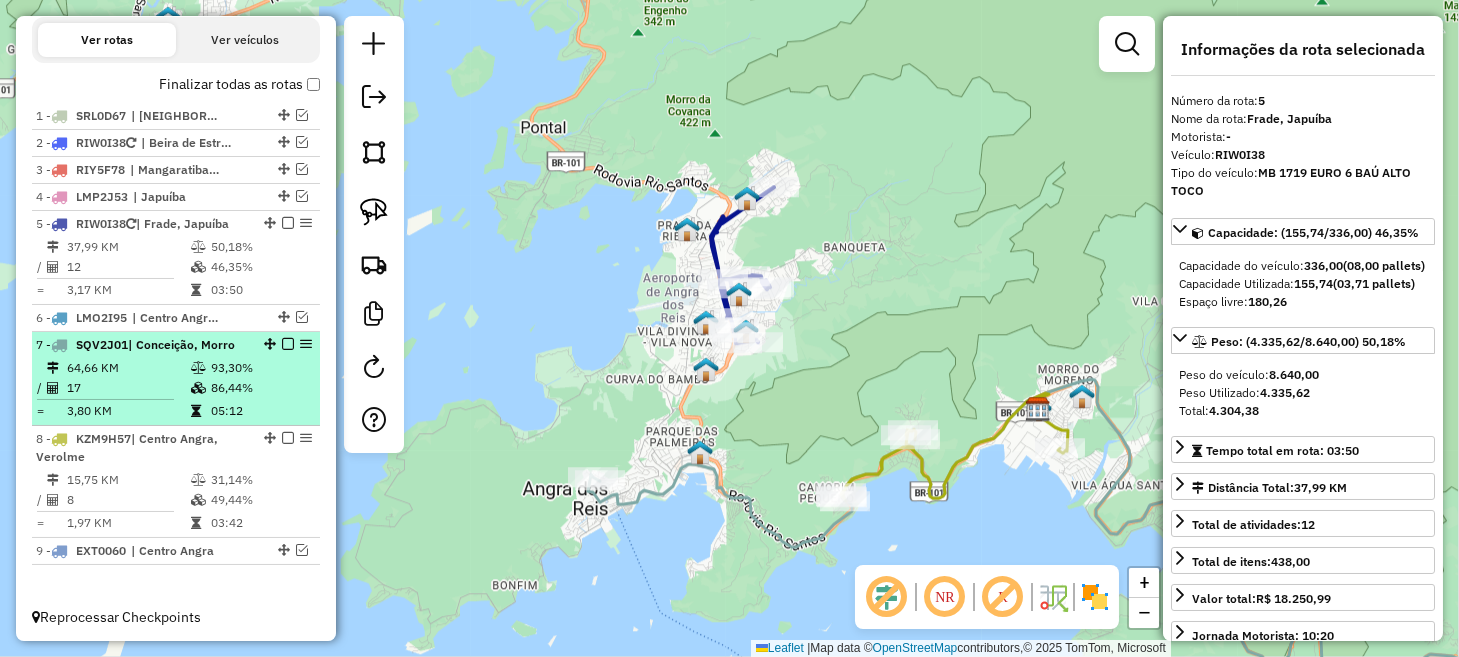 click at bounding box center [288, 344] 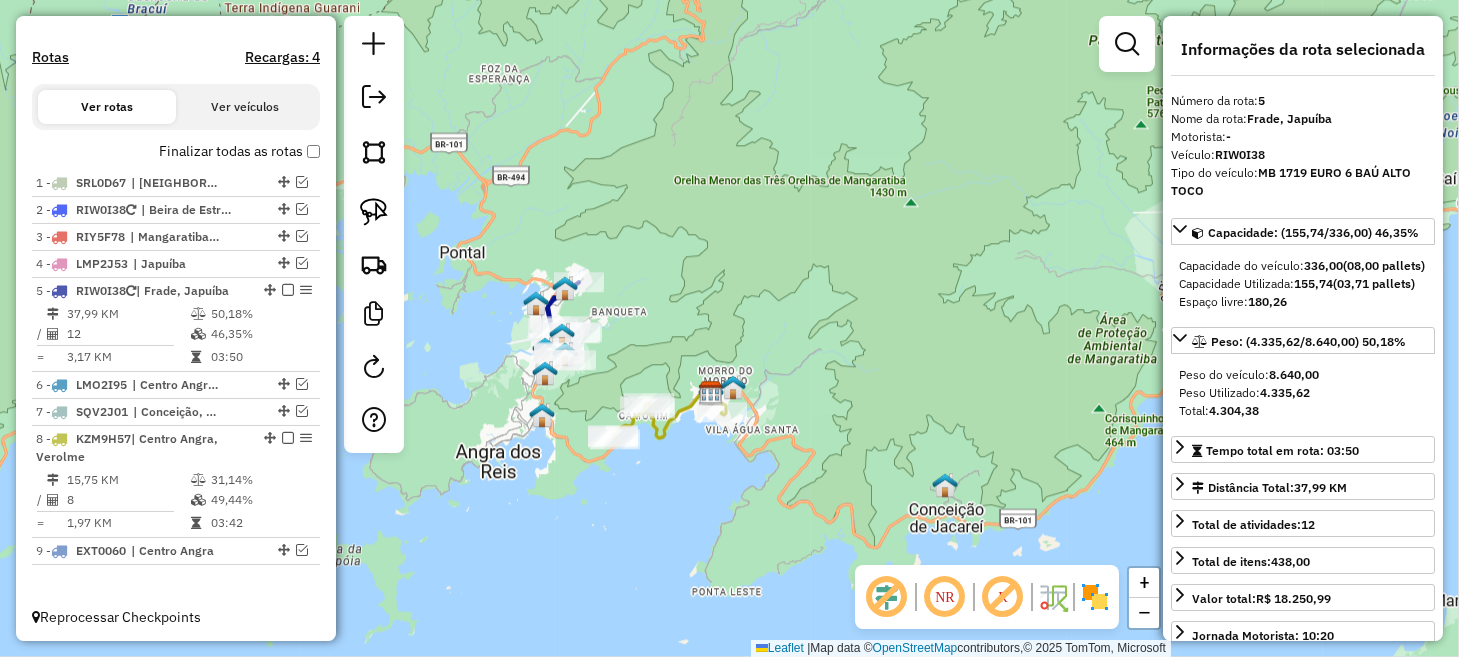 drag, startPoint x: 690, startPoint y: 487, endPoint x: 562, endPoint y: 503, distance: 128.99612 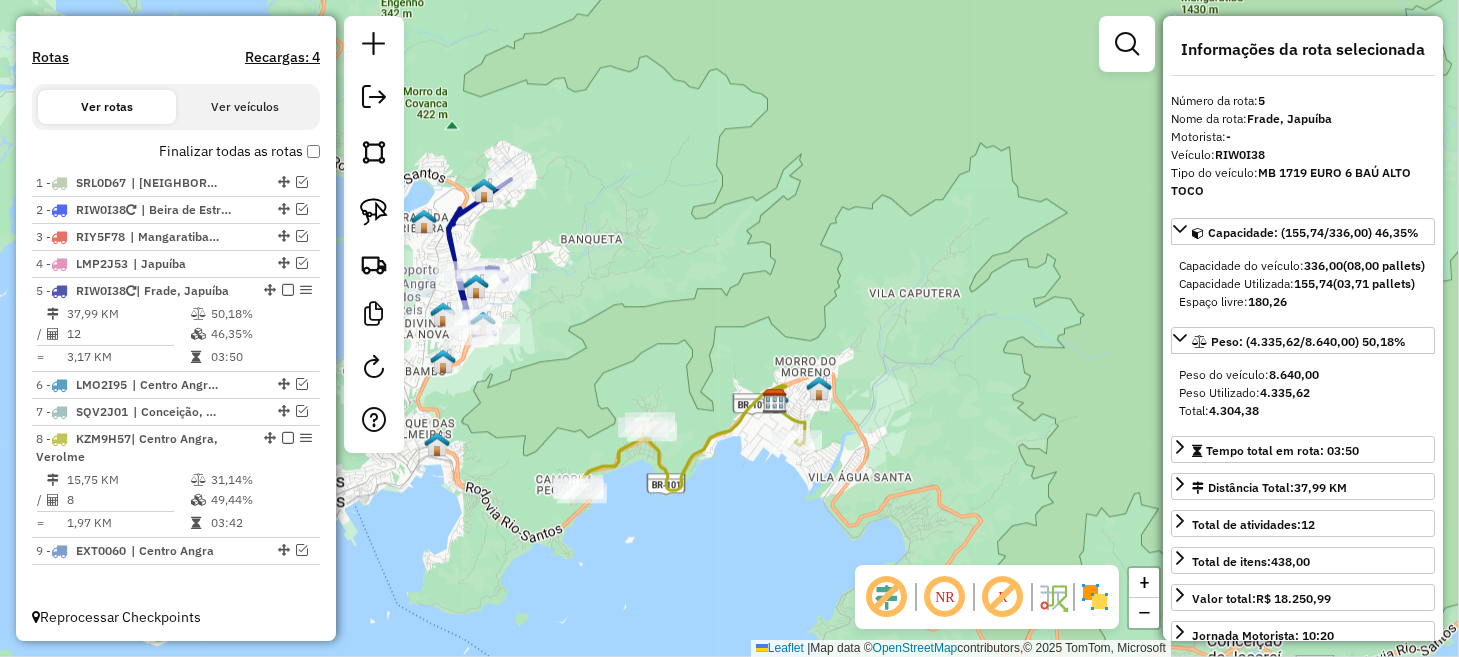 drag, startPoint x: 518, startPoint y: 400, endPoint x: 693, endPoint y: 441, distance: 179.7387 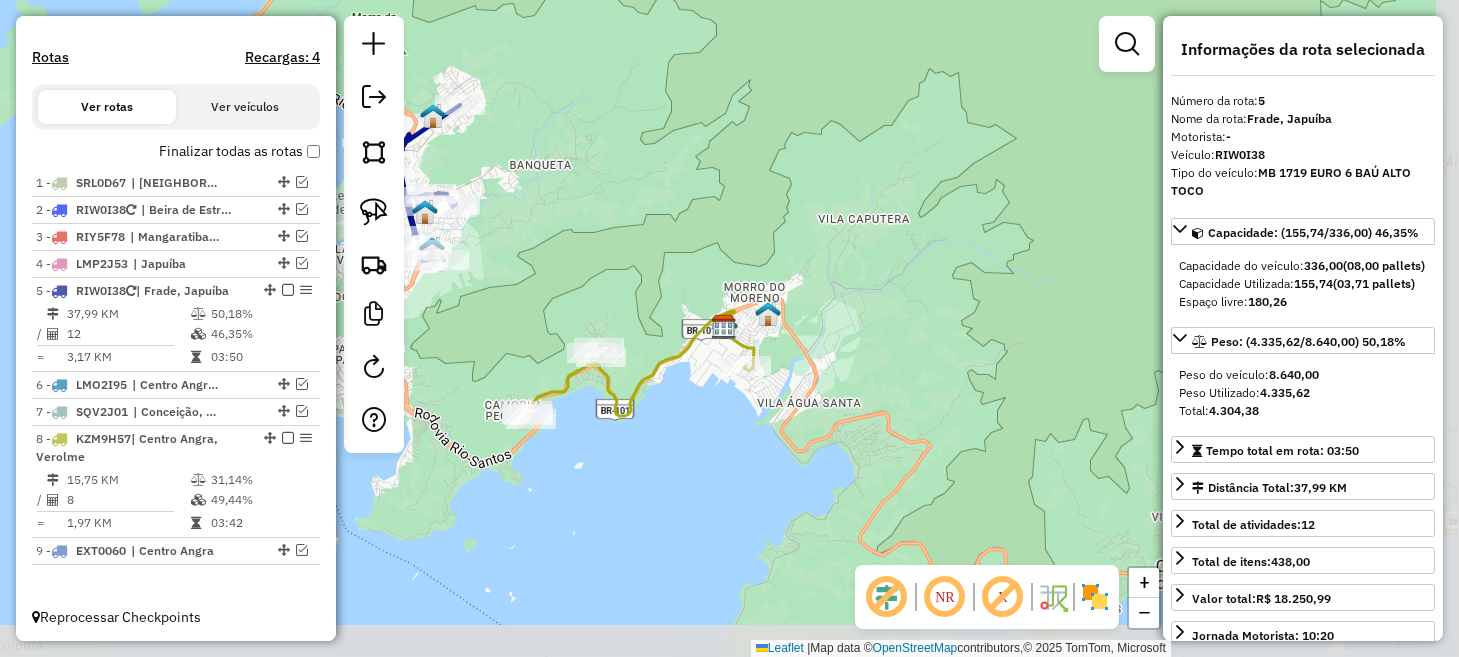 drag, startPoint x: 873, startPoint y: 429, endPoint x: 622, endPoint y: 303, distance: 280.8505 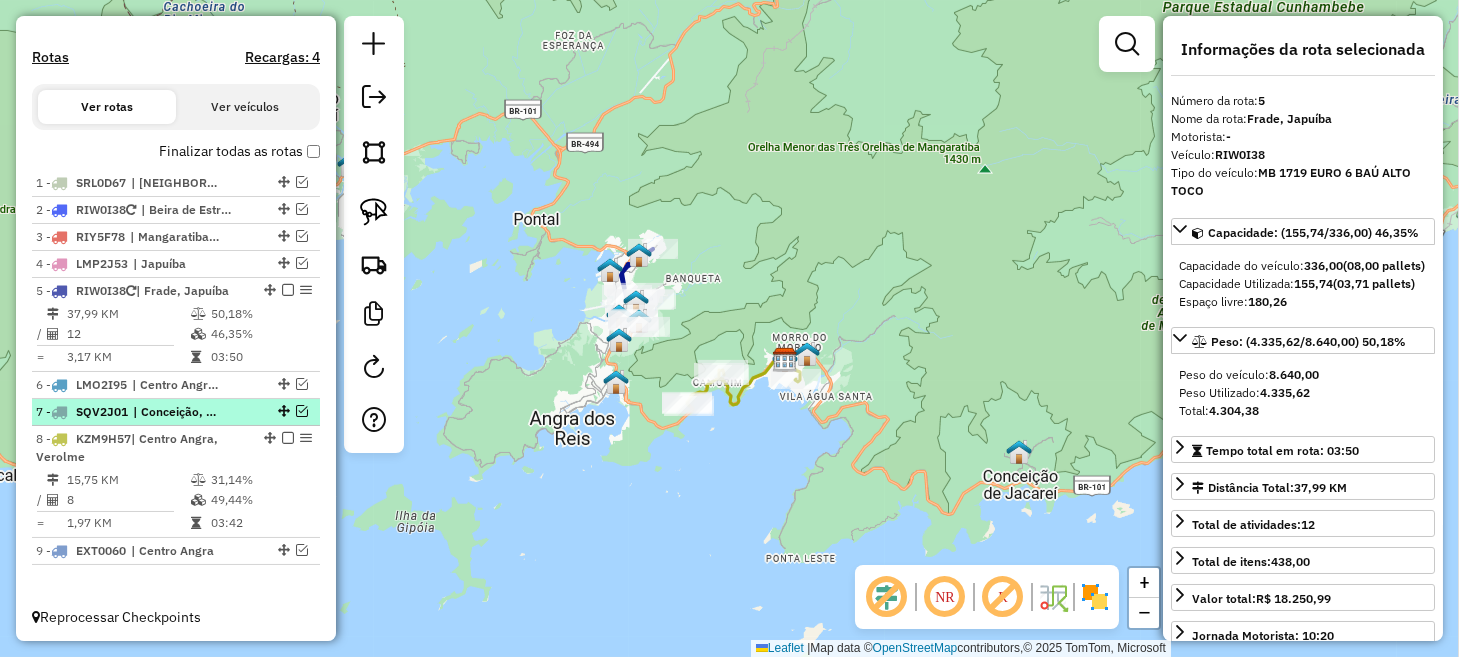 click at bounding box center (302, 411) 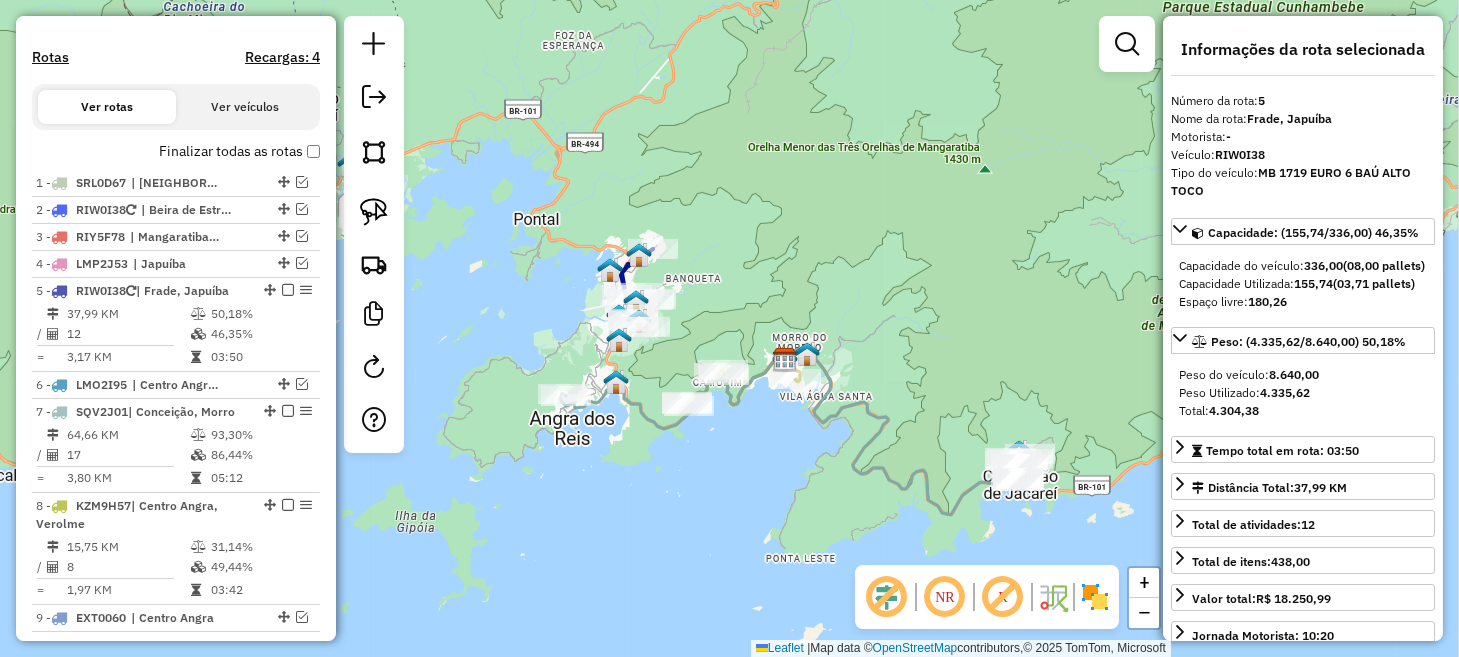 scroll, scrollTop: 687, scrollLeft: 0, axis: vertical 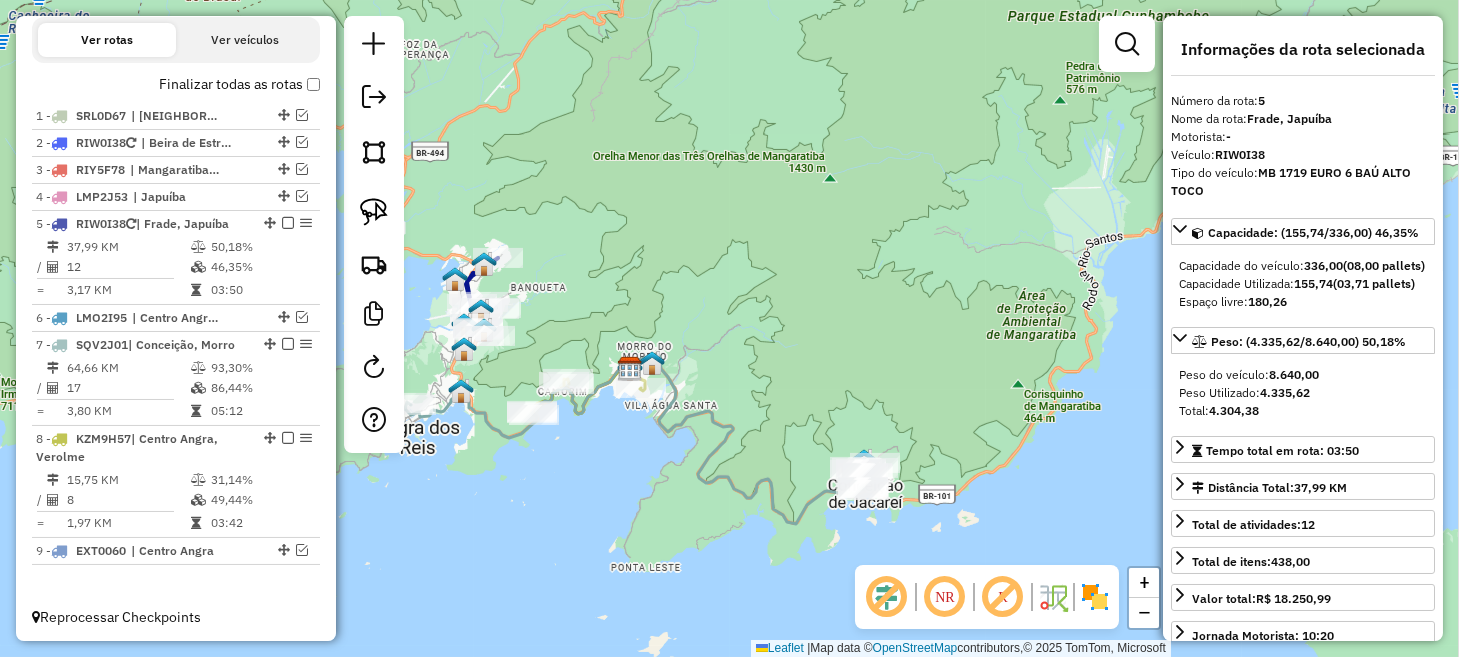 drag, startPoint x: 784, startPoint y: 458, endPoint x: 653, endPoint y: 466, distance: 131.24405 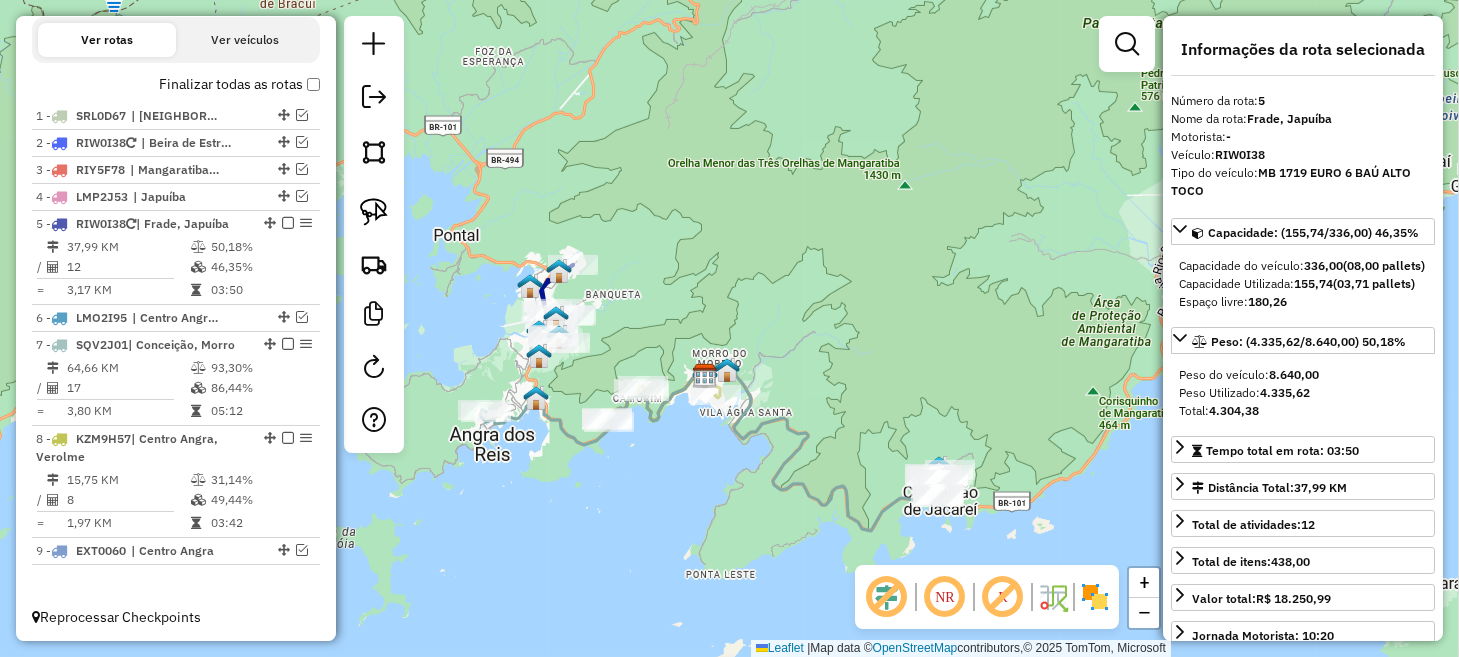 drag, startPoint x: 641, startPoint y: 446, endPoint x: 717, endPoint y: 455, distance: 76.53104 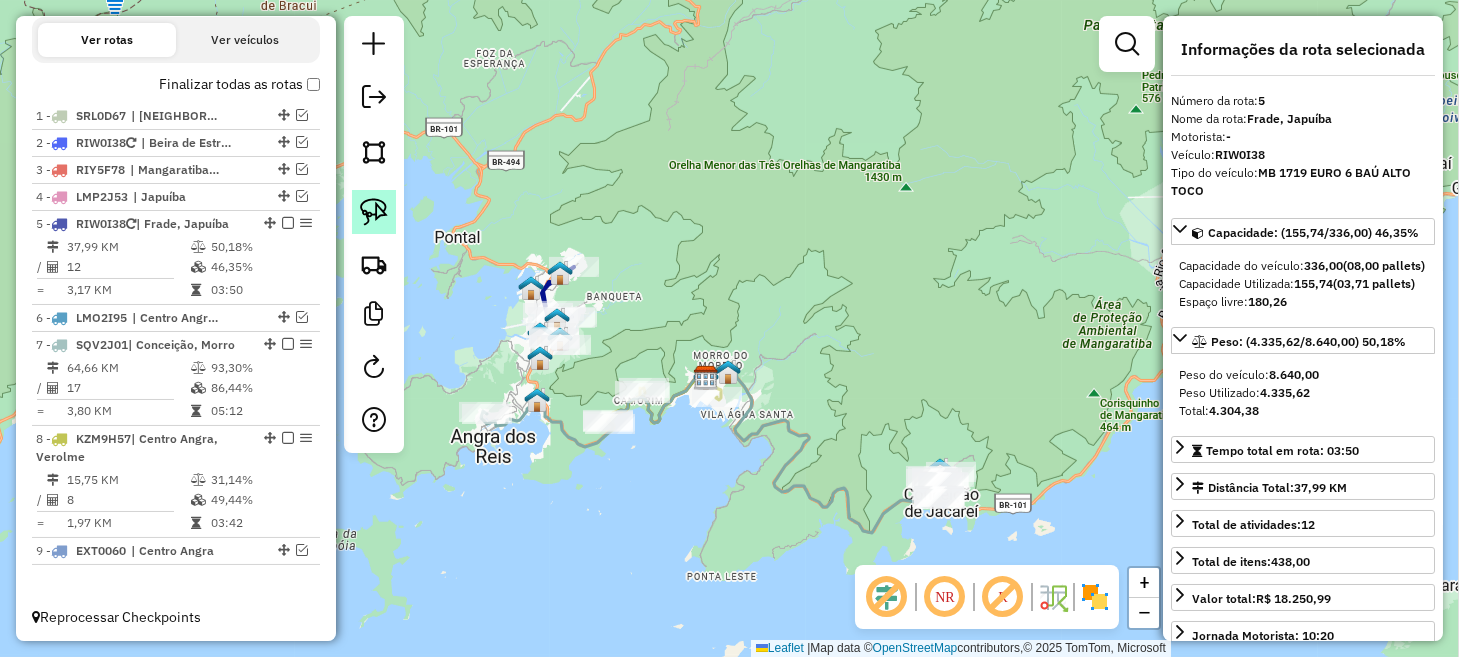 click 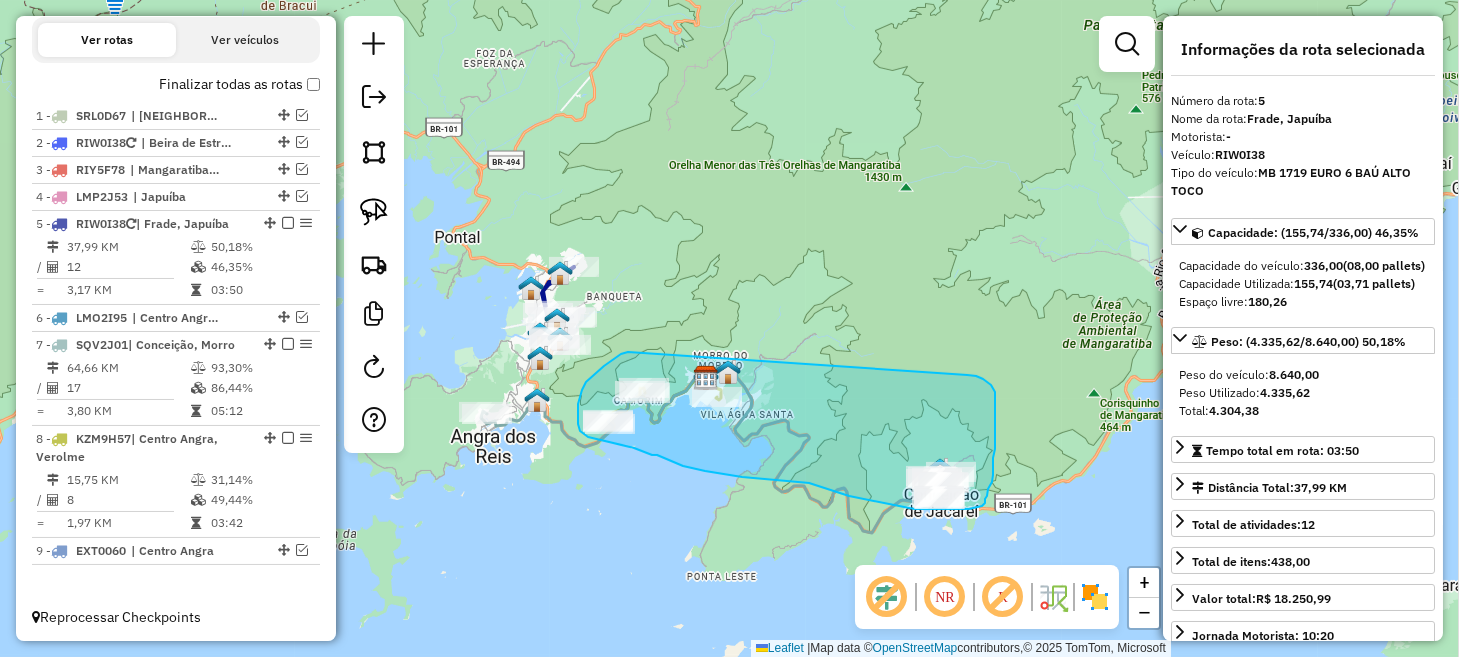 drag, startPoint x: 628, startPoint y: 352, endPoint x: 967, endPoint y: 375, distance: 339.77933 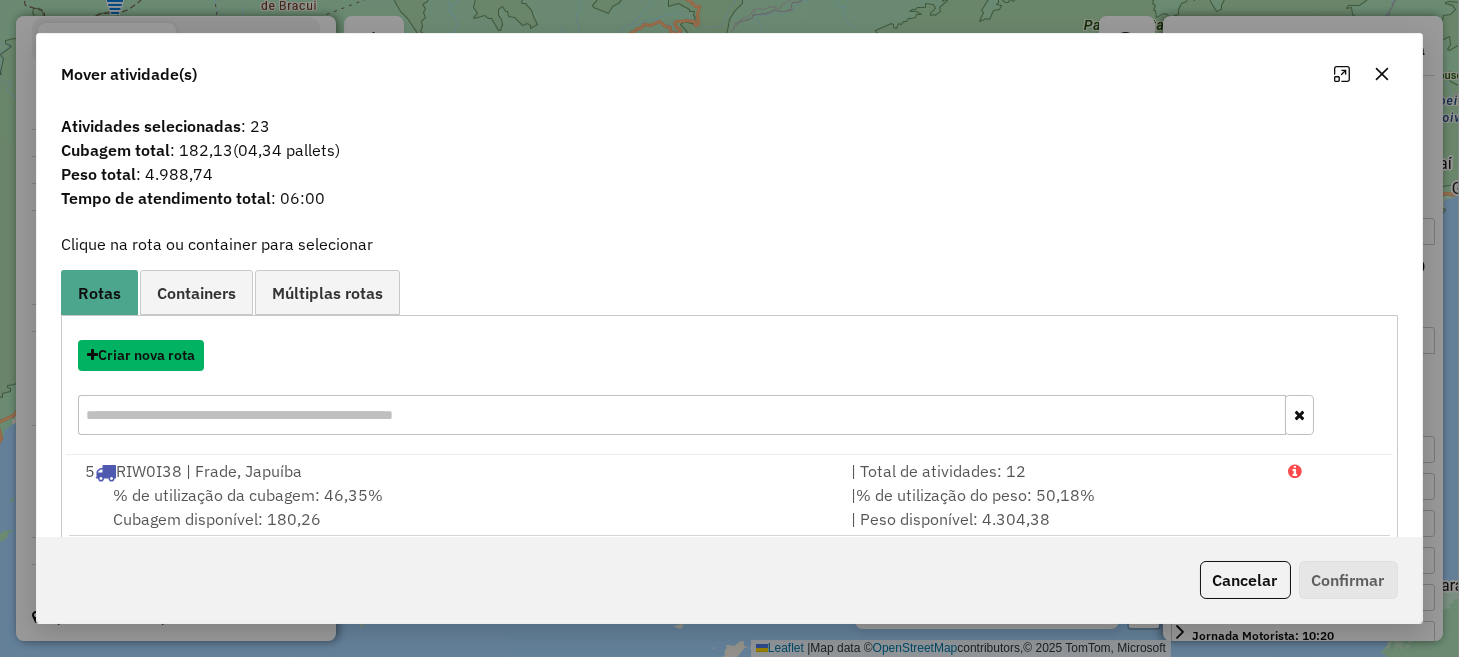click on "Criar nova rota" at bounding box center (141, 355) 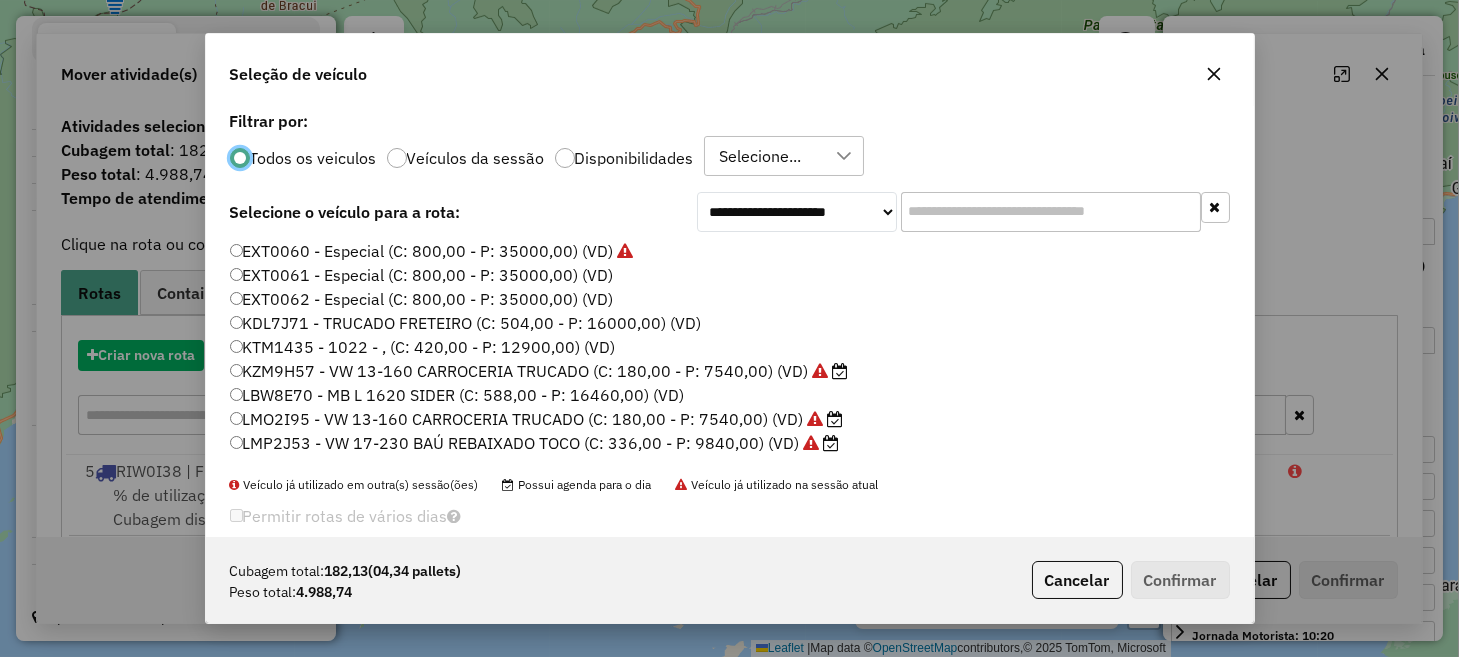 scroll, scrollTop: 10, scrollLeft: 6, axis: both 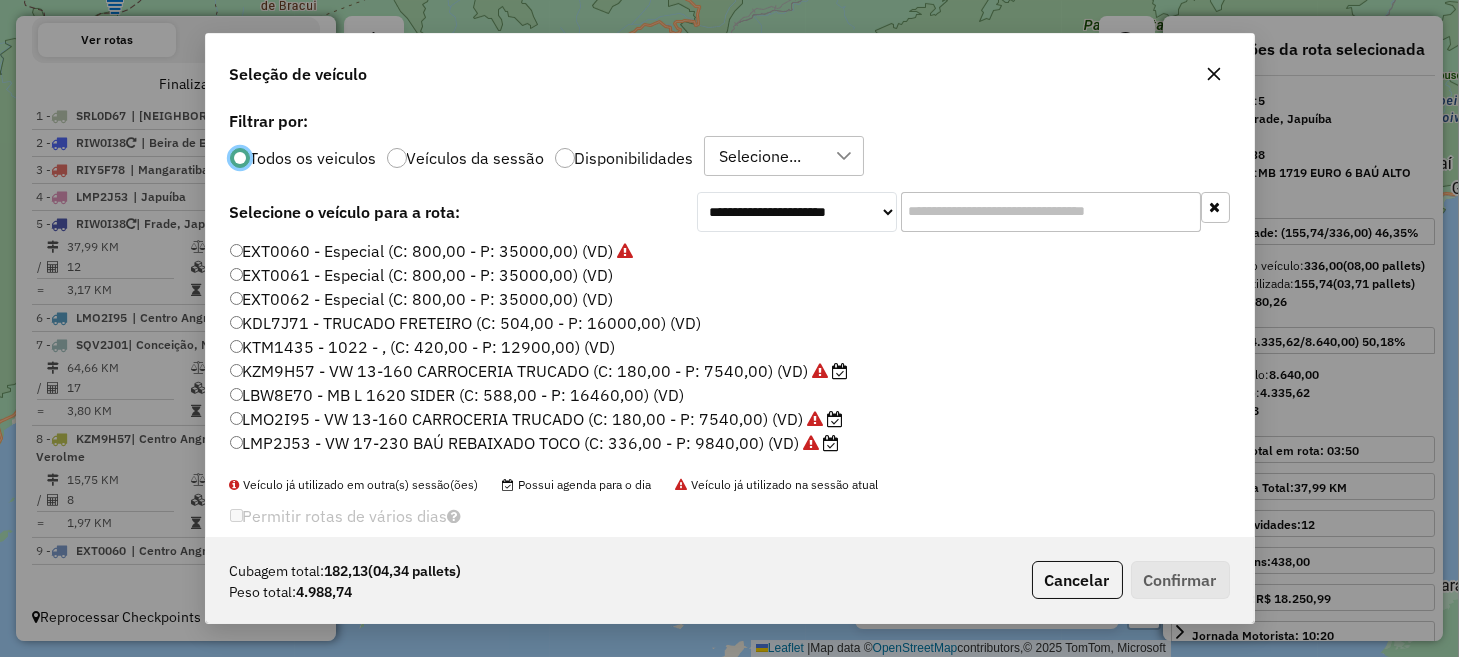 click on "KZM9H57 -  VW 13-160 CARROCERIA TRUCADO (C: 180,00 - P: 7540,00) (VD)" 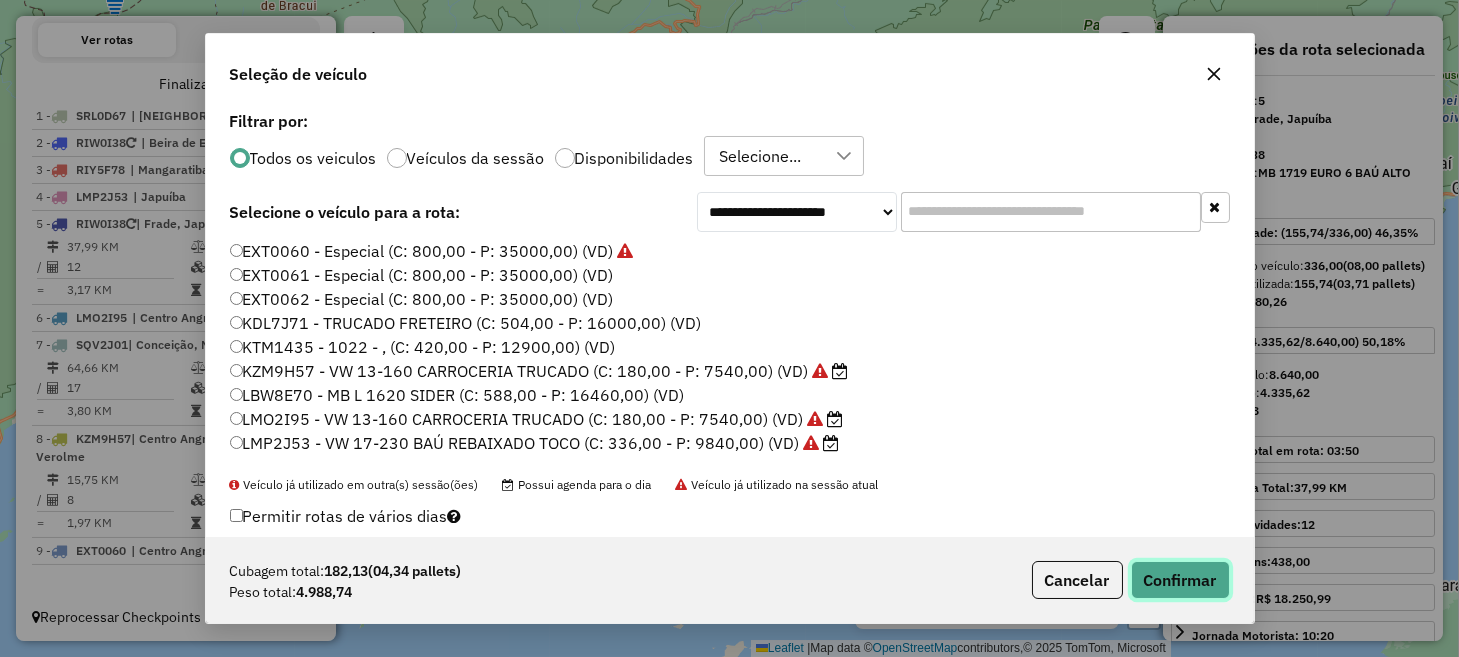 click on "Confirmar" 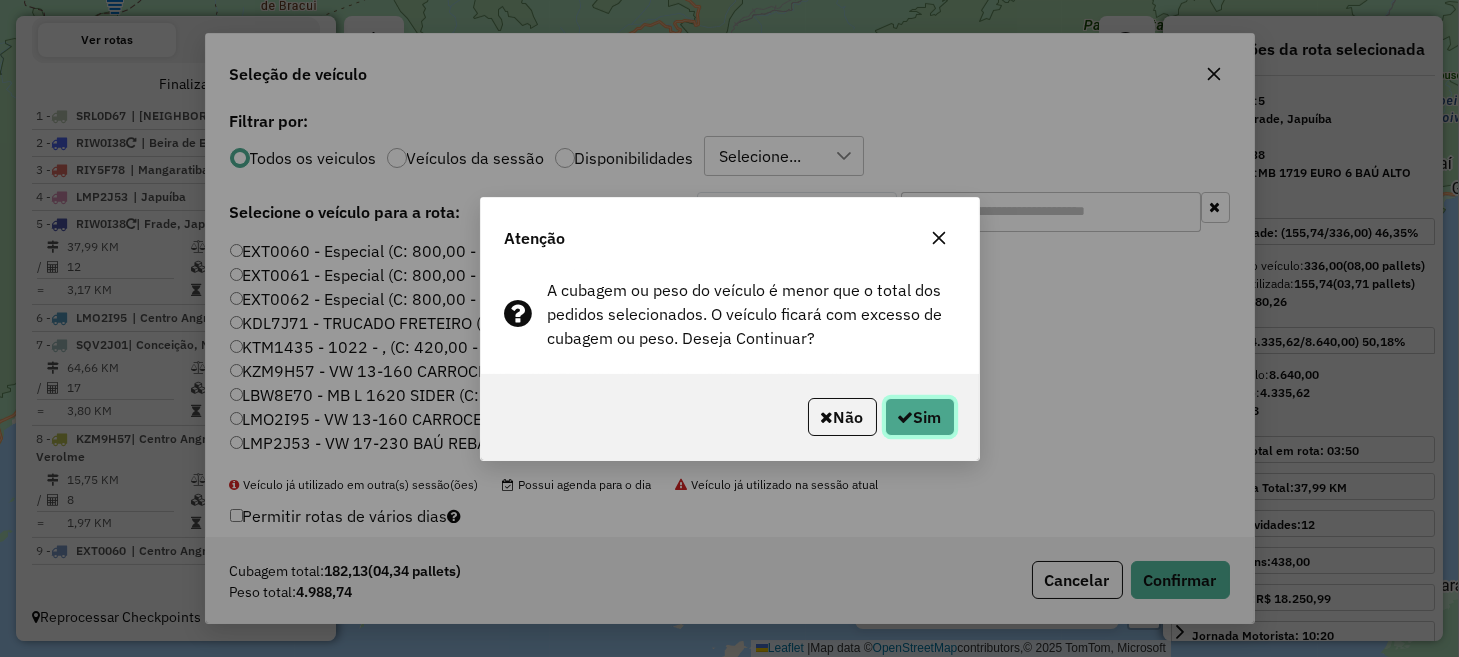 click on "Sim" 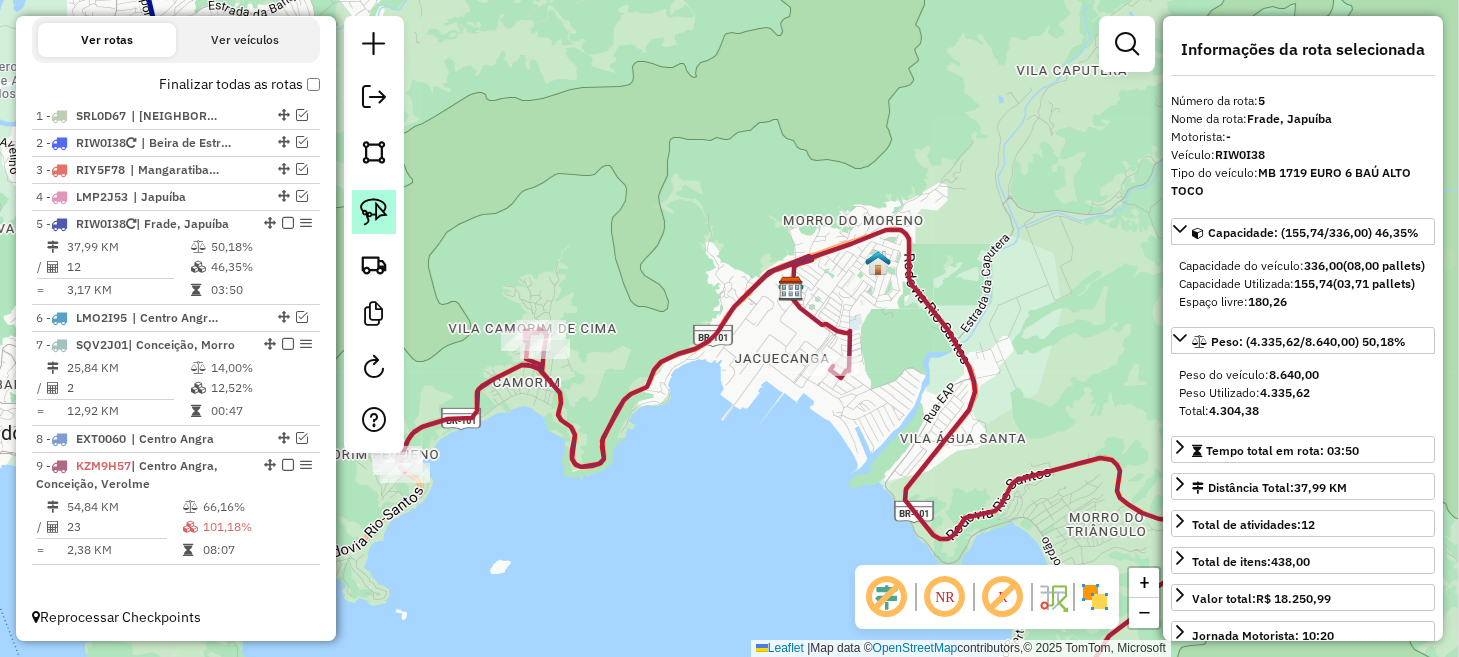 click 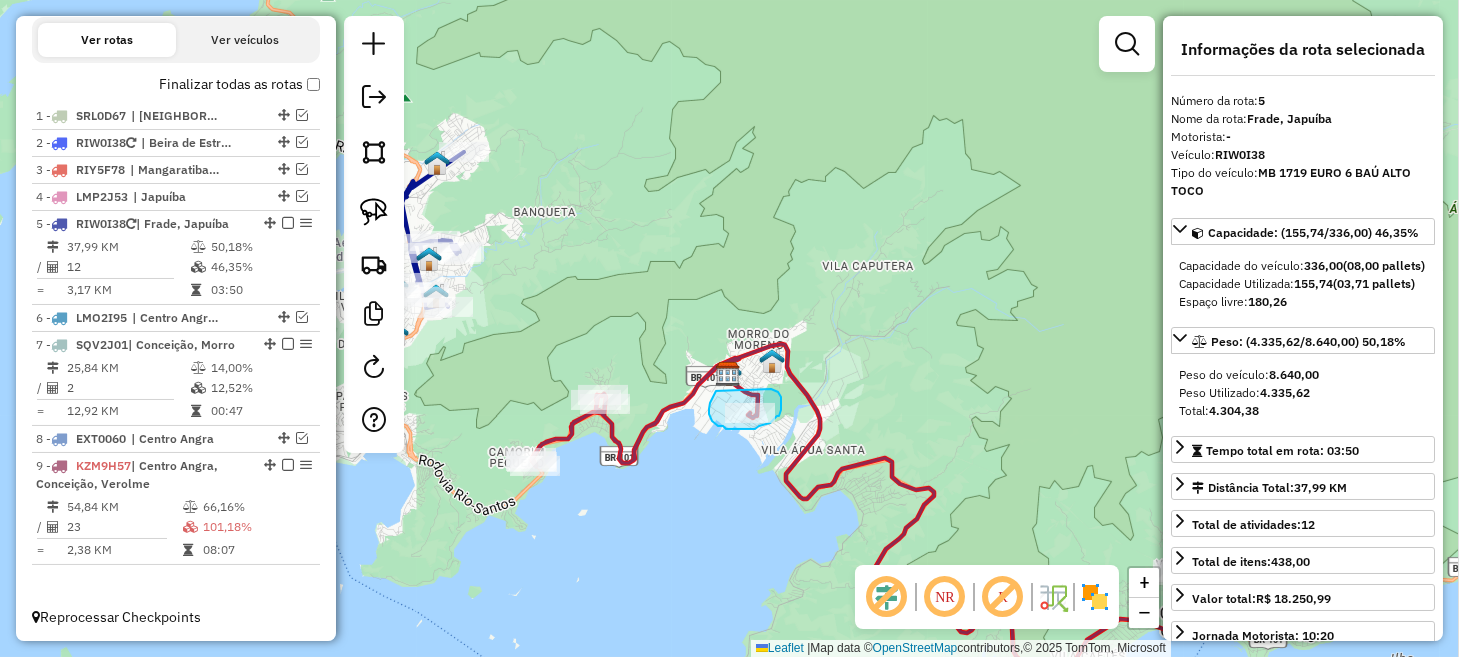 drag, startPoint x: 716, startPoint y: 391, endPoint x: 768, endPoint y: 389, distance: 52.03845 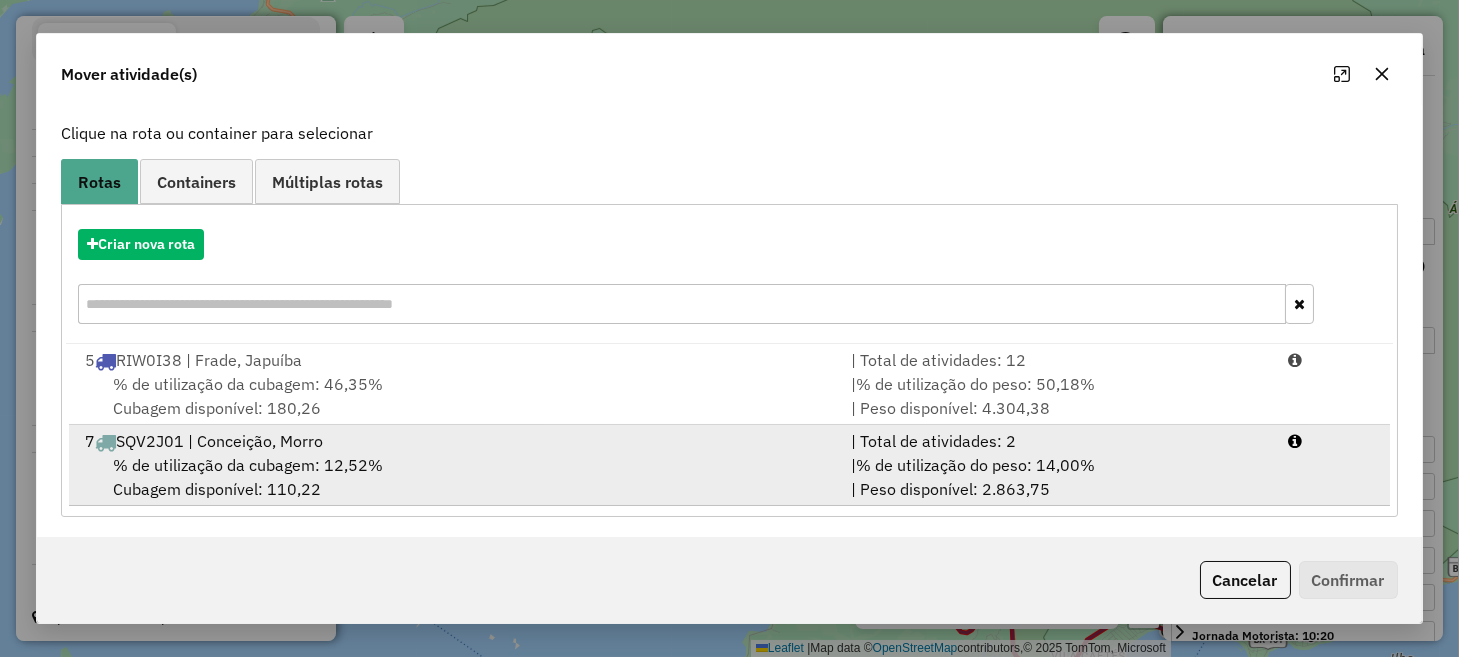 scroll, scrollTop: 112, scrollLeft: 0, axis: vertical 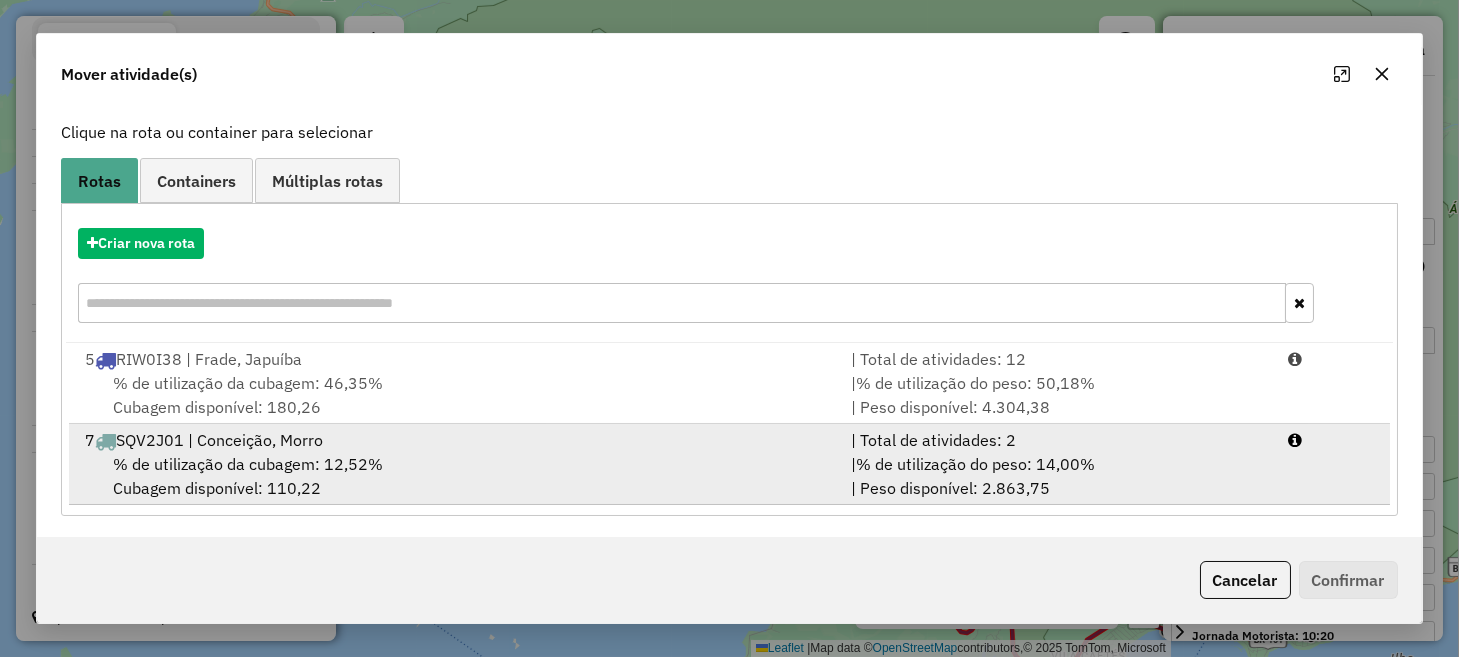 click on "% de utilização da cubagem: 12,52%  Cubagem disponível: 110,22" at bounding box center (455, 476) 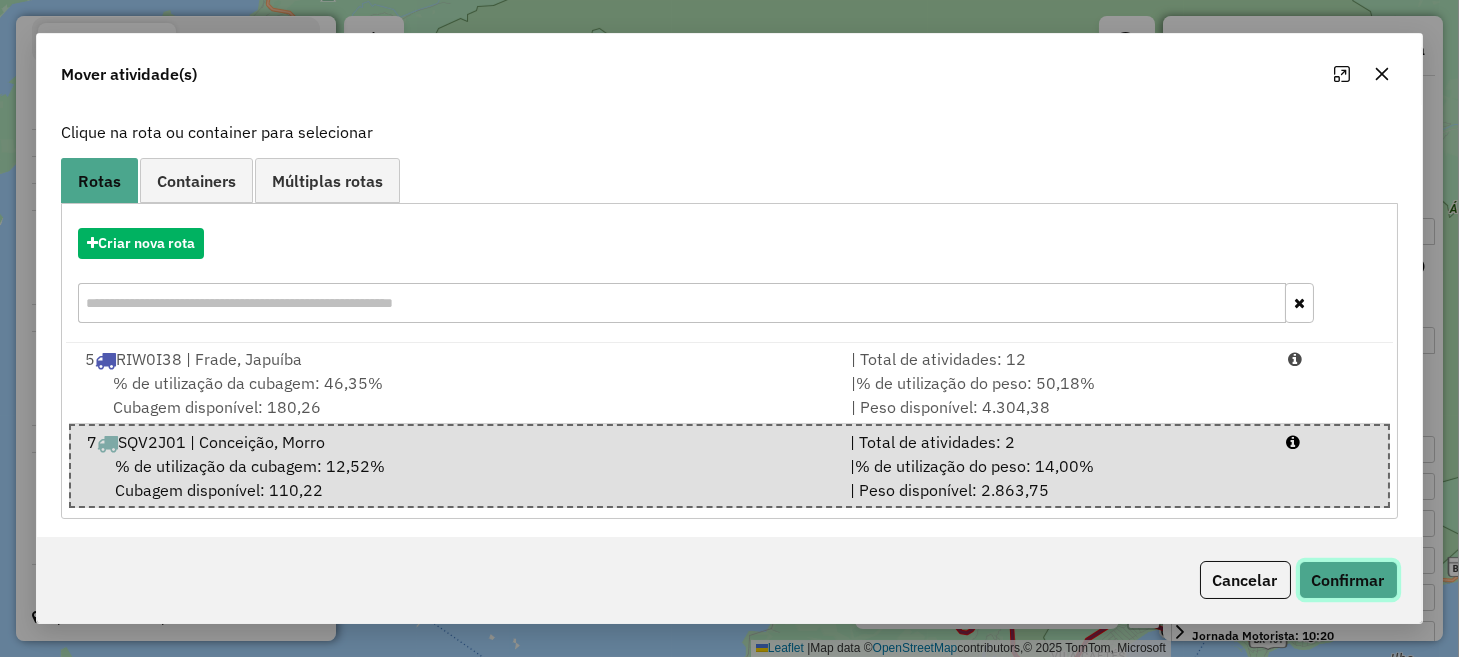 click on "Confirmar" 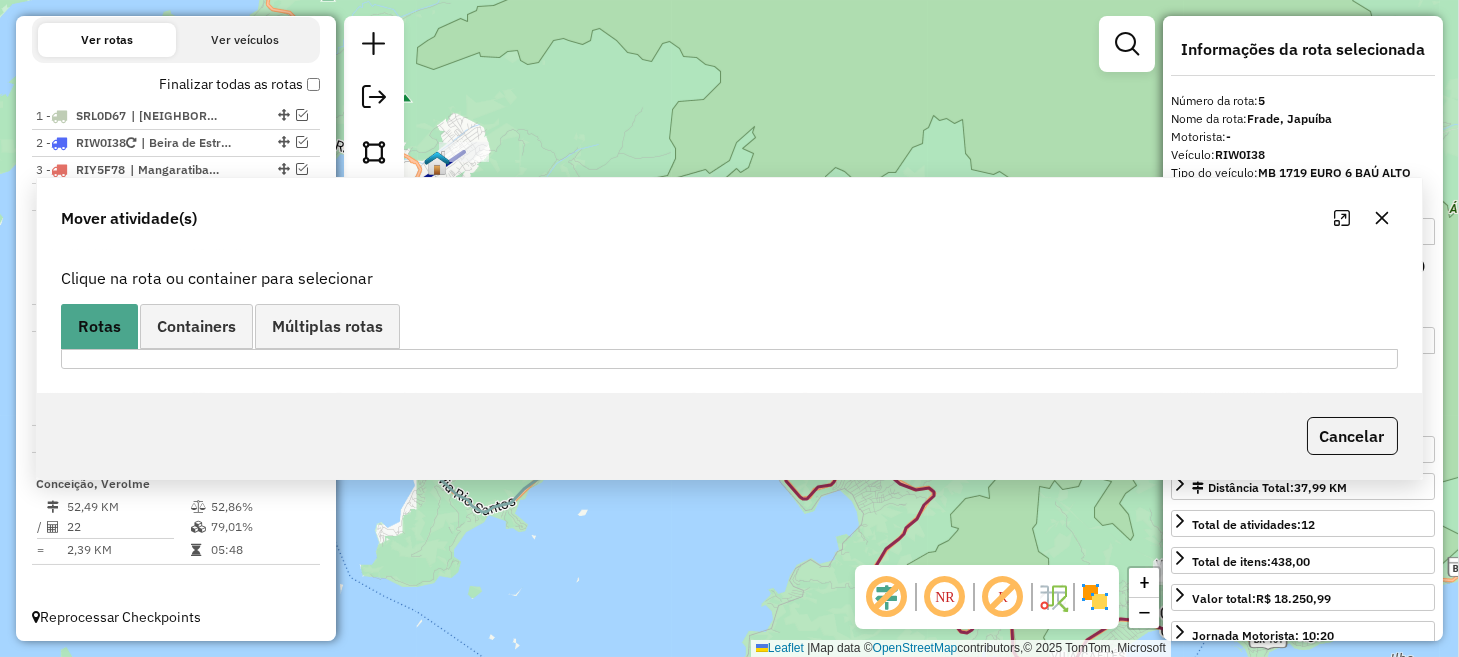 scroll, scrollTop: 0, scrollLeft: 0, axis: both 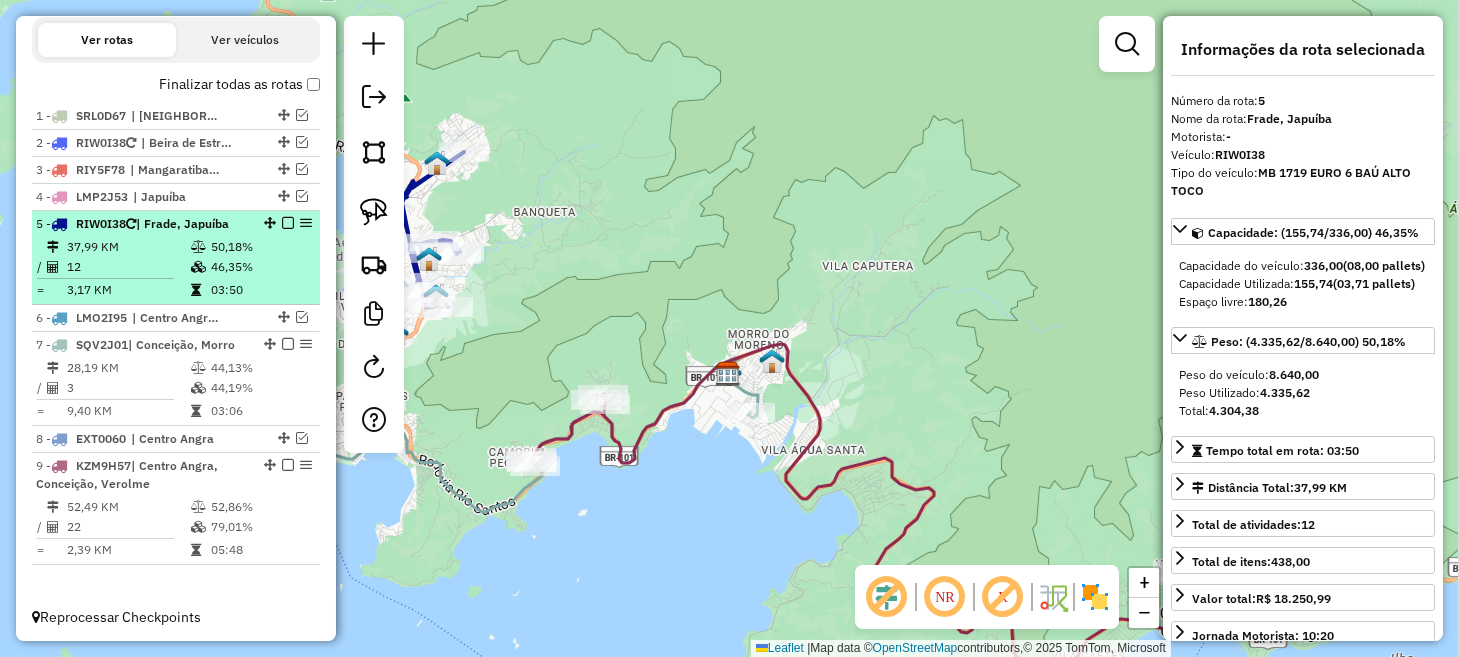 drag, startPoint x: 278, startPoint y: 339, endPoint x: 282, endPoint y: 318, distance: 21.377558 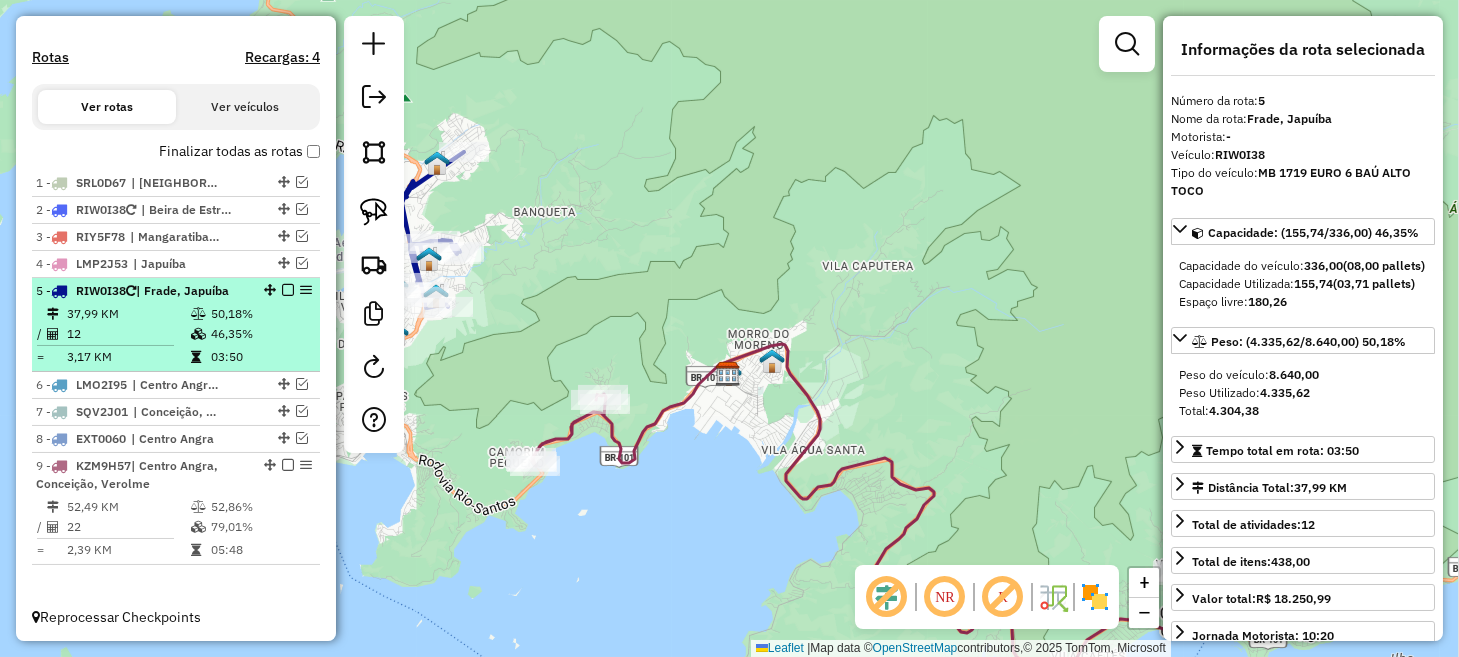 click at bounding box center [282, 290] 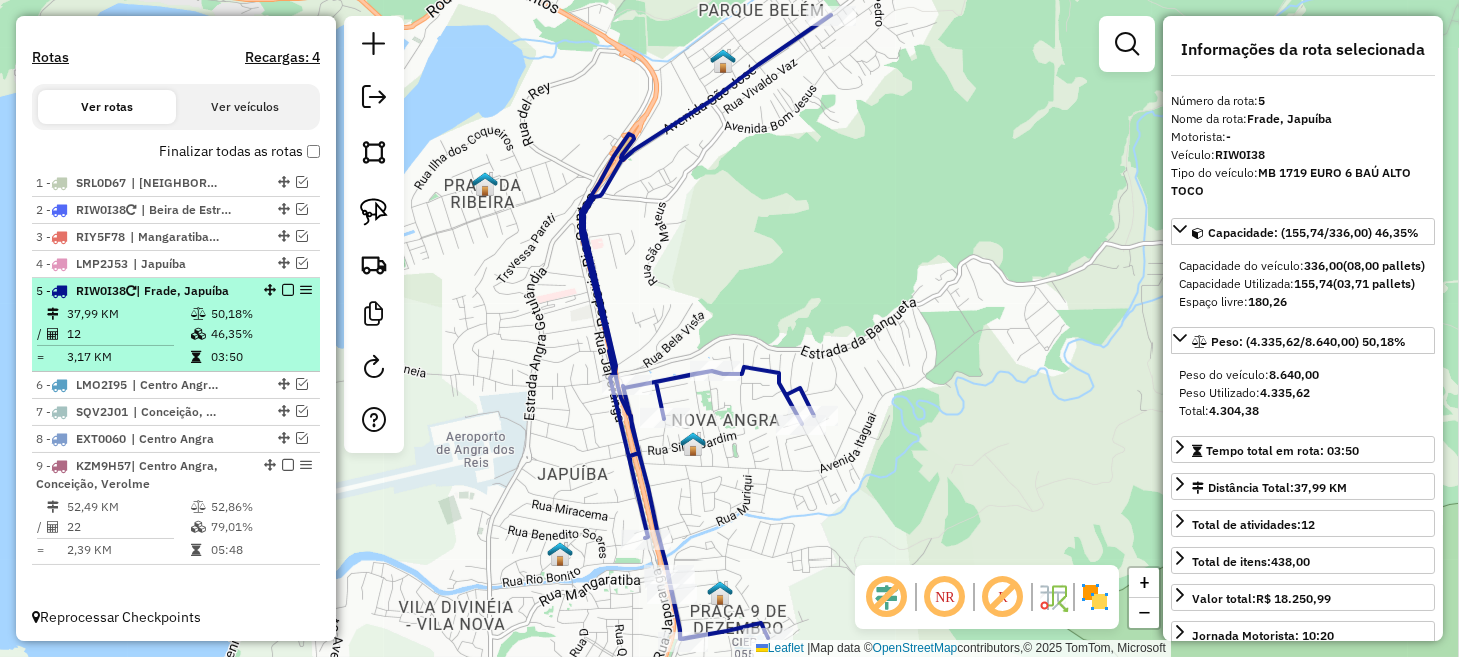 click at bounding box center [288, 290] 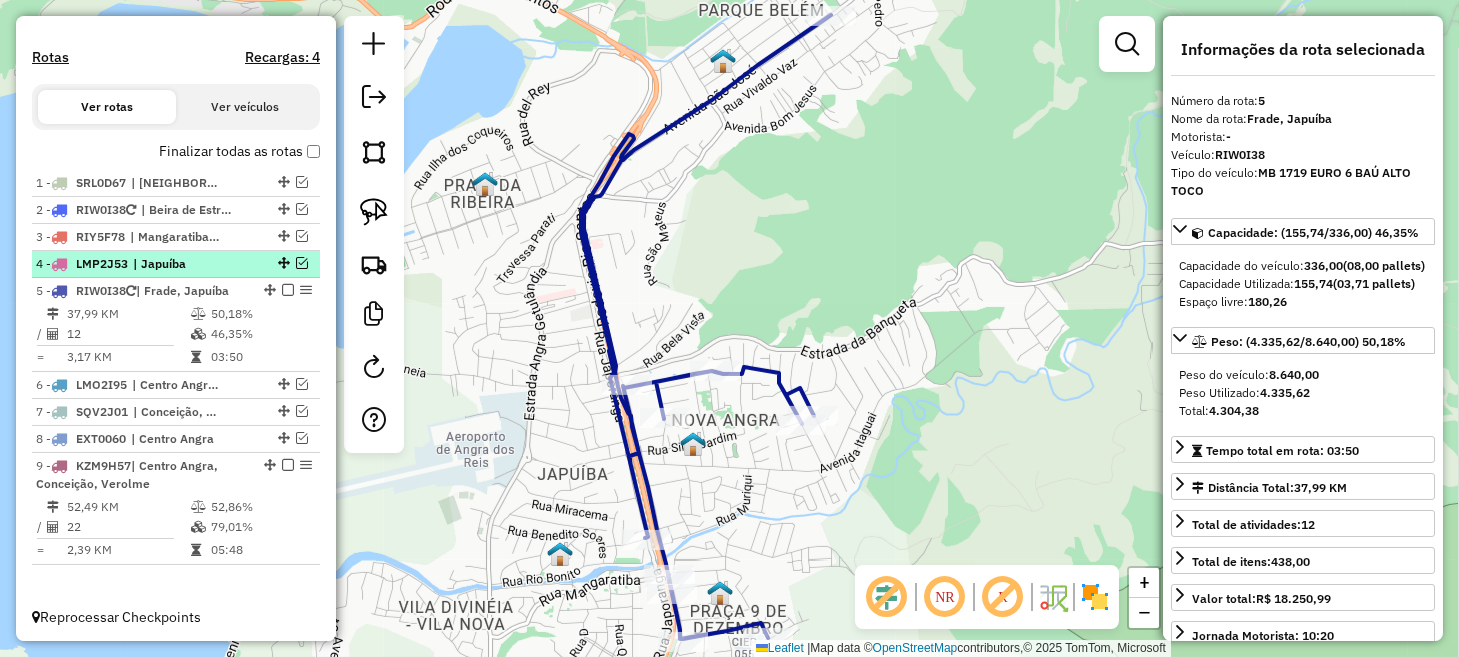scroll, scrollTop: 553, scrollLeft: 0, axis: vertical 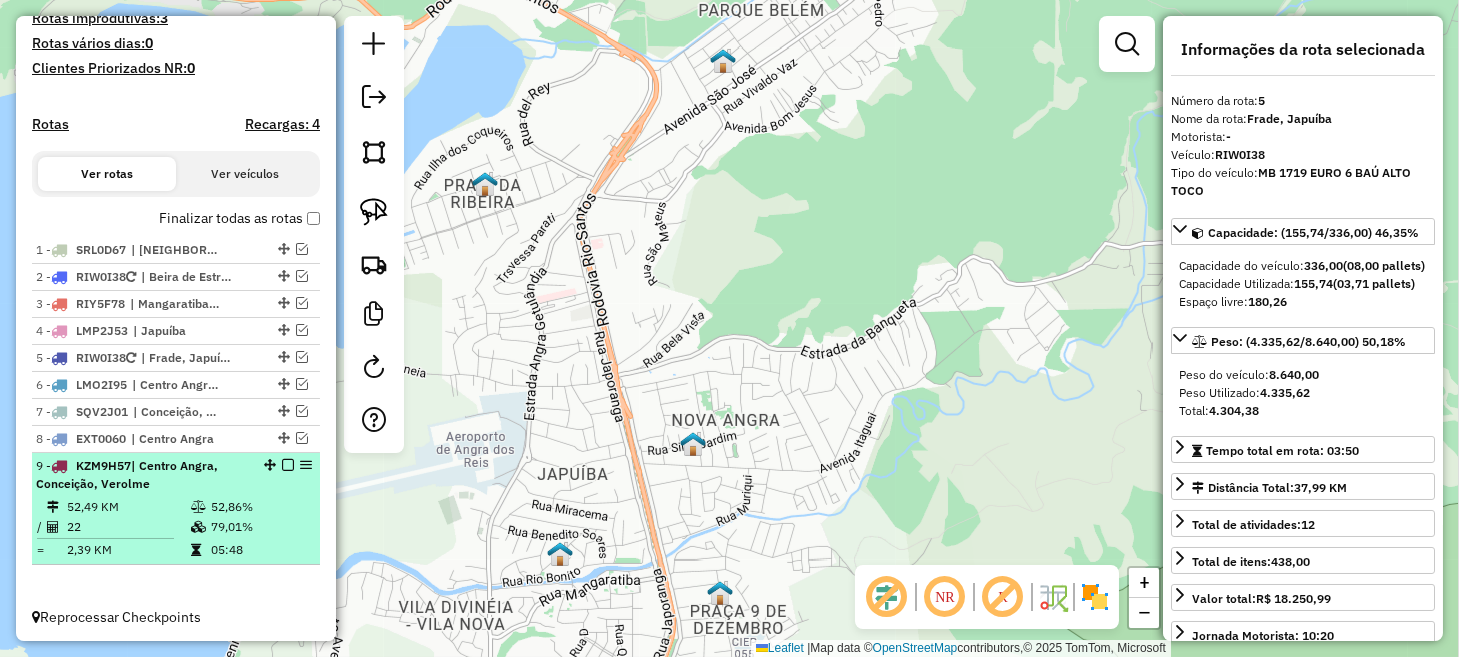 click at bounding box center (288, 465) 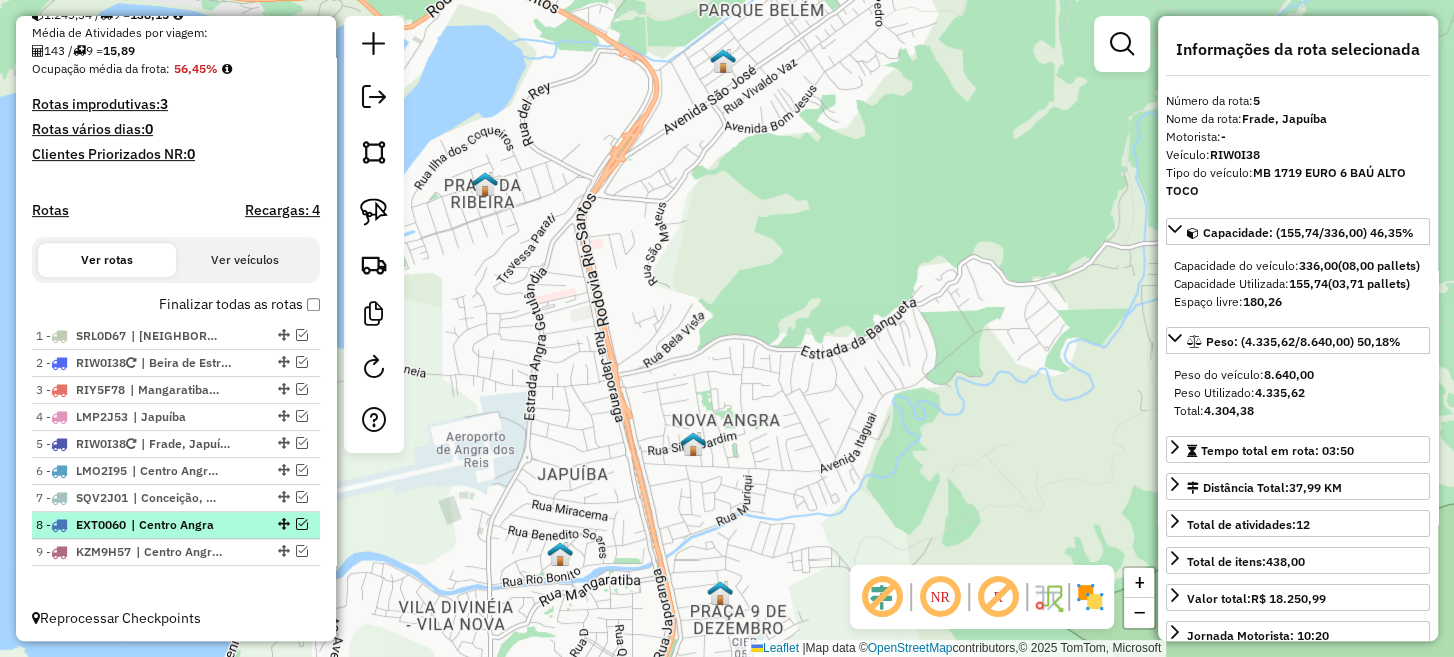 drag, startPoint x: 276, startPoint y: 519, endPoint x: 274, endPoint y: 557, distance: 38.052597 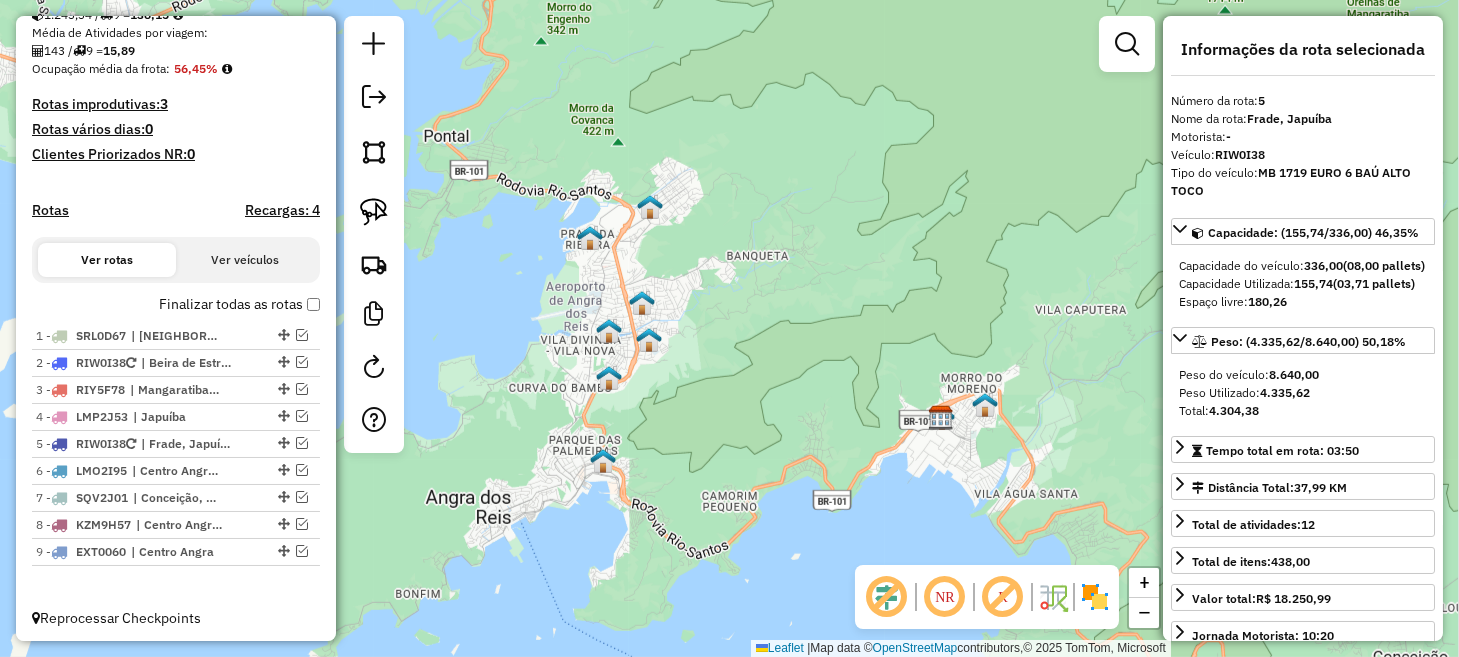 drag, startPoint x: 790, startPoint y: 442, endPoint x: 741, endPoint y: 222, distance: 225.39078 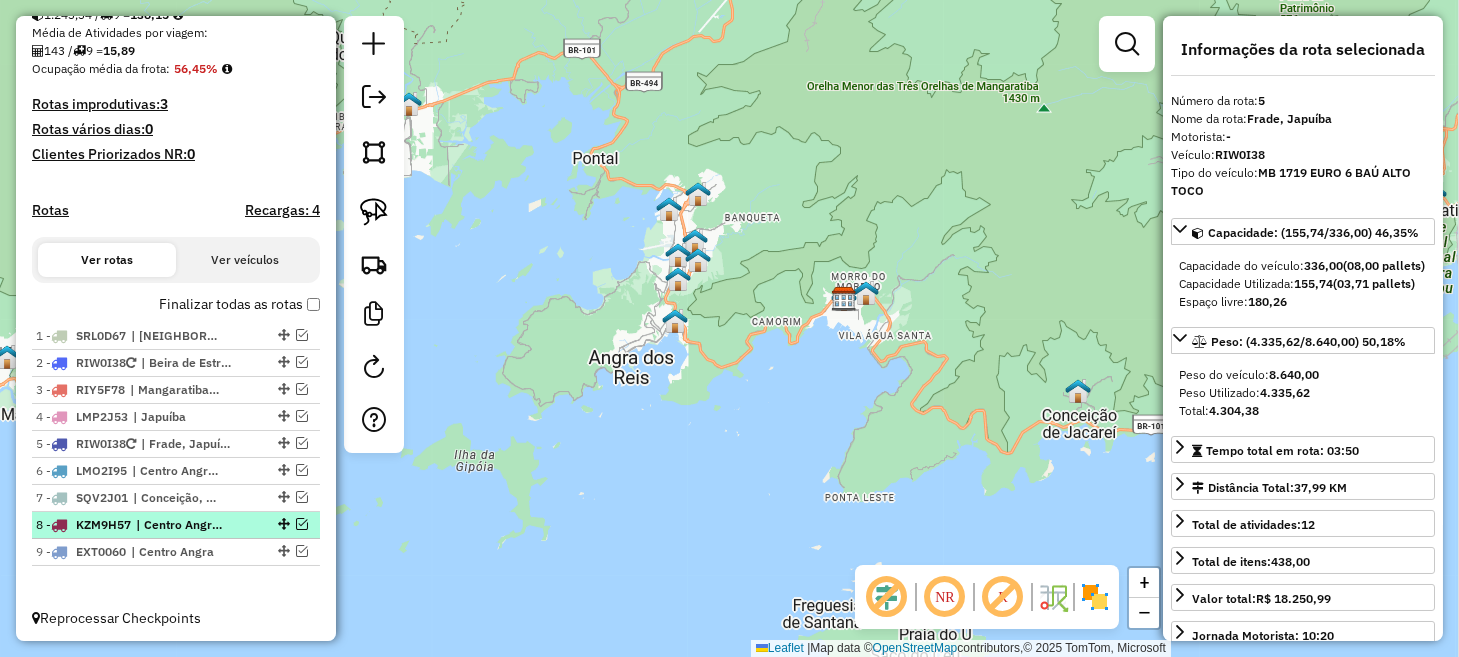 click at bounding box center (302, 524) 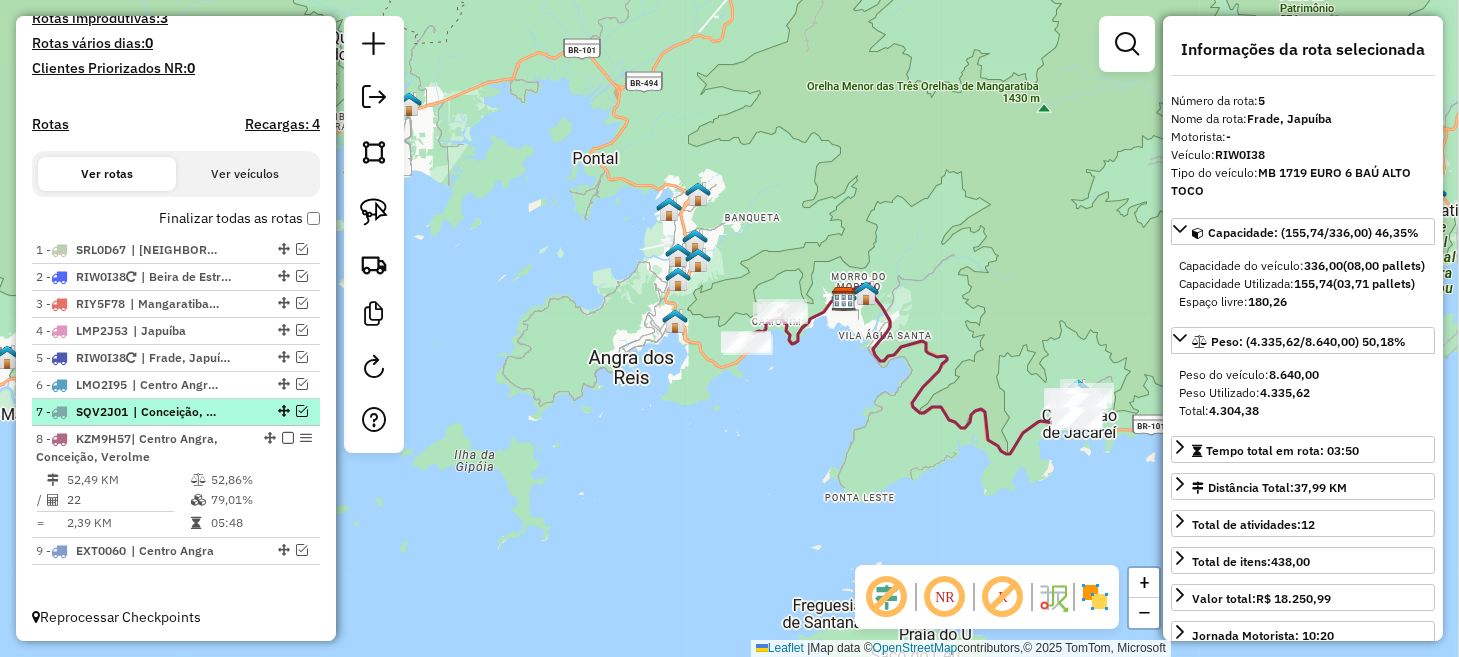 click at bounding box center [302, 411] 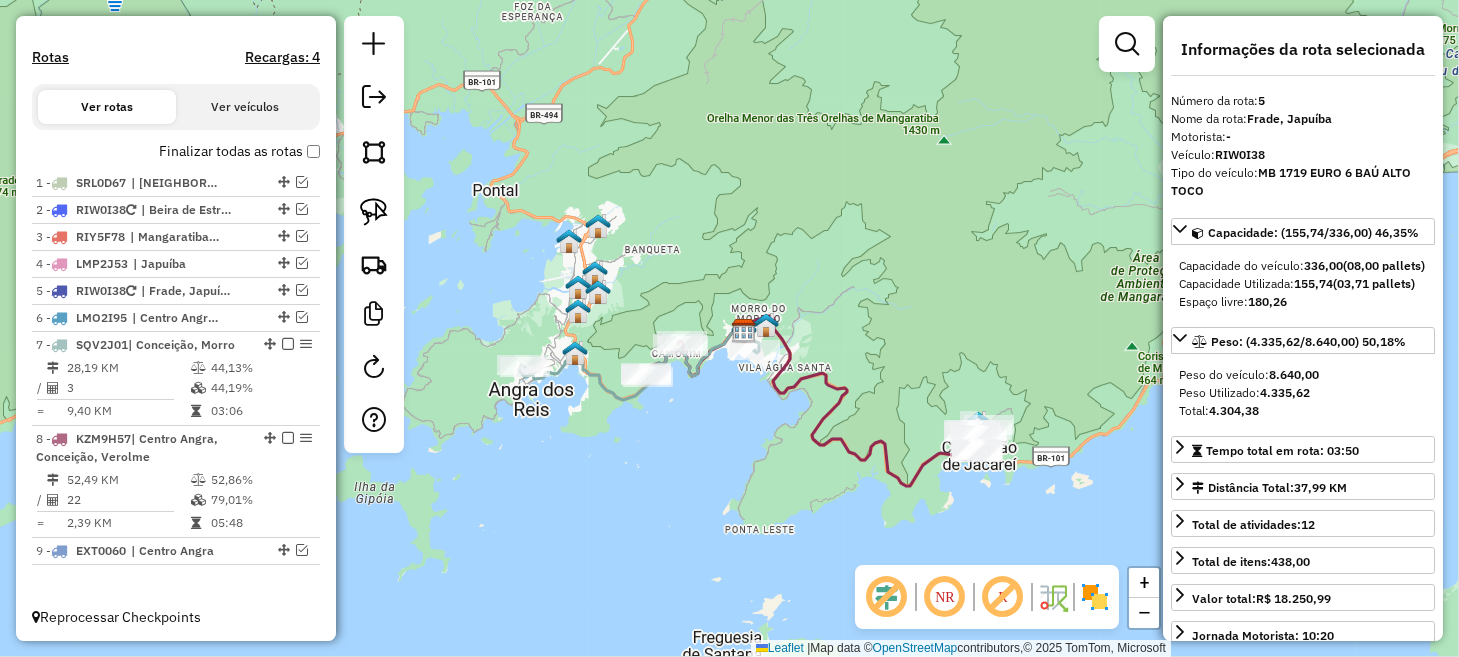 drag, startPoint x: 800, startPoint y: 397, endPoint x: 694, endPoint y: 438, distance: 113.65298 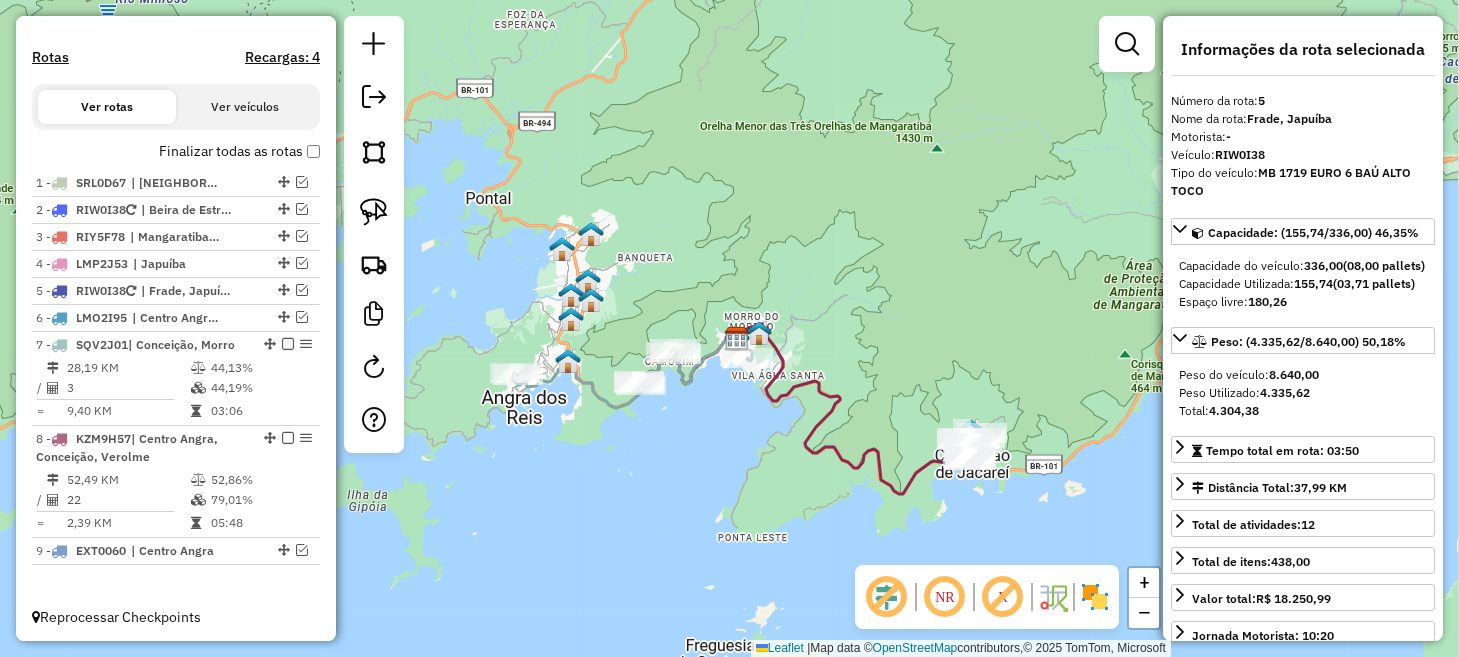 drag, startPoint x: 366, startPoint y: 212, endPoint x: 420, endPoint y: 243, distance: 62.26556 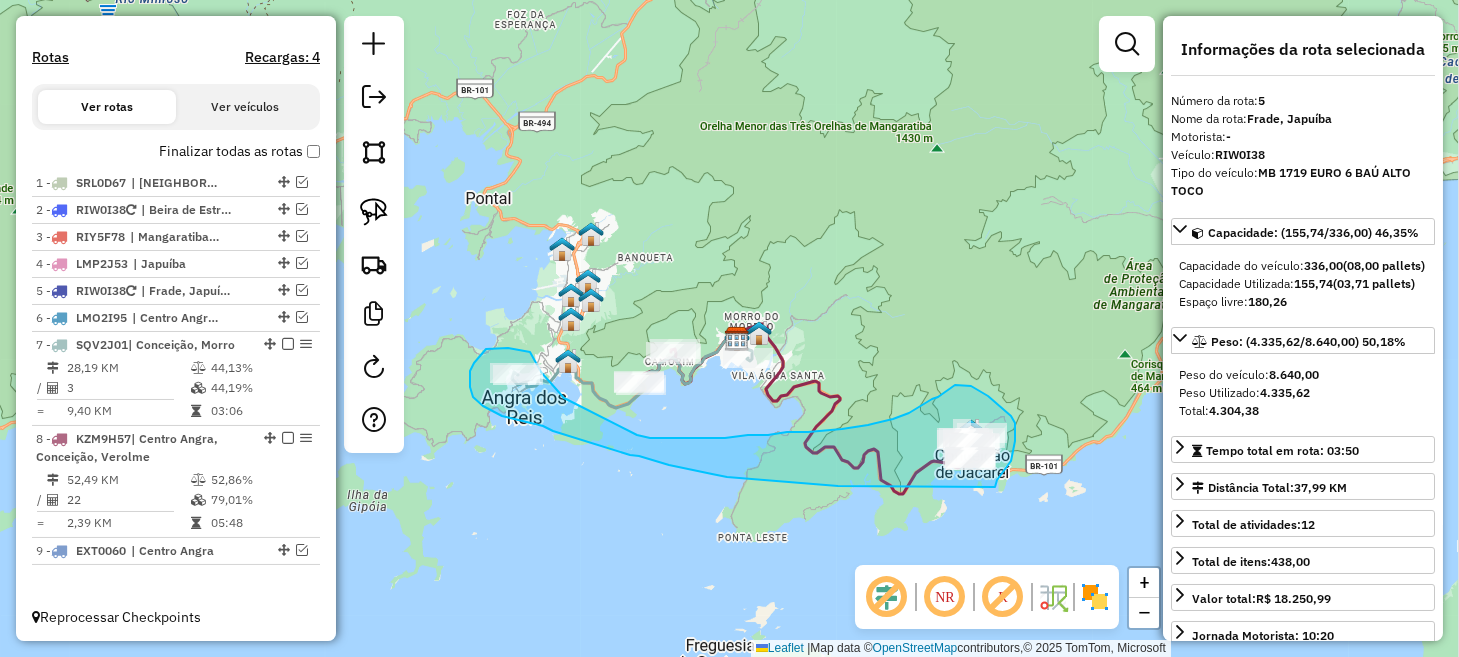 drag, startPoint x: 995, startPoint y: 487, endPoint x: 838, endPoint y: 486, distance: 157.00319 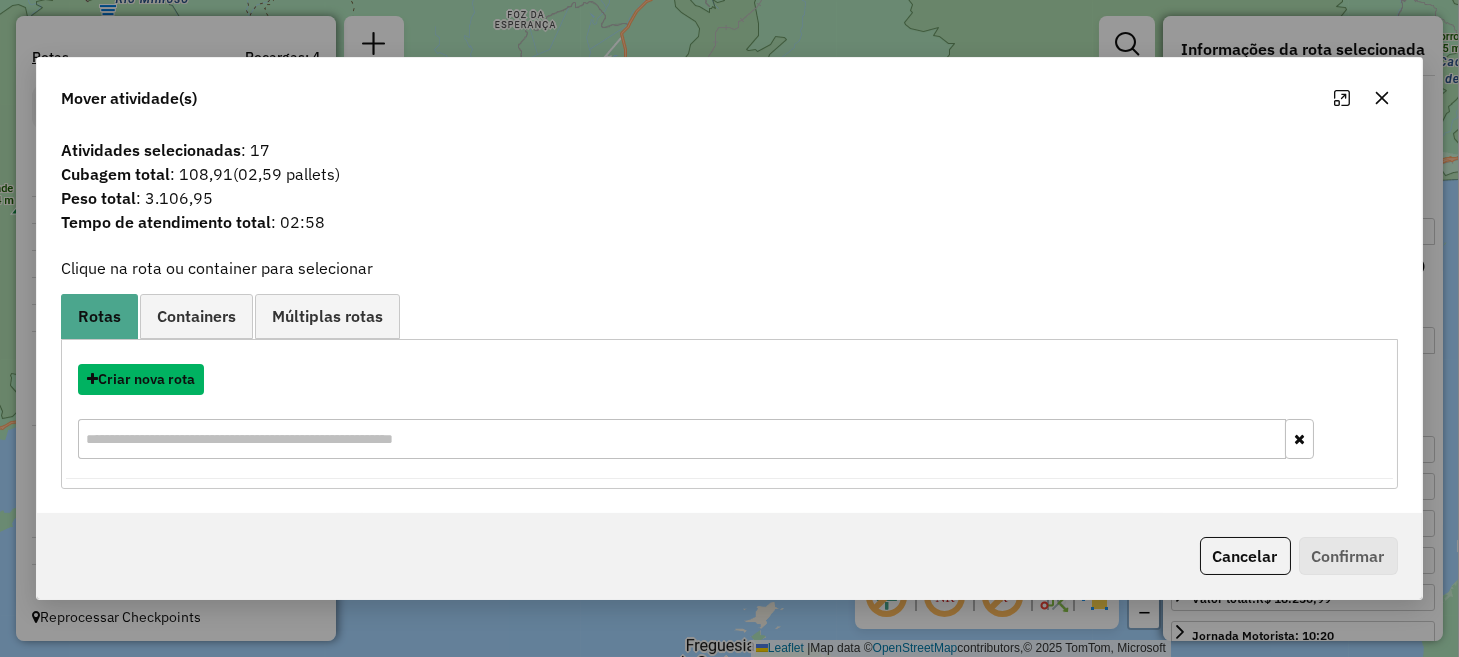 click on "Criar nova rota" at bounding box center [141, 379] 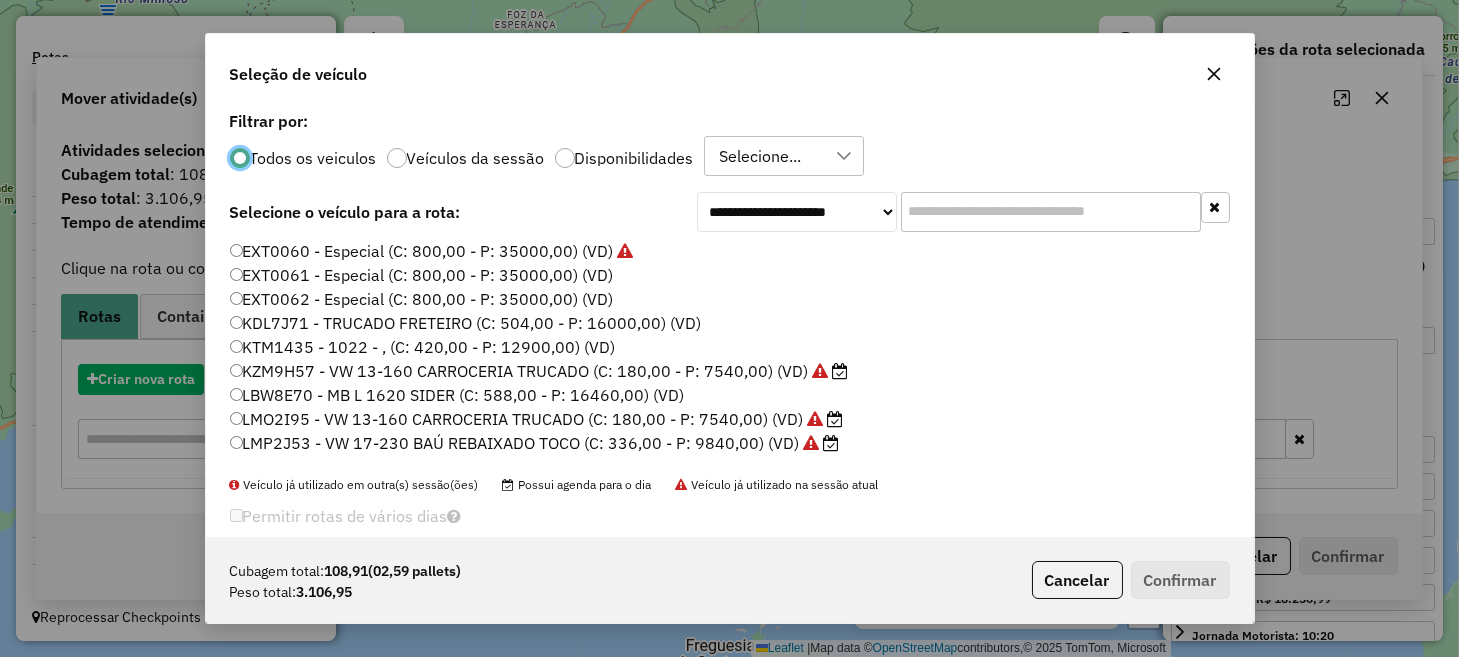 scroll, scrollTop: 10, scrollLeft: 6, axis: both 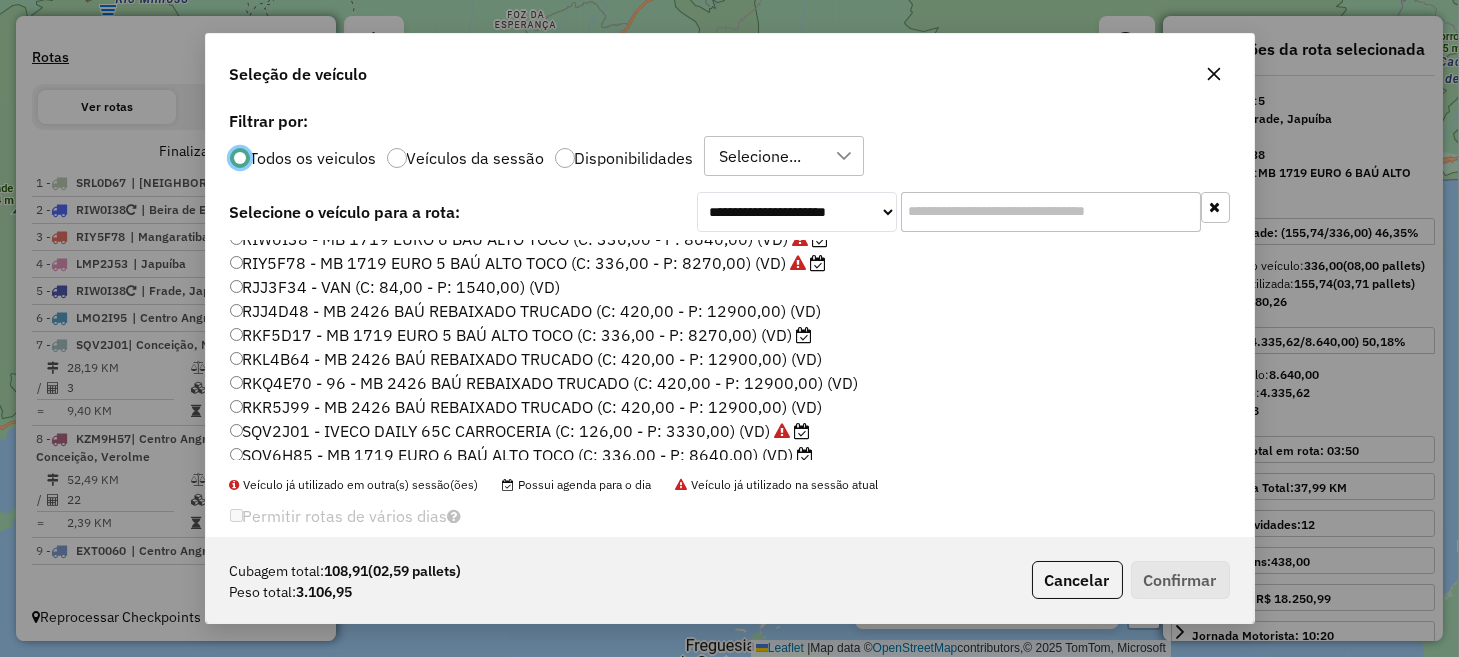 click on "SQV2J01 - IVECO DAILY 65C CARROCERIA  (C: 126,00 - P: 3330,00) (VD)" 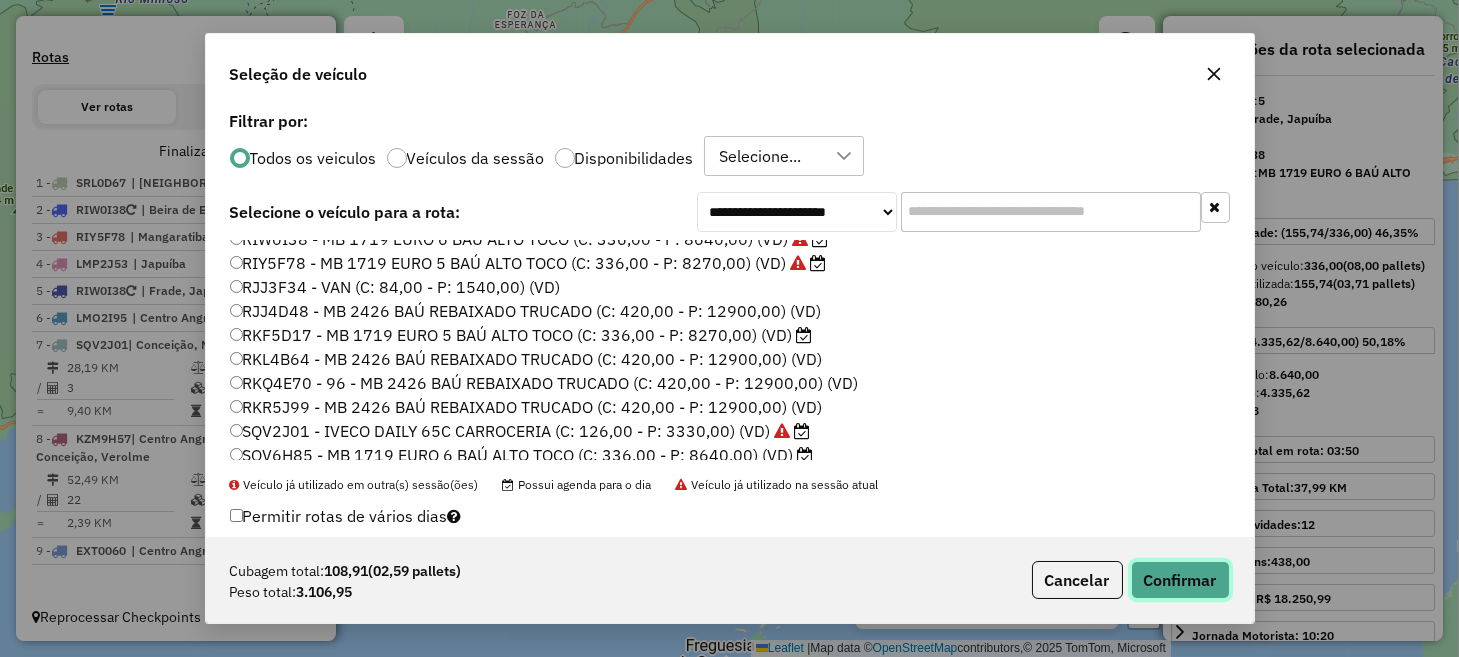 click on "Confirmar" 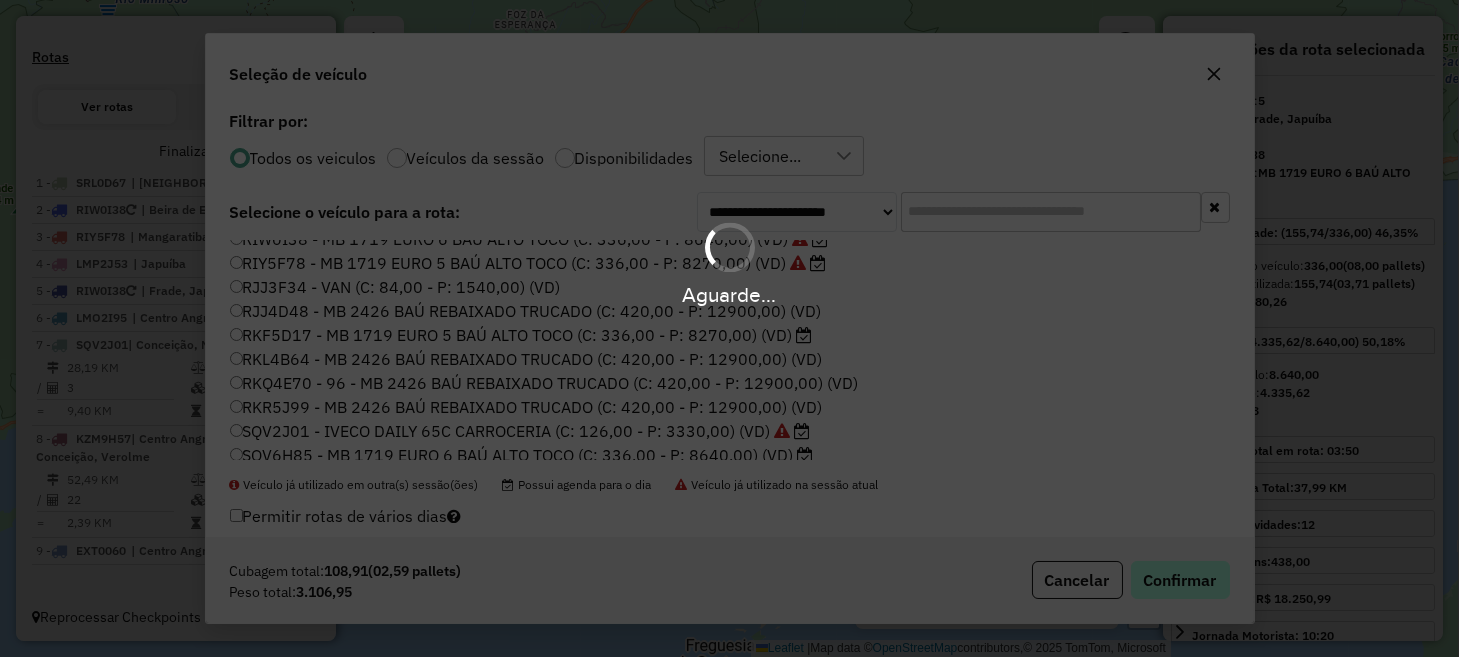 scroll, scrollTop: 749, scrollLeft: 0, axis: vertical 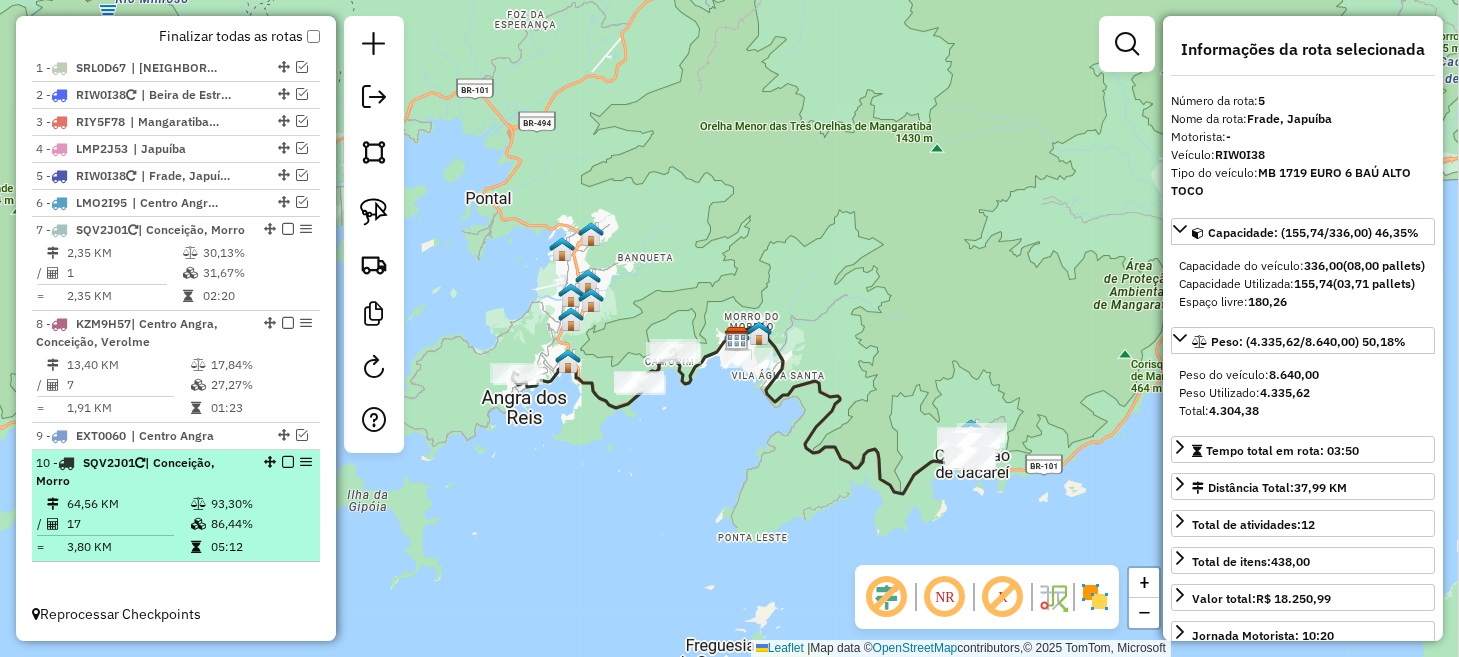 click at bounding box center [288, 462] 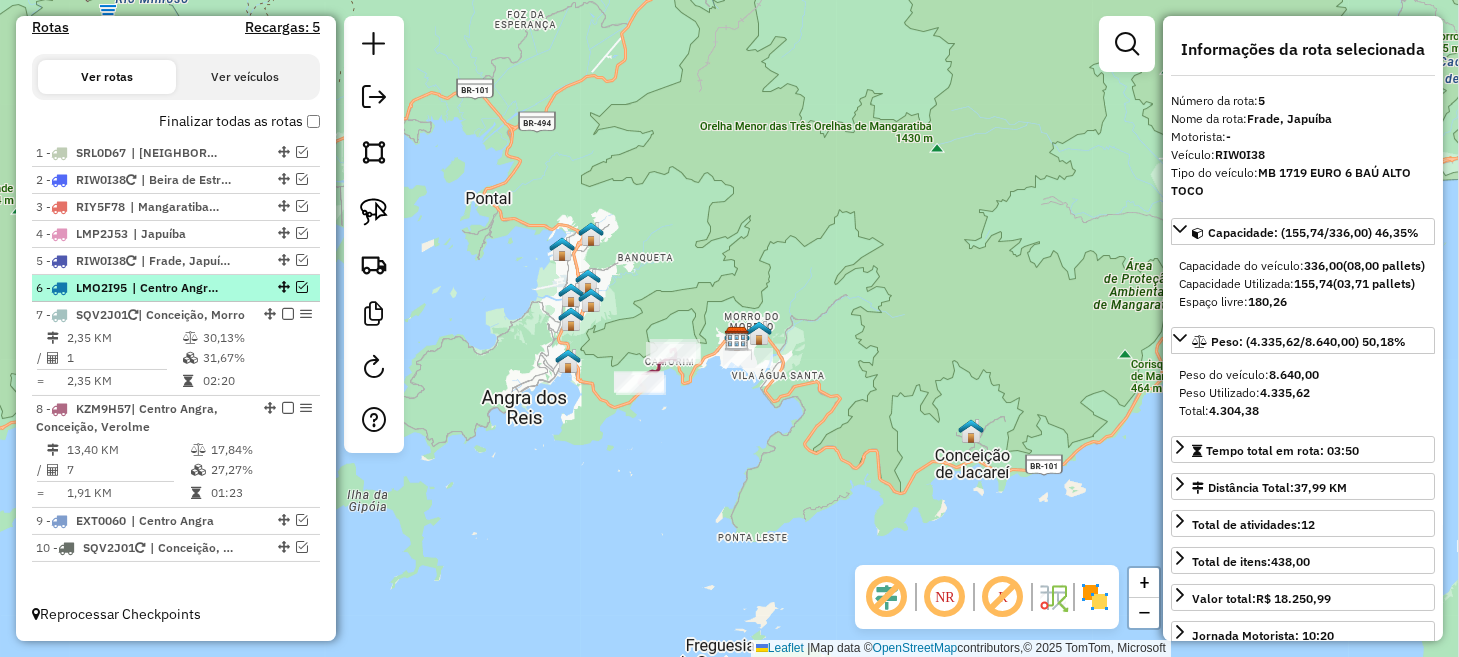click at bounding box center [302, 287] 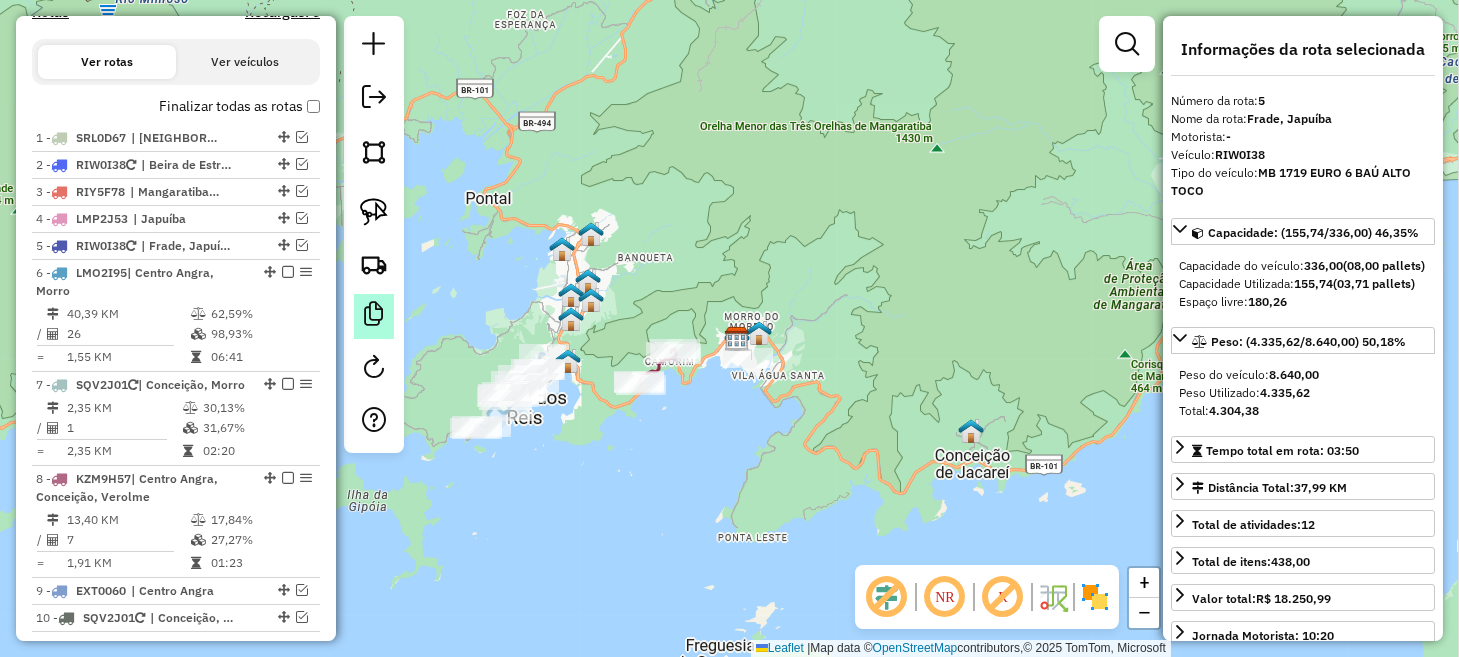 scroll, scrollTop: 749, scrollLeft: 0, axis: vertical 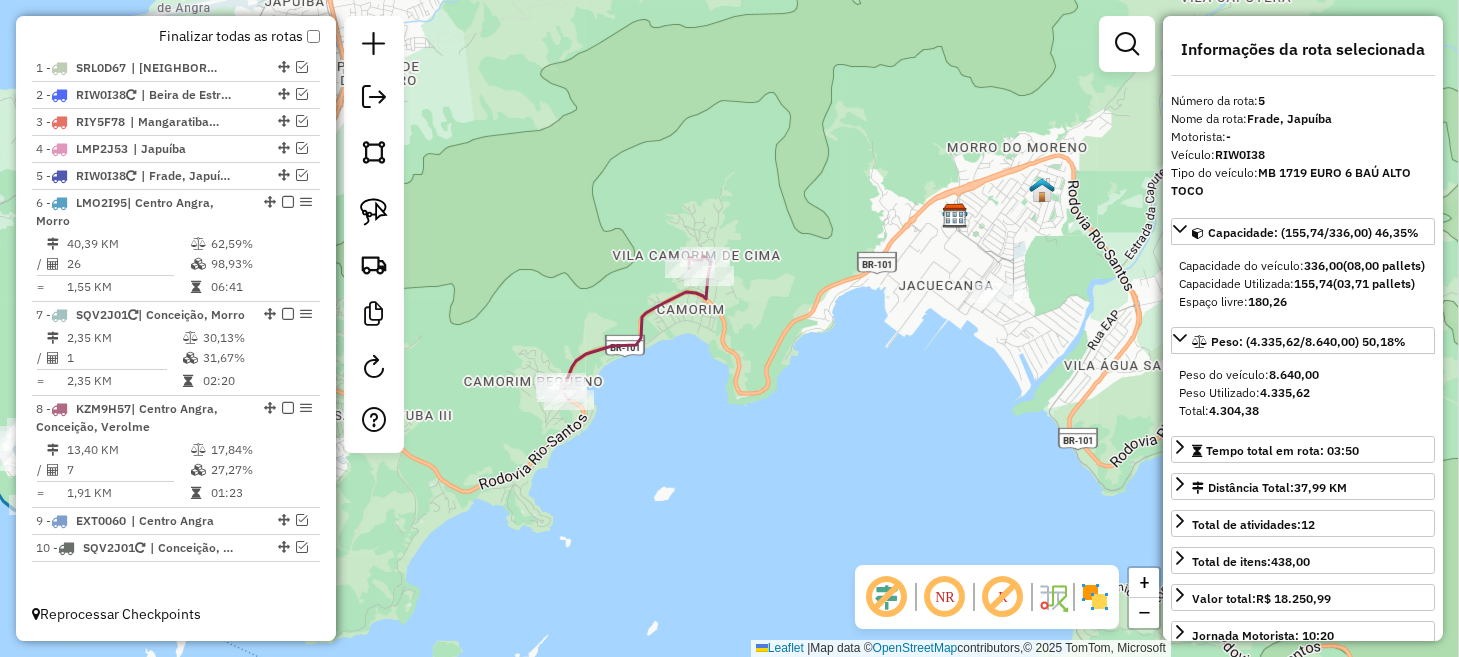 drag, startPoint x: 832, startPoint y: 415, endPoint x: 514, endPoint y: 409, distance: 318.0566 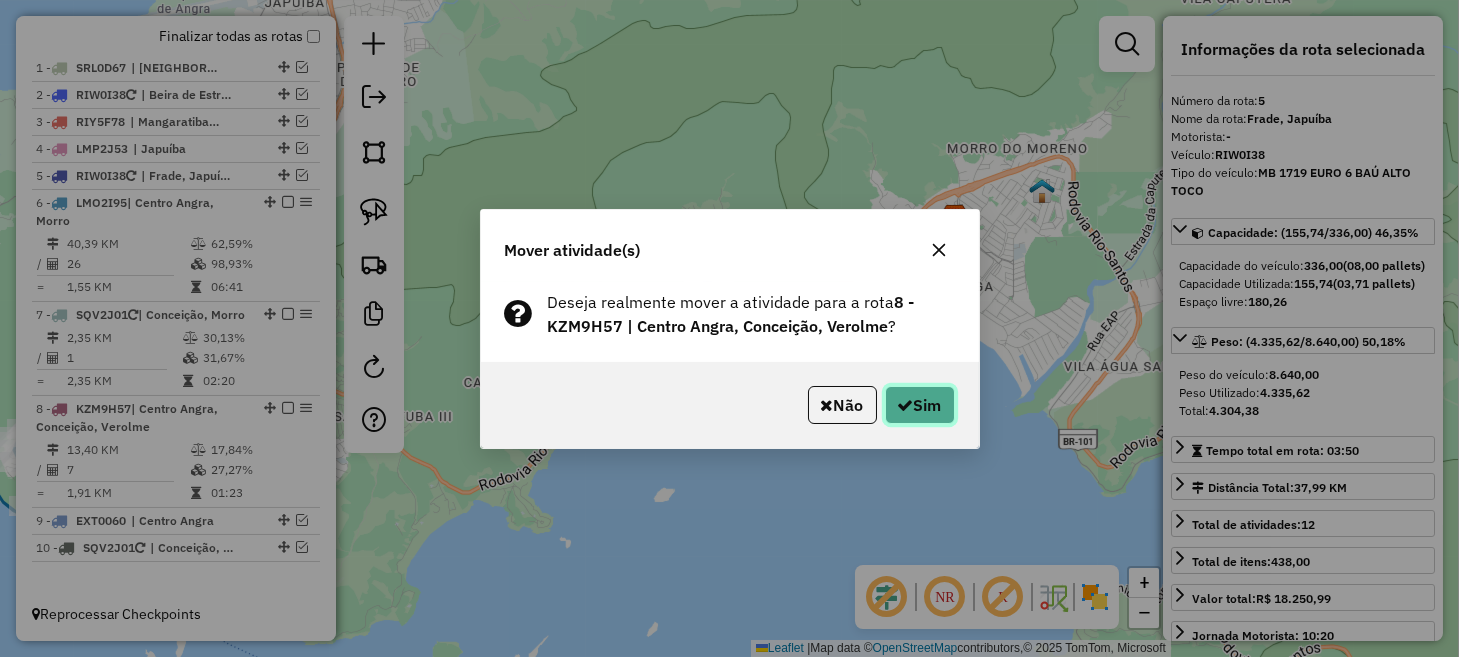 click on "Sim" 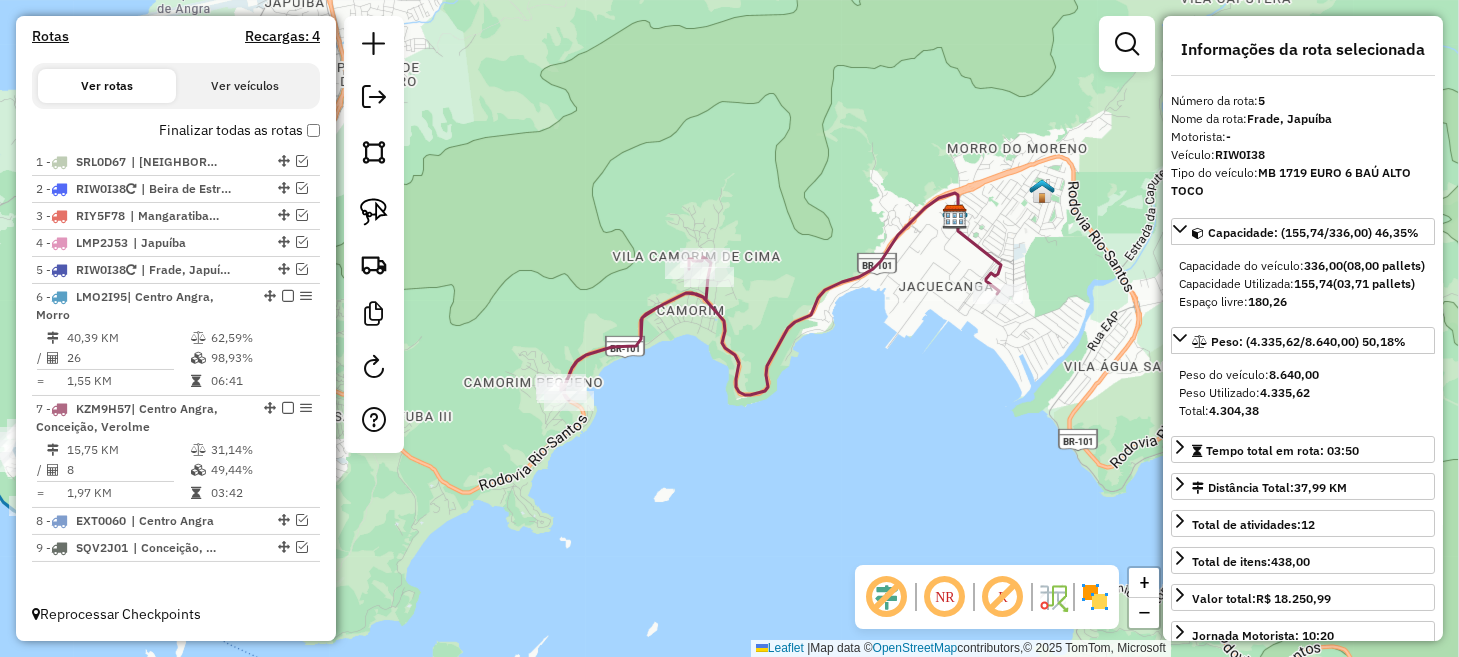 scroll, scrollTop: 637, scrollLeft: 0, axis: vertical 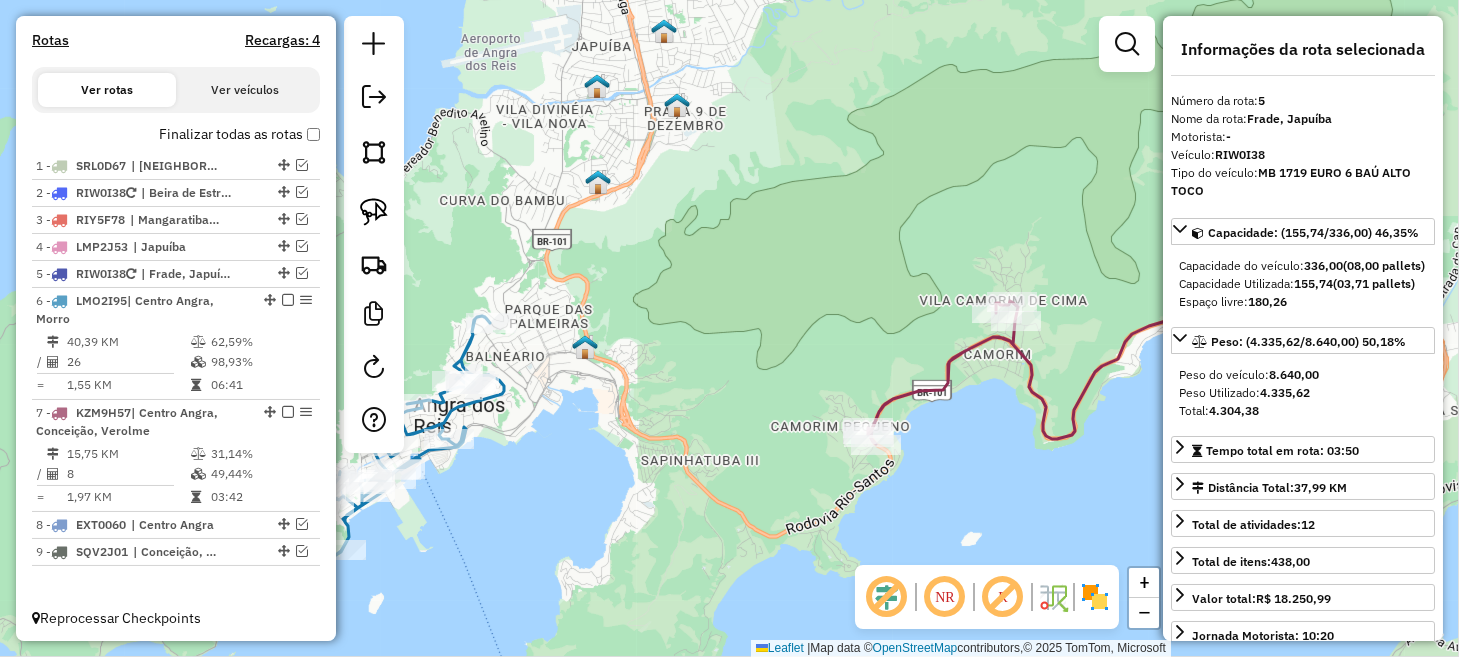 drag, startPoint x: 667, startPoint y: 427, endPoint x: 950, endPoint y: 447, distance: 283.70584 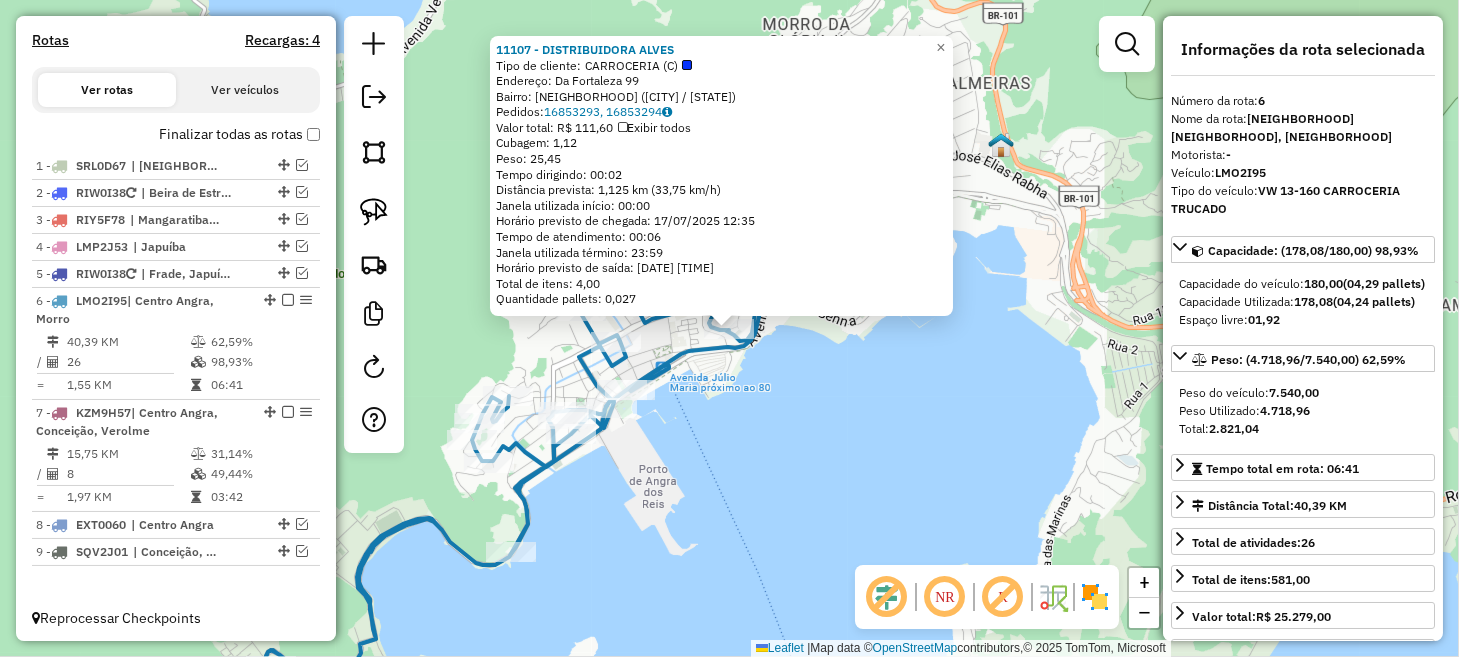 click on "[NUMBER] - [COMPANY_NAME]  Tipo de cliente:   CARROCERIA (C)   Endereço:  [STREET] [NUMBER]   Bairro: [NEIGHBORHOOD] ([CITY] / [STATE])   Pedidos:  [ORDER_ID], [ORDER_ID]   Valor total: R$ [PRICE]   Exibir todos   Cubagem: [CUBAGE]  Peso: [WEIGHT]  Tempo dirigindo: [TIME]   Distância prevista: [DISTANCE] km ([SPEED] km/h)   Janela utilizada início: [TIME]   Horário previsto de chegada: [DATE] [TIME]   Tempo de atendimento: [TIME]   Janela utilizada término: [TIME]   Horário previsto de saída: [DATE] [TIME]   Total de itens: [ITEMS]   Quantidade pallets: [PALLETS]  × Janela de atendimento Grade de atendimento Capacidade Transportadoras Veículos Cliente Pedidos  Rotas Selecione os dias de semana para filtrar as janelas de atendimento  Seg   Ter   Qua   Qui   Sex   Sáb   Dom  Informe o período da janela de atendimento: De: [TIME] Até: [TIME]  Filtrar exatamente a janela do cliente  Considerar janela de atendimento padrão  Selecione os dias de semana para filtrar as grades de atendimento  Seg   Ter   Qua   Qui   Sex   Sáb   Dom" 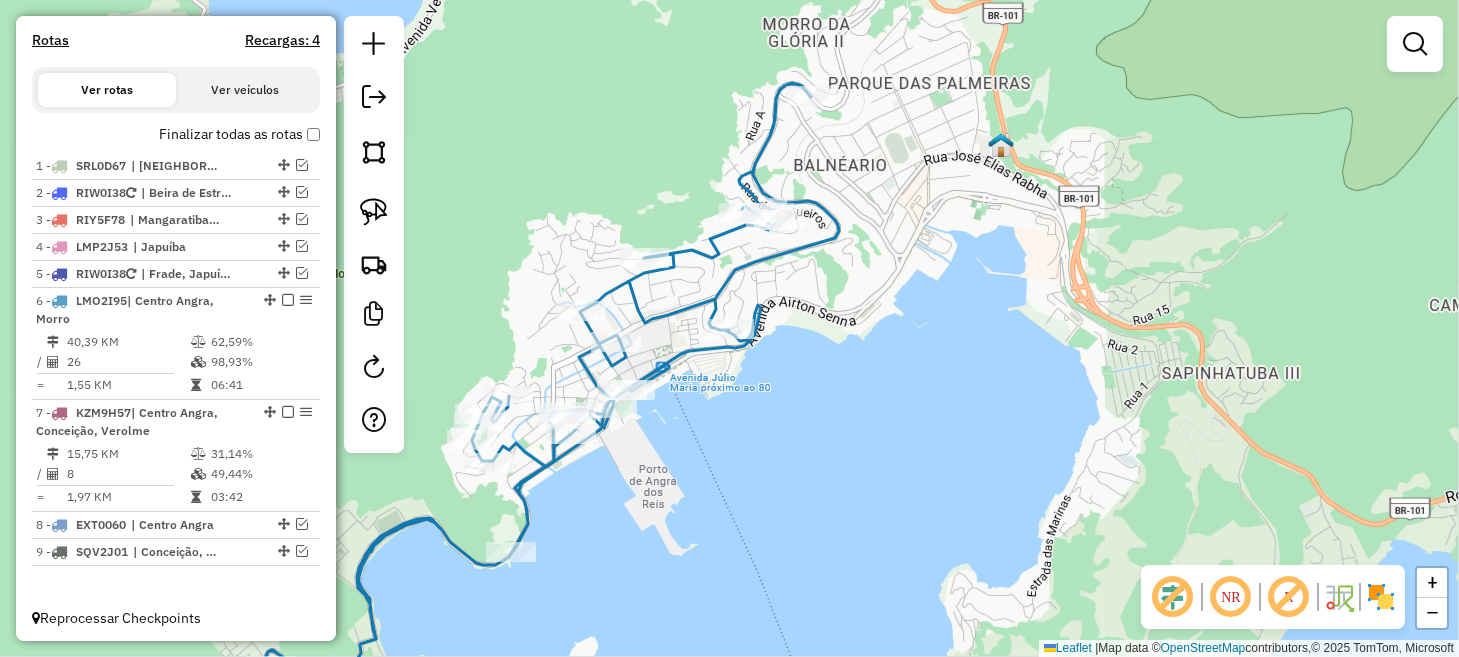 drag, startPoint x: 861, startPoint y: 250, endPoint x: 856, endPoint y: 425, distance: 175.07141 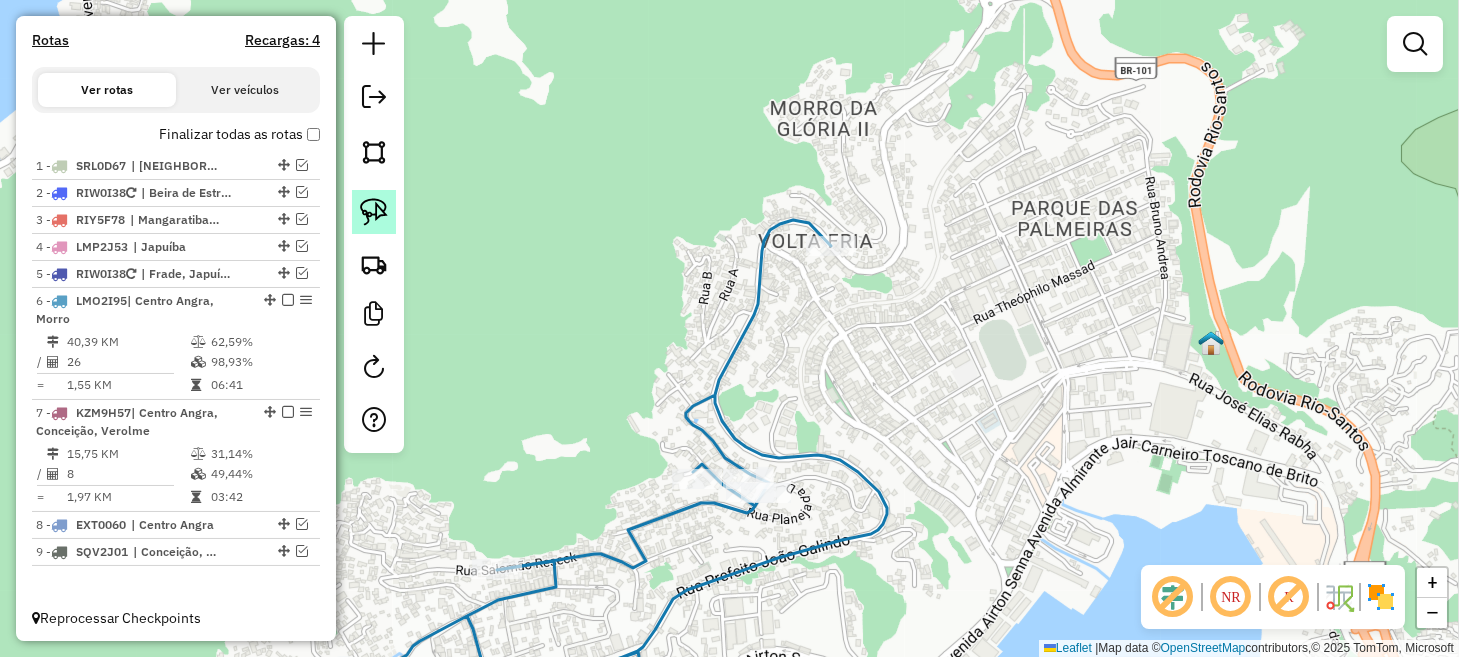 click 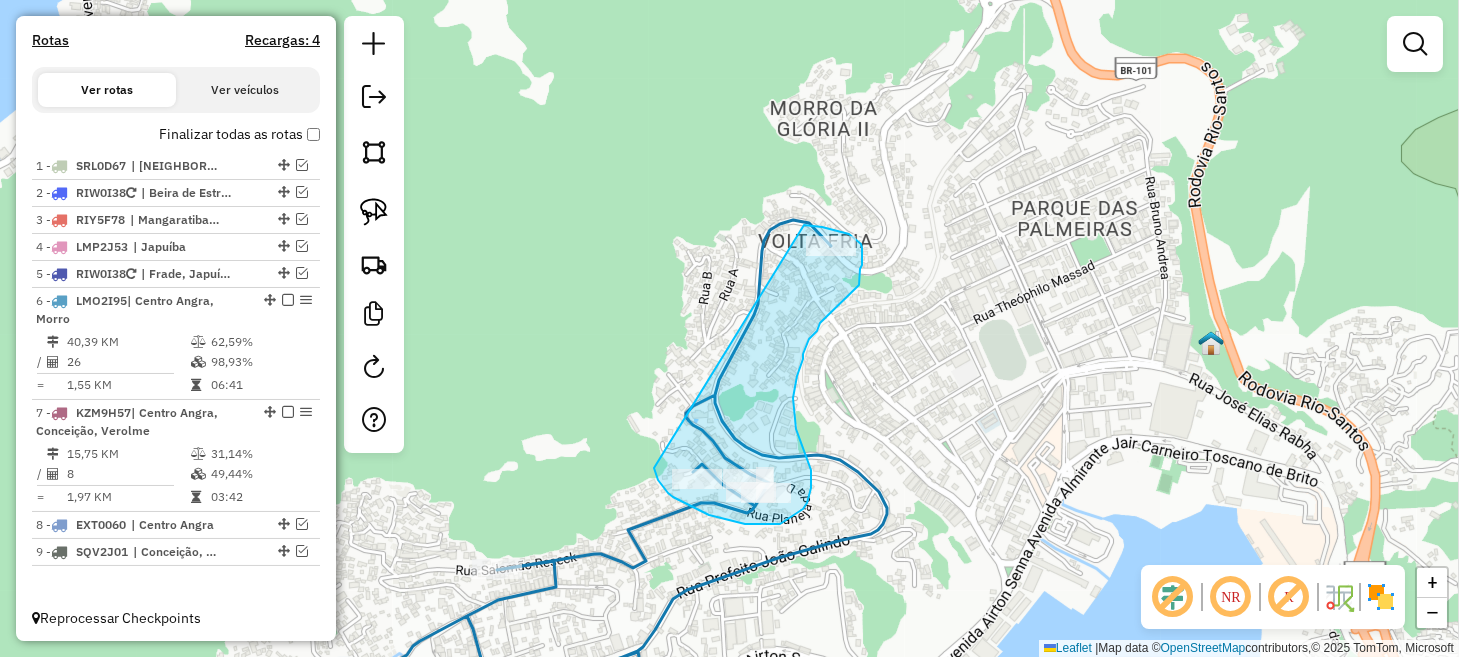 drag, startPoint x: 654, startPoint y: 468, endPoint x: 777, endPoint y: 232, distance: 266.12967 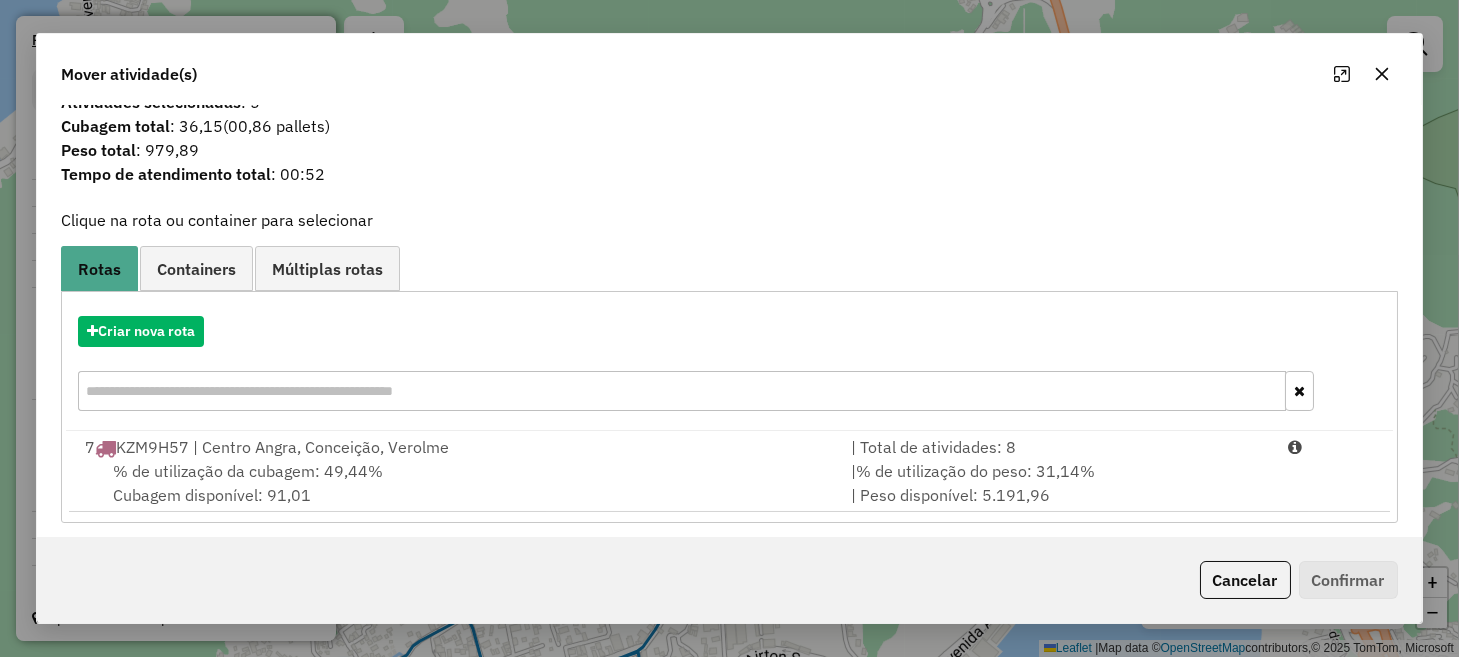 scroll, scrollTop: 31, scrollLeft: 0, axis: vertical 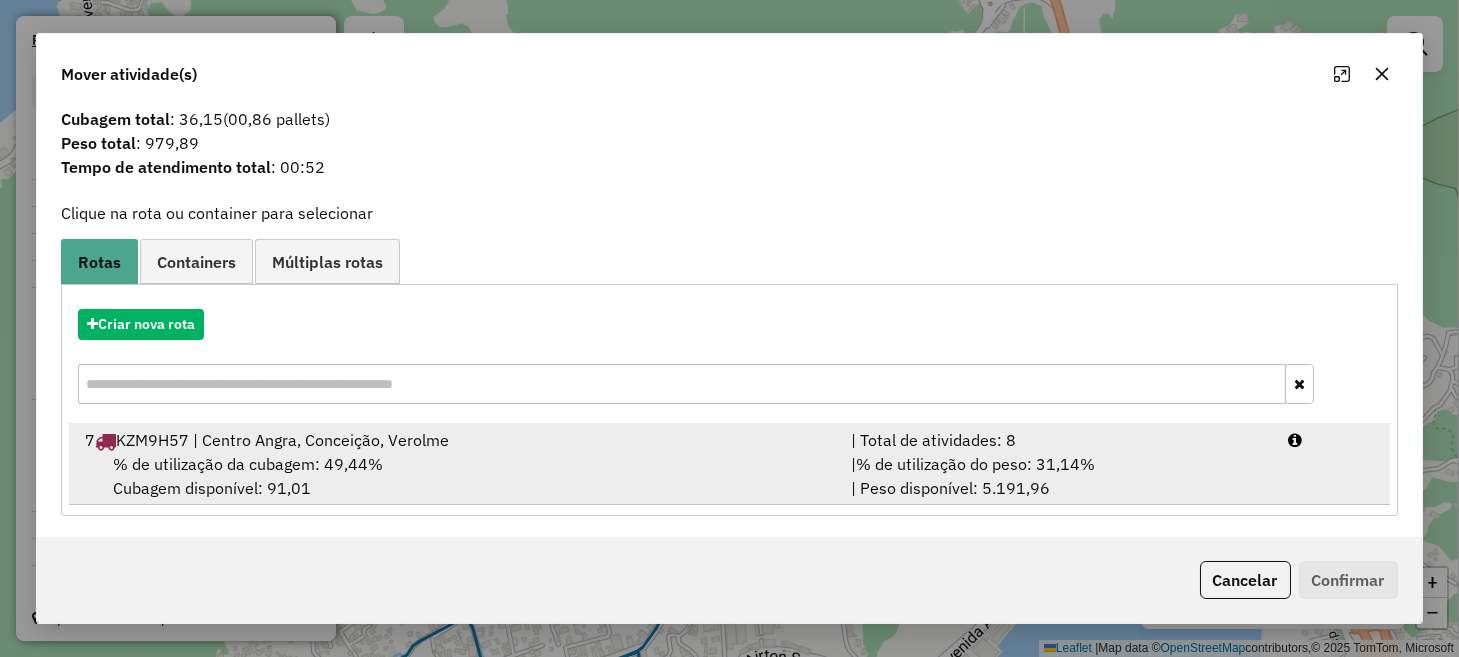 click on "% de utilização da cubagem: 49,44%  Cubagem disponível: 91,01" at bounding box center [455, 476] 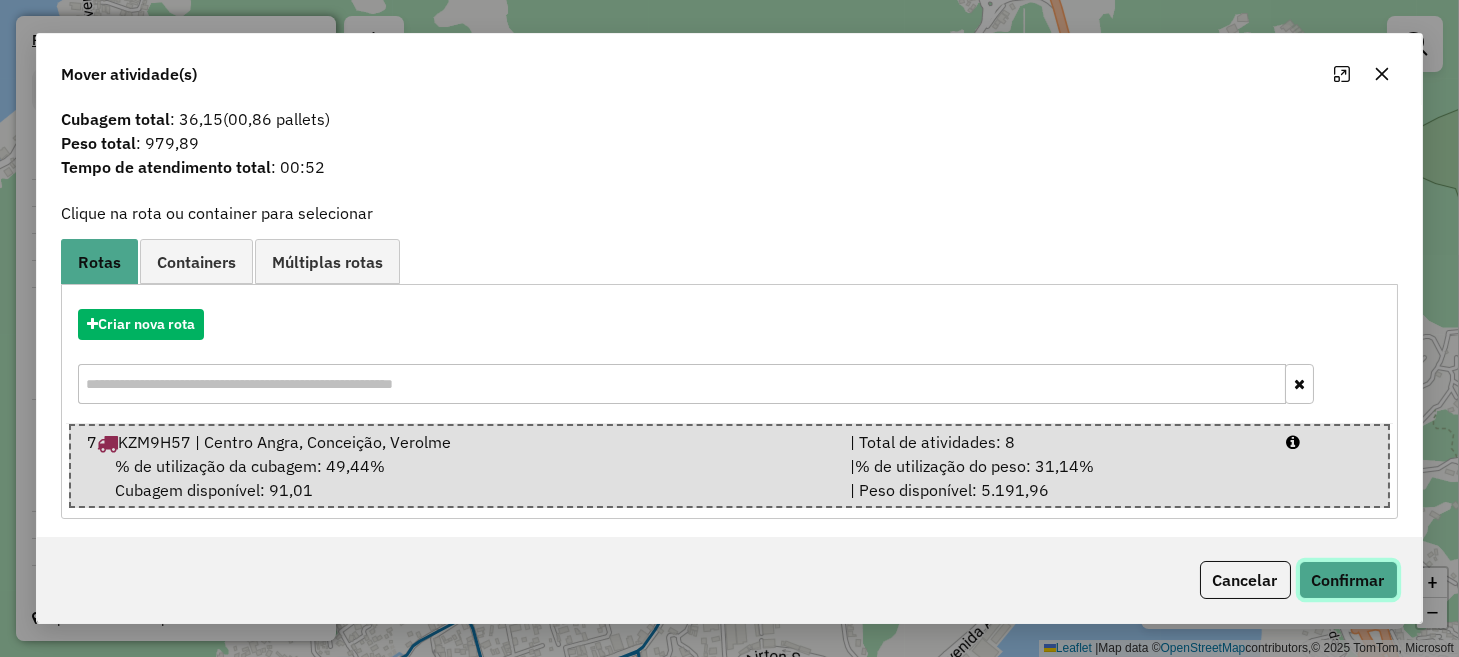 click on "Confirmar" 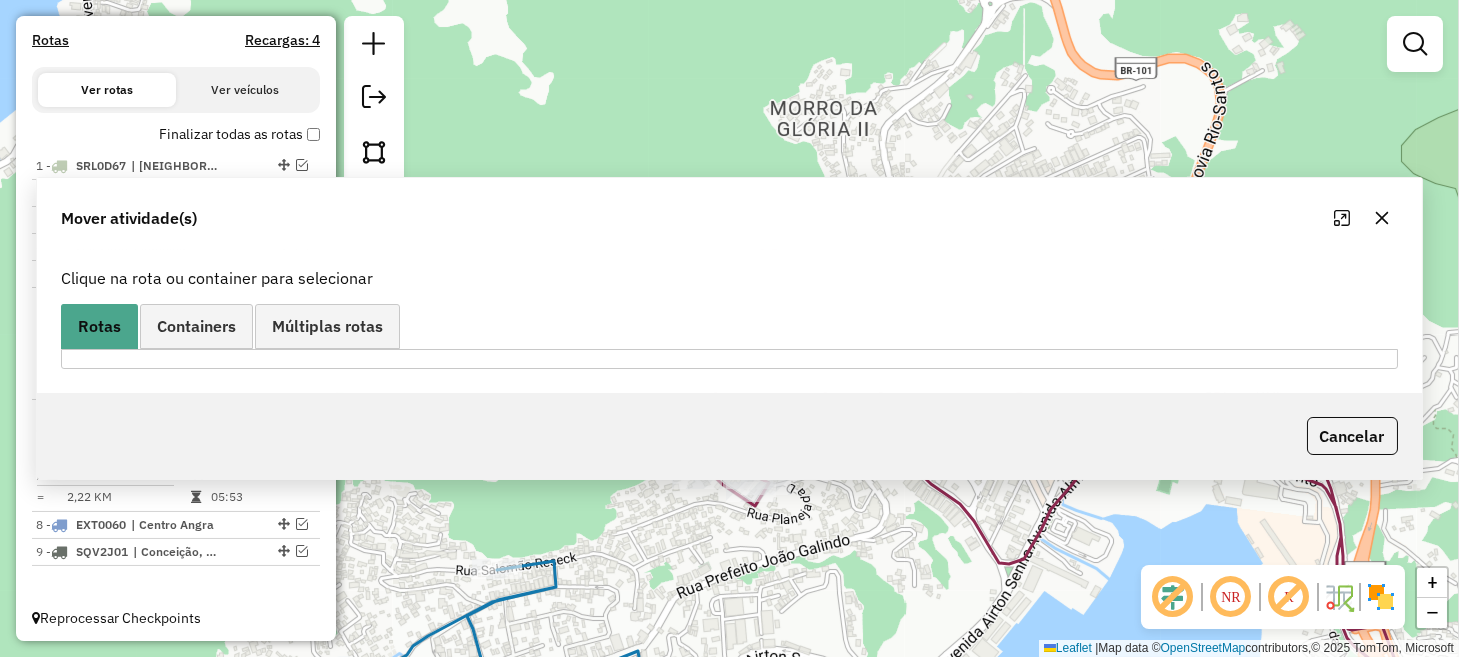 scroll, scrollTop: 0, scrollLeft: 0, axis: both 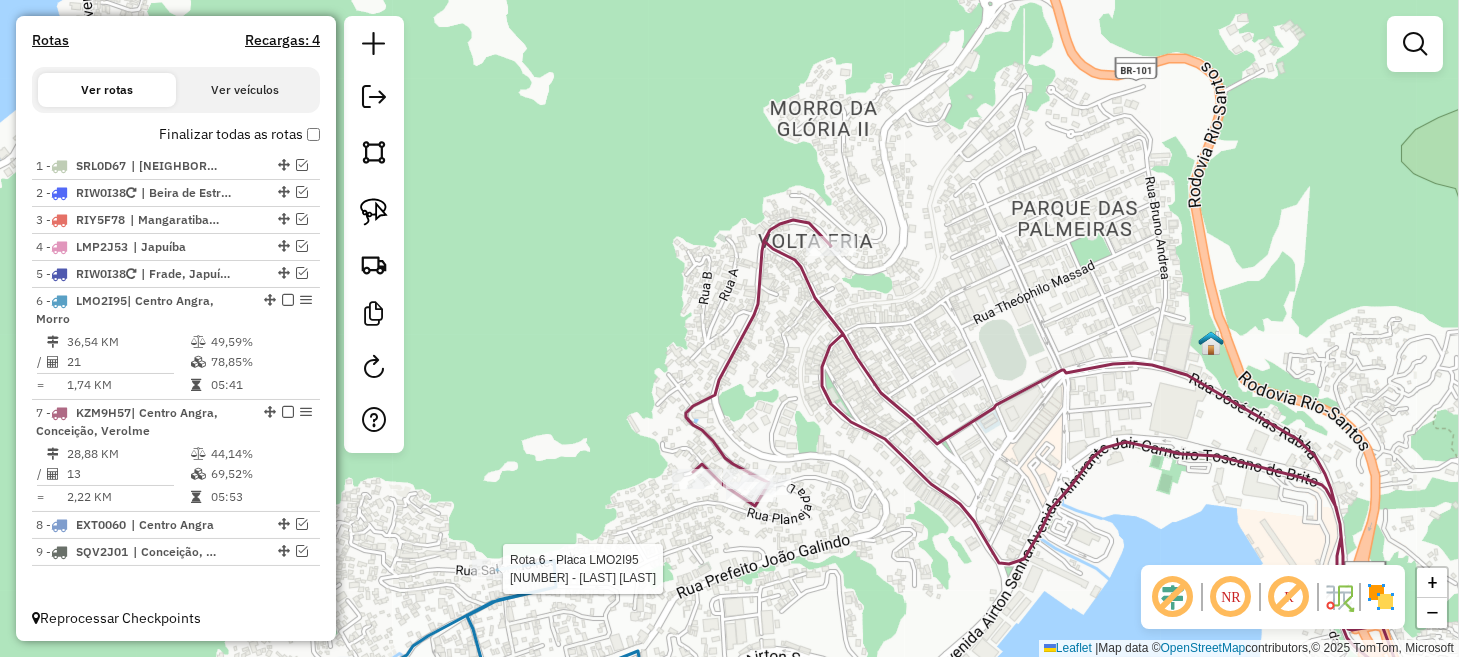 select on "**********" 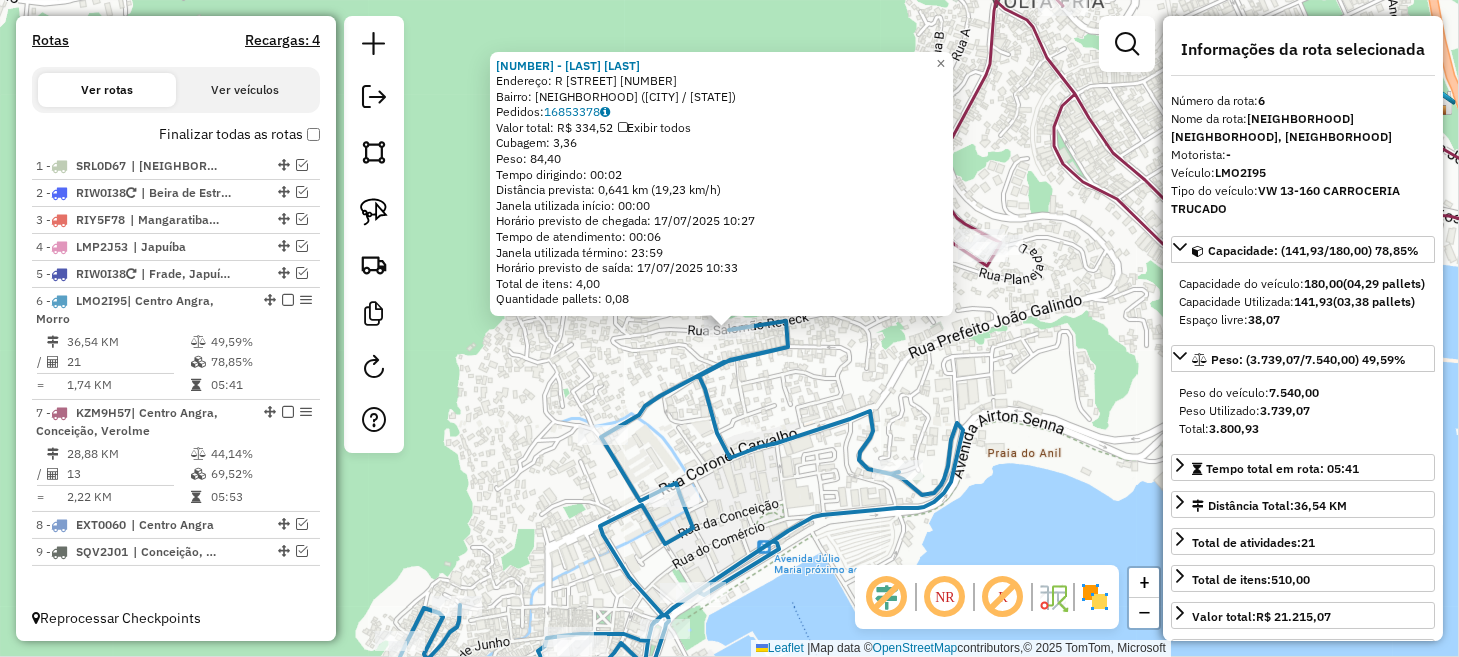 click on "3664 - BAR DA MARIA  Endereço: R   SALOMAO RESECK                [NUMBER]   Bairro: M. DO CARMO ([CITY] / [STATE])   Pedidos:  [ORDER_ID]   Valor total: R$ 334,52   Exibir todos   Cubagem: 3,36  Peso: 84,40  Tempo dirigindo: 00:02   Distância prevista: 0,641 km (19,23 km/h)   Janela utilizada início: 00:00   Horário previsto de chegada: 17/07/2025 10:27   Tempo de atendimento: 00:06   Janela utilizada término: 23:59   Horário previsto de saída: 17/07/2025 10:33   Total de itens: 4,00   Quantidade pallets: 0,08  × Janela de atendimento Grade de atendimento Capacidade Transportadoras Veículos Cliente Pedidos  Rotas Selecione os dias de semana para filtrar as janelas de atendimento  Seg   Ter   Qua   Qui   Sex   Sáb   Dom  Informe o período da janela de atendimento: De: Até:  Filtrar exatamente a janela do cliente  Considerar janela de atendimento padrão  Selecione os dias de semana para filtrar as grades de atendimento  Seg   Ter   Qua   Qui   Sex   Sáb   Dom   Peso mínimo:   Peso máximo:   De:  De:" 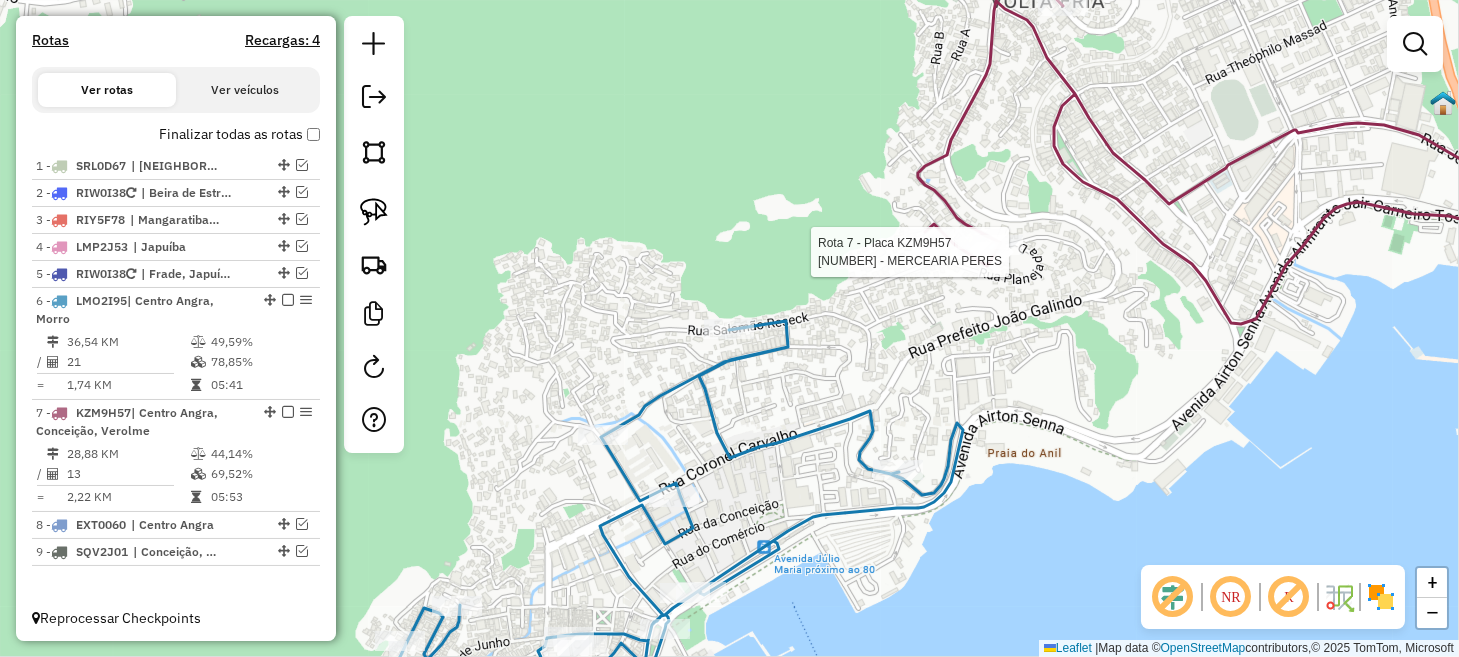 select on "**********" 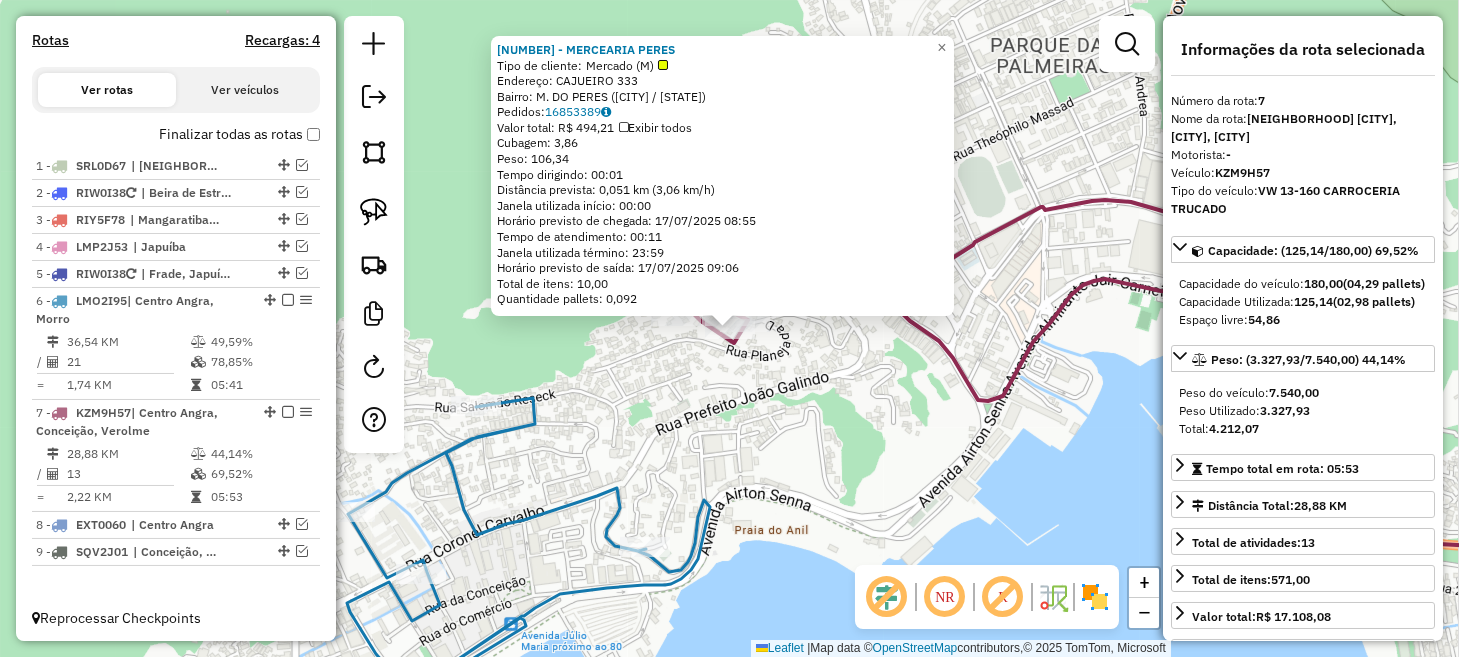 click on "[NUMBER] - MERCEARIA PERES  Tipo de cliente:   Mercado (M)   Endereço:  [STREET] [NUMBER]   Bairro: [NEIGHBORHOOD] ([CITY] / [STATE])   Pedidos:  [ORDER_ID]   Valor total: R$ [PRICE]   Exibir todos   Cubagem: [CUBAGE]  Peso: [WEIGHT]  Tempo dirigindo: [TIME]   Distância prevista: [DISTANCE] km ([SPEED])   Janela utilizada início: [TIME]   Horário previsto de chegada: [DATE] [TIME]   Tempo de atendimento: [TIME]   Janela utilizada término: [TIME]   Horário previsto de saída: [DATE] [TIME]   Total de itens: [ITEMS]   Quantidade pallets: [PALLETS]  × Janela de atendimento Grade de atendimento Capacidade Transportadoras Veículos Cliente Pedidos  Rotas Selecione os dias de semana para filtrar as janelas de atendimento  Seg   Ter   Qua   Qui   Sex   Sáb   Dom  Informe o período da janela de atendimento: De: Até:  Filtrar exatamente a janela do cliente  Considerar janela de atendimento padrão  Selecione os dias de semana para filtrar as grades de atendimento  Seg   Ter   Qua   Qui   Sex   Sáb   Dom   Peso mínimo:   De:   De:" 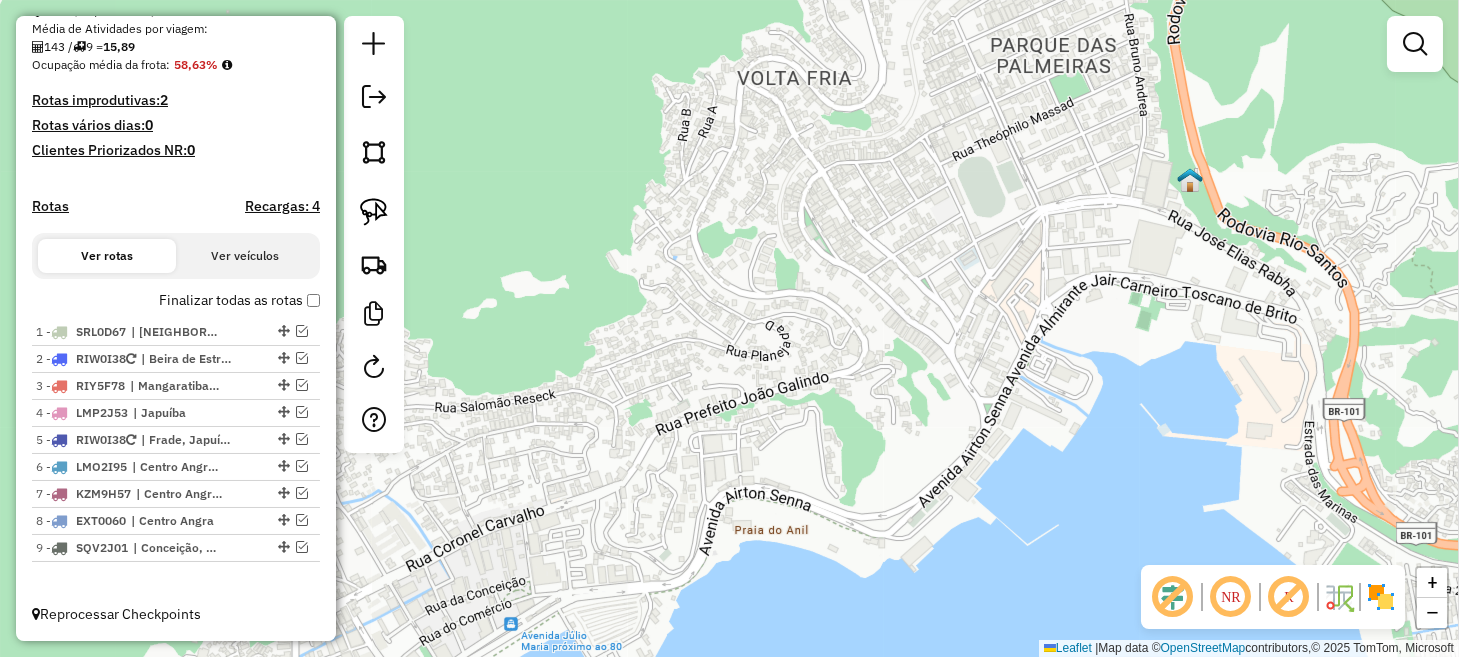 scroll, scrollTop: 467, scrollLeft: 0, axis: vertical 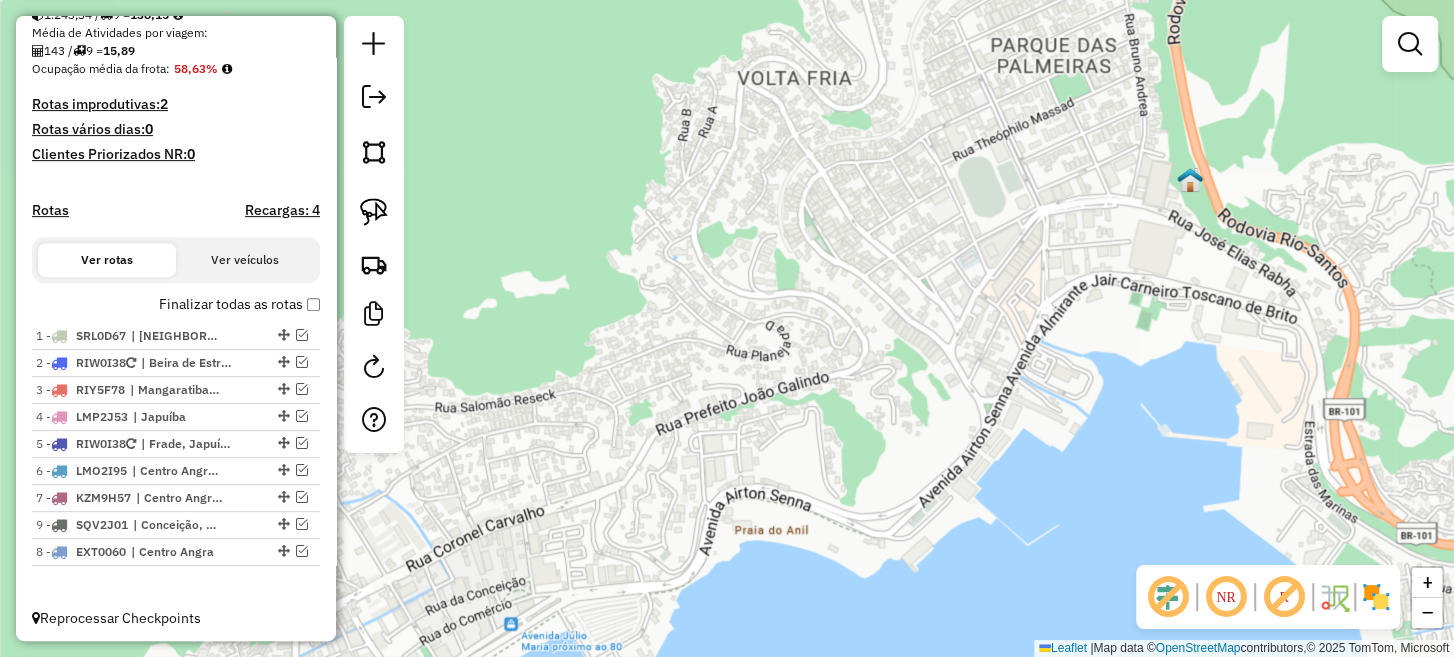 drag, startPoint x: 276, startPoint y: 522, endPoint x: 276, endPoint y: 568, distance: 46 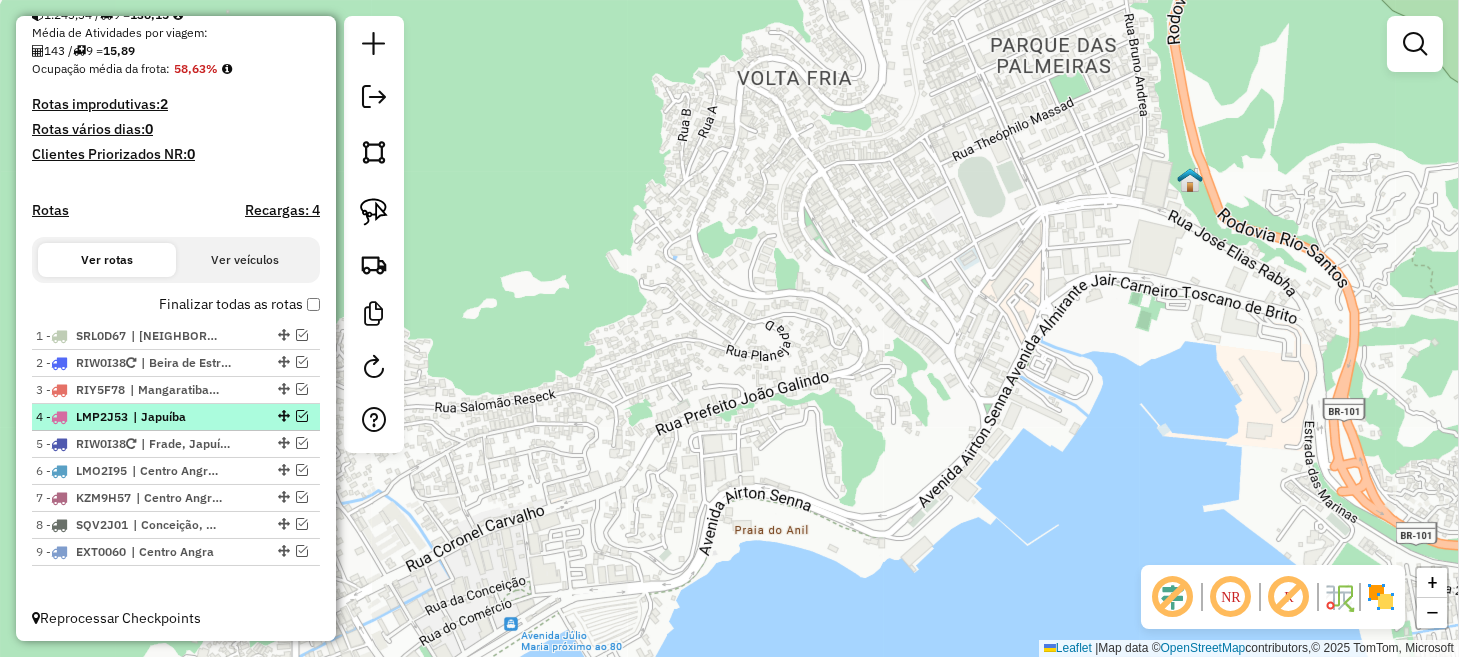 click at bounding box center (302, 416) 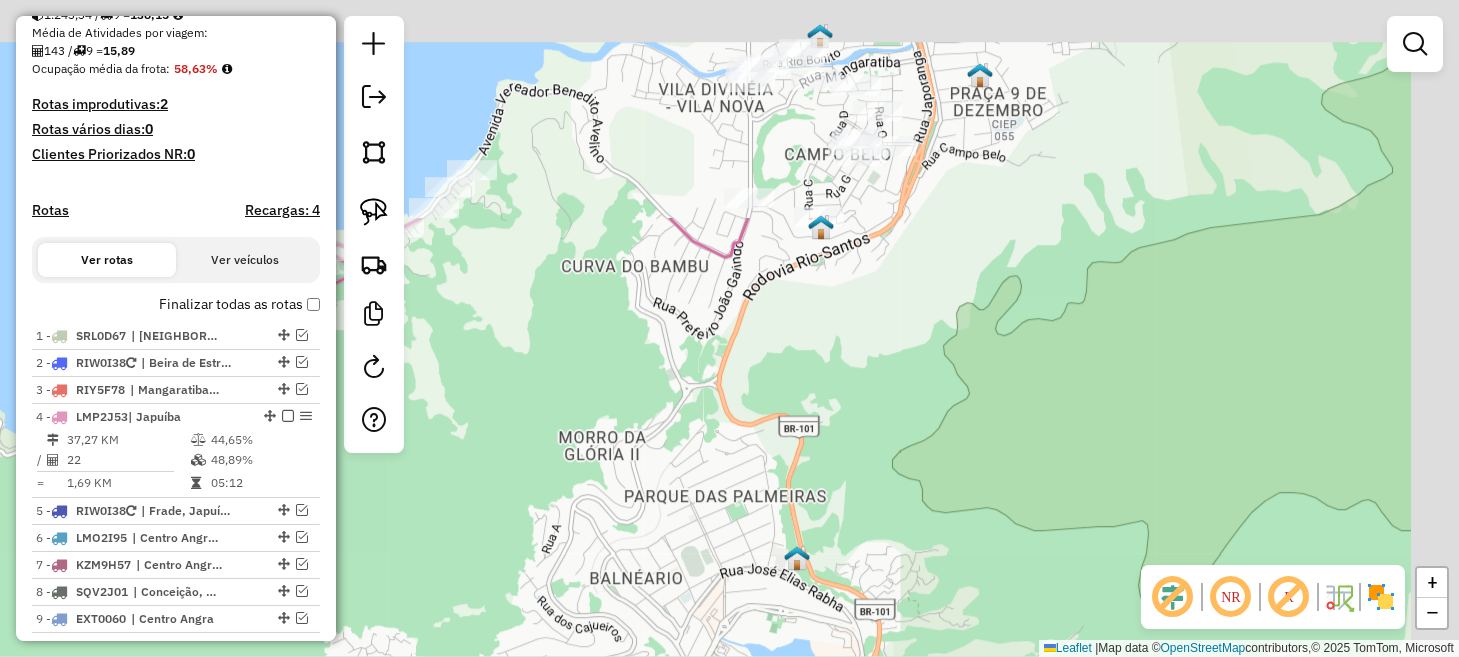 drag, startPoint x: 989, startPoint y: 251, endPoint x: 765, endPoint y: 613, distance: 425.69943 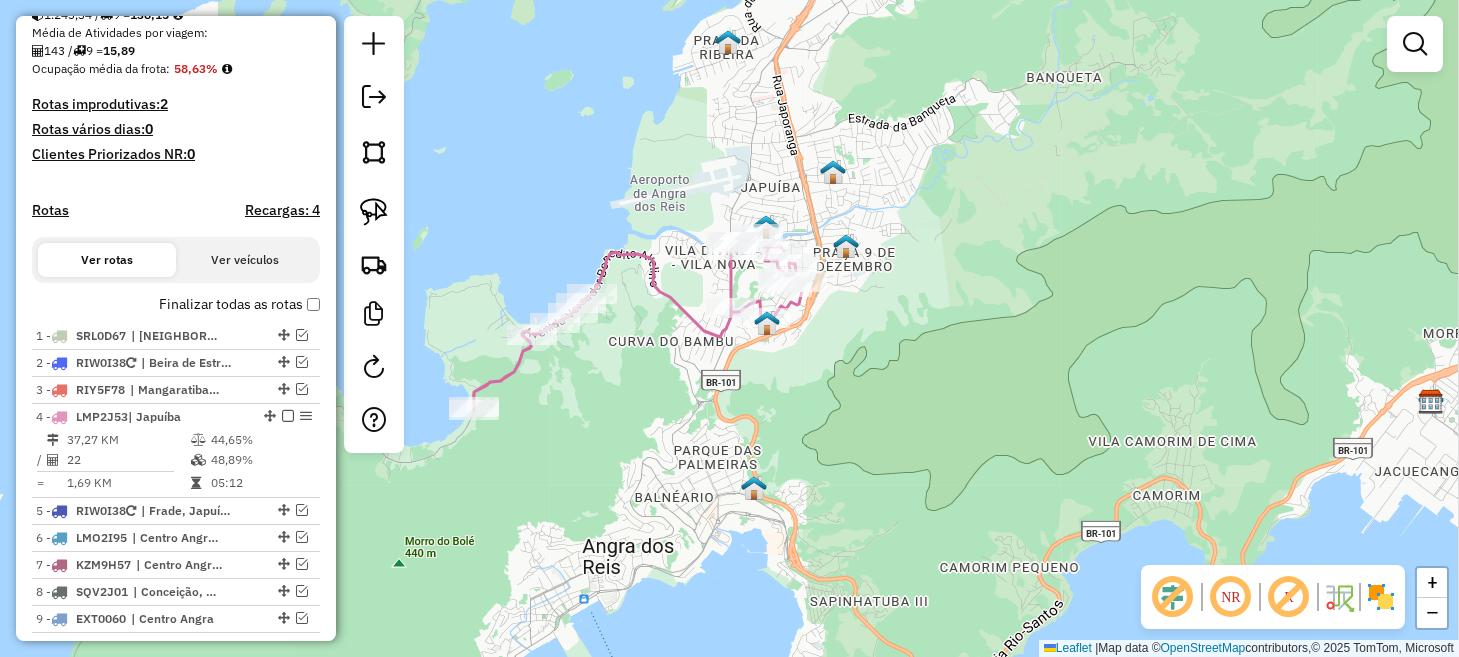 drag, startPoint x: 1004, startPoint y: 451, endPoint x: 966, endPoint y: 402, distance: 62.008064 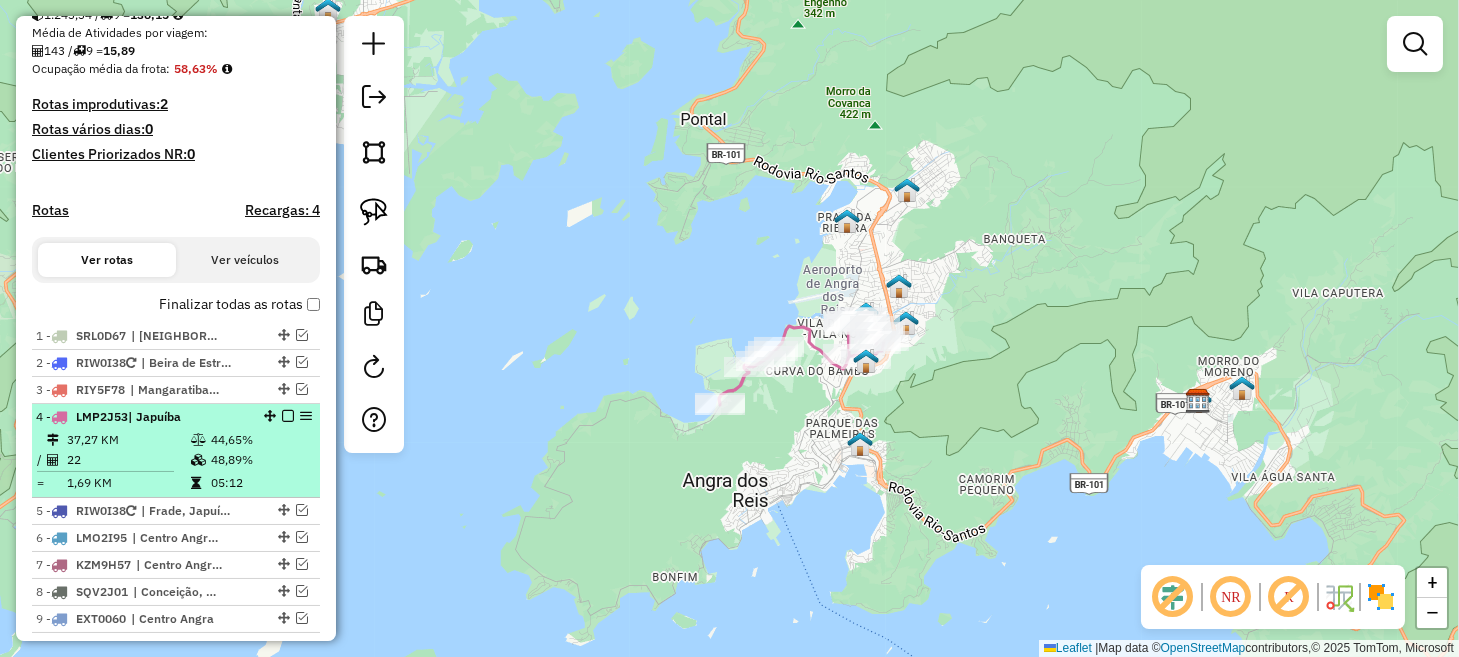 click at bounding box center [288, 416] 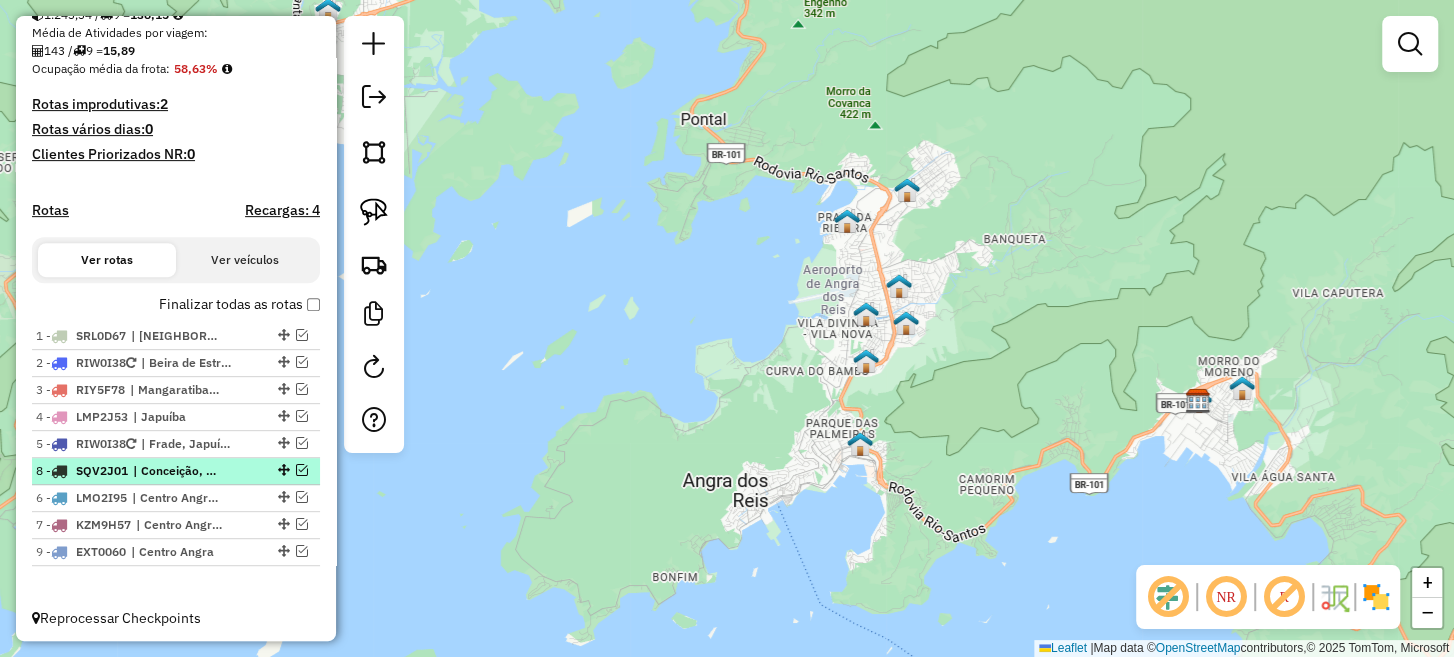 drag, startPoint x: 276, startPoint y: 517, endPoint x: 271, endPoint y: 462, distance: 55.226807 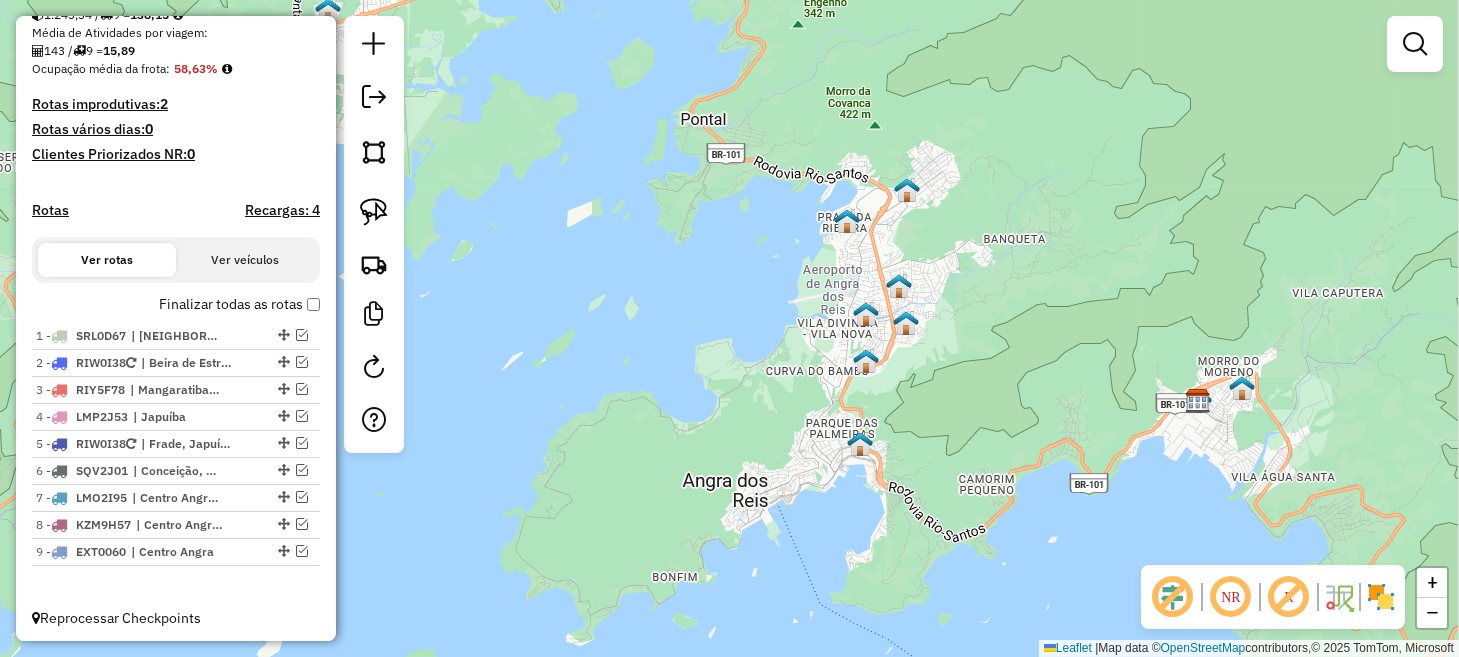 click on "Janela de atendimento Grade de atendimento Capacidade Transportadoras Veículos Cliente Pedidos  Rotas Selecione os dias de semana para filtrar as janelas de atendimento  Seg   Ter   Qua   Qui   Sex   Sáb   Dom  Informe o período da janela de atendimento: De: Até:  Filtrar exatamente a janela do cliente  Considerar janela de atendimento padrão  Selecione os dias de semana para filtrar as grades de atendimento  Seg   Ter   Qua   Qui   Sex   Sáb   Dom   Considerar clientes sem dia de atendimento cadastrado  Clientes fora do dia de atendimento selecionado Filtrar as atividades entre os valores definidos abaixo:  Peso mínimo:   Peso máximo:   Cubagem mínima:   Cubagem máxima:   De:   Até:  Filtrar as atividades entre o tempo de atendimento definido abaixo:  De:   Até:   Considerar capacidade total dos clientes não roteirizados Transportadora: Selecione um ou mais itens Tipo de veículo: Selecione um ou mais itens Veículo: Selecione um ou mais itens Motorista: Selecione um ou mais itens Nome: Rótulo:" 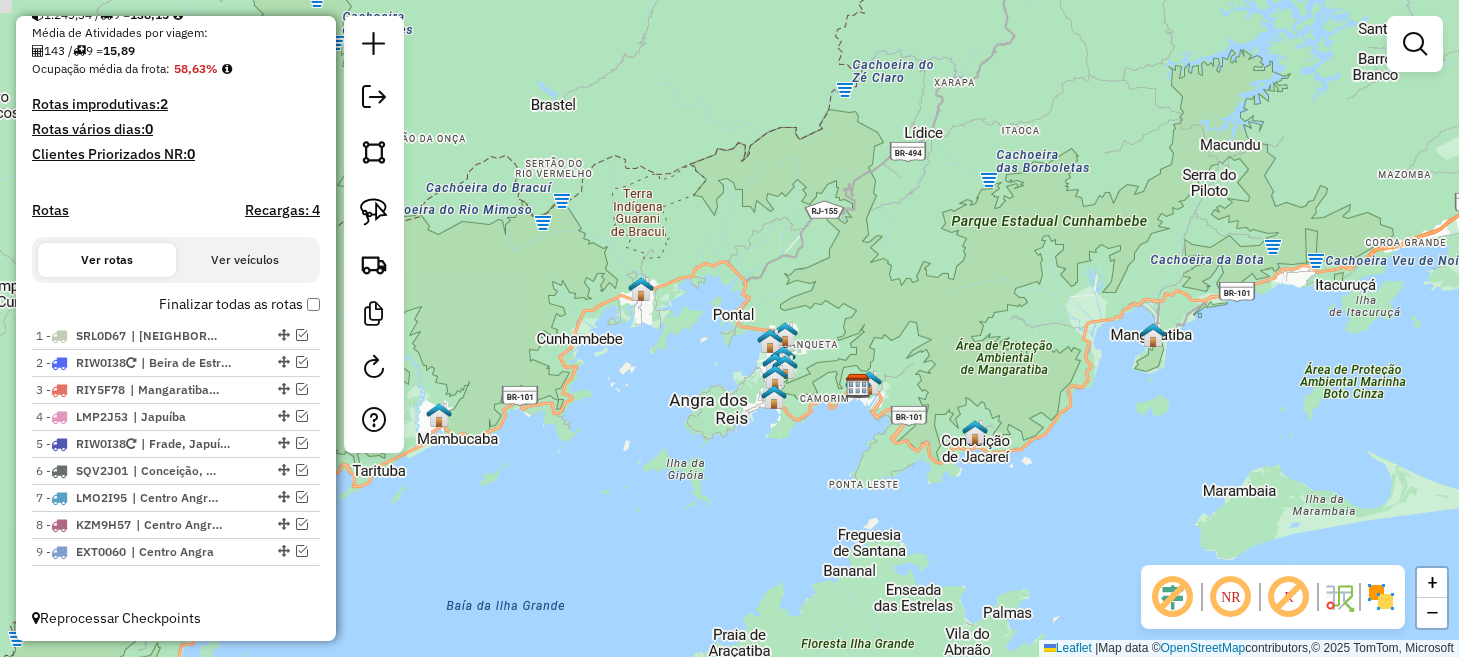 drag, startPoint x: 591, startPoint y: 517, endPoint x: 575, endPoint y: 522, distance: 16.763054 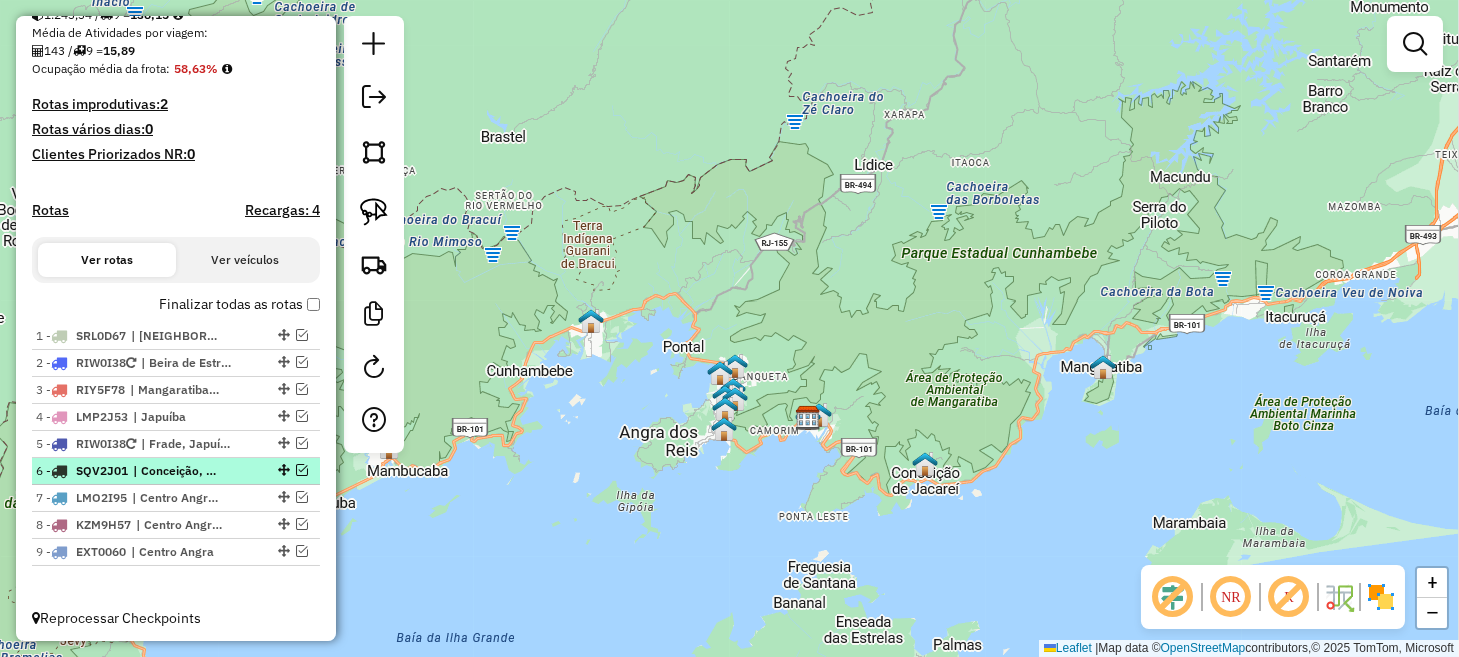 click at bounding box center (302, 470) 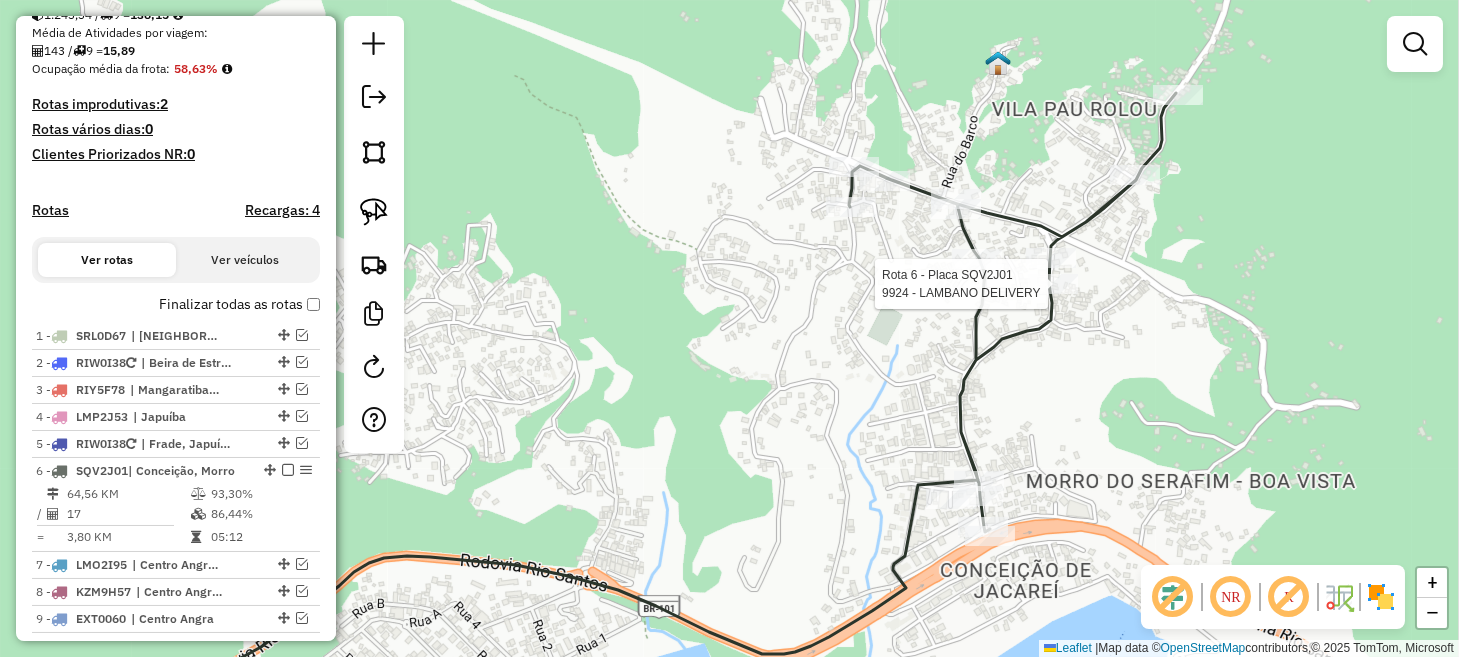 scroll, scrollTop: 534, scrollLeft: 0, axis: vertical 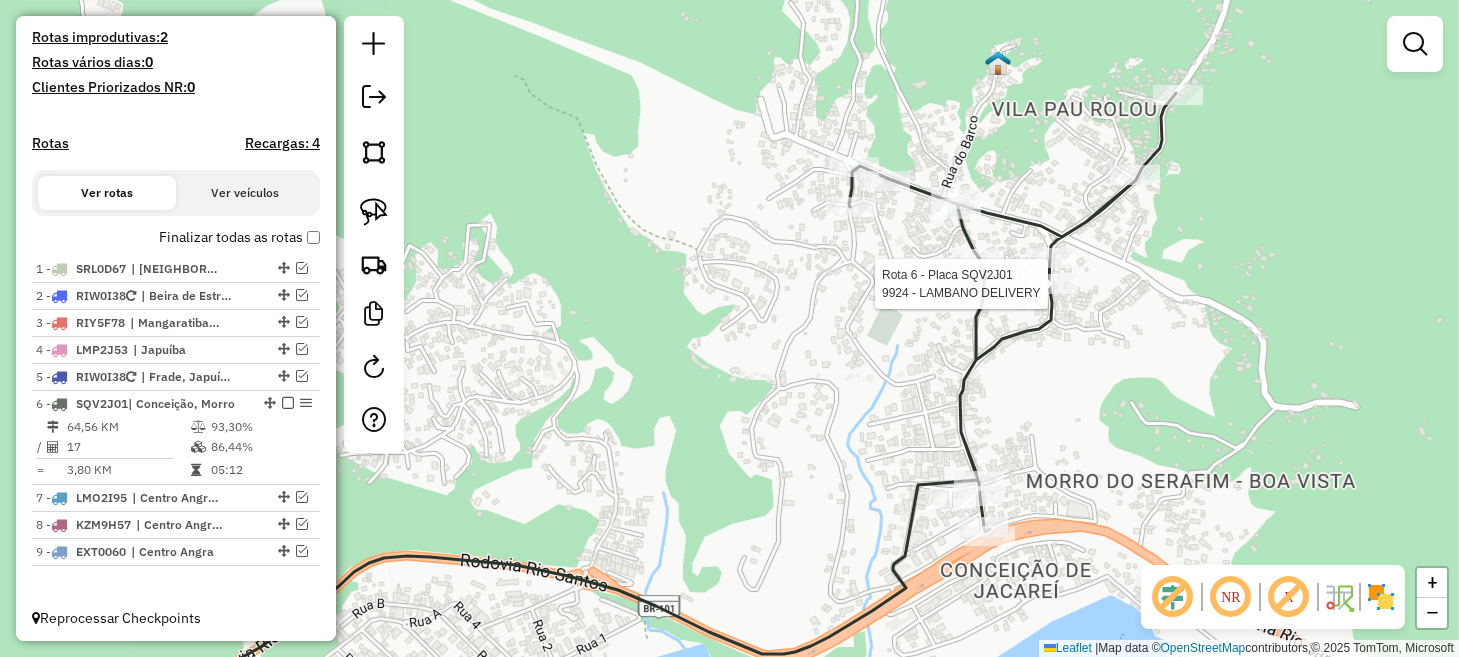 select on "**********" 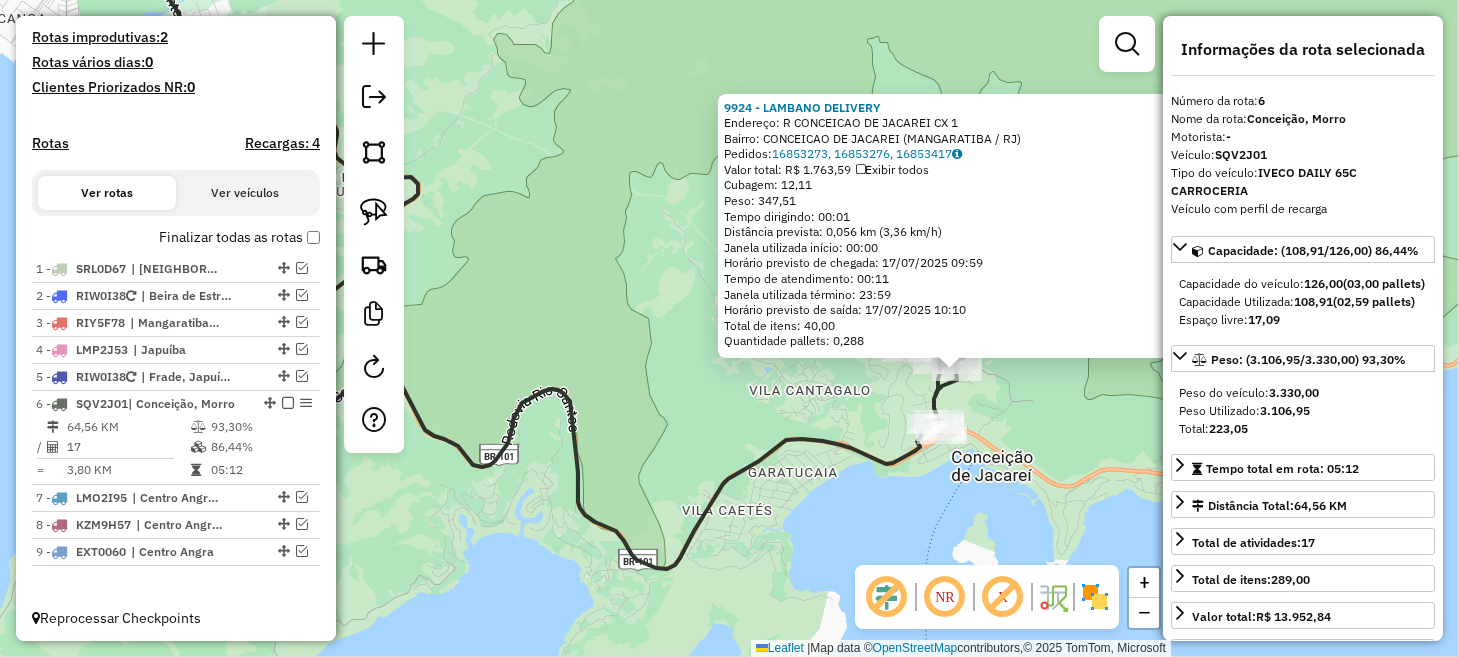 click on "9924 - LAMBANO DELIVERY  Endereço:  R CONCEICAO DE JACAREI CX [NUMBER]   Bairro: CONCEICAO DE JACAREI ([CITY] / [STATE])   Pedidos:  [ORDER_ID], [ORDER_ID], [ORDER_ID]   Valor total: R$ 1.763,59   Exibir todos   Cubagem: 12,11  Peso: 347,51  Tempo dirigindo: 00:01   Distância prevista: 0,056 km (3,36 km/h)   Janela utilizada início: 00:00   Horário previsto de chegada: 17/07/2025 09:59   Tempo de atendimento: 00:11   Janela utilizada término: 23:59   Horário previsto de saída: 17/07/2025 10:10   Total de itens: 40,00   Quantidade pallets: 0,288  × Janela de atendimento Grade de atendimento Capacidade Transportadoras Veículos Cliente Pedidos  Rotas Selecione os dias de semana para filtrar as janelas de atendimento  Seg   Ter   Qua   Qui   Sex   Sáb   Dom  Informe o período da janela de atendimento: De: Até:  Filtrar exatamente a janela do cliente  Considerar janela de atendimento padrão  Selecione os dias de semana para filtrar as grades de atendimento  Seg   Ter   Qua   Qui   Sex   Sáb   Dom   Peso mínimo:" 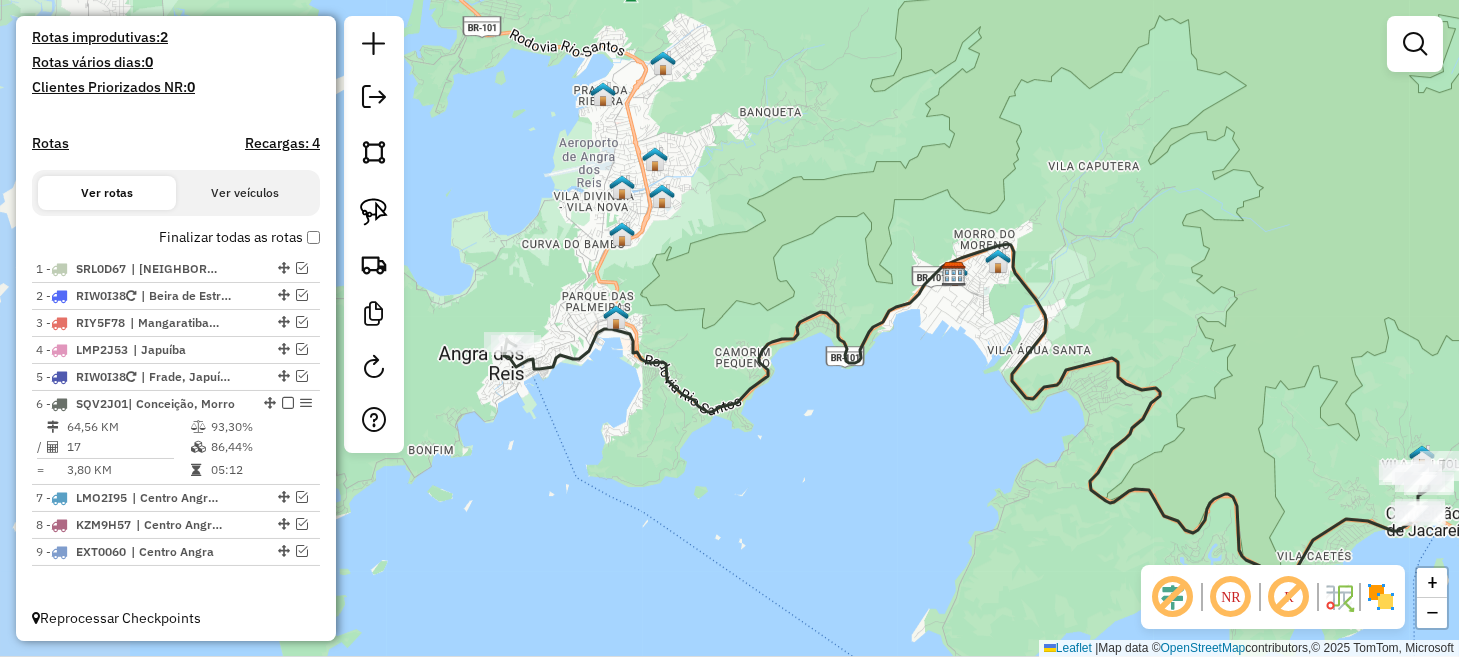 drag, startPoint x: 583, startPoint y: 386, endPoint x: 1130, endPoint y: 483, distance: 555.534 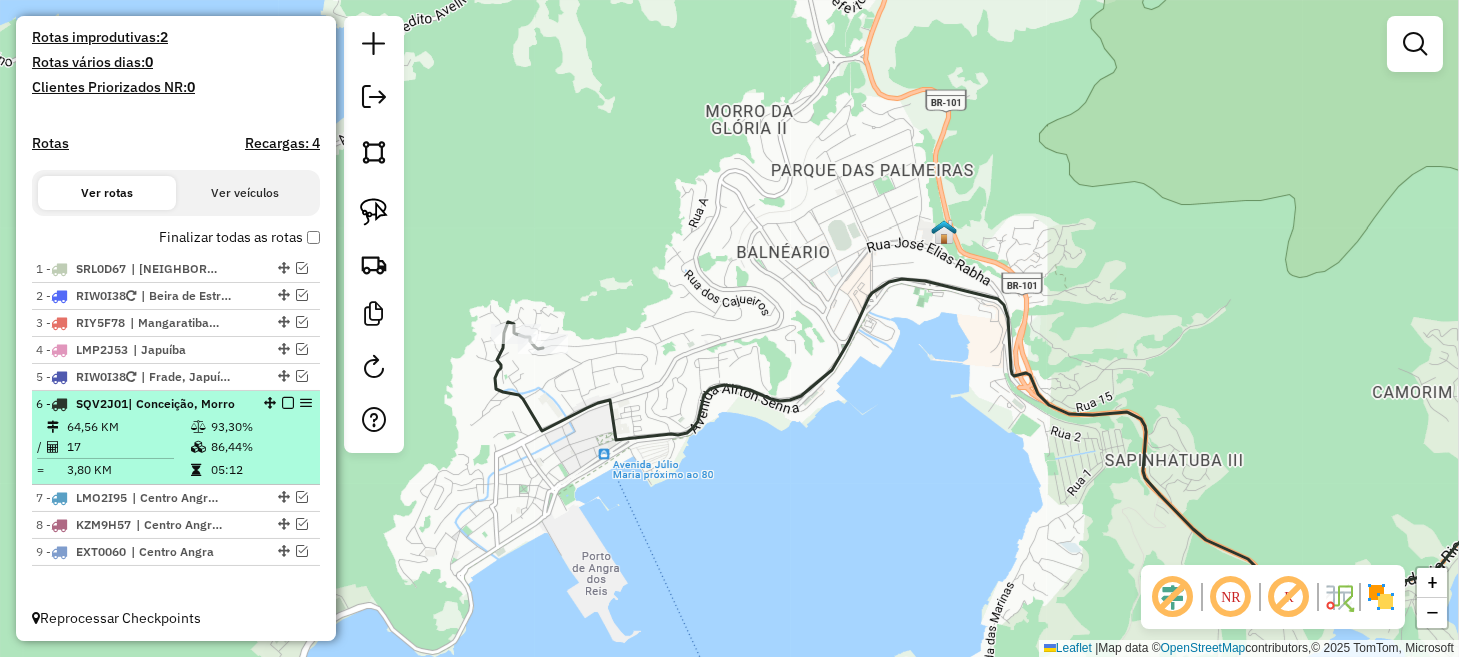 click at bounding box center (288, 403) 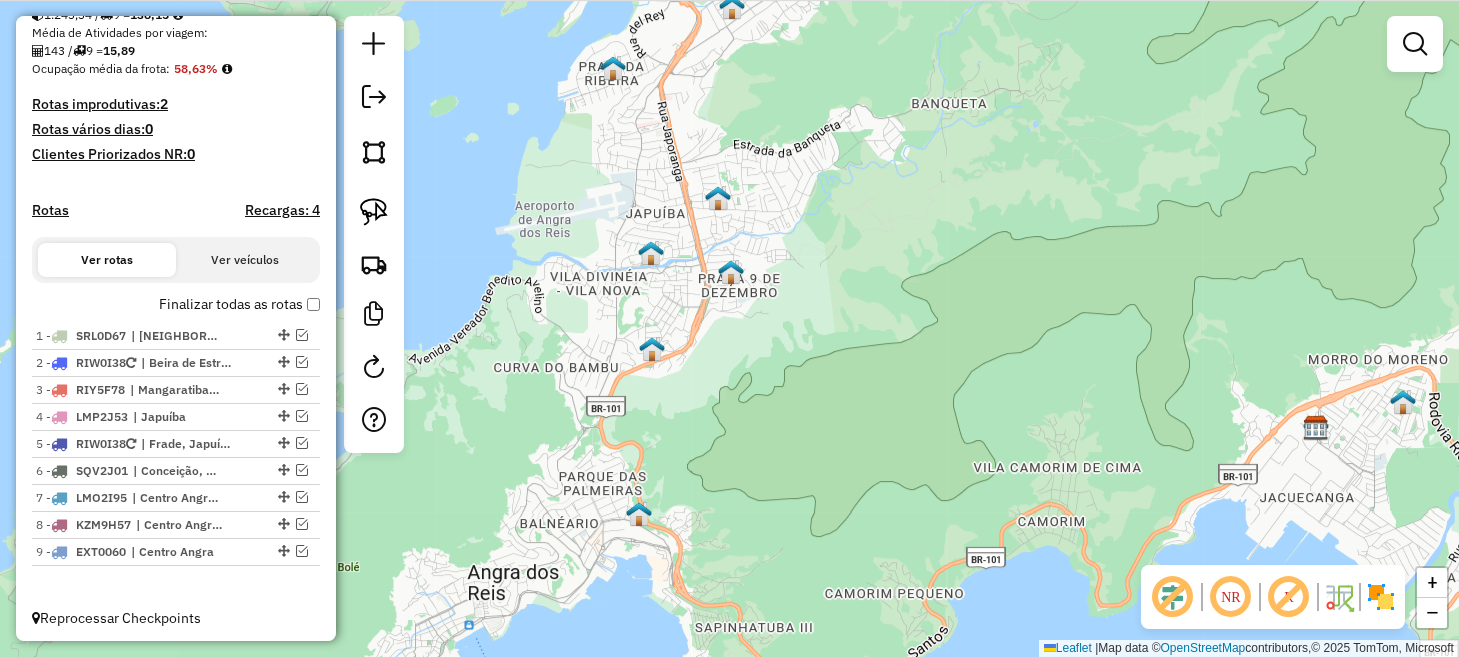 drag, startPoint x: 720, startPoint y: 275, endPoint x: 620, endPoint y: 567, distance: 308.64868 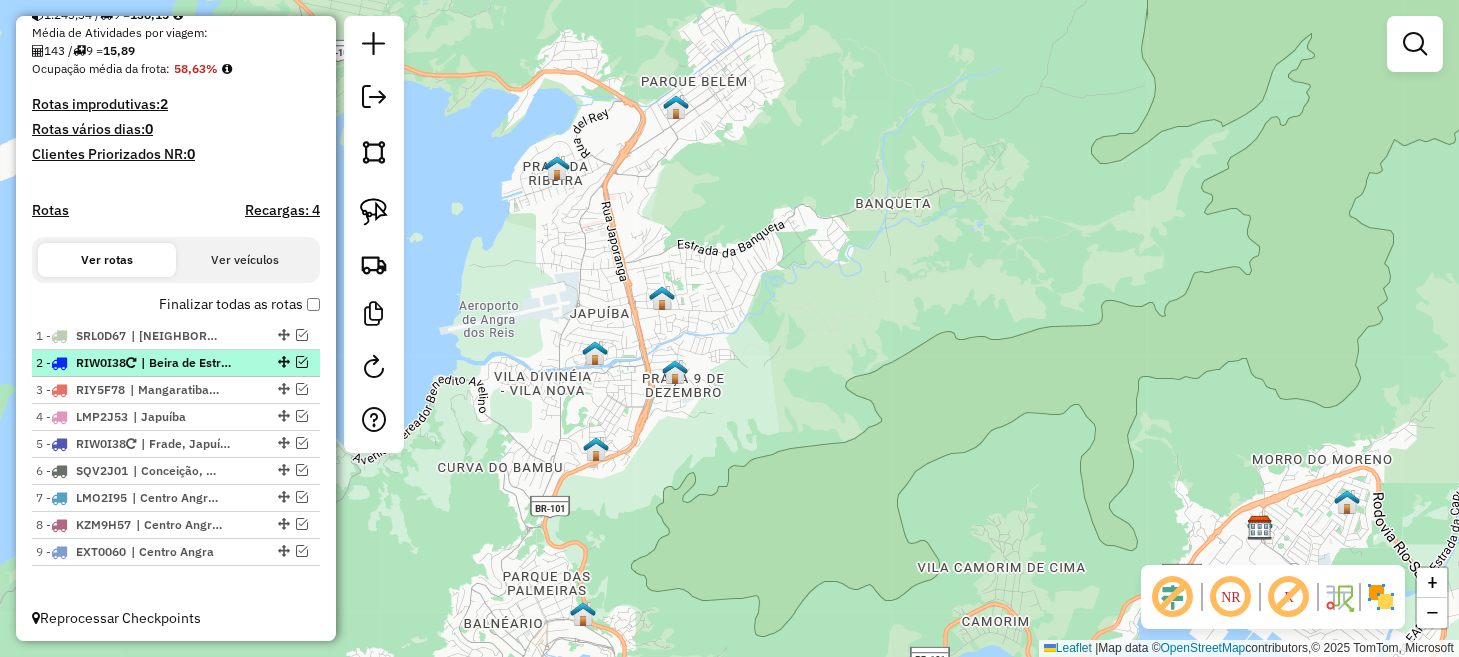 click at bounding box center [302, 362] 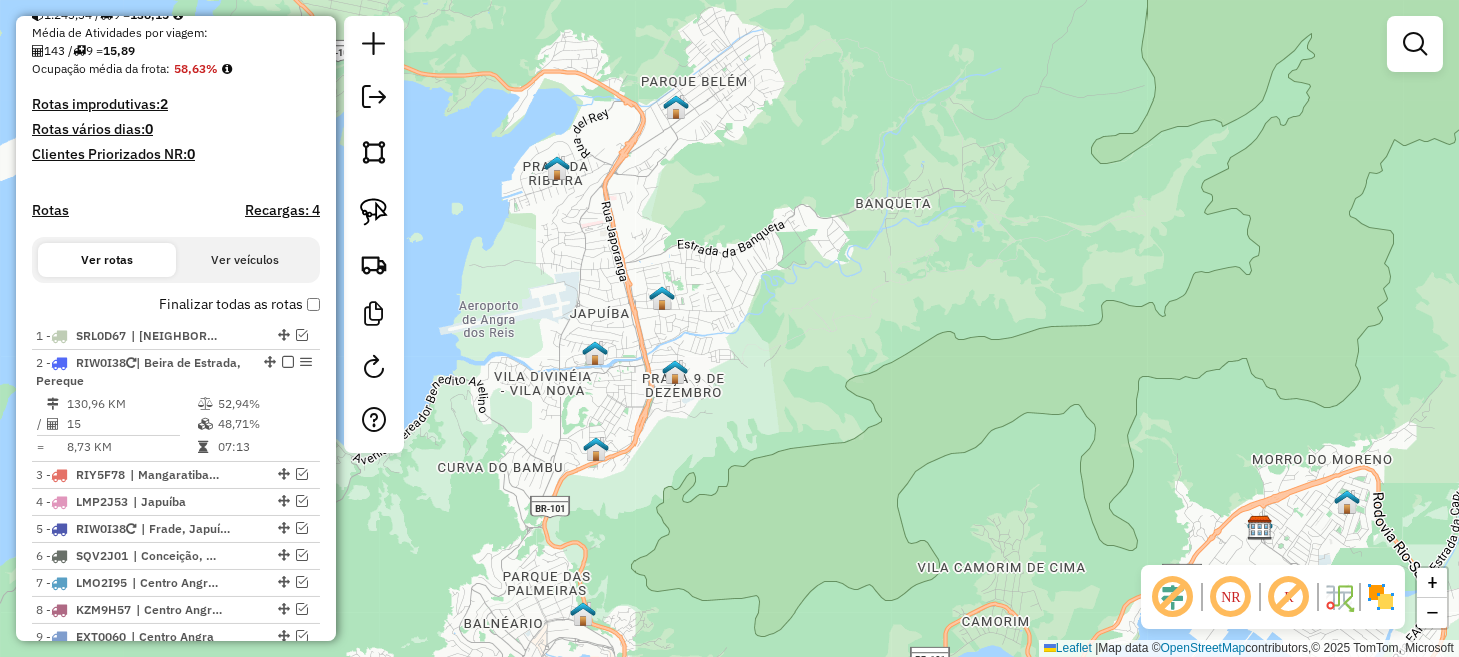 scroll, scrollTop: 534, scrollLeft: 0, axis: vertical 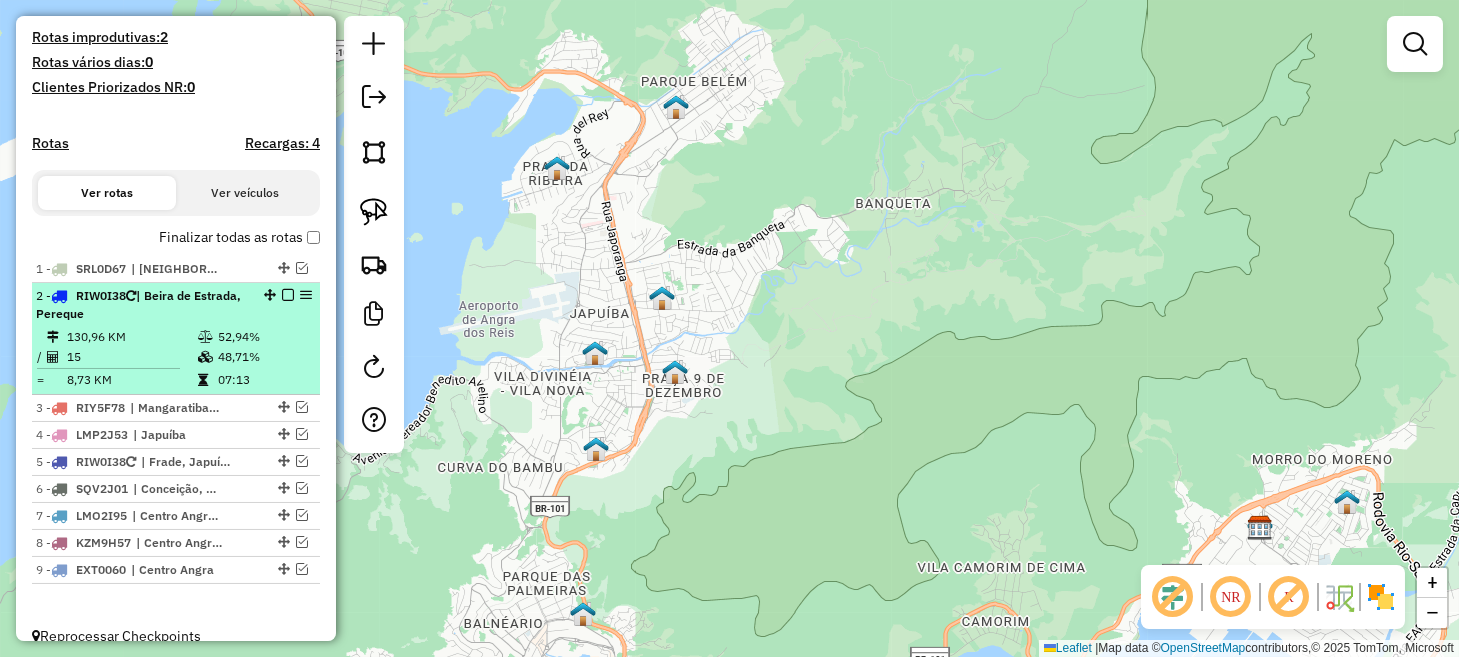 click on "2 -       RIW0I38   | Beira de Estrada, Pereque" at bounding box center (142, 305) 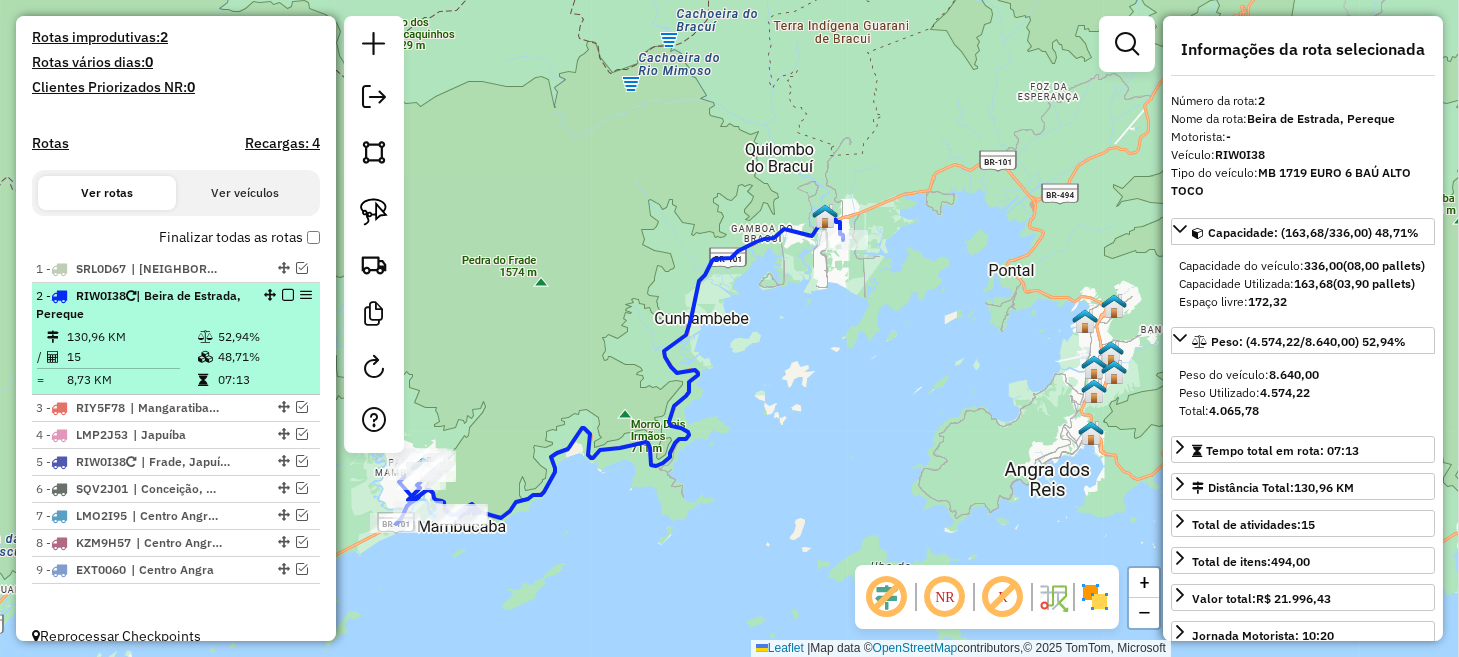 drag, startPoint x: 287, startPoint y: 298, endPoint x: 288, endPoint y: 276, distance: 22.022715 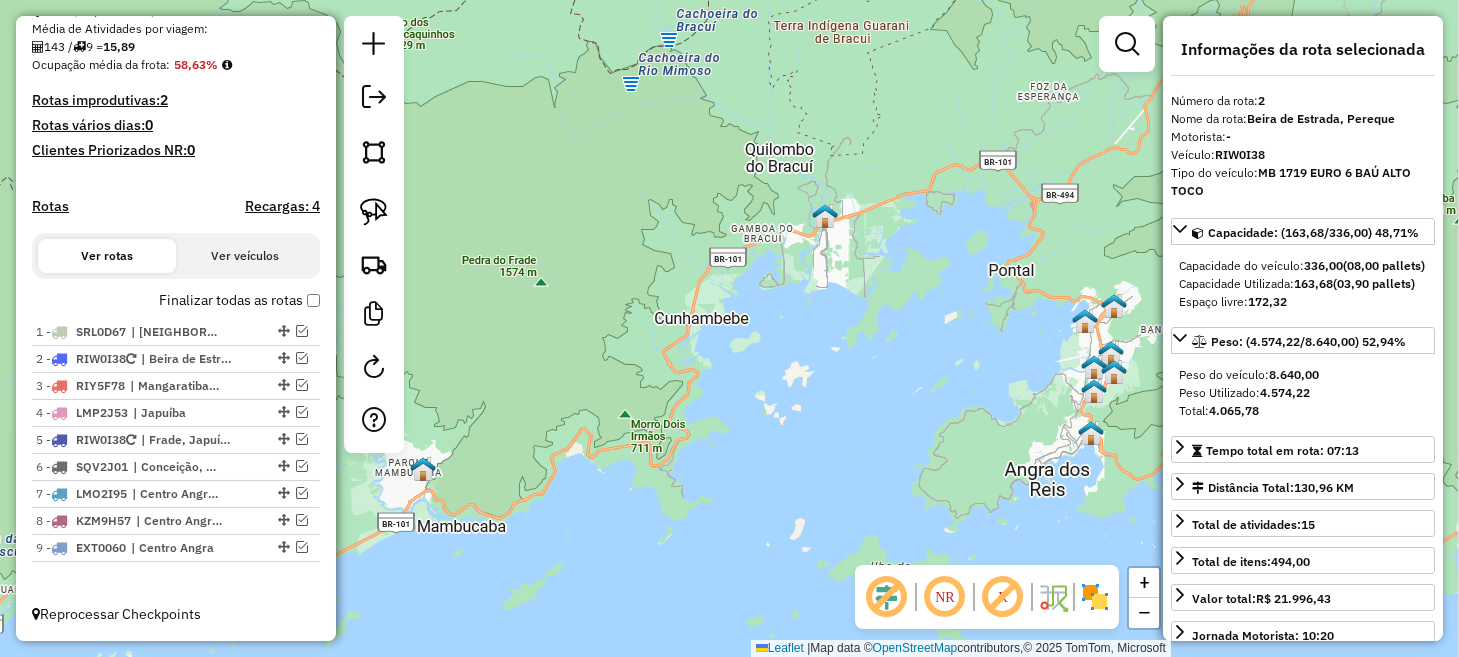scroll, scrollTop: 467, scrollLeft: 0, axis: vertical 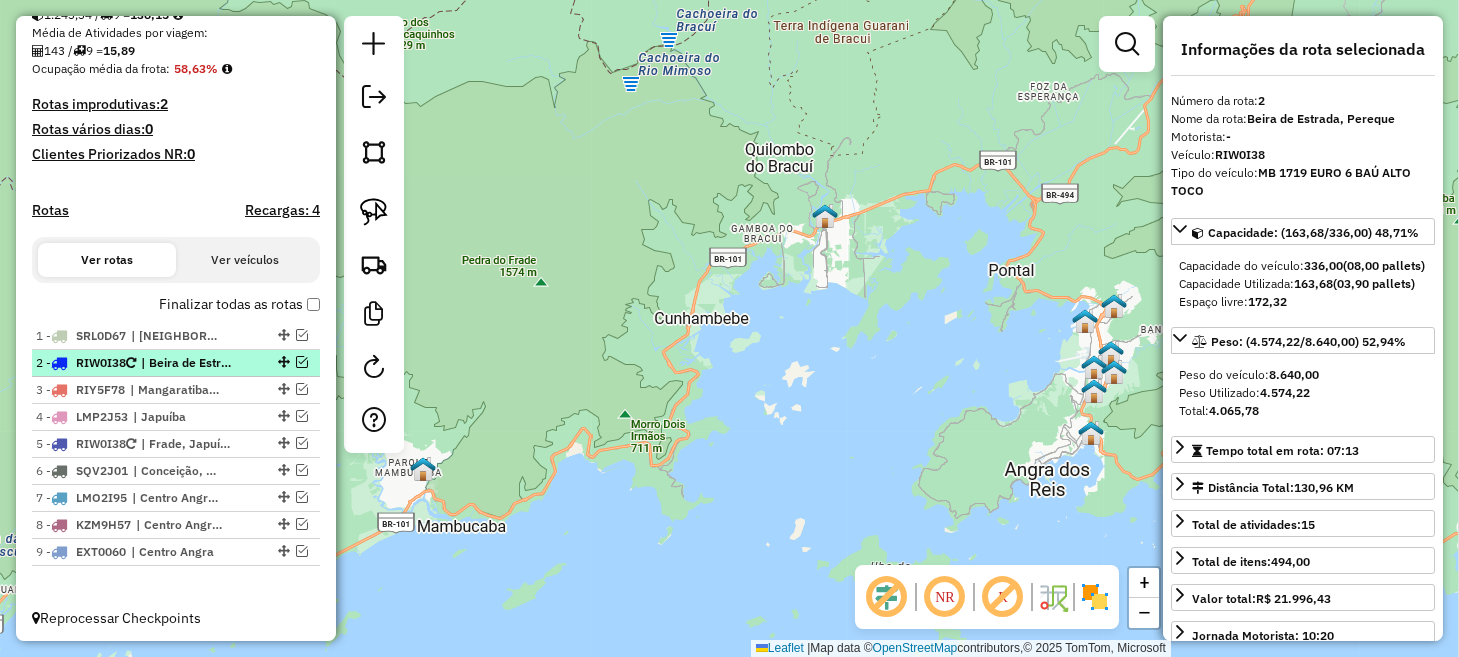 click at bounding box center [302, 362] 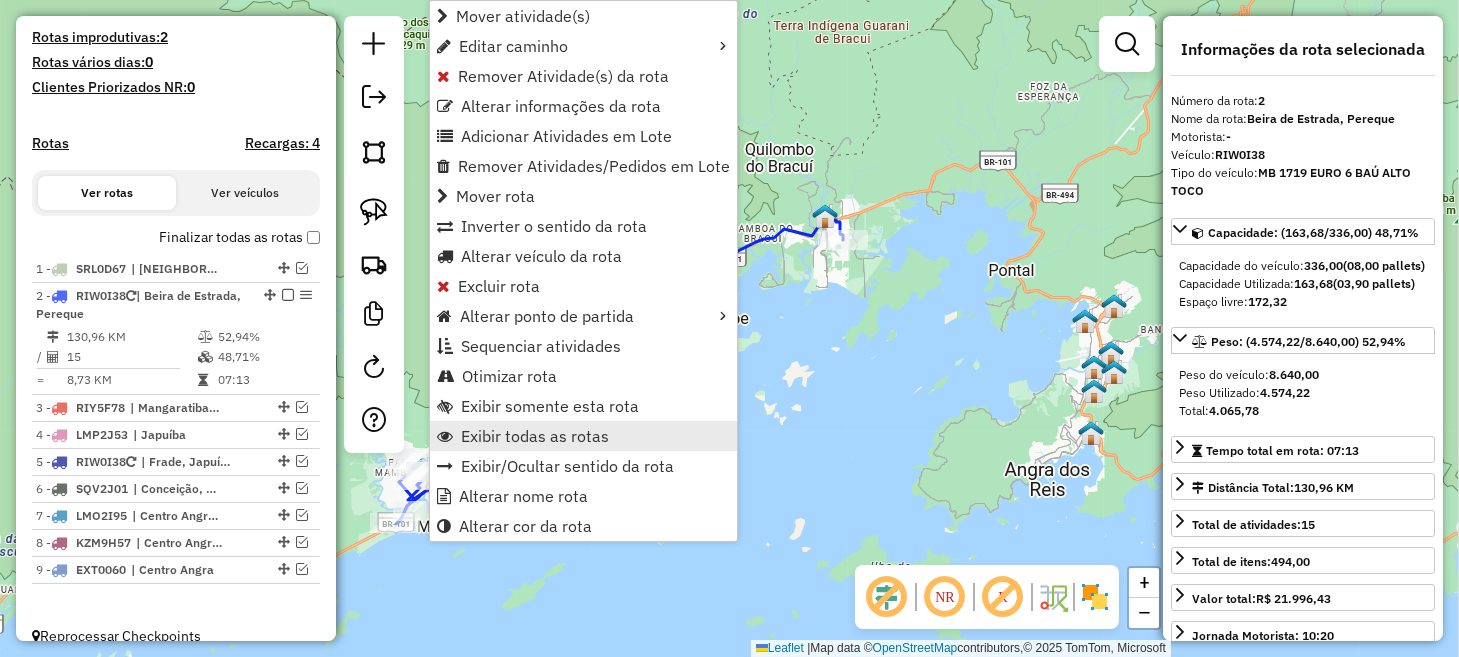 scroll, scrollTop: 553, scrollLeft: 0, axis: vertical 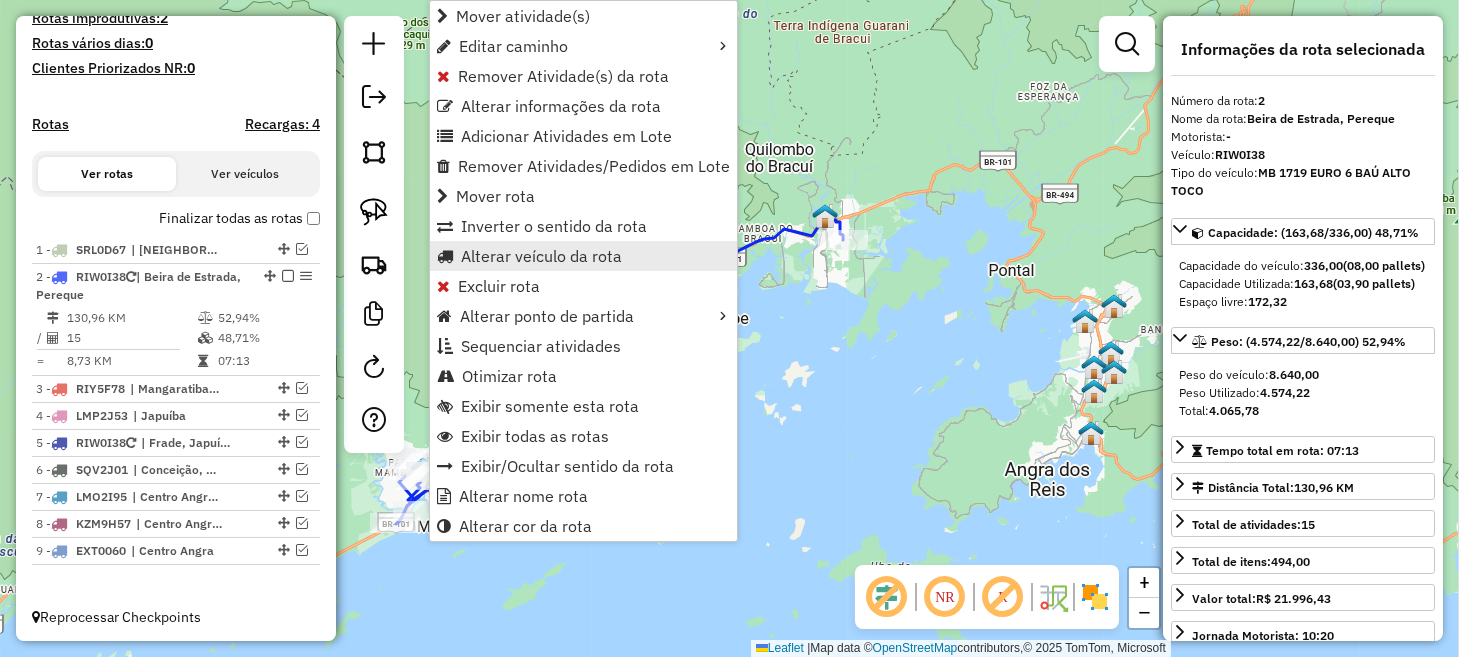 click on "Alterar veículo da rota" at bounding box center (583, 256) 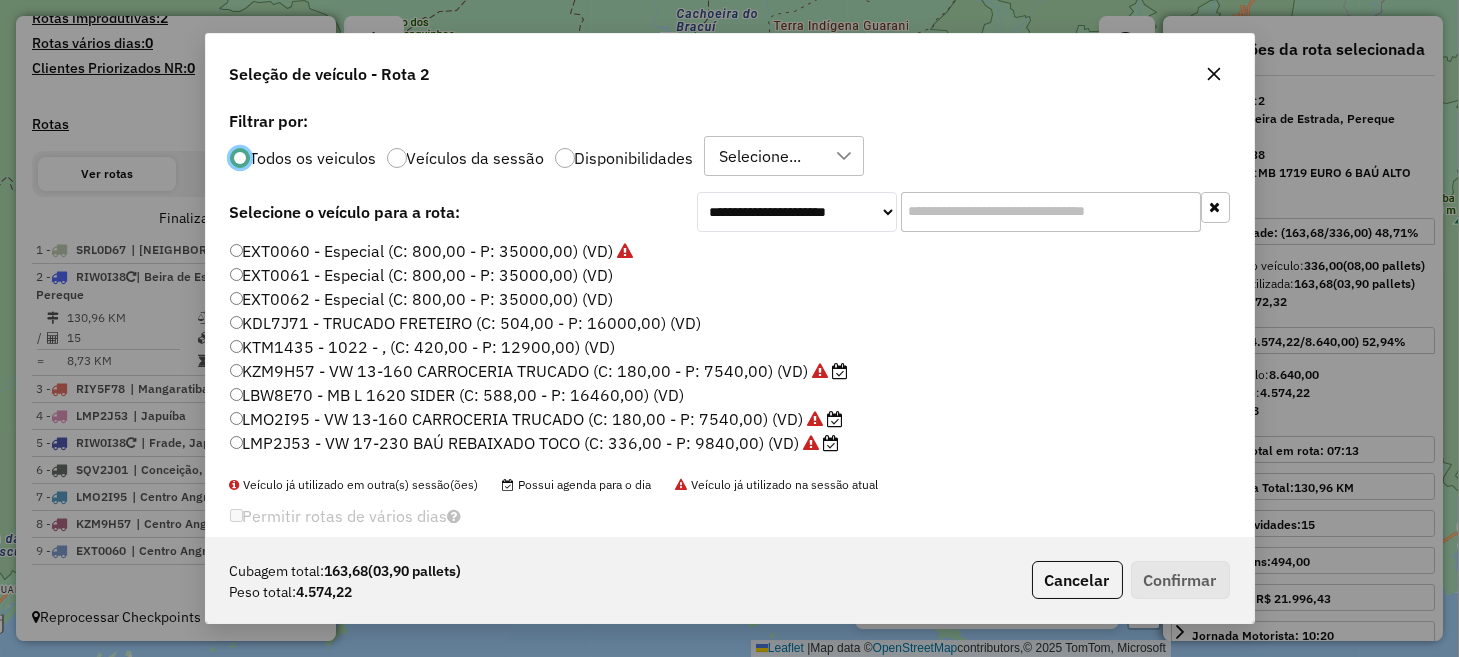 scroll, scrollTop: 10, scrollLeft: 6, axis: both 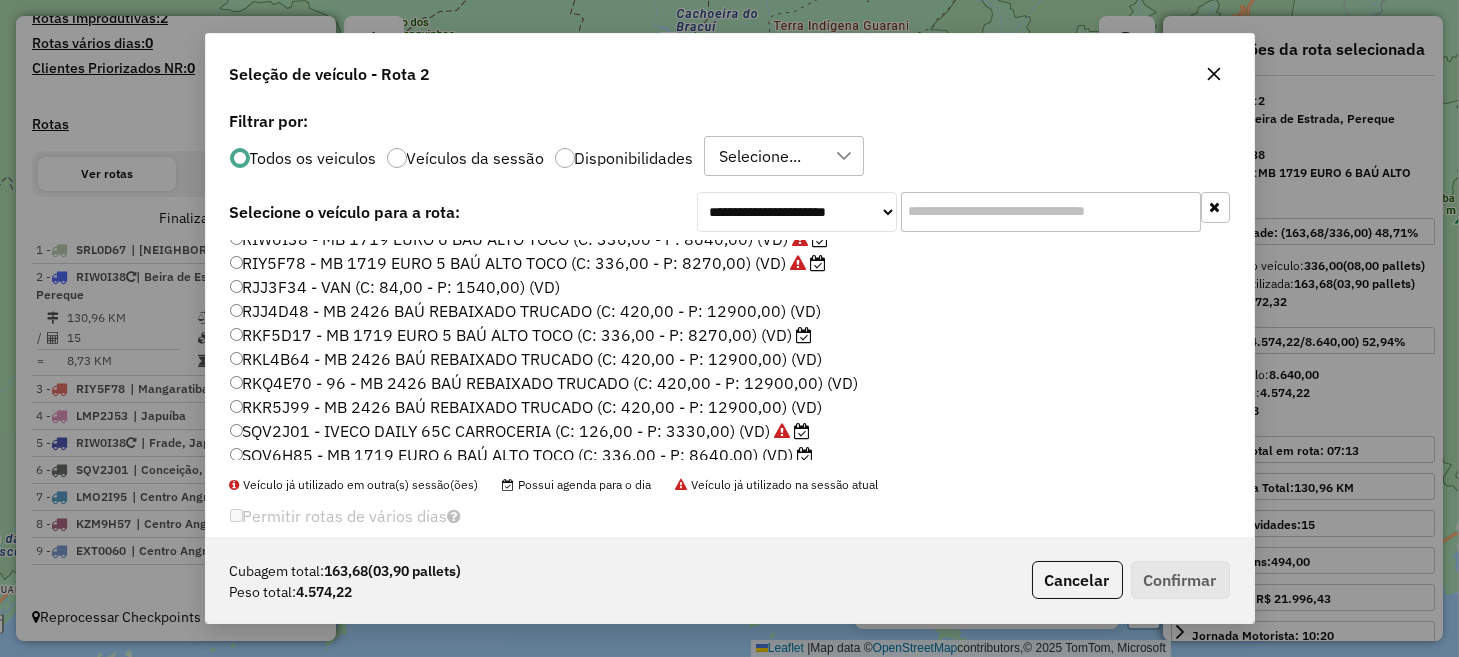 click on "RKF5D17 - MB 1719 EURO 5 BAÚ ALTO TOCO (C: 336,00 - P: 8270,00) (VD)" 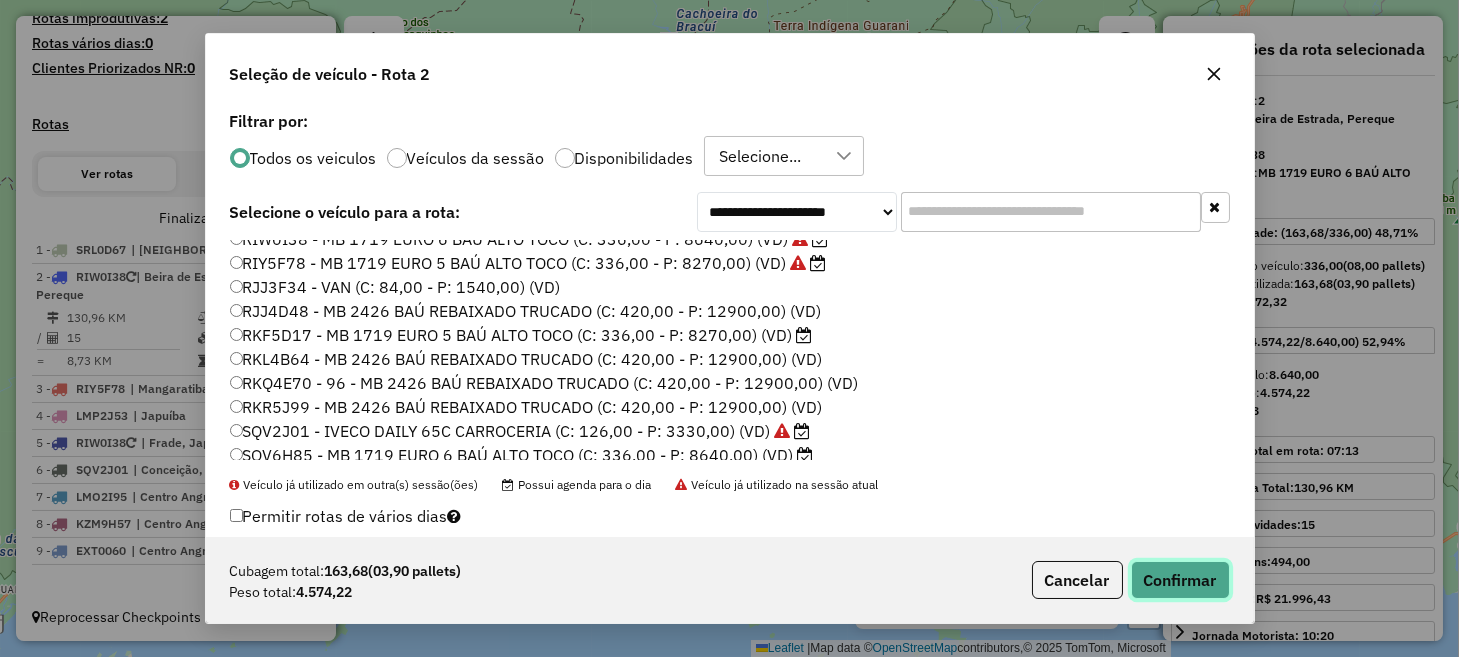 click on "Confirmar" 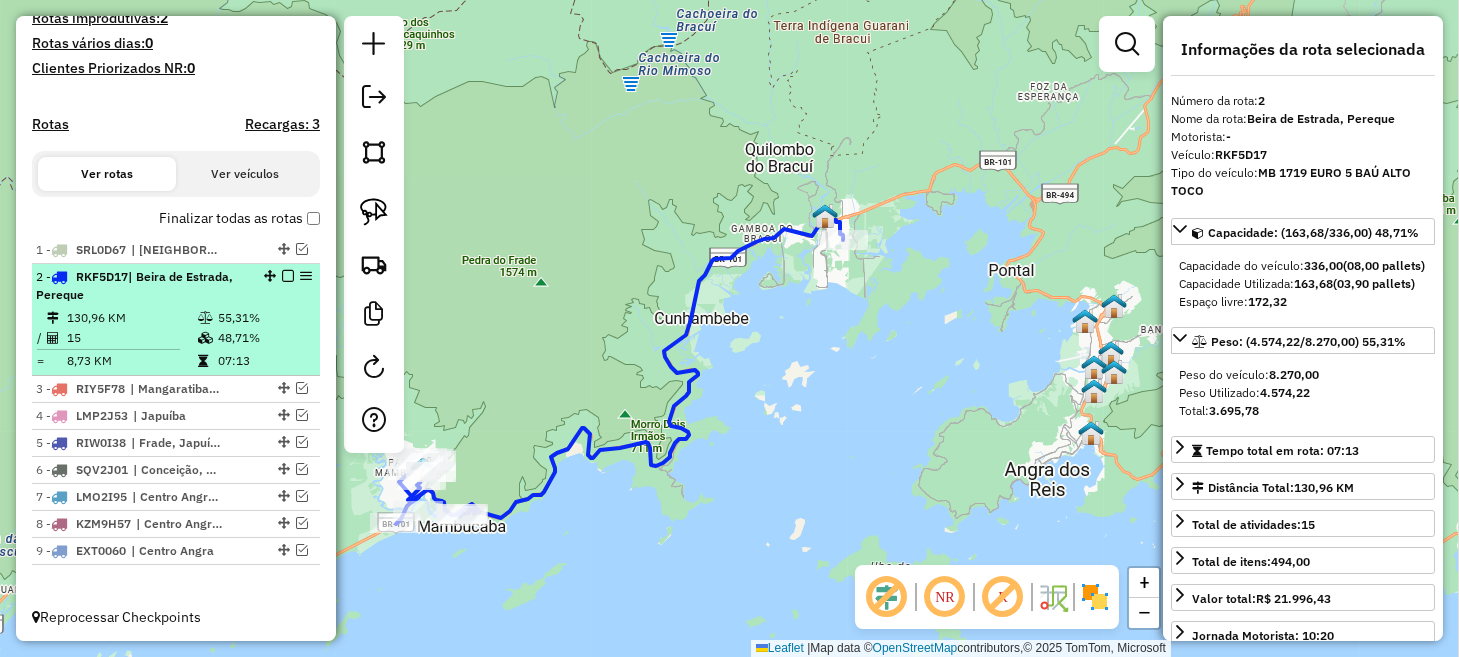 click at bounding box center [288, 276] 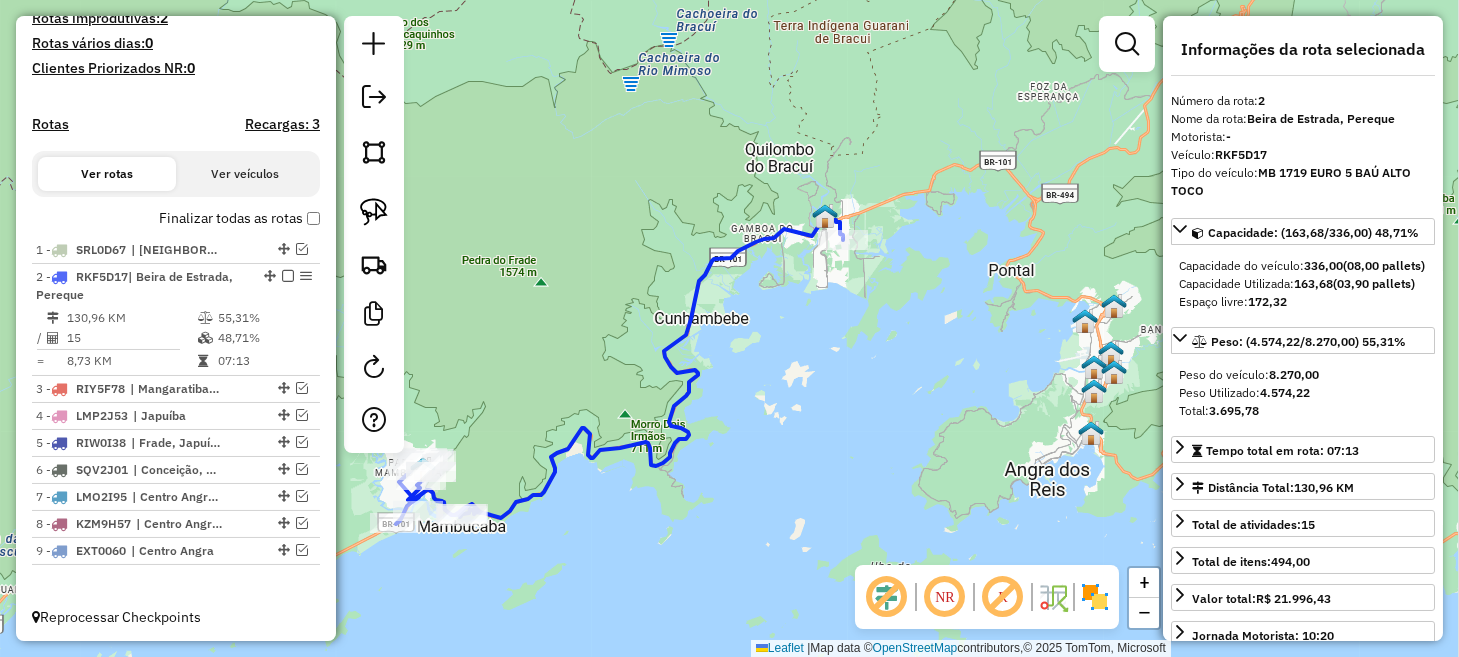 scroll, scrollTop: 467, scrollLeft: 0, axis: vertical 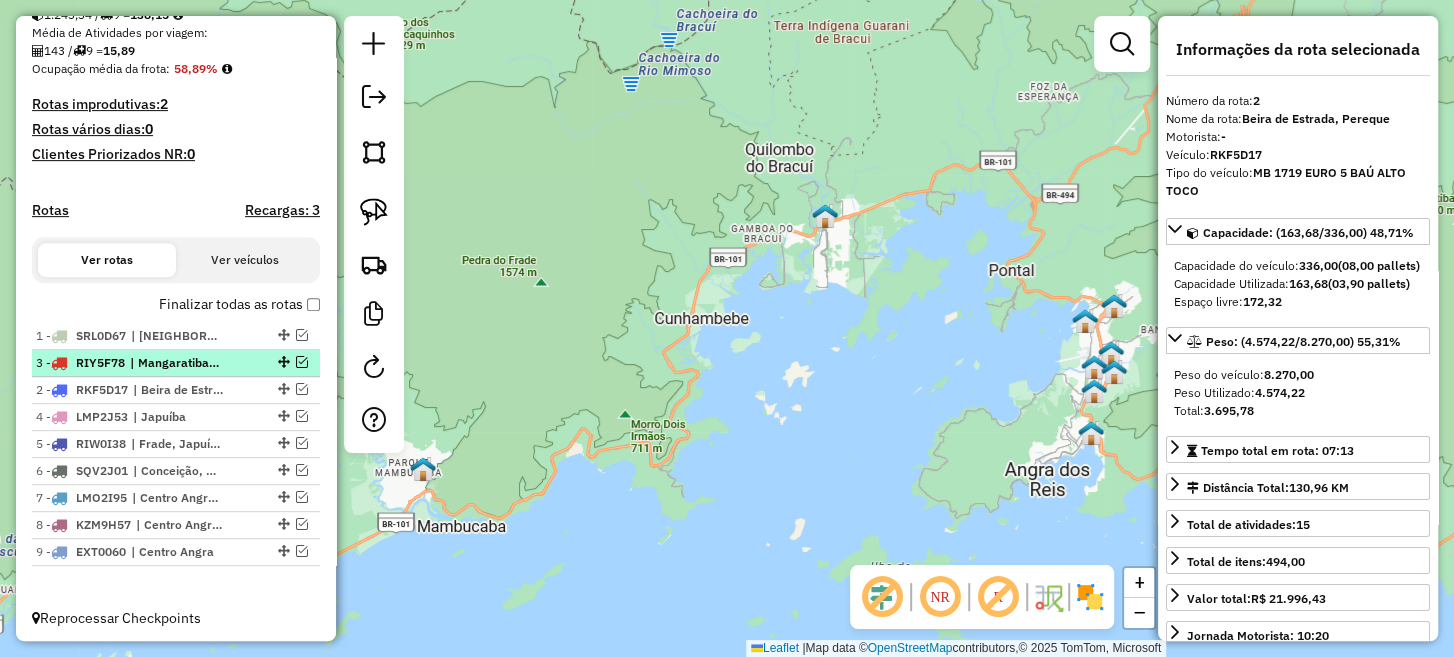 drag, startPoint x: 274, startPoint y: 386, endPoint x: 268, endPoint y: 360, distance: 26.683329 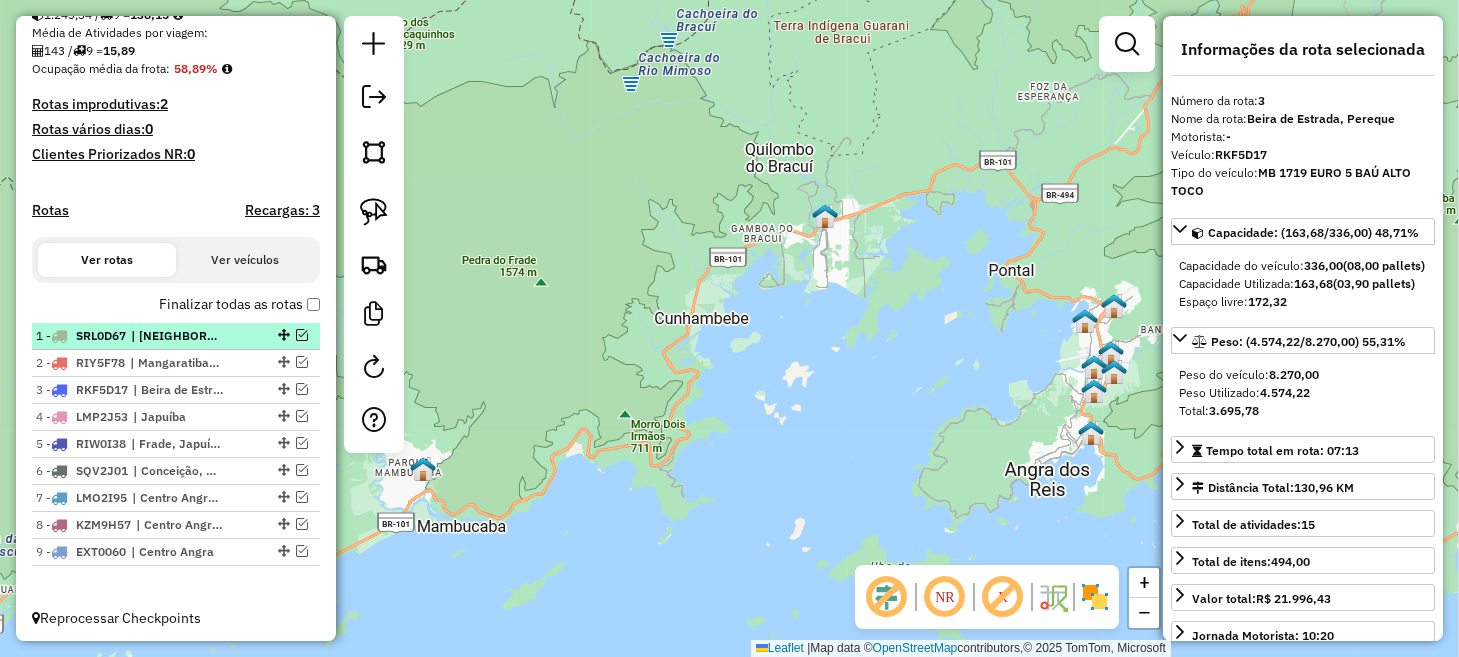click at bounding box center [302, 335] 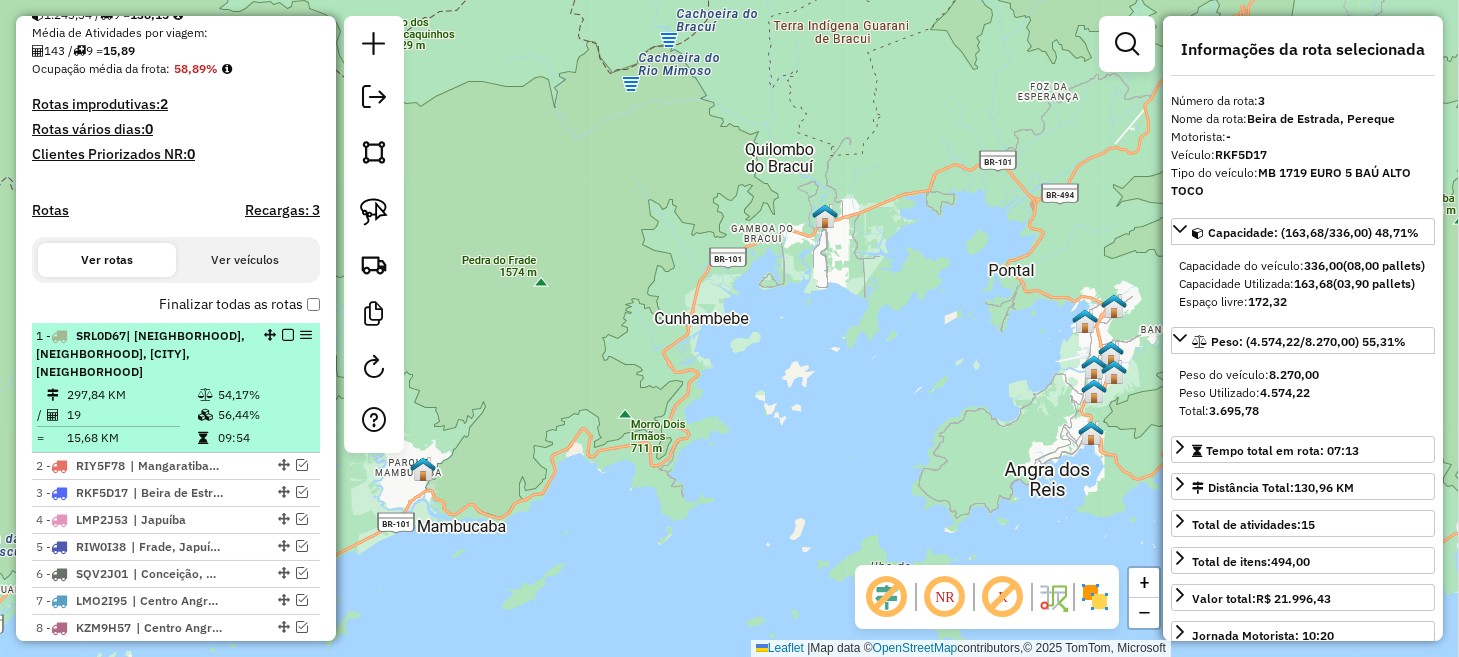 scroll, scrollTop: 553, scrollLeft: 0, axis: vertical 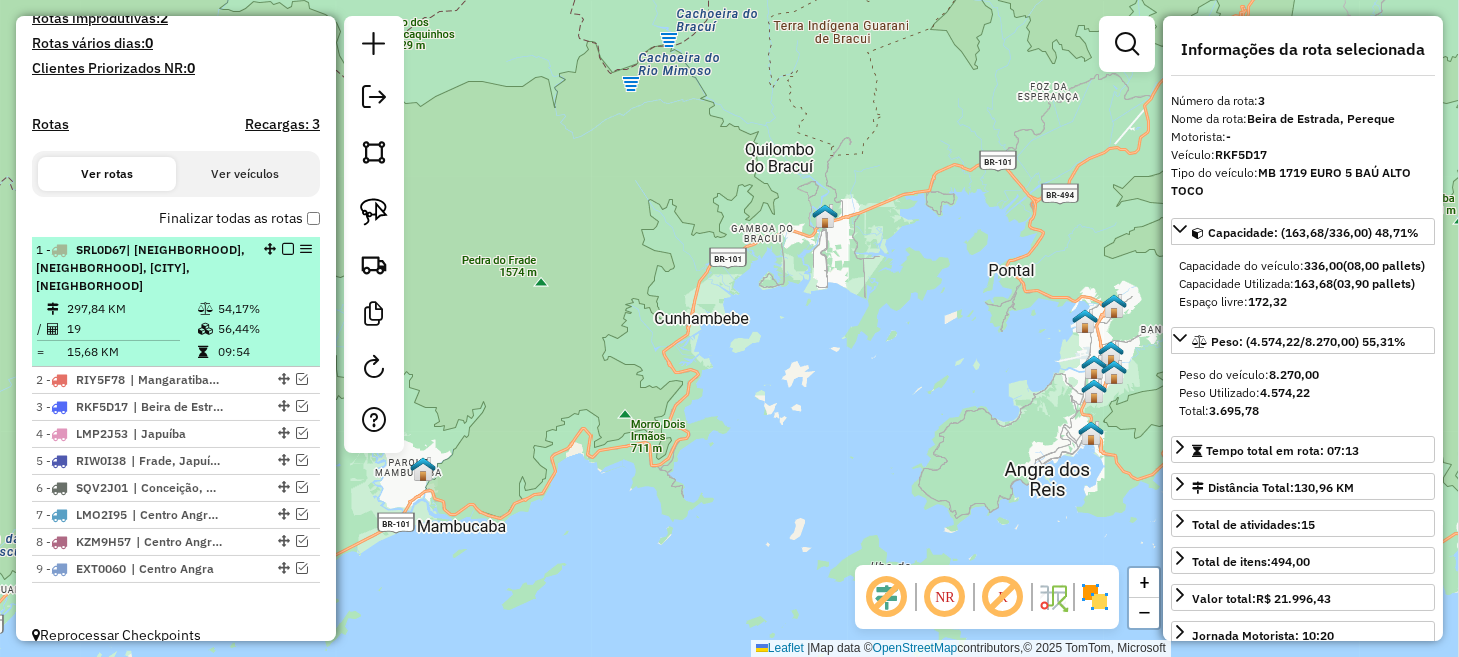 click on "19" at bounding box center (131, 329) 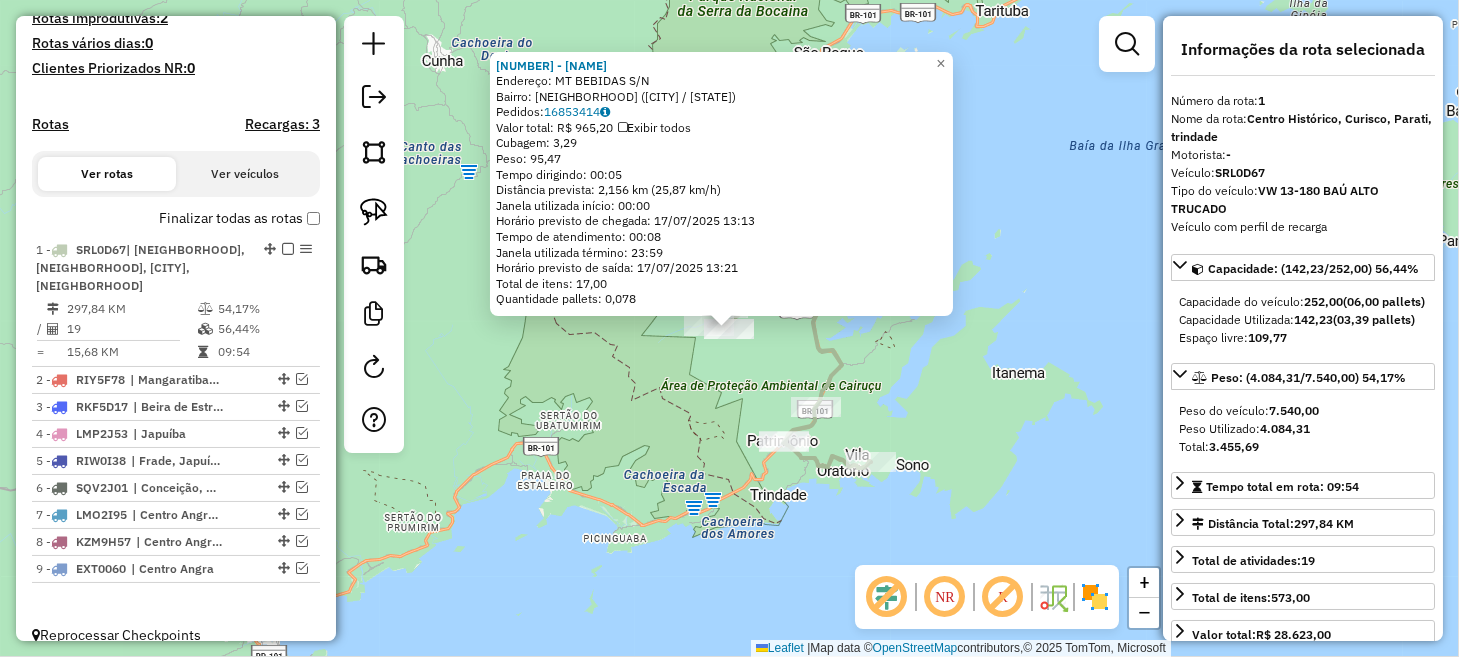 click on "[NUMBER] - [NAME]  Endereço:  [STREET] [NUMBER]   Bairro: [NEIGHBORHOOD] ([CITY] / [STATE])   Pedidos:  [ORDER_ID]   Valor total: R$ 965,20   Exibir todos   Cubagem: 3,29  Peso: 95,47  Tempo dirigindo: 00:05   Distância prevista: 2,156 km (25,87 km/h)   Janela utilizada início: 00:00   Horário previsto de chegada: 17/07/2025 13:13   Tempo de atendimento: 00:08   Janela utilizada término: 23:59   Horário previsto de saída: 17/07/2025 13:21   Total de itens: 17,00   Quantidade pallets: 0,078  × Janela de atendimento Grade de atendimento Capacidade Transportadoras Veículos Cliente Pedidos  Rotas Selecione os dias de semana para filtrar as janelas de atendimento  Seg   Ter   Qua   Qui   Sex   Sáb   Dom  Informe o período da janela de atendimento: De: Até:  Filtrar exatamente a janela do cliente  Considerar janela de atendimento padrão  Selecione os dias de semana para filtrar as grades de atendimento  Seg   Ter   Qua   Qui   Sex   Sáb   Dom   Considerar clientes sem dia de atendimento cadastrado  De:   Até:" 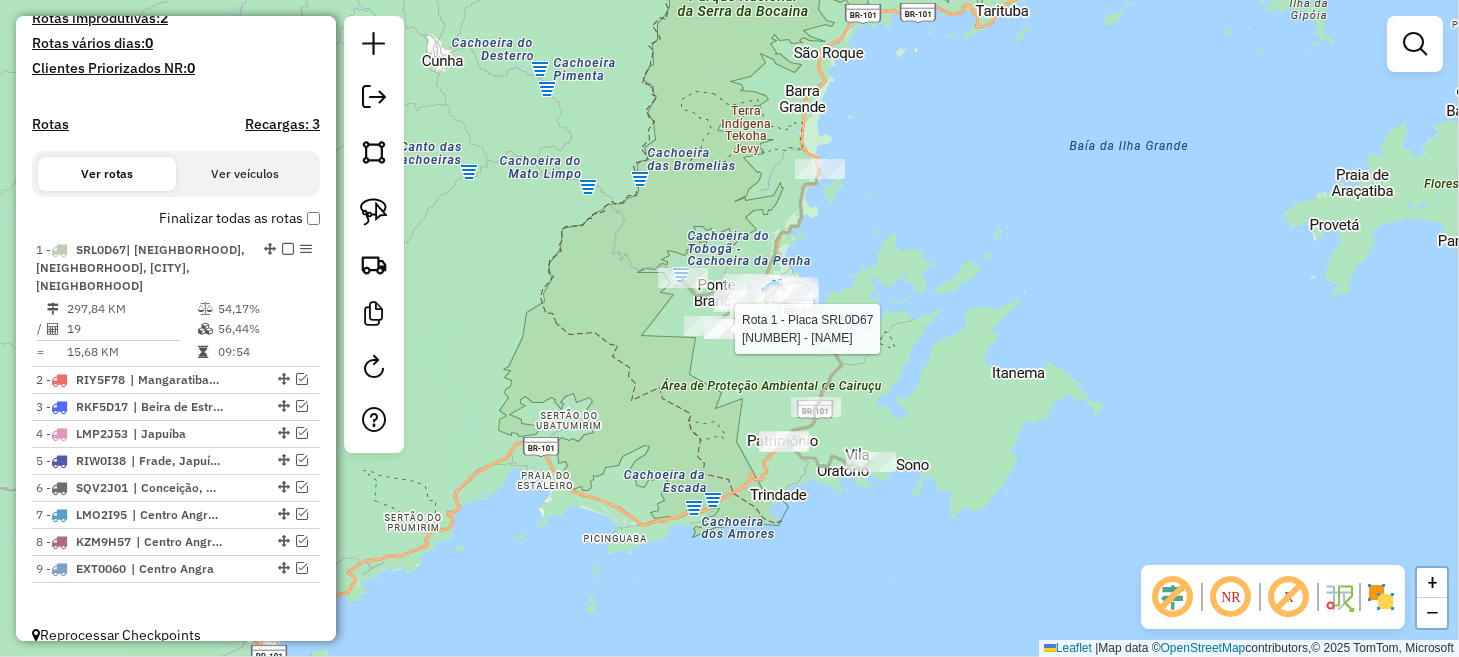 select on "**********" 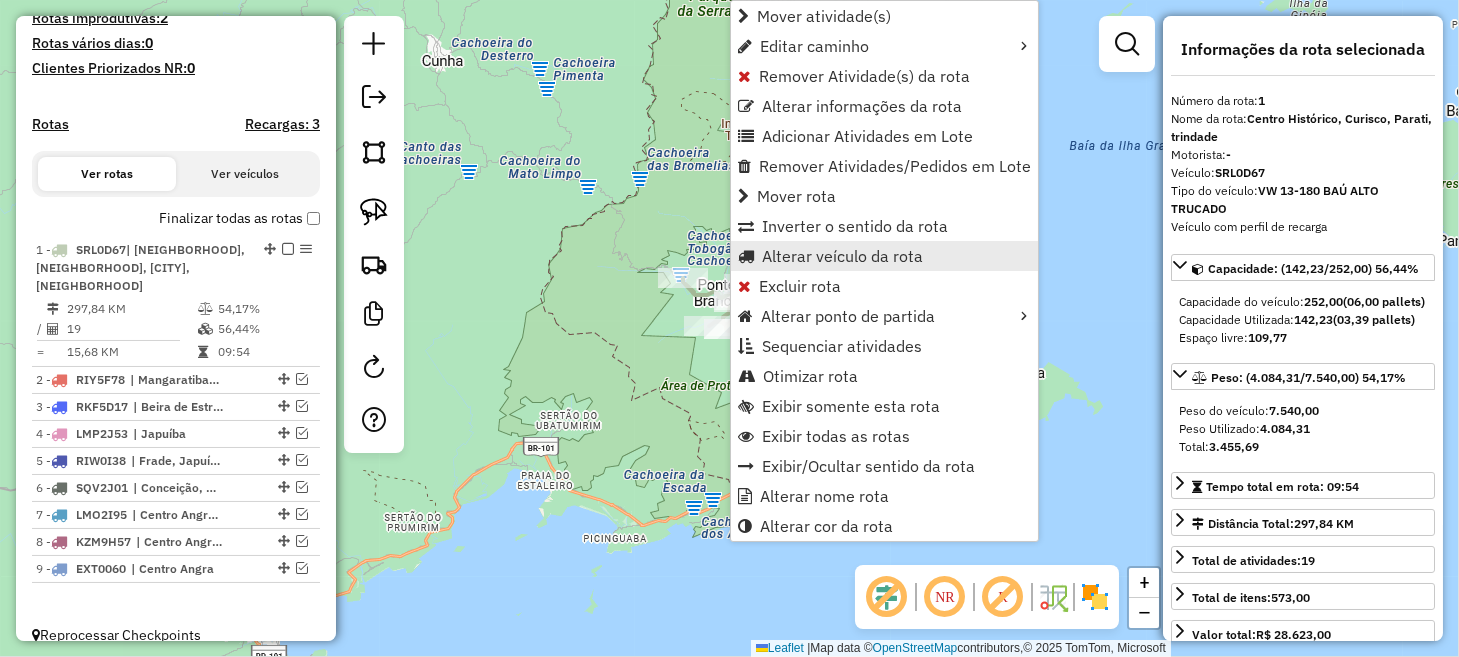 click on "Alterar veículo da rota" at bounding box center [842, 256] 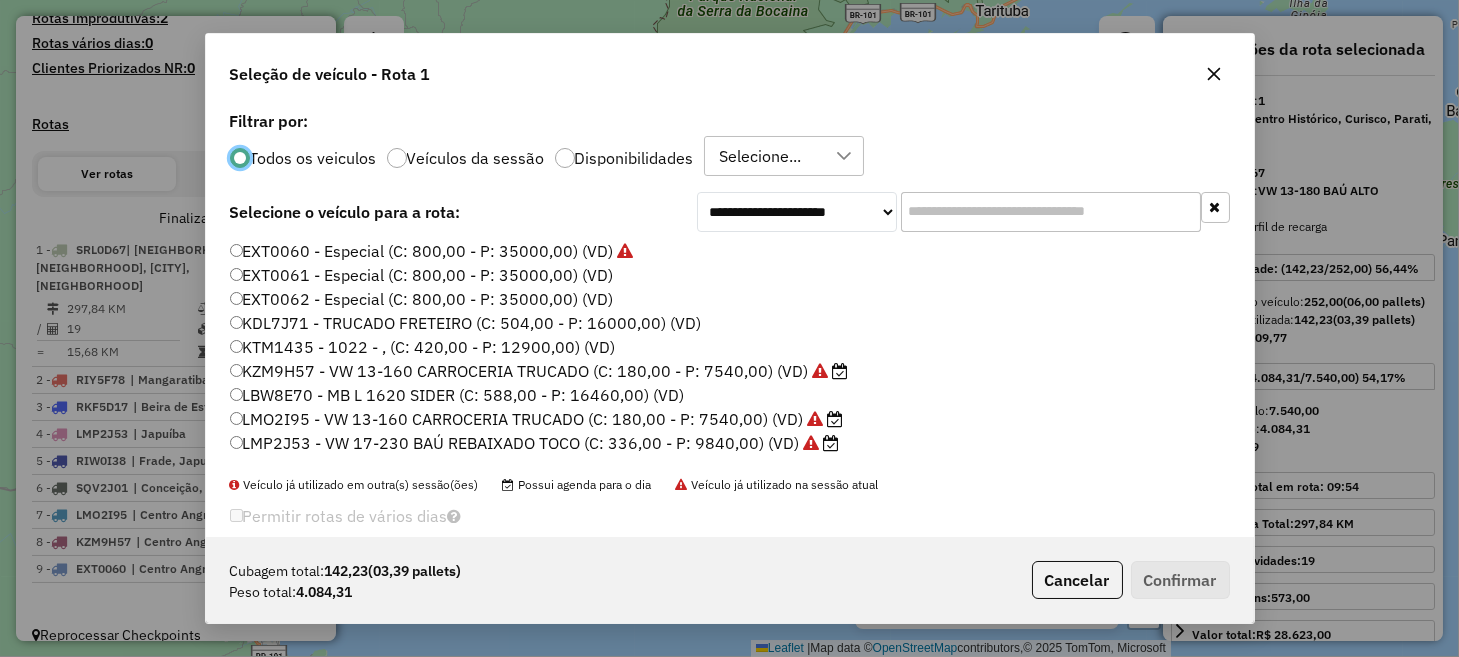 scroll, scrollTop: 10, scrollLeft: 6, axis: both 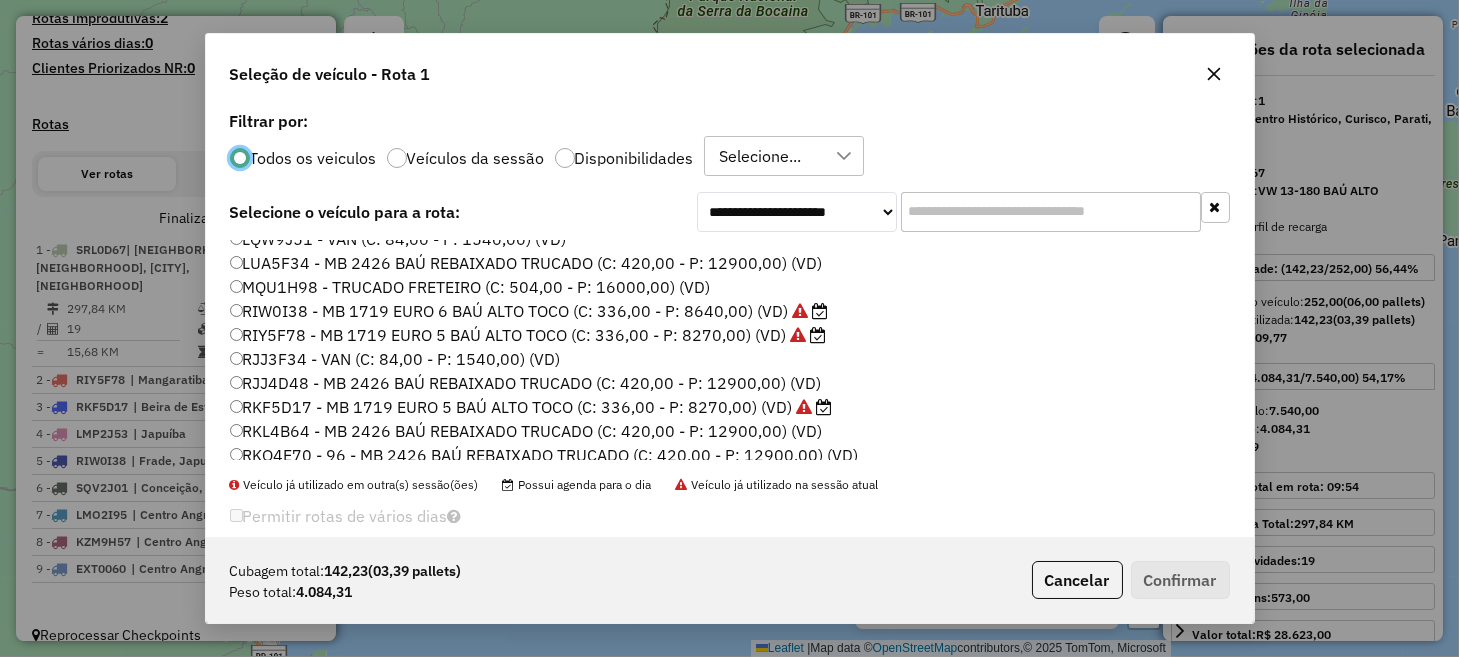 click on "RIW0I38 - MB 1719 EURO 6 BAÚ ALTO TOCO (C: 336,00 - P: 8640,00) (VD)" 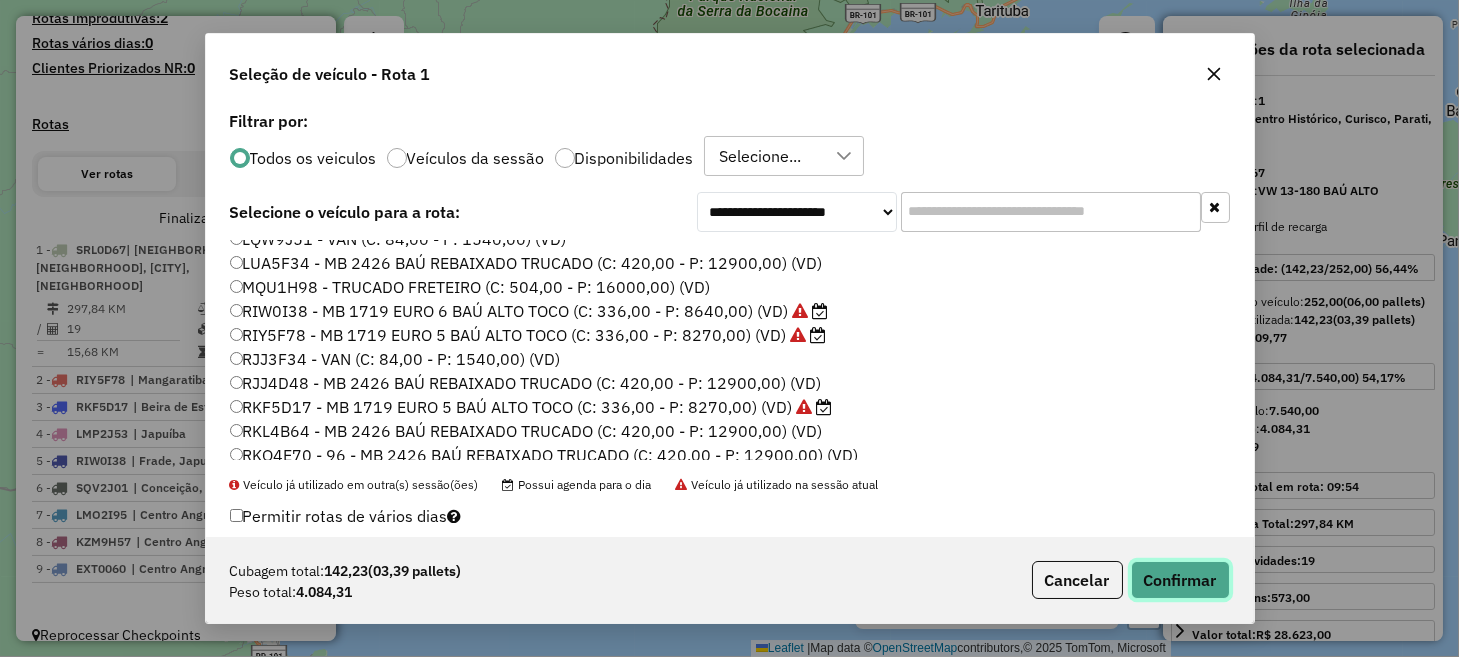 click on "Confirmar" 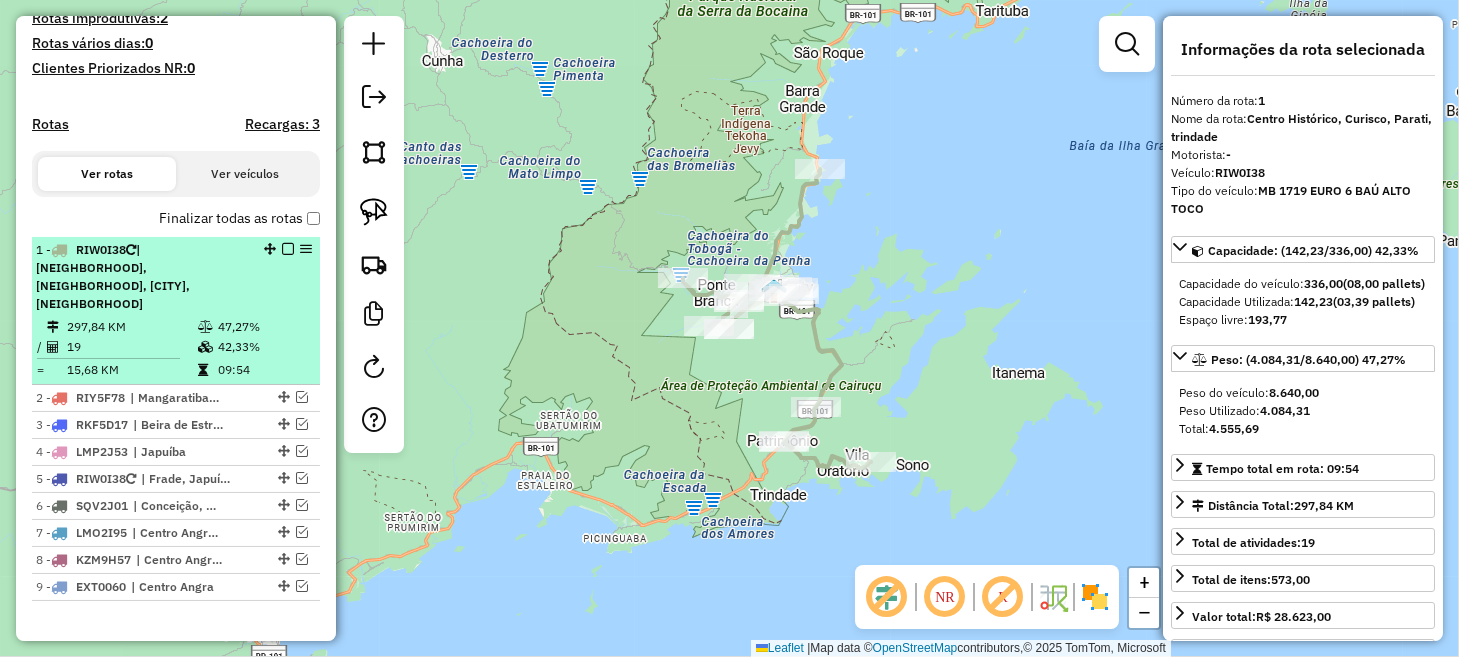 click at bounding box center [288, 249] 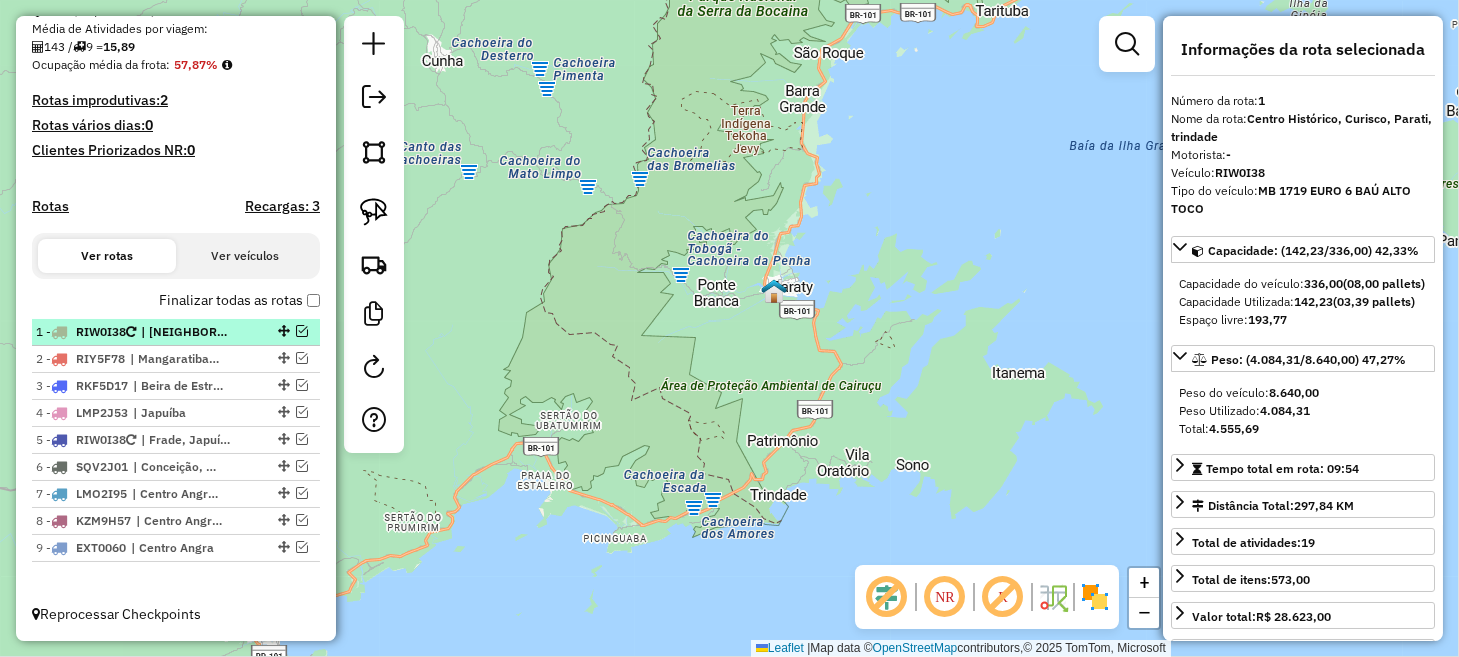 scroll, scrollTop: 467, scrollLeft: 0, axis: vertical 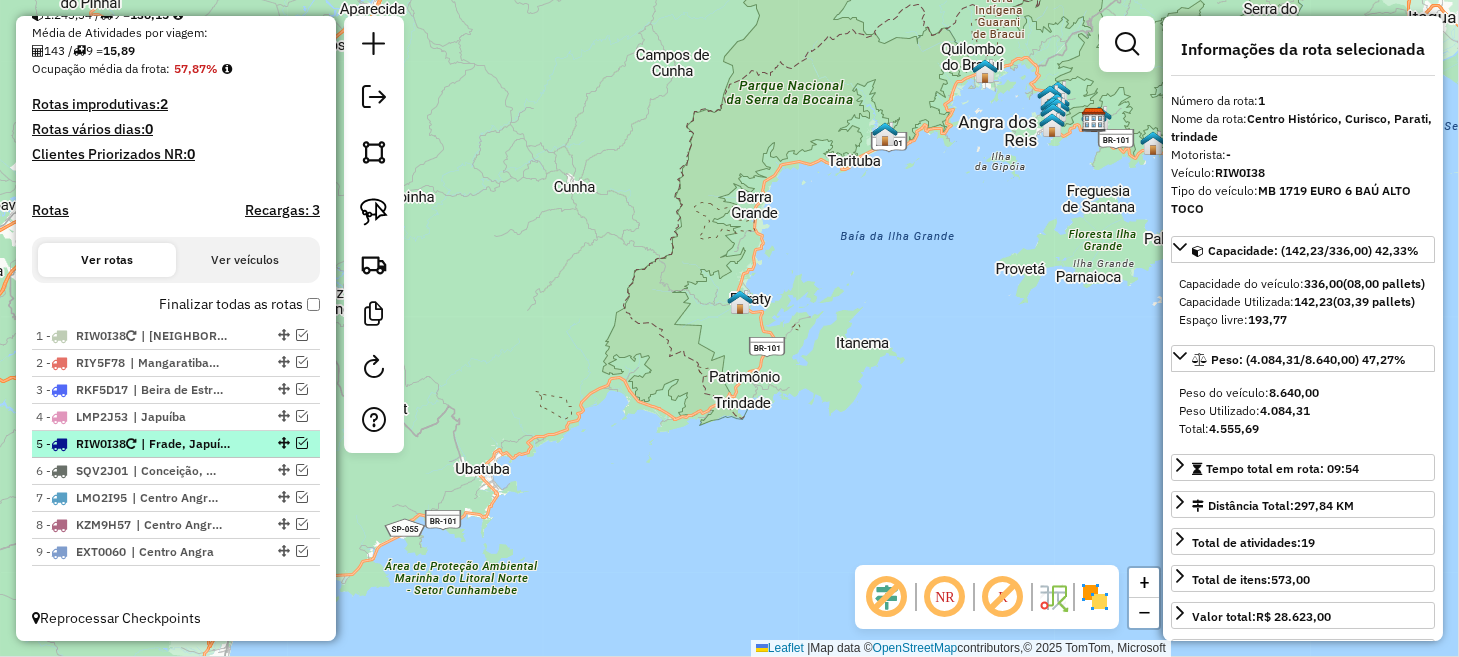 click at bounding box center (302, 443) 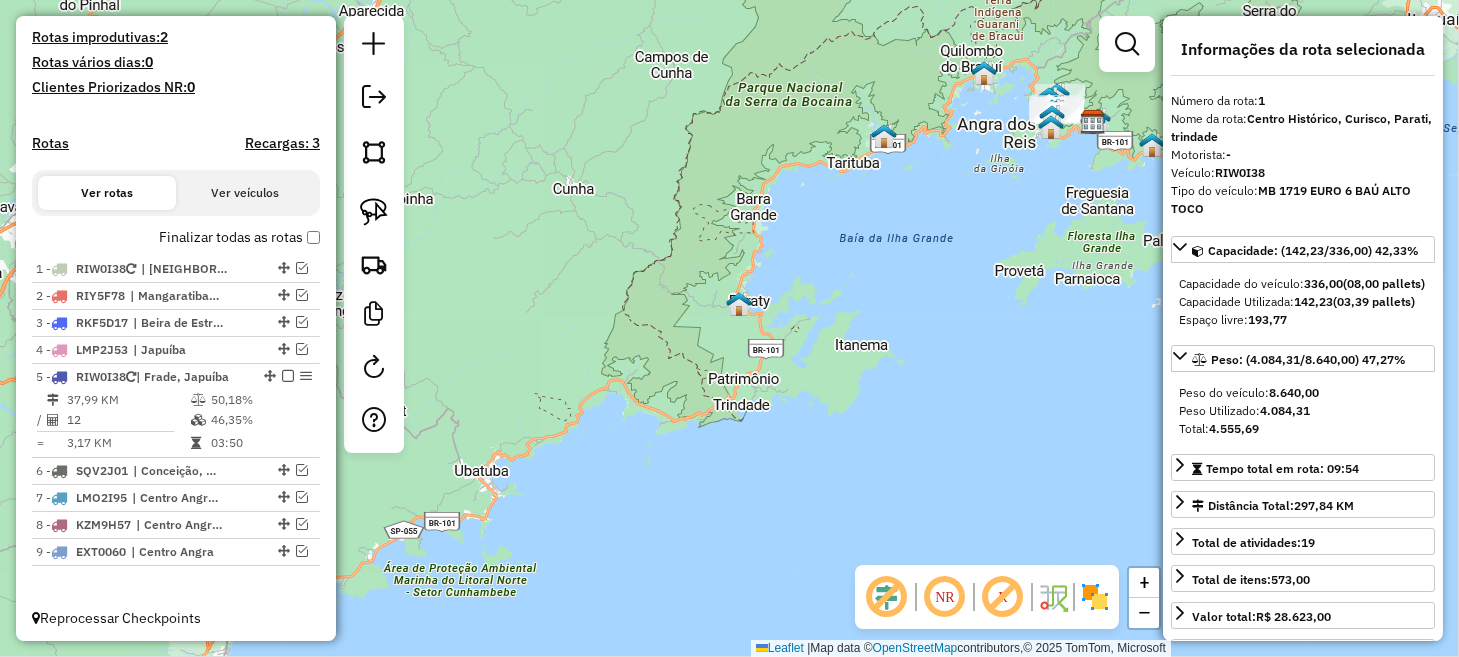 drag, startPoint x: 967, startPoint y: 273, endPoint x: 680, endPoint y: 432, distance: 328.1006 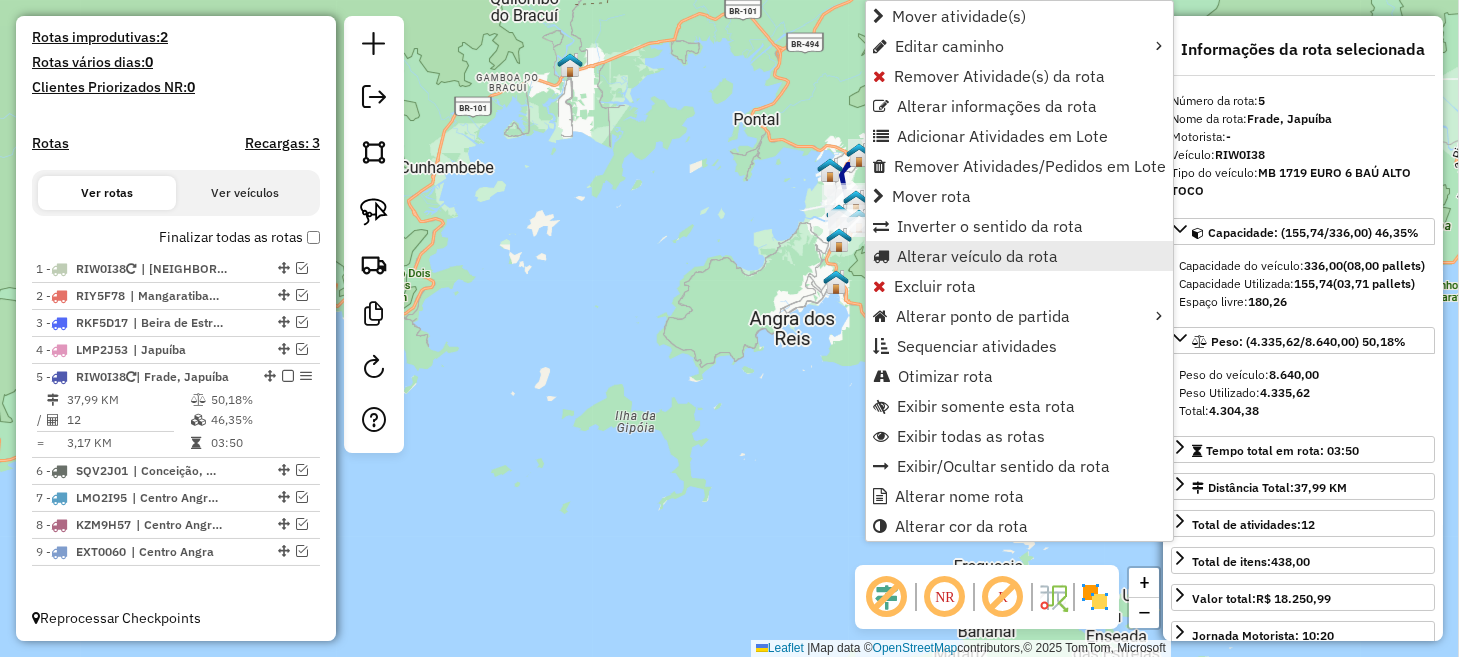 click on "Alterar veículo da rota" at bounding box center [977, 256] 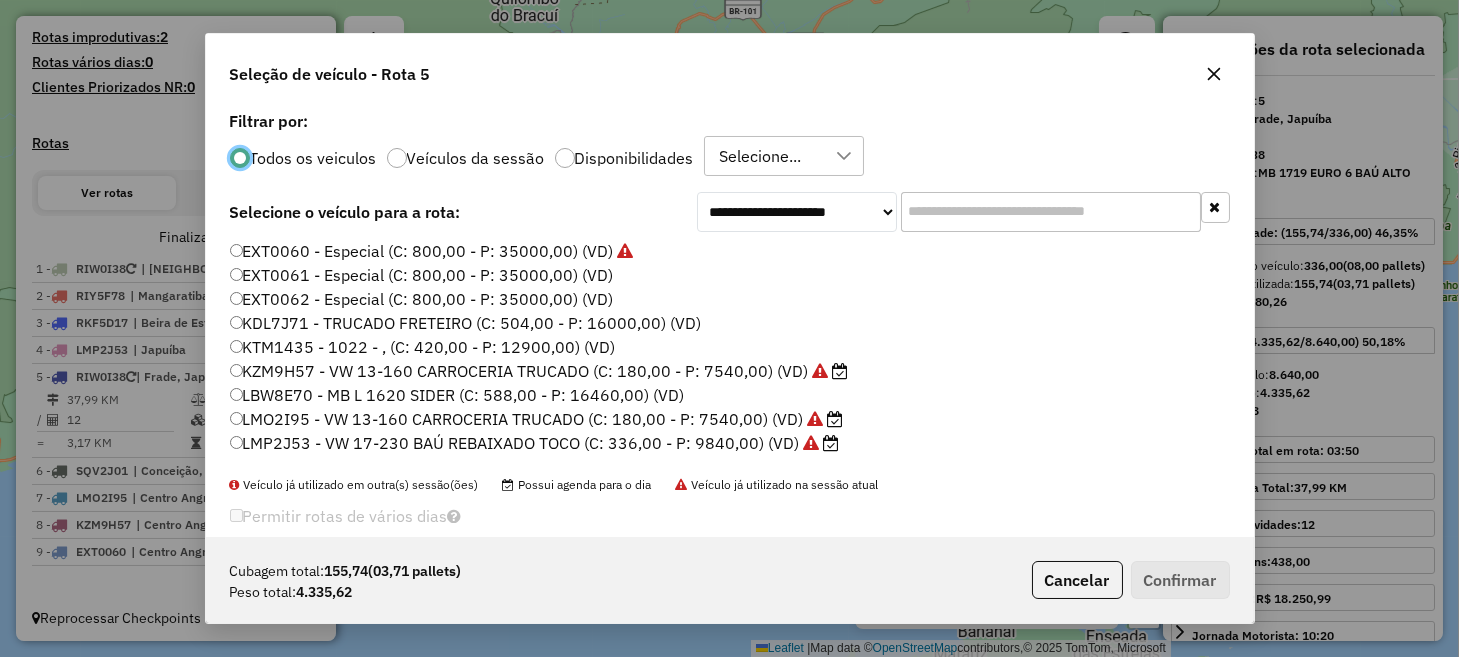 scroll, scrollTop: 10, scrollLeft: 6, axis: both 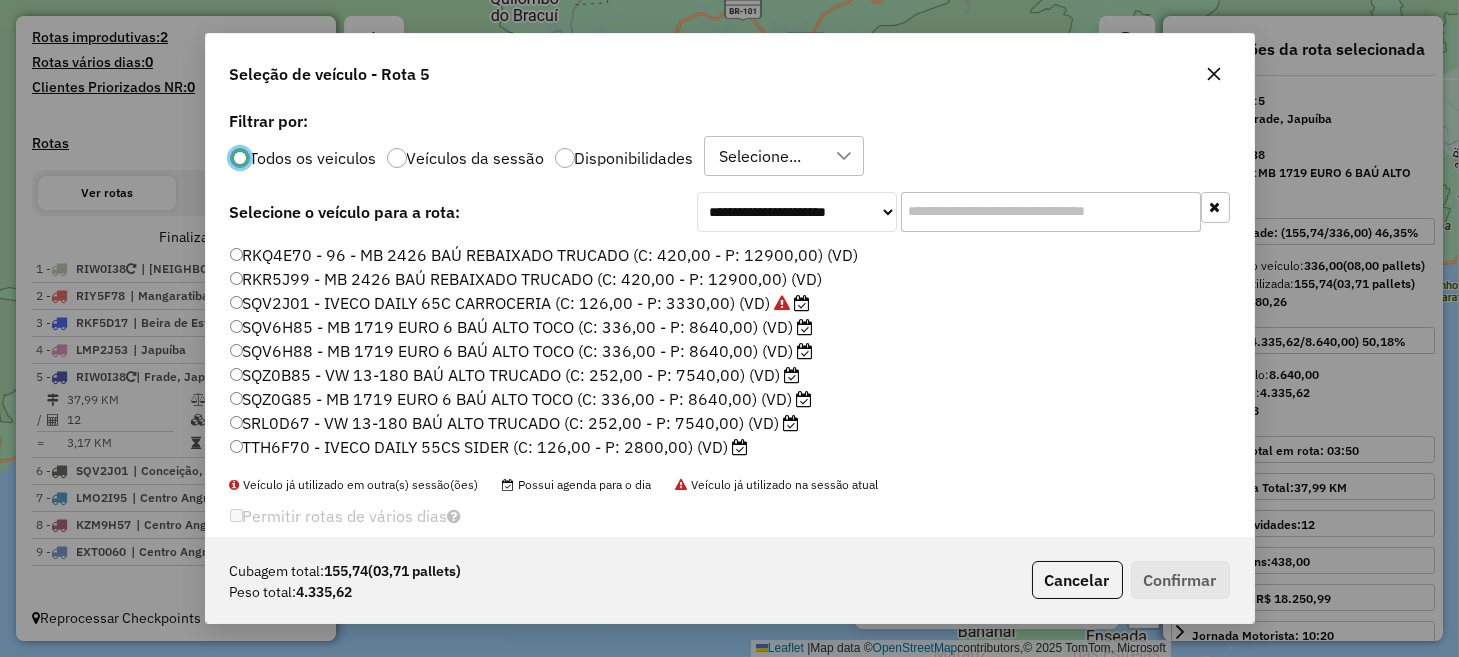 click on "SQV6H88 - MB 1719 EURO 6 BAÚ ALTO TOCO (C: 336,00 - P: 8640,00) (VD)" 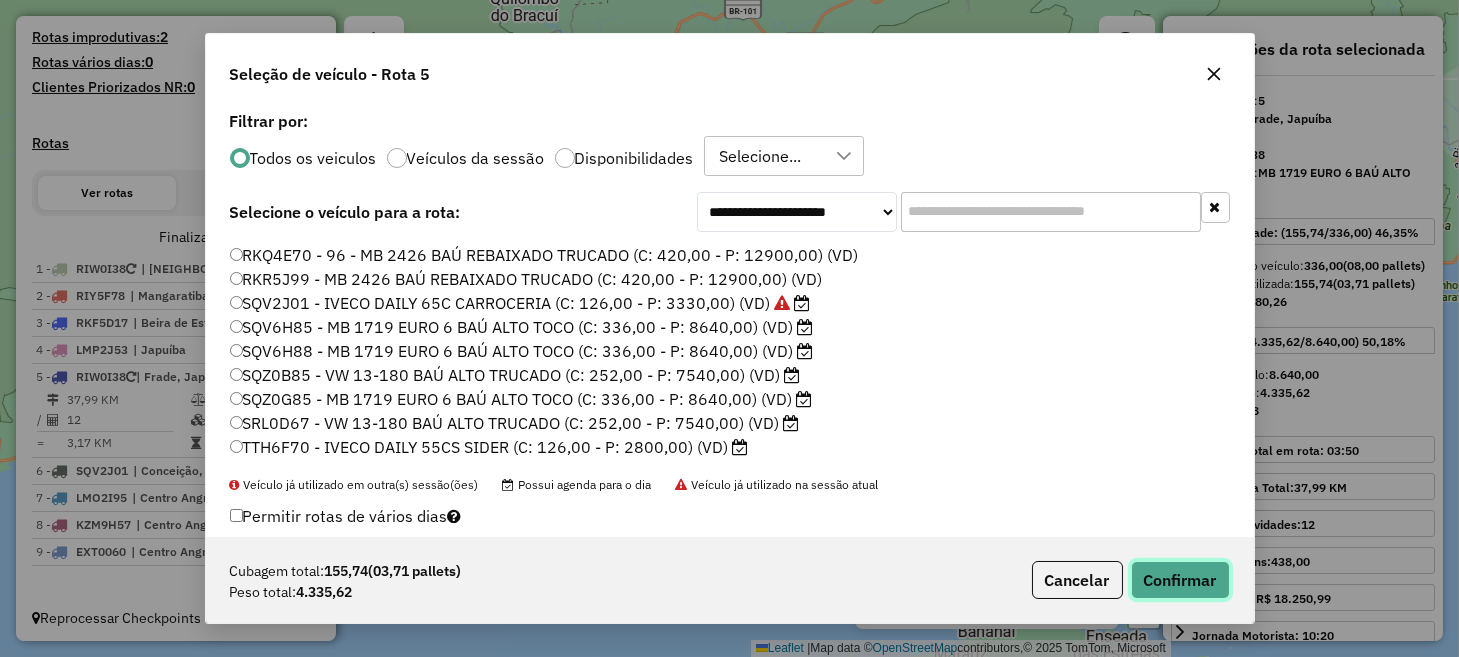 click on "Confirmar" 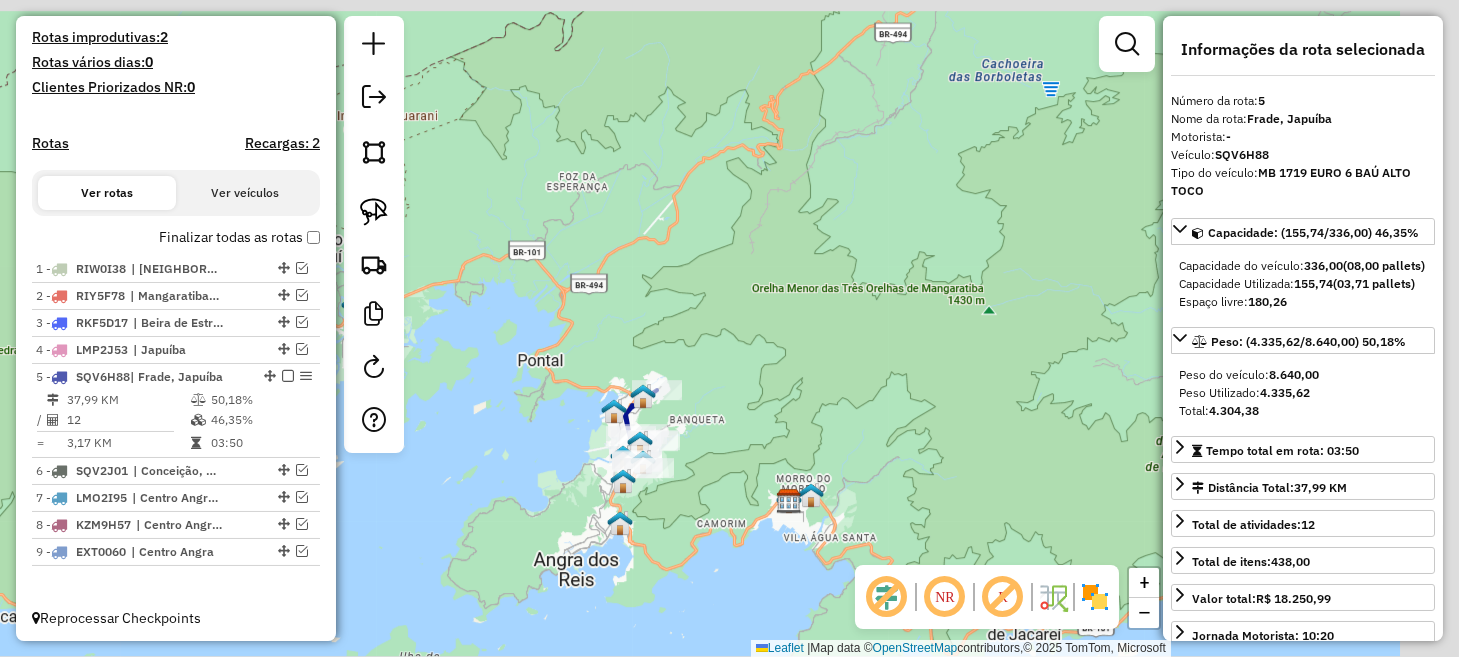 drag, startPoint x: 637, startPoint y: 319, endPoint x: 439, endPoint y: 534, distance: 292.2824 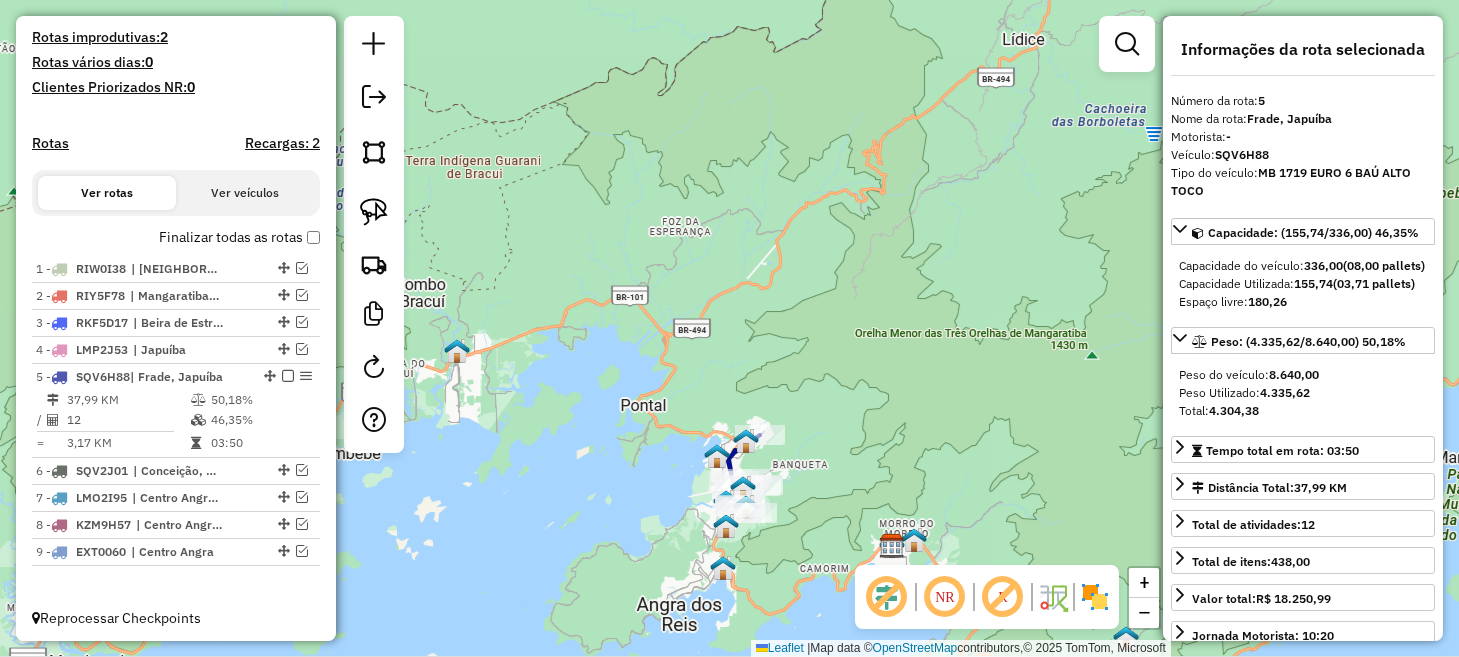 drag, startPoint x: 541, startPoint y: 508, endPoint x: 703, endPoint y: 522, distance: 162.6038 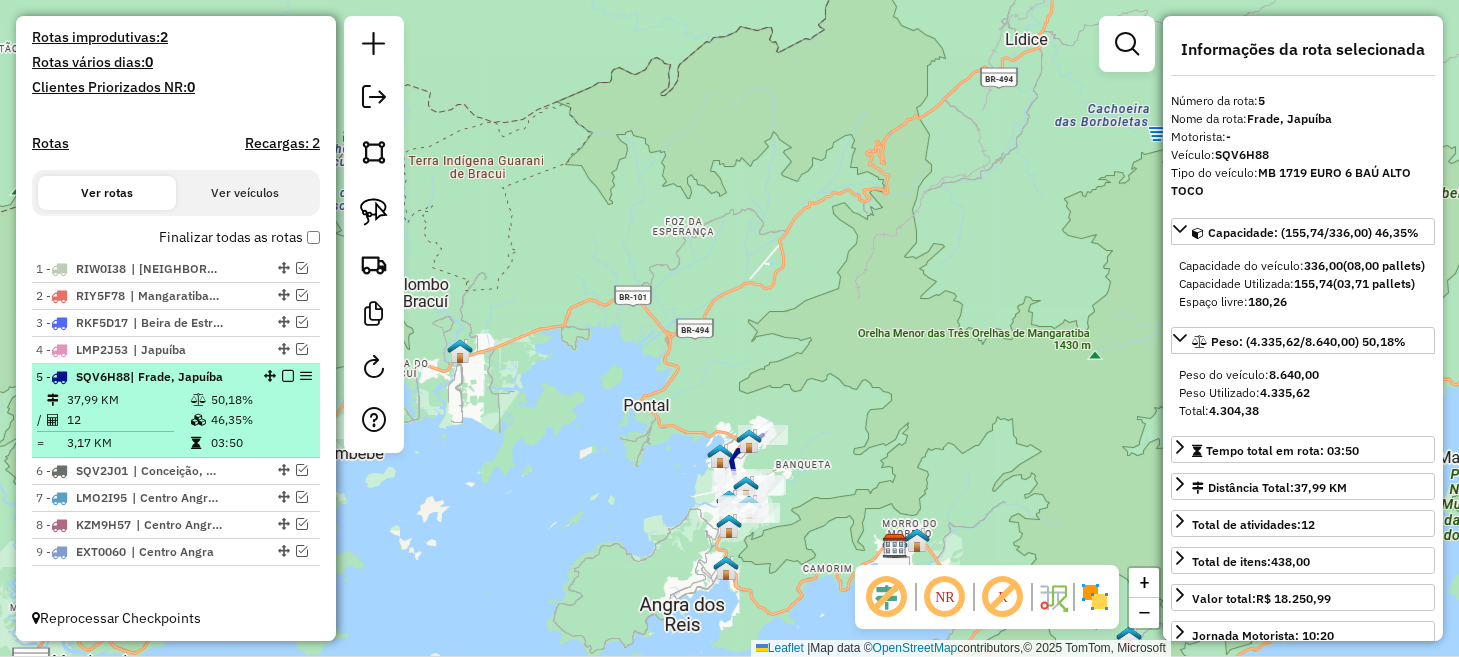 click at bounding box center [288, 376] 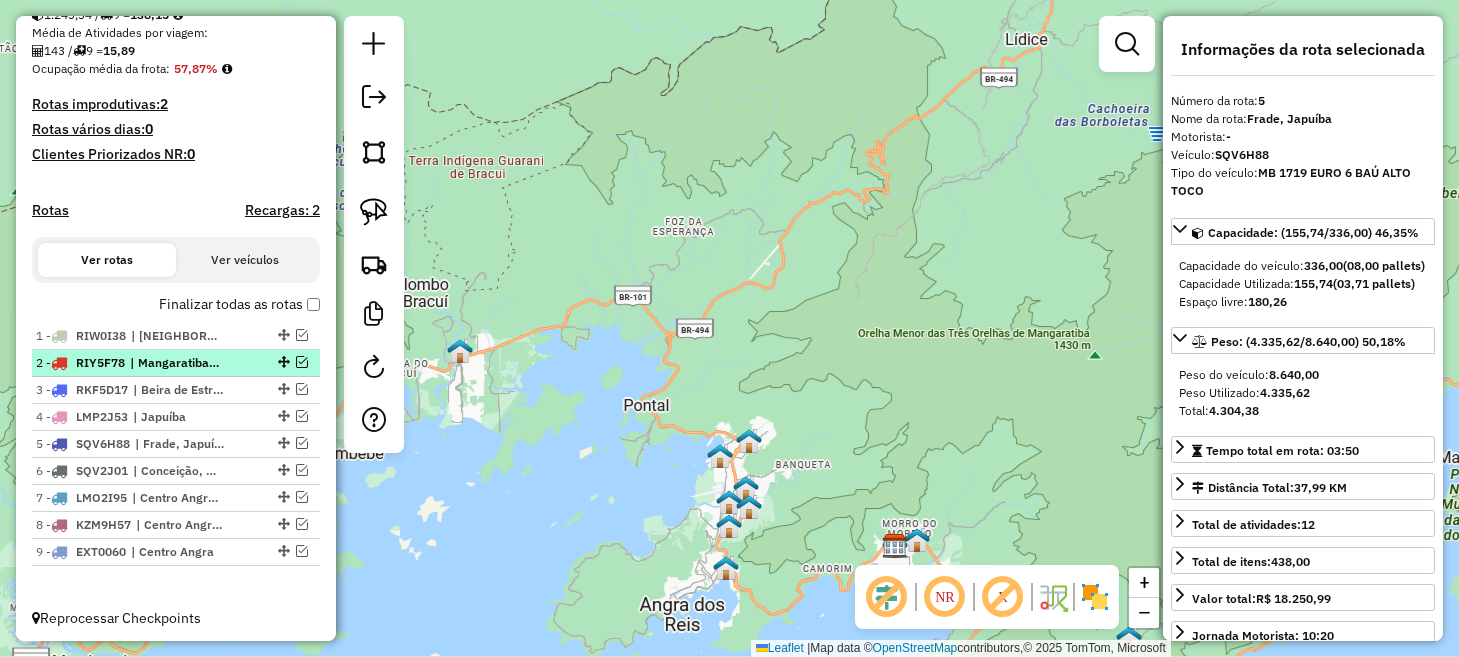 click at bounding box center [302, 362] 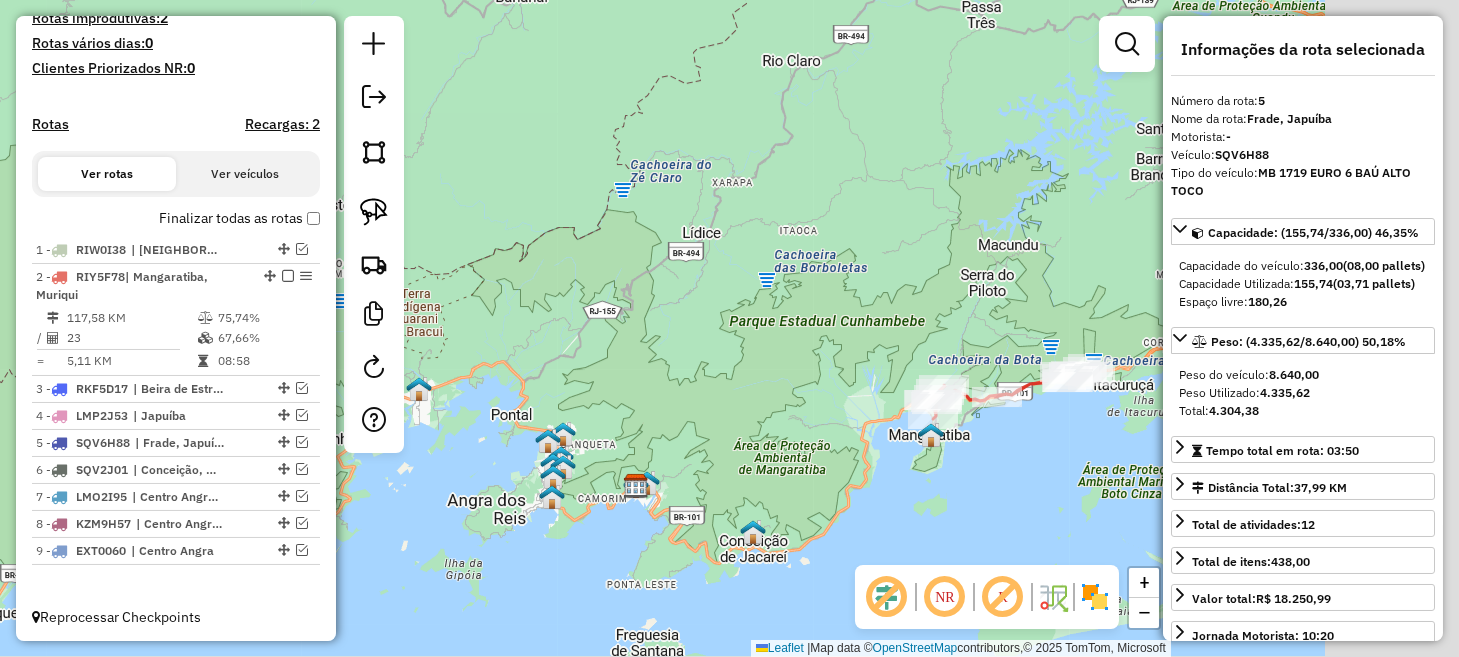 drag, startPoint x: 838, startPoint y: 378, endPoint x: 507, endPoint y: 432, distance: 335.37592 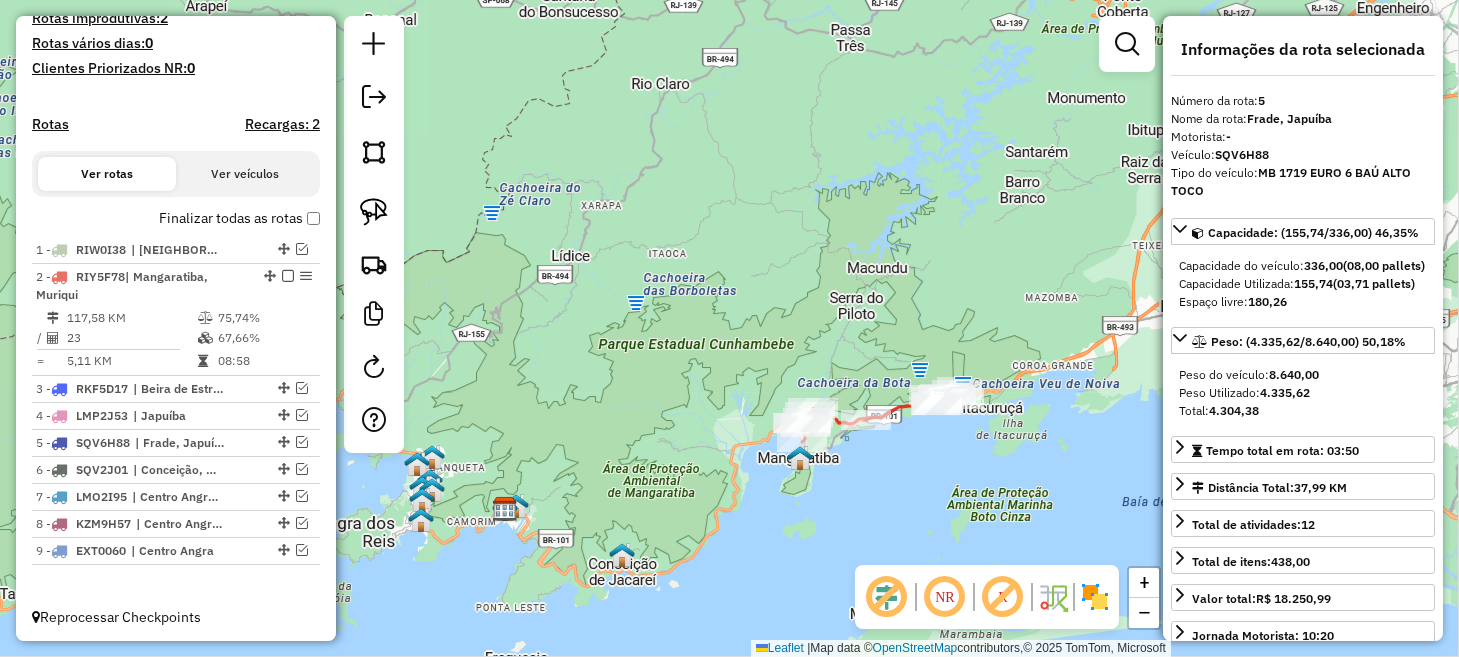 click 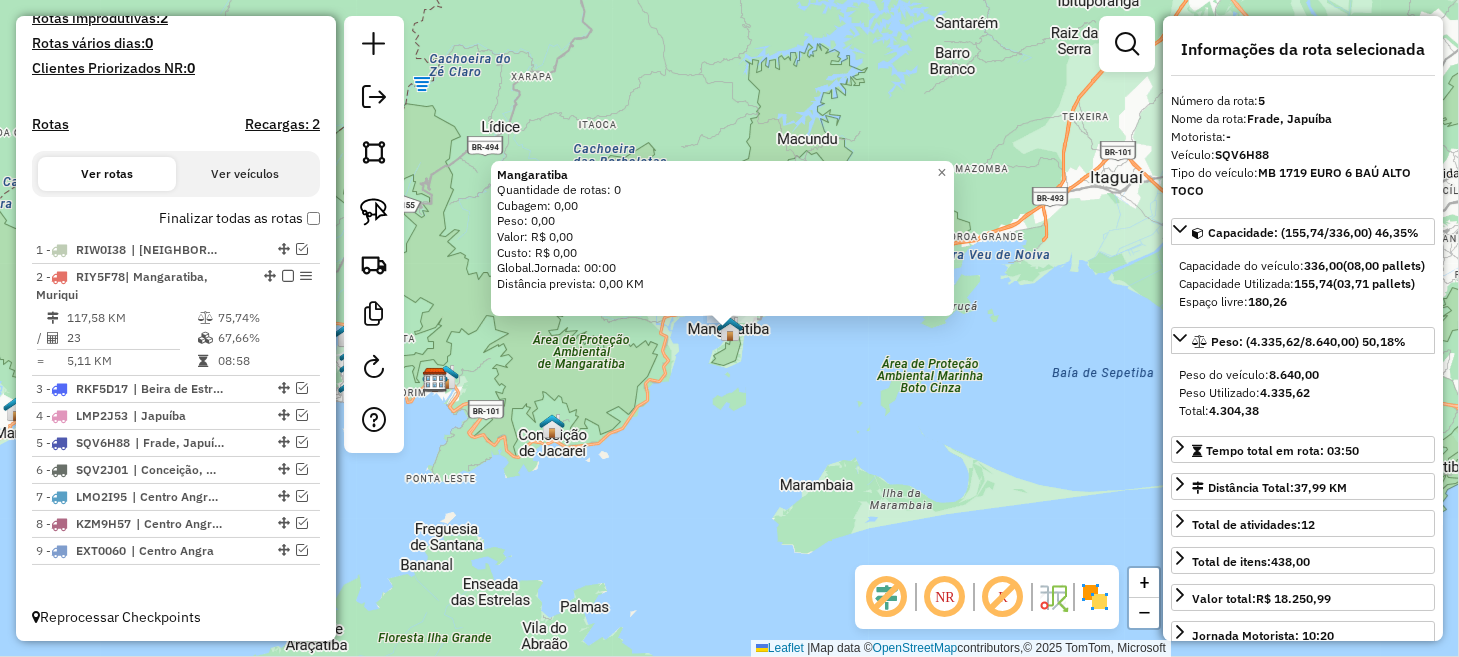 click on "Mangaratiba  Quantidade de rotas: 0   Cubagem: 0,00  Peso: 0,00  Valor: R$ 0,00   Custo: R$ 0,00  Global.Jornada: 00:00  Distância prevista: 0,00 KM  × Janela de atendimento Grade de atendimento Capacidade Transportadoras Veículos Cliente Pedidos  Rotas Selecione os dias de semana para filtrar as janelas de atendimento  Seg   Ter   Qua   Qui   Sex   Sáb   Dom  Informe o período da janela de atendimento: De: Até:  Filtrar exatamente a janela do cliente  Considerar janela de atendimento padrão  Selecione os dias de semana para filtrar as grades de atendimento  Seg   Ter   Qua   Qui   Sex   Sáb   Dom   Considerar clientes sem dia de atendimento cadastrado  Clientes fora do dia de atendimento selecionado Filtrar as atividades entre os valores definidos abaixo:  Peso mínimo:   Peso máximo:   Cubagem mínima:   Cubagem máxima:   De:   Até:  Filtrar as atividades entre o tempo de atendimento definido abaixo:  De:   Até:   Considerar capacidade total dos clientes não roteirizados Transportadora: Nome: +" 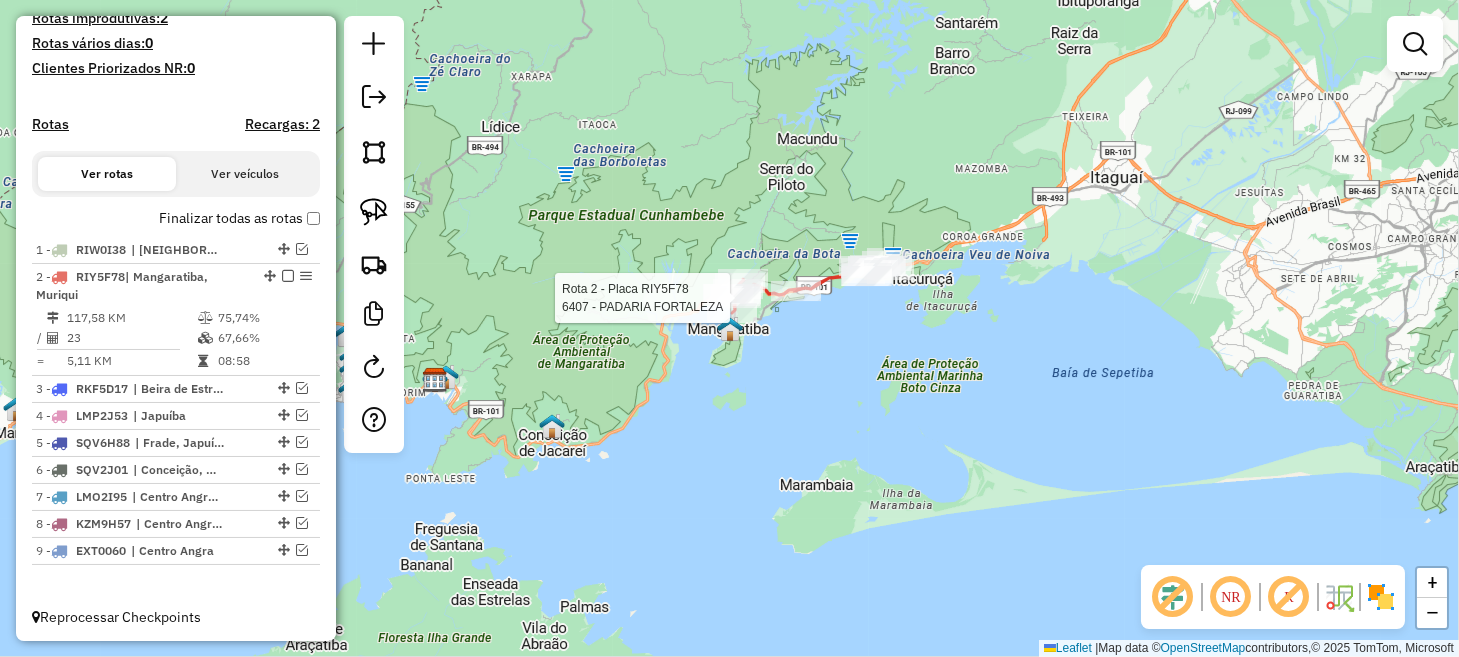 select on "**********" 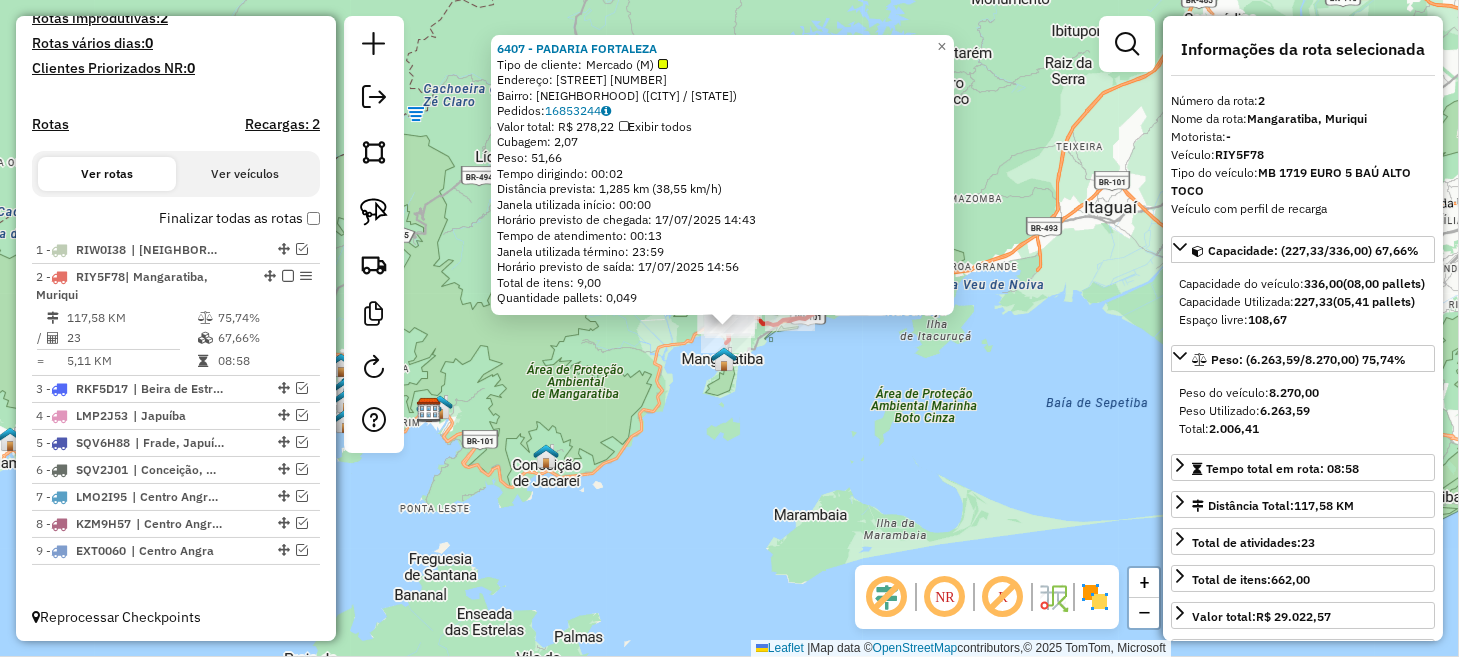 click on "[NUMBER] - PADARIA FORTALEZA  Tipo de cliente:   Mercado (M)   Endereço:  [STREET] [NUMBER]   Bairro: [NEIGHBORHOOD] ([CITY] / [STATE])   Pedidos:  [ORDER_ID]   Valor total: R$ [PRICE]   Exibir todos   Cubagem: [CUBAGE]  Peso: [WEIGHT]  Tempo dirigindo: [TIME]   Distância prevista: [DISTANCE] km ([SPEED])   Janela utilizada início: [TIME]   Horário previsto de chegada: [DATE] [TIME]   Tempo de atendimento: [TIME]   Janela utilizada término: [TIME]   Horário previsto de saída: [DATE] [TIME]   Total de itens: [ITEMS]   Quantidade pallets: [PALLETS]  × Janela de atendimento Grade de atendimento Capacidade Transportadoras Veículos Cliente Pedidos  Rotas Selecione os dias de semana para filtrar as janelas de atendimento  Seg   Ter   Qua   Qui   Sex   Sáb   Dom  Informe o período da janela de atendimento: De: Até:  Filtrar exatamente a janela do cliente  Considerar janela de atendimento padrão  Selecione os dias de semana para filtrar as grades de atendimento  Seg   Ter   Qua   Qui   Sex   Sáb   Dom   Peso mínimo:   De:  +" 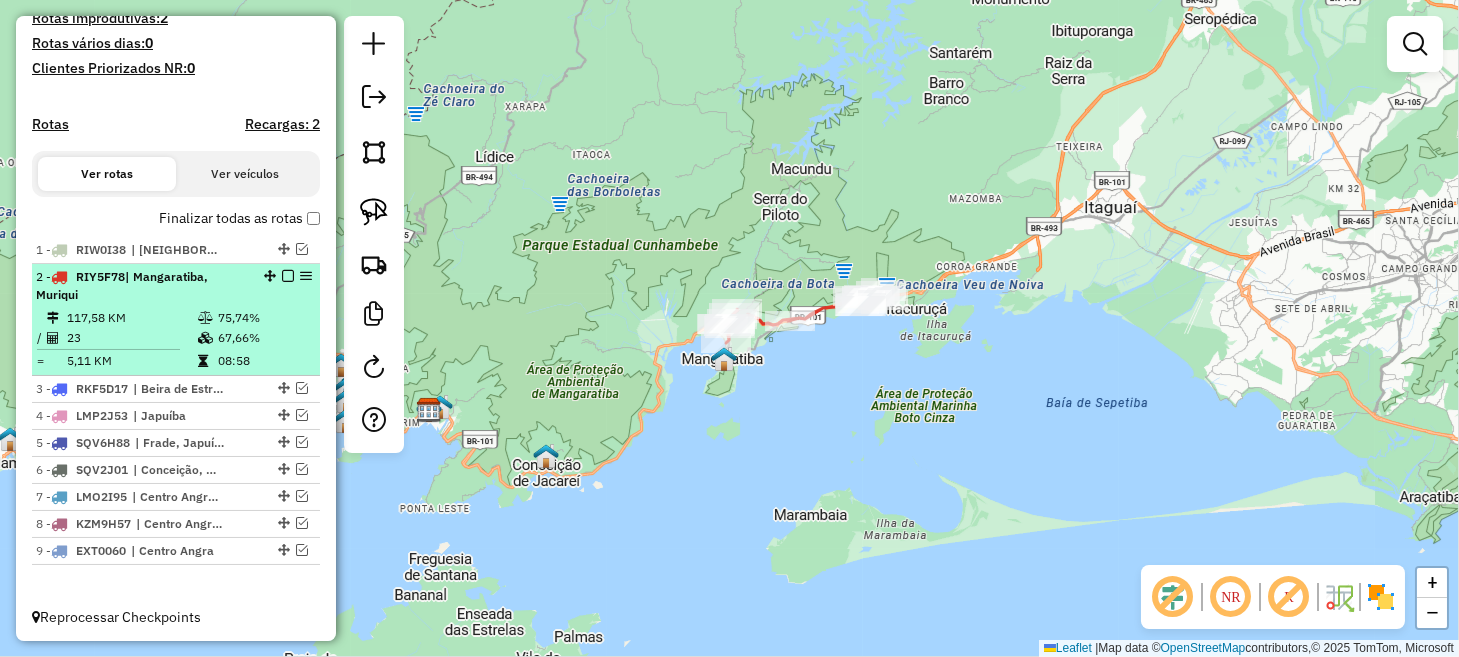 click at bounding box center [288, 276] 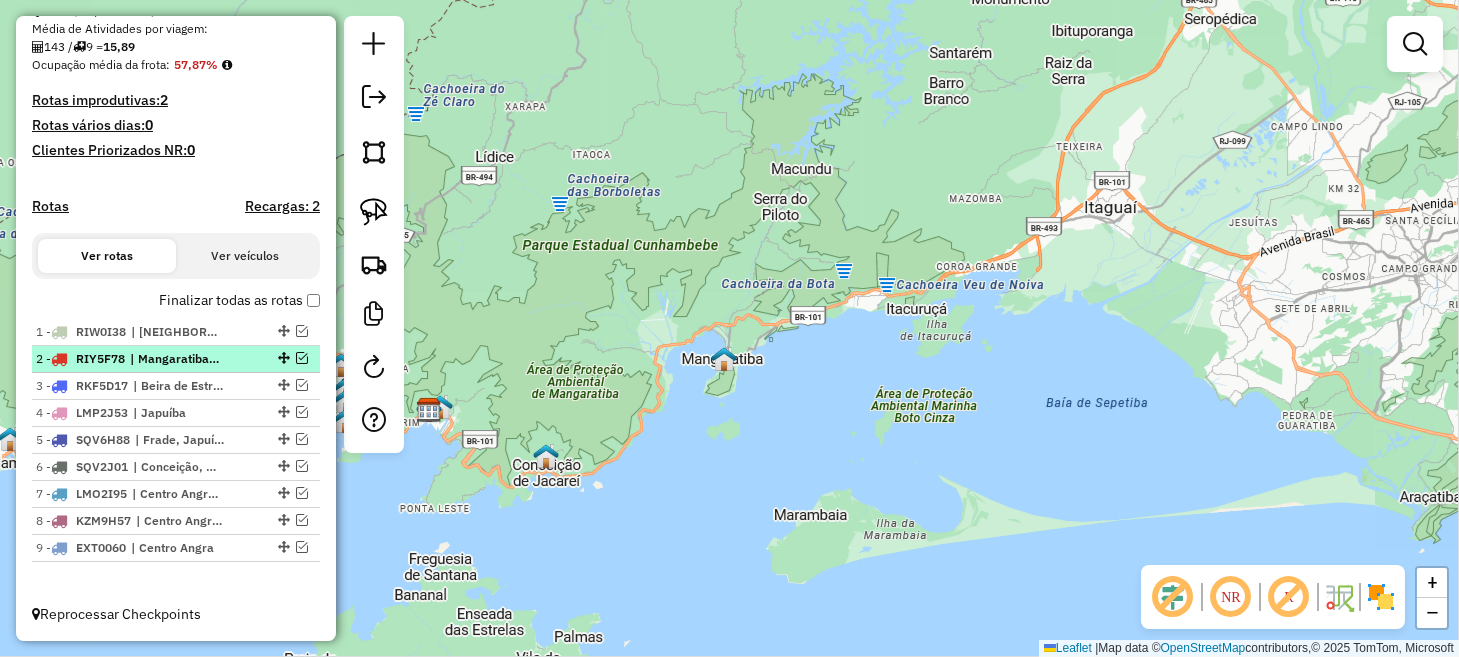 scroll, scrollTop: 467, scrollLeft: 0, axis: vertical 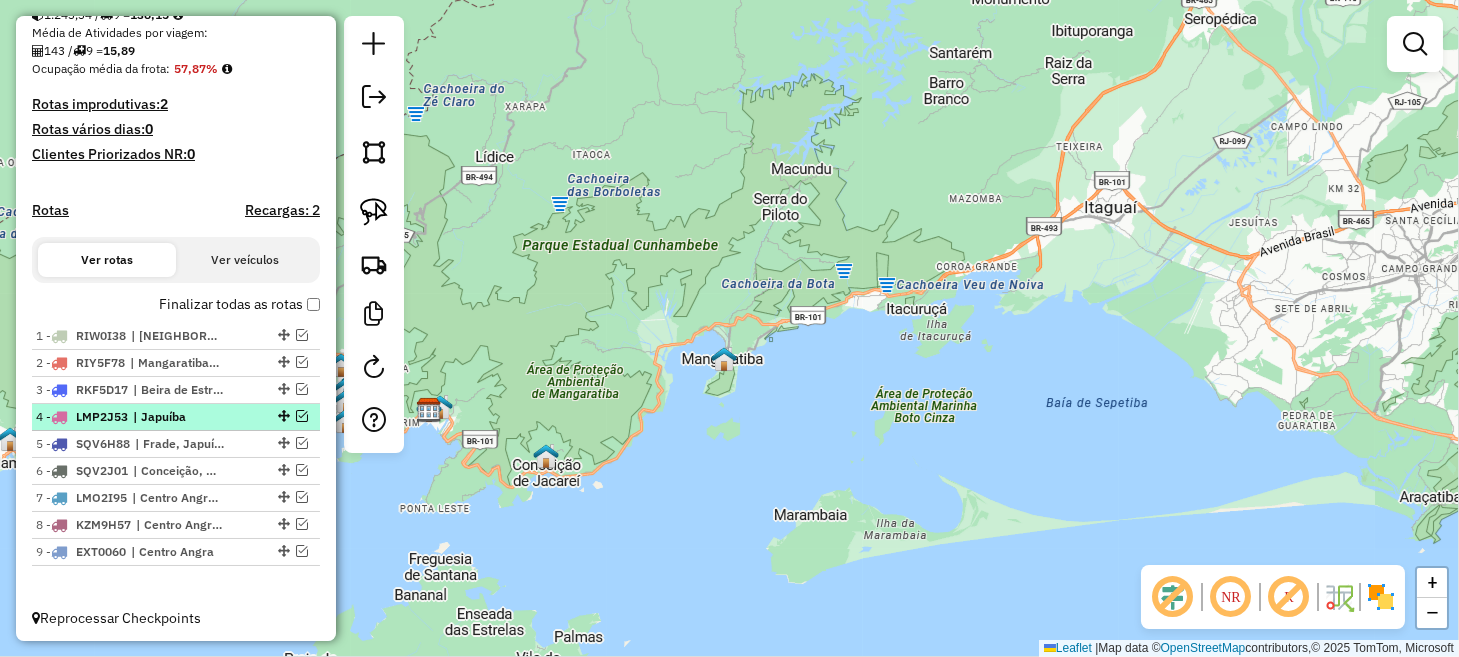 click at bounding box center [302, 416] 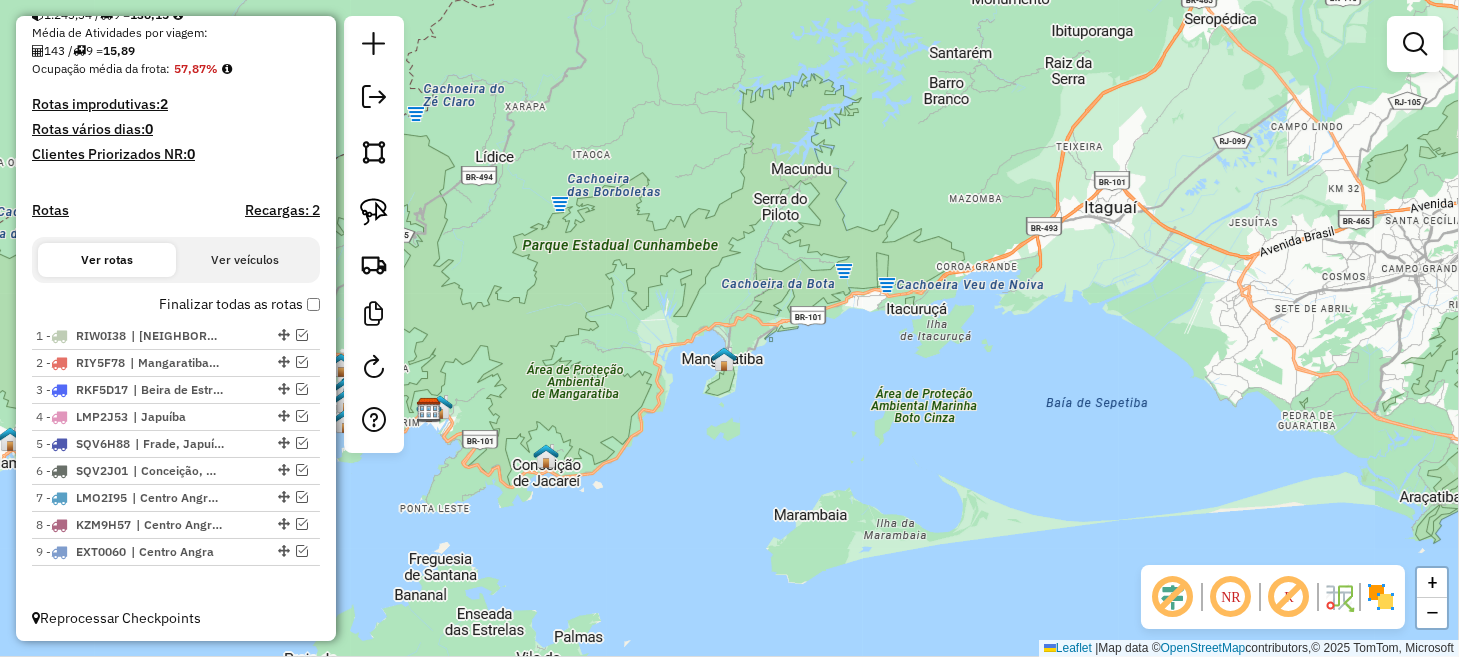 scroll, scrollTop: 534, scrollLeft: 0, axis: vertical 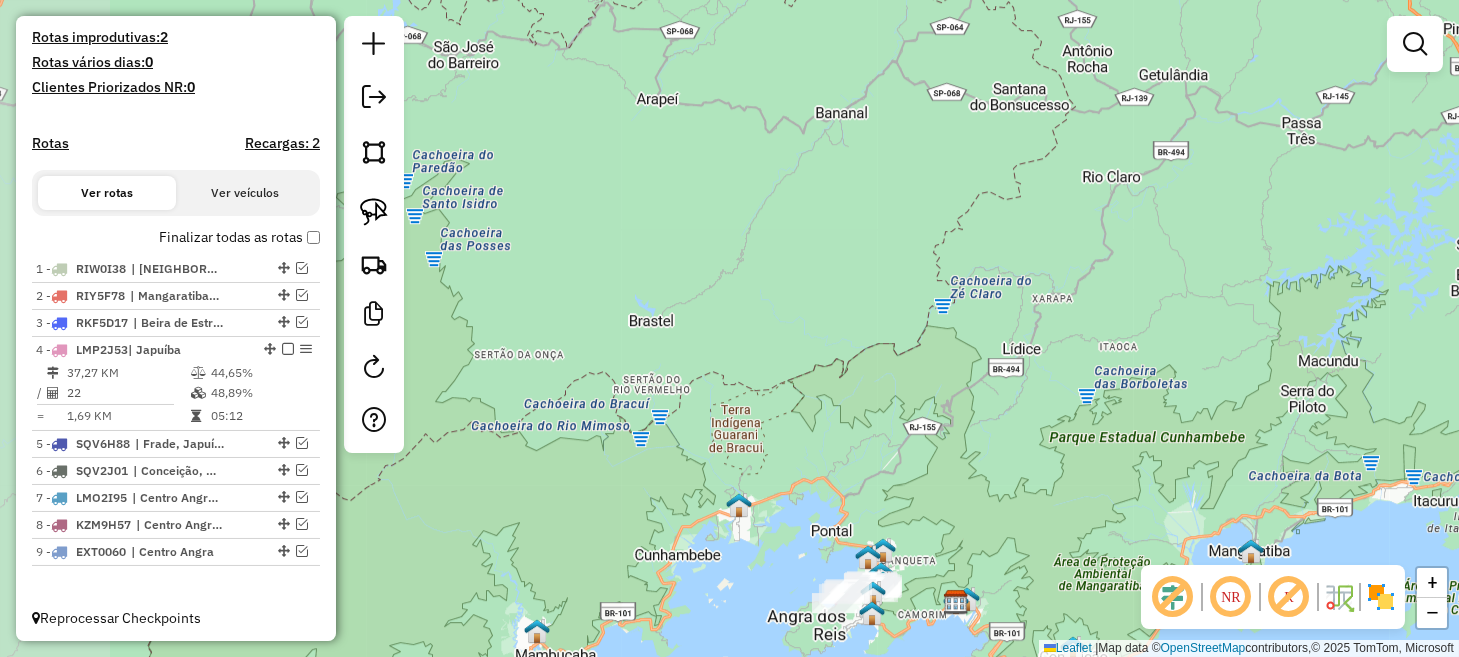 drag, startPoint x: 517, startPoint y: 358, endPoint x: 1058, endPoint y: 548, distance: 573.3943 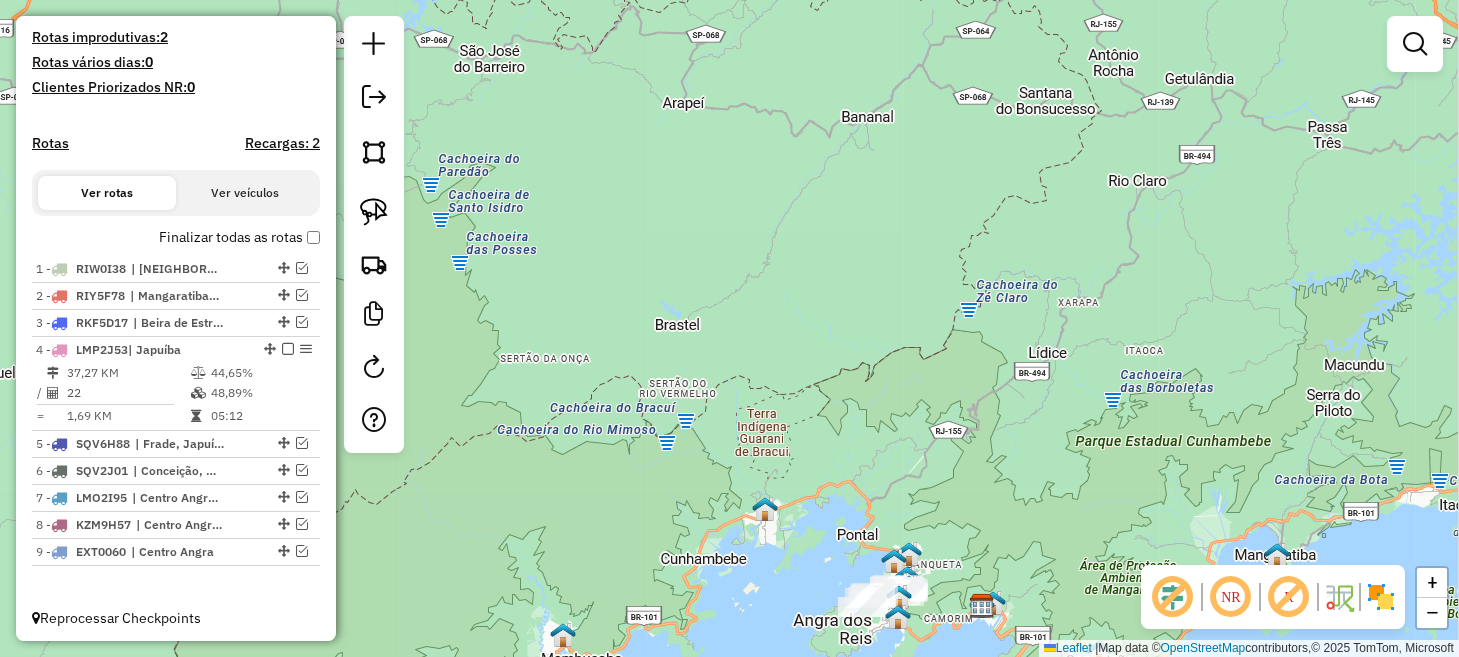 drag, startPoint x: 957, startPoint y: 535, endPoint x: 934, endPoint y: 483, distance: 56.859474 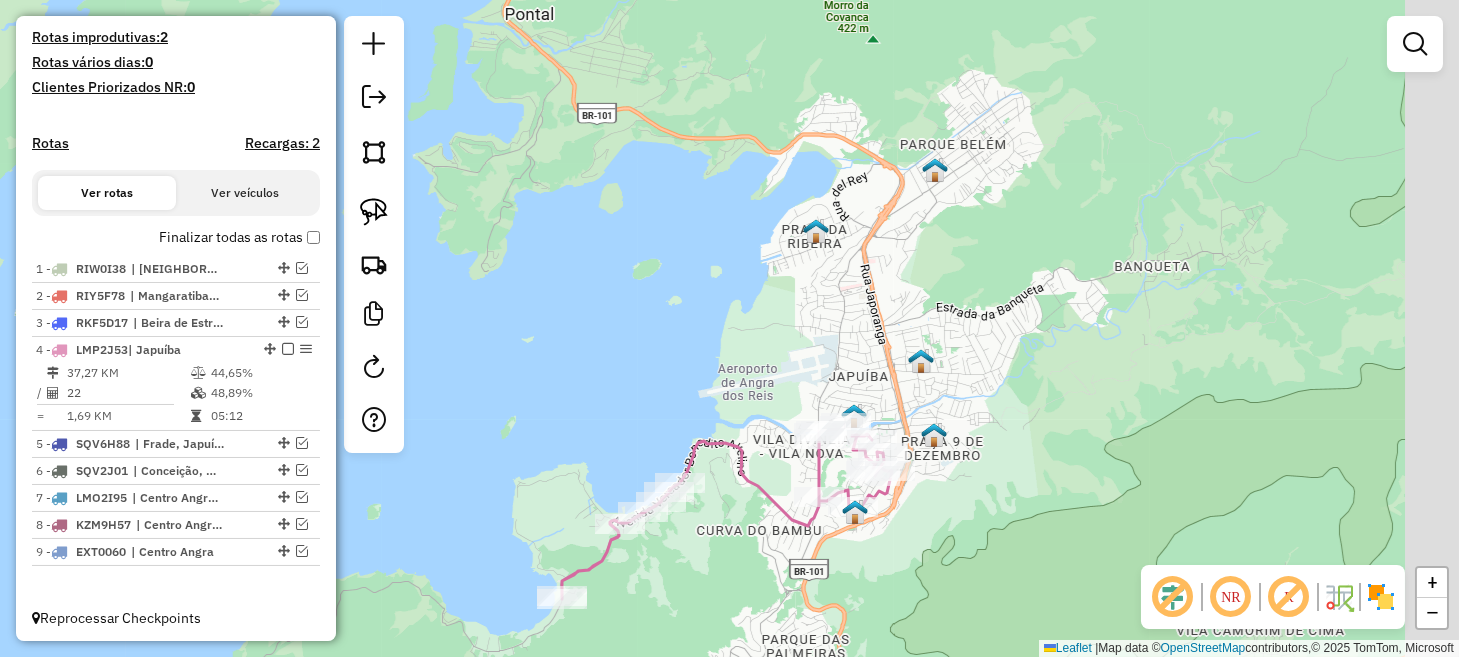 drag, startPoint x: 1072, startPoint y: 489, endPoint x: 881, endPoint y: 506, distance: 191.75505 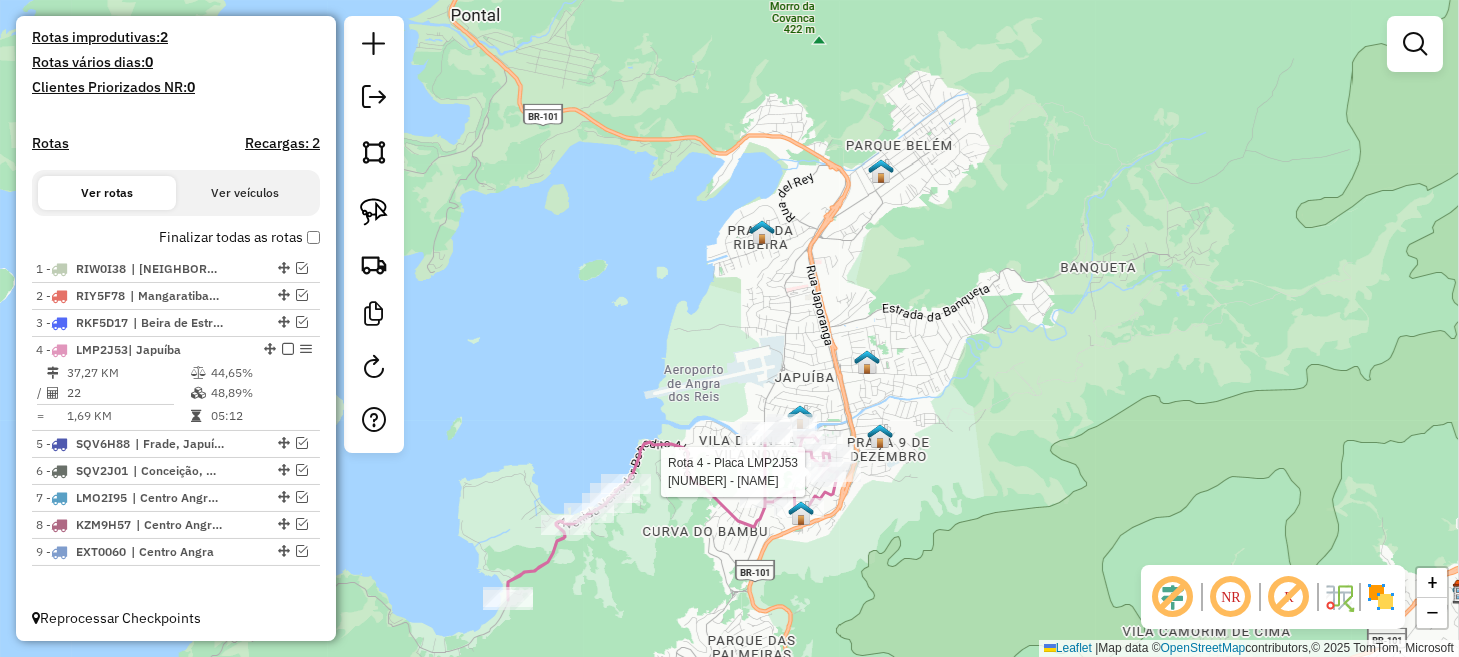 select on "**********" 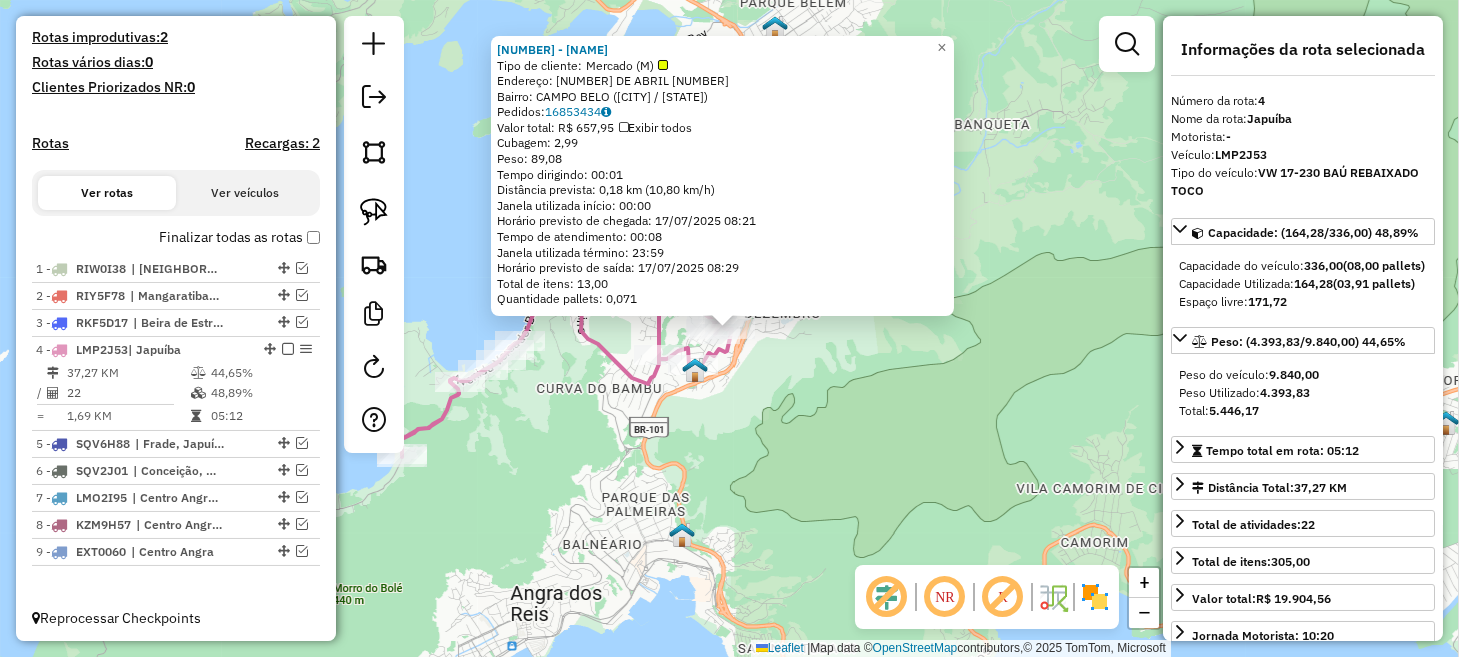 click on "[NUMBER] - [NAME]  Tipo de cliente:   Mercado (M)   Endereço:  [NUMBER] [NUMBER]   Bairro: [NEIGHBORHOOD] ([CITY] / [STATE])   Pedidos:  [ORDER_ID]   Valor total: R$ 657,95   Exibir todos   Cubagem: 2,99  Peso: 89,08  Tempo dirigindo: 00:01   Distância prevista: 0,18 km (10,80 km/h)   Janela utilizada início: 00:00   Horário previsto de chegada: 17/07/2025 08:21   Tempo de atendimento: 00:08   Janela utilizada término: 23:59   Horário previsto de saída: 17/07/2025 08:29   Total de itens: 13,00   Quantidade pallets: 0,071  × Janela de atendimento Grade de atendimento Capacidade Transportadoras Veículos Cliente Pedidos  Rotas Selecione os dias de semana para filtrar as janelas de atendimento  Seg   Ter   Qua   Qui   Sex   Sáb   Dom  Informe o período da janela de atendimento: De: Até:  Filtrar exatamente a janela do cliente  Considerar janela de atendimento padrão  Selecione os dias de semana para filtrar as grades de atendimento  Seg   Ter   Qua   Qui   Sex   Sáb   Dom   Peso mínimo:   De:  De:" 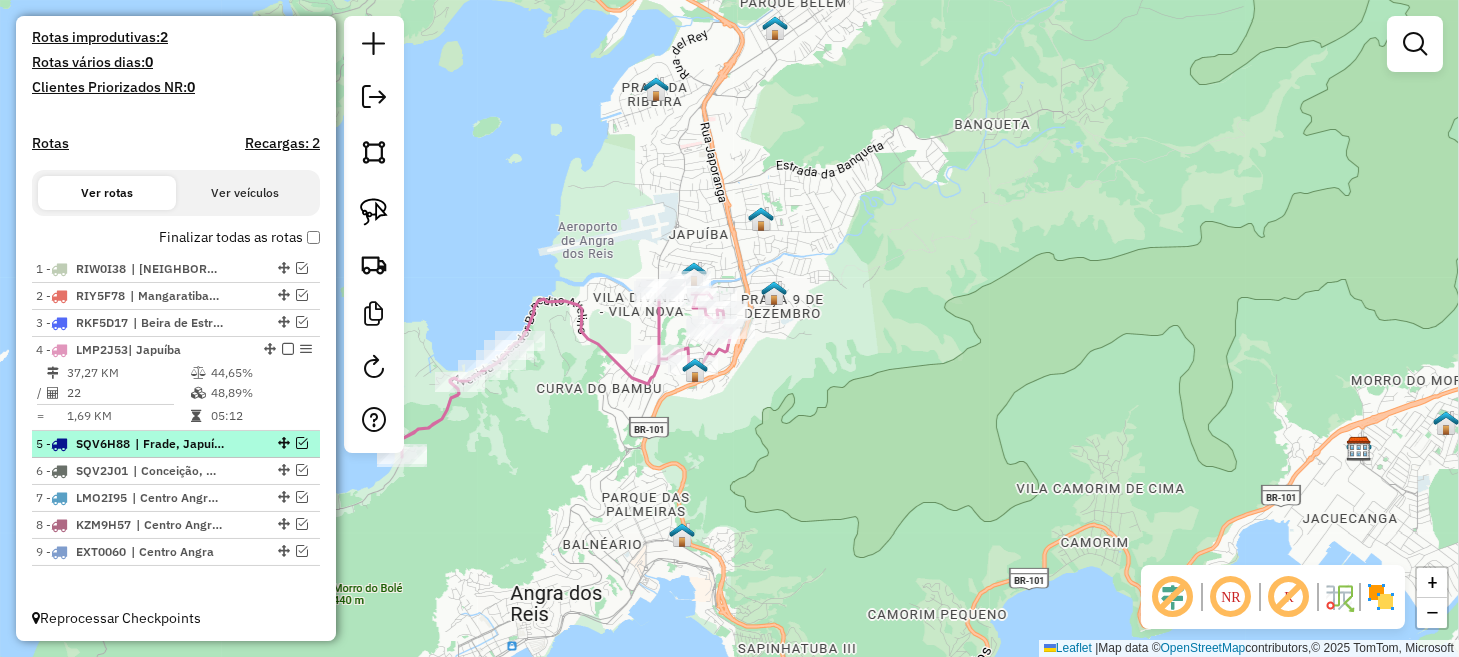 click at bounding box center [302, 443] 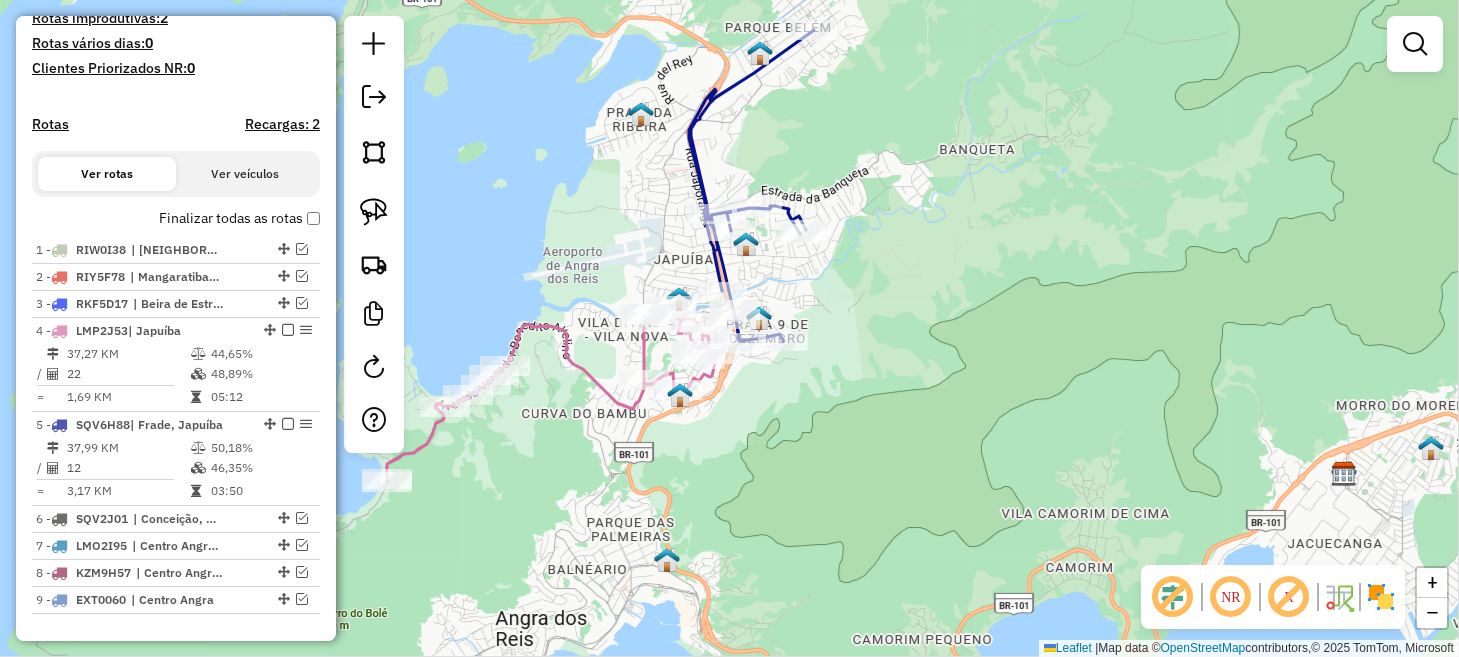 drag, startPoint x: 810, startPoint y: 413, endPoint x: 688, endPoint y: 589, distance: 214.14948 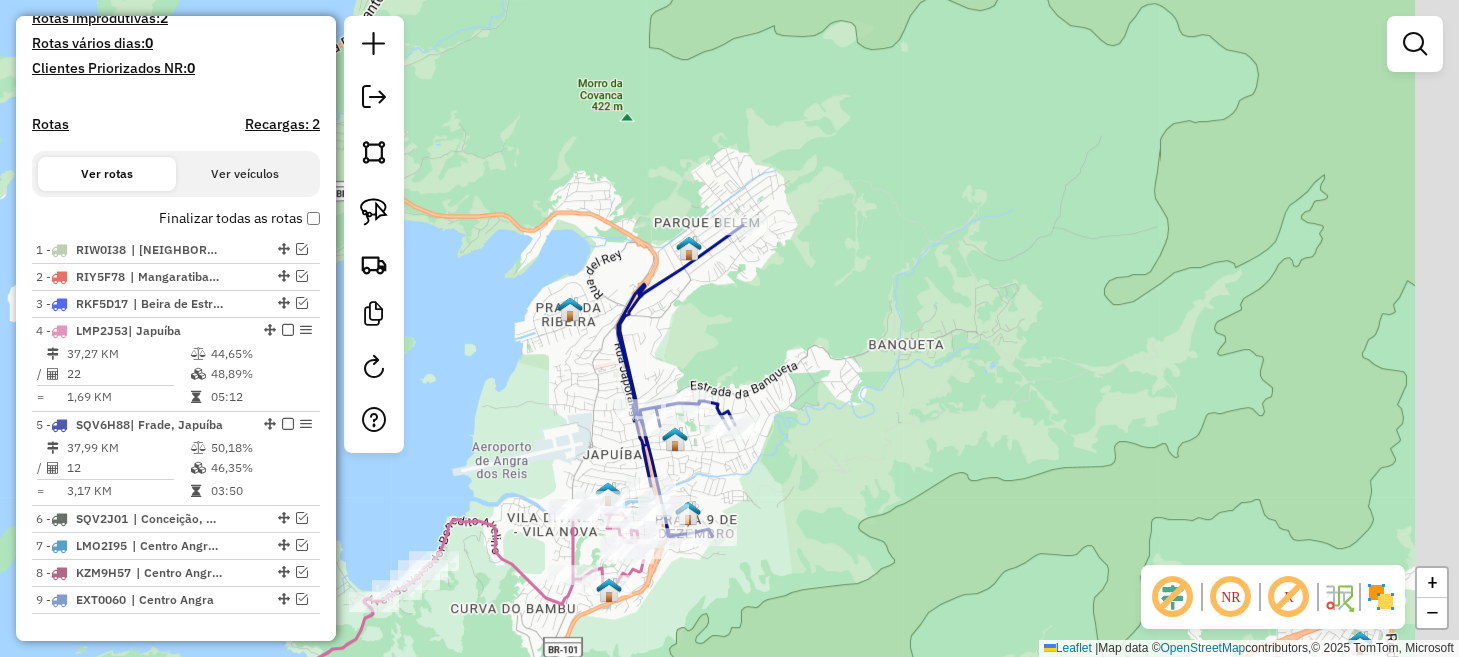 drag, startPoint x: 899, startPoint y: 316, endPoint x: 840, endPoint y: 421, distance: 120.44086 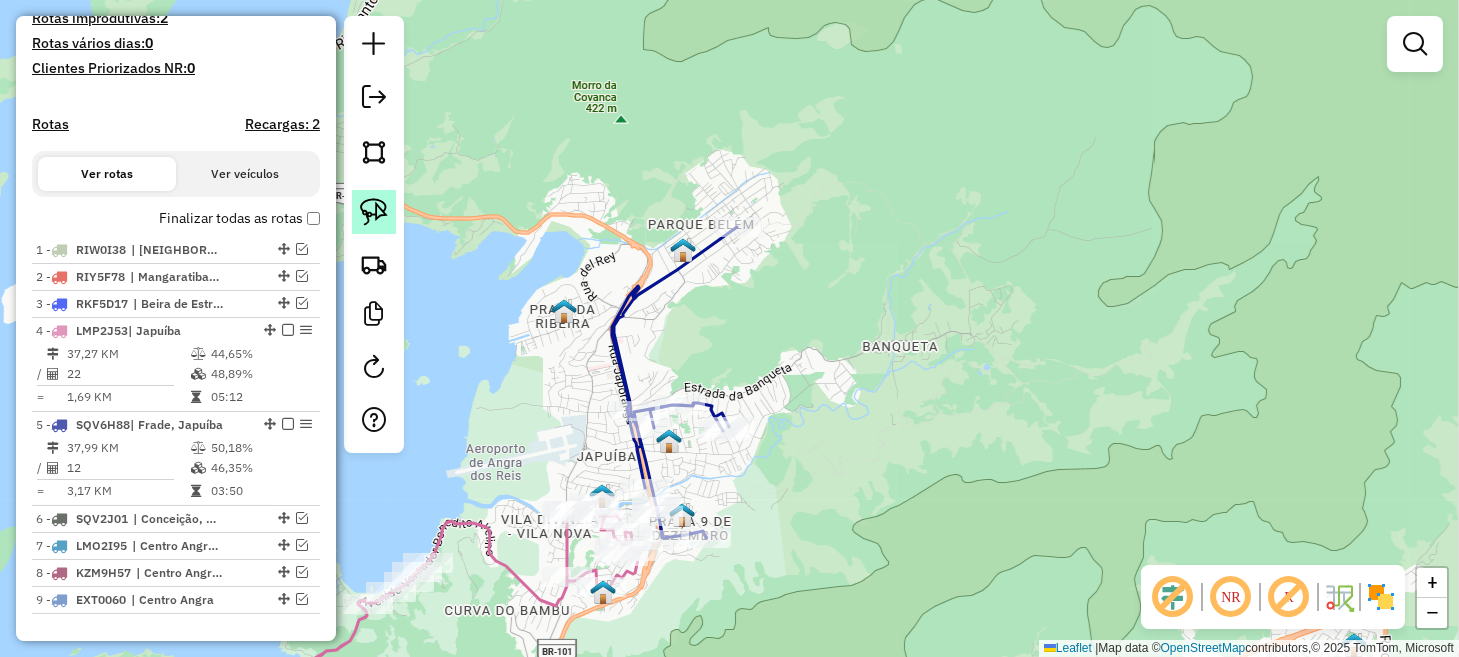 click 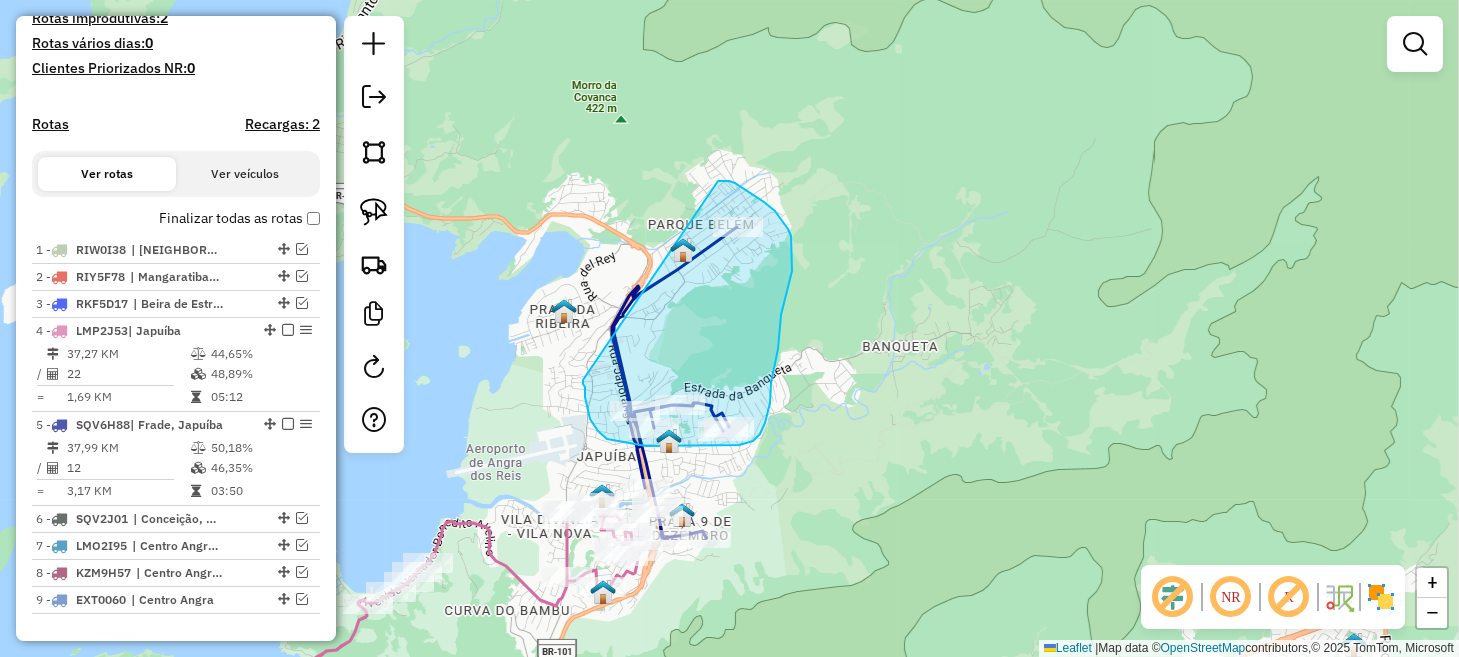 drag, startPoint x: 583, startPoint y: 380, endPoint x: 688, endPoint y: 189, distance: 217.95871 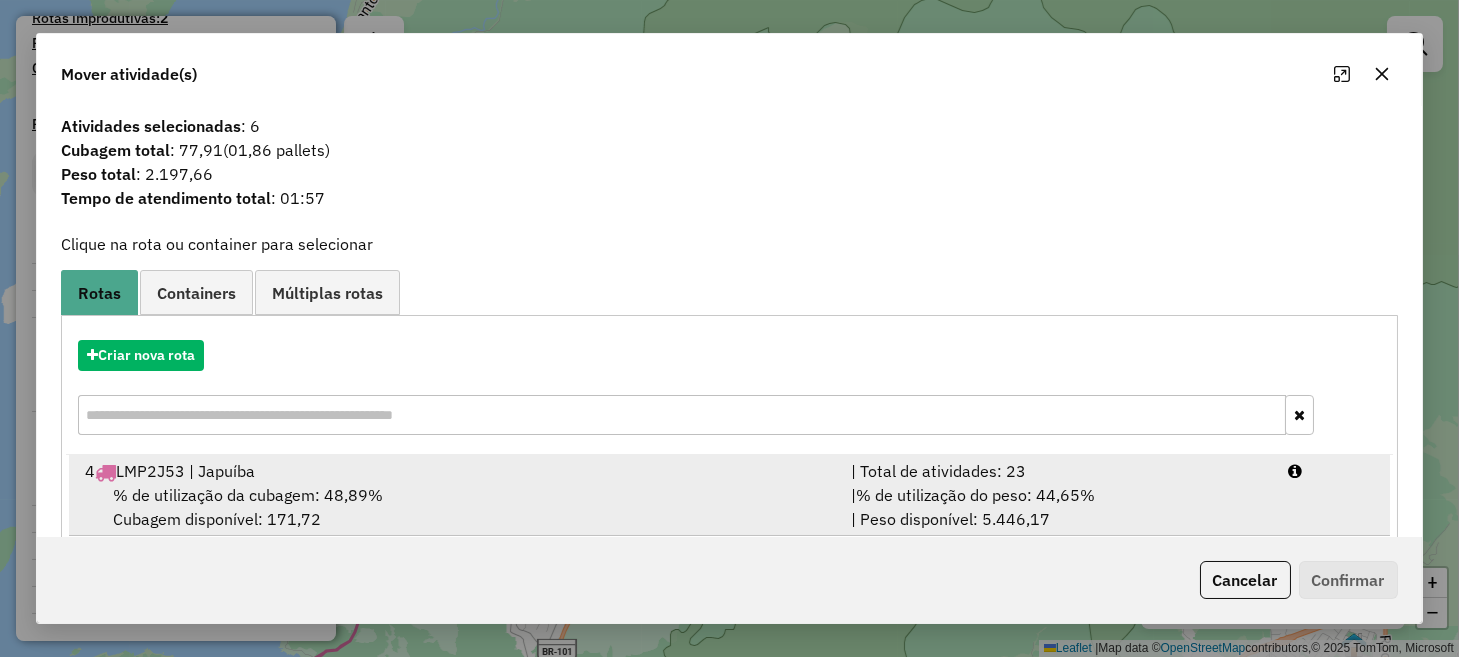 scroll, scrollTop: 31, scrollLeft: 0, axis: vertical 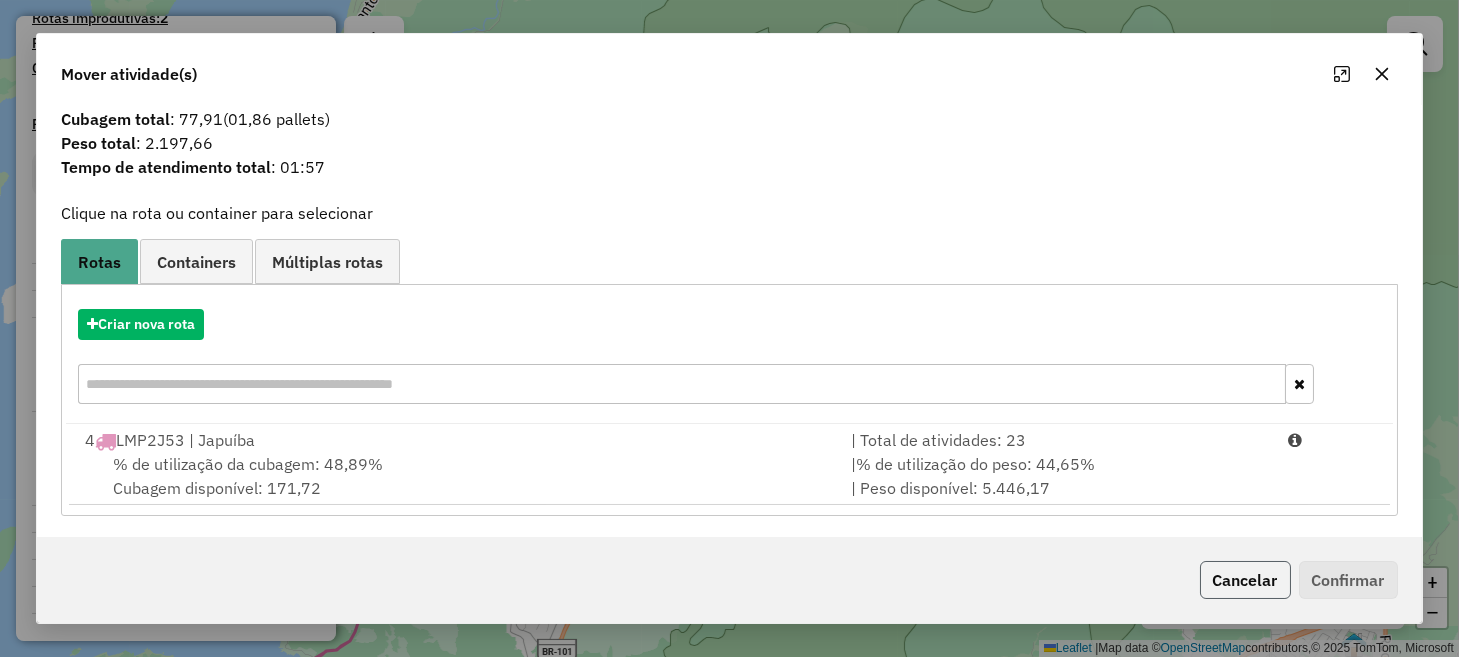 click on "Cancelar" 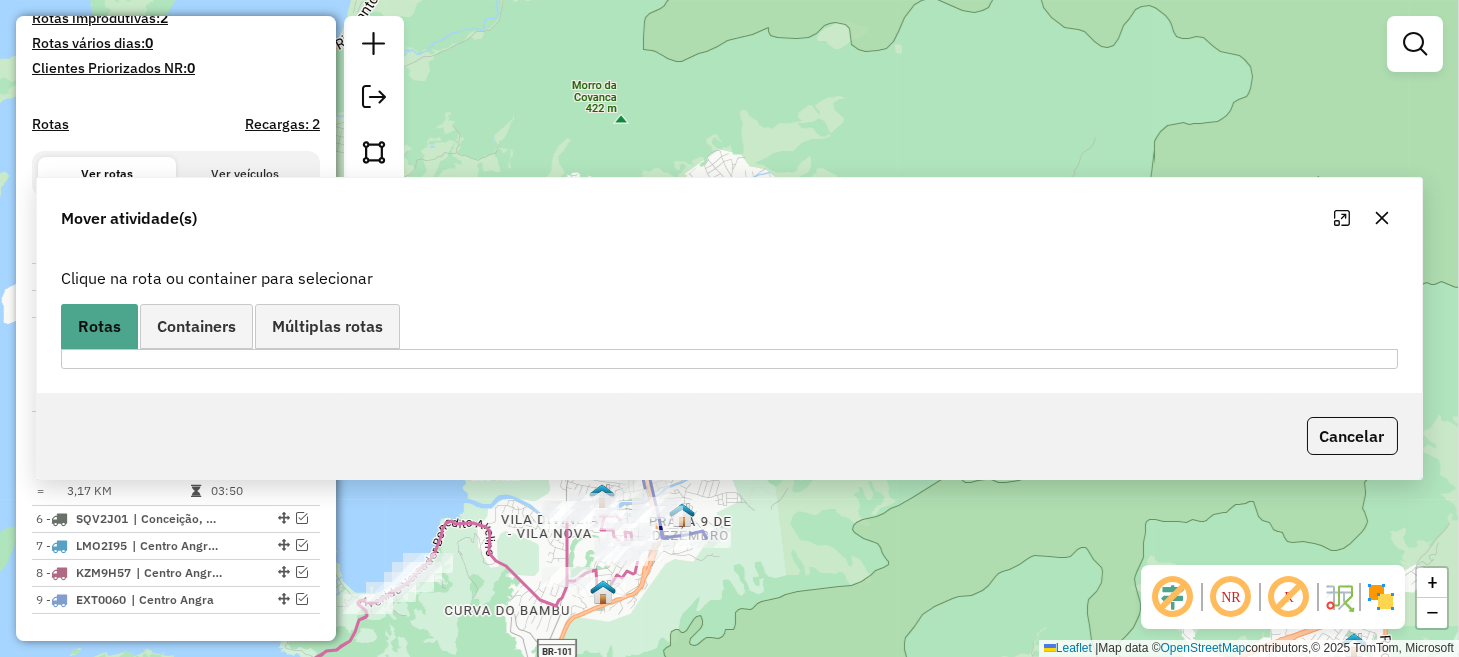 scroll, scrollTop: 0, scrollLeft: 0, axis: both 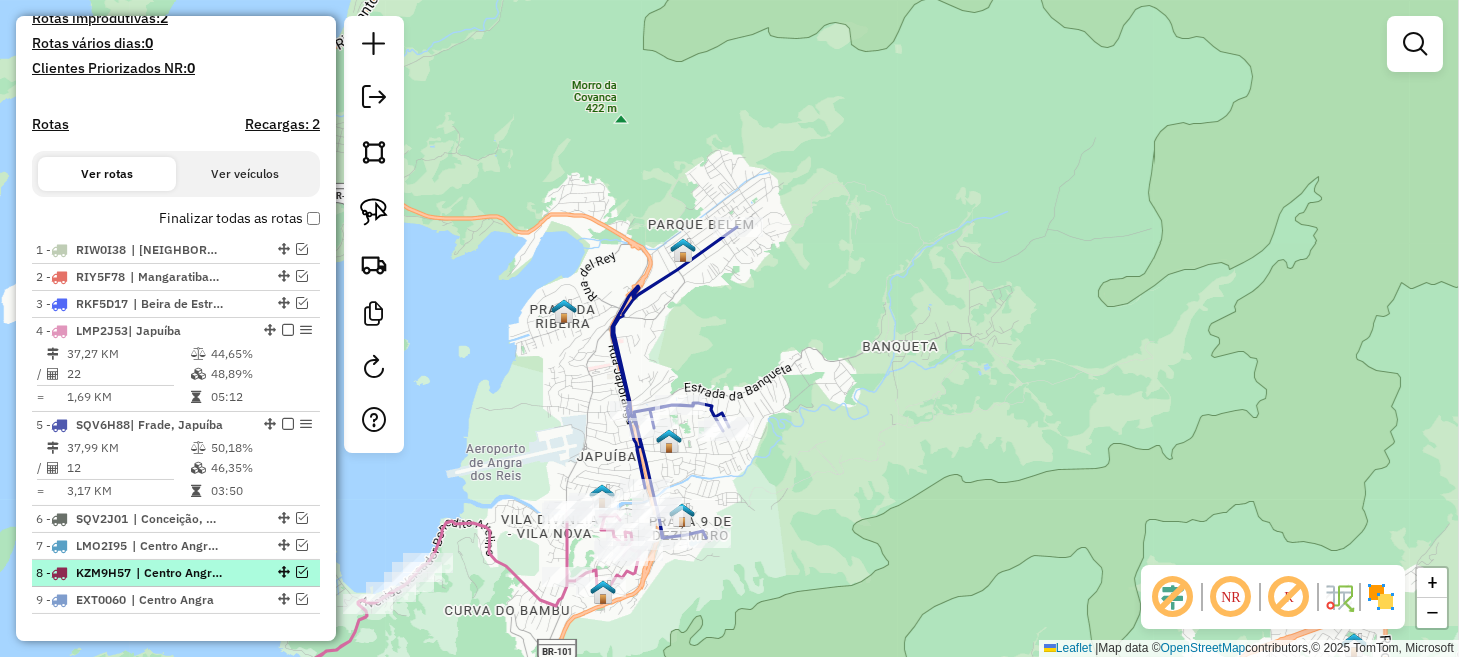 click at bounding box center (302, 572) 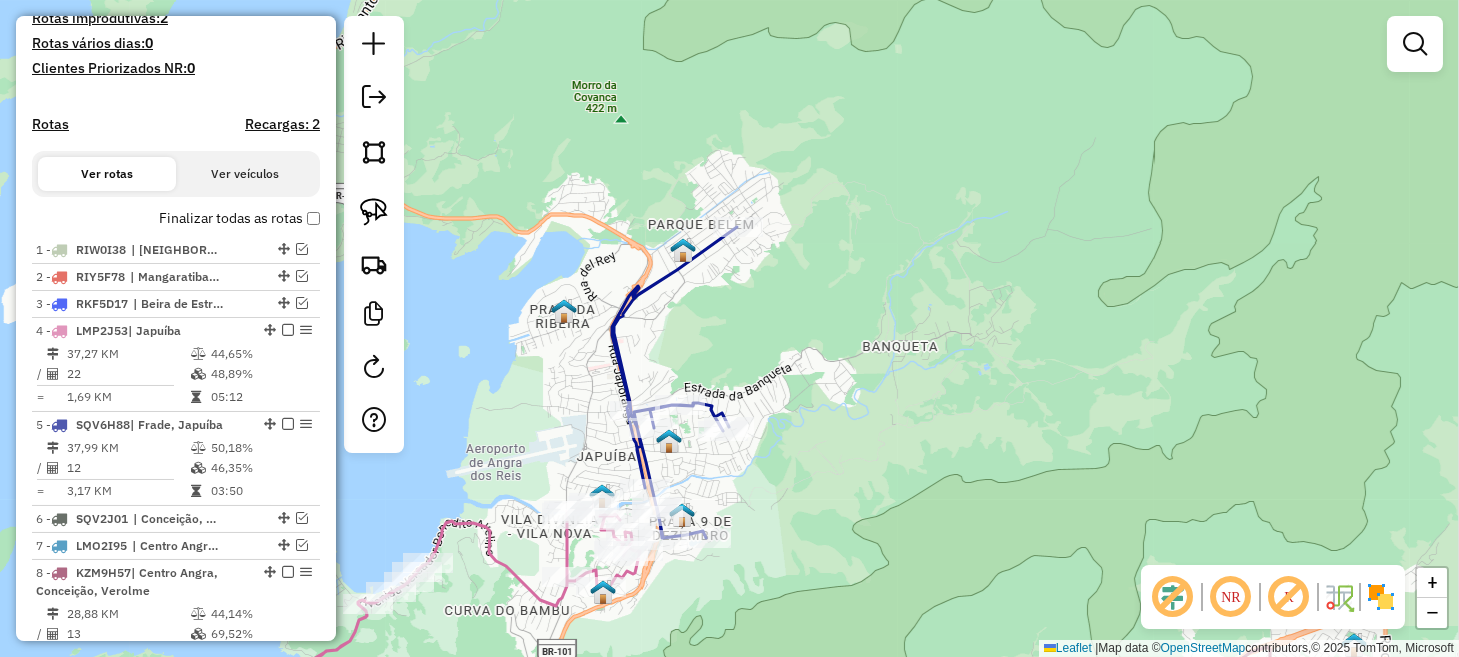 drag, startPoint x: 372, startPoint y: 215, endPoint x: 521, endPoint y: 262, distance: 156.237 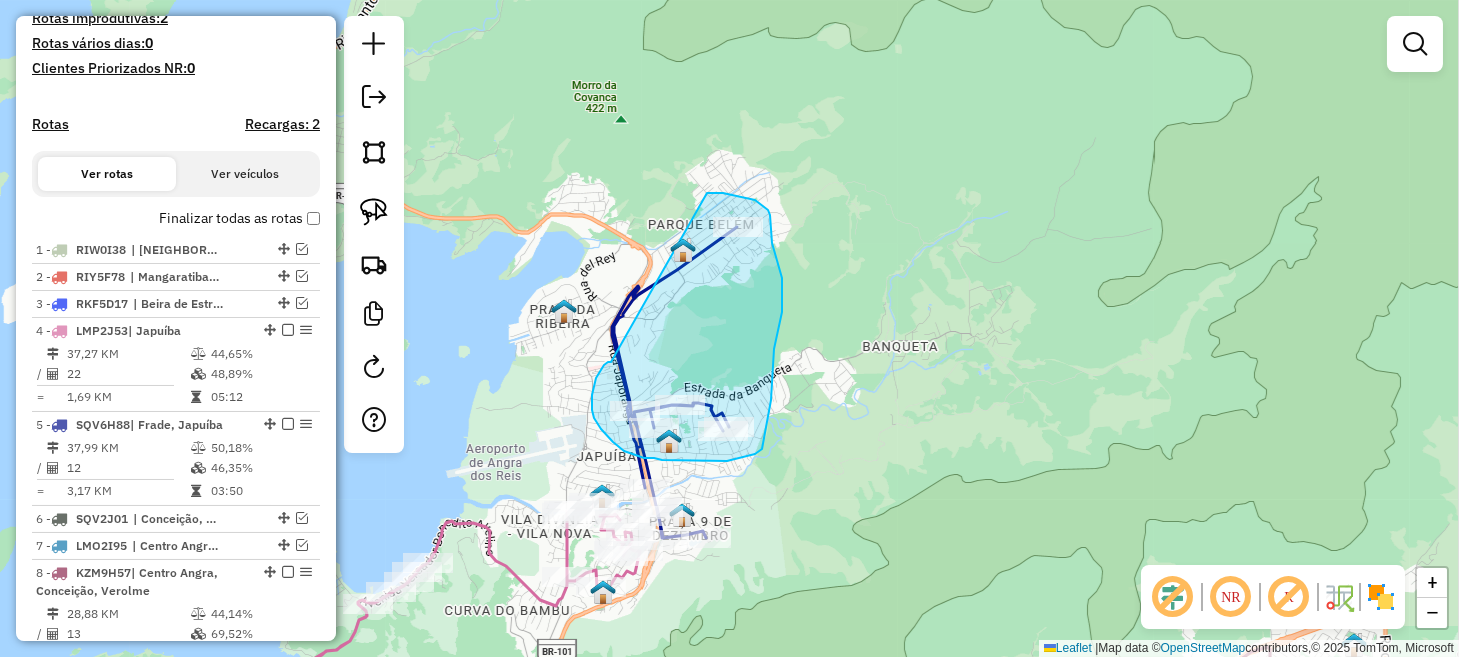 drag, startPoint x: 607, startPoint y: 364, endPoint x: 700, endPoint y: 195, distance: 192.89894 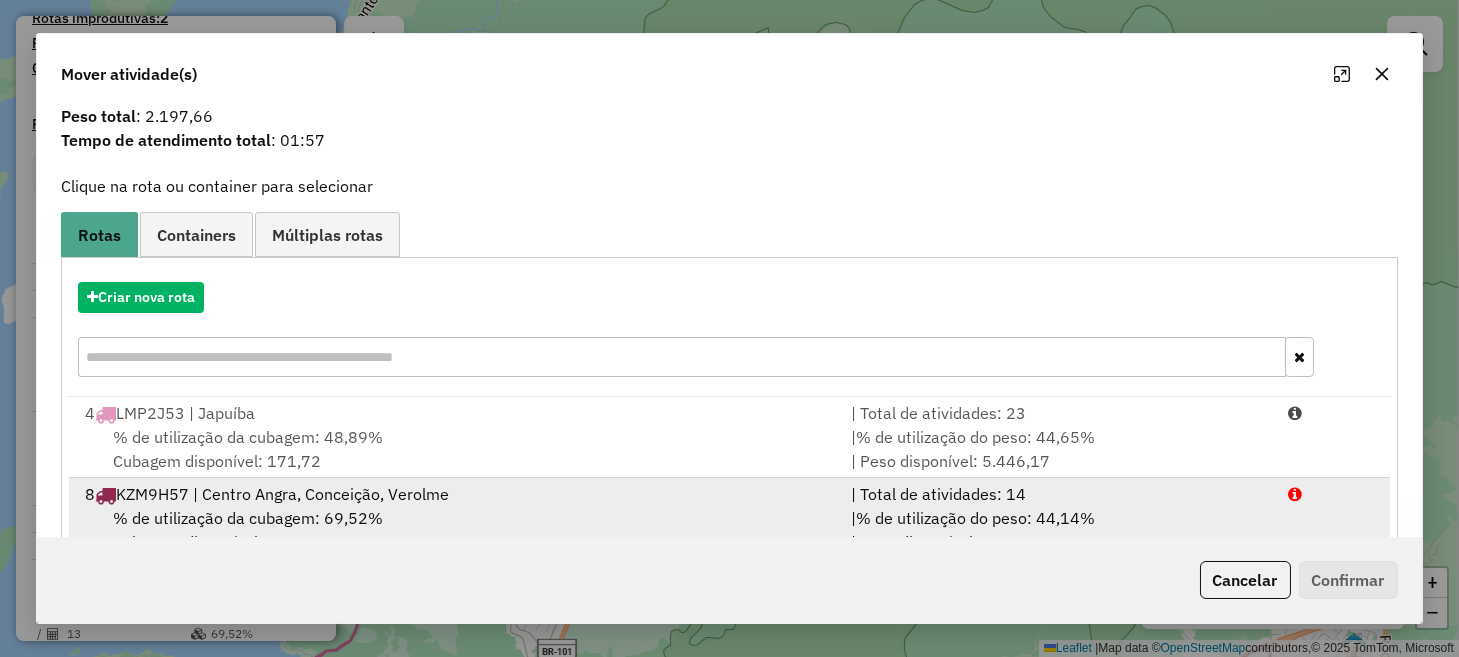 scroll, scrollTop: 112, scrollLeft: 0, axis: vertical 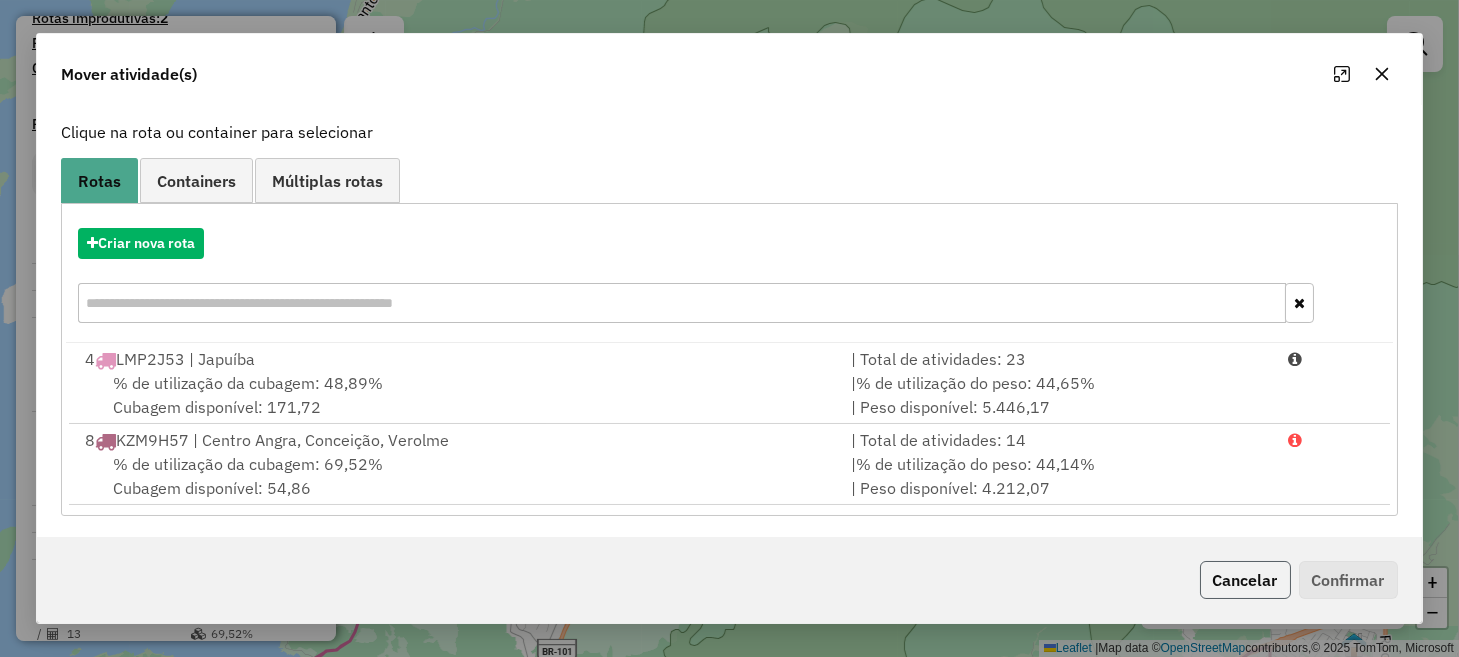 click on "Cancelar" 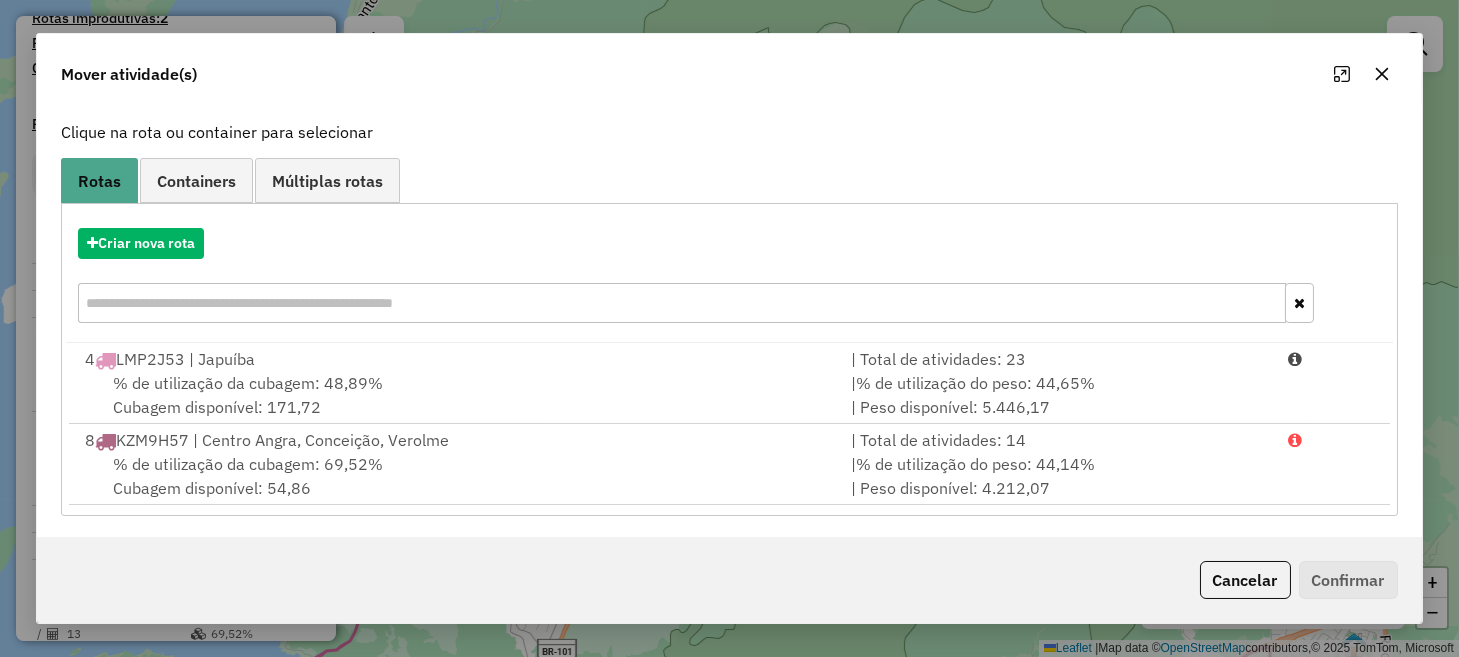 scroll, scrollTop: 0, scrollLeft: 0, axis: both 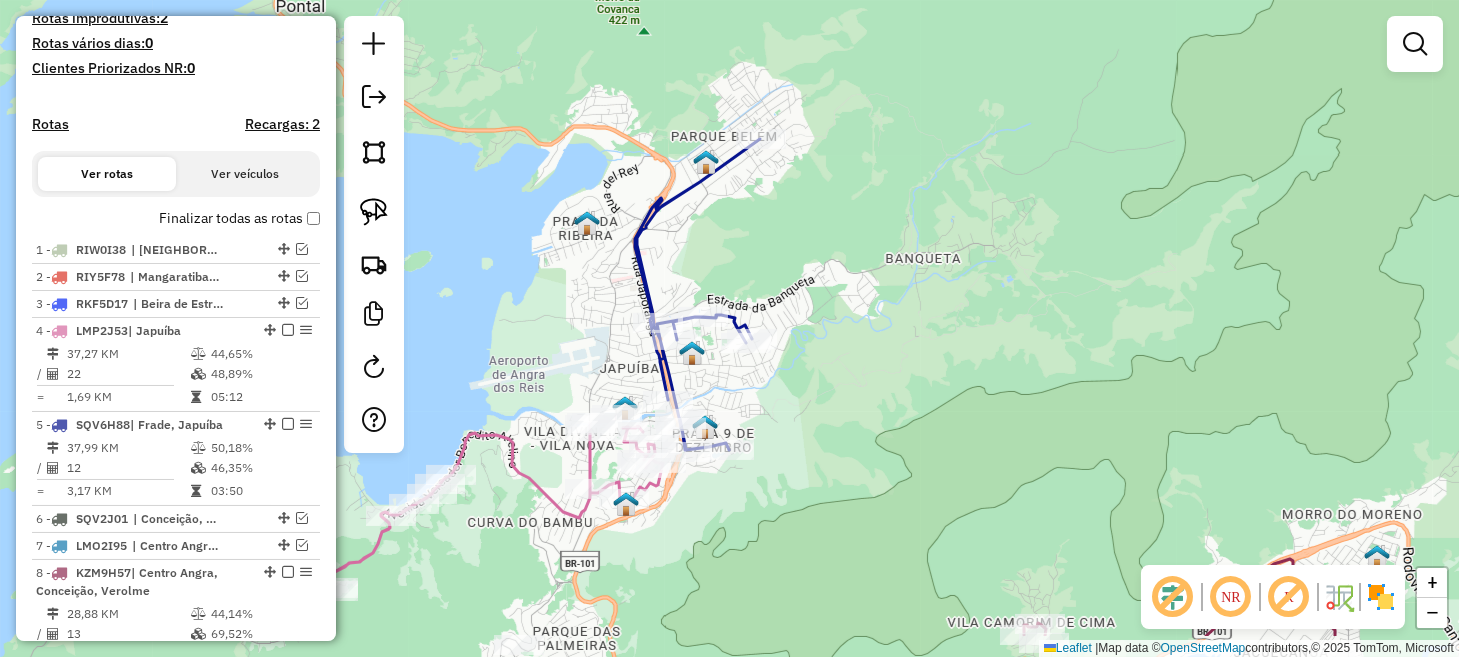 drag, startPoint x: 797, startPoint y: 509, endPoint x: 816, endPoint y: 444, distance: 67.72001 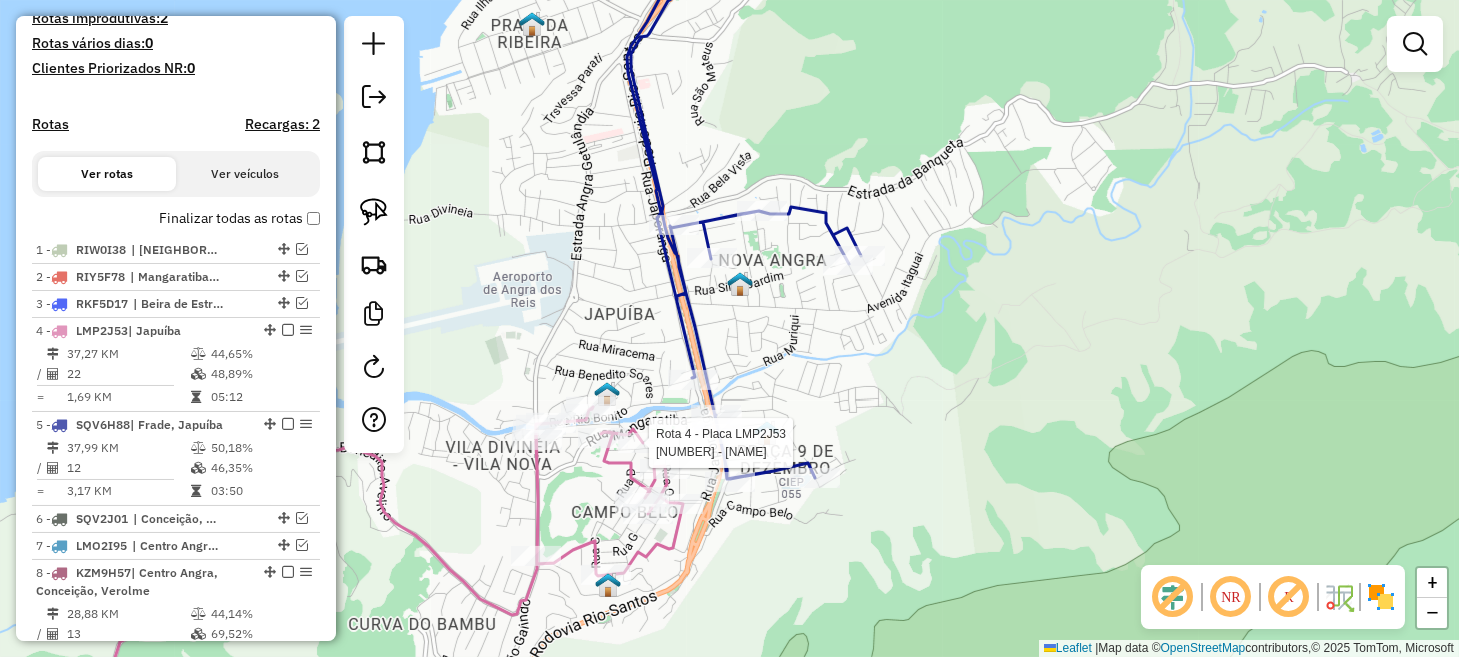 select on "**********" 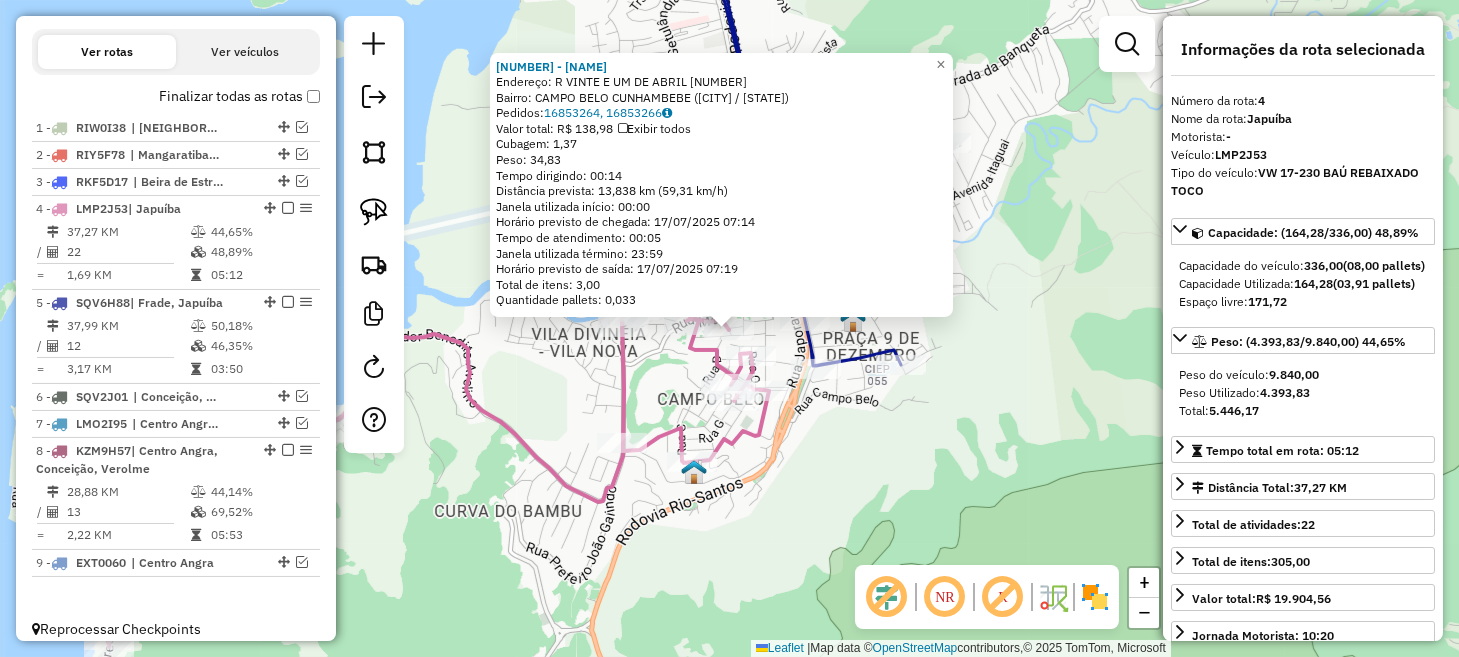 scroll, scrollTop: 687, scrollLeft: 0, axis: vertical 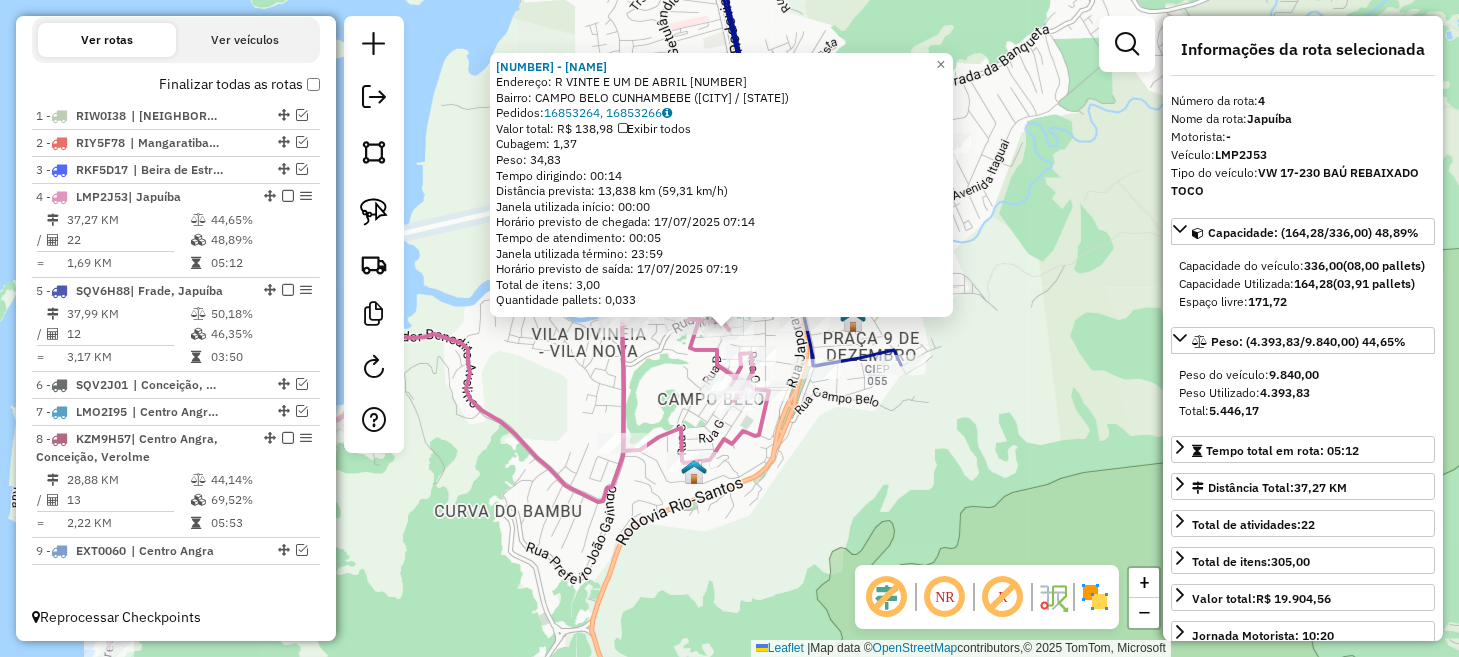 click on "[NUMBER] - BIANCA DOS SANTOS  Endereço:  R [STREET] [NUMBER]   Bairro: [NEIGHBORHOOD]  [NEIGHBORHOOD] ([CITY] / [STATE])   Pedidos:  [ORDER_ID], [ORDER_ID]   Valor total: R$ [PRICE]   Exibir todos   Cubagem: [CUBAGE]  Peso: [WEIGHT]  Tempo dirigindo: [TIME]   Distância prevista: [DISTANCE] km ([SPEED])   Janela utilizada início: [TIME]   Horário previsto de chegada: [DATE] [TIME]   Tempo de atendimento: [TIME]   Janela utilizada término: [TIME]   Horário previsto de saída: [DATE] [TIME]   Total de itens: [ITEMS]   Quantidade pallets: [PALLETS]  × Janela de atendimento Grade de atendimento Capacidade Transportadoras Veículos Cliente Pedidos  Rotas Selecione os dias de semana para filtrar as janelas de atendimento  Seg   Ter   Qua   Qui   Sex   Sáb   Dom  Informe o período da janela de atendimento: De: Até:  Filtrar exatamente a janela do cliente  Considerar janela de atendimento padrão  Selecione os dias de semana para filtrar as grades de atendimento  Seg   Ter   Qua   Qui   Sex   Sáb   Dom   Peso mínimo:   De:  +" 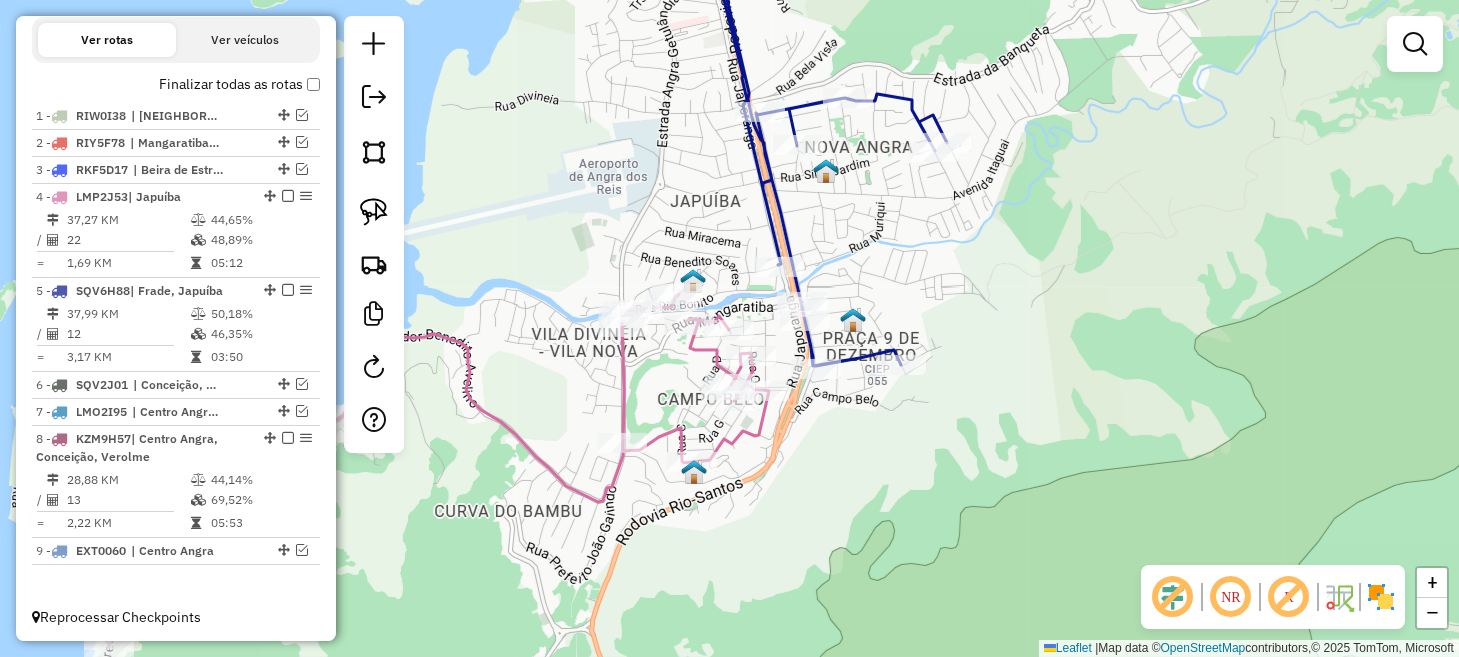 drag, startPoint x: 843, startPoint y: 220, endPoint x: 773, endPoint y: 319, distance: 121.24768 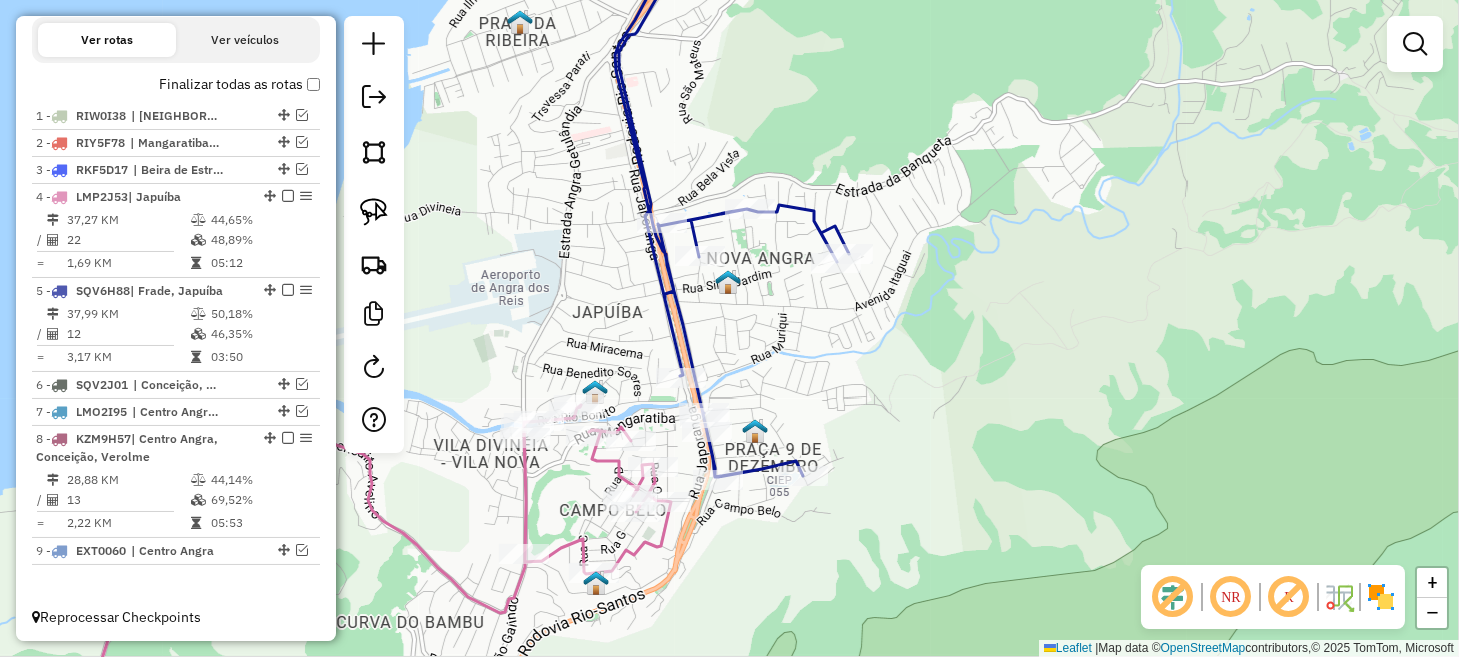 drag, startPoint x: 675, startPoint y: 202, endPoint x: 665, endPoint y: 213, distance: 14.866069 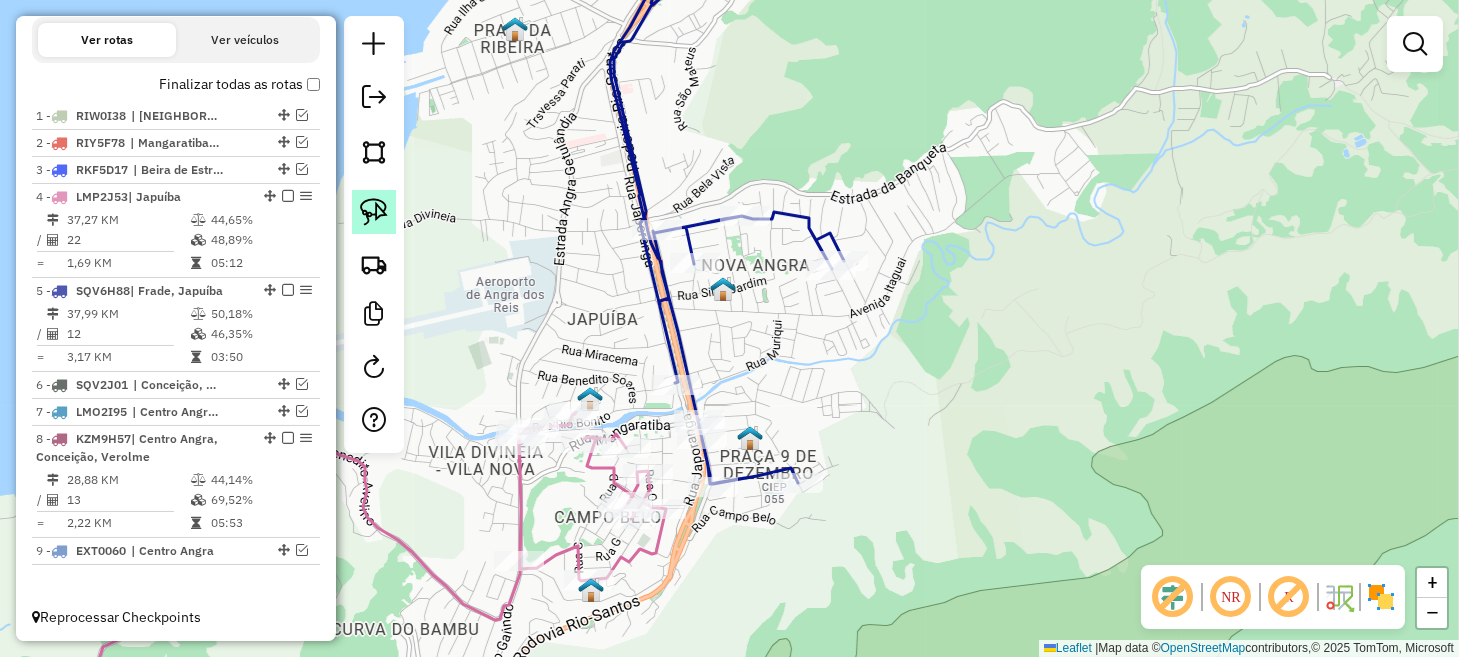 drag, startPoint x: 392, startPoint y: 215, endPoint x: 441, endPoint y: 215, distance: 49 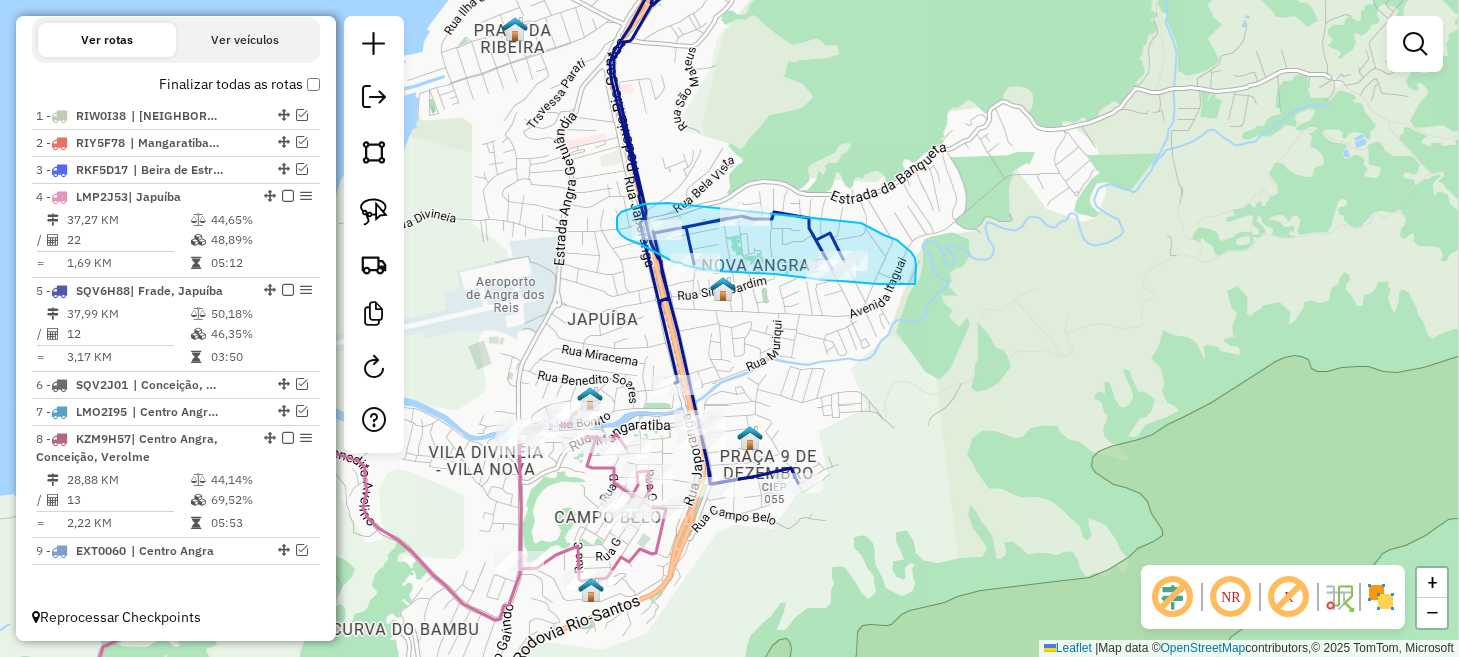 drag, startPoint x: 668, startPoint y: 203, endPoint x: 857, endPoint y: 221, distance: 189.85521 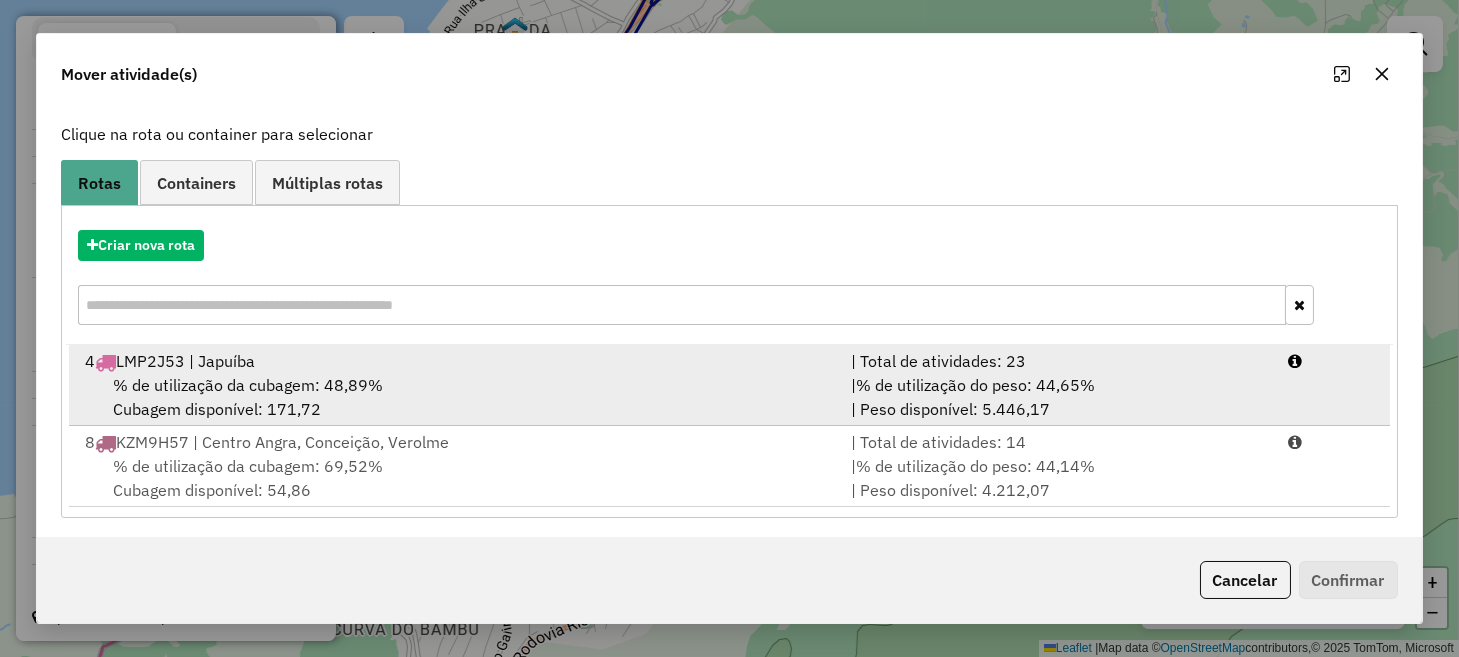 scroll, scrollTop: 112, scrollLeft: 0, axis: vertical 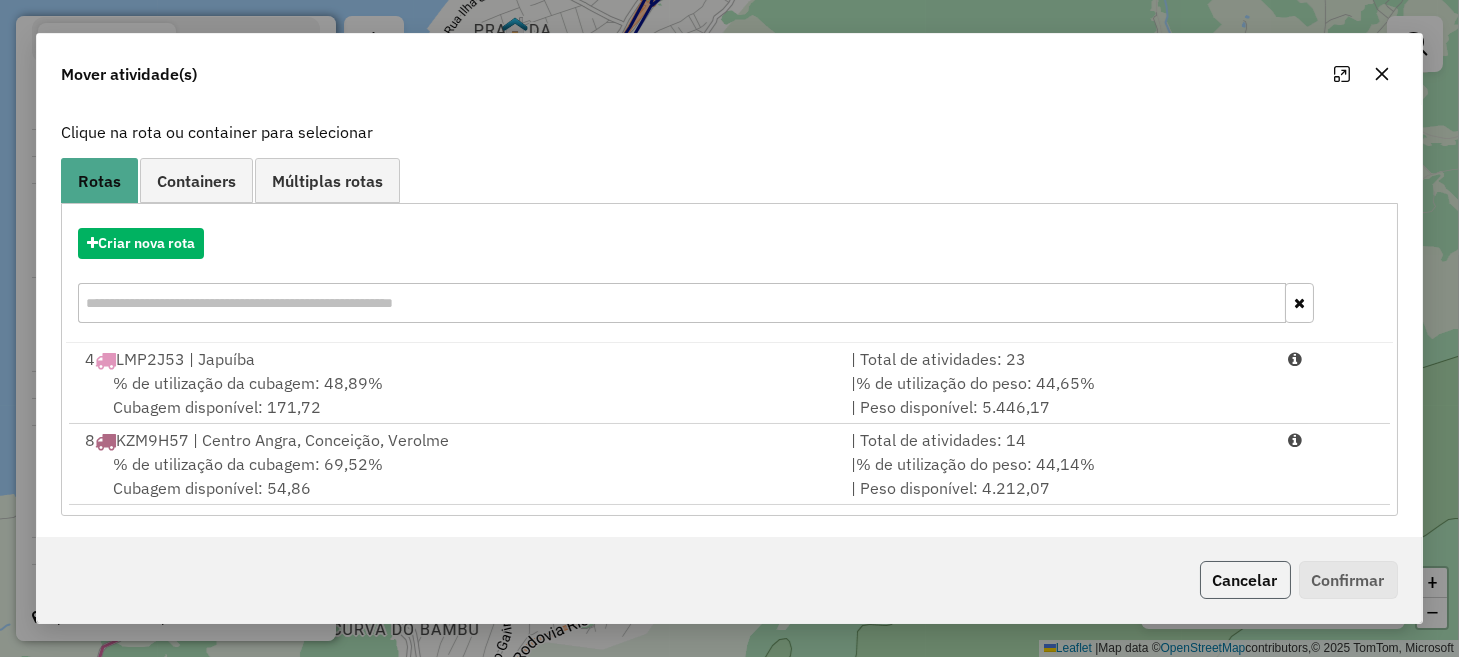 click on "Cancelar" 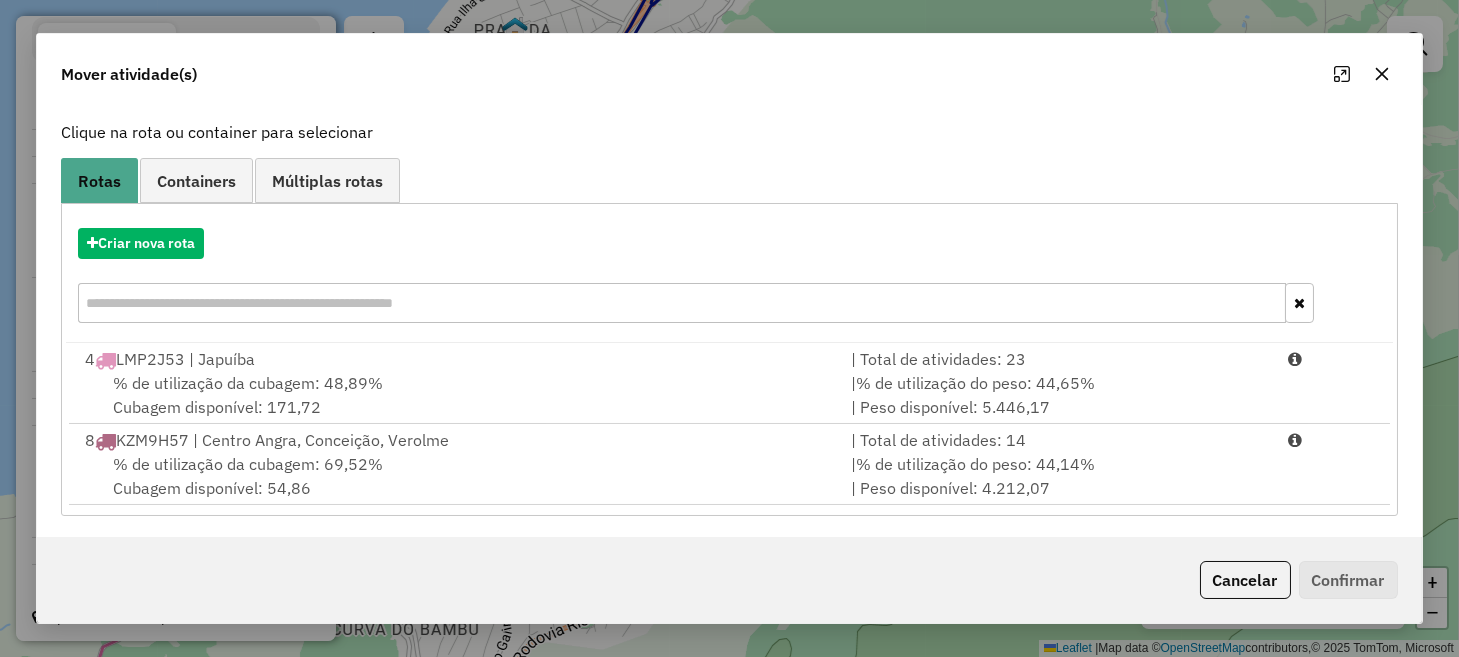 scroll, scrollTop: 0, scrollLeft: 0, axis: both 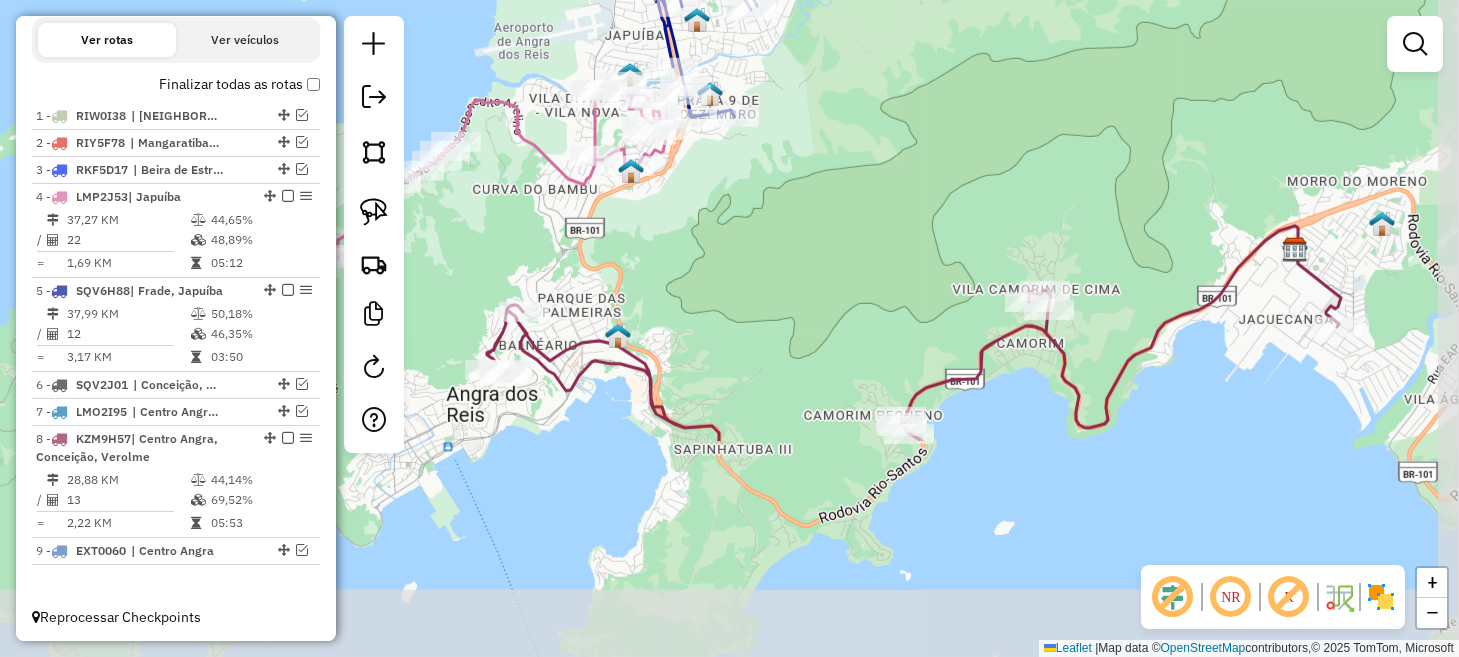 drag, startPoint x: 1067, startPoint y: 404, endPoint x: 931, endPoint y: 121, distance: 313.98248 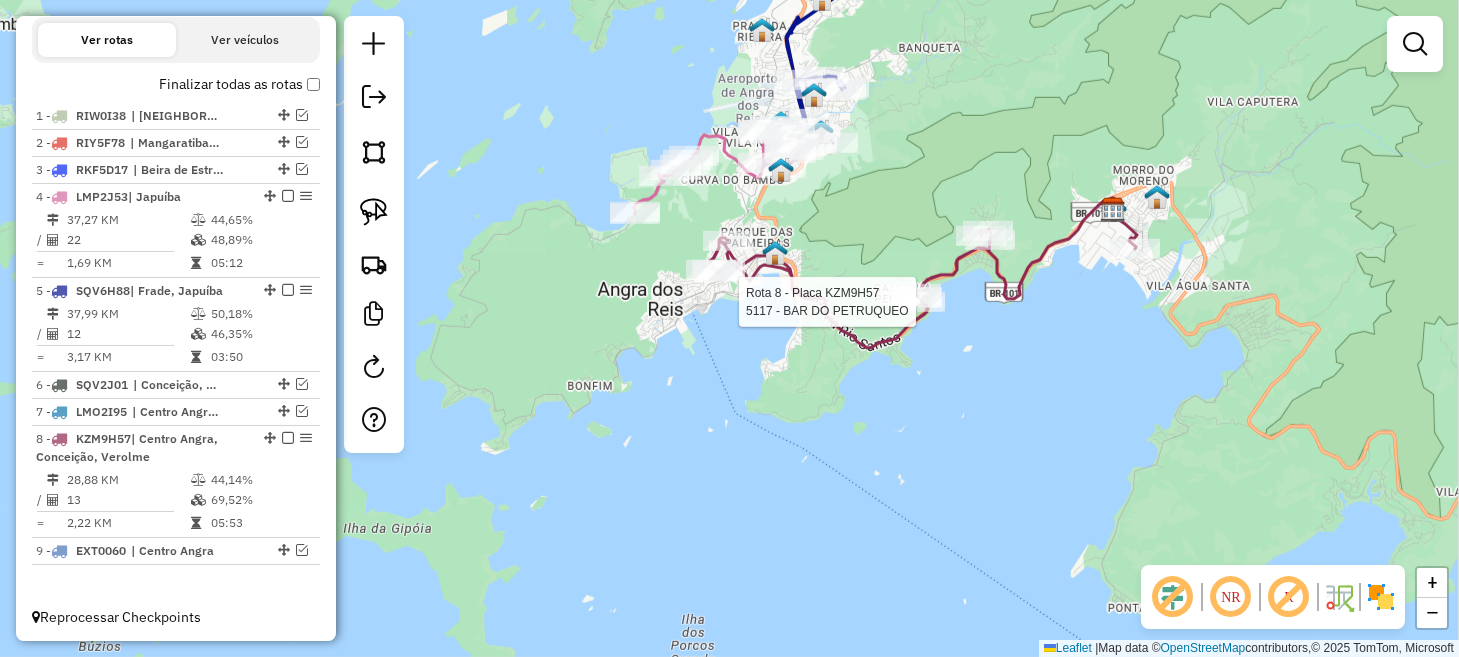 select on "**********" 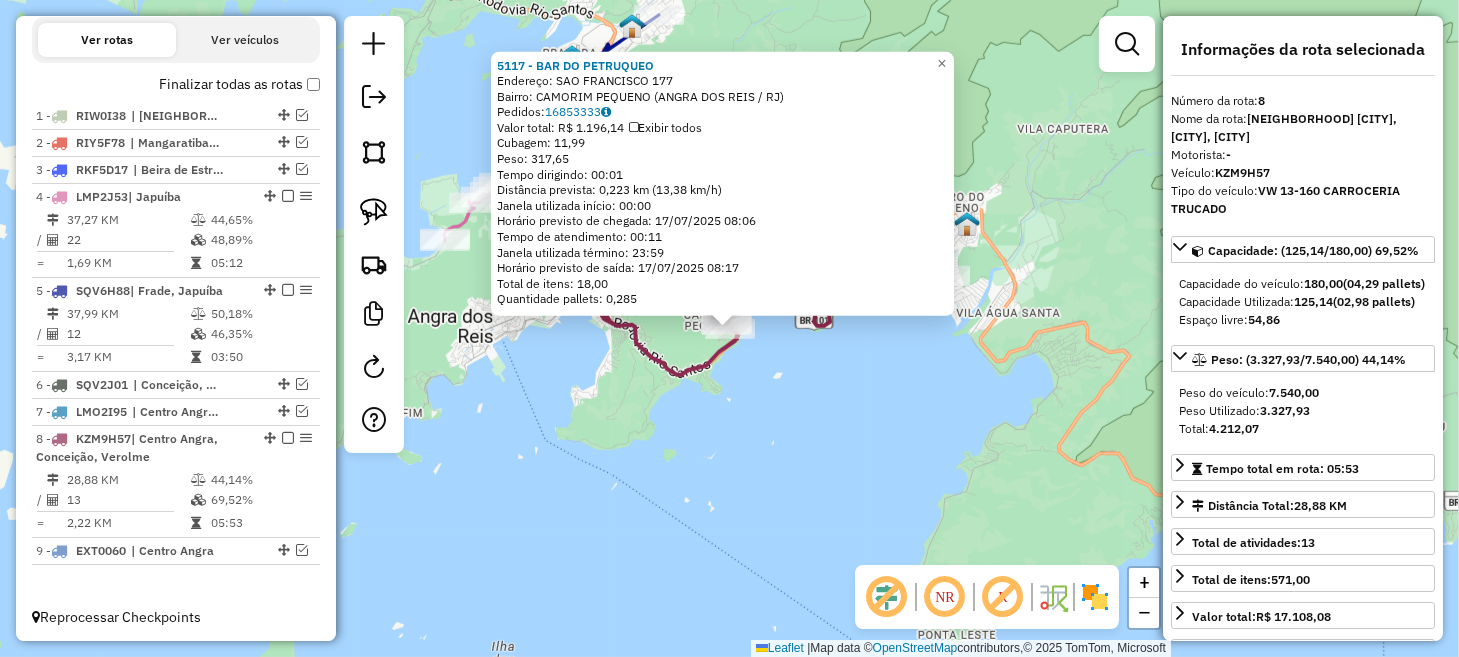 click on "[NUMBER] - BAR DO PETRUQUEO  Endereço:  [STREET] [NUMBER]   Bairro: [NEIGHBORHOOD] ([CITY] / [STATE])   Pedidos:  [ORDER_ID]   Valor total: R$ [PRICE]   Exibir todos   Cubagem: [CUBAGE]  Peso: [WEIGHT]  Tempo dirigindo: [TIME]   Distância prevista: [DISTANCE] km ([SPEED])   Janela utilizada início: [TIME]   Horário previsto de chegada: [DATE] [TIME]   Tempo de atendimento: [TIME]   Janela utilizada término: [TIME]   Horário previsto de saída: [DATE] [TIME]   Total de itens: [ITEMS]   Quantidade pallets: [PALLETS]  × Janela de atendimento Grade de atendimento Capacidade Transportadoras Veículos Cliente Pedidos  Rotas Selecione os dias de semana para filtrar as janelas de atendimento  Seg   Ter   Qua   Qui   Sex   Sáb   Dom  Informe o período da janela de atendimento: De: Até:  Filtrar exatamente a janela do cliente  Considerar janela de atendimento padrão  Selecione os dias de semana para filtrar as grades de atendimento  Seg   Ter   Qua   Qui   Sex   Sáb   Dom   Peso mínimo:   Peso máximo:   De:   Até:" 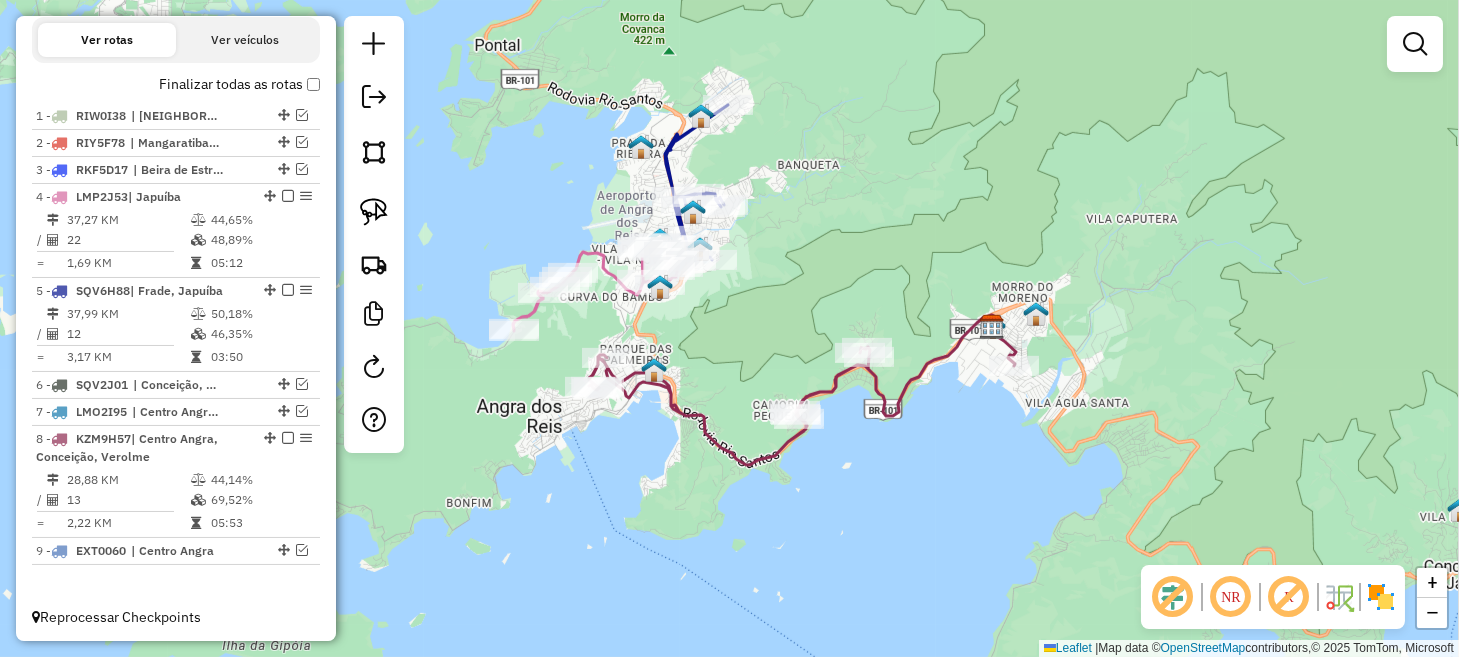 drag, startPoint x: 638, startPoint y: 195, endPoint x: 766, endPoint y: 330, distance: 186.03494 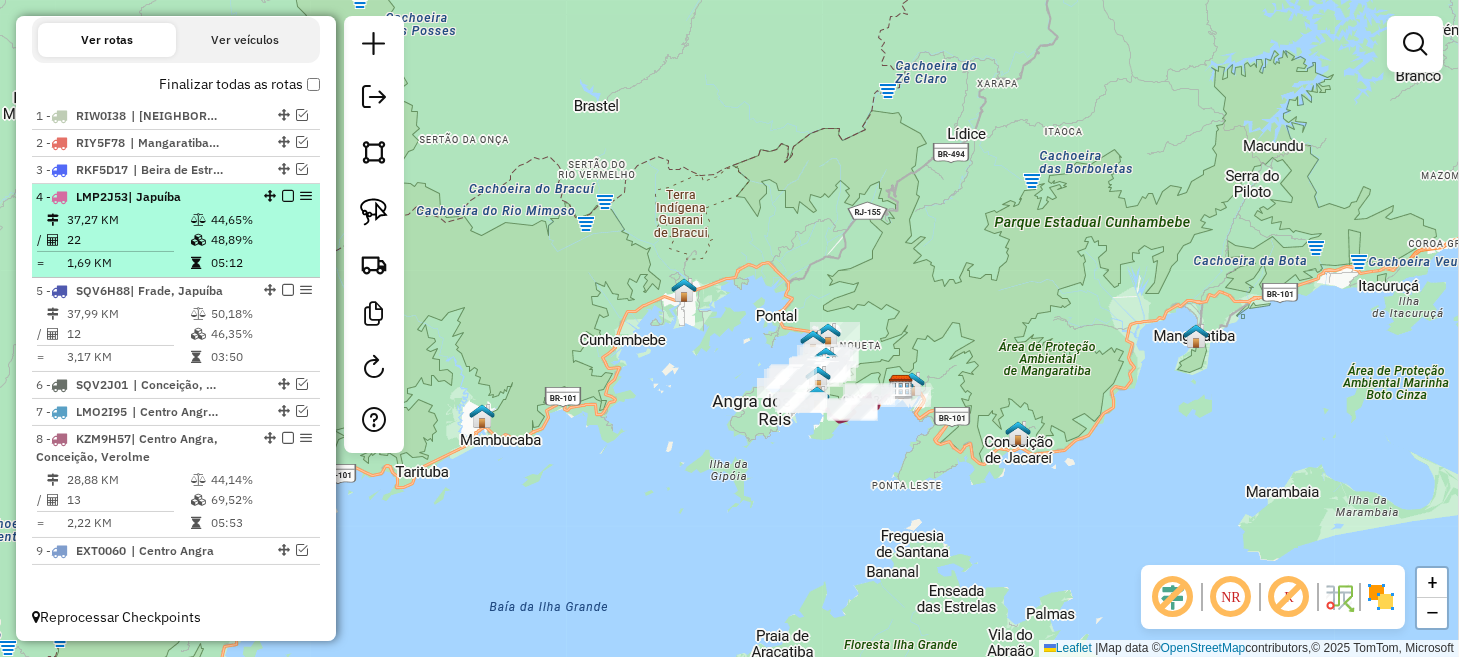 click at bounding box center (288, 196) 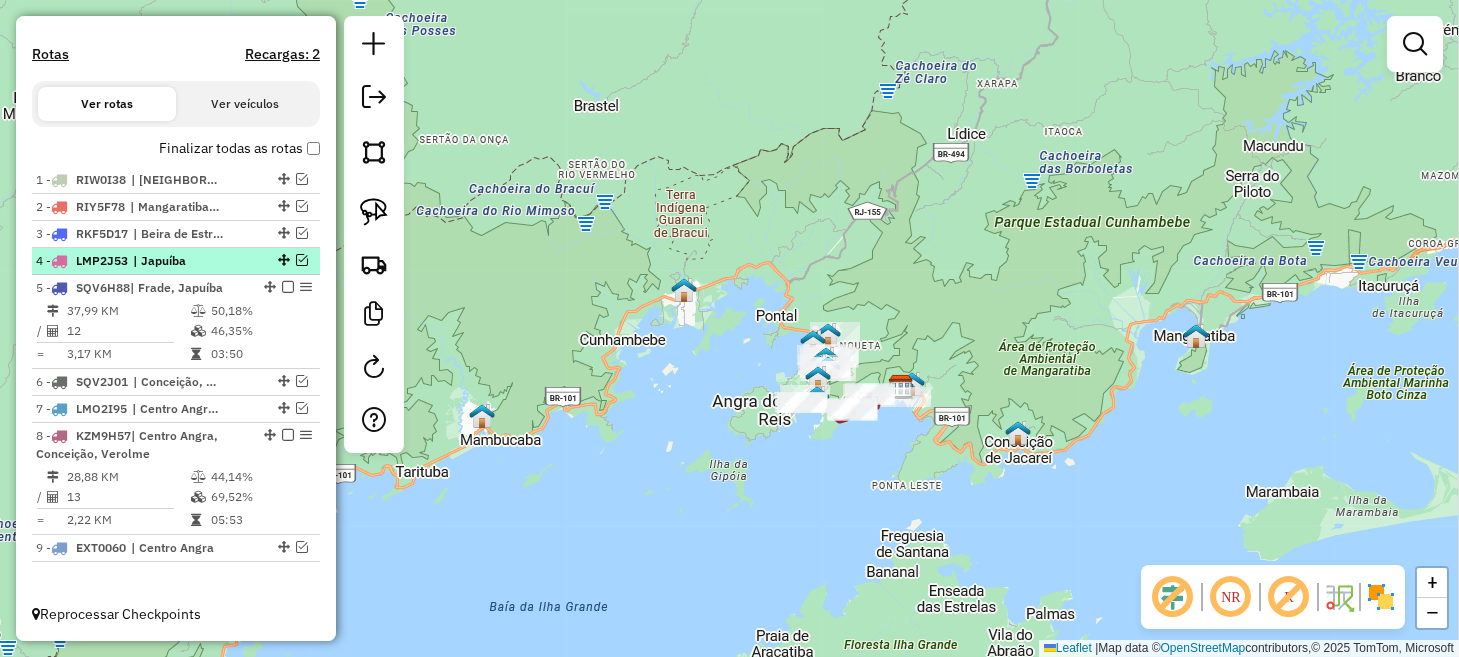 scroll, scrollTop: 620, scrollLeft: 0, axis: vertical 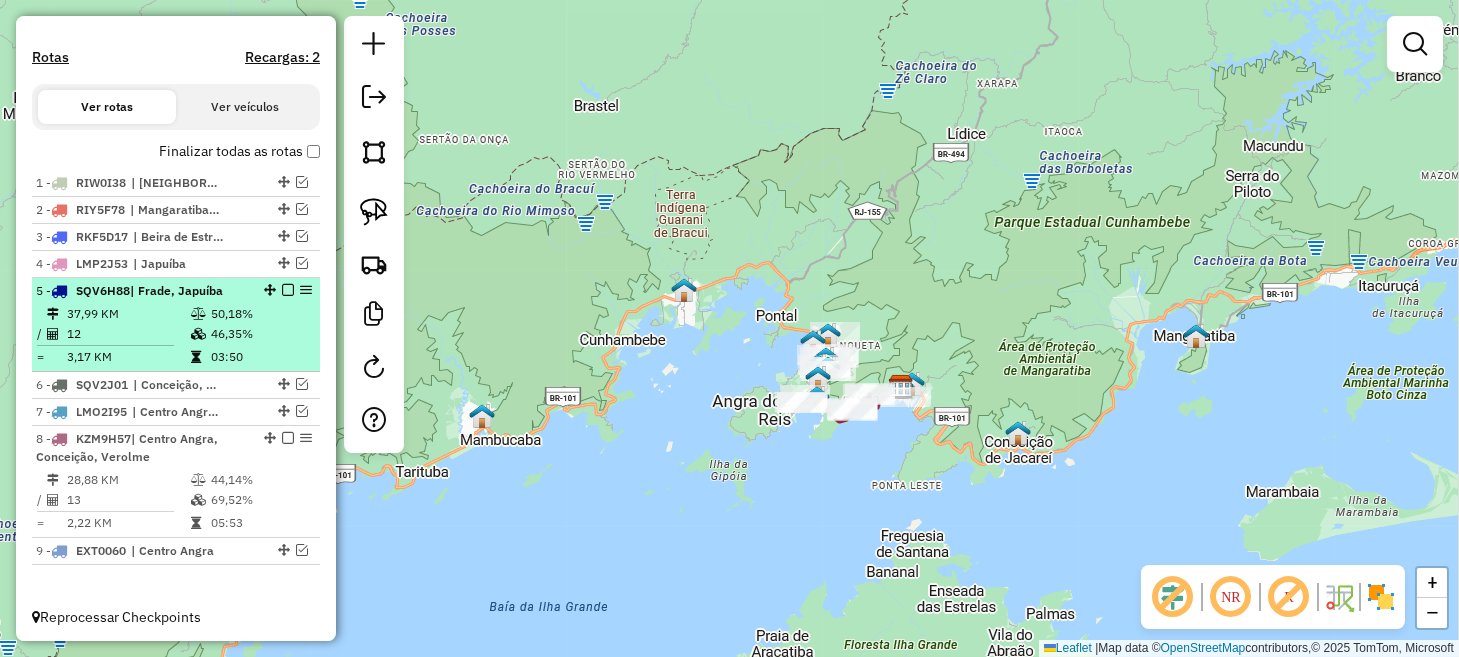 click at bounding box center (288, 290) 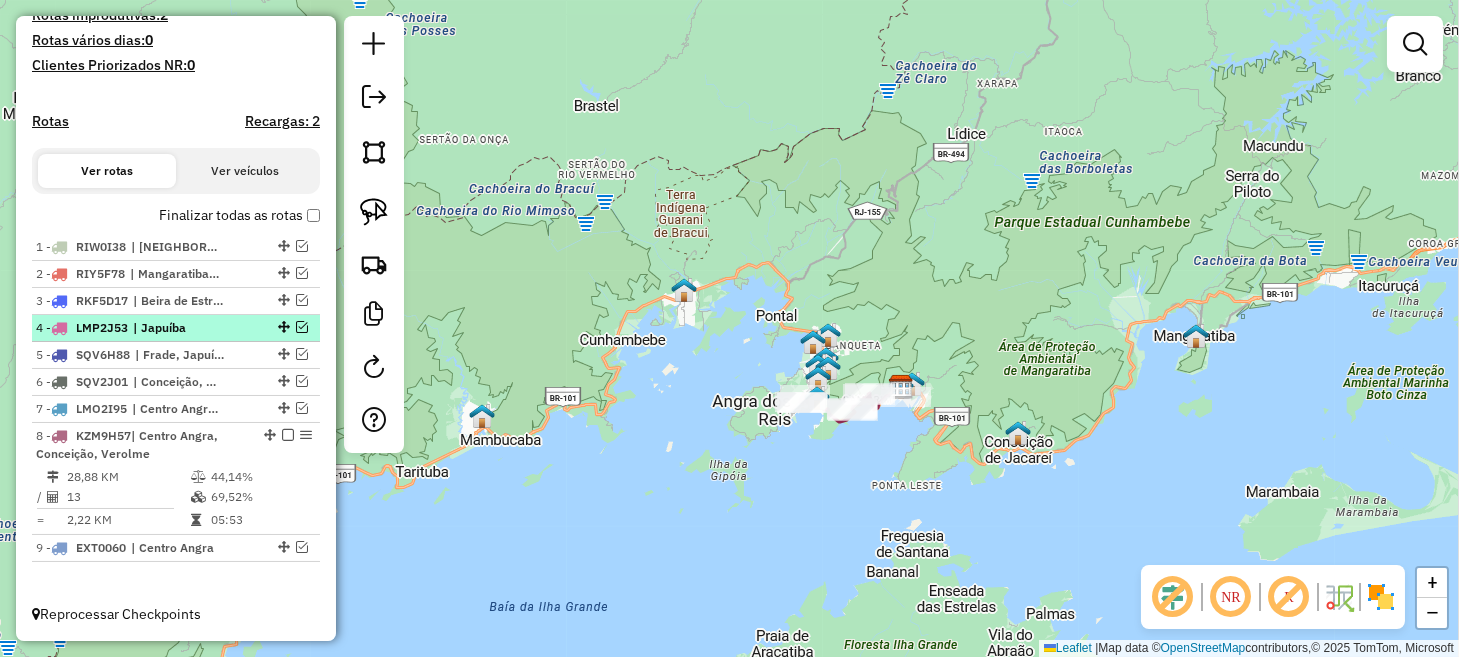 scroll, scrollTop: 553, scrollLeft: 0, axis: vertical 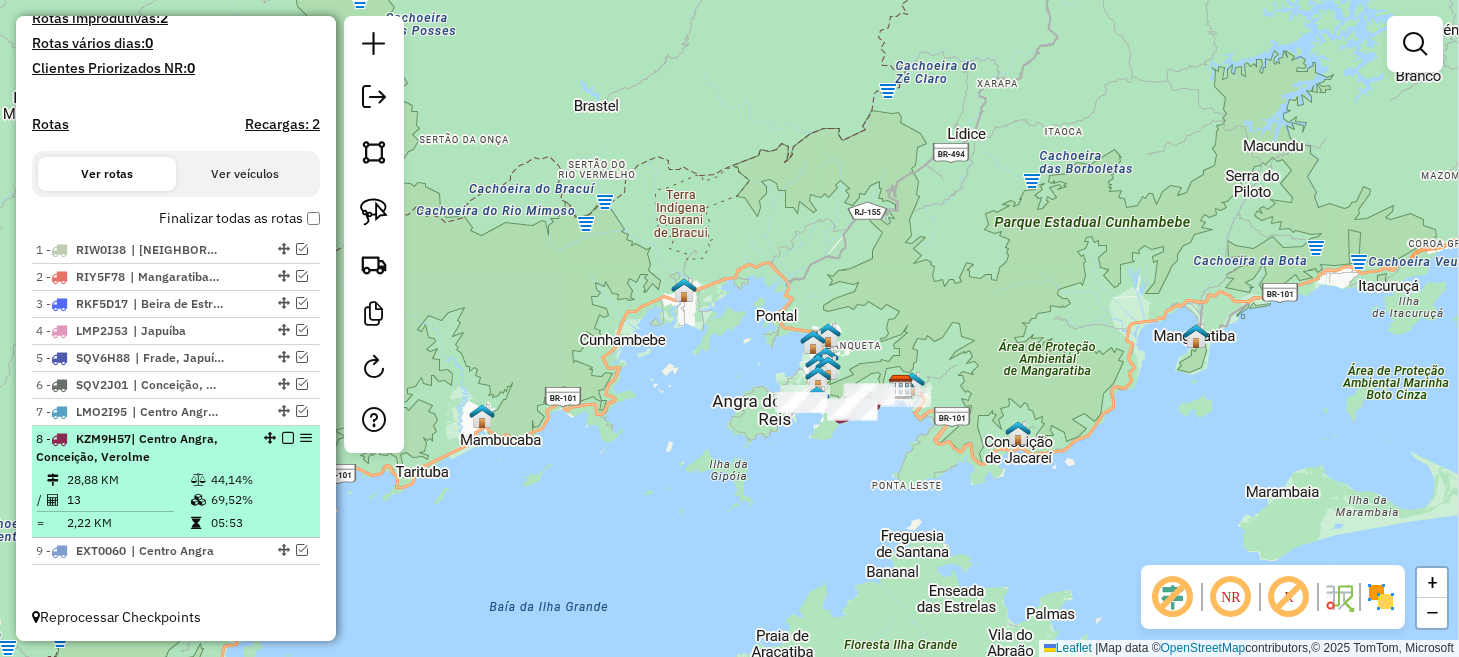 click at bounding box center [288, 438] 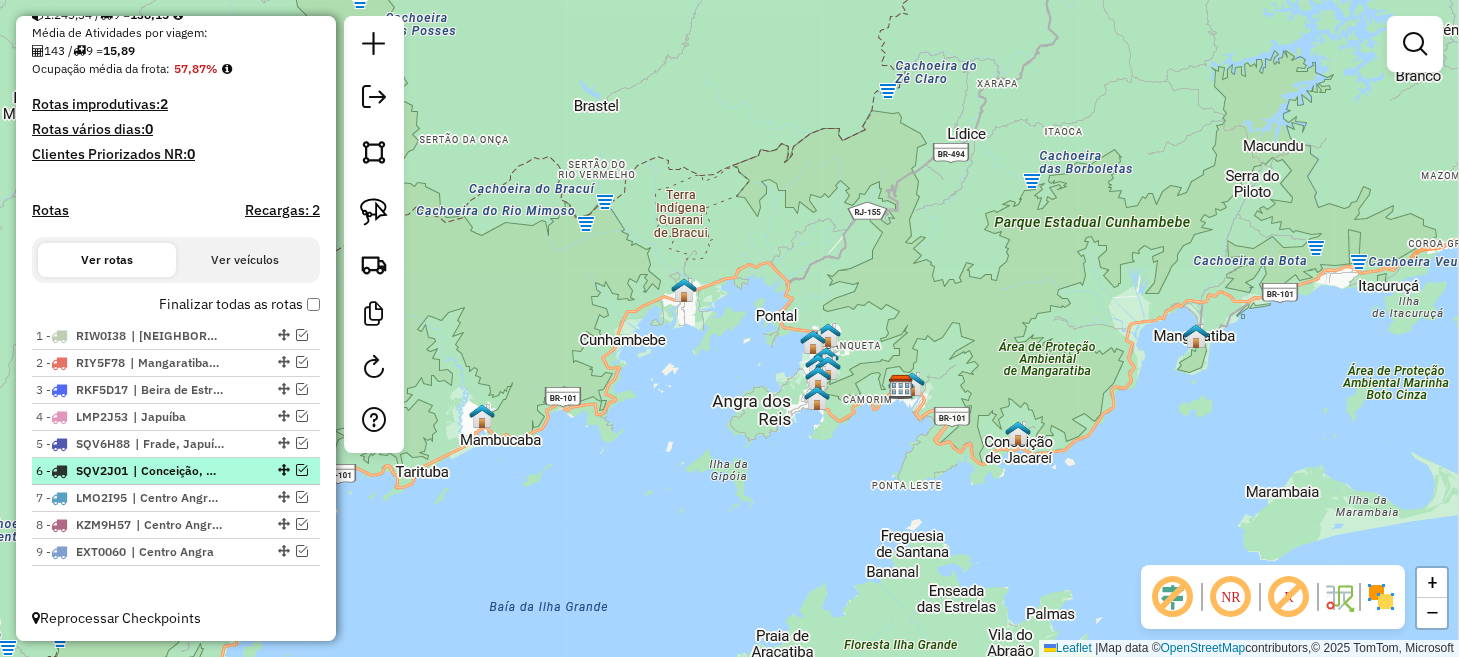 click at bounding box center (302, 470) 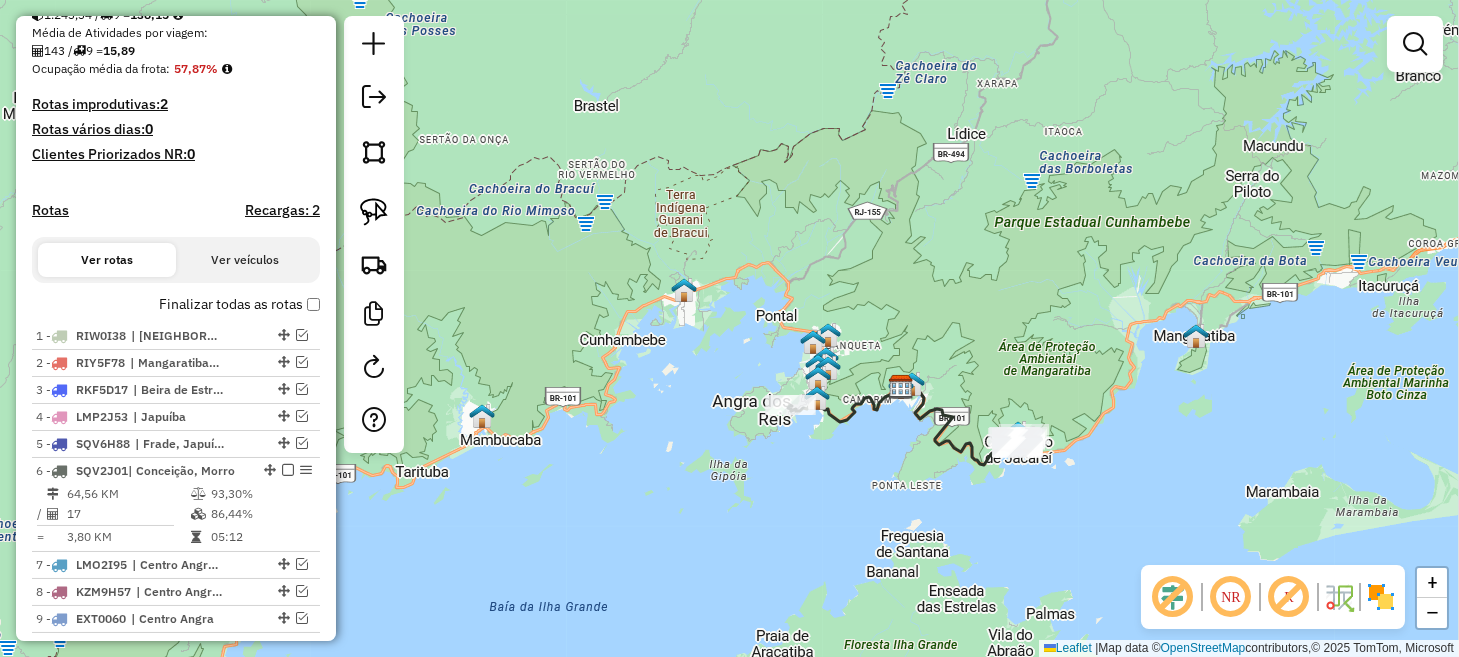 scroll, scrollTop: 534, scrollLeft: 0, axis: vertical 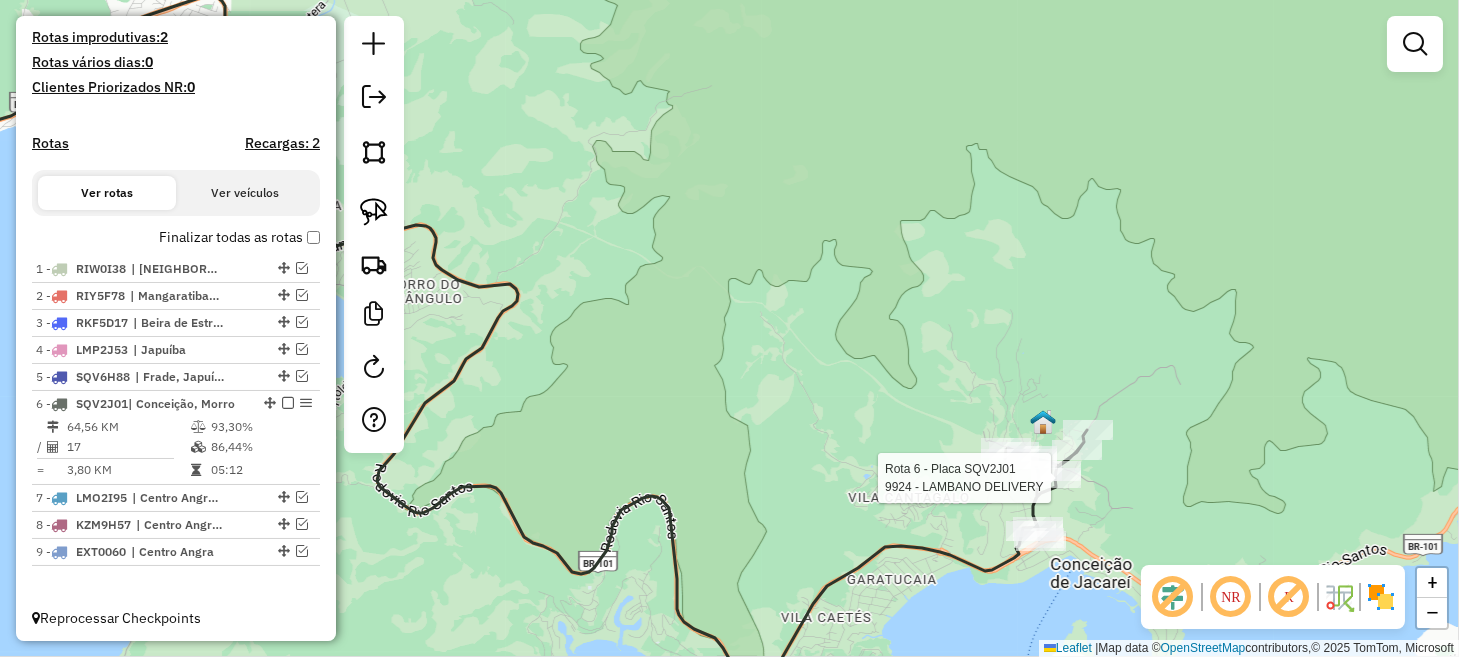 select on "**********" 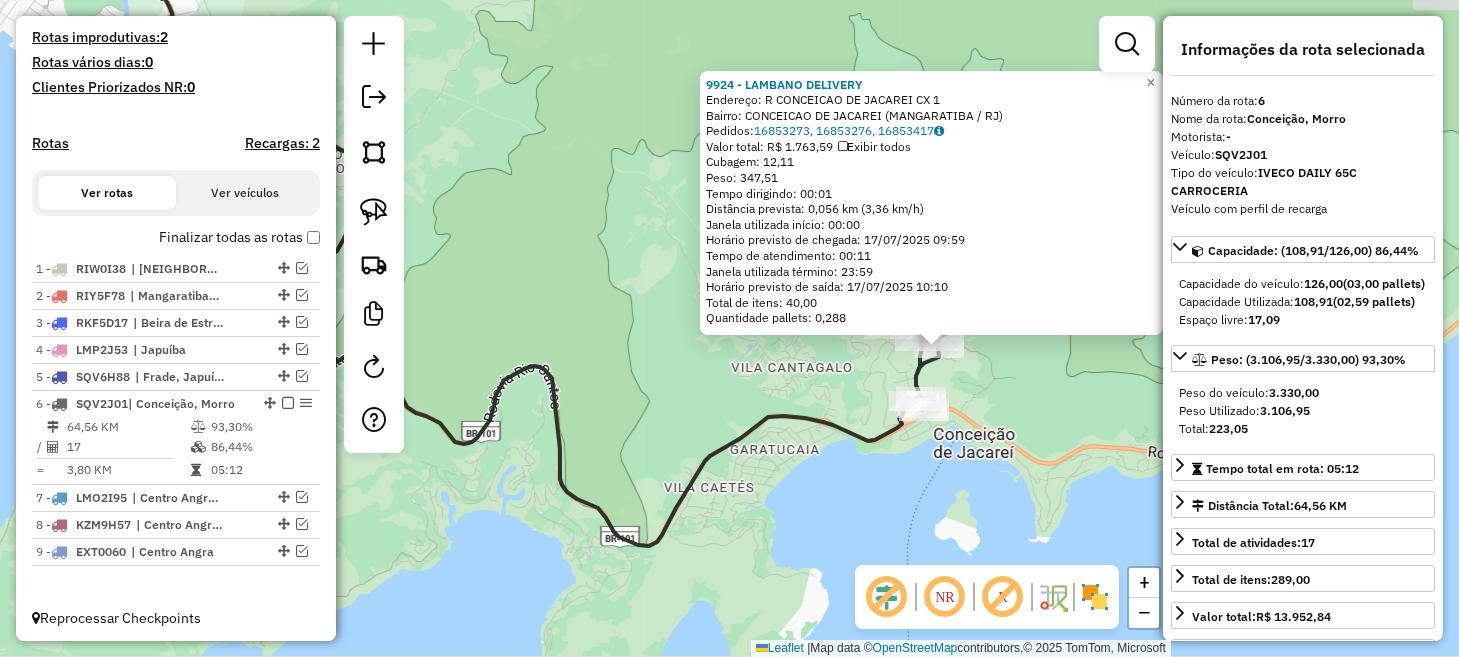 drag, startPoint x: 678, startPoint y: 454, endPoint x: 1007, endPoint y: 489, distance: 330.85648 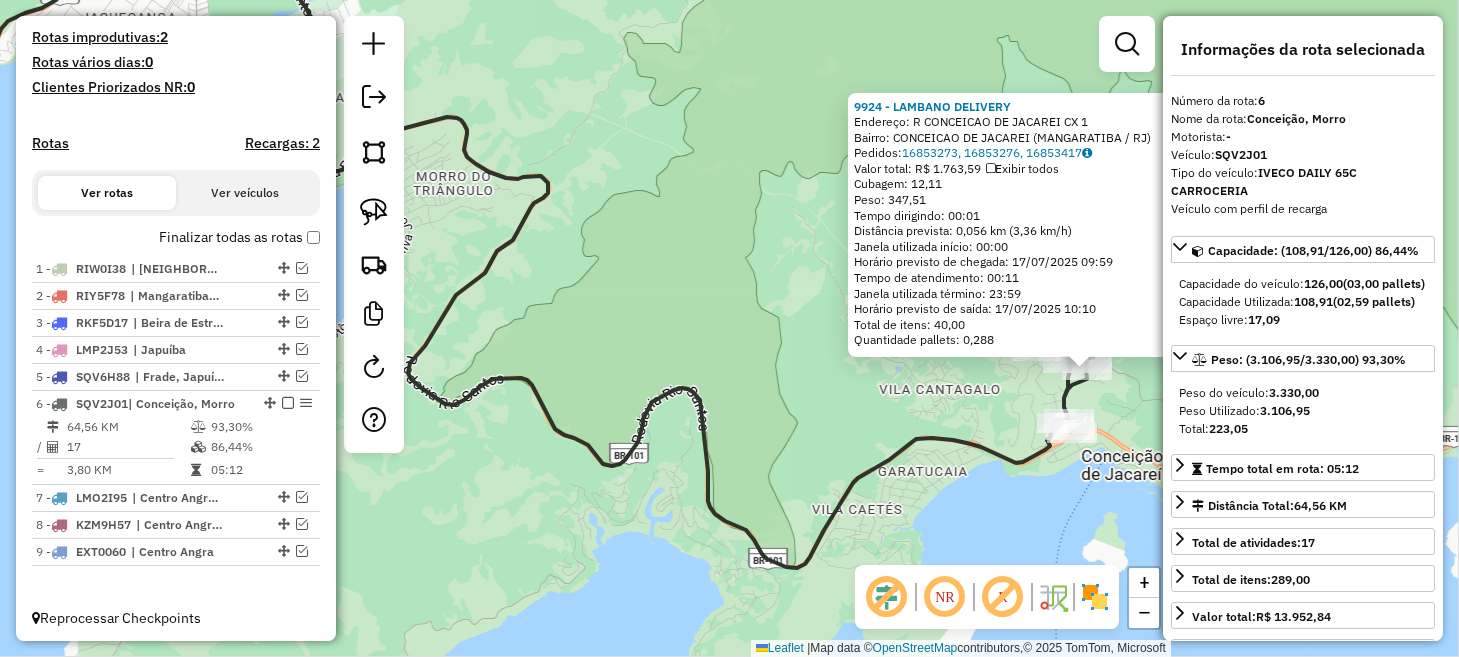 drag, startPoint x: 647, startPoint y: 266, endPoint x: 976, endPoint y: 461, distance: 382.4474 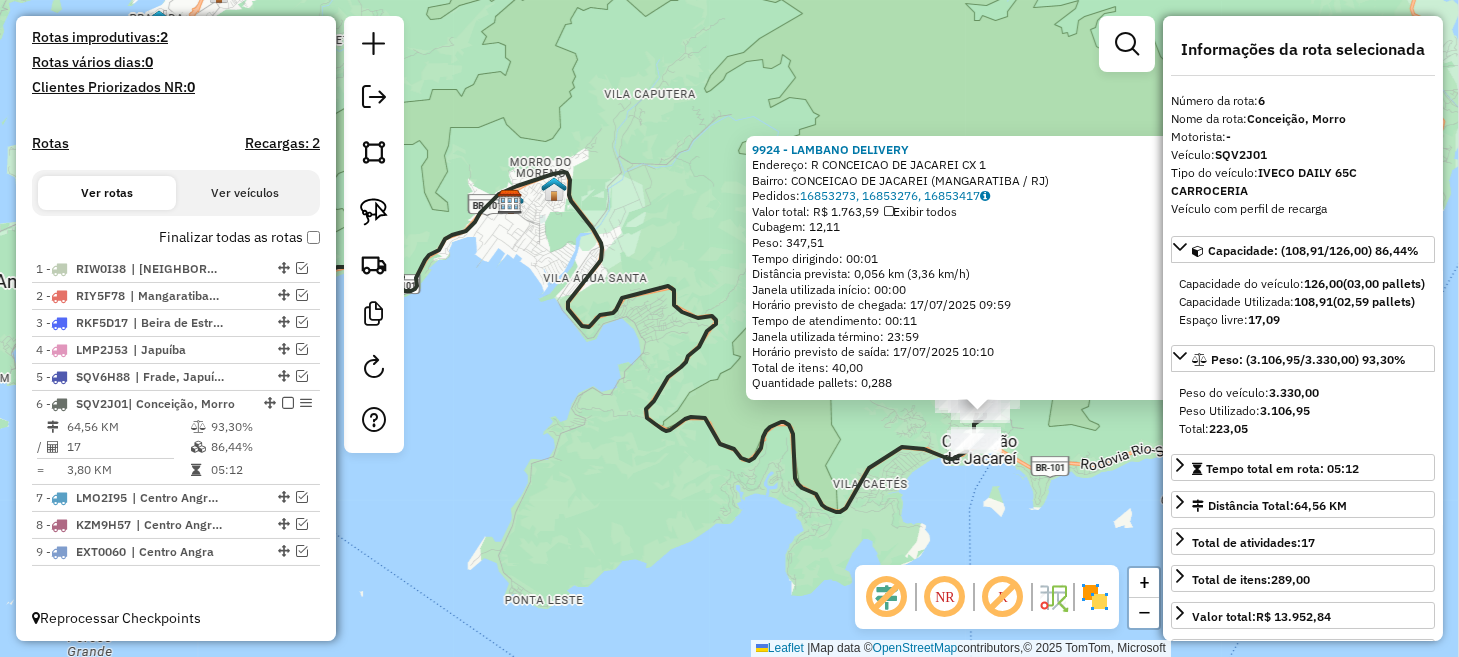 click on "9924 - LAMBANO DELIVERY  Endereço:  R CONCEICAO DE JACAREI CX [NUMBER]   Bairro: CONCEICAO DE JACAREI ([CITY] / [STATE])   Pedidos:  [ORDER_ID], [ORDER_ID], [ORDER_ID]   Valor total: R$ 1.763,59   Exibir todos   Cubagem: 12,11  Peso: 347,51  Tempo dirigindo: 00:01   Distância prevista: 0,056 km (3,36 km/h)   Janela utilizada início: 00:00   Horário previsto de chegada: 17/07/2025 09:59   Tempo de atendimento: 00:11   Janela utilizada término: 23:59   Horário previsto de saída: 17/07/2025 10:10   Total de itens: 40,00   Quantidade pallets: 0,288  × Janela de atendimento Grade de atendimento Capacidade Transportadoras Veículos Cliente Pedidos  Rotas Selecione os dias de semana para filtrar as janelas de atendimento  Seg   Ter   Qua   Qui   Sex   Sáb   Dom  Informe o período da janela de atendimento: De: Até:  Filtrar exatamente a janela do cliente  Considerar janela de atendimento padrão  Selecione os dias de semana para filtrar as grades de atendimento  Seg   Ter   Qua   Qui   Sex   Sáb   Dom   Peso mínimo:" 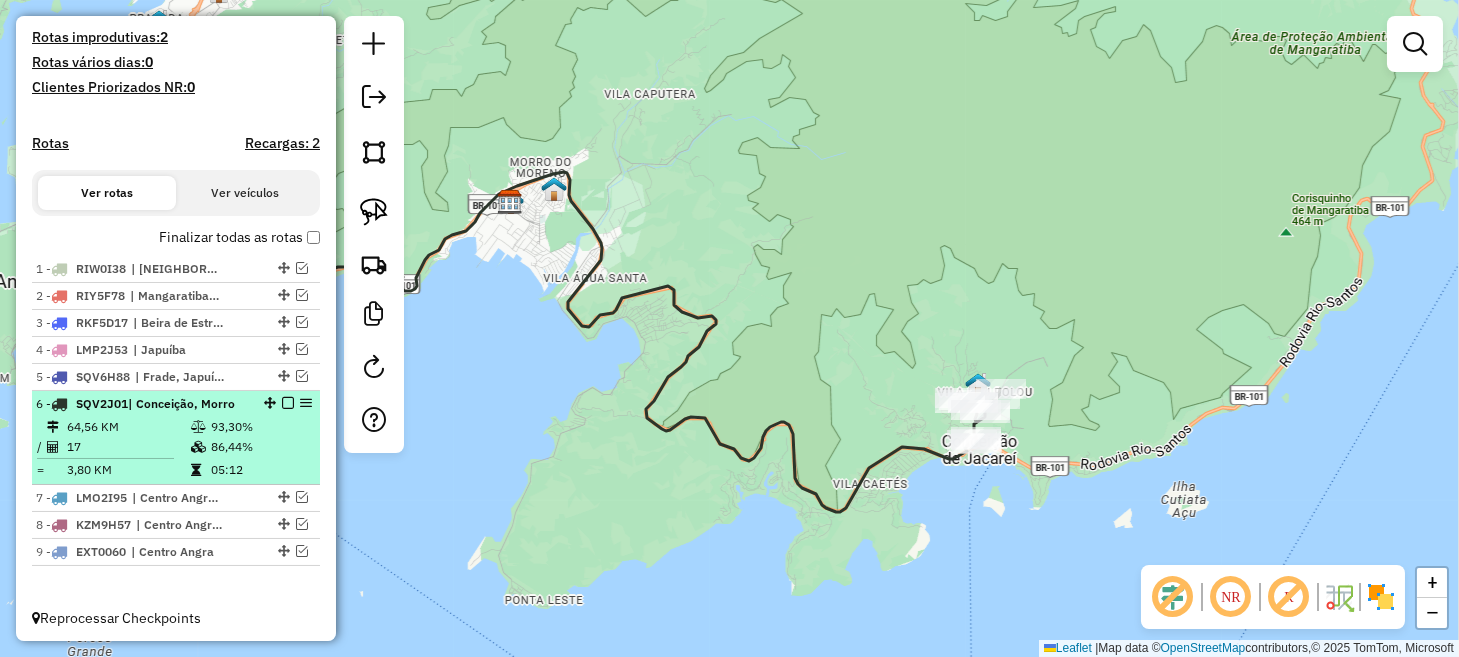 click at bounding box center [288, 403] 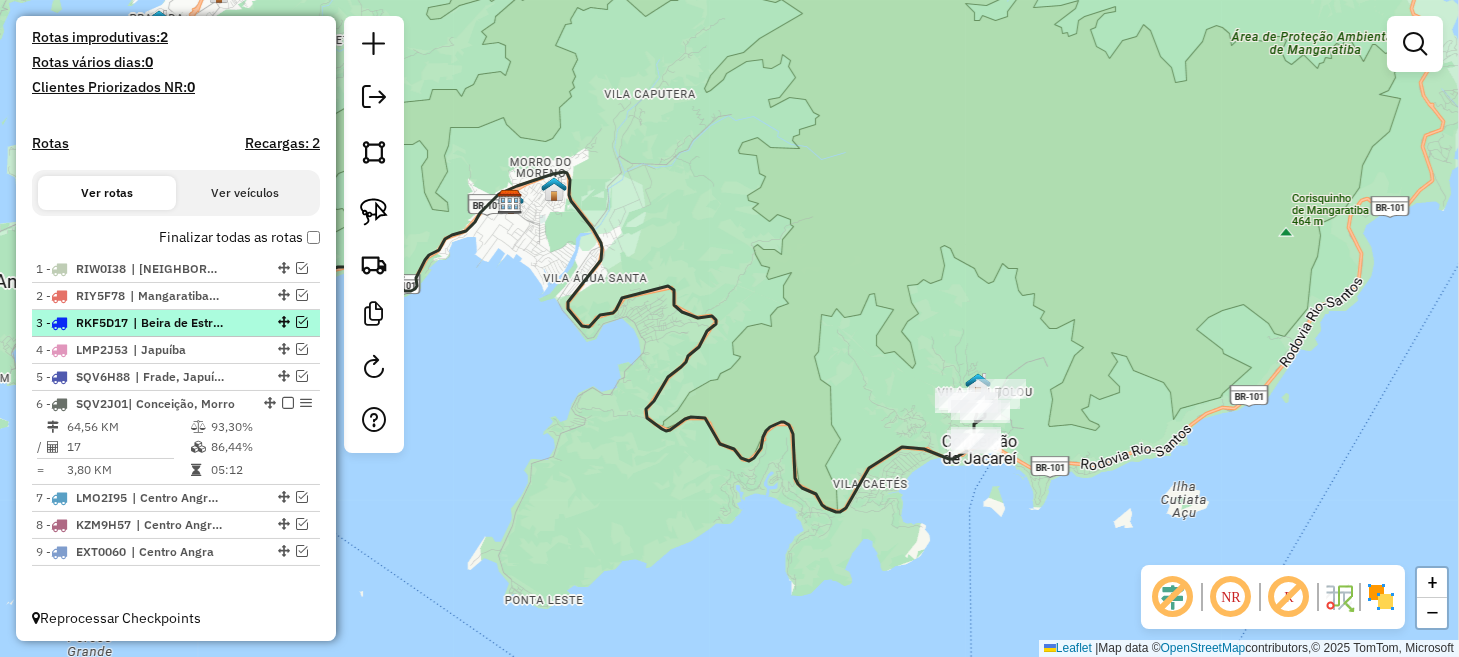 scroll, scrollTop: 467, scrollLeft: 0, axis: vertical 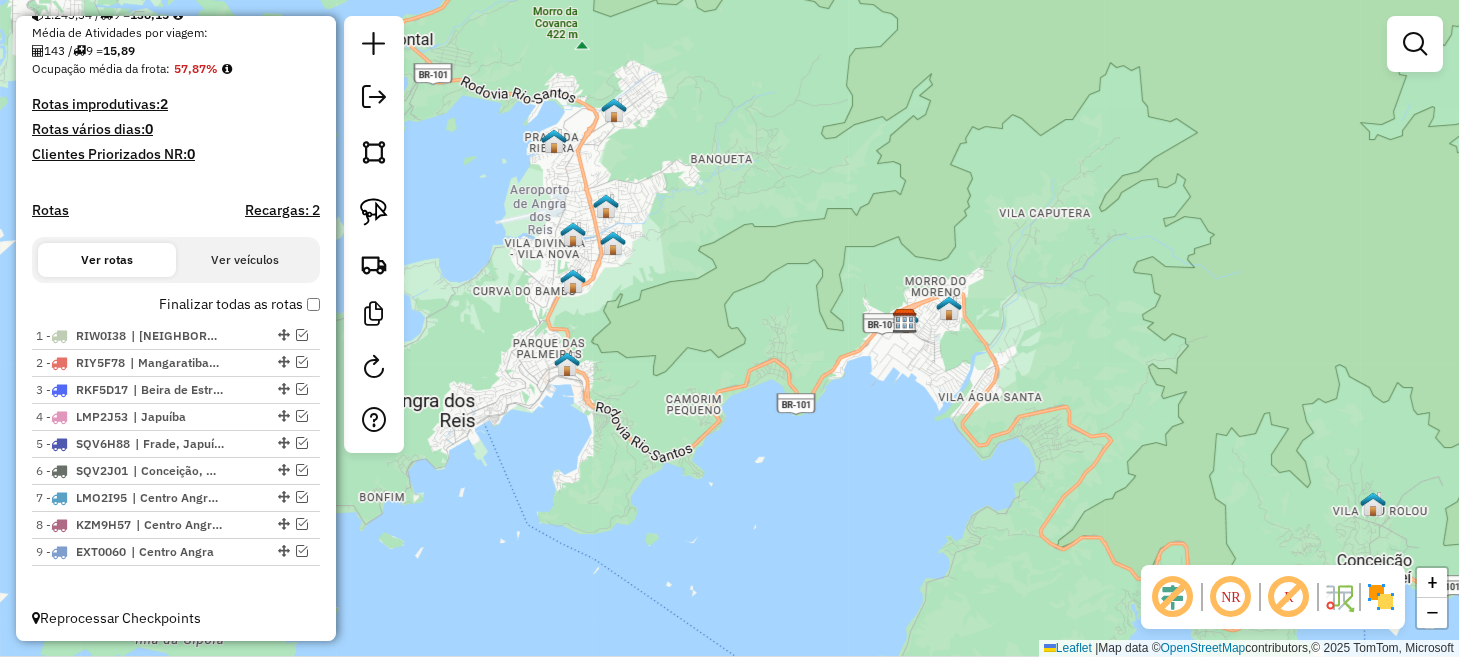 drag, startPoint x: 430, startPoint y: 362, endPoint x: 825, endPoint y: 481, distance: 412.53607 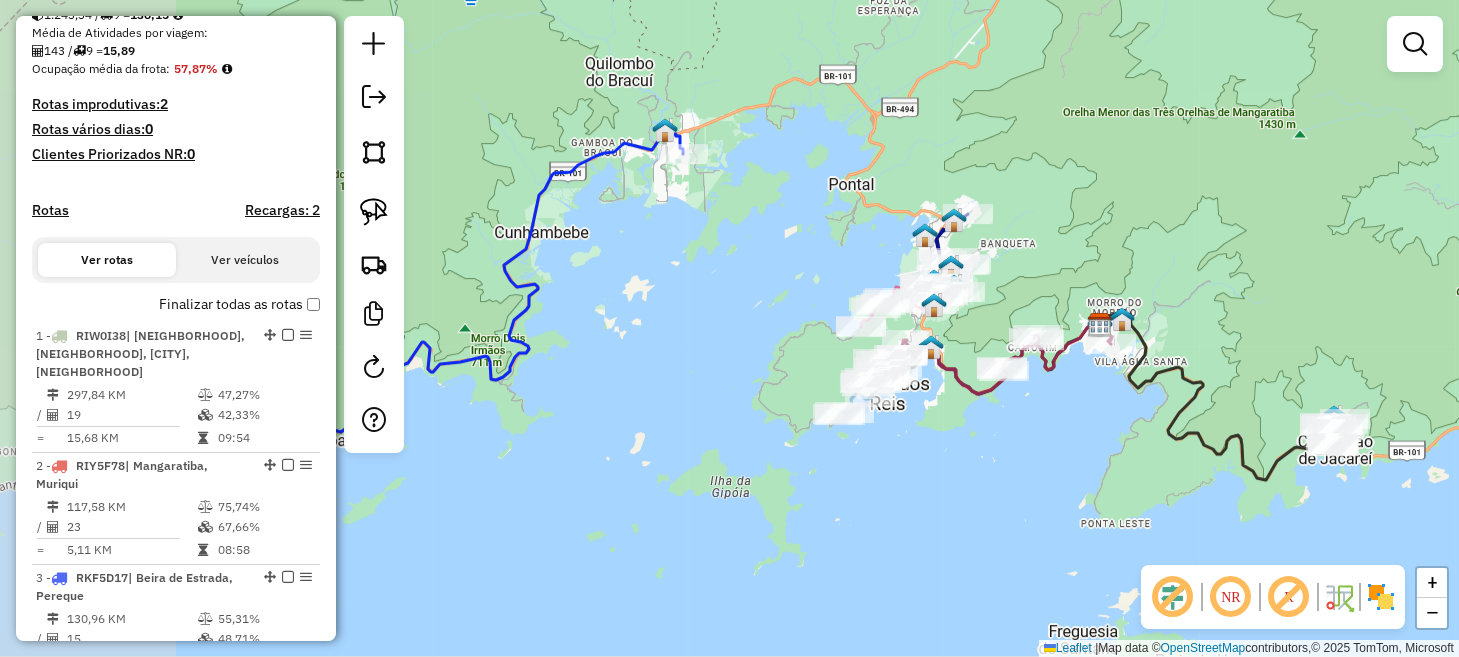 drag, startPoint x: 658, startPoint y: 461, endPoint x: 955, endPoint y: 458, distance: 297.01514 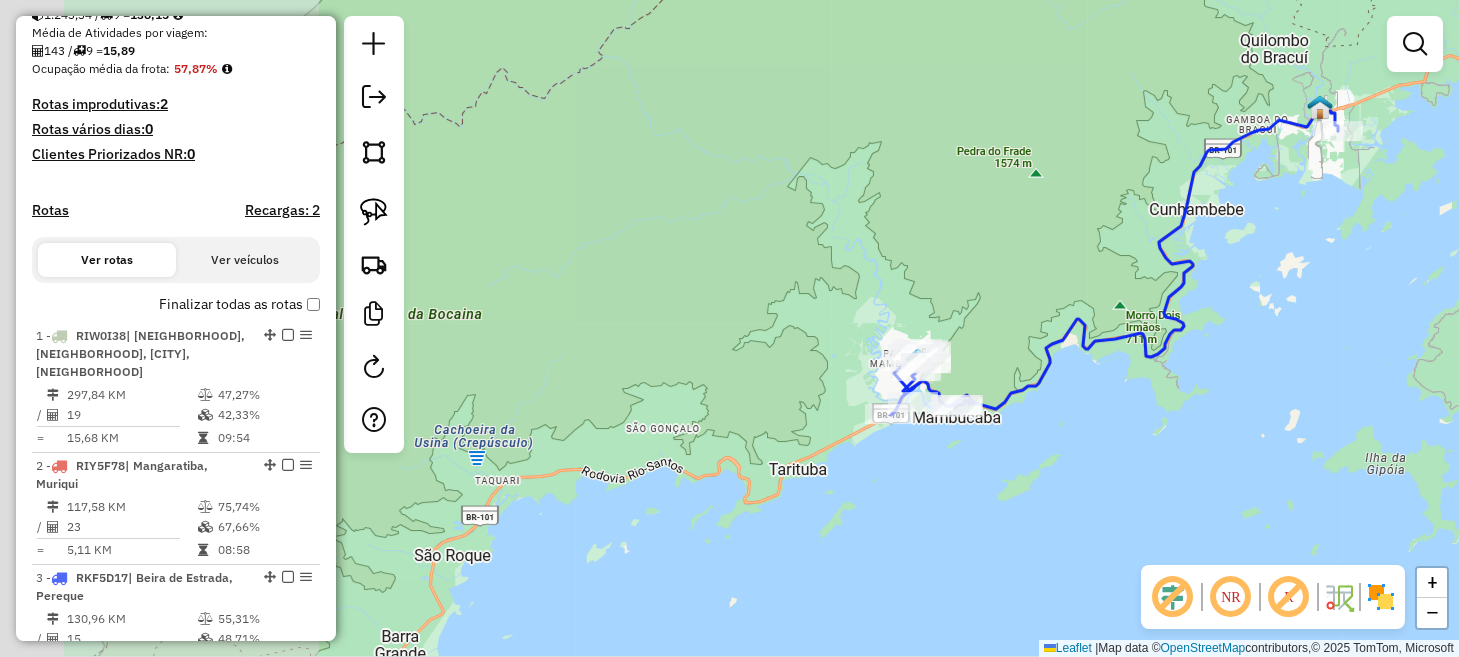 drag, startPoint x: 693, startPoint y: 377, endPoint x: 1174, endPoint y: 317, distance: 484.72775 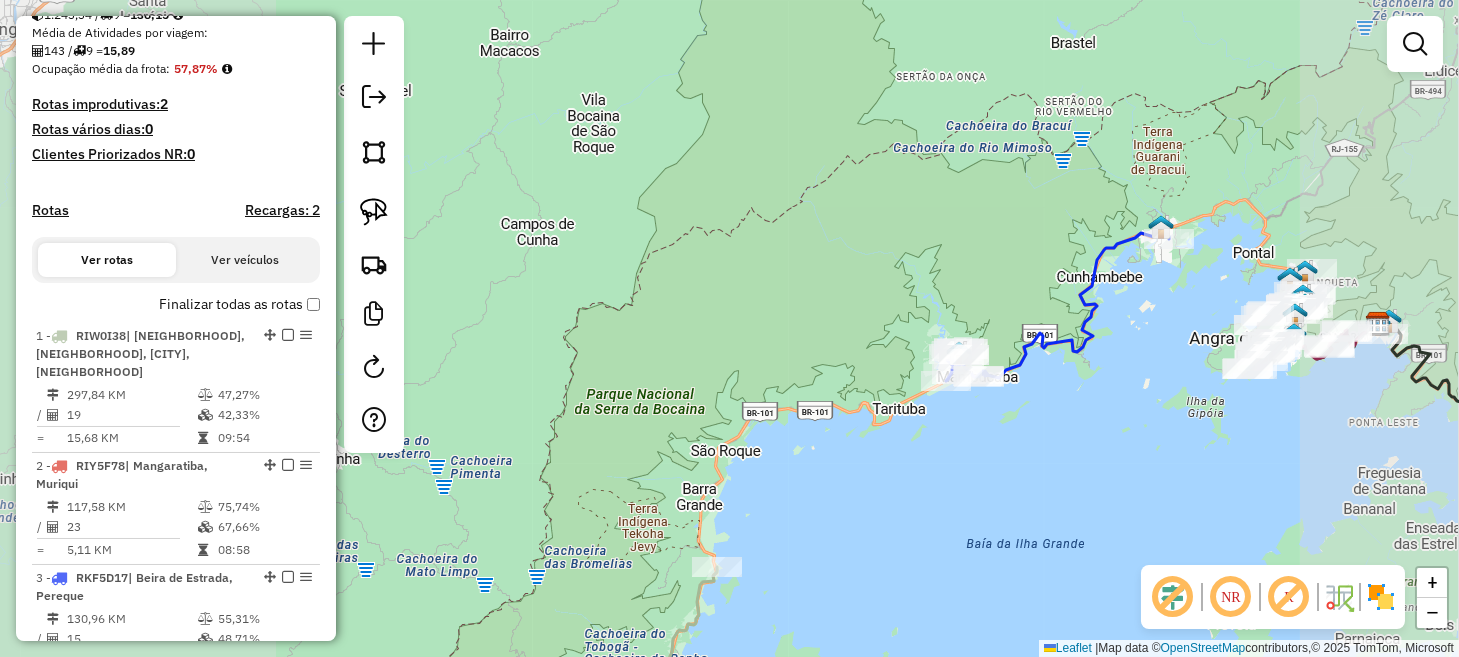 drag, startPoint x: 786, startPoint y: 519, endPoint x: 910, endPoint y: 212, distance: 331.09665 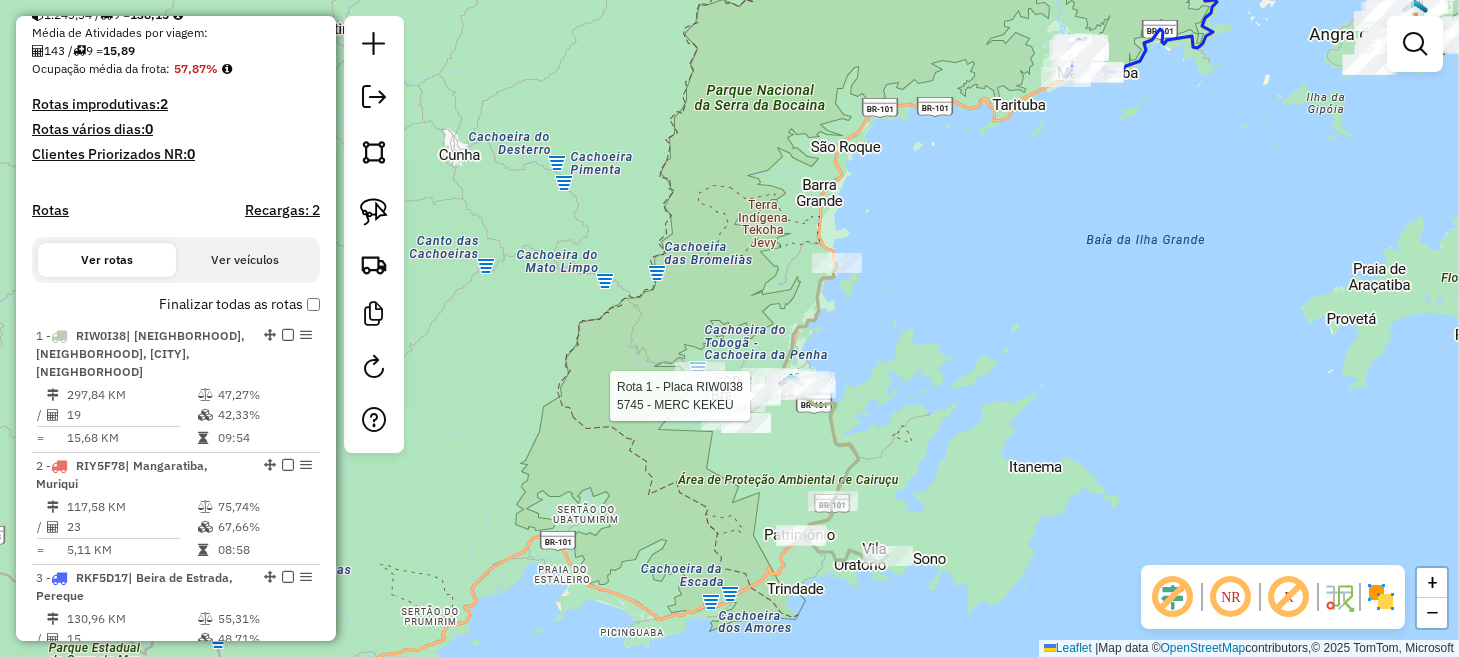 select on "**********" 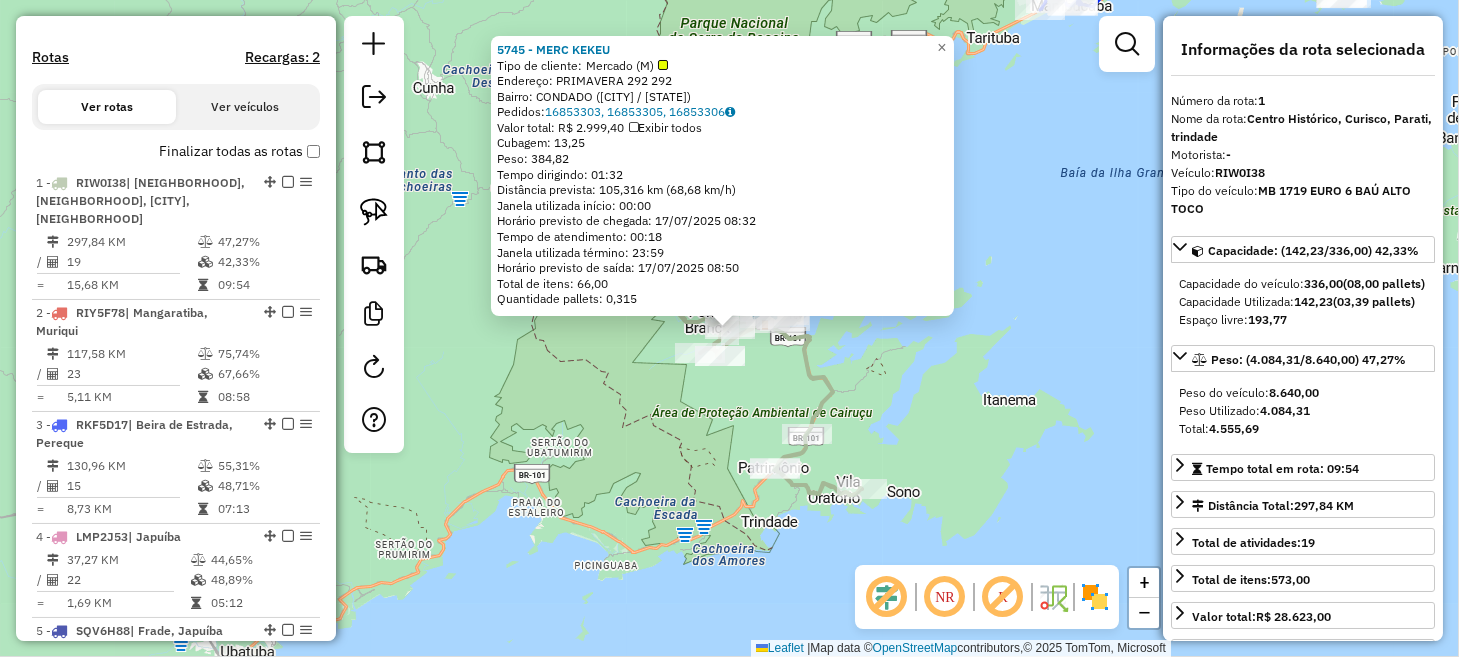 scroll, scrollTop: 774, scrollLeft: 0, axis: vertical 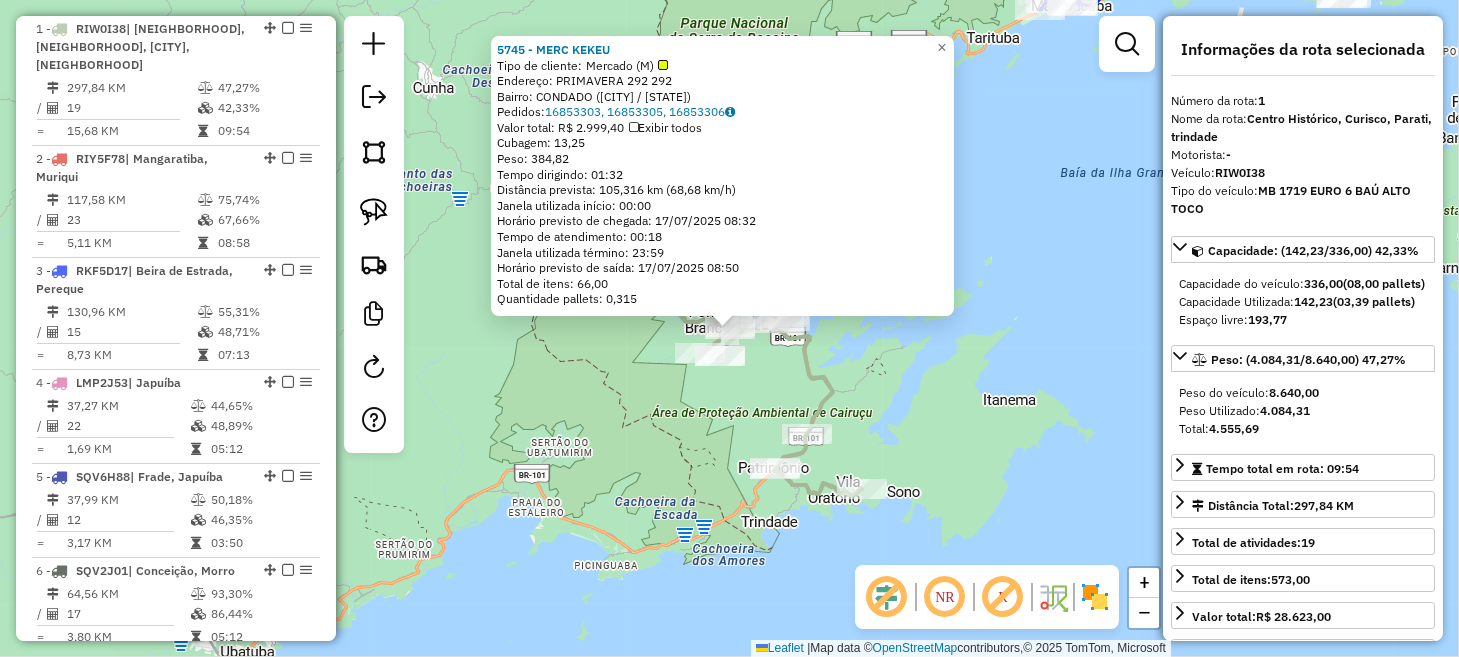 click on "[NUMBER] - MERC KEKEU  Tipo de cliente:   Mercado (M)   Endereço:  [STREET] [NUMBER] [NUMBER]   Bairro: [NEIGHBORHOOD] ([CITY] / [STATE])   Pedidos:  [ORDER_ID], [ORDER_ID], [ORDER_ID]   Valor total: R$ [PRICE]   Exibir todos   Cubagem: [CUBAGE]  Peso: [WEIGHT]  Tempo dirigindo: [TIME]   Distância prevista: [DISTANCE] km ([SPEED])   Janela utilizada início: [TIME]   Horário previsto de chegada: [DATE] [TIME]   Tempo de atendimento: [TIME]   Janela utilizada término: [TIME]   Horário previsto de saída: [DATE] [TIME]   Total de itens: [ITEMS]   Quantidade pallets: [PALLETS]  × Janela de atendimento Grade de atendimento Capacidade Transportadoras Veículos Cliente Pedidos  Rotas Selecione os dias de semana para filtrar as janelas de atendimento  Seg   Ter   Qua   Qui   Sex   Sáb   Dom  Informe o período da janela de atendimento: De: Até:  Filtrar exatamente a janela do cliente  Considerar janela de atendimento padrão  Selecione os dias de semana para filtrar as grades de atendimento  Seg   Ter   Qua   Qui   Sex   Sáb   Dom   Peso mínimo:   De:   Até:" 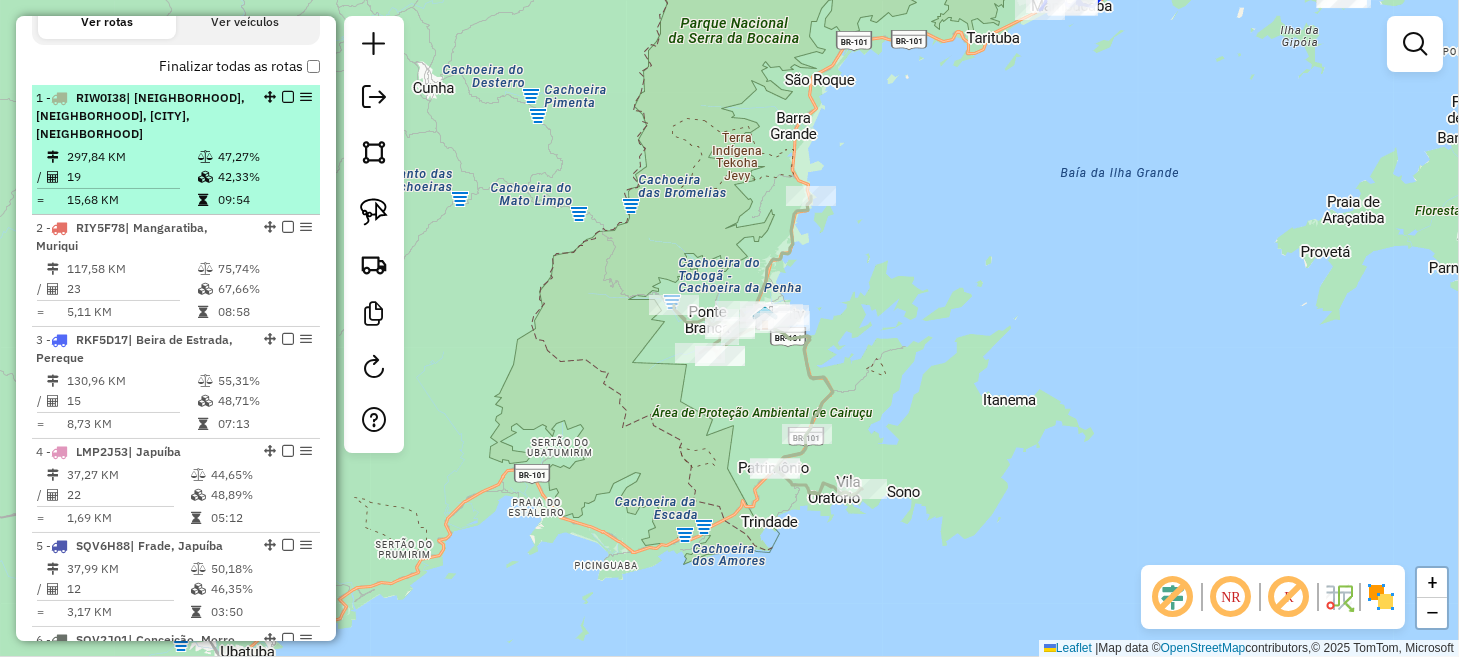 scroll, scrollTop: 674, scrollLeft: 0, axis: vertical 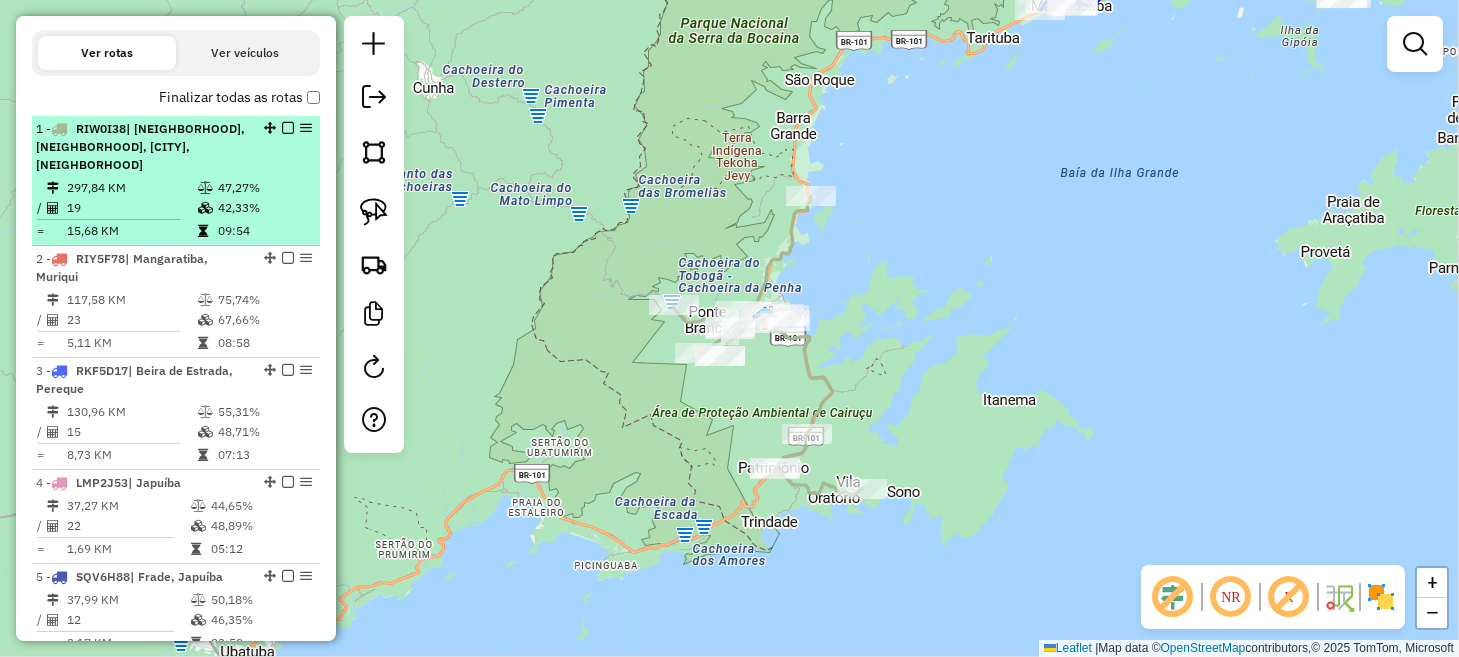 click at bounding box center [288, 128] 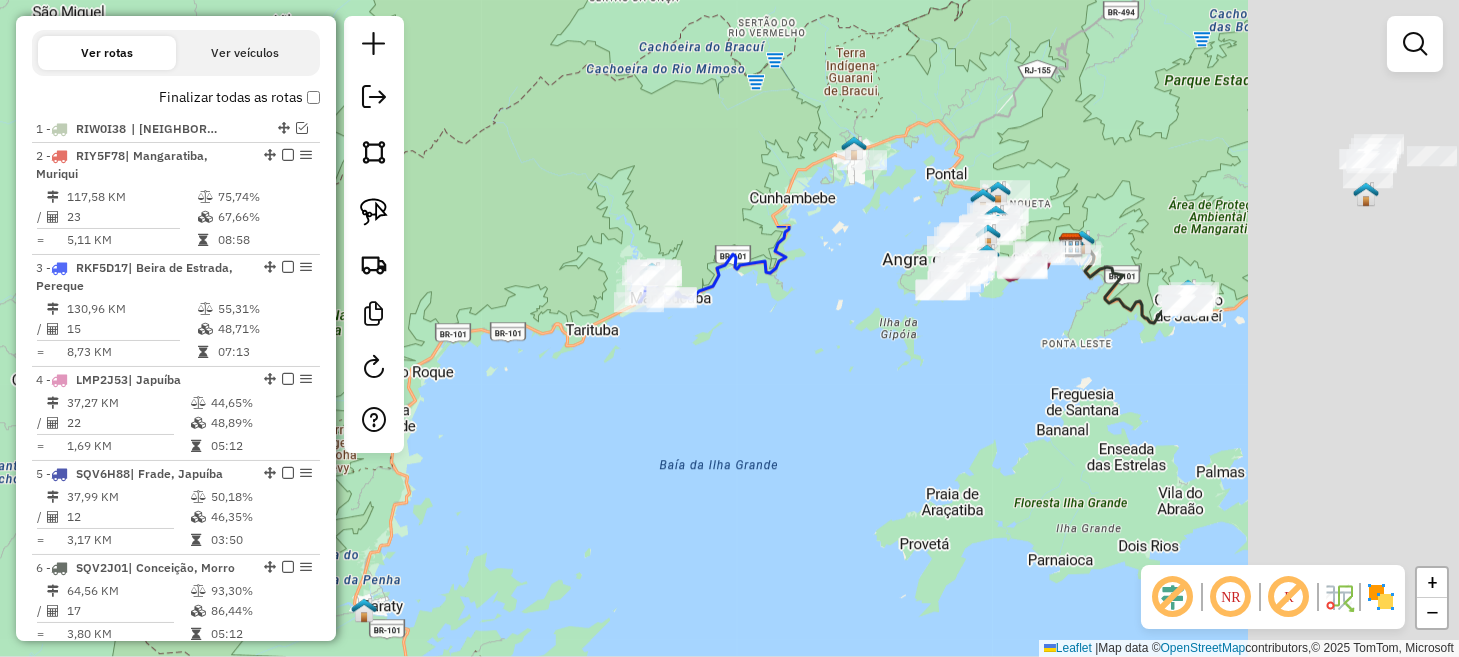drag, startPoint x: 832, startPoint y: 295, endPoint x: 583, endPoint y: 454, distance: 295.43527 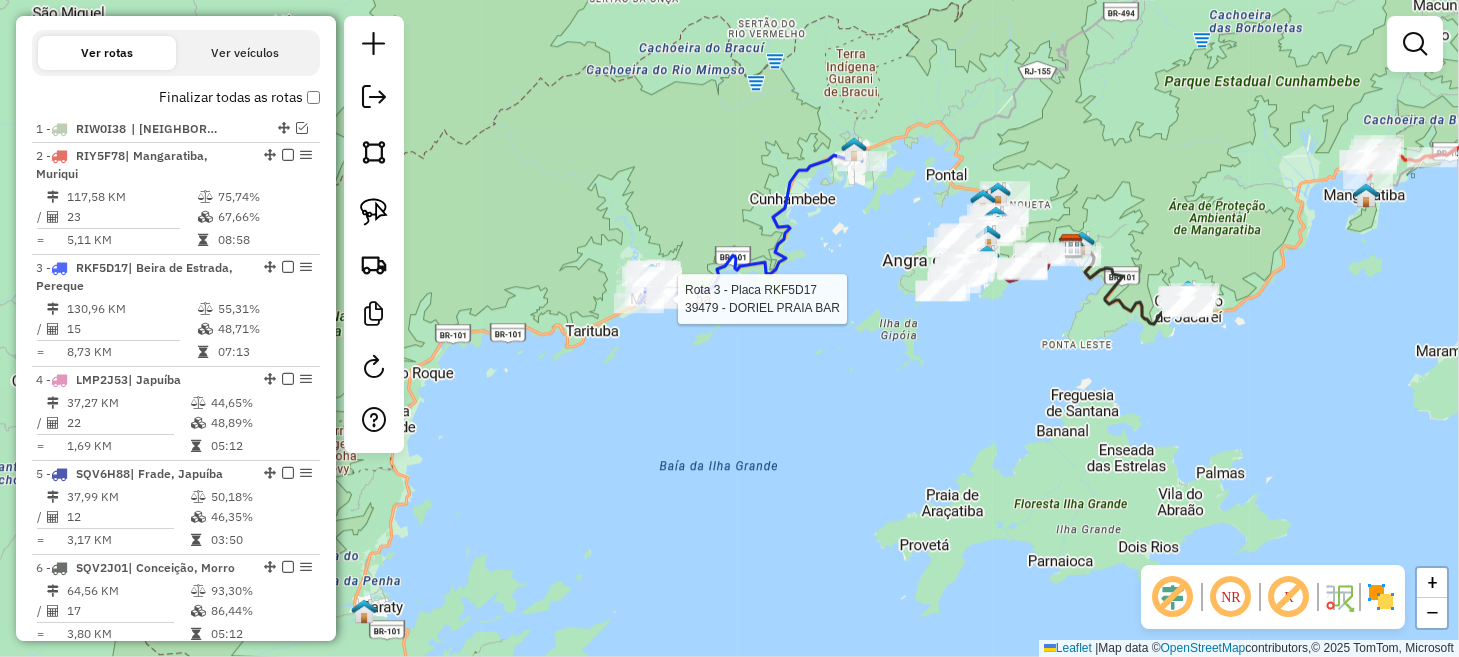 select on "**********" 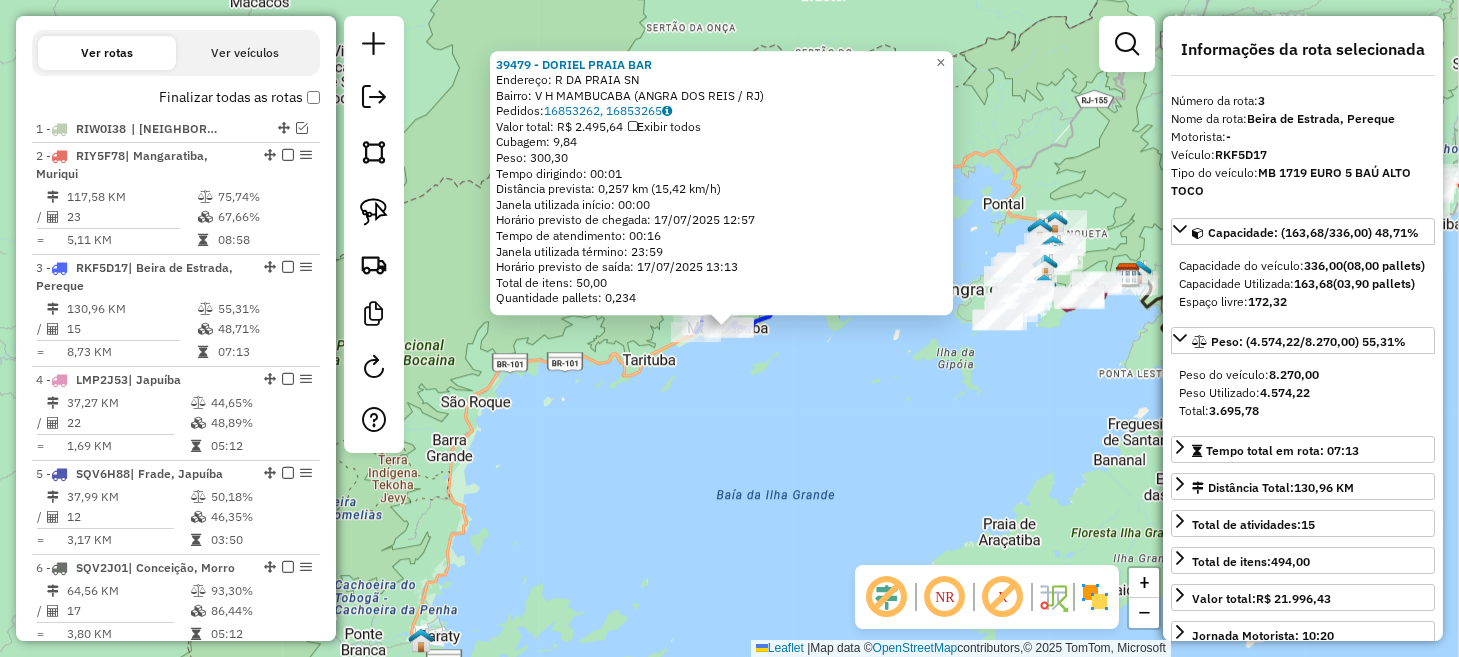 scroll, scrollTop: 912, scrollLeft: 0, axis: vertical 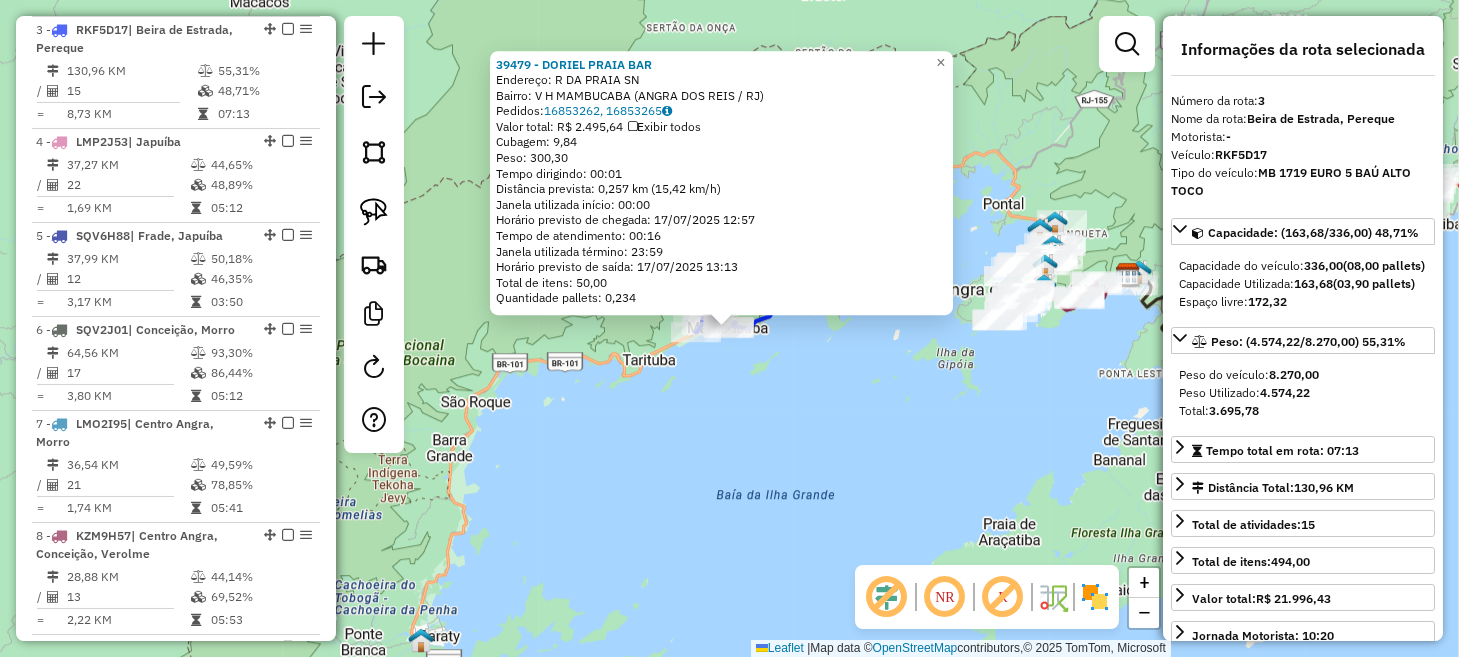 click on "39479 - DORIEL PRAIA BAR  Endereço: R   DA PRAIA                      SN   Bairro: [CITY] ([CITY] / [STATE])   Pedidos:  [ORDER_ID], [ORDER_ID]   Valor total: R$ 2.495,64   Exibir todos   Cubagem: 9,84  Peso: 300,30  Tempo dirigindo: 00:01   Distância prevista: 0,257 km (15,42 km/h)   Janela utilizada início: 00:00   Horário previsto de chegada: 17/07/2025 12:57   Tempo de atendimento: 00:16   Janela utilizada término: 23:59   Horário previsto de saída: 17/07/2025 13:13   Total de itens: 50,00   Quantidade pallets: 0,234  × Janela de atendimento Grade de atendimento Capacidade Transportadoras Veículos Cliente Pedidos  Rotas Selecione os dias de semana para filtrar as janelas de atendimento  Seg   Ter   Qua   Qui   Sex   Sáb   Dom  Informe o período da janela de atendimento: De: Até:  Filtrar exatamente a janela do cliente  Considerar janela de atendimento padrão  Selecione os dias de semana para filtrar as grades de atendimento  Seg   Ter   Qua   Qui   Sex   Sáb   Dom   Peso mínimo:  De:" 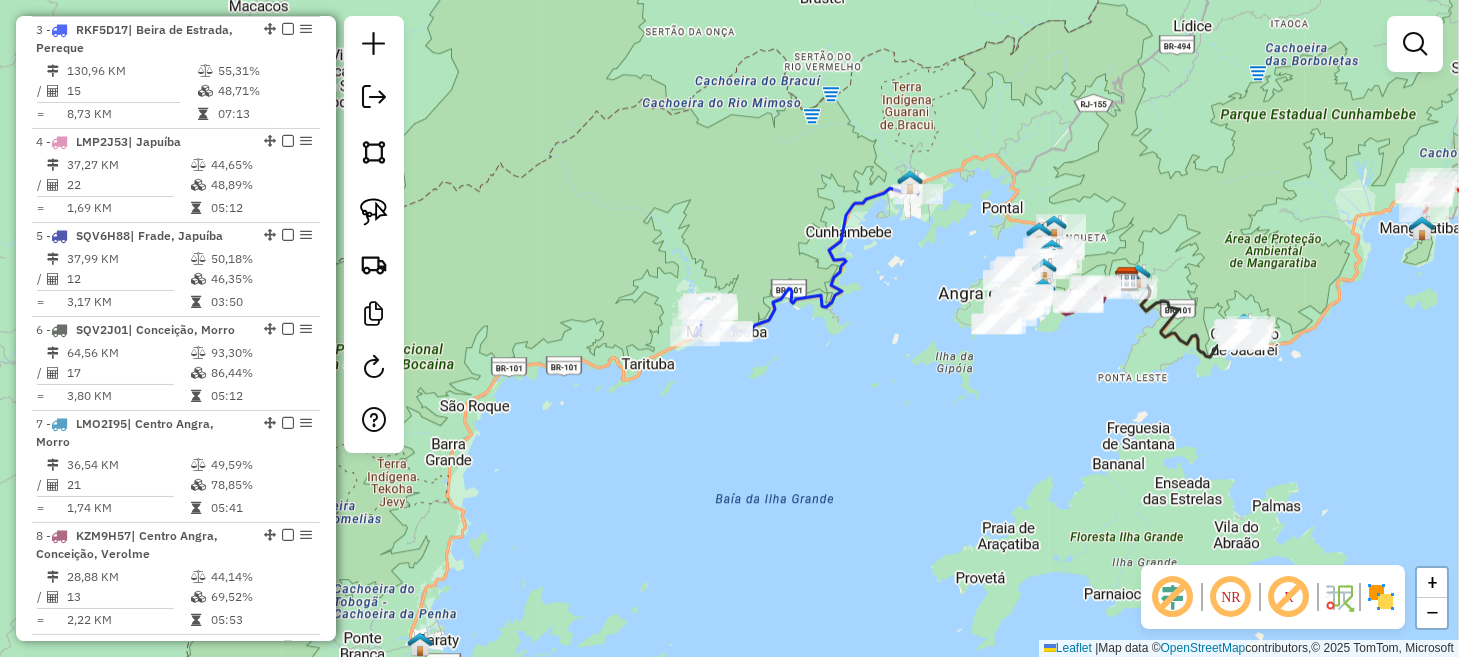 drag, startPoint x: 869, startPoint y: 411, endPoint x: 871, endPoint y: 573, distance: 162.01234 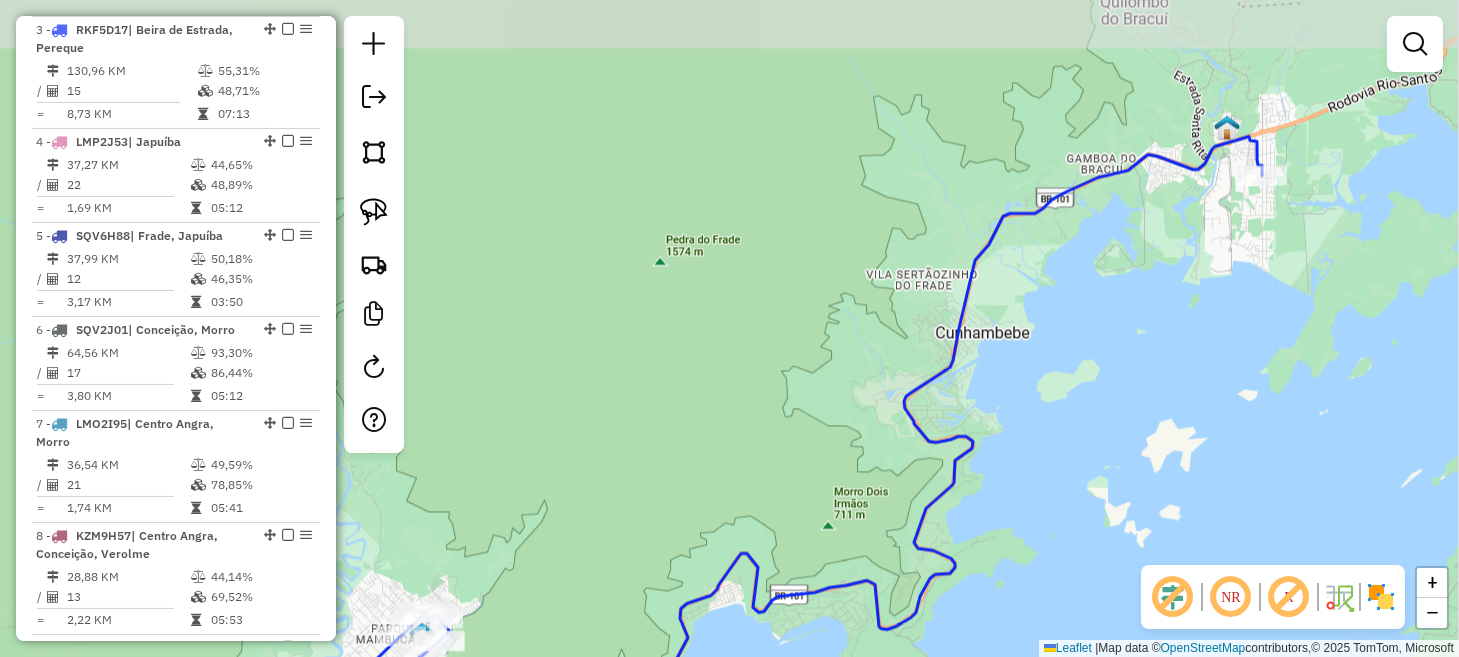 drag, startPoint x: 1017, startPoint y: 281, endPoint x: 708, endPoint y: 477, distance: 365.9194 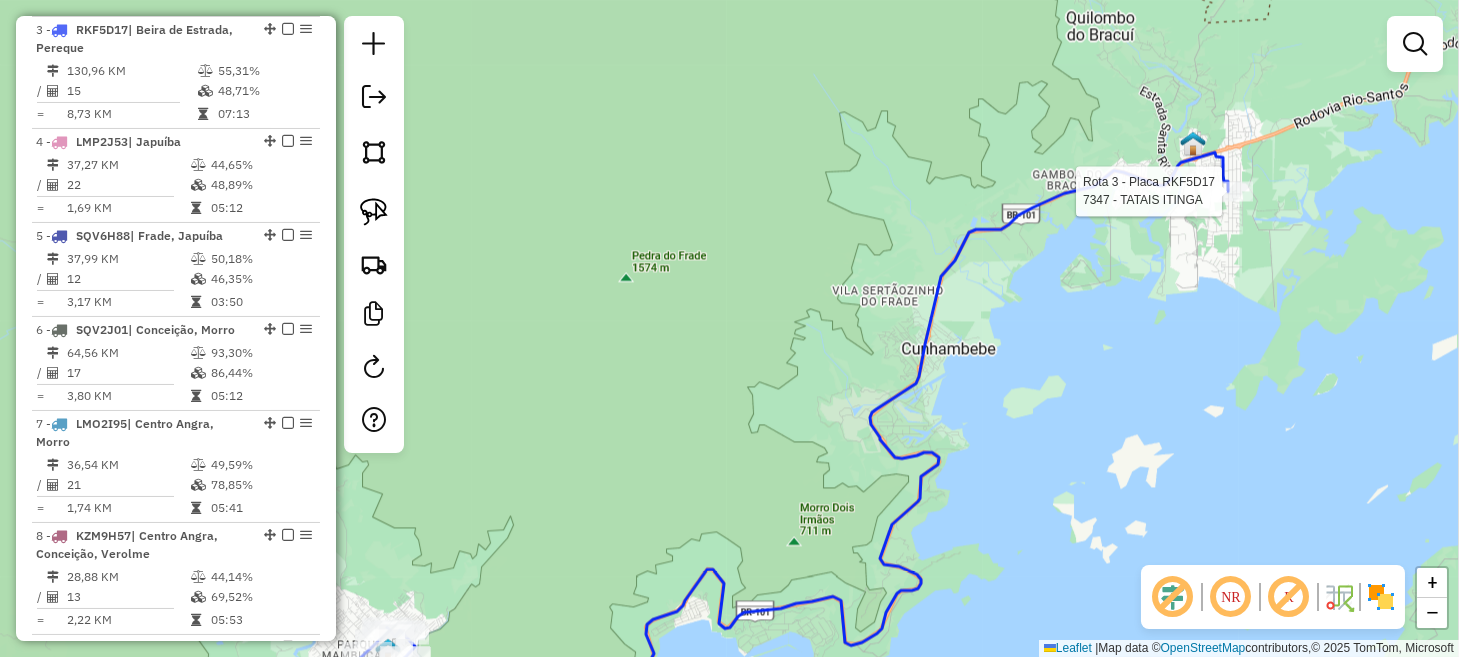 select on "**********" 